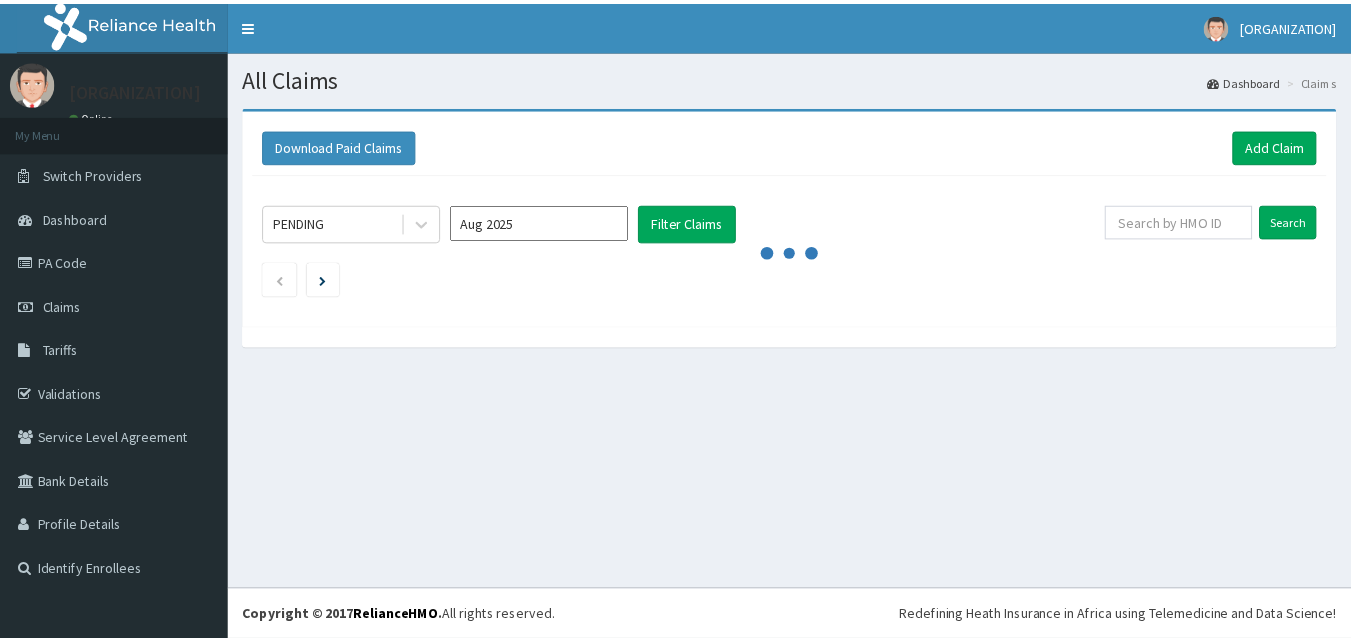 scroll, scrollTop: 0, scrollLeft: 0, axis: both 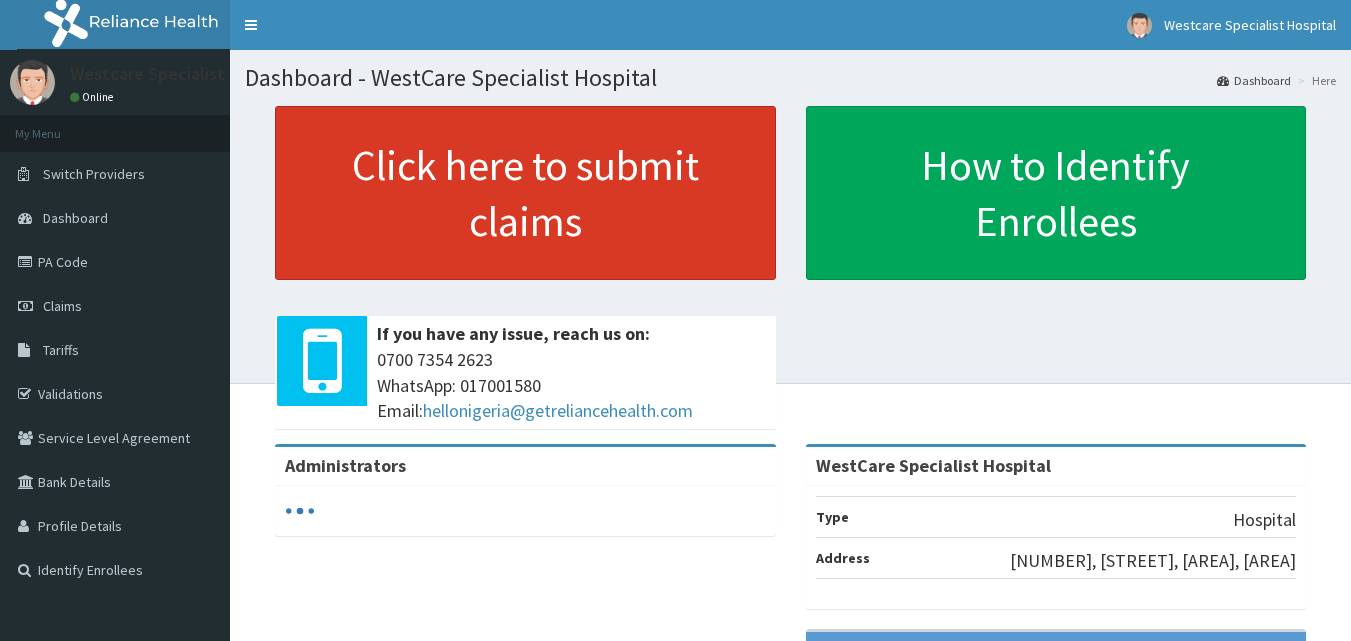 click on "Click here to submit claims" at bounding box center (525, 193) 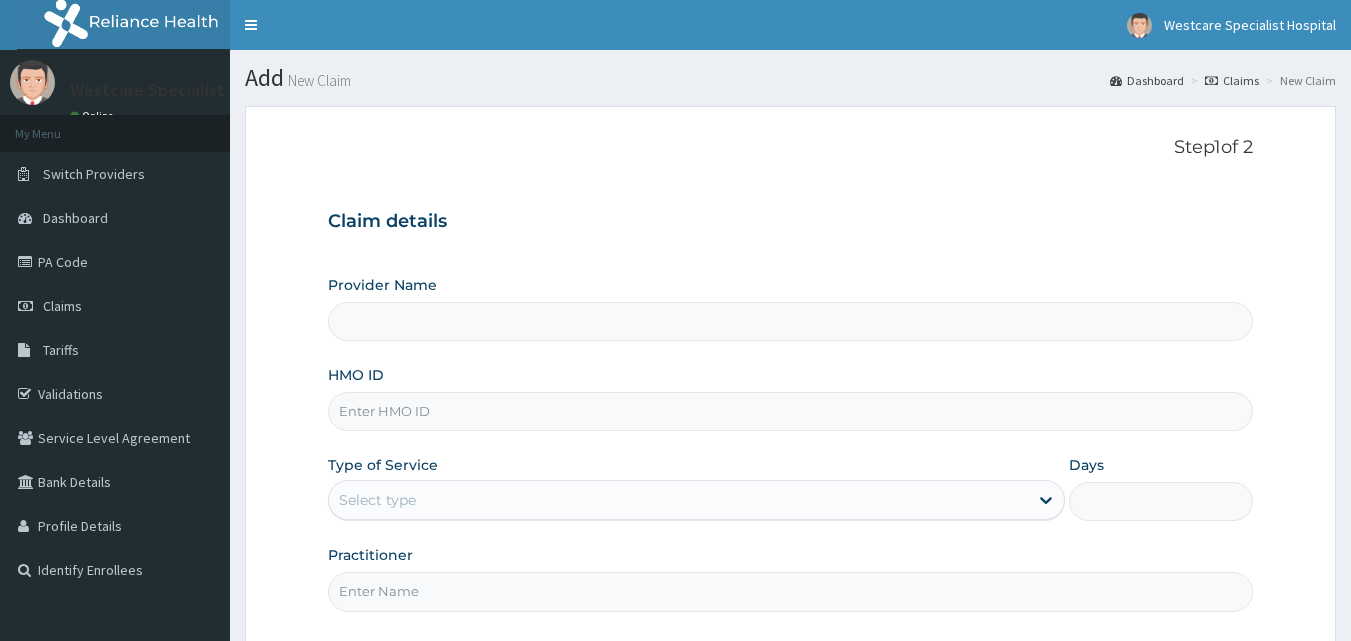 scroll, scrollTop: 0, scrollLeft: 0, axis: both 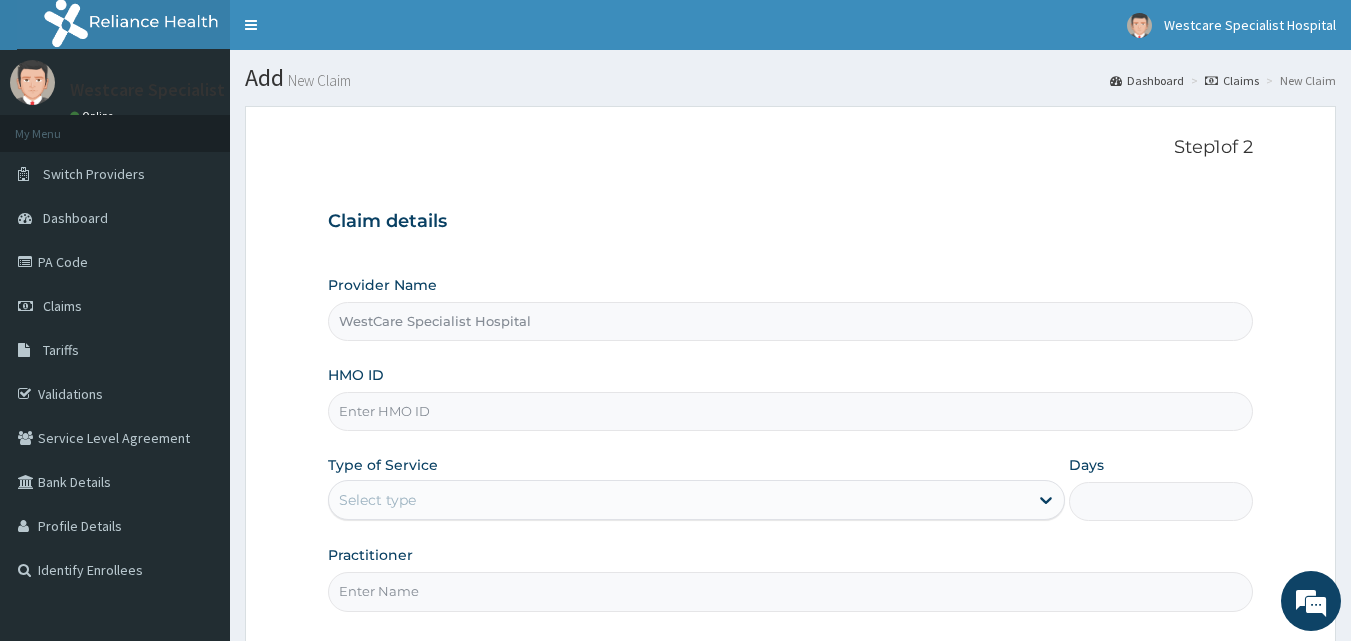 click on "HMO ID" at bounding box center (791, 411) 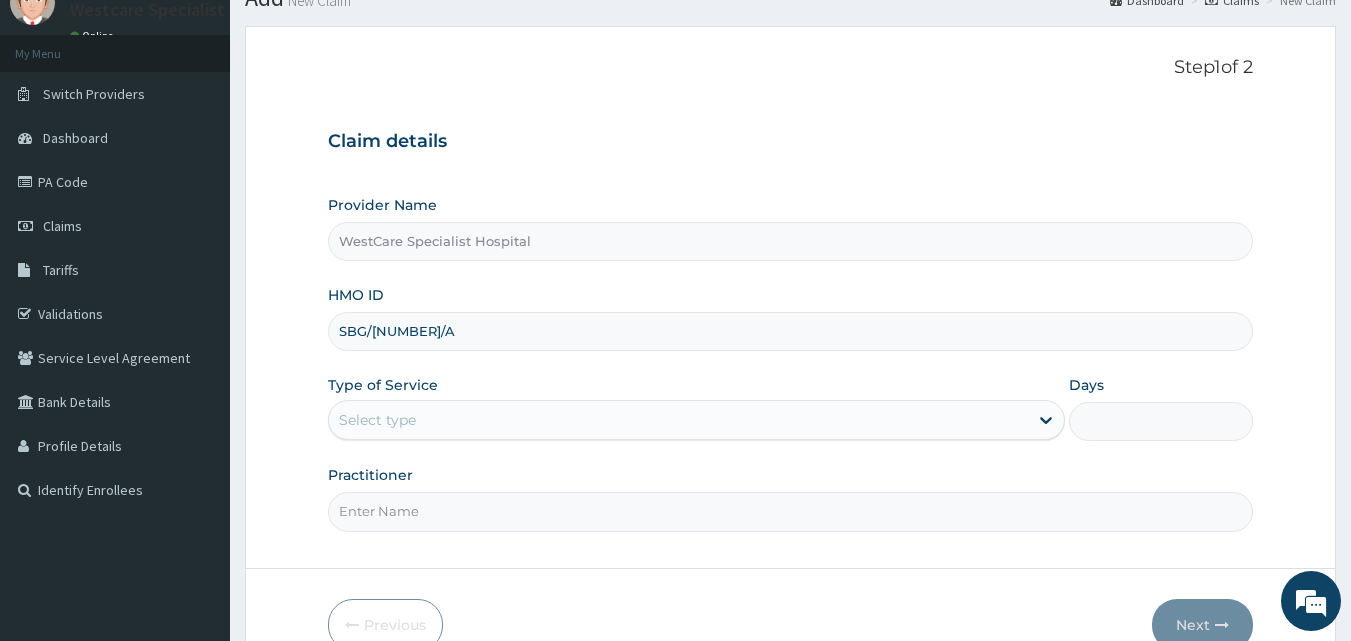 scroll, scrollTop: 187, scrollLeft: 0, axis: vertical 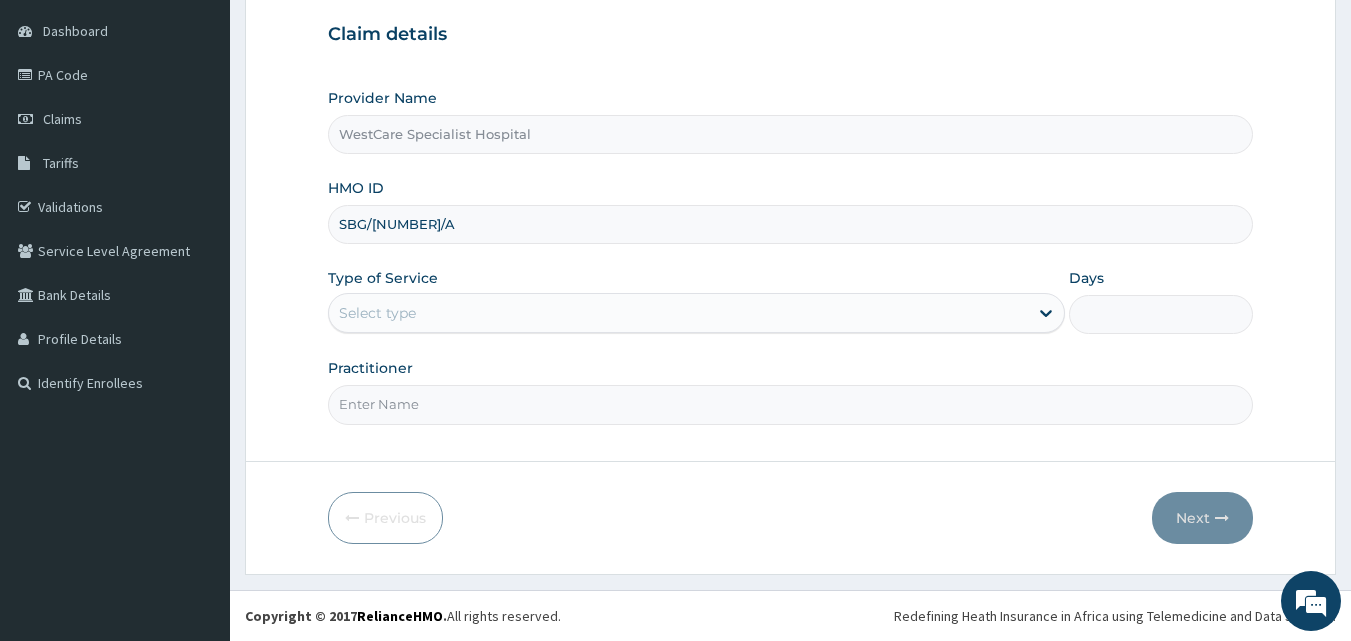 type on "SBG/[NUMBER]/A" 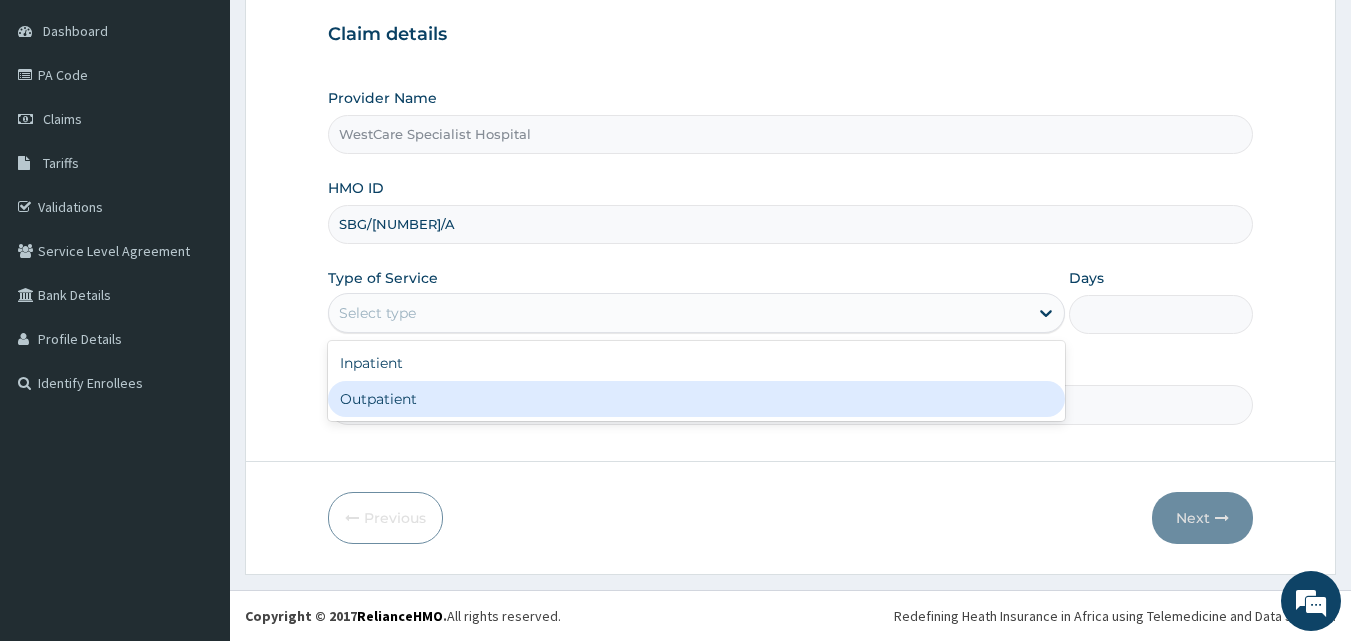 click on "Outpatient" at bounding box center [696, 399] 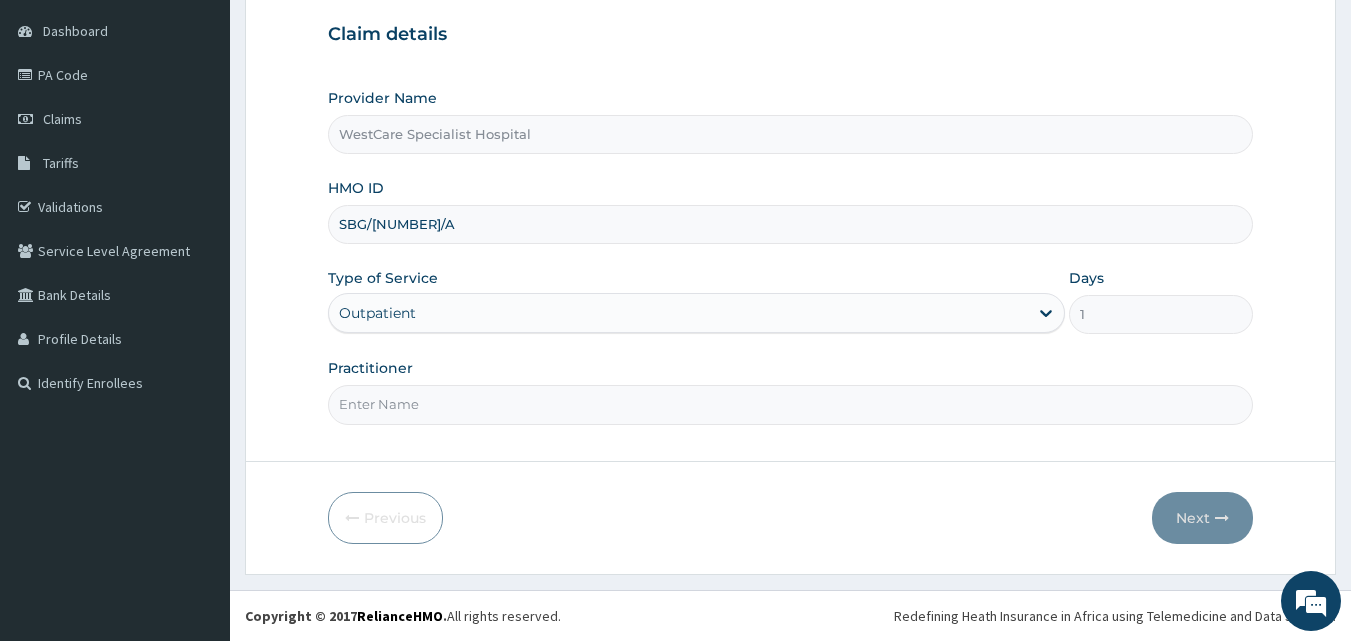 click on "Practitioner" at bounding box center (791, 404) 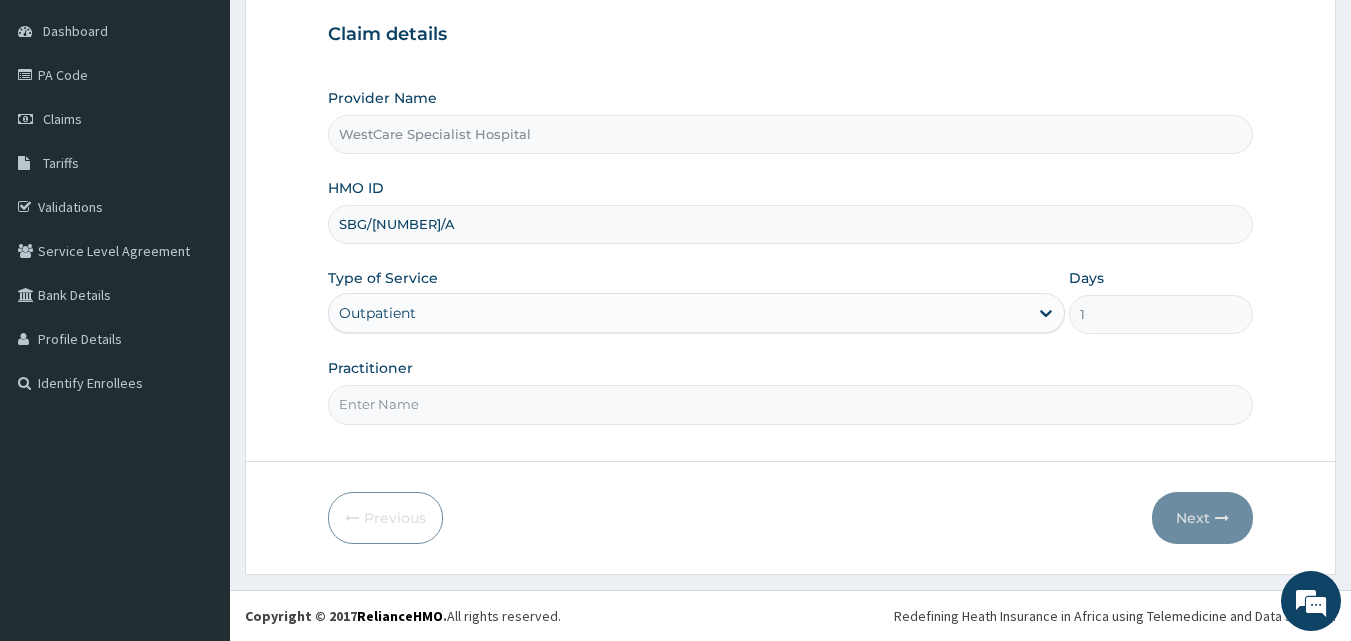 type on "DR [LAST]" 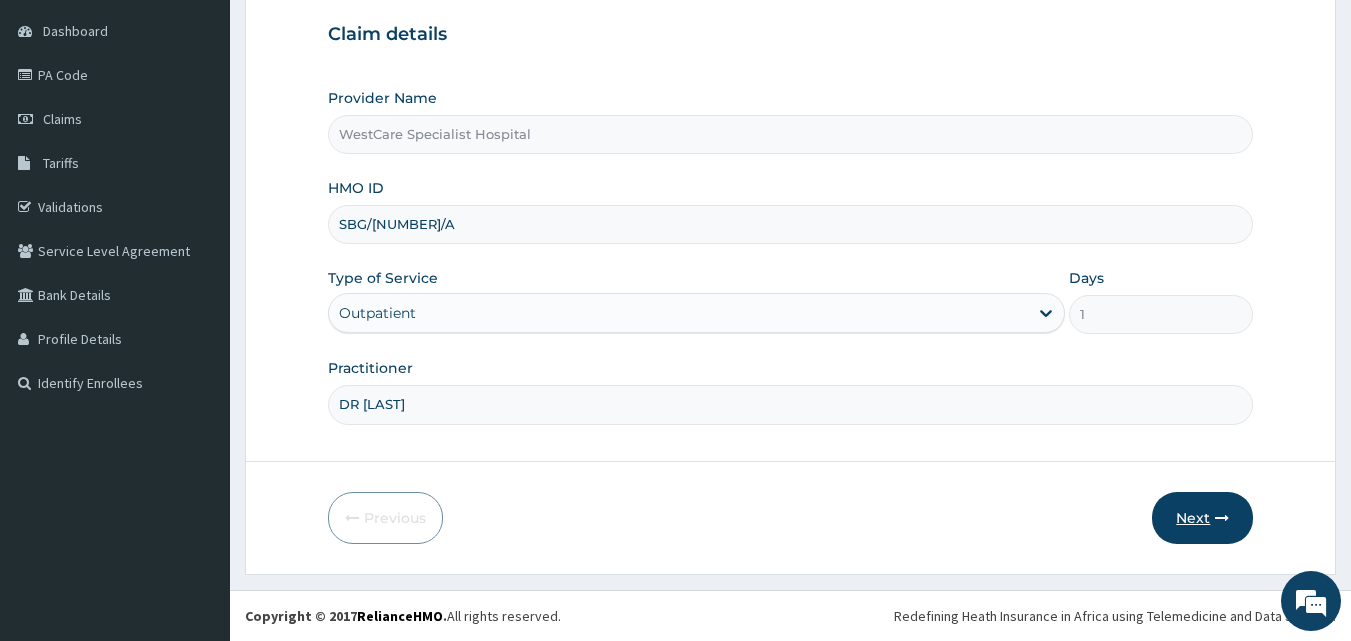 click on "Next" at bounding box center (1202, 518) 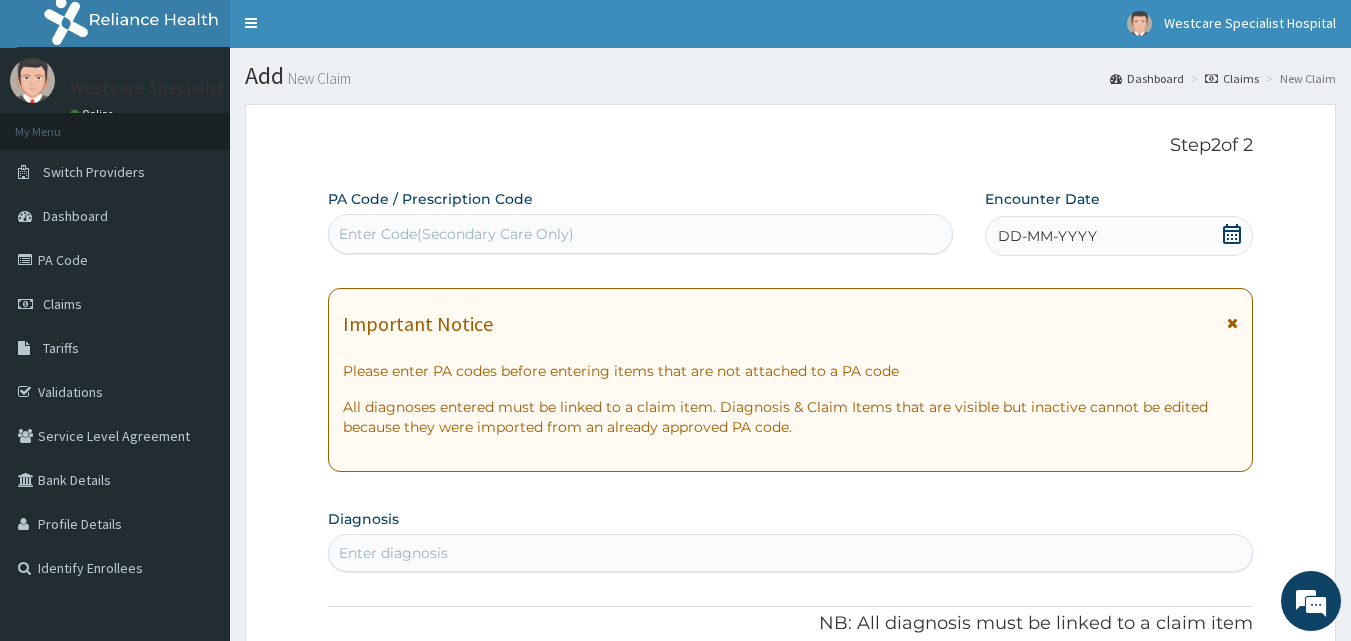 scroll, scrollTop: 0, scrollLeft: 0, axis: both 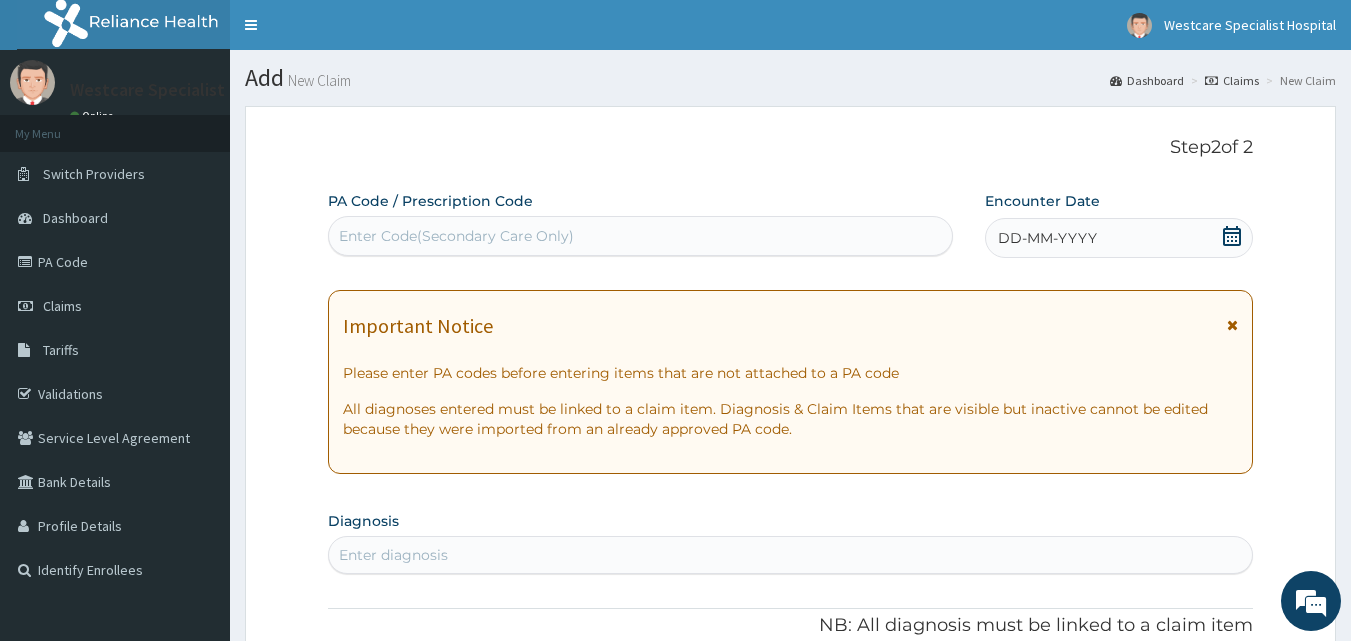 click on "Enter Code(Secondary Care Only)" at bounding box center [641, 236] 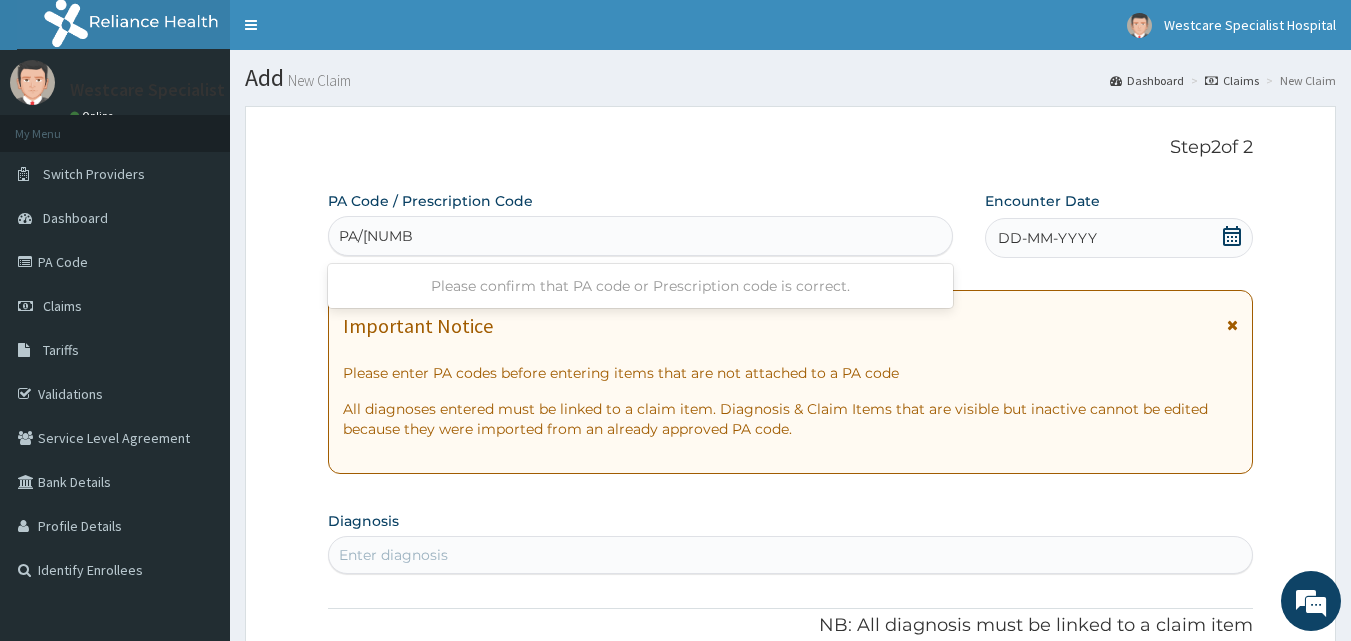 type on "PA/94E0C1" 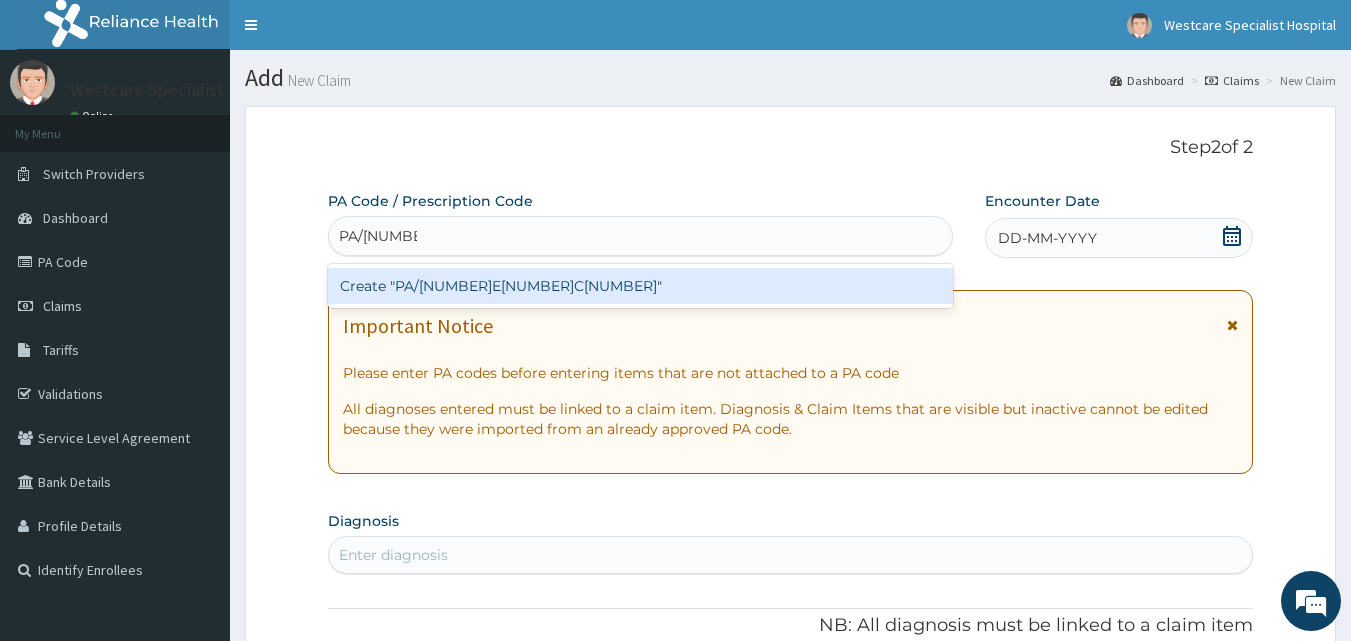 click on "Create "PA/94E0C1"" at bounding box center [641, 286] 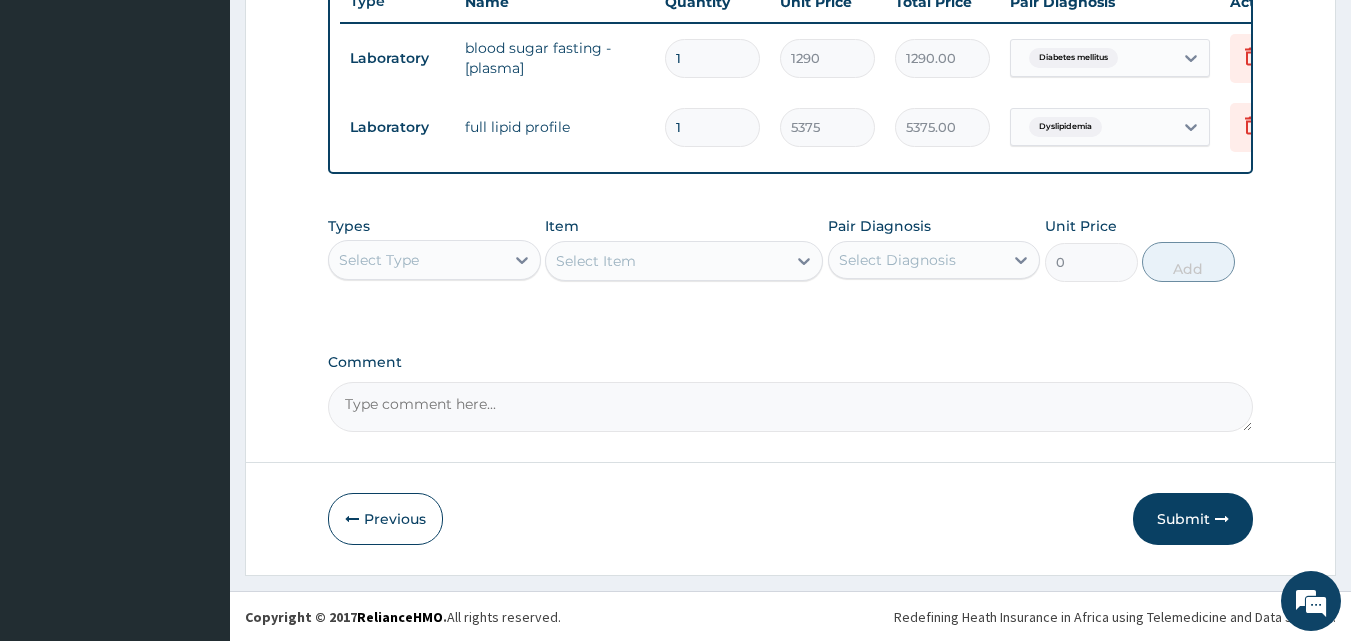 scroll, scrollTop: 790, scrollLeft: 0, axis: vertical 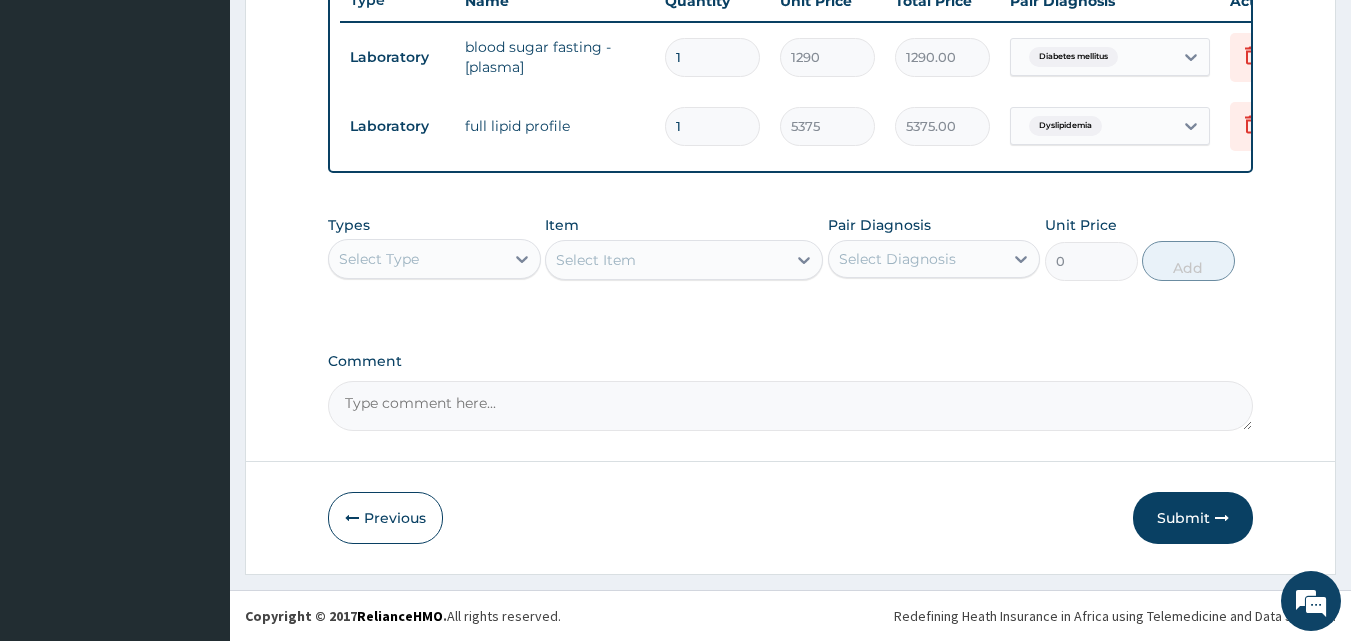 click on "Select Type" at bounding box center [379, 259] 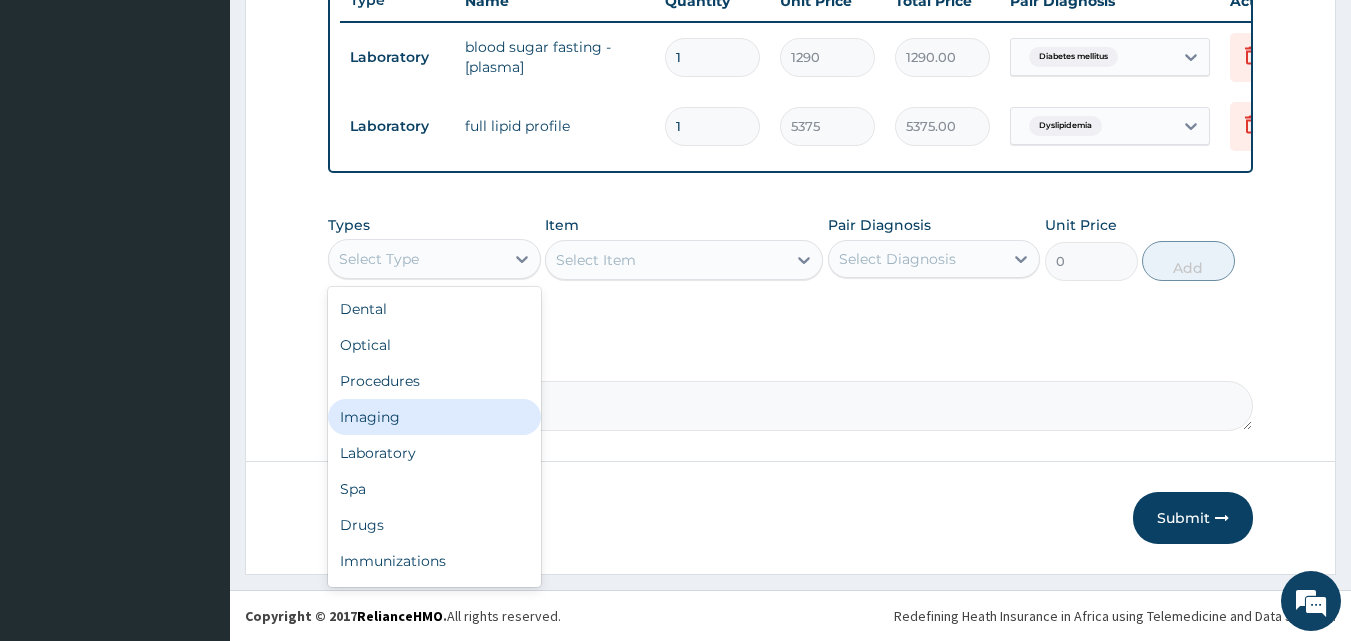 click on "Imaging" at bounding box center (434, 417) 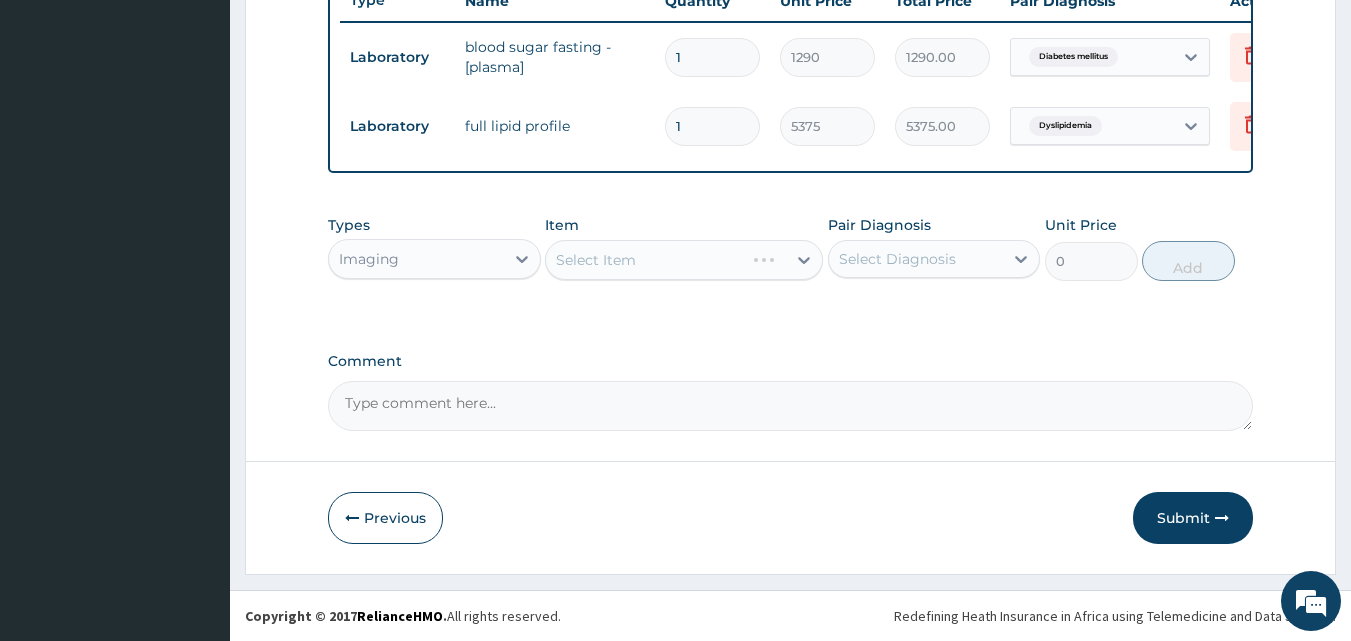 click on "Imaging" at bounding box center (369, 259) 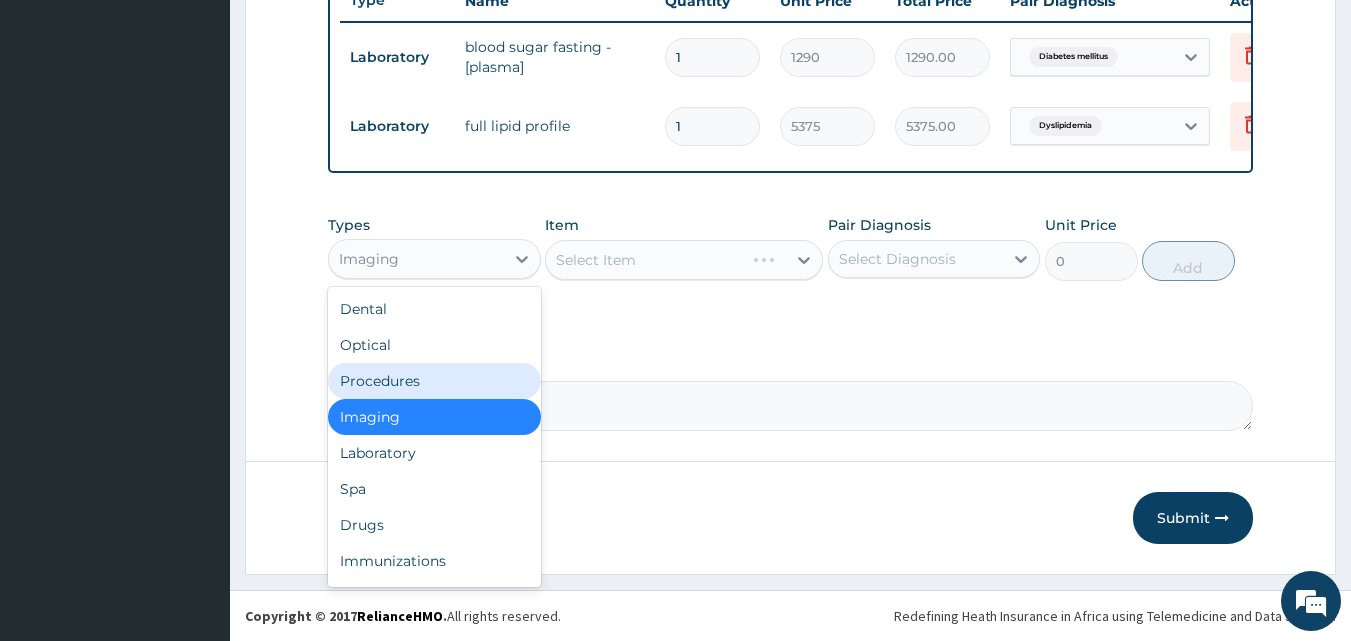 click on "Procedures" at bounding box center (434, 381) 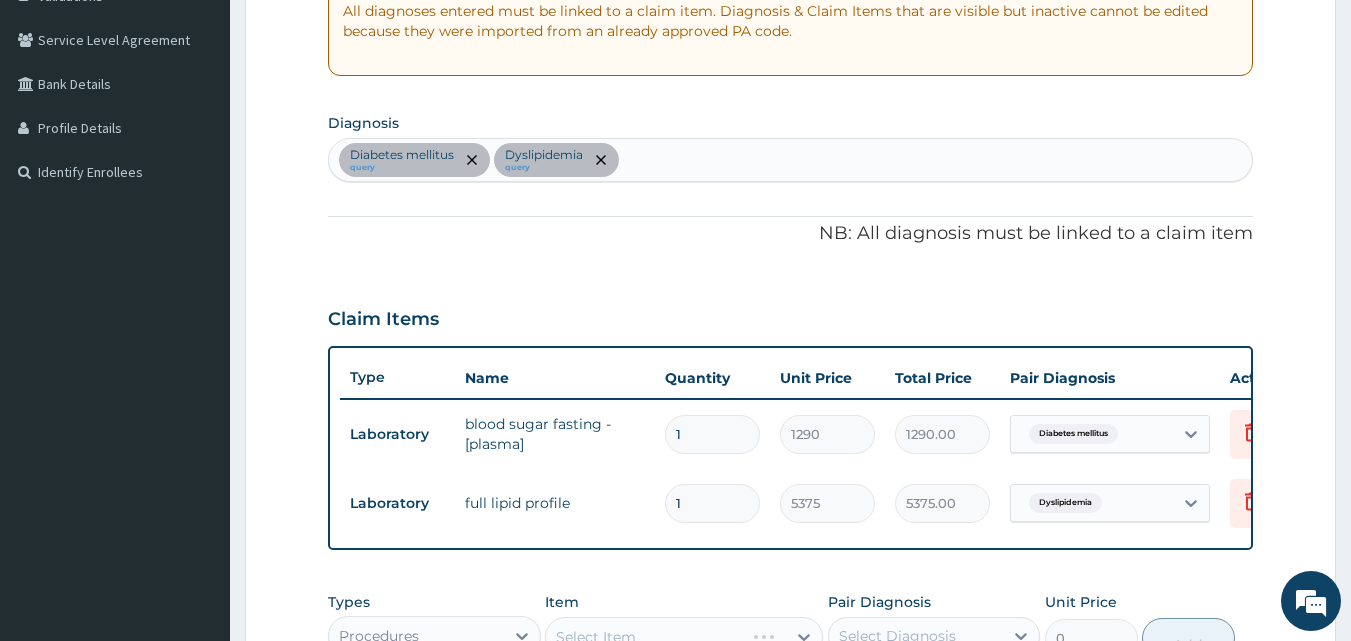 scroll, scrollTop: 290, scrollLeft: 0, axis: vertical 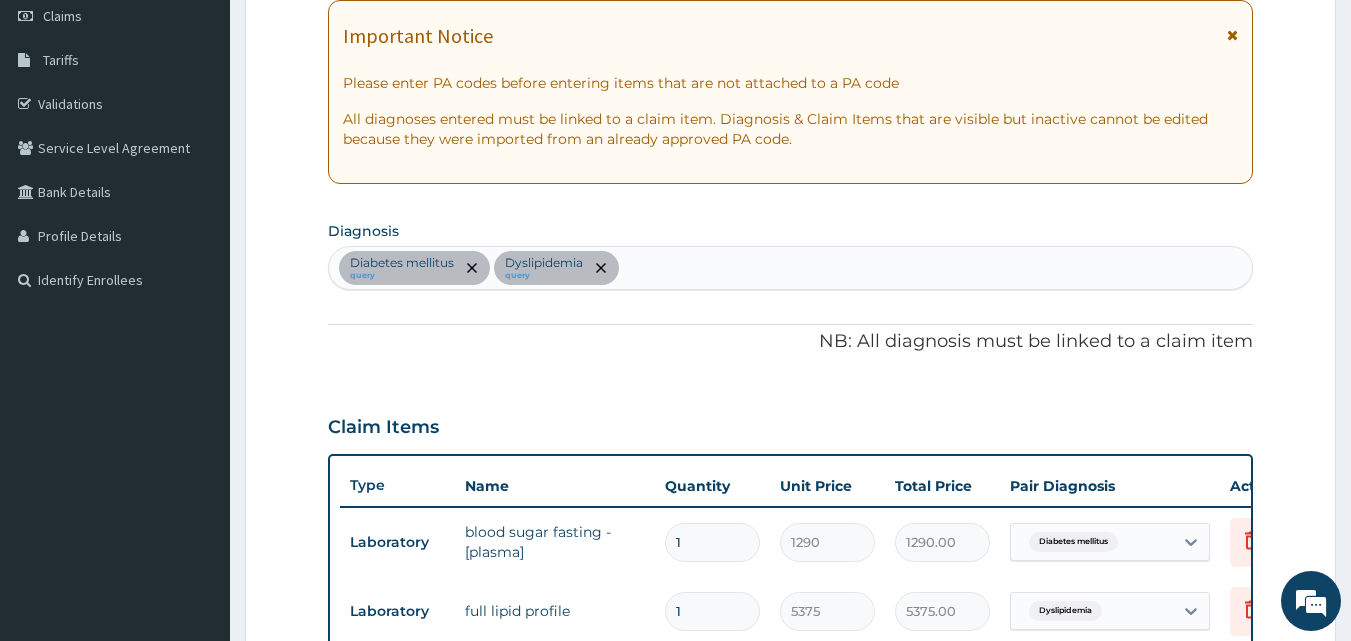 click on "Diabetes mellitus query Dyslipidemia query" at bounding box center (791, 268) 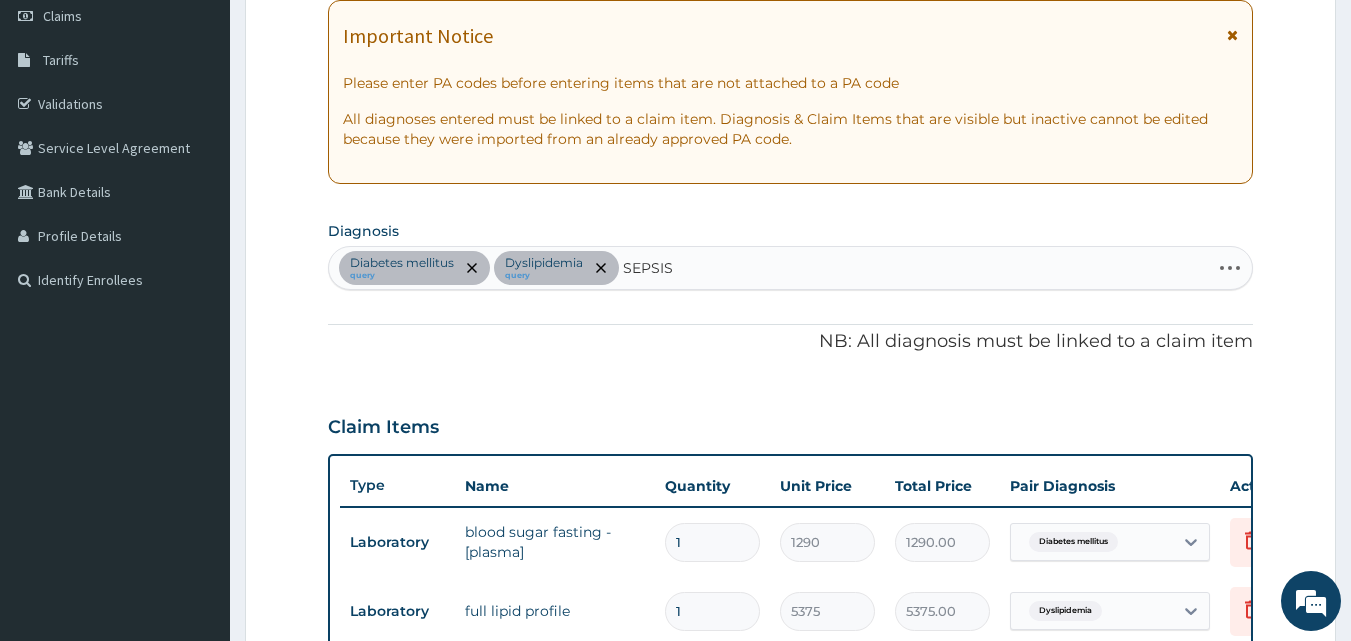 type on "SEPSIS" 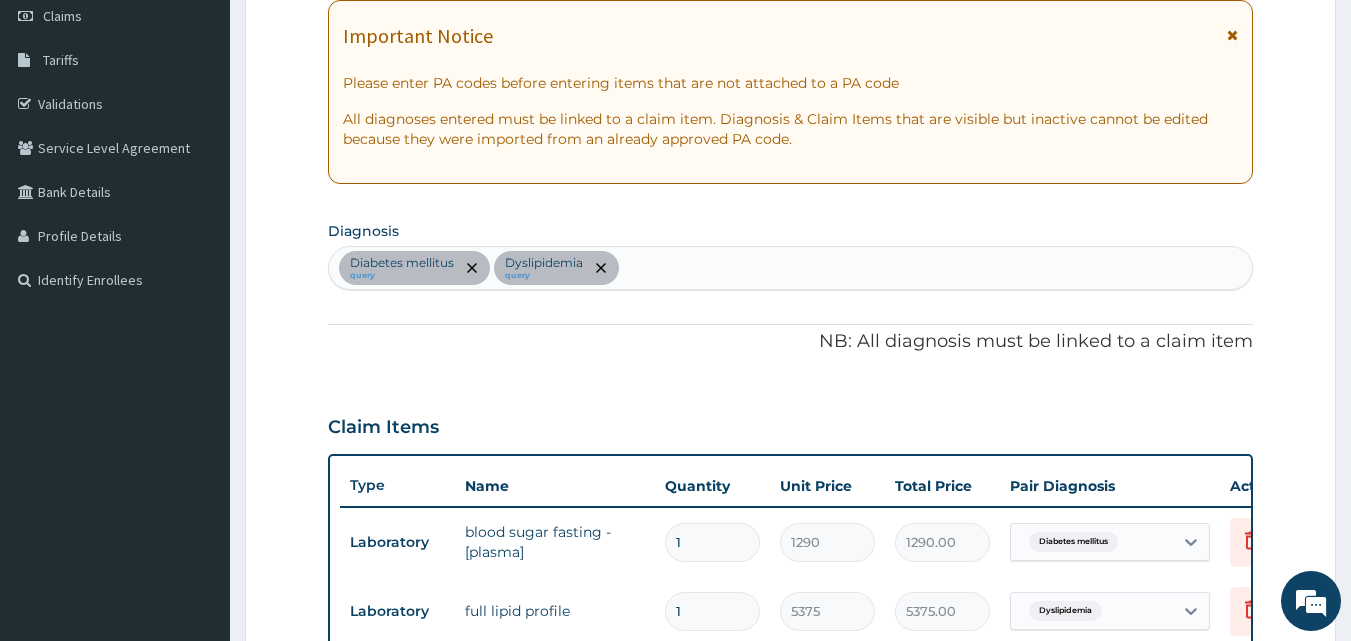 click on "PA Code / Prescription Code PA/94E0C1 Encounter Date 04-08-2025 Important Notice Please enter PA codes before entering items that are not attached to a PA code   All diagnoses entered must be linked to a claim item. Diagnosis & Claim Items that are visible but inactive cannot be edited because they were imported from an already approved PA code. Diagnosis Diabetes mellitus query Dyslipidemia query NB: All diagnosis must be linked to a claim item Claim Items Type Name Quantity Unit Price Total Price Pair Diagnosis Actions Laboratory blood sugar fasting - [plasma] 1 1290 1290.00 Diabetes mellitus Delete Laboratory full lipid profile 1 5375 5375.00 Dyslipidemia Delete Types Procedures Item Select Item Pair Diagnosis Select Diagnosis Unit Price 0 Add Comment" at bounding box center (791, 408) 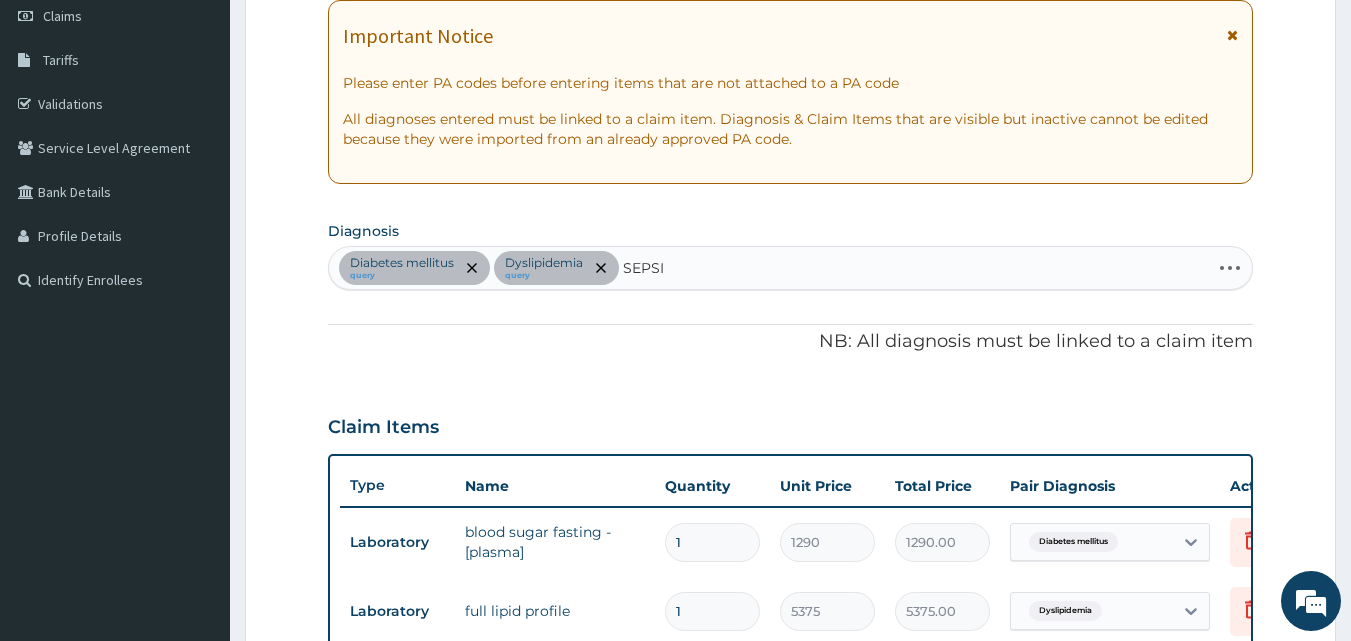 type on "SEPSIS" 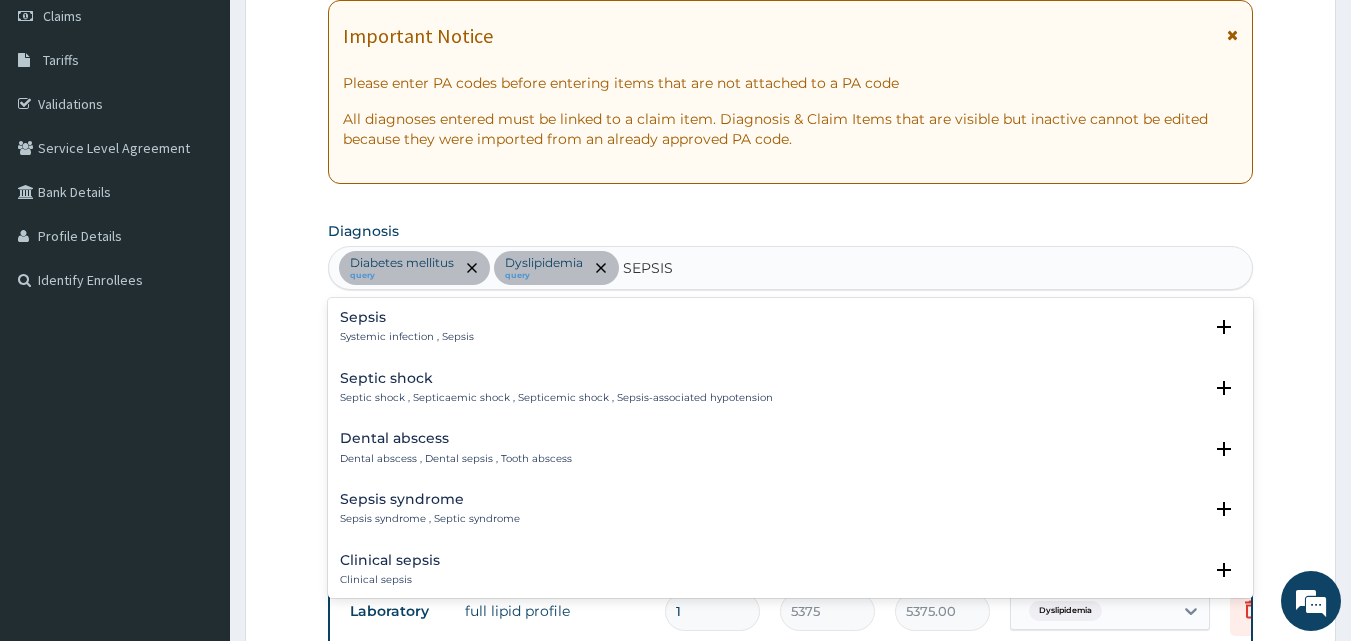 click on "Sepsis" at bounding box center [407, 317] 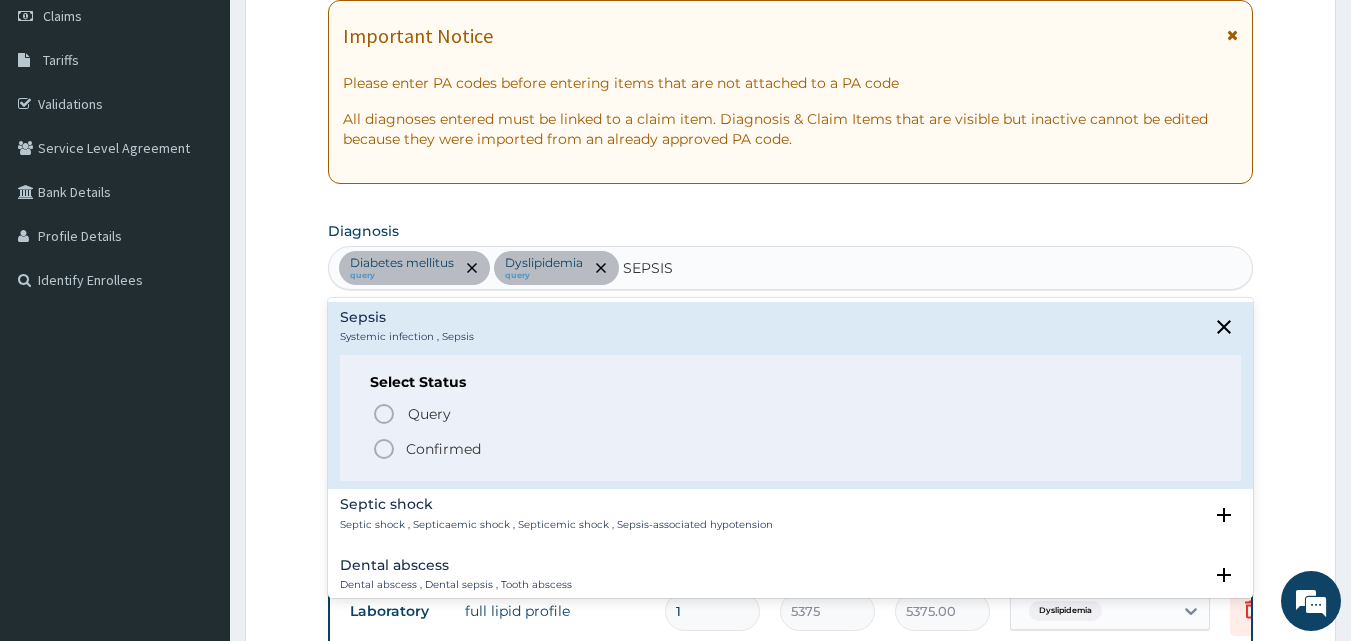 click 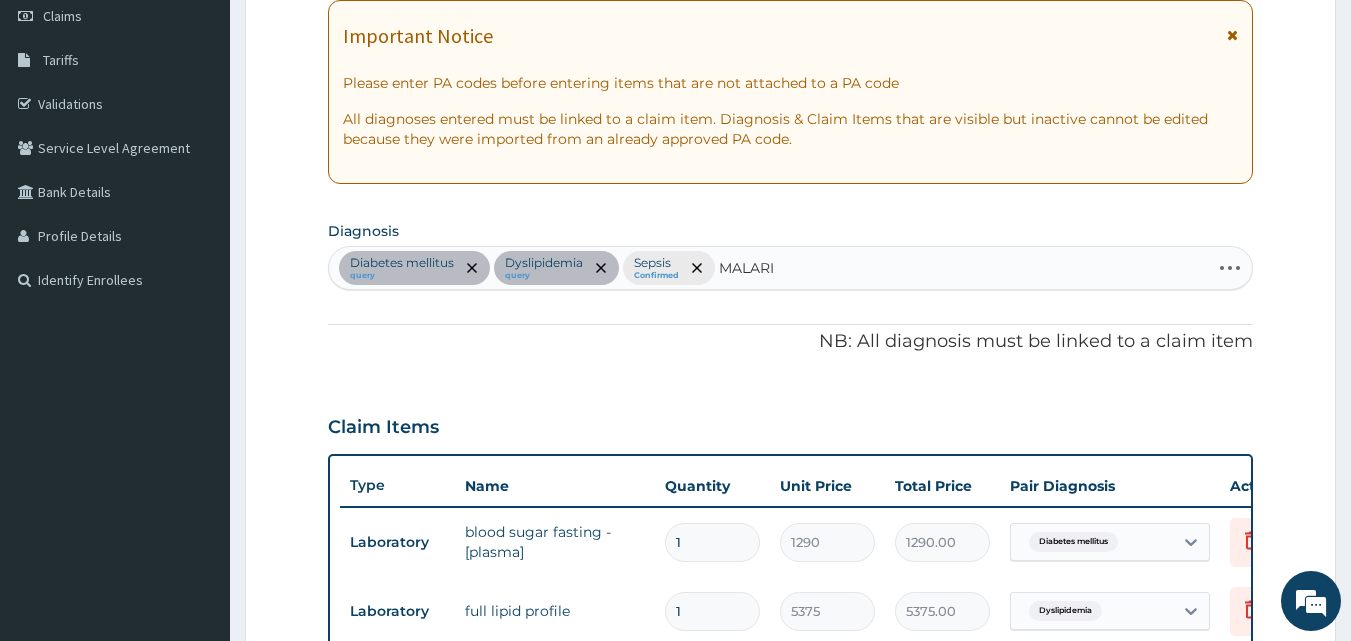 type on "MALARIA" 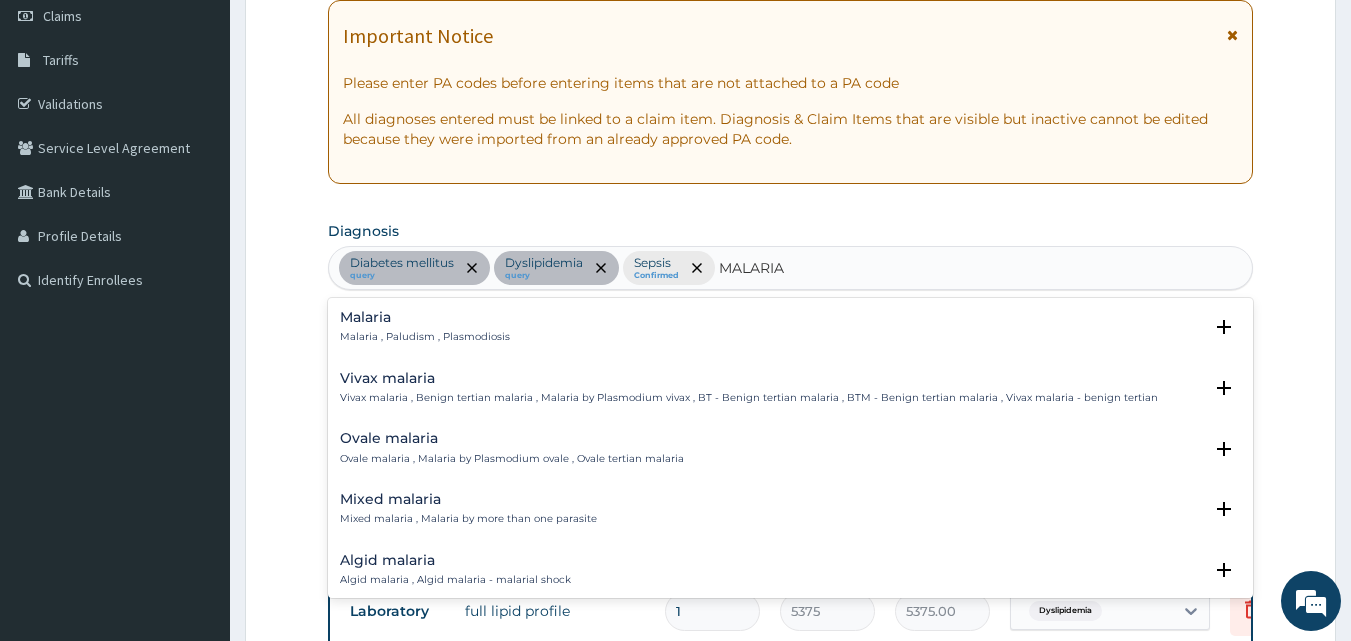 click on "Malaria" at bounding box center (425, 317) 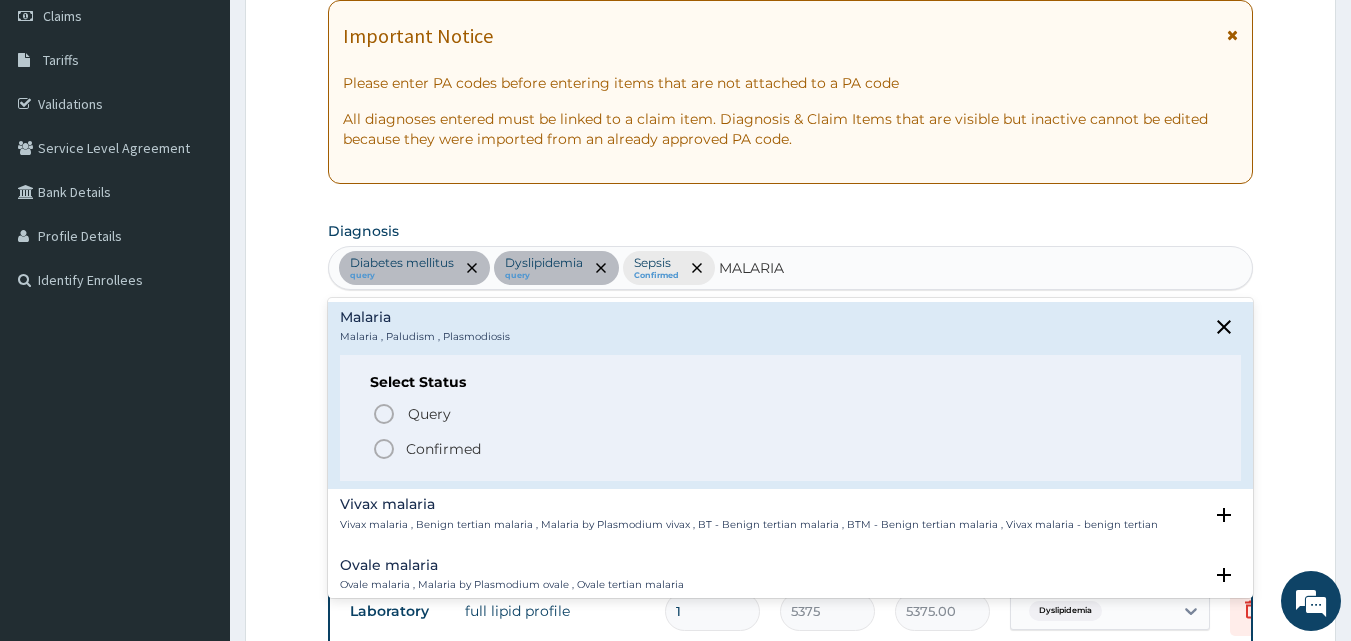 click 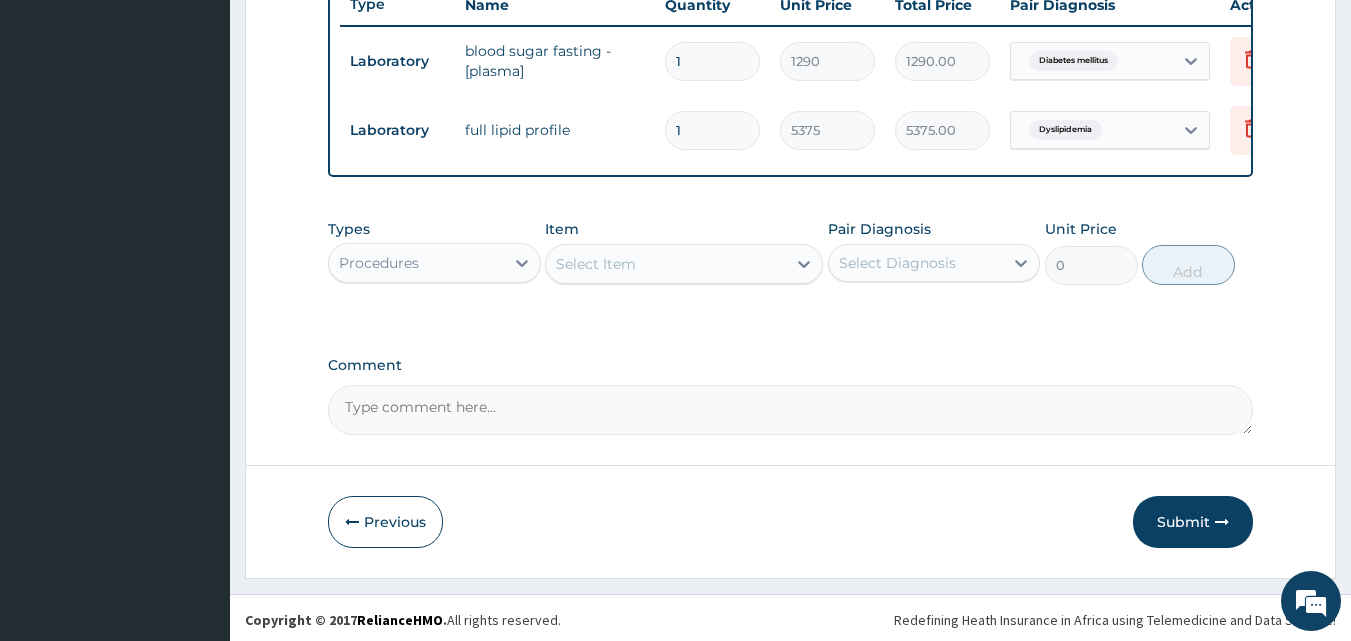 scroll, scrollTop: 790, scrollLeft: 0, axis: vertical 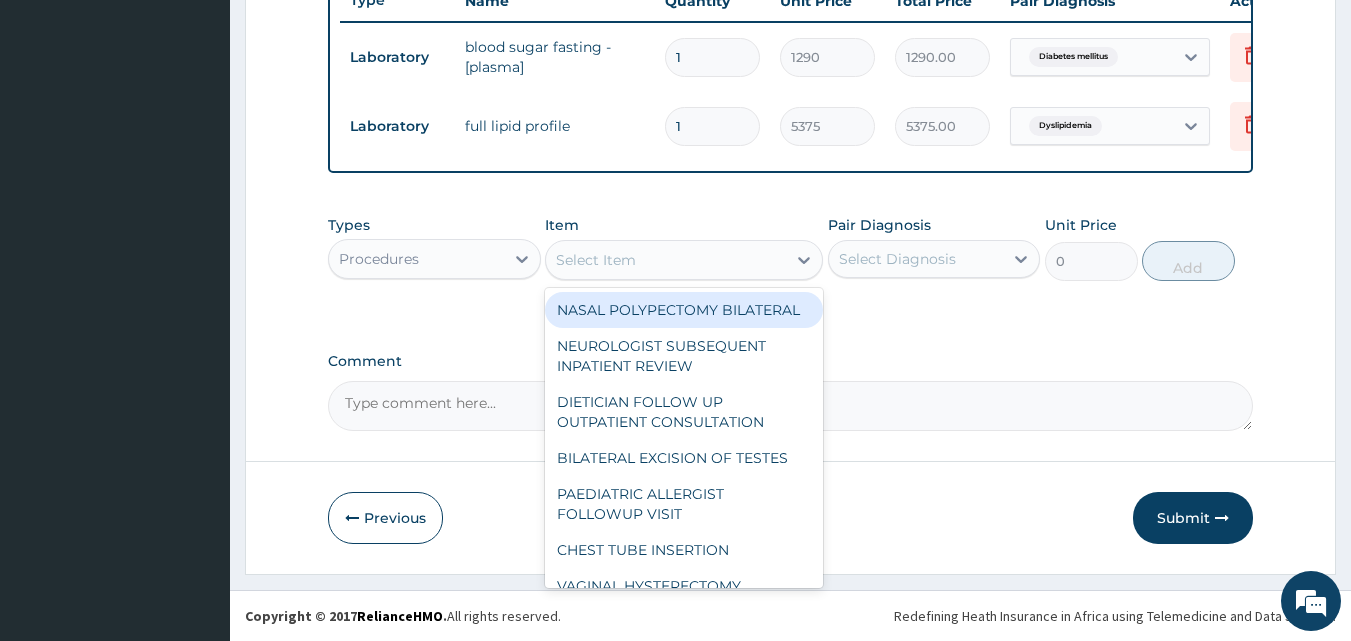 click on "Select Item" at bounding box center (666, 260) 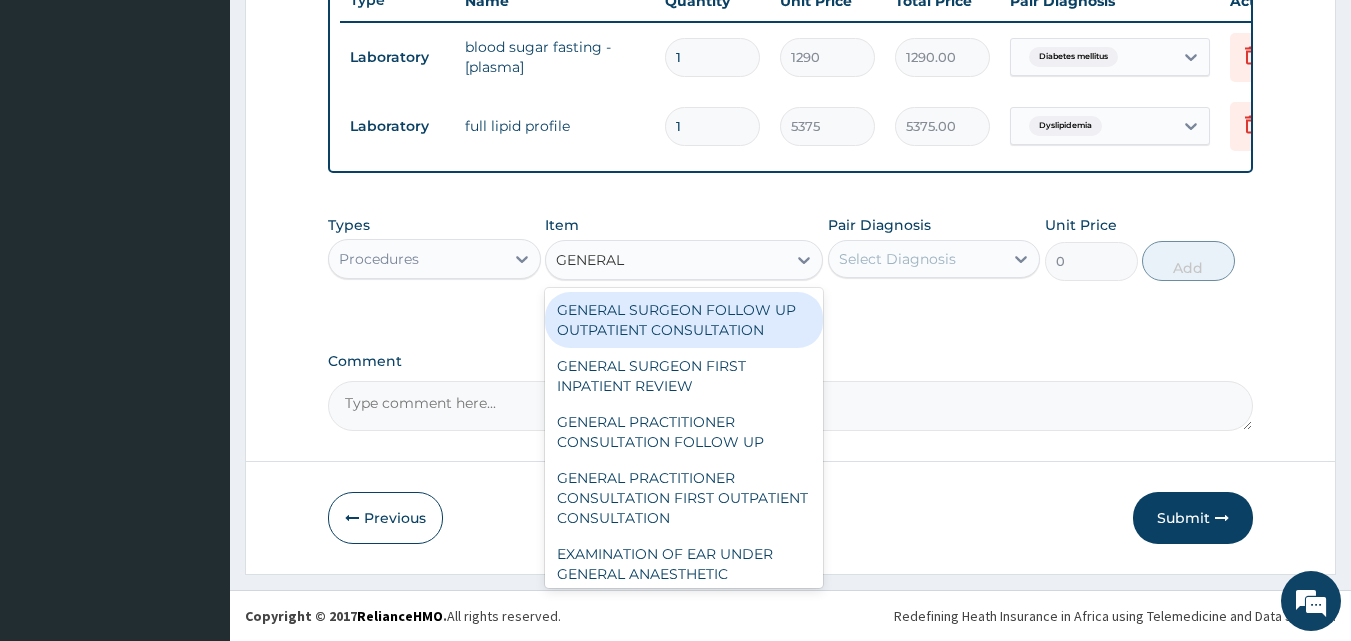 type on "GENERAL P" 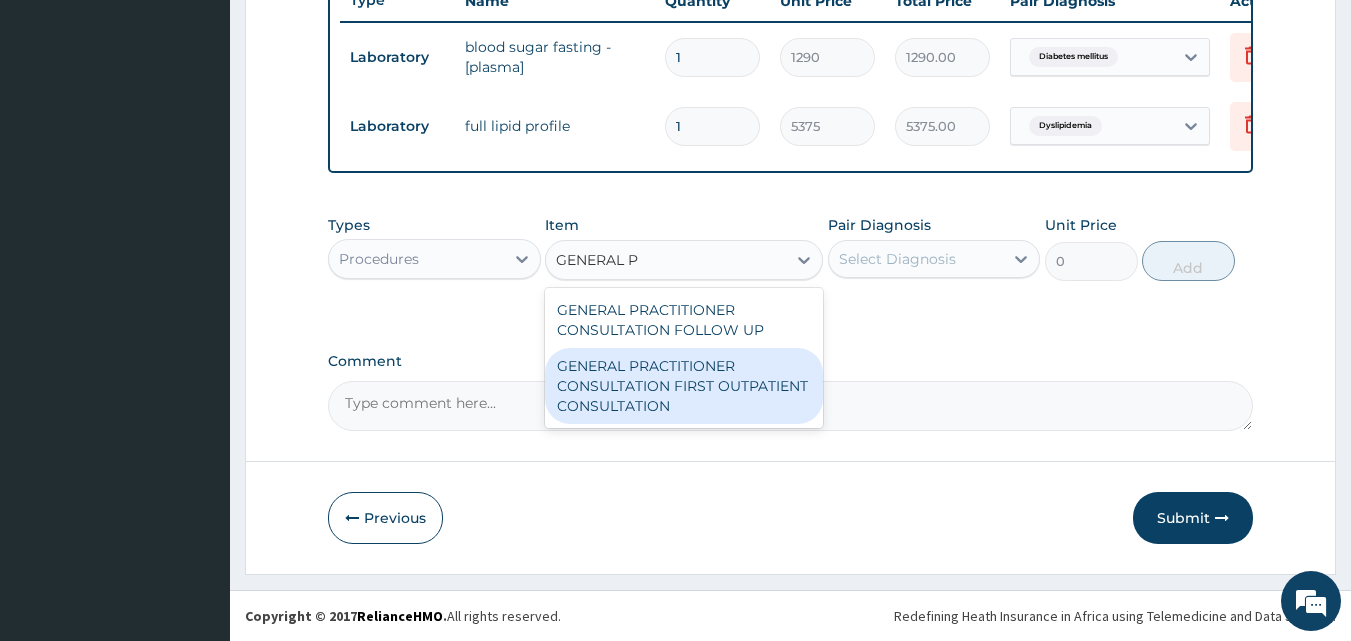 click on "GENERAL PRACTITIONER CONSULTATION FIRST OUTPATIENT CONSULTATION" at bounding box center (684, 386) 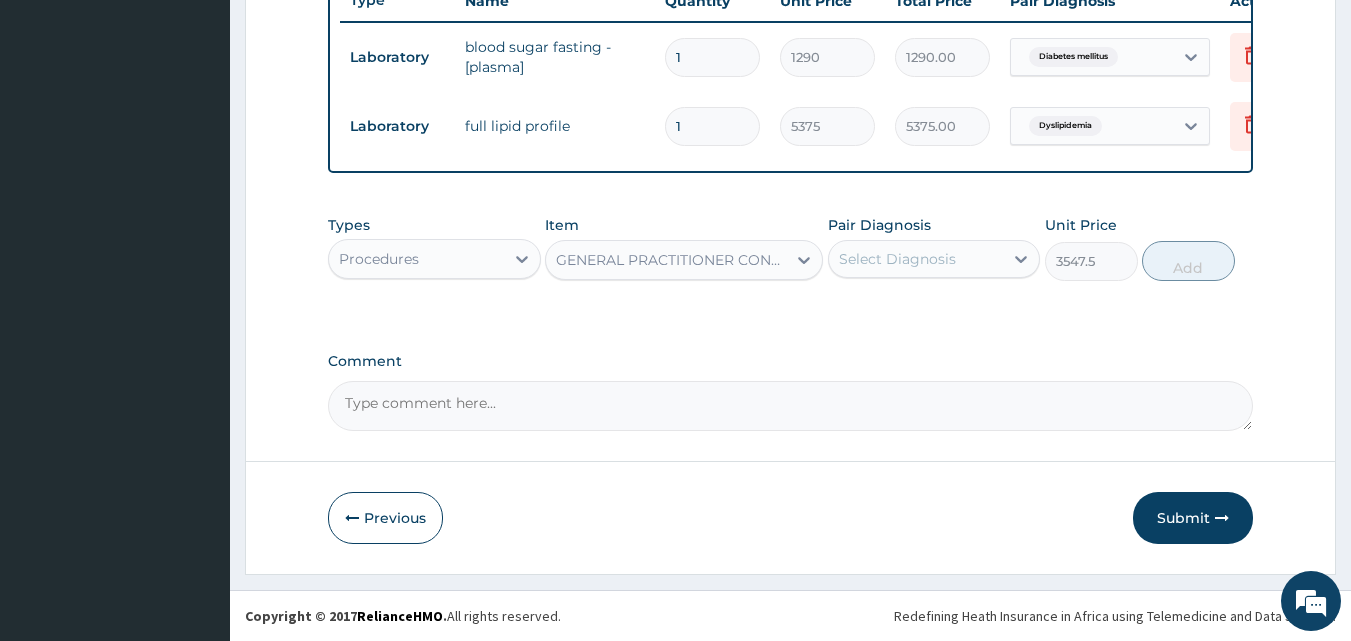 click on "Types Procedures Item GENERAL PRACTITIONER CONSULTATION FIRST OUTPATIENT CONSULTATION Pair Diagnosis Select Diagnosis Unit Price 3547.5 Add" at bounding box center [791, 248] 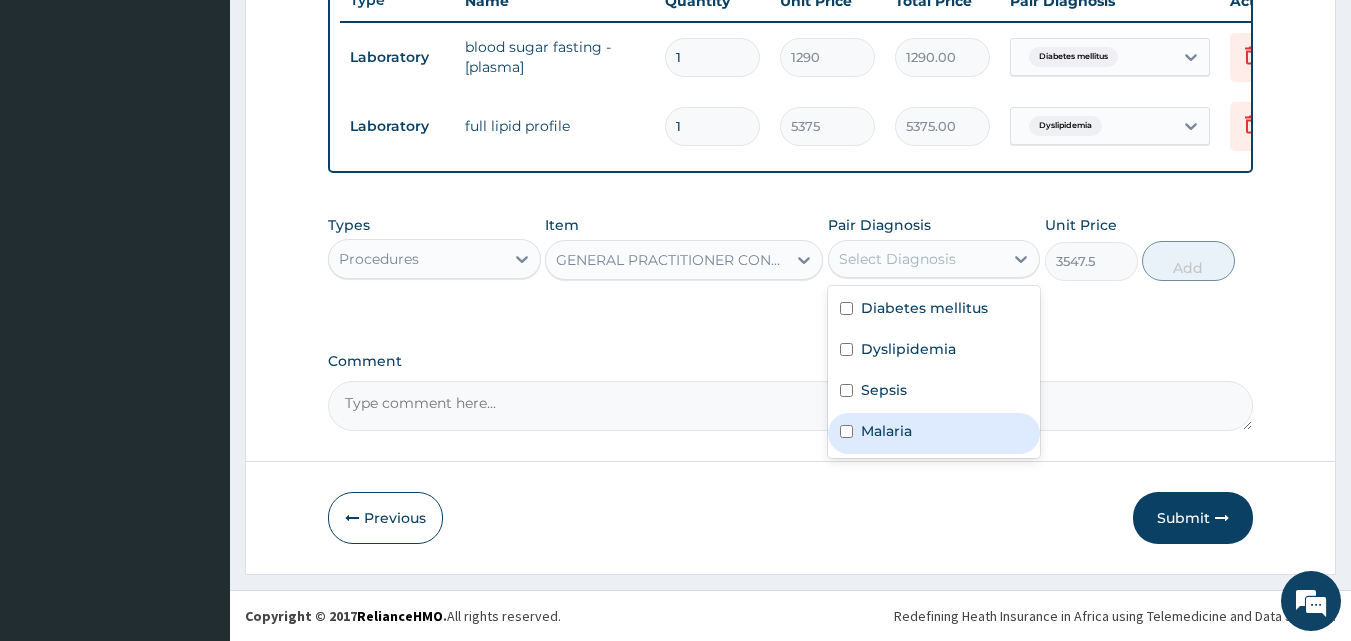 drag, startPoint x: 885, startPoint y: 431, endPoint x: 865, endPoint y: 422, distance: 21.931713 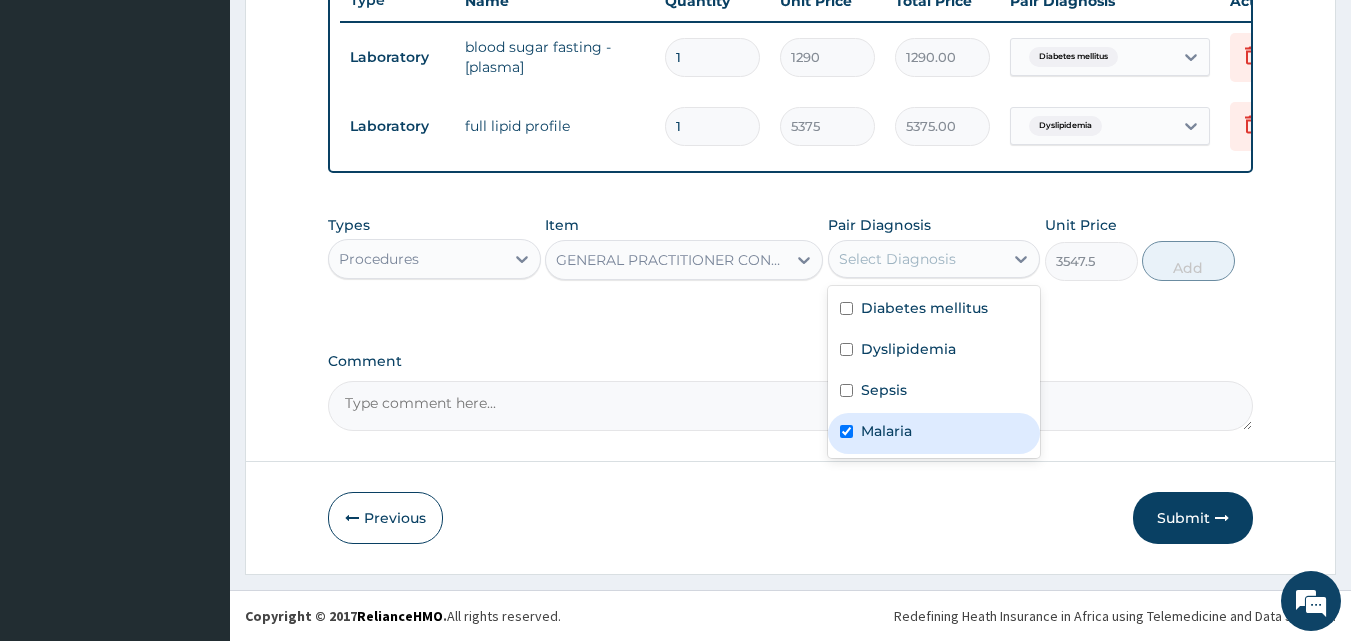 checkbox on "true" 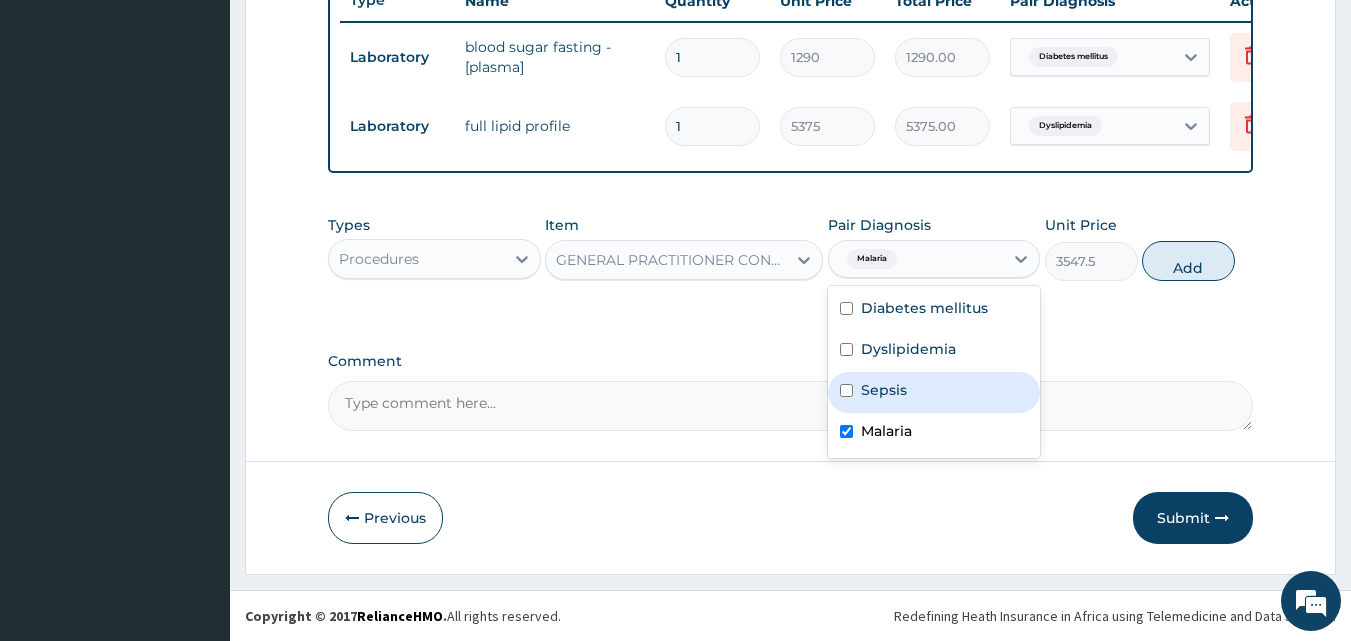drag, startPoint x: 854, startPoint y: 387, endPoint x: 857, endPoint y: 356, distance: 31.144823 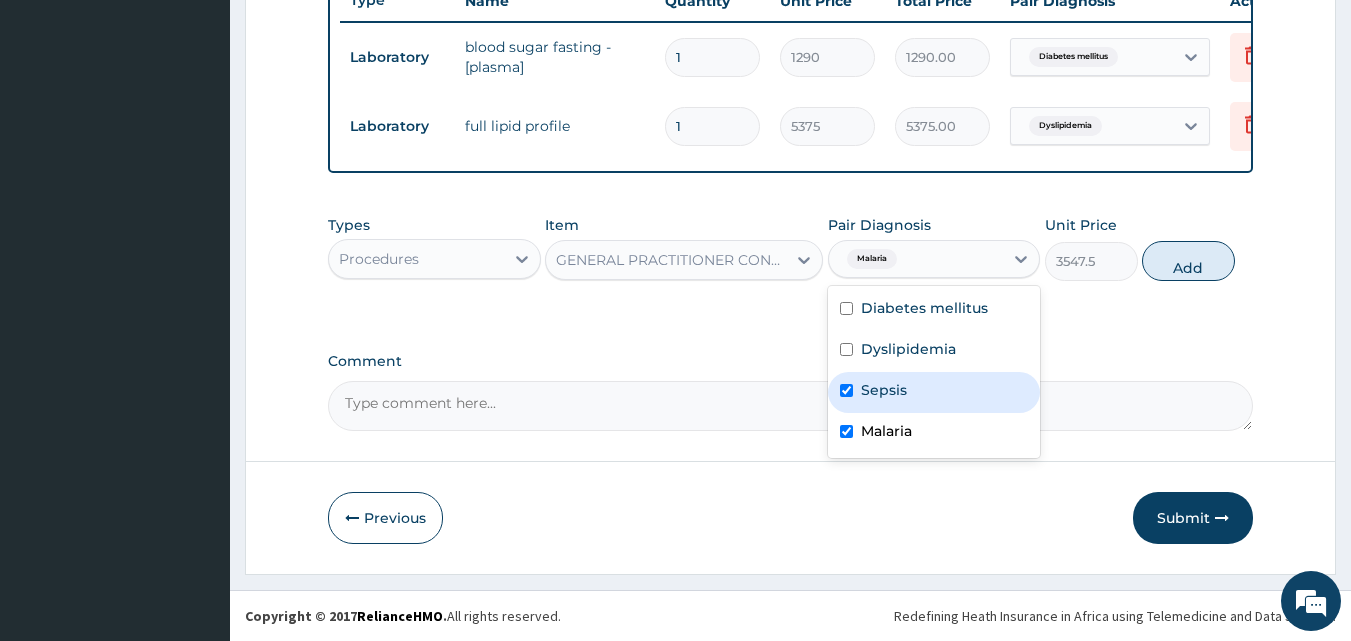 checkbox on "true" 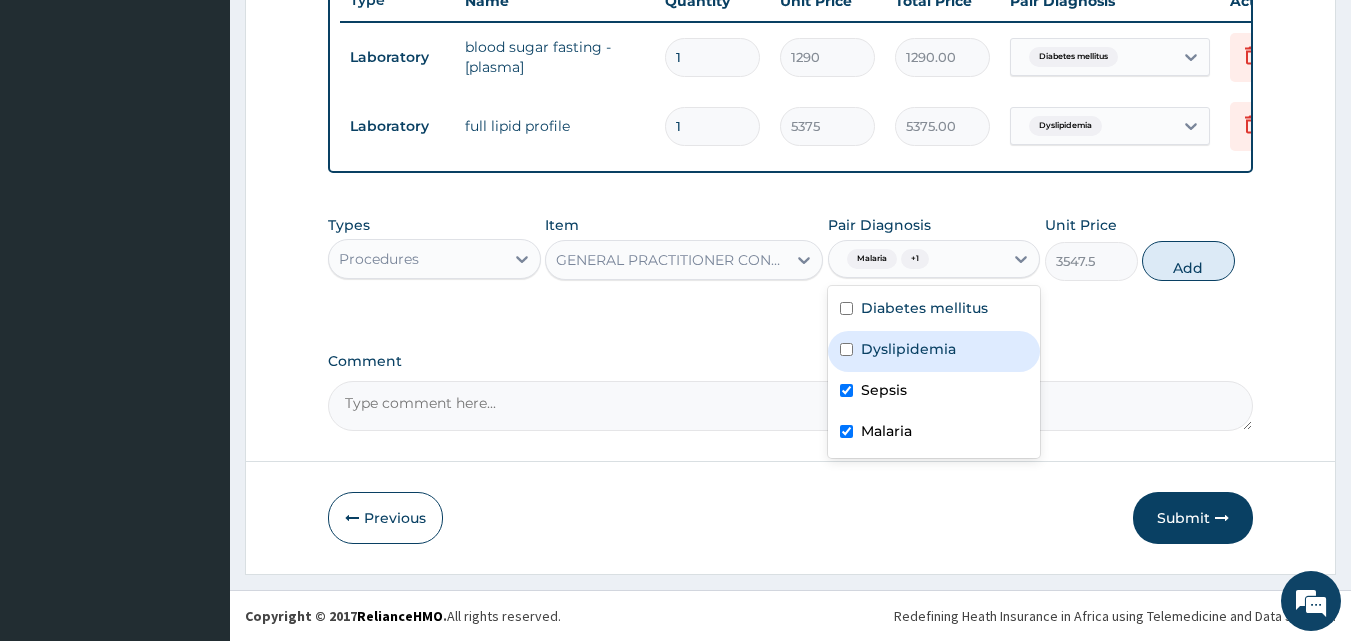 click on "Dyslipidemia" at bounding box center (908, 349) 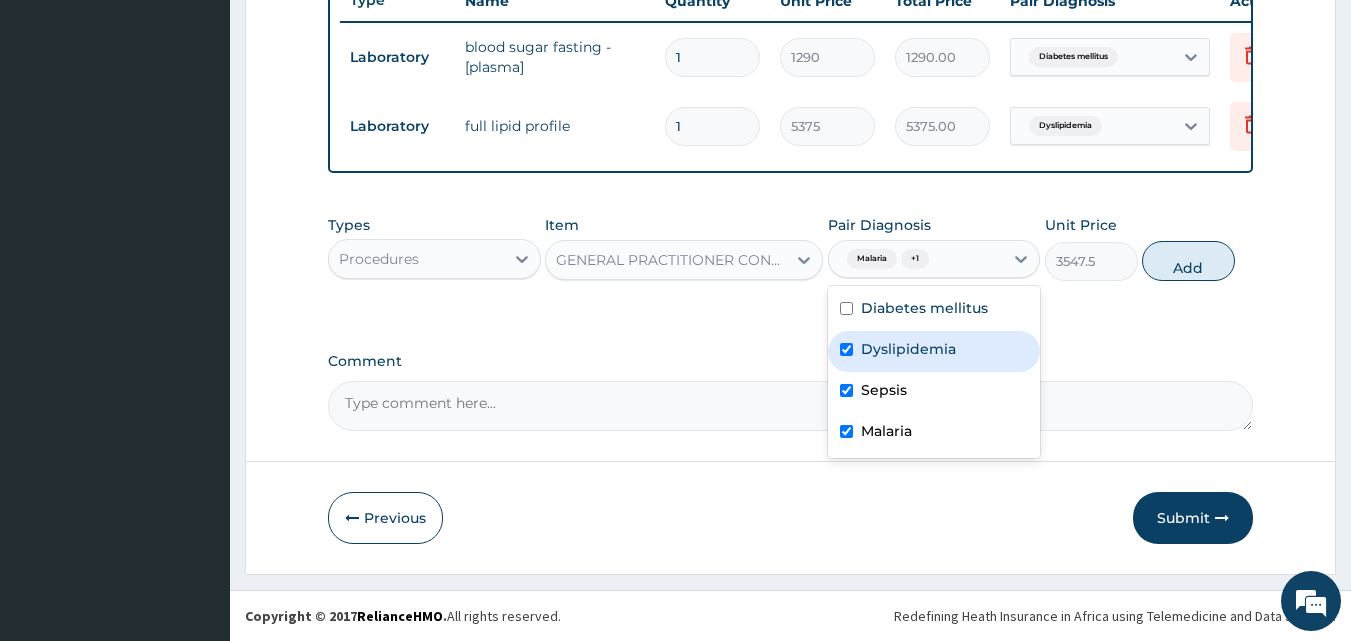 checkbox on "true" 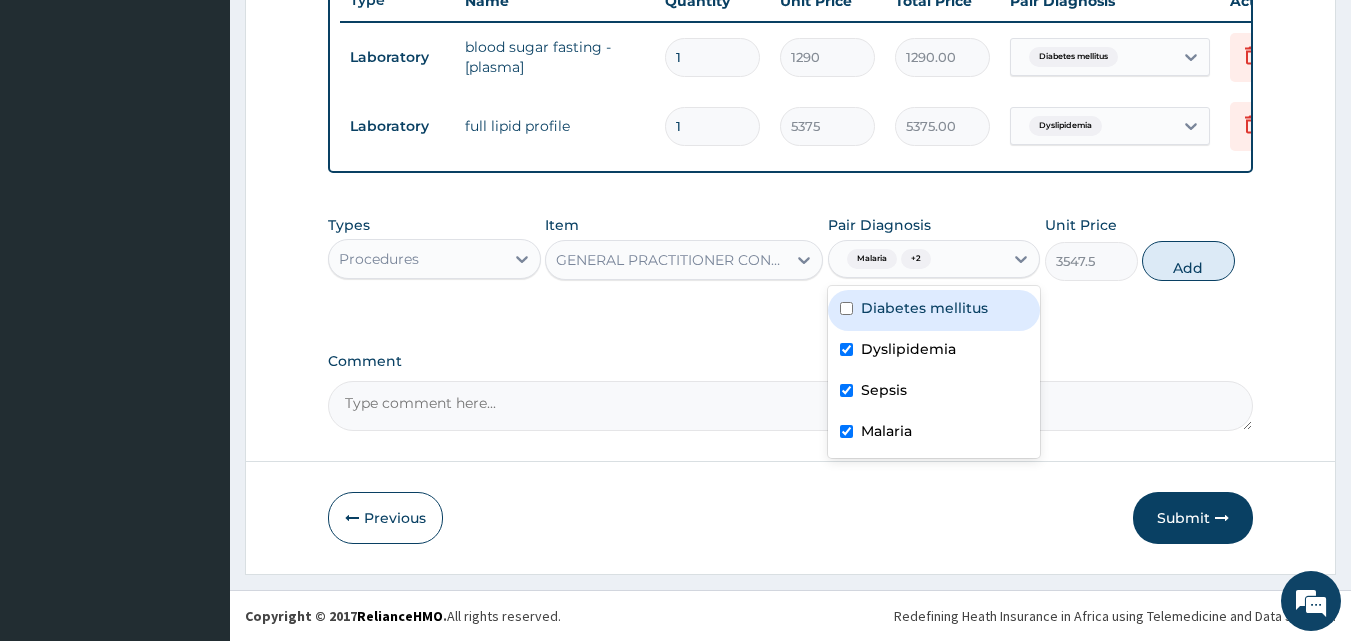 click on "Diabetes mellitus" at bounding box center (924, 308) 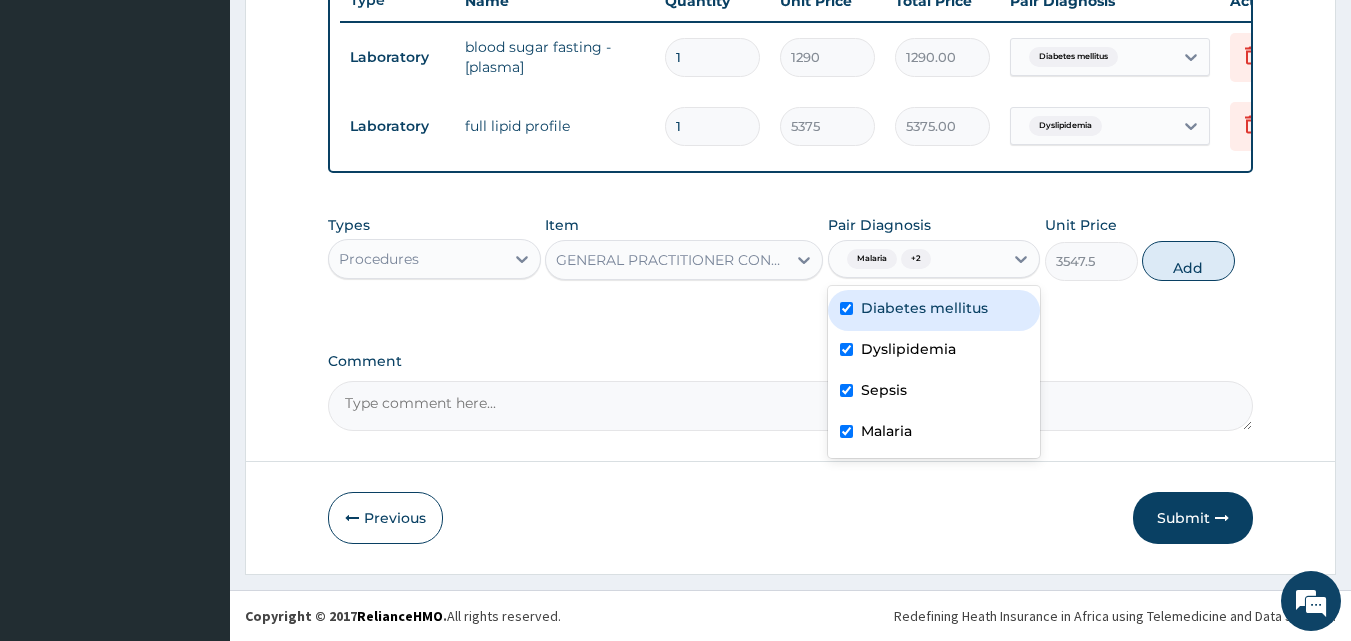 checkbox on "true" 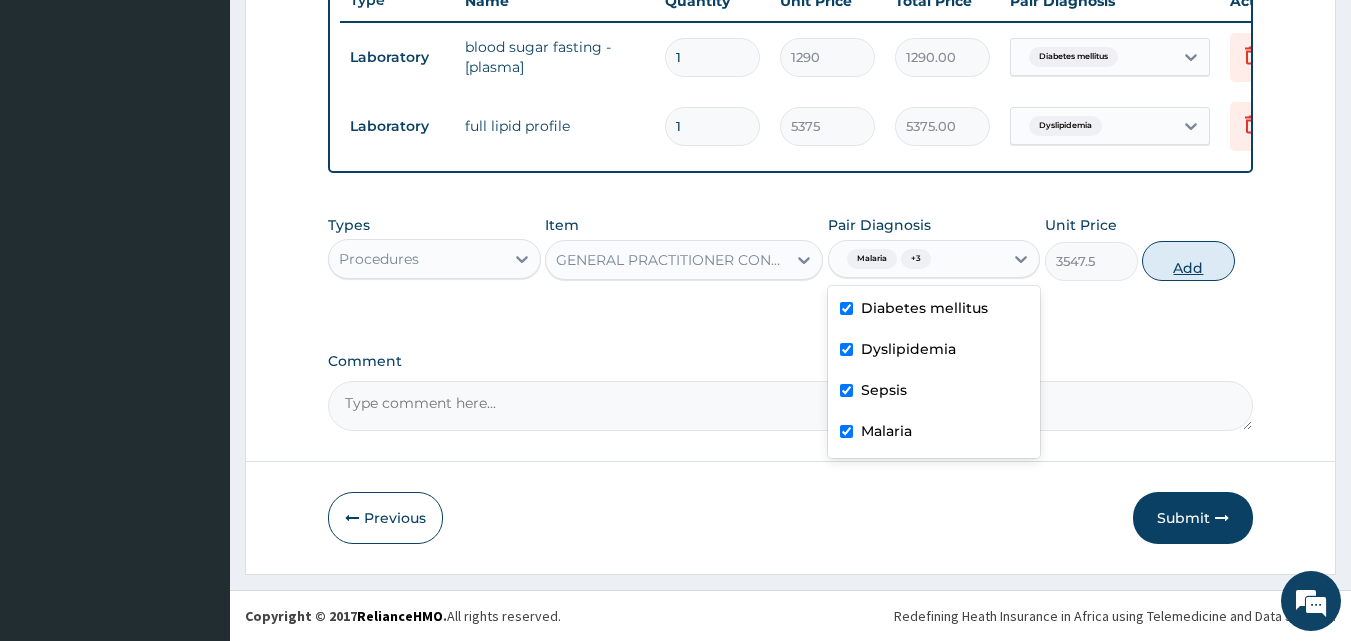 click on "Add" at bounding box center [1188, 261] 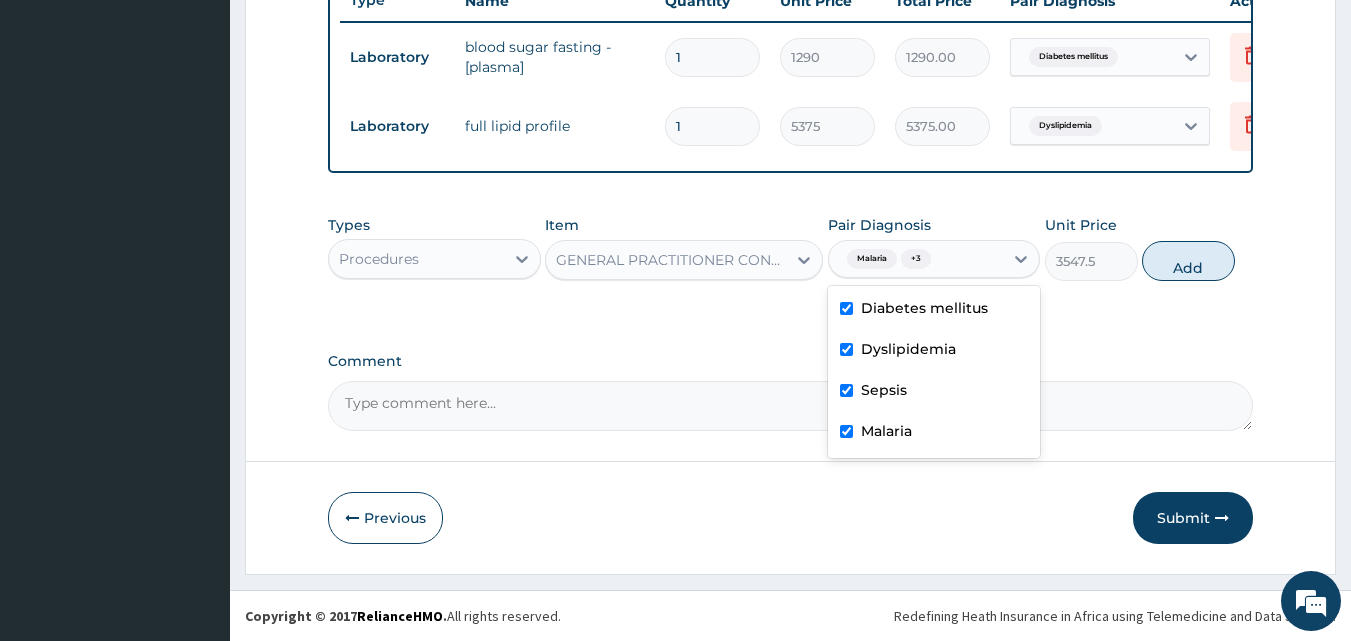 type on "0" 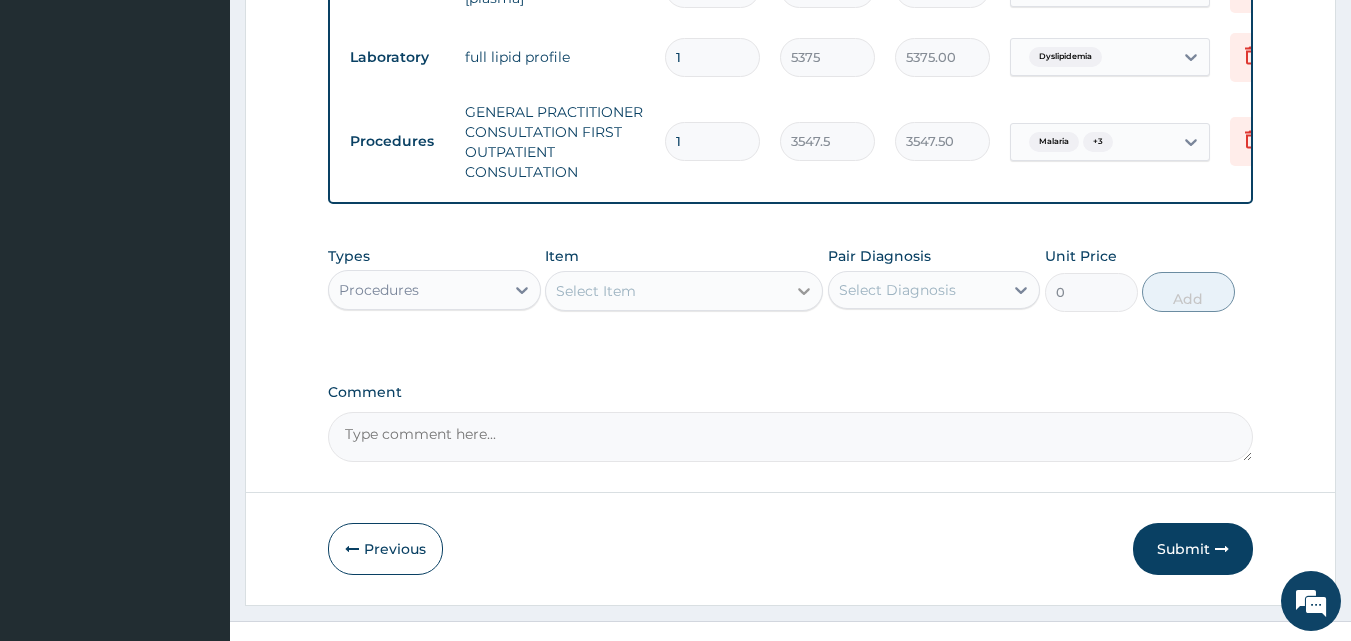 scroll, scrollTop: 890, scrollLeft: 0, axis: vertical 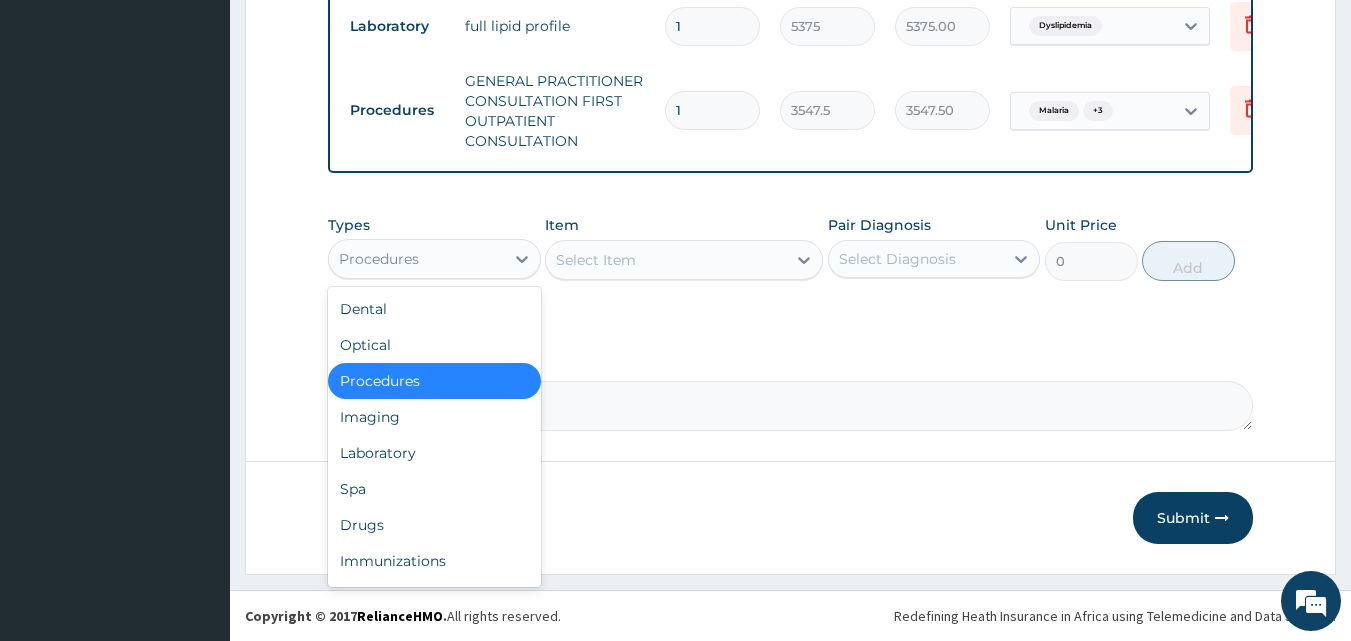 click on "Procedures" at bounding box center (379, 259) 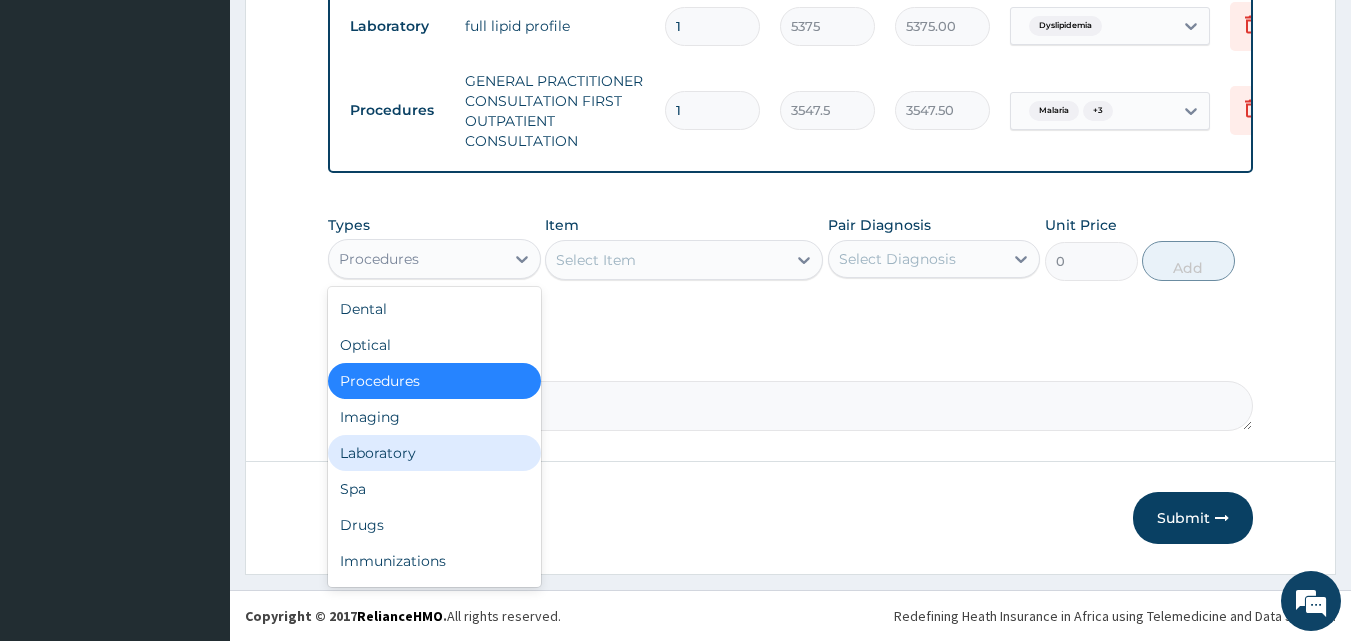 click on "Laboratory" at bounding box center (434, 453) 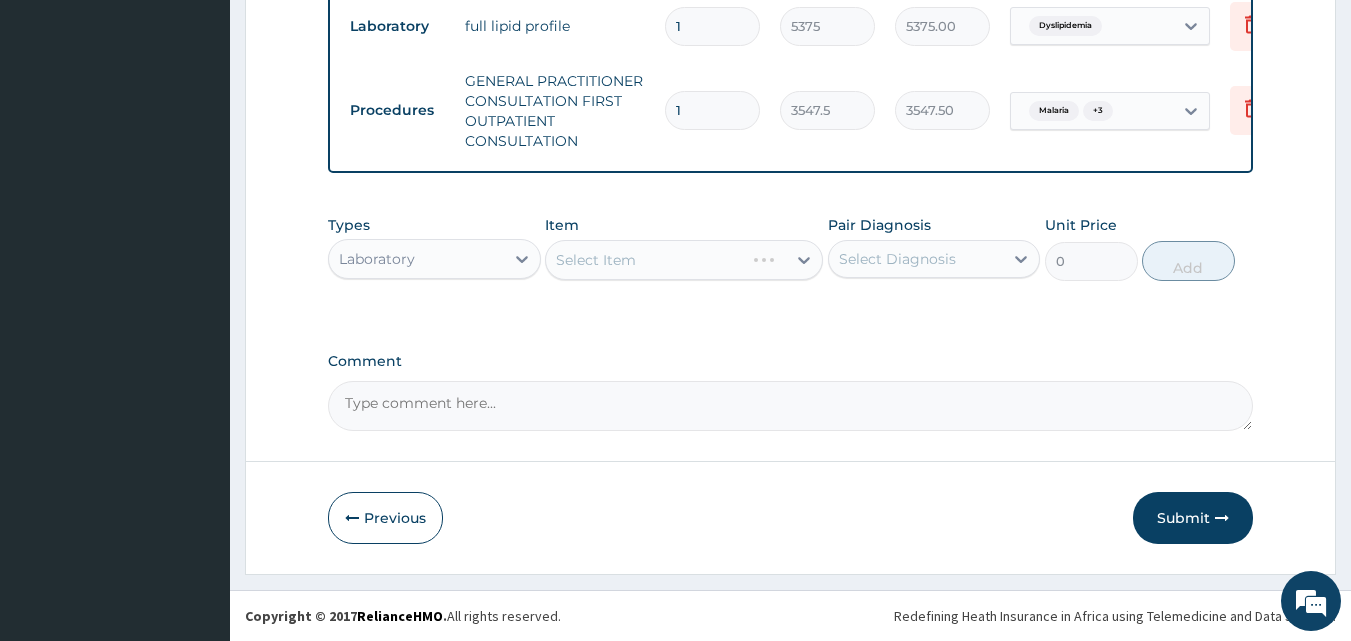 click on "Types Laboratory Item Select Item Pair Diagnosis Select Diagnosis Unit Price 0 Add" at bounding box center (791, 263) 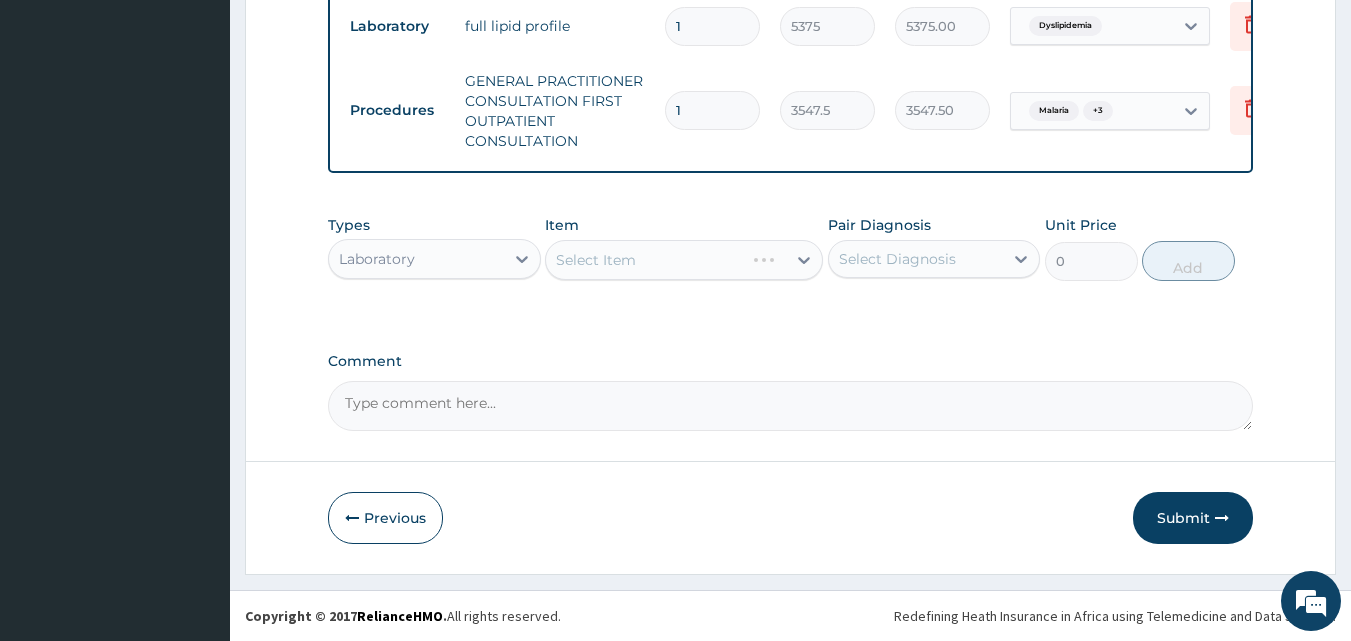 click on "Types Laboratory Item Select Item Pair Diagnosis Select Diagnosis Unit Price 0 Add" at bounding box center [791, 263] 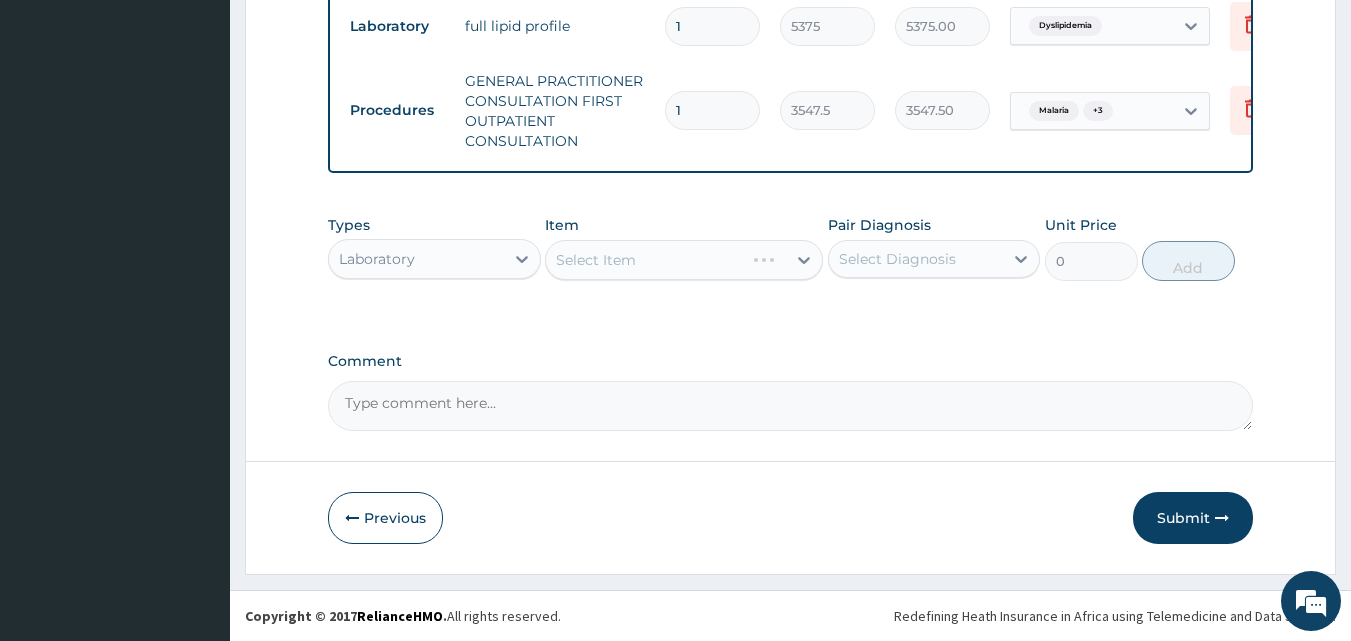 click on "Select Diagnosis" at bounding box center (897, 259) 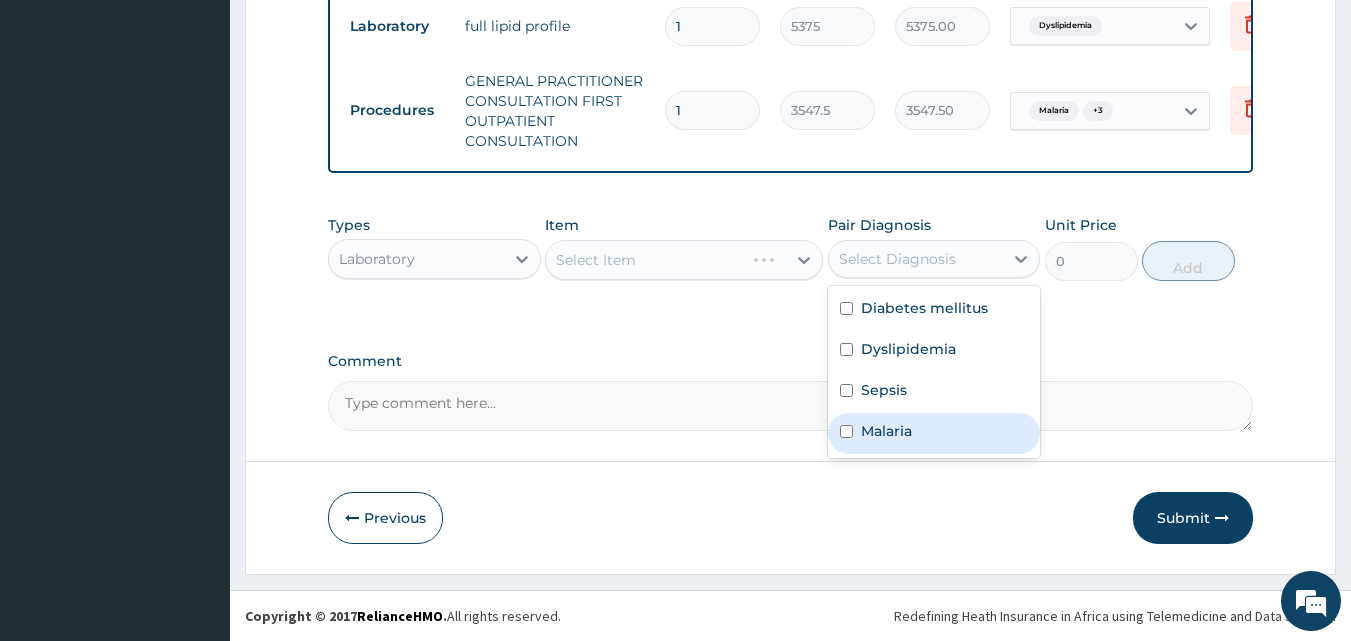click on "Malaria" at bounding box center (886, 431) 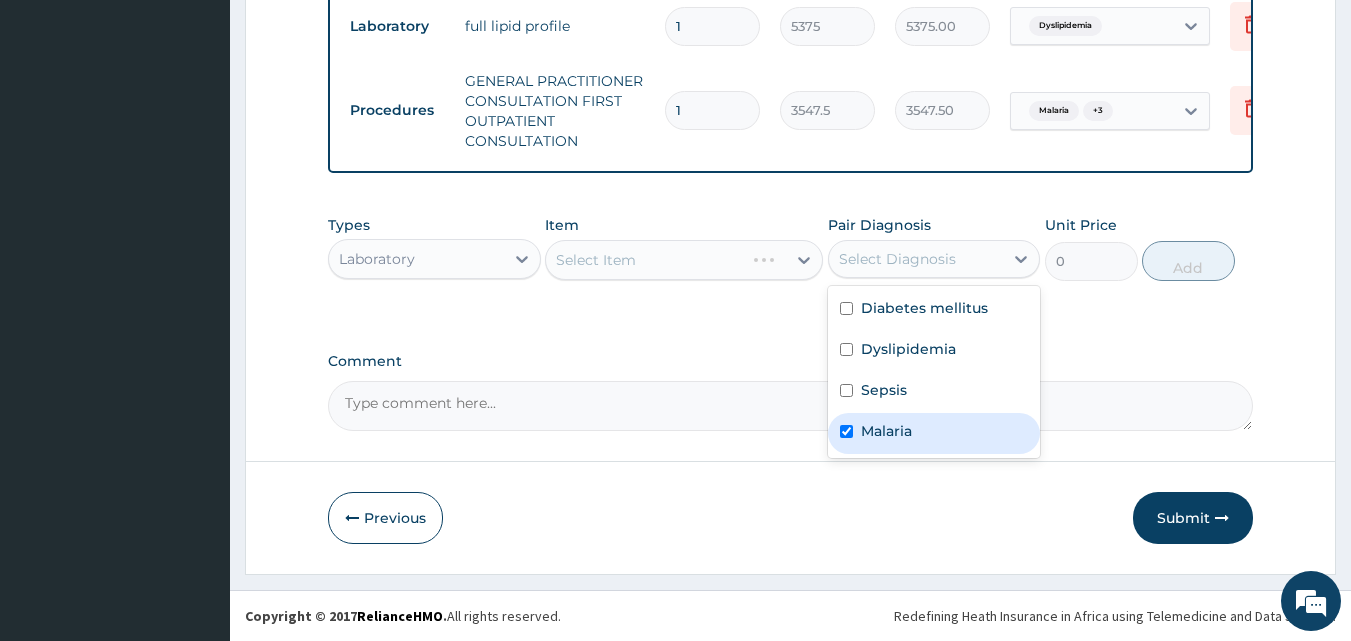 checkbox on "true" 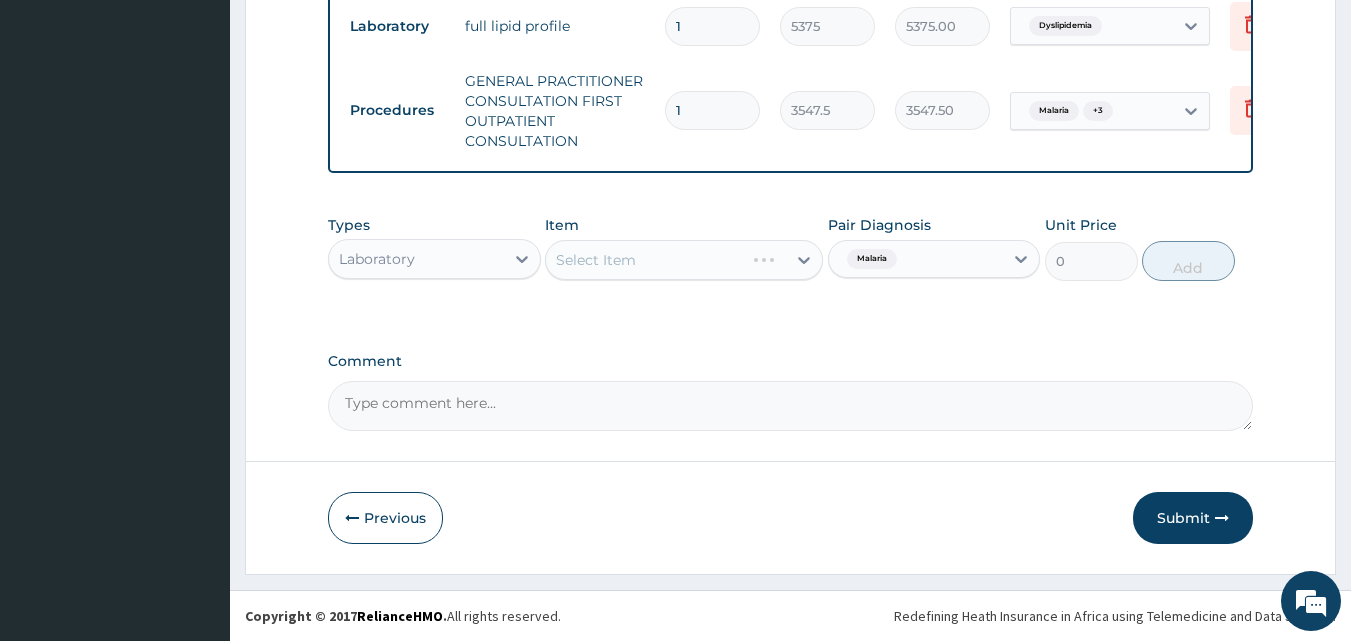 click on "Types Laboratory Item Select Item Pair Diagnosis Malaria Unit Price 0 Add" at bounding box center (791, 263) 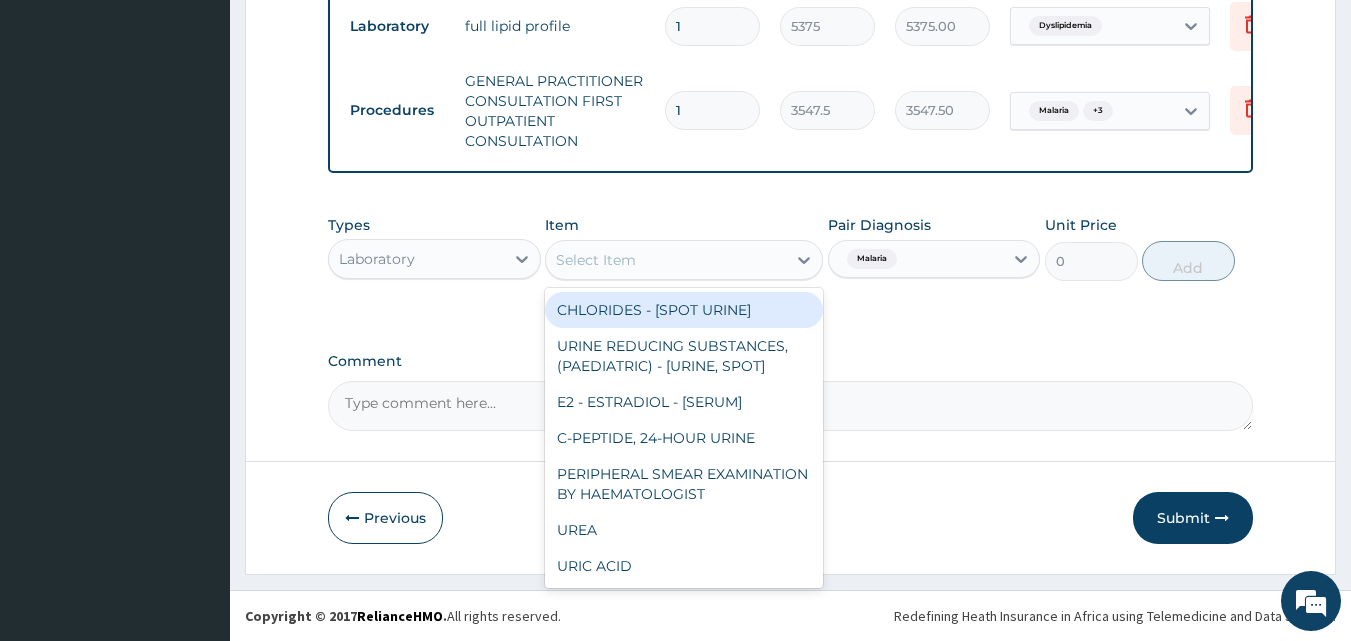 click on "Select Item" at bounding box center (666, 260) 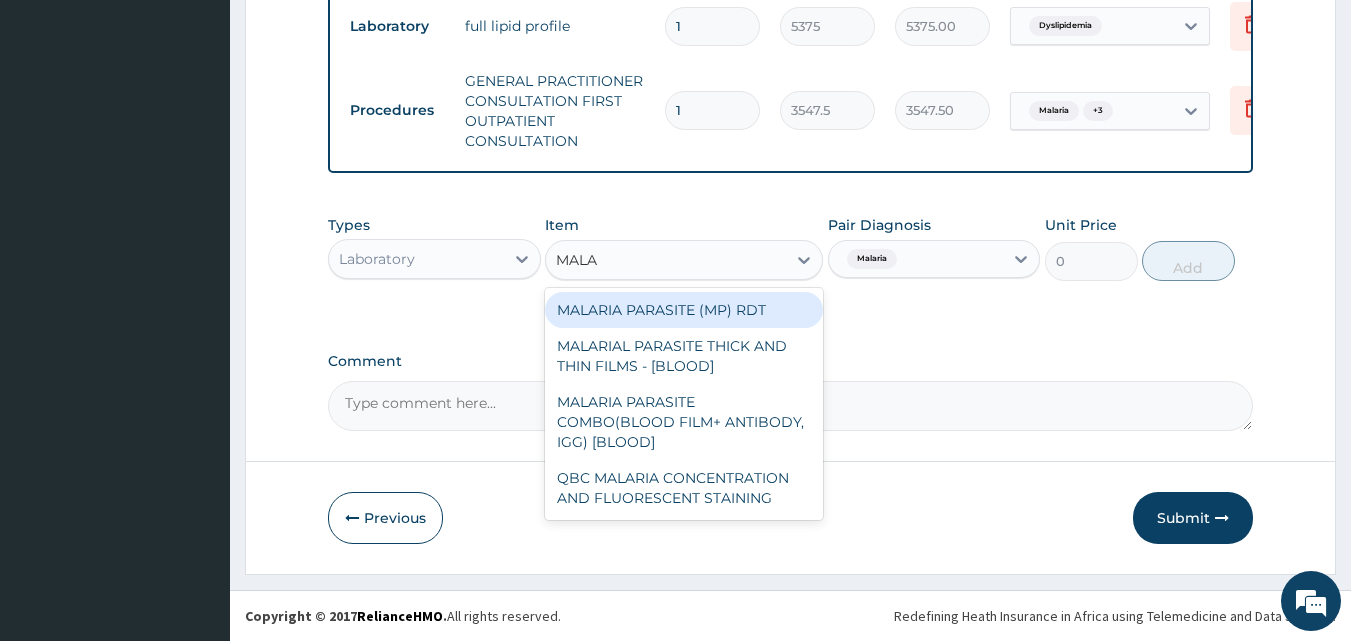 type on "MALAR" 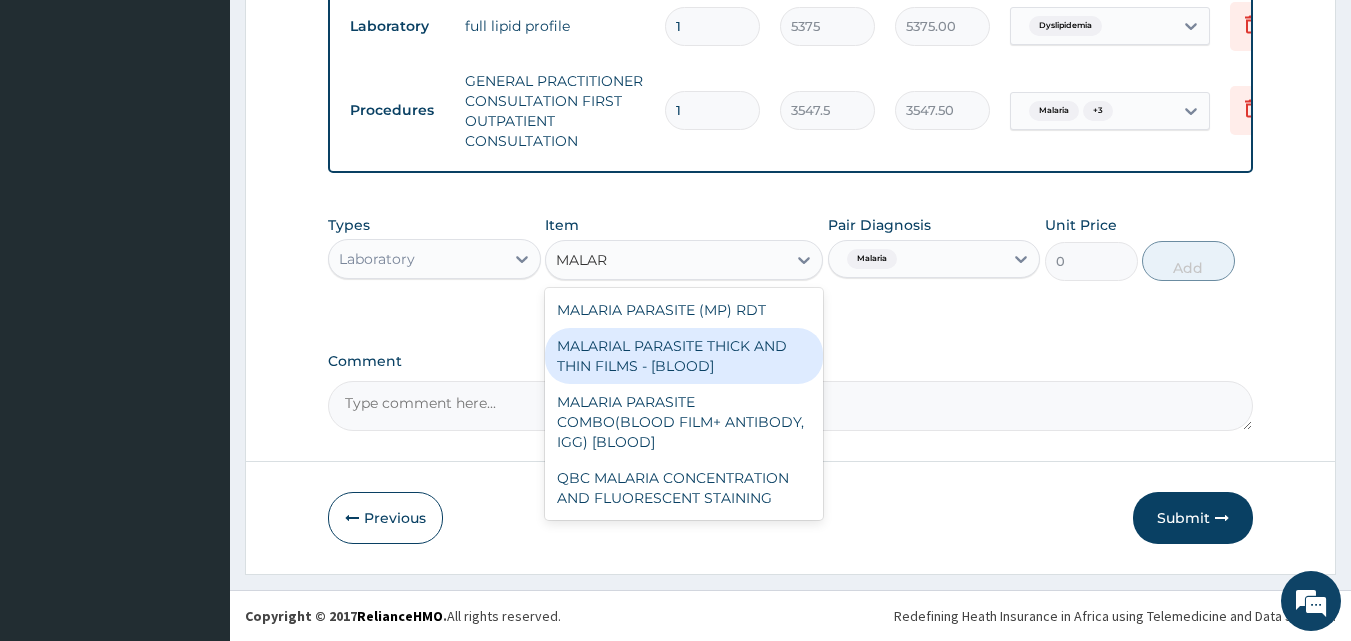 click on "MALARIAL PARASITE THICK AND THIN FILMS - [BLOOD]" at bounding box center (684, 356) 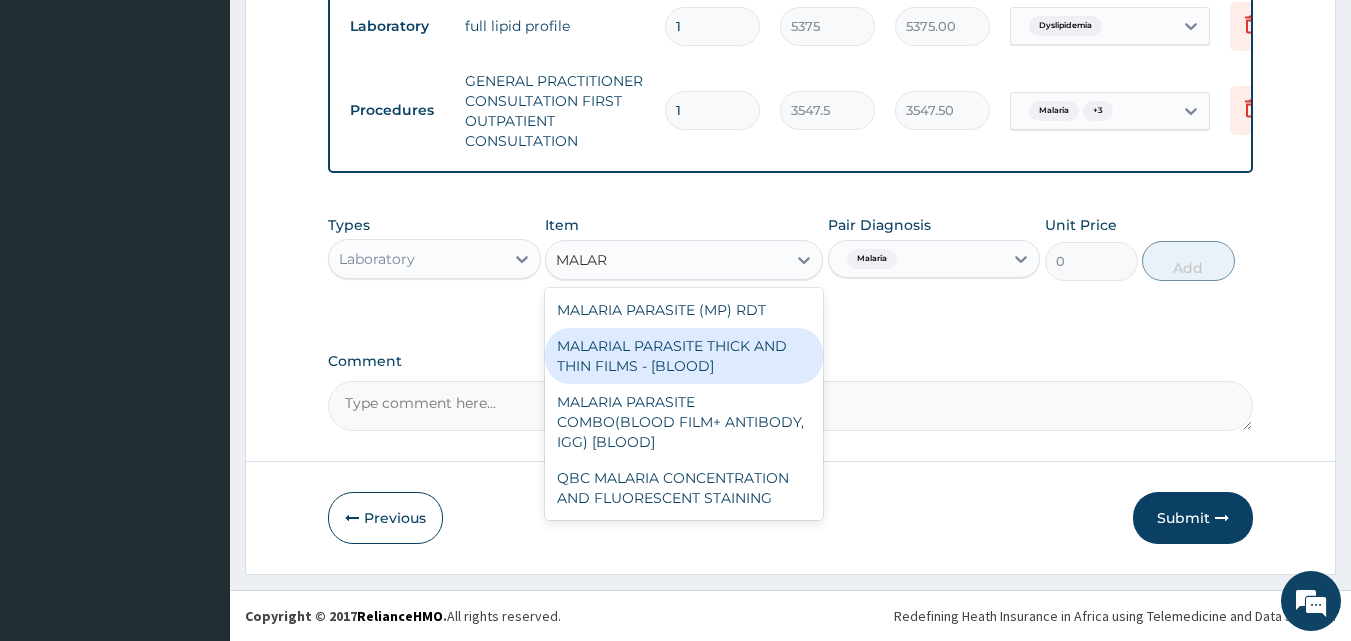 type 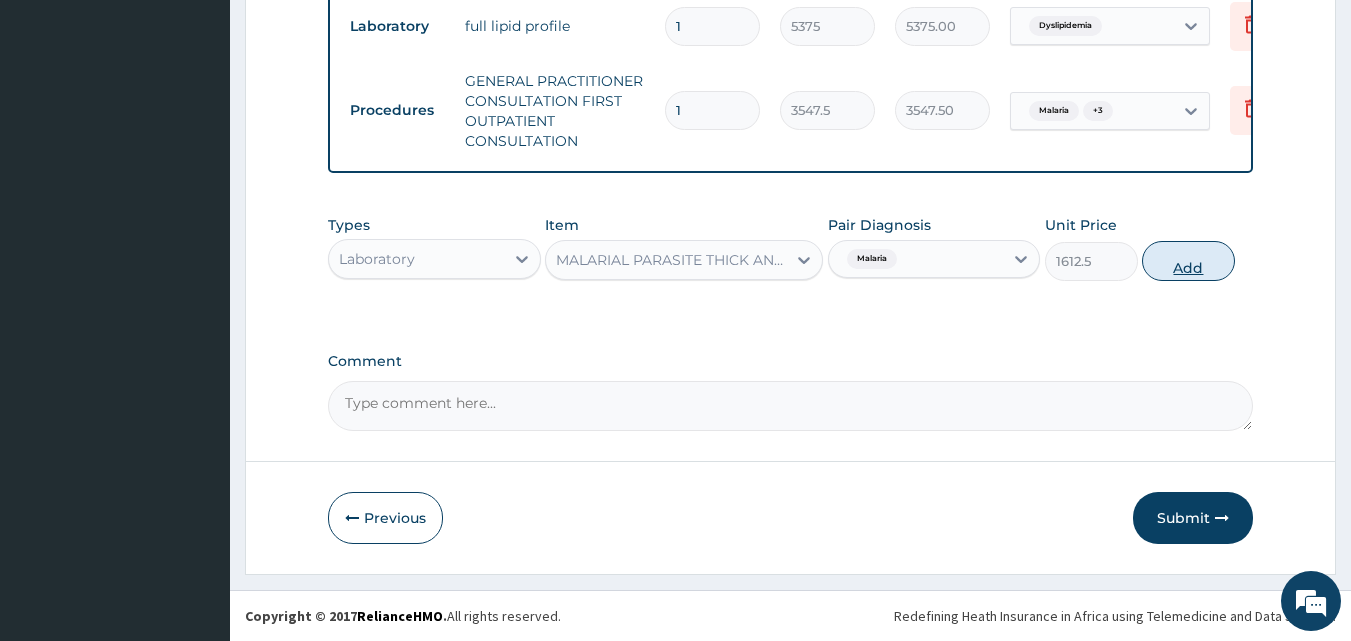 click on "Add" at bounding box center [1188, 261] 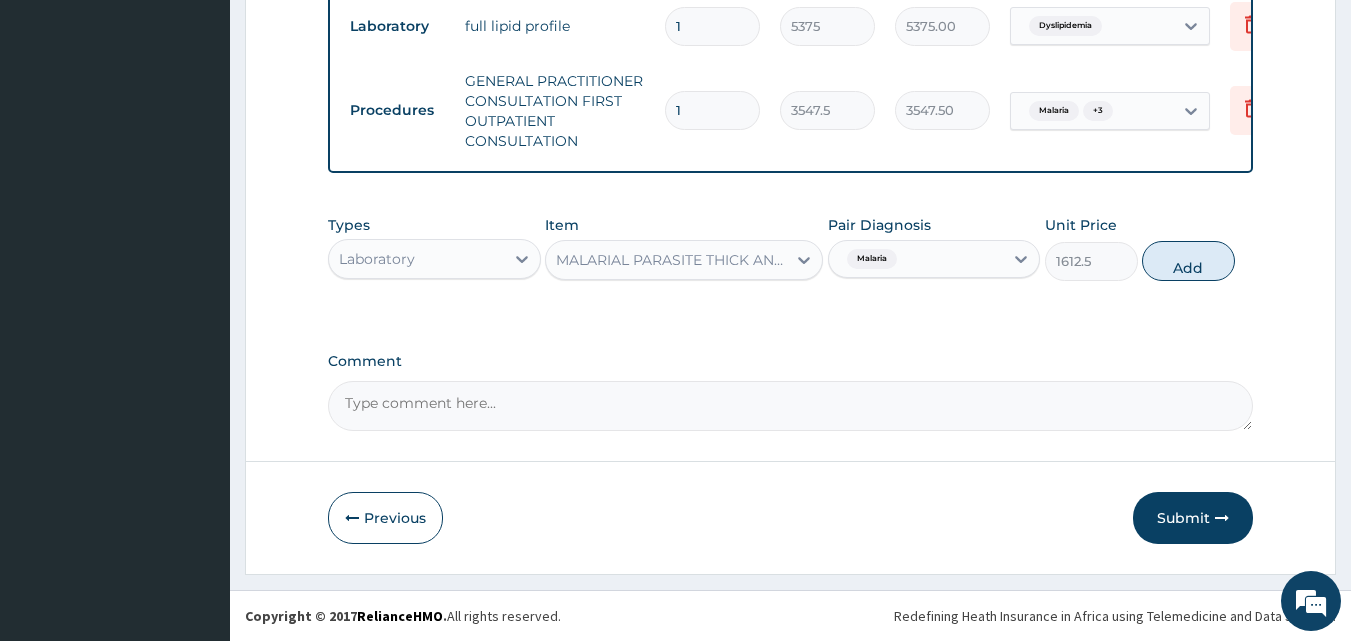 type on "0" 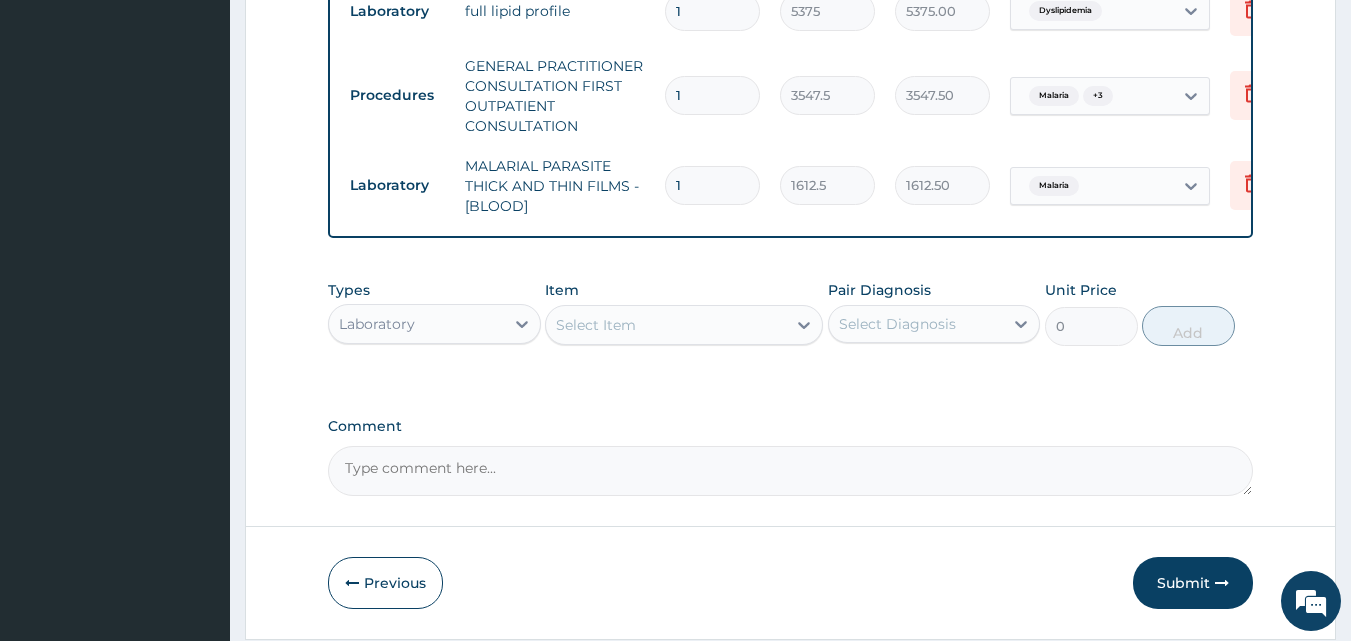 click on "Select Item" at bounding box center [666, 325] 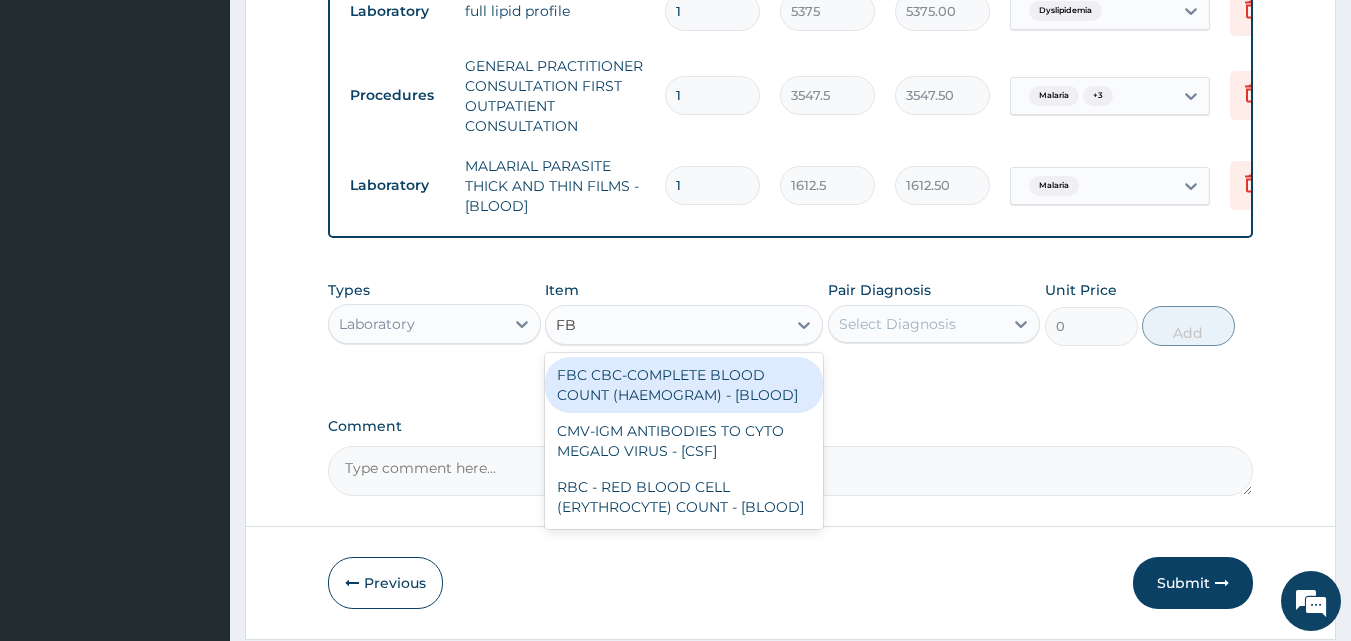 type on "FBC" 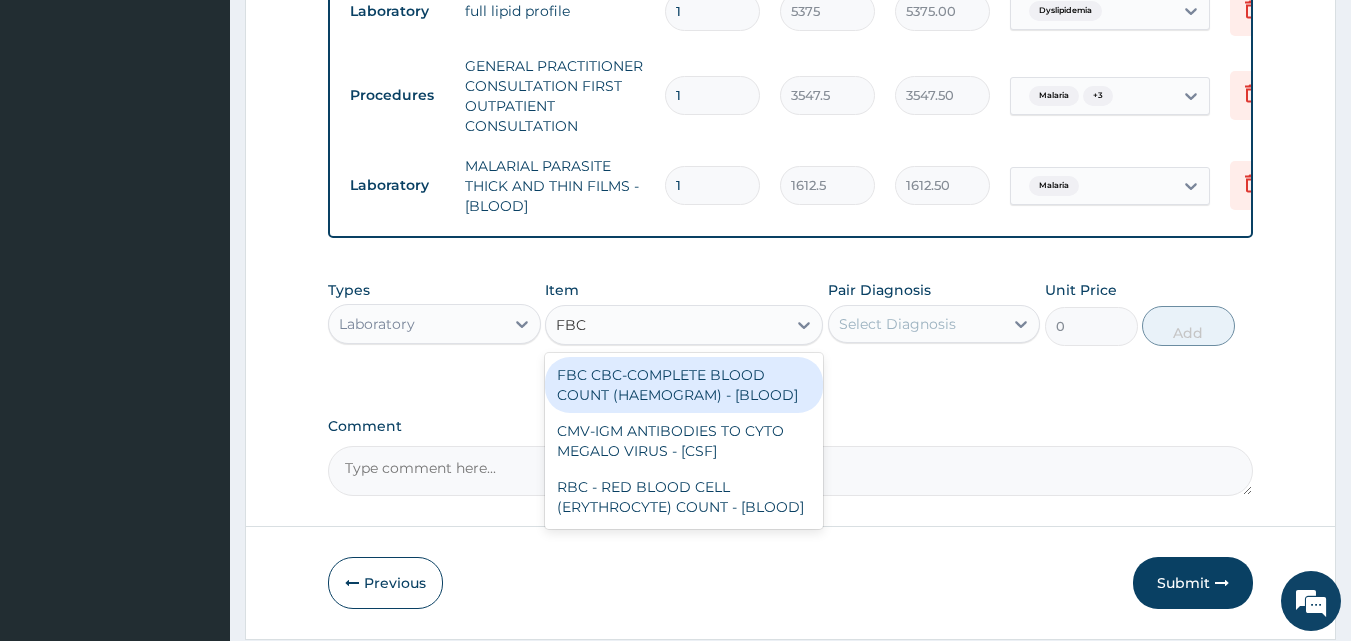 click on "FBC CBC-COMPLETE BLOOD COUNT (HAEMOGRAM) - [BLOOD]" at bounding box center [684, 385] 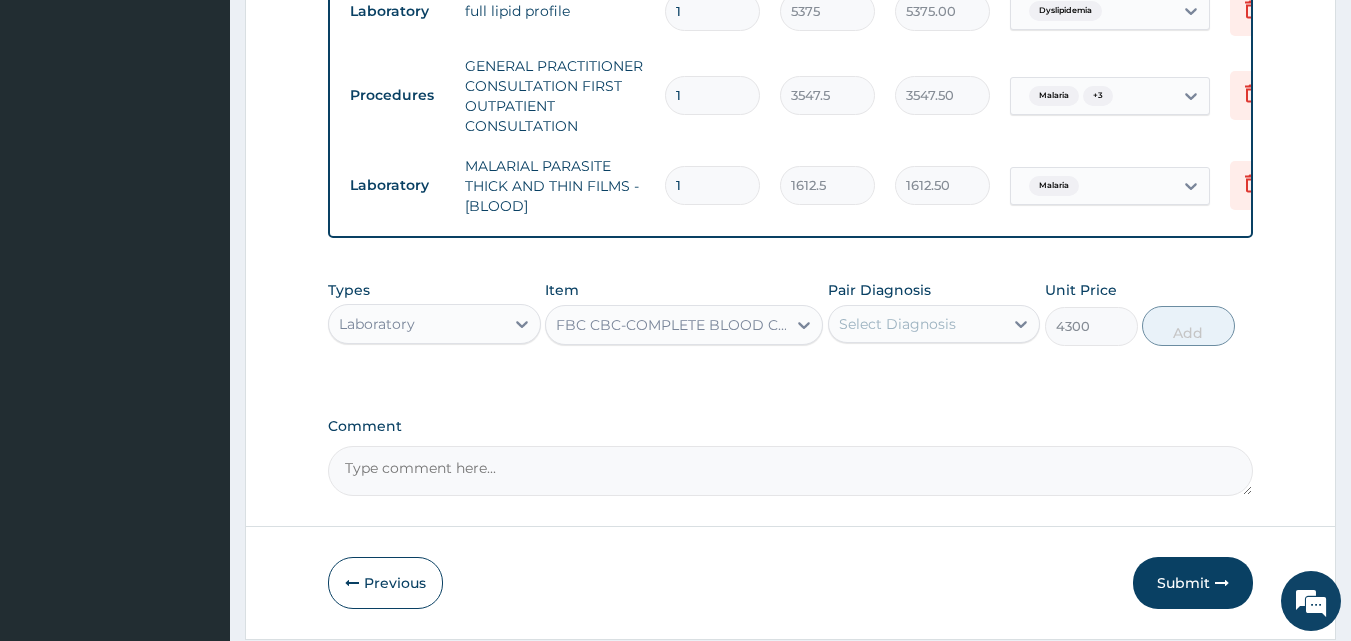 click on "Select Diagnosis" at bounding box center (897, 324) 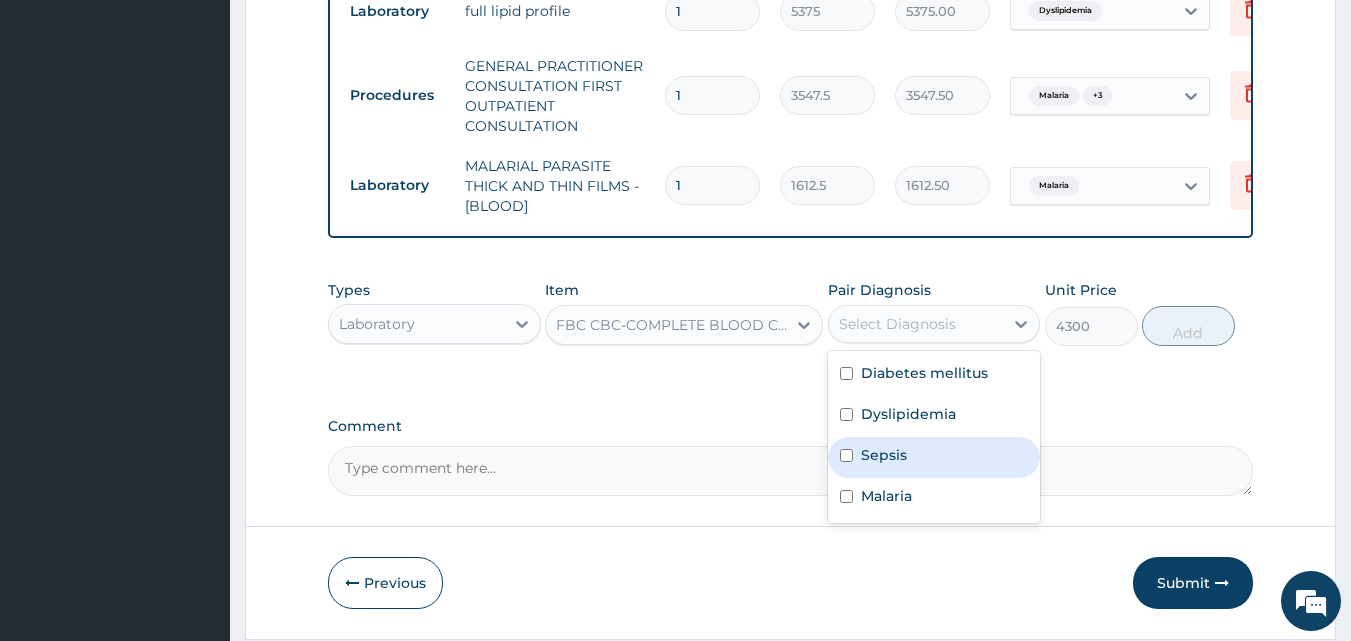 click on "Sepsis" at bounding box center [934, 457] 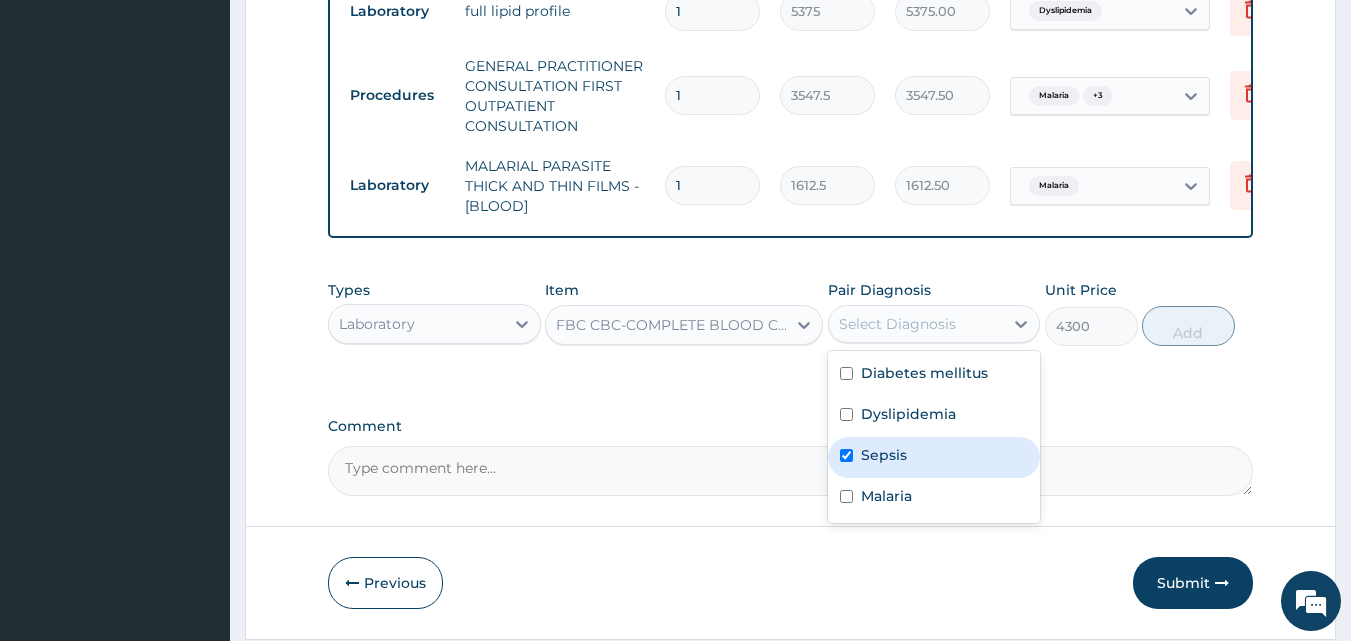 checkbox on "true" 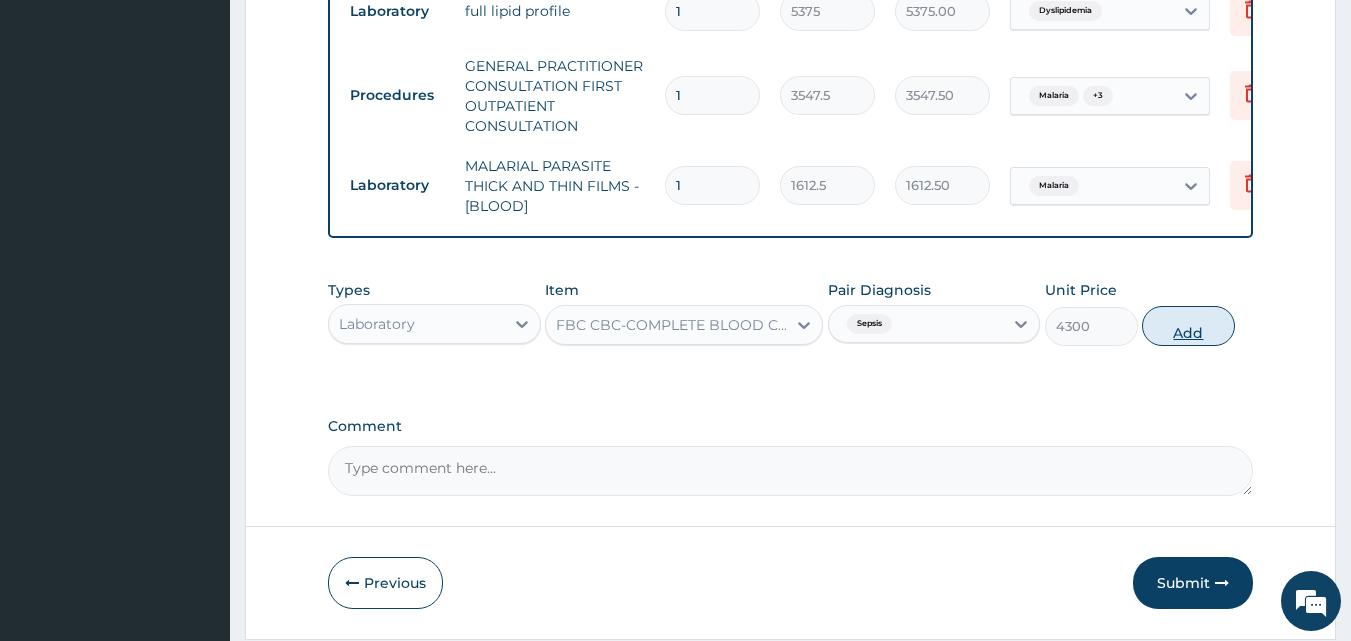 click on "Add" at bounding box center [1188, 326] 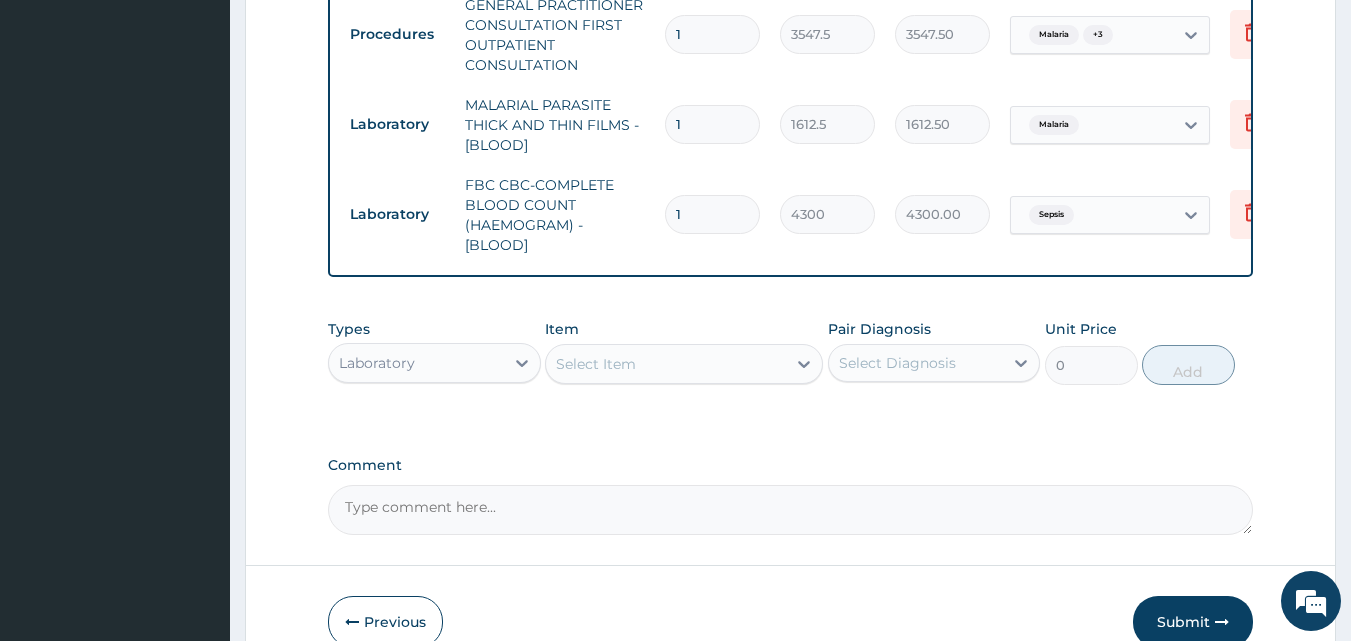 scroll, scrollTop: 1070, scrollLeft: 0, axis: vertical 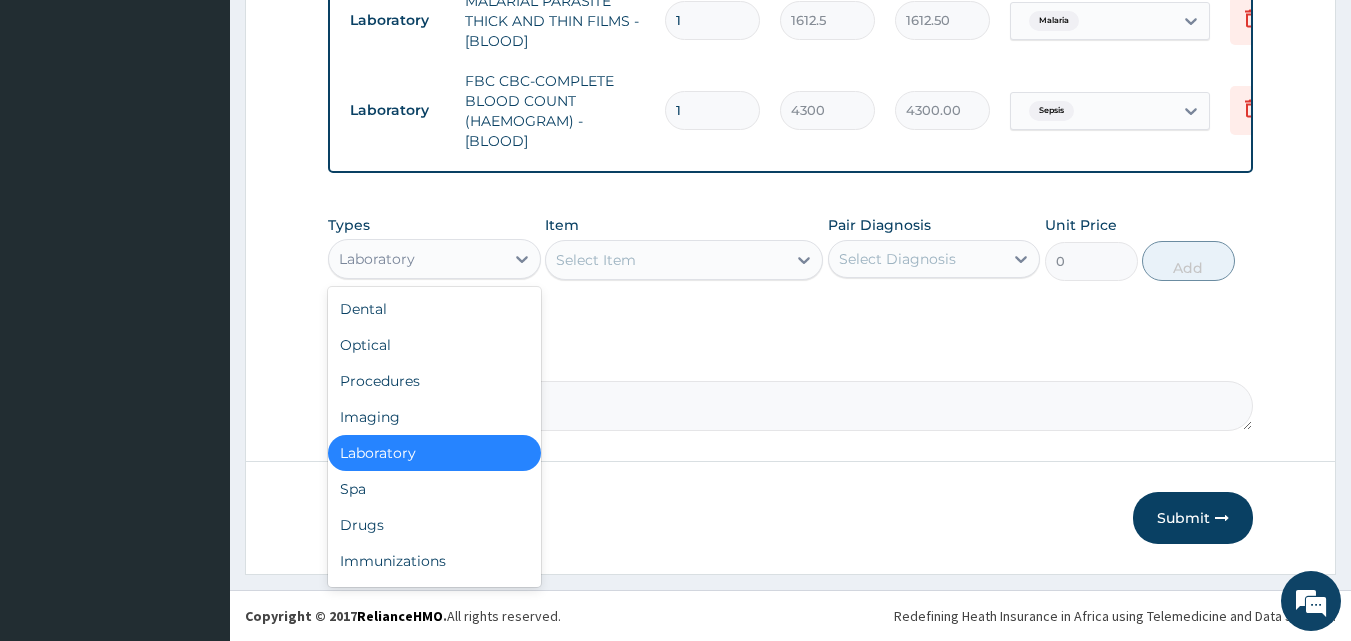 click on "Laboratory" at bounding box center [377, 259] 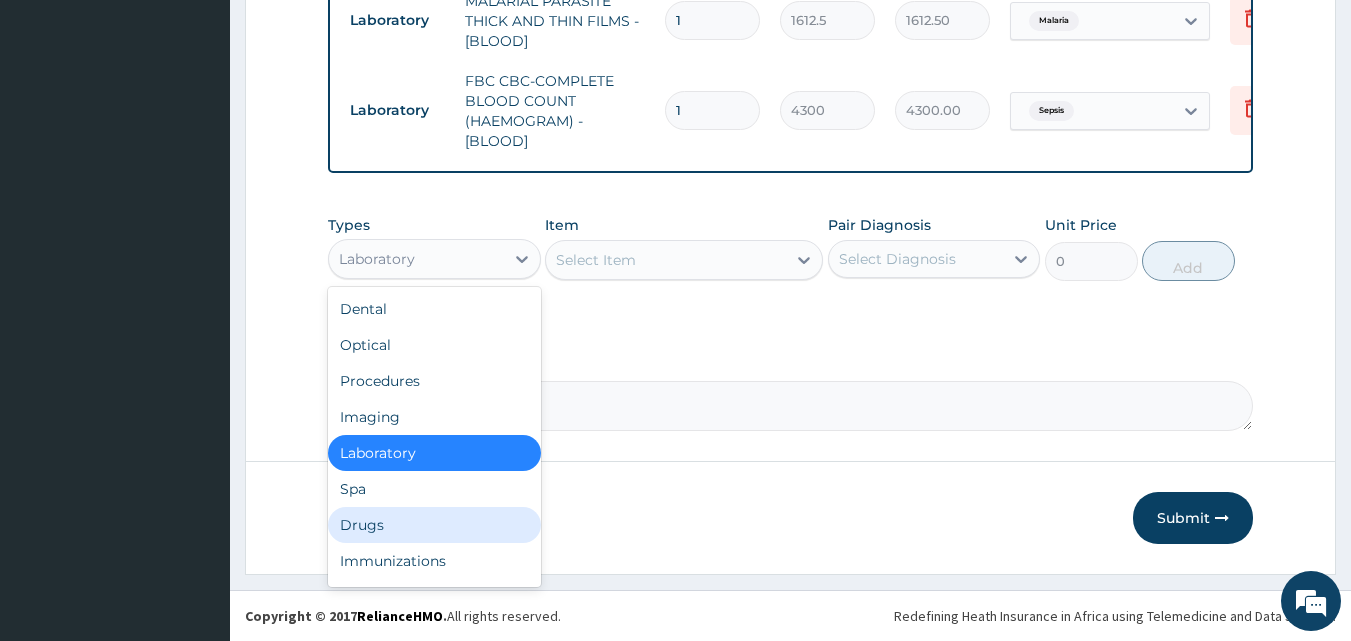 click on "Drugs" at bounding box center (434, 525) 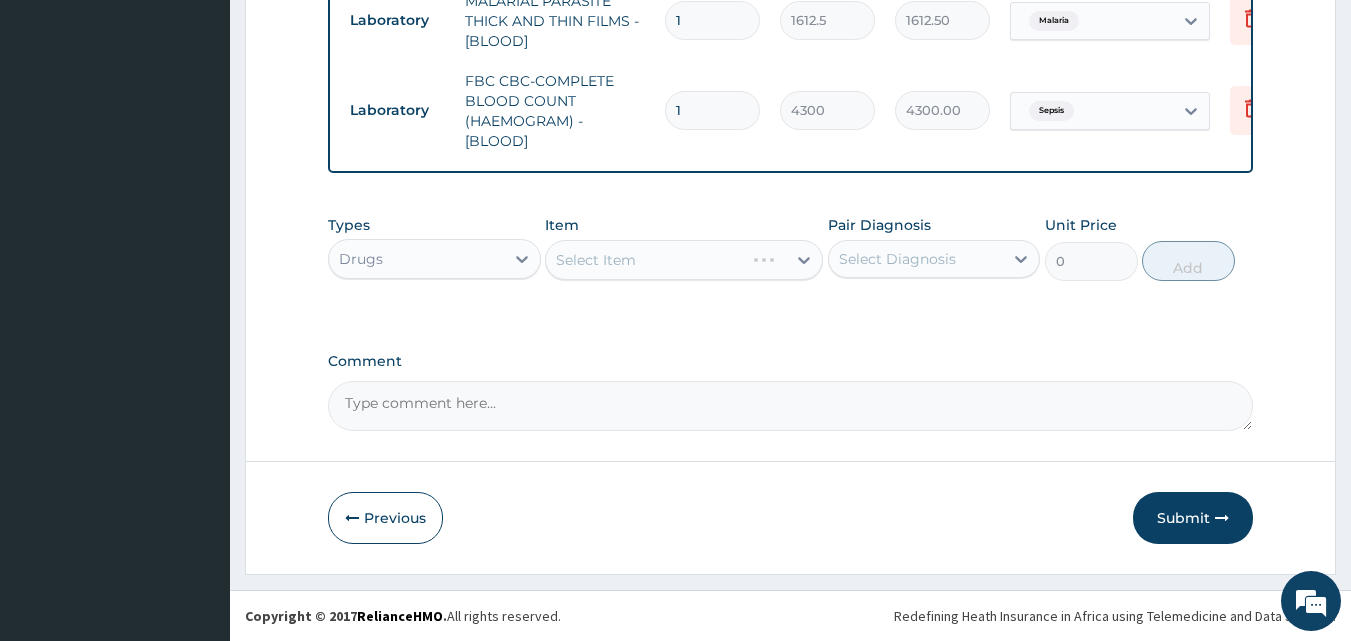 click on "Types Drugs Item Select Item Pair Diagnosis Select Diagnosis Unit Price 0 Add" at bounding box center (791, 263) 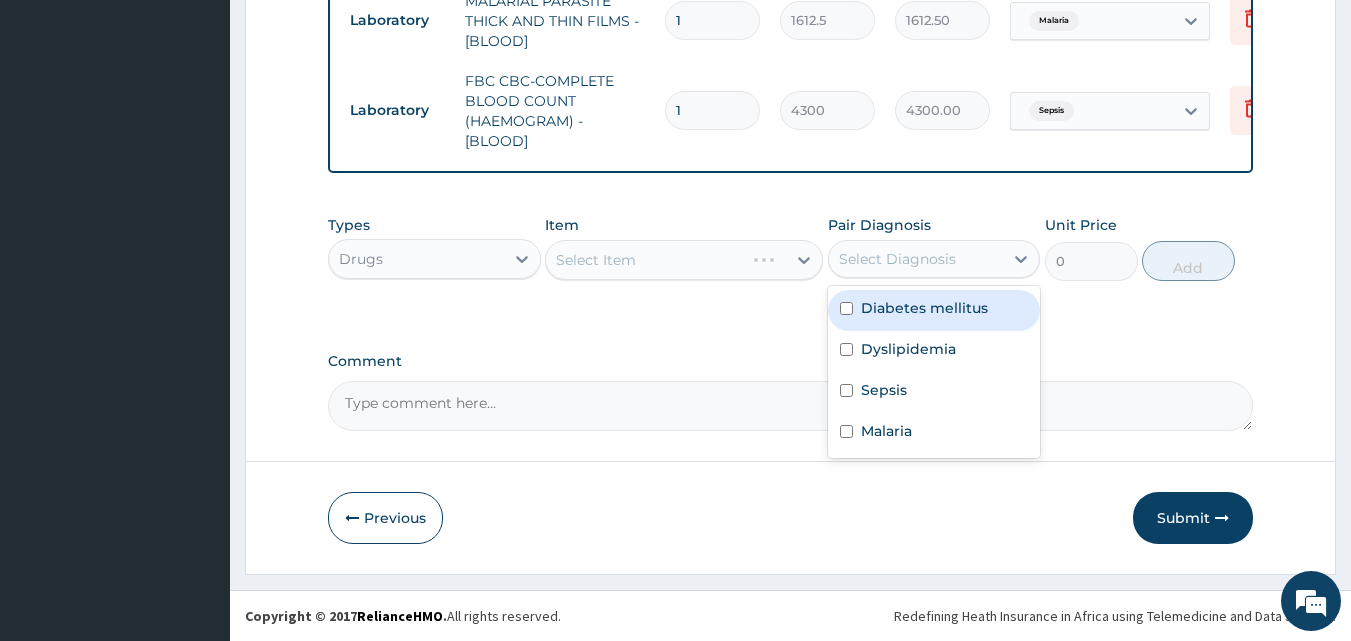 click on "Select Diagnosis" at bounding box center (897, 259) 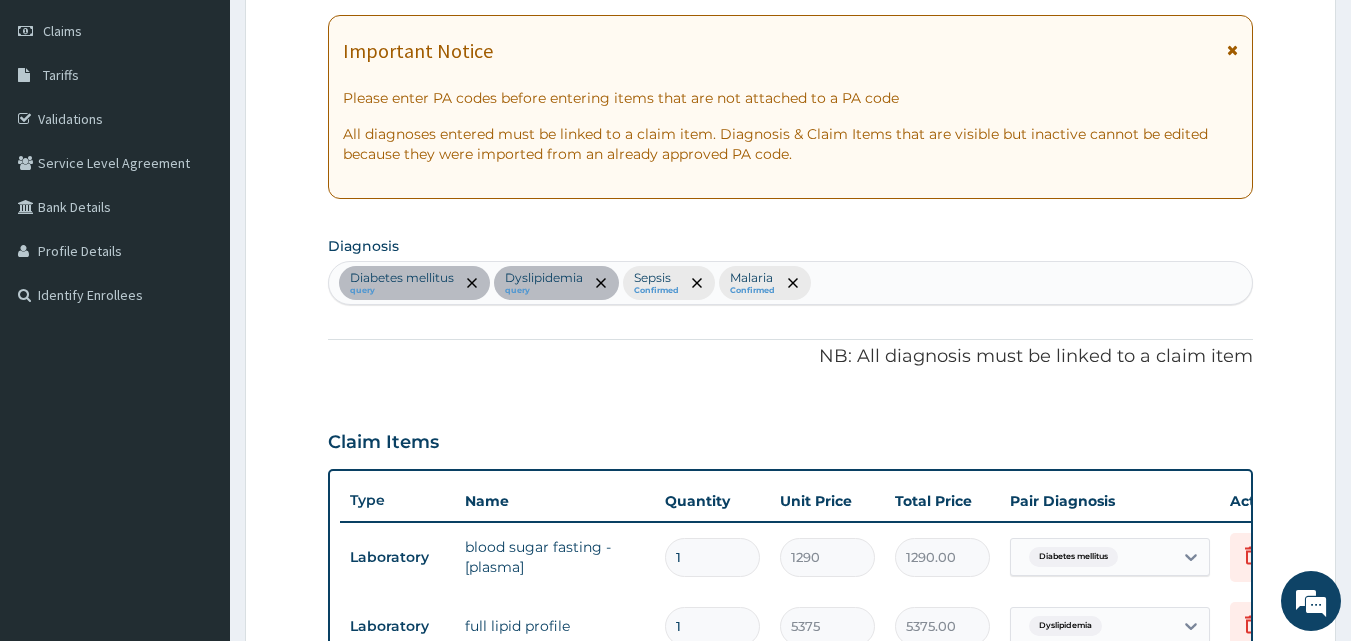 scroll, scrollTop: 270, scrollLeft: 0, axis: vertical 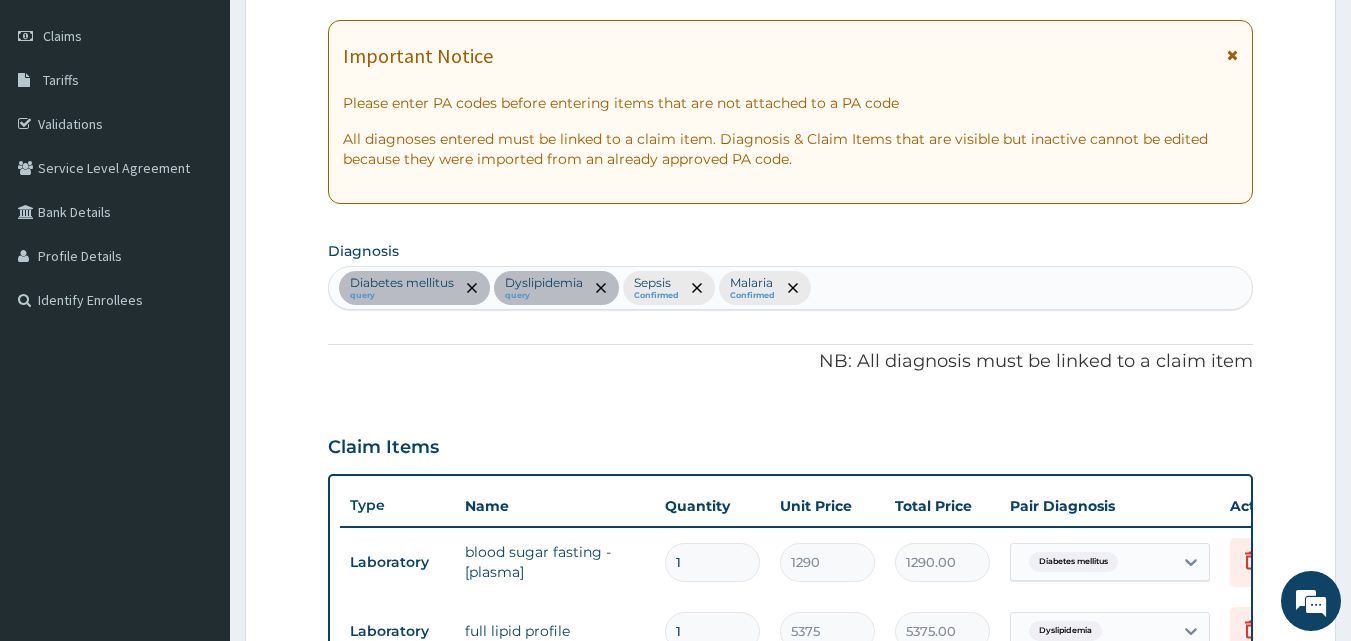 click on "Diabetes mellitus query Dyslipidemia query Sepsis Confirmed Malaria Confirmed" at bounding box center [791, 288] 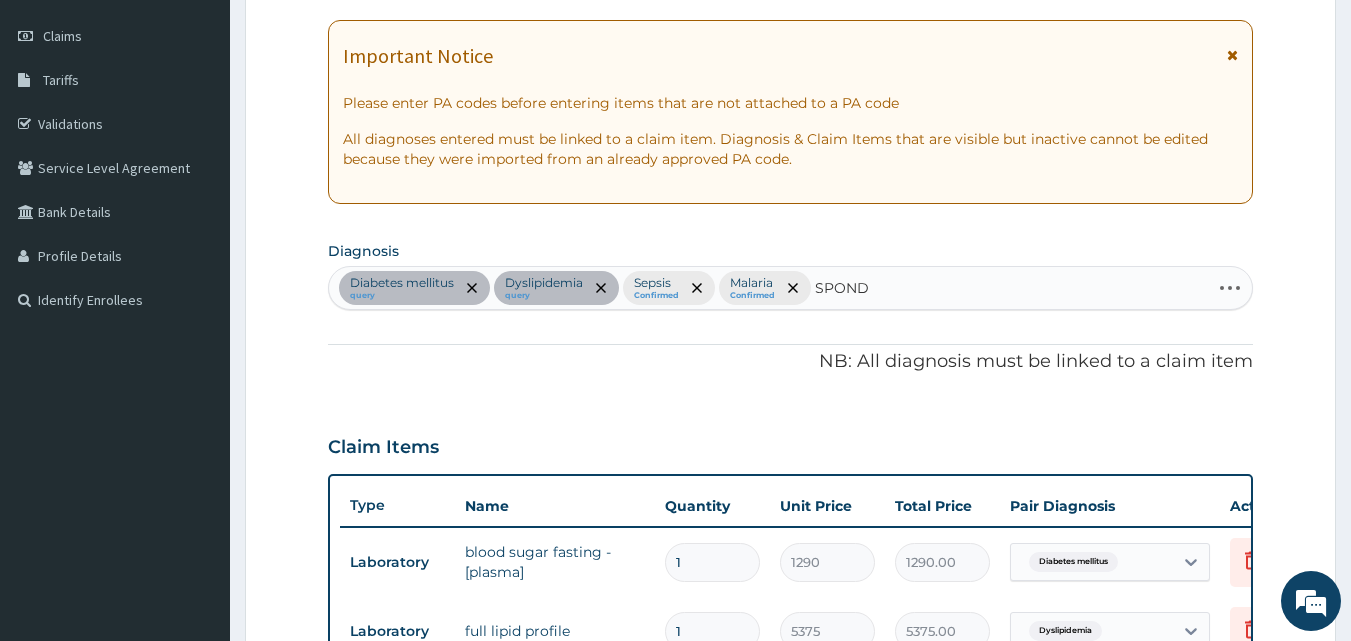 type on "SPONDY" 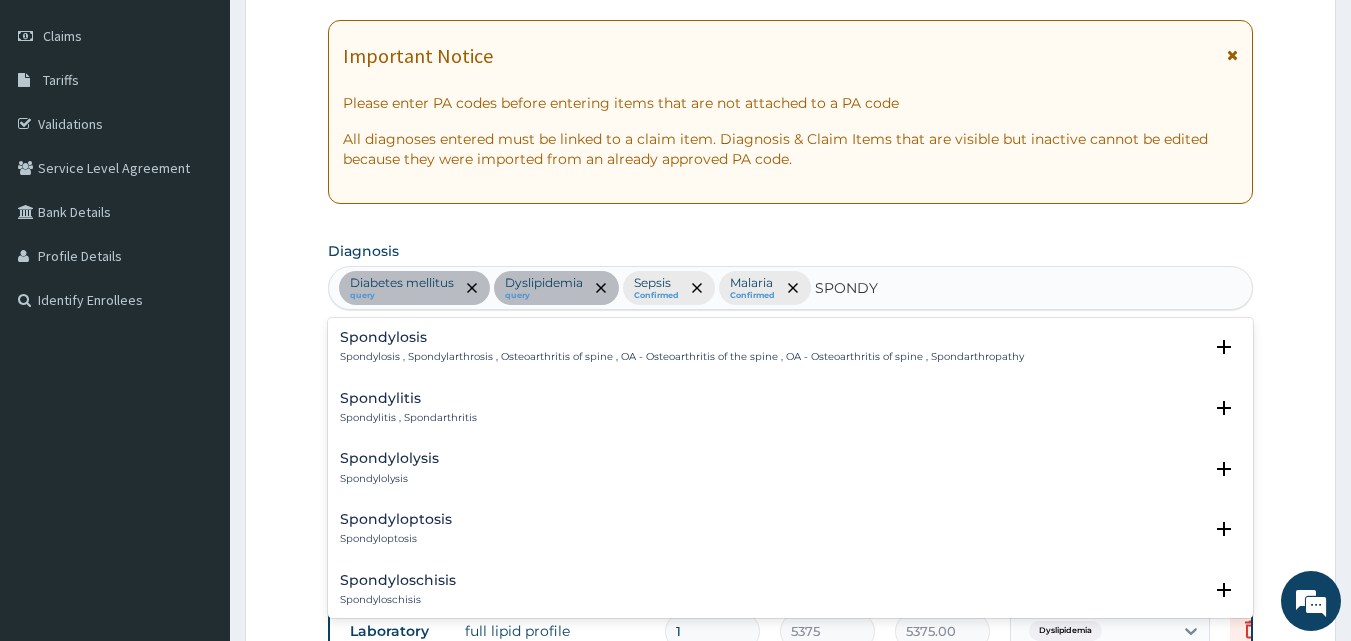 click on "Spondylosis" at bounding box center [682, 337] 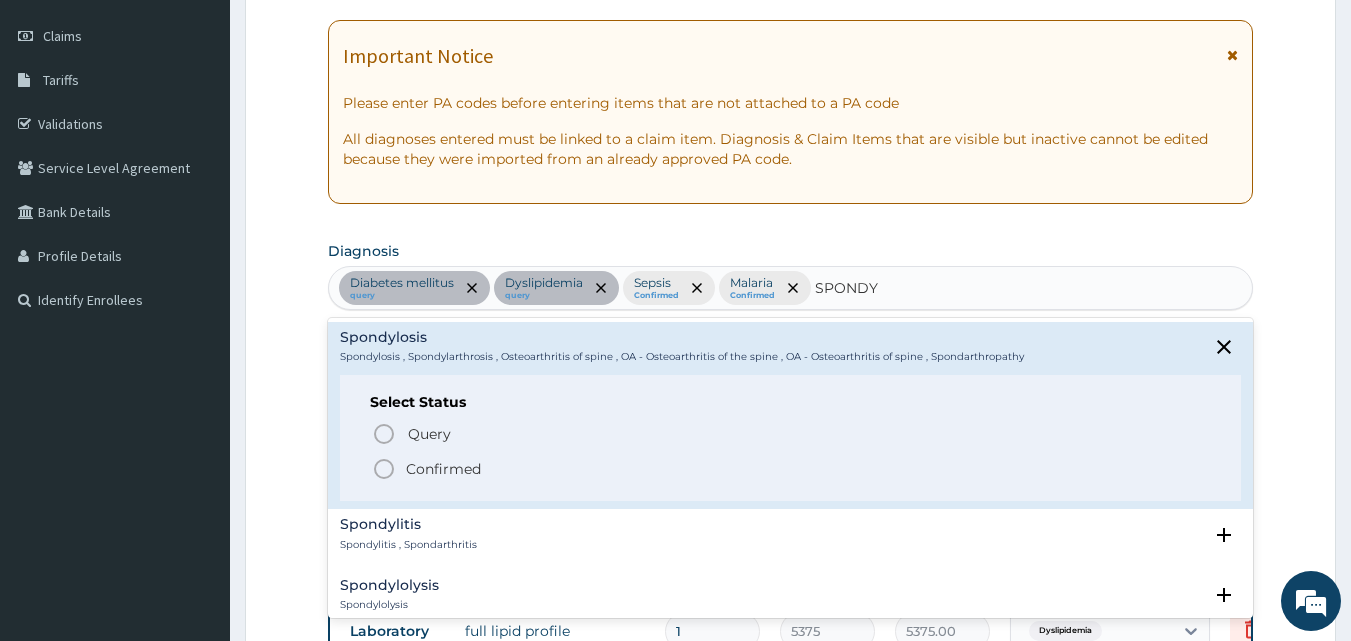 click 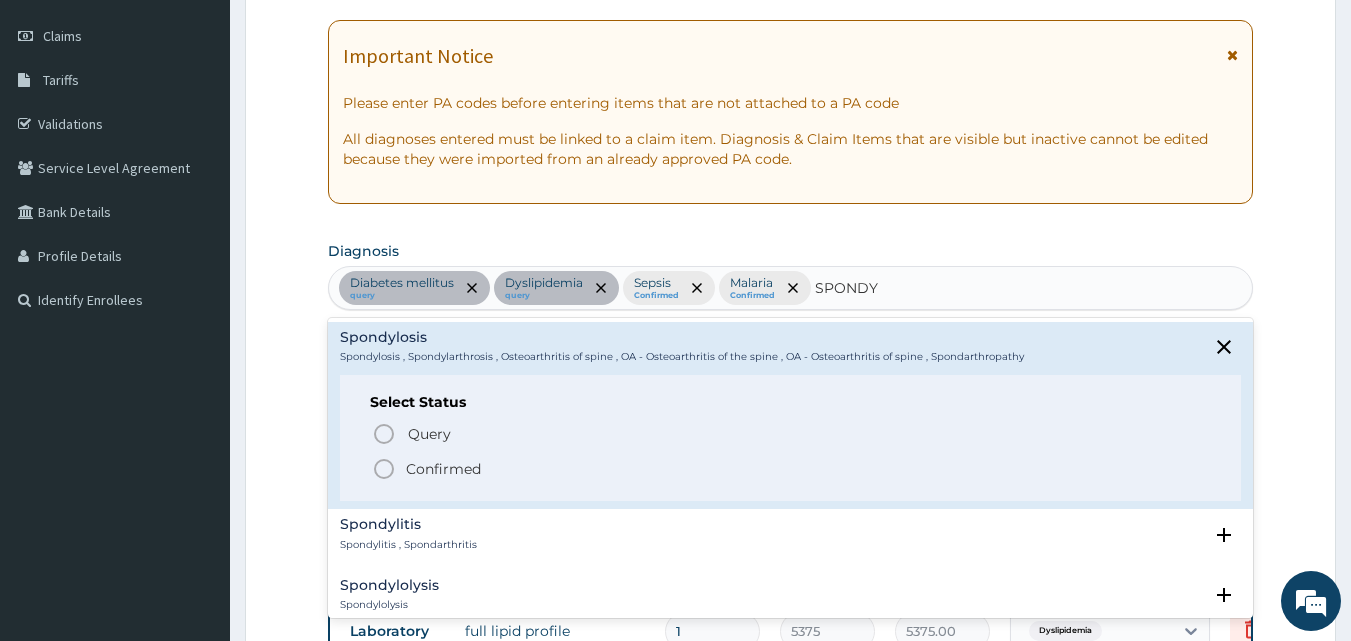 type 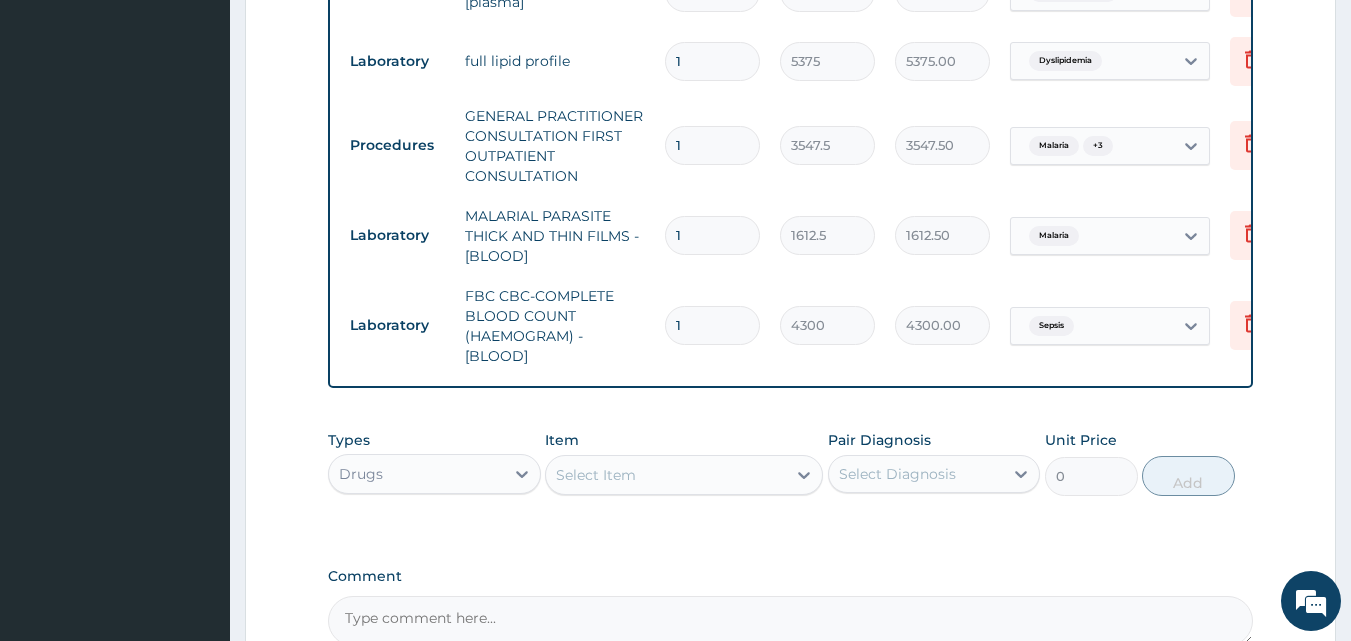 scroll, scrollTop: 970, scrollLeft: 0, axis: vertical 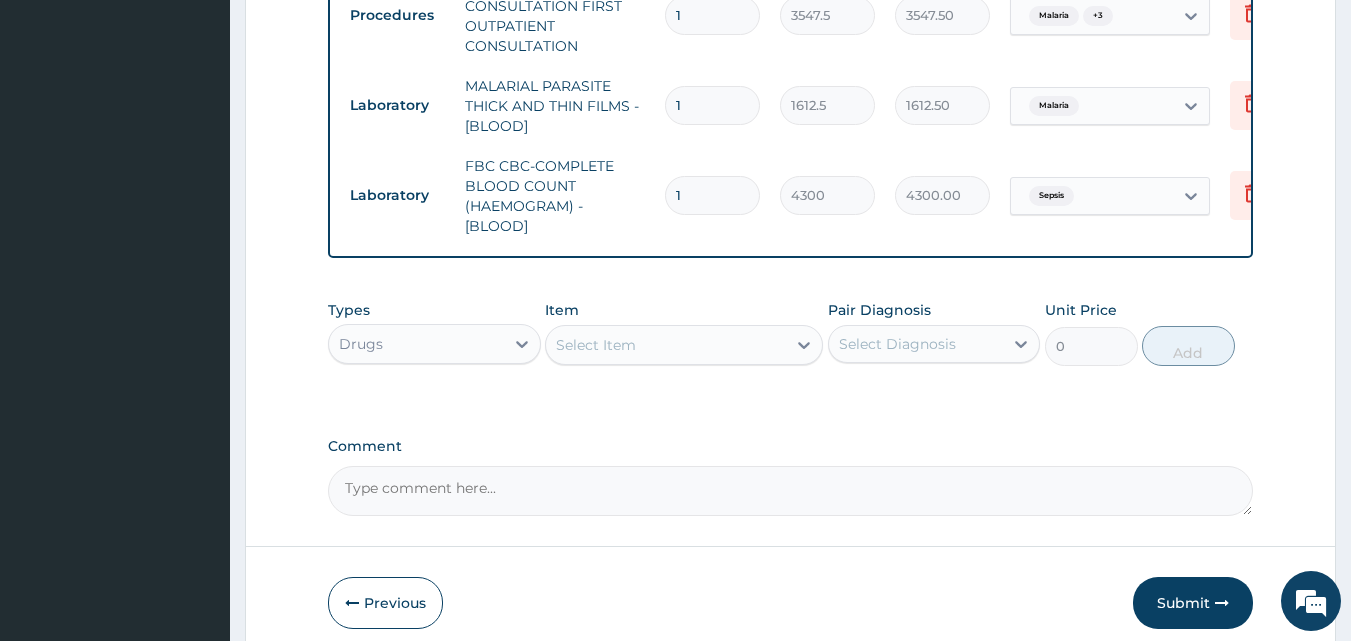 click on "Select Diagnosis" at bounding box center [897, 344] 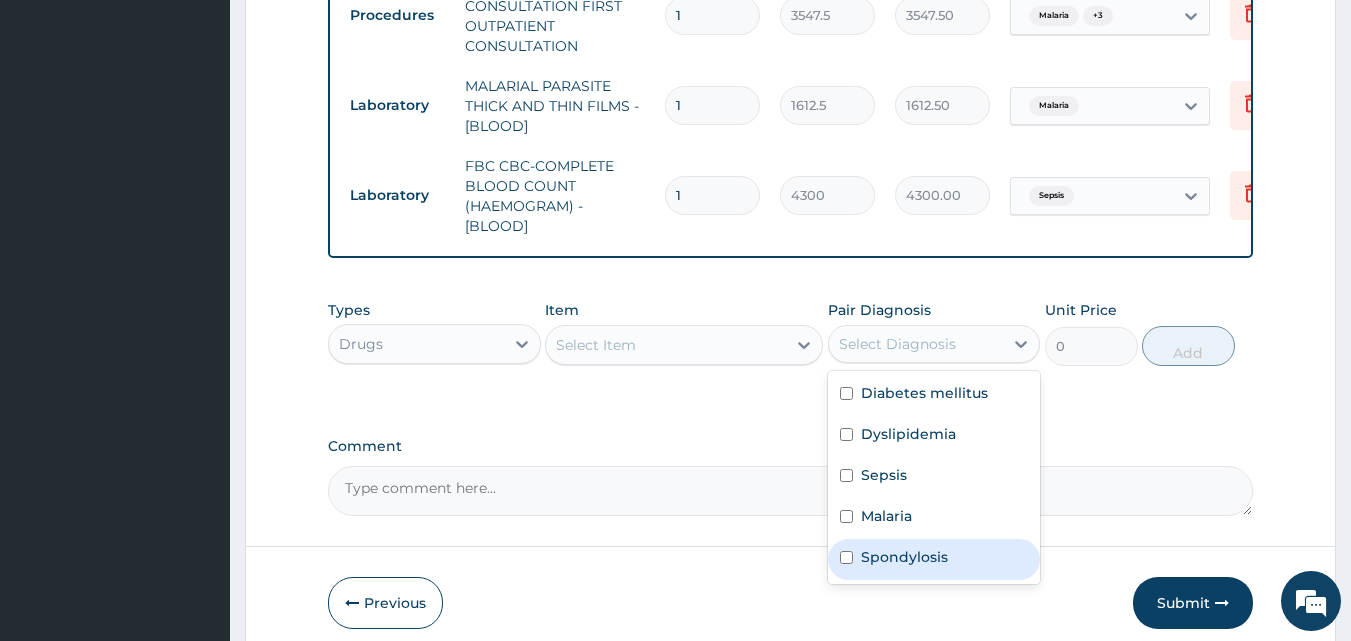 click on "Spondylosis" at bounding box center [904, 557] 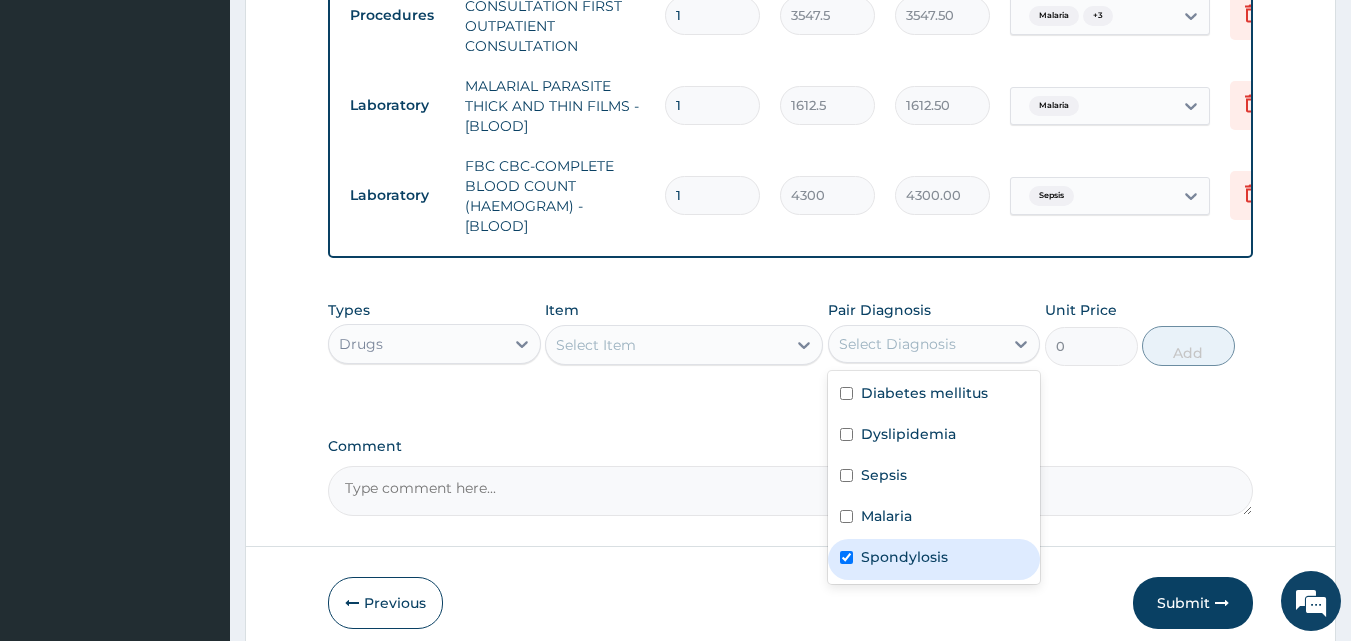 checkbox on "true" 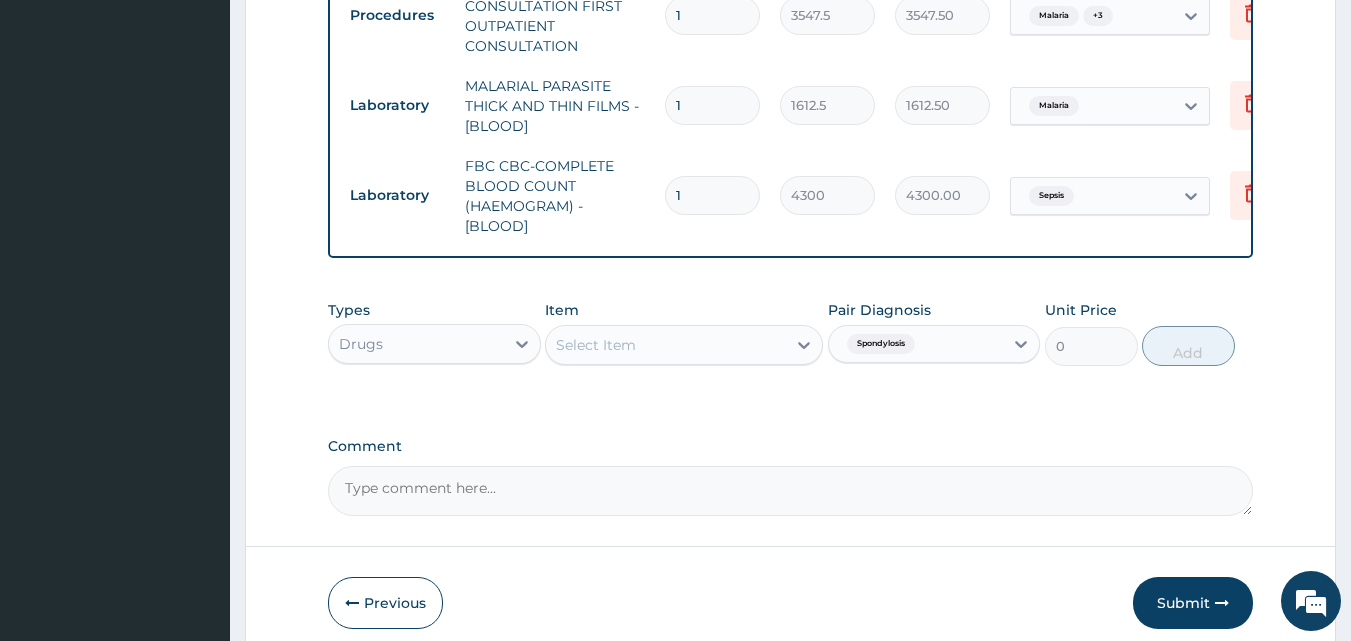 click on "Drugs" at bounding box center (434, 344) 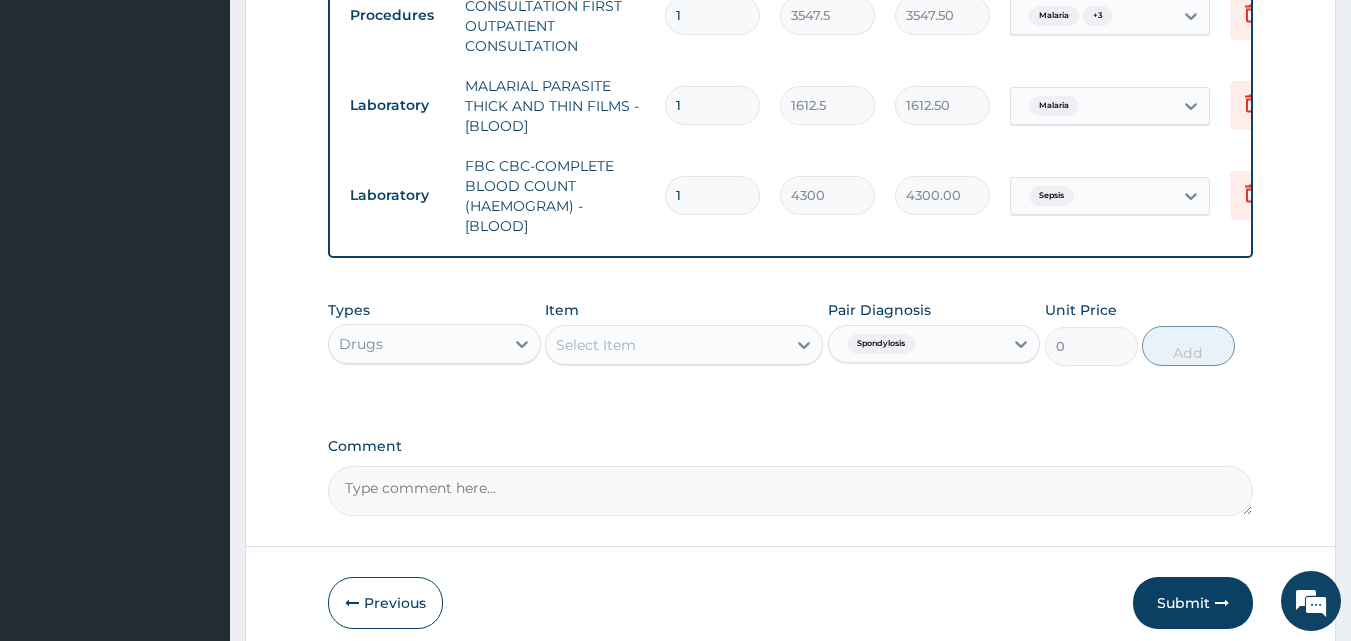 click on "Select Item" at bounding box center (596, 345) 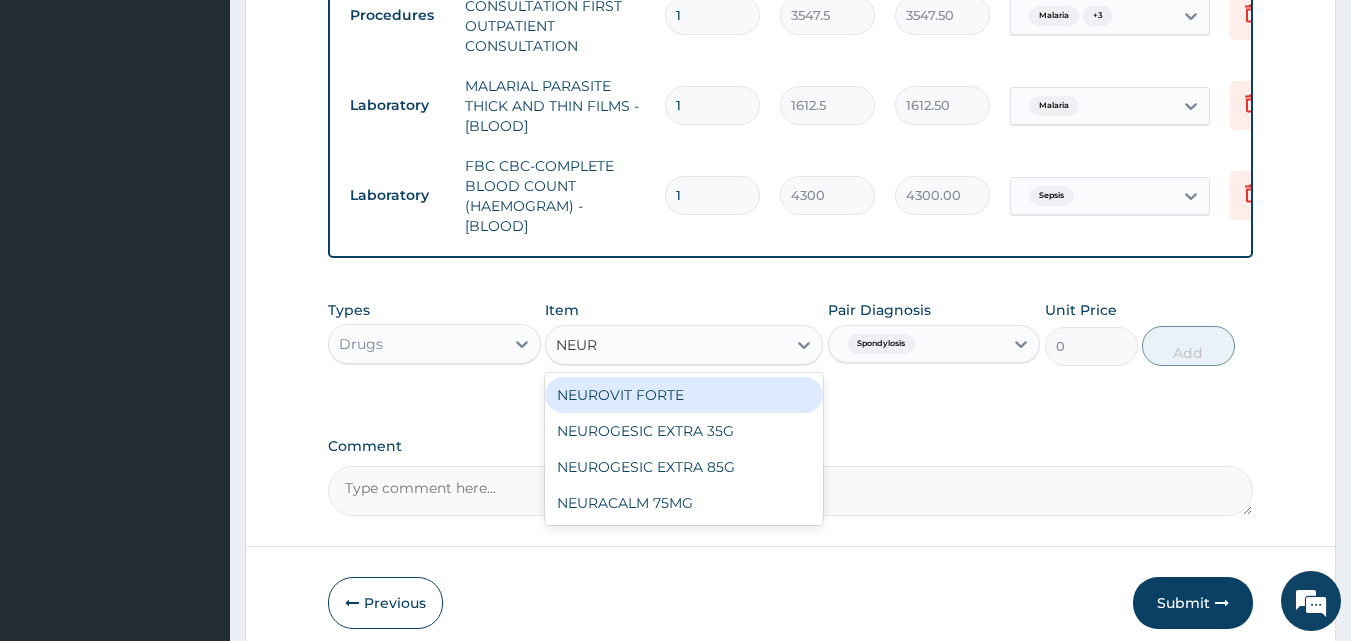 type on "NEURO" 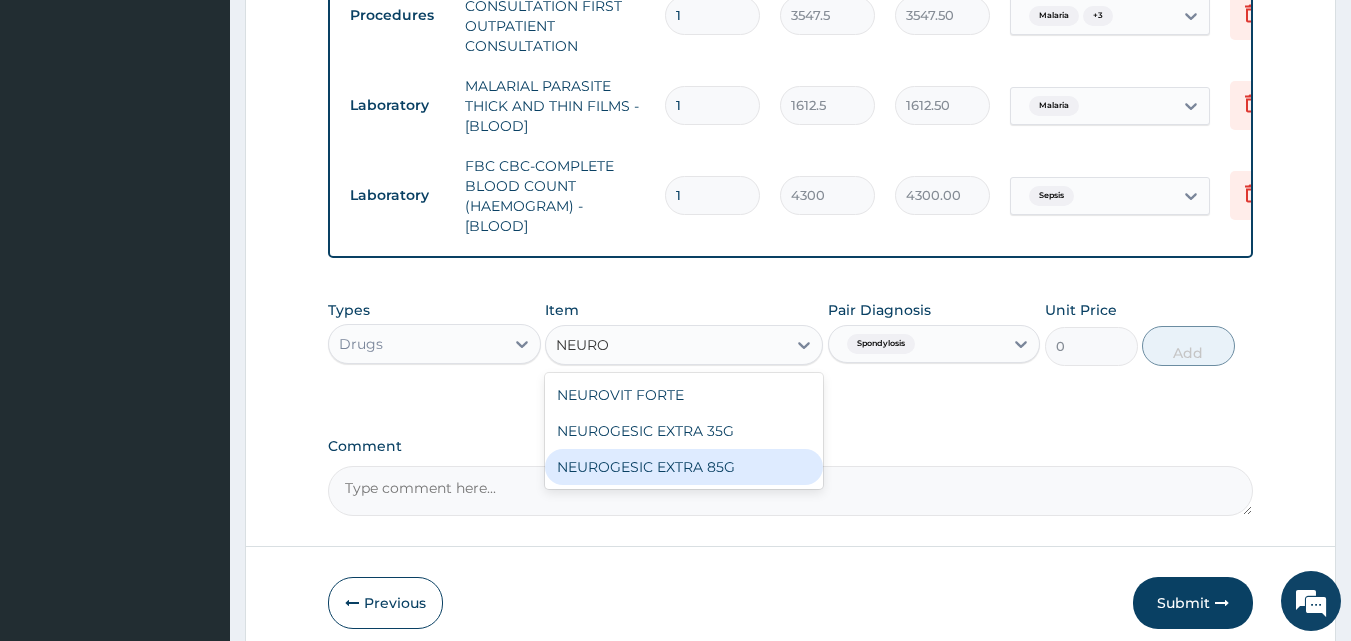 click on "NEUROGESIC EXTRA 85G" at bounding box center (684, 467) 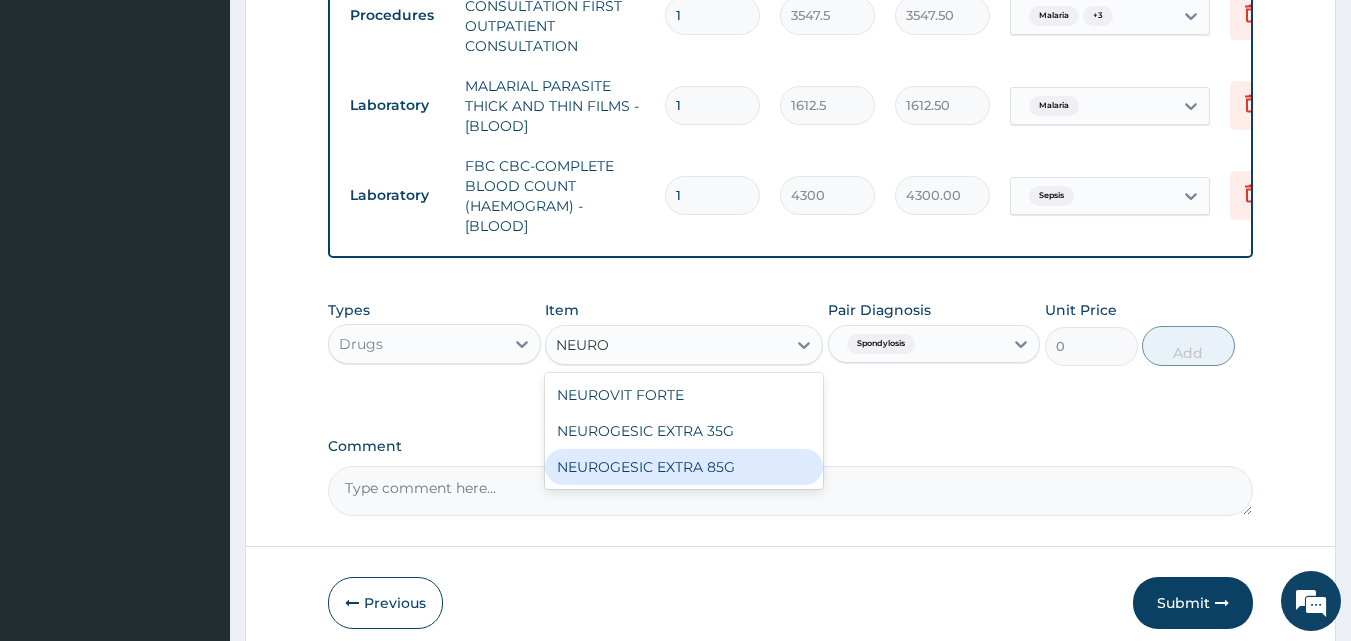 type 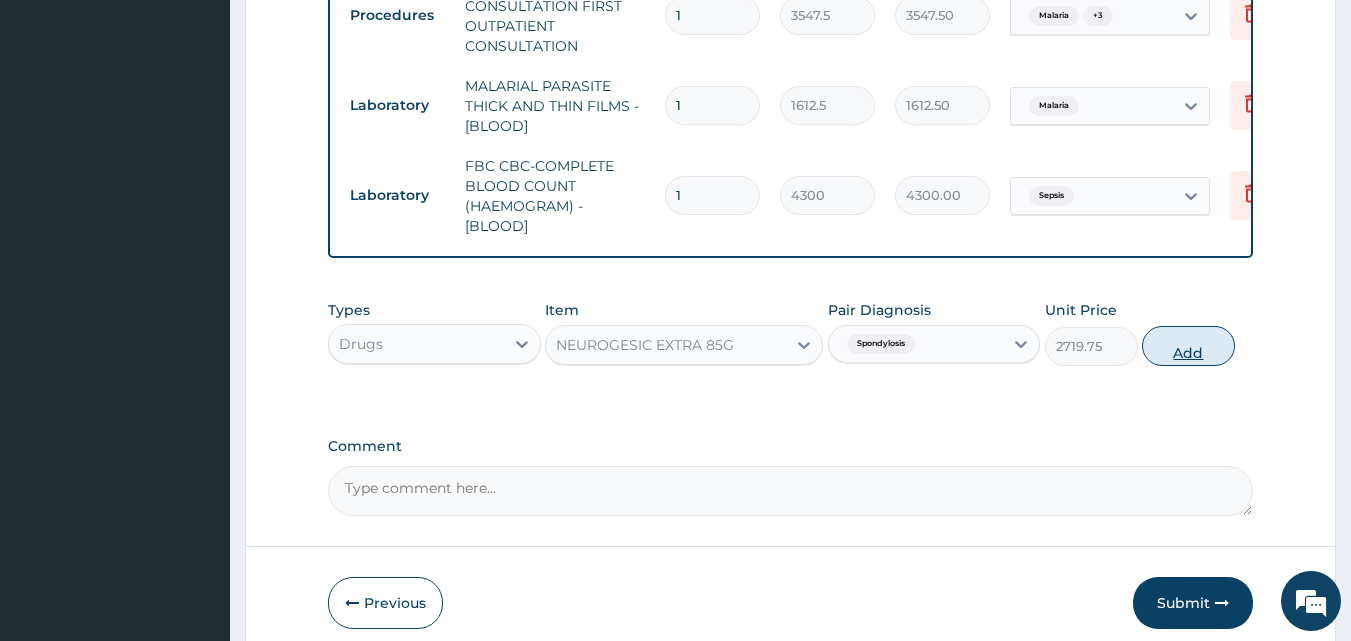 click on "Add" at bounding box center [1188, 346] 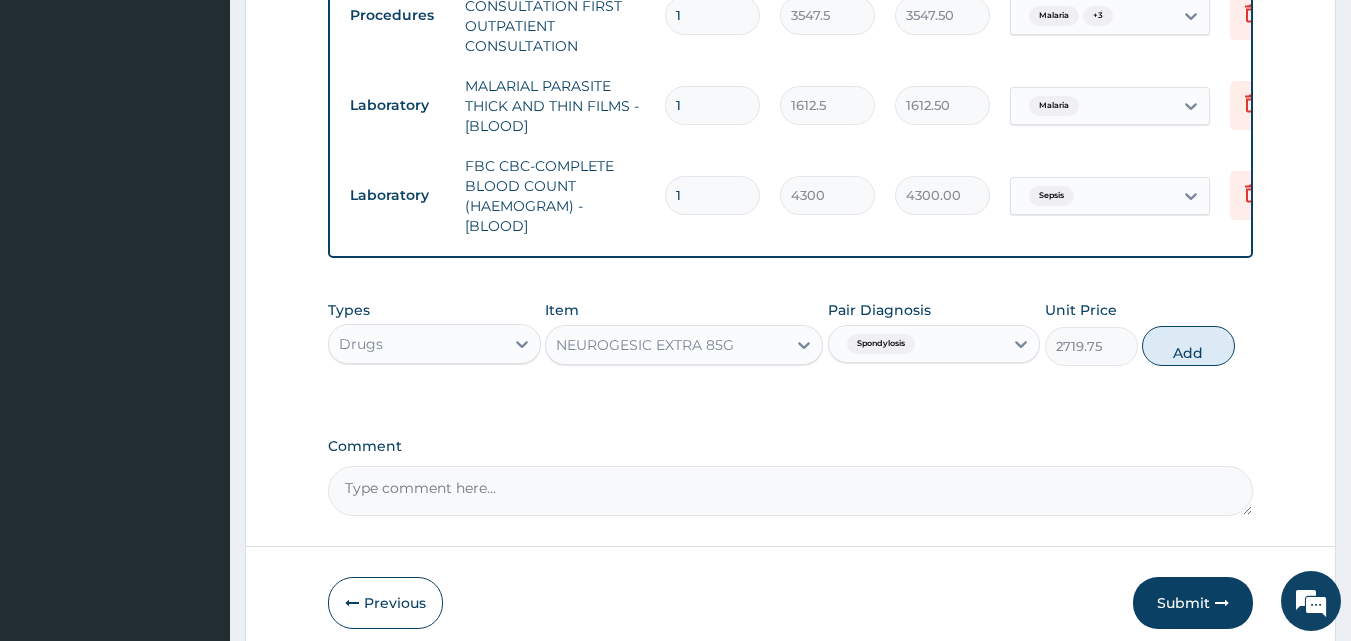 type on "0" 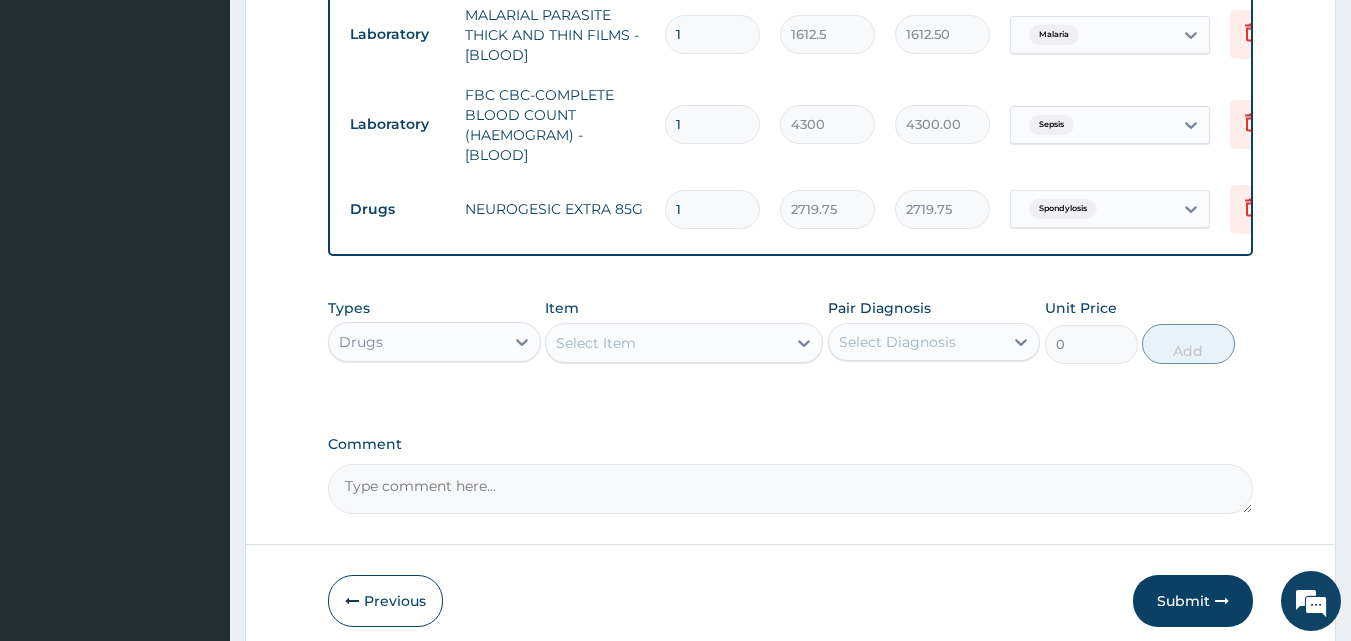 scroll, scrollTop: 1139, scrollLeft: 0, axis: vertical 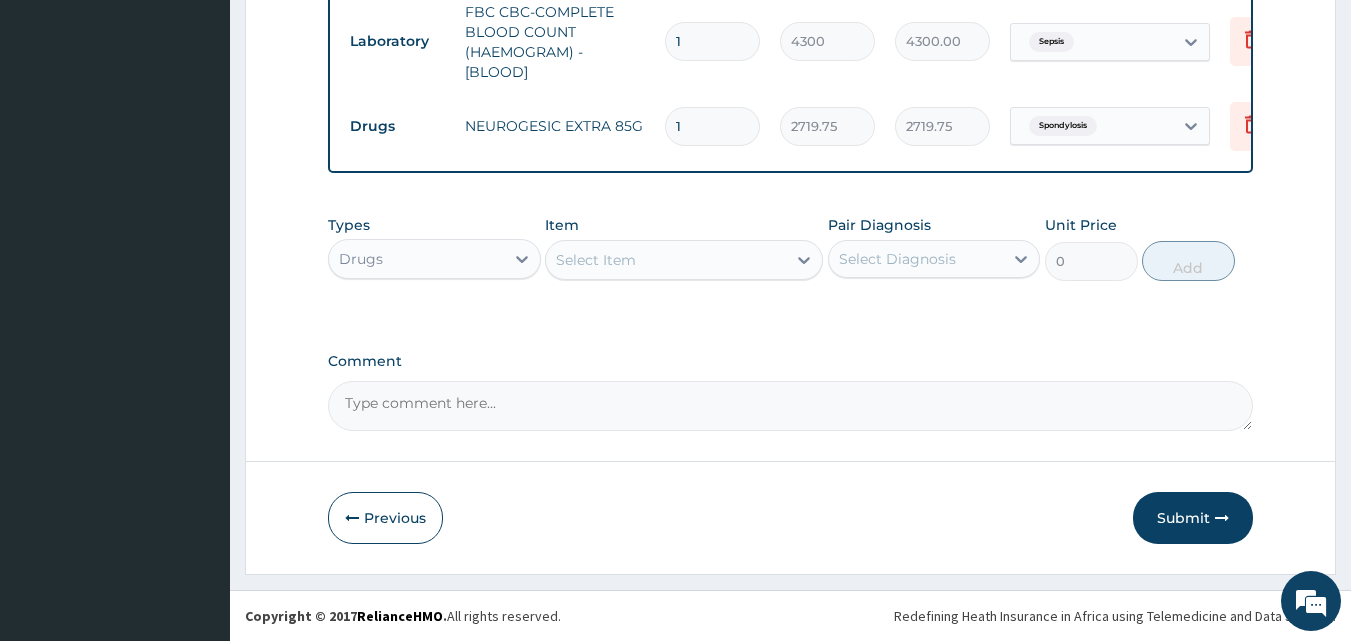 click on "Select Item" at bounding box center (596, 260) 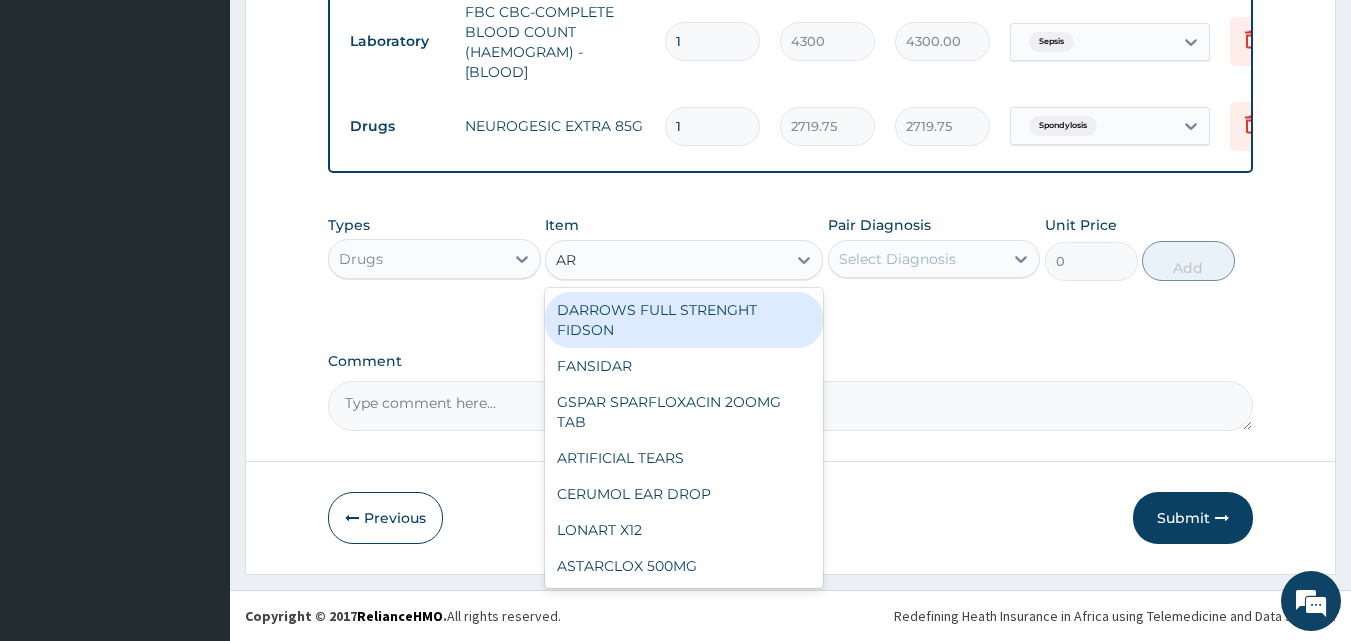 type on "ART" 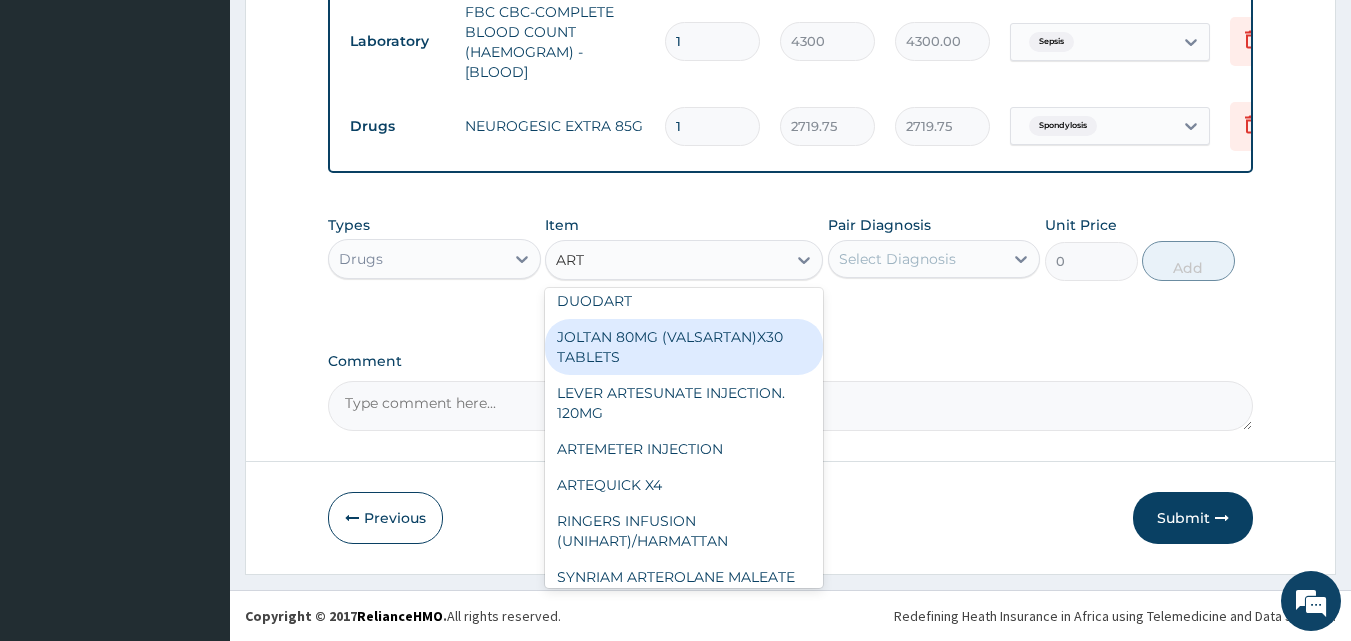 scroll, scrollTop: 800, scrollLeft: 0, axis: vertical 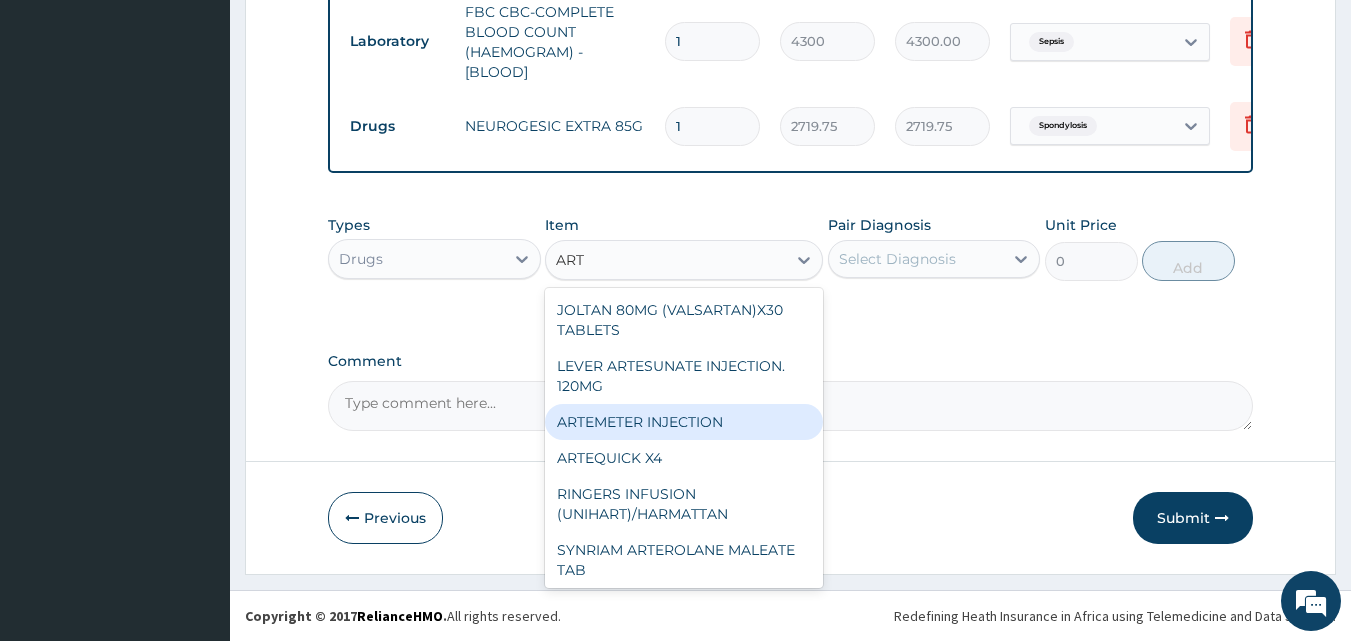 click on "ARTEMETER INJECTION" at bounding box center (684, 422) 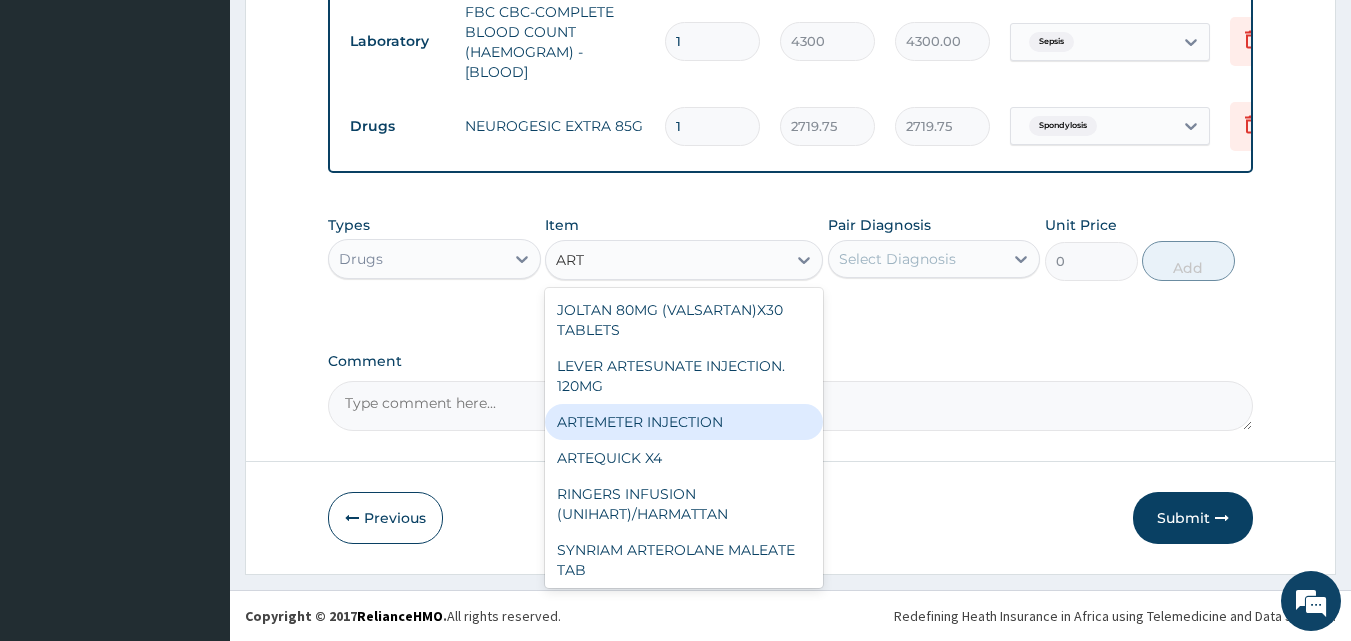type 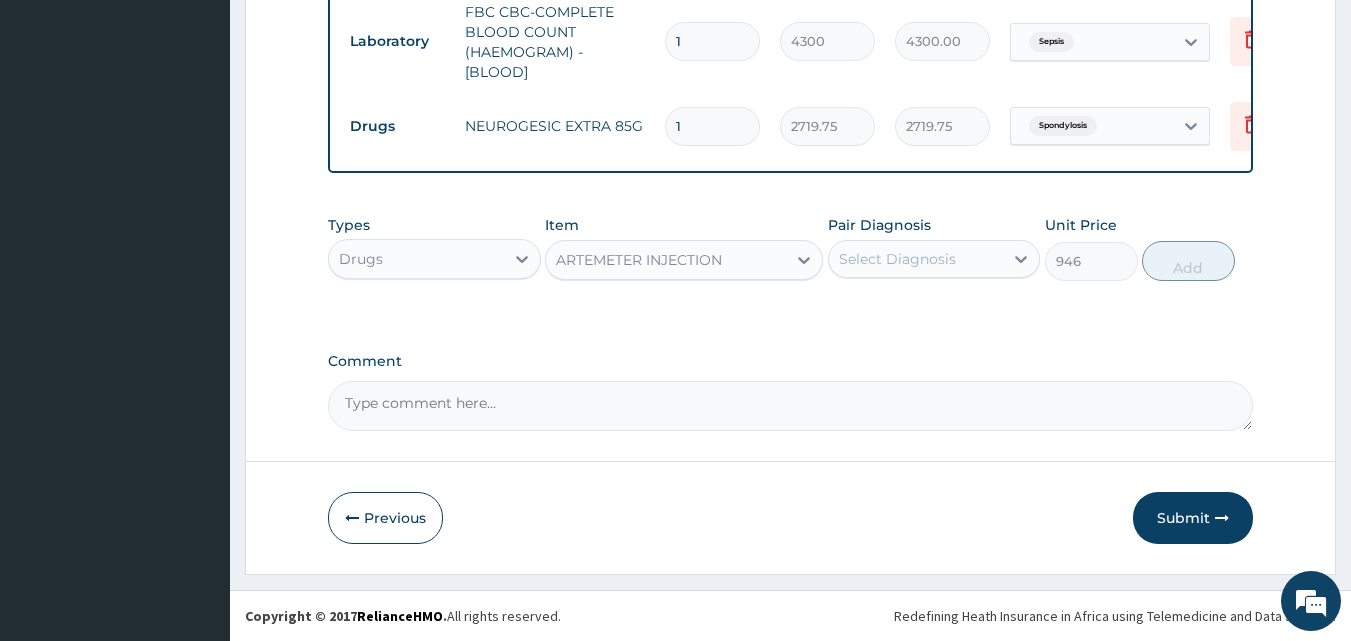click on "Select Diagnosis" at bounding box center [897, 259] 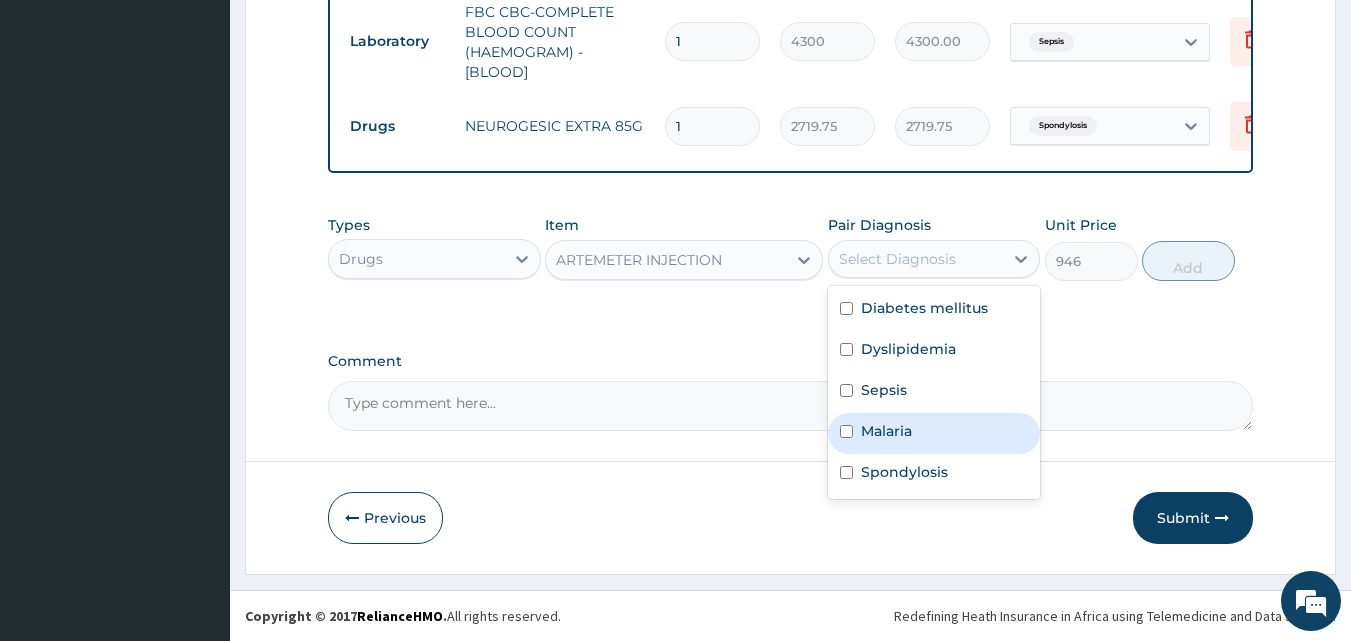 click on "Malaria" at bounding box center (886, 431) 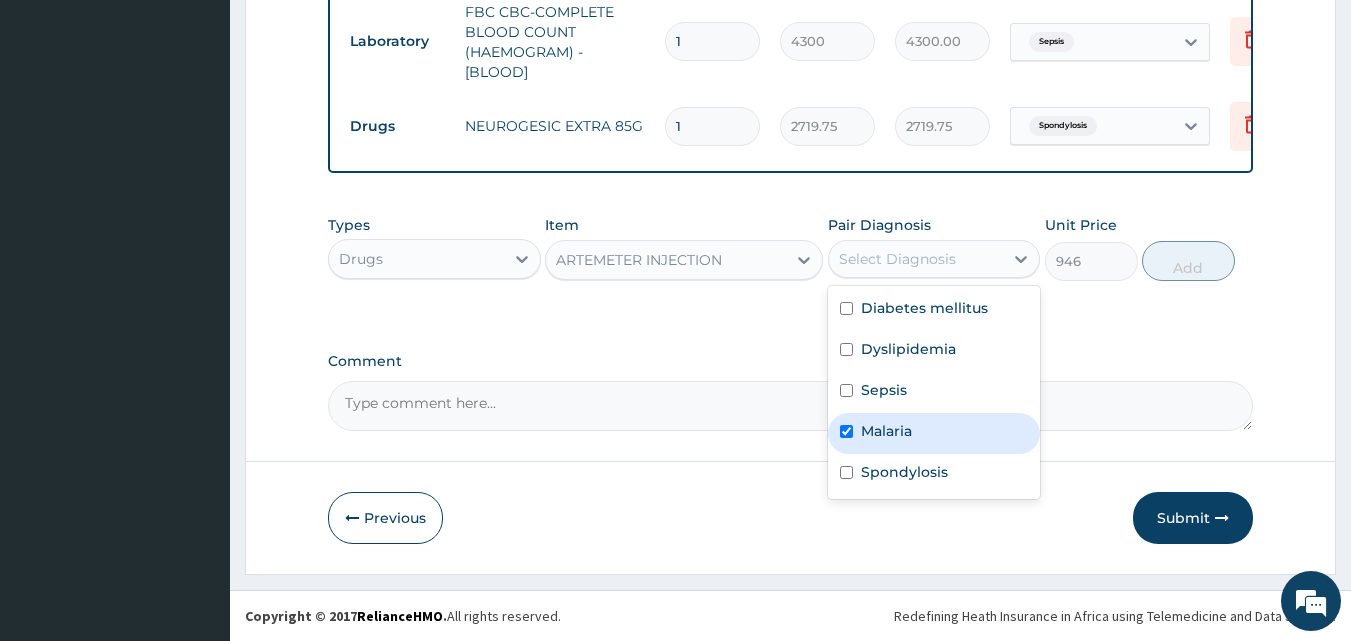 checkbox on "true" 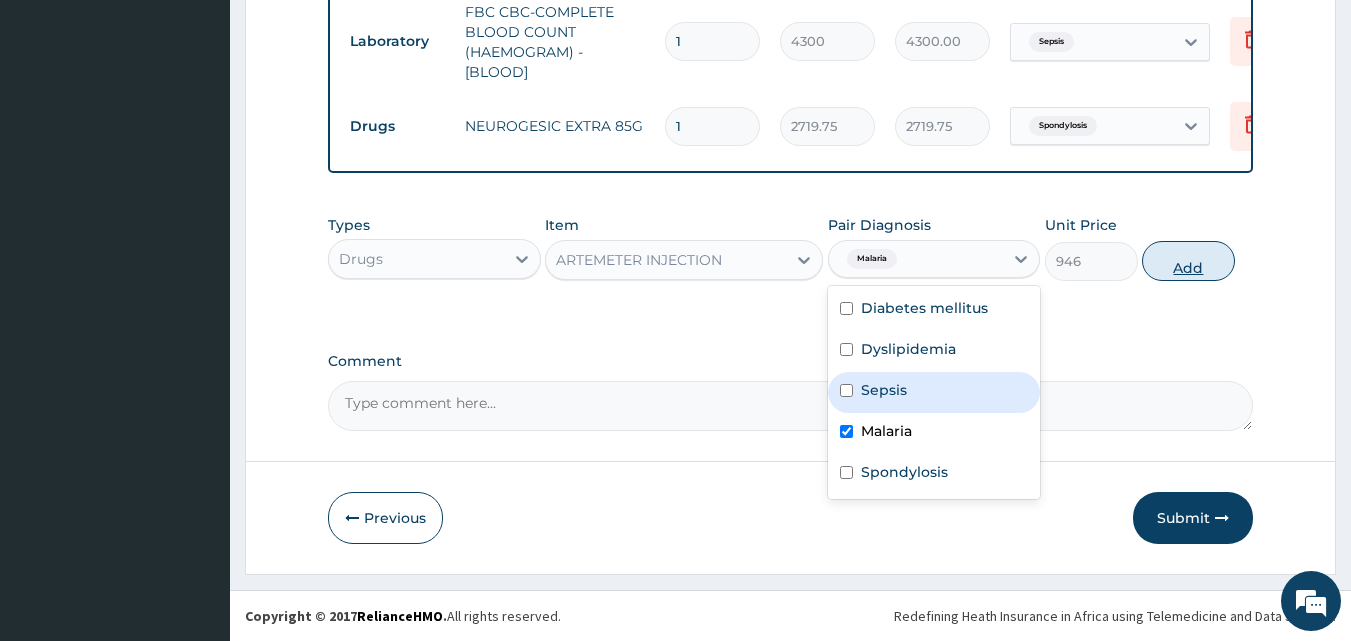 click on "Add" at bounding box center [1188, 261] 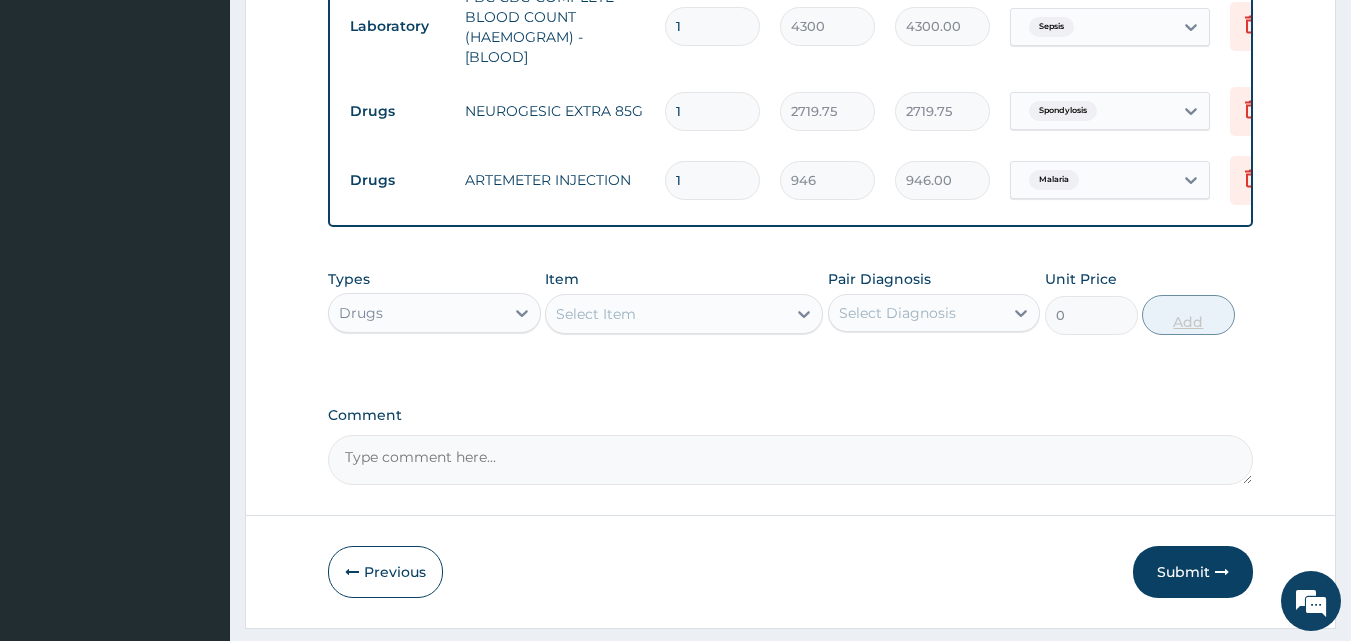 type 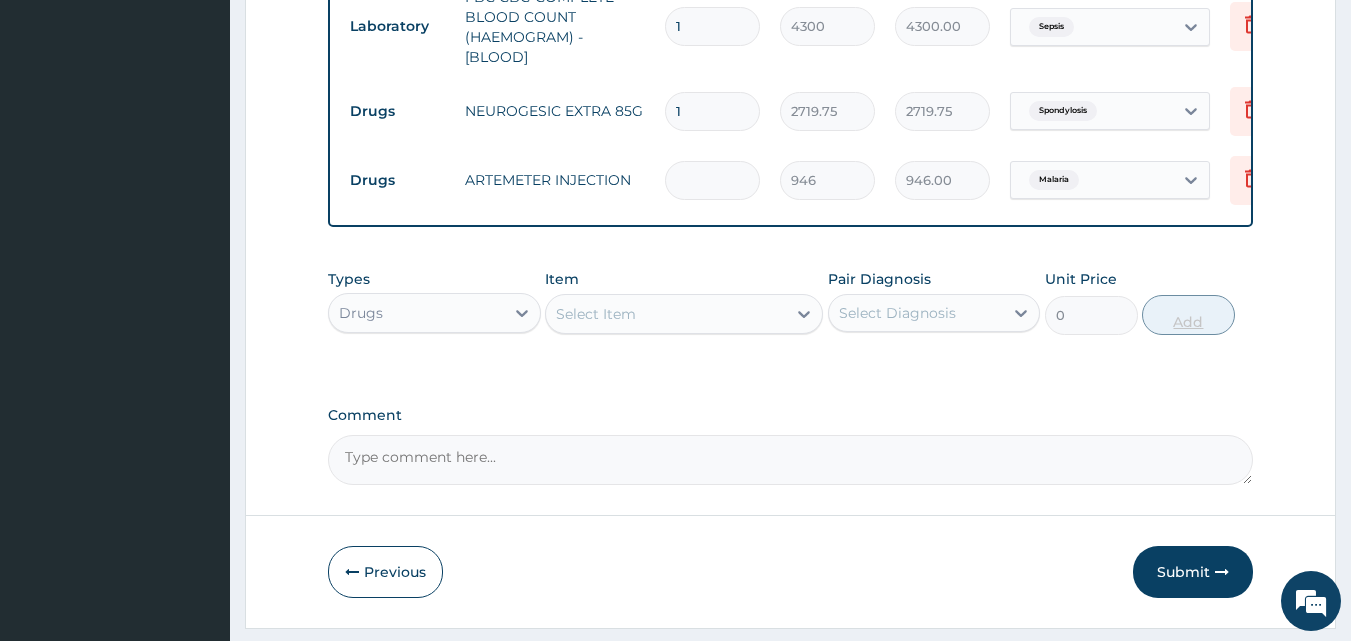 type on "0.00" 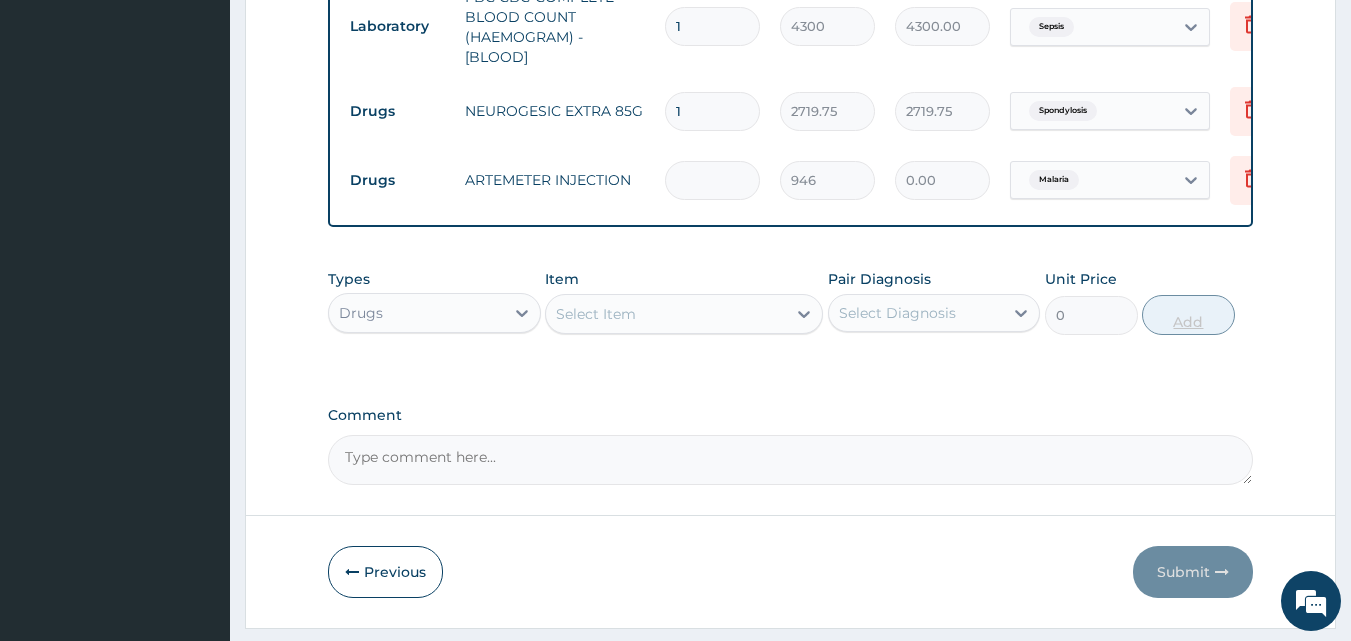 type on "3" 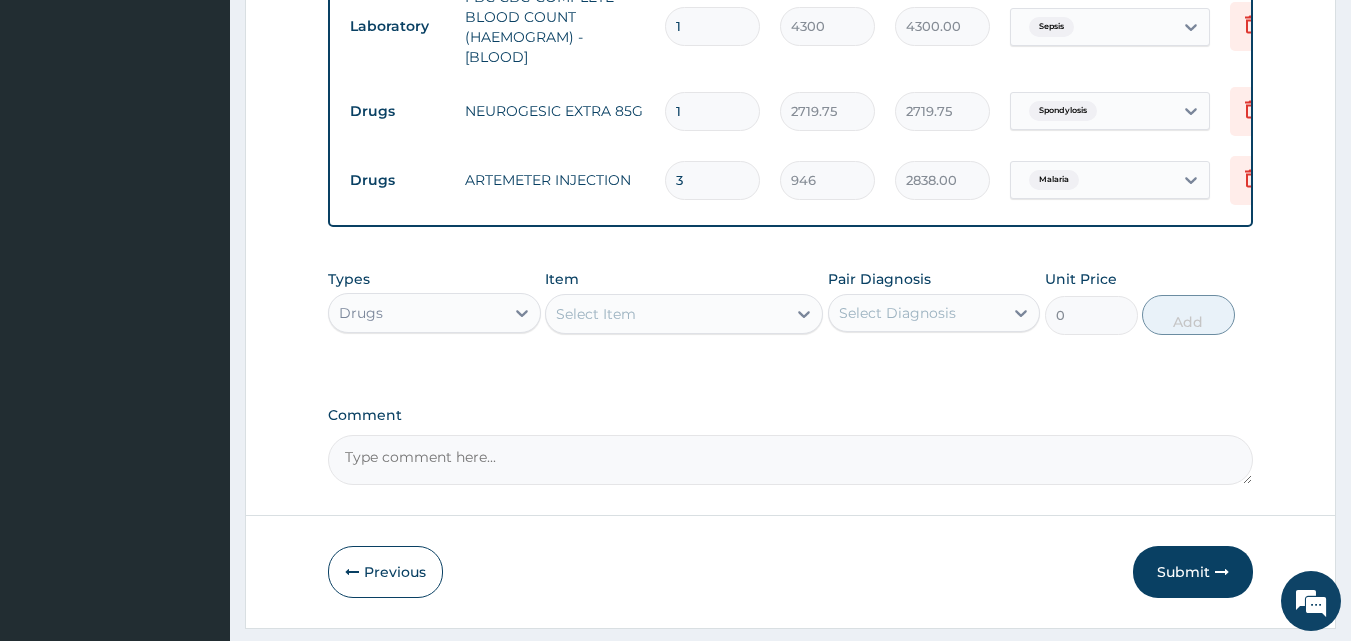 type on "3" 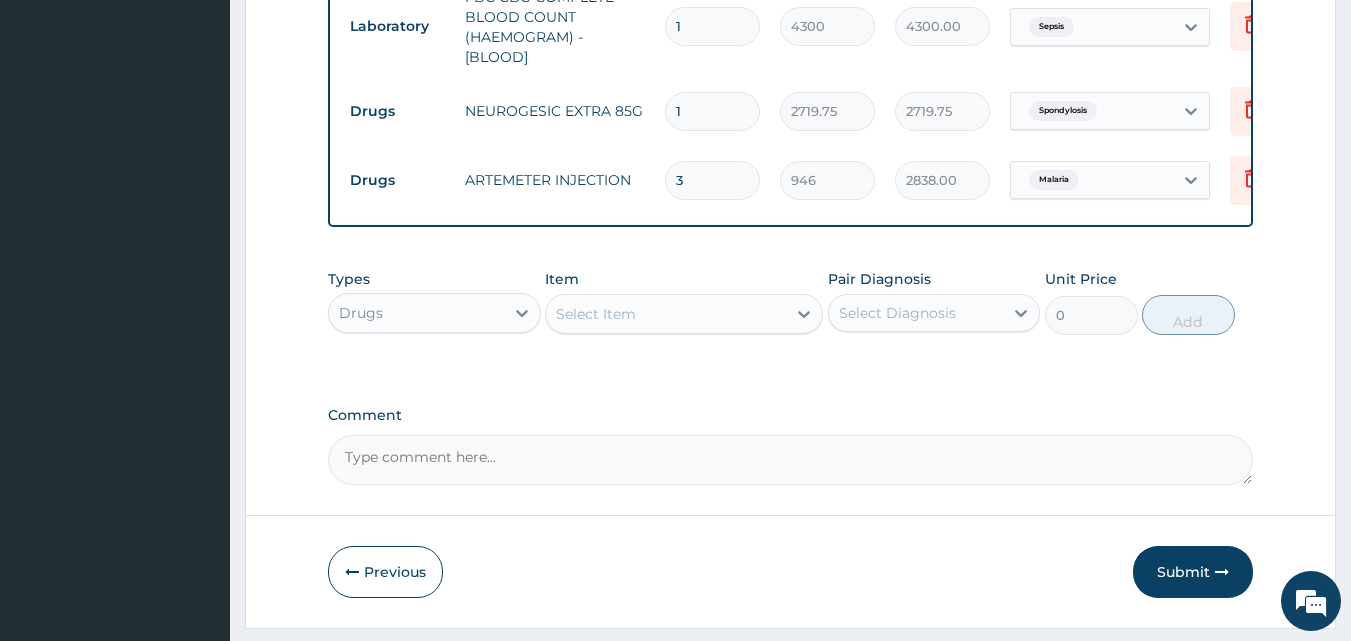 click on "Select Item" at bounding box center (596, 314) 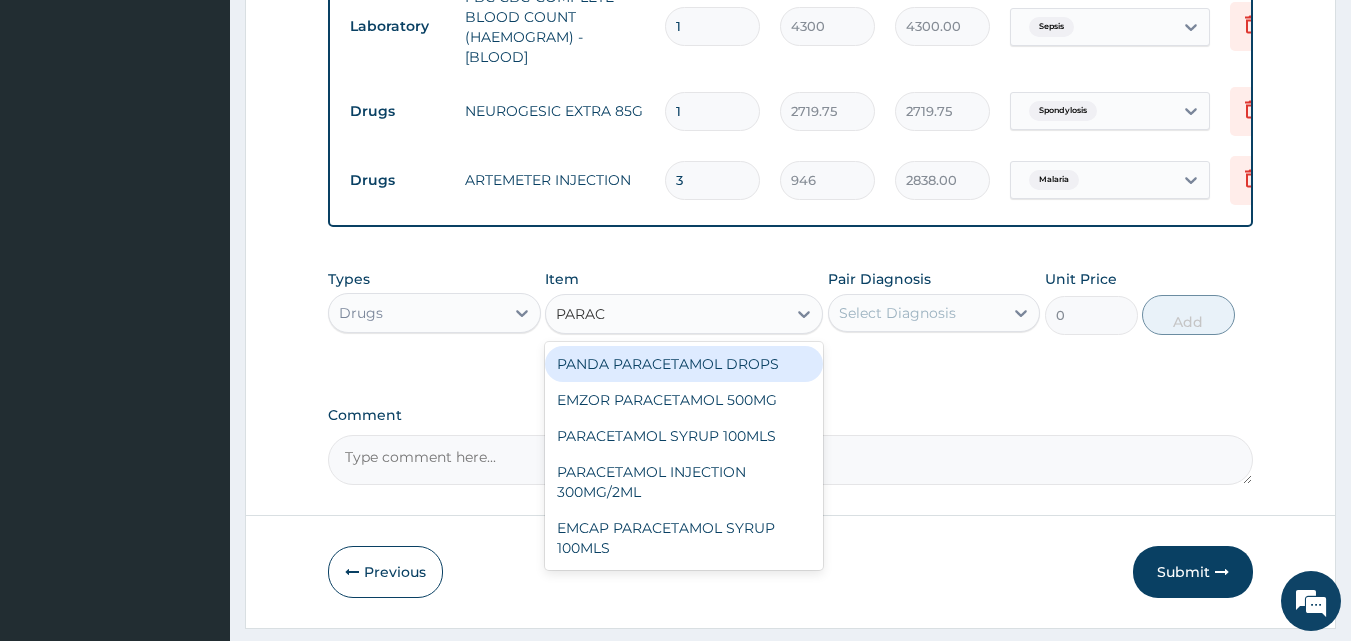 type on "PARACE" 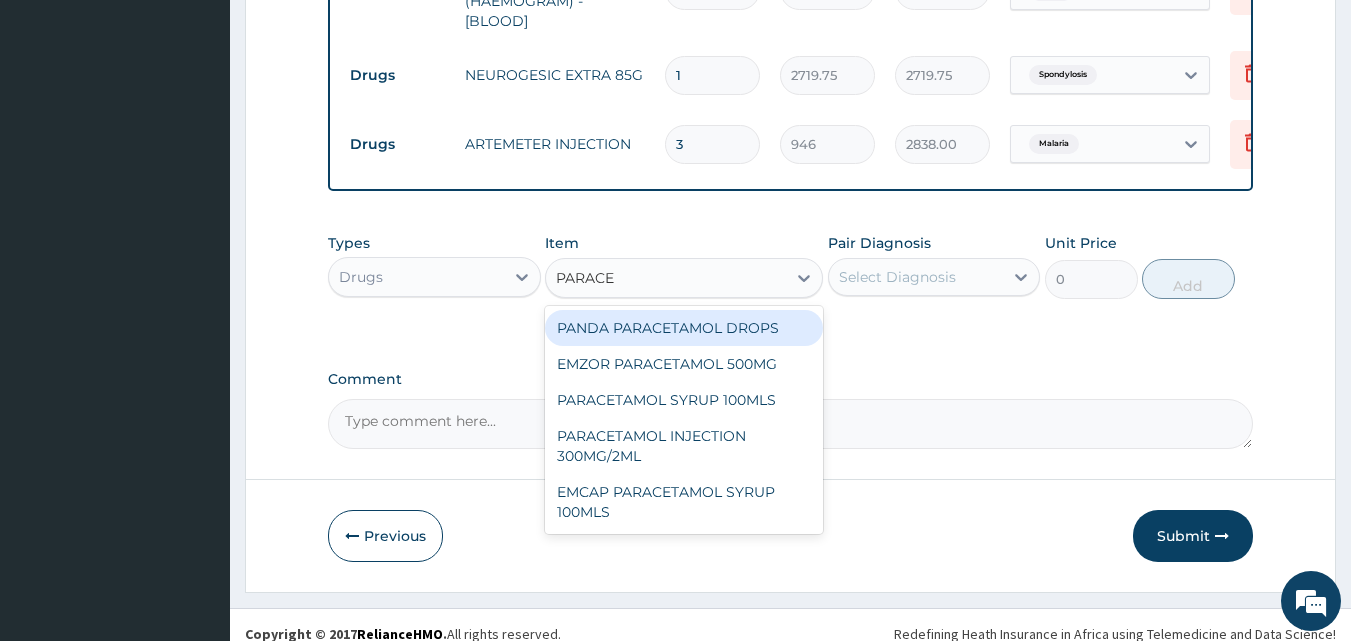 scroll, scrollTop: 1208, scrollLeft: 0, axis: vertical 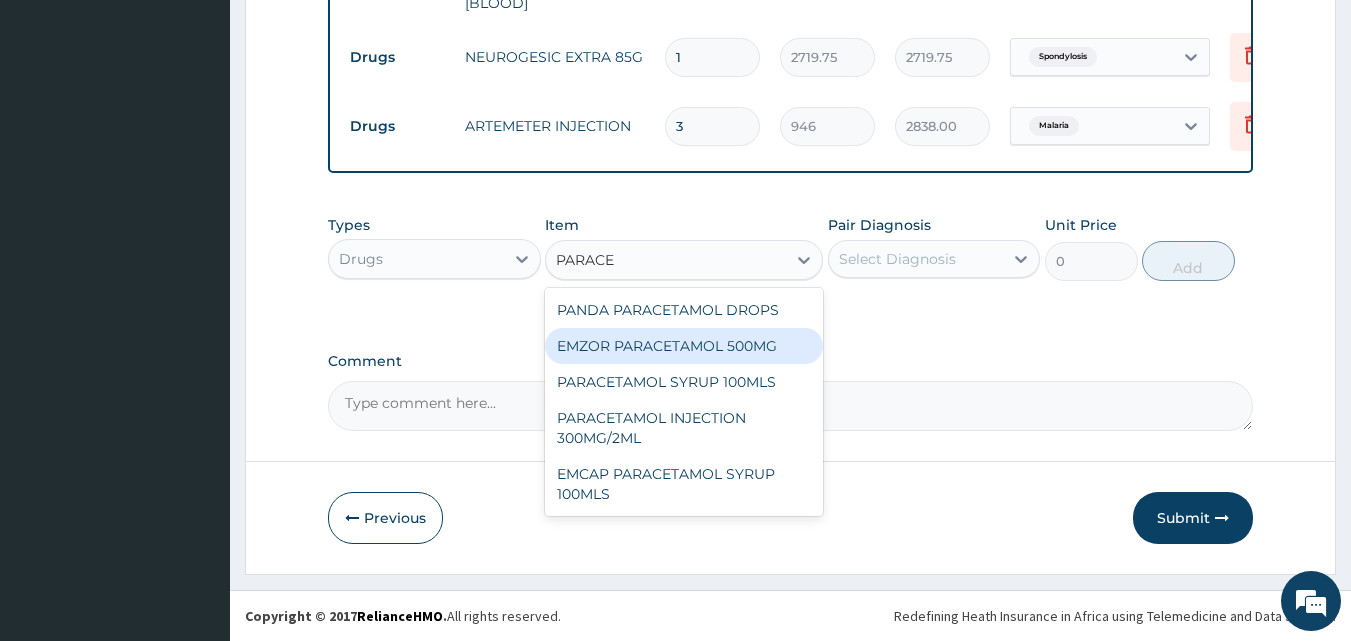 click on "EMZOR PARACETAMOL 500MG" at bounding box center [684, 346] 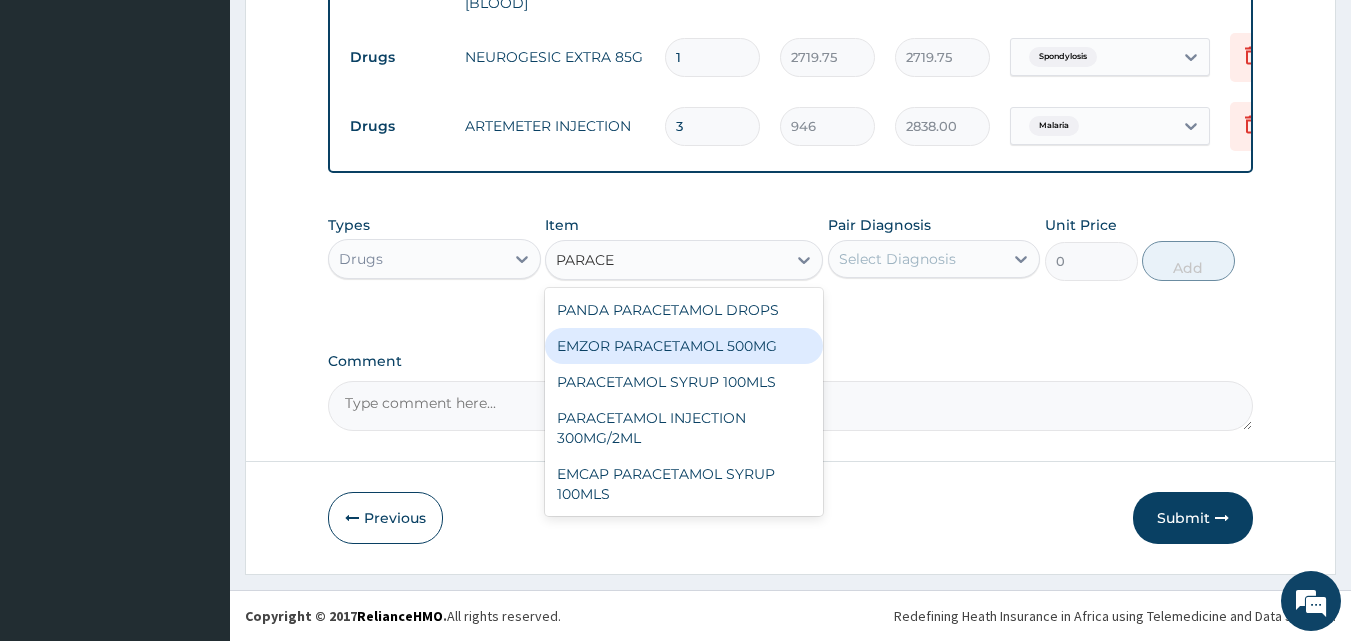 type 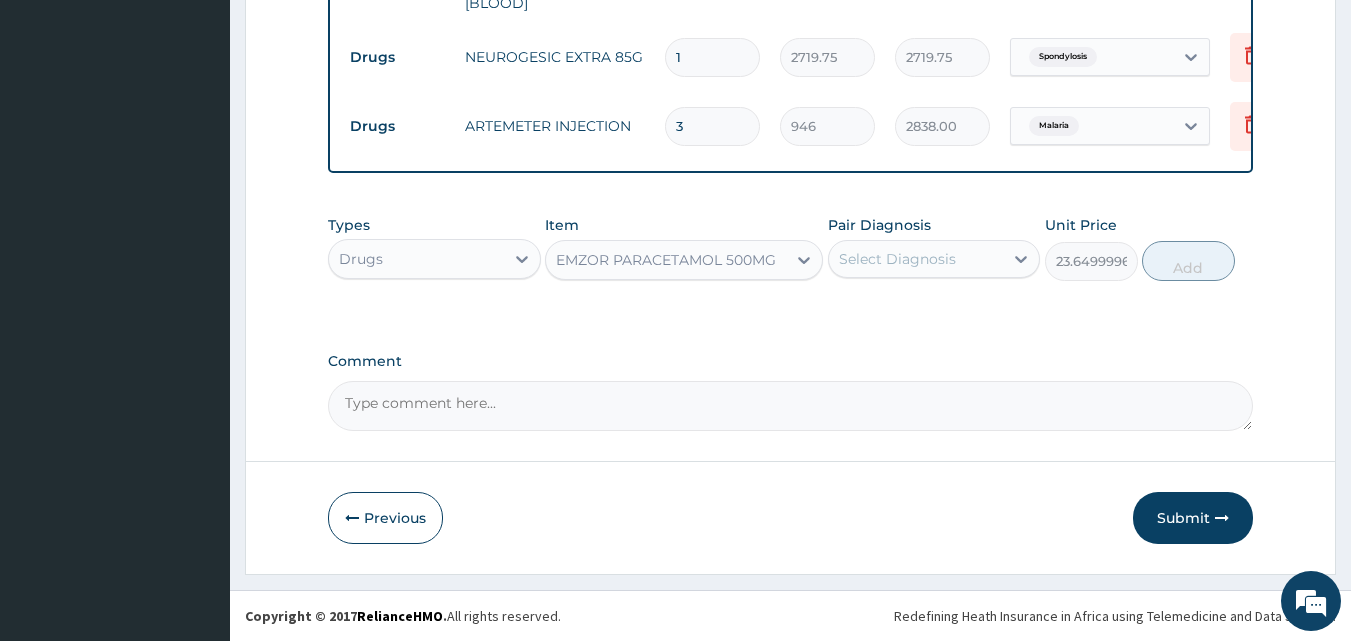 click on "Select Diagnosis" at bounding box center (897, 259) 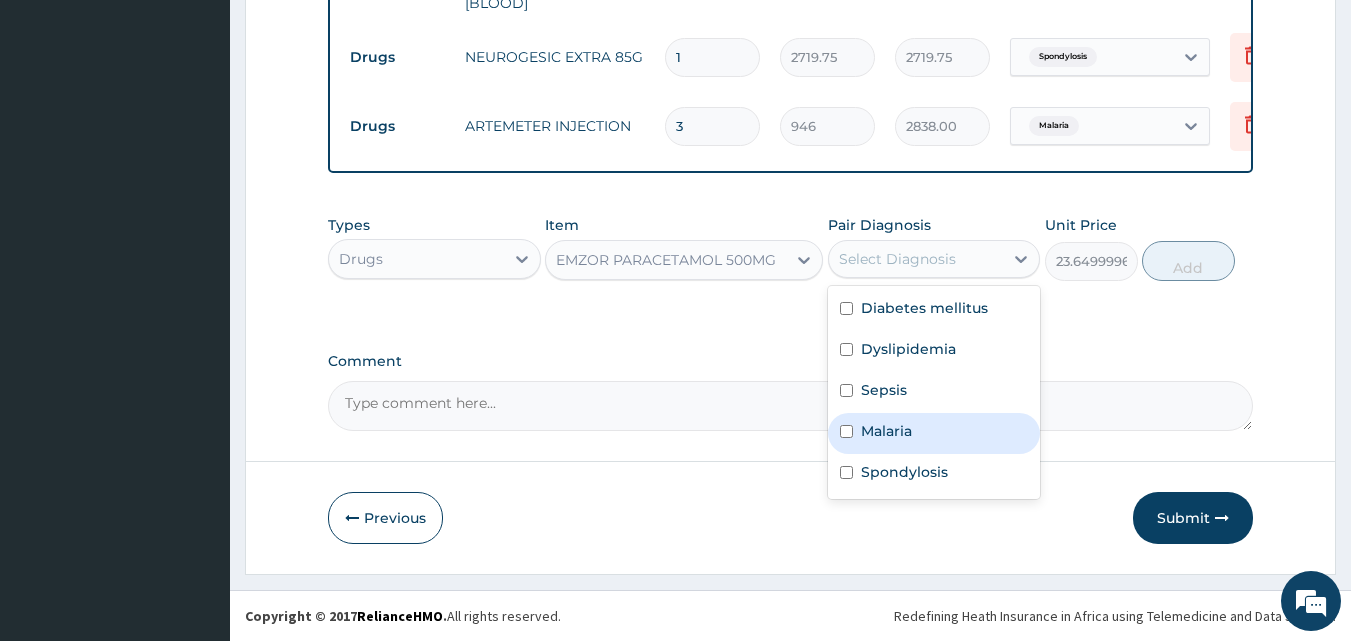click on "Malaria" at bounding box center [886, 431] 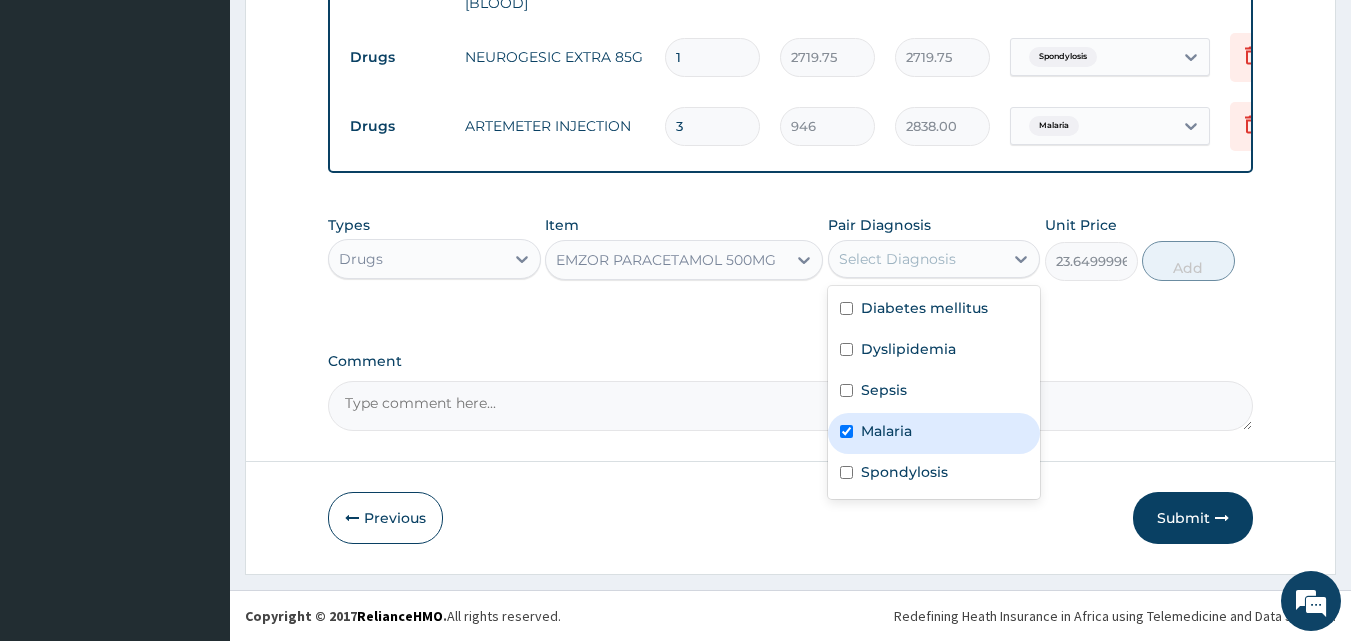 checkbox on "true" 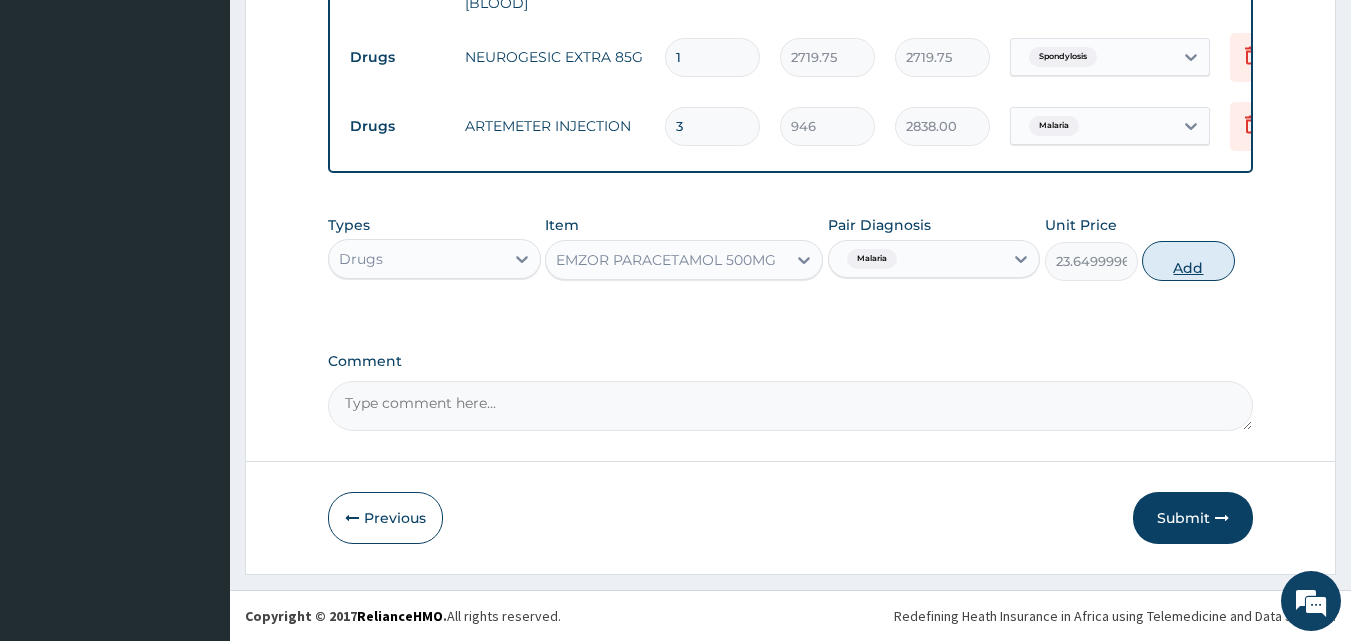 click on "Add" at bounding box center [1188, 261] 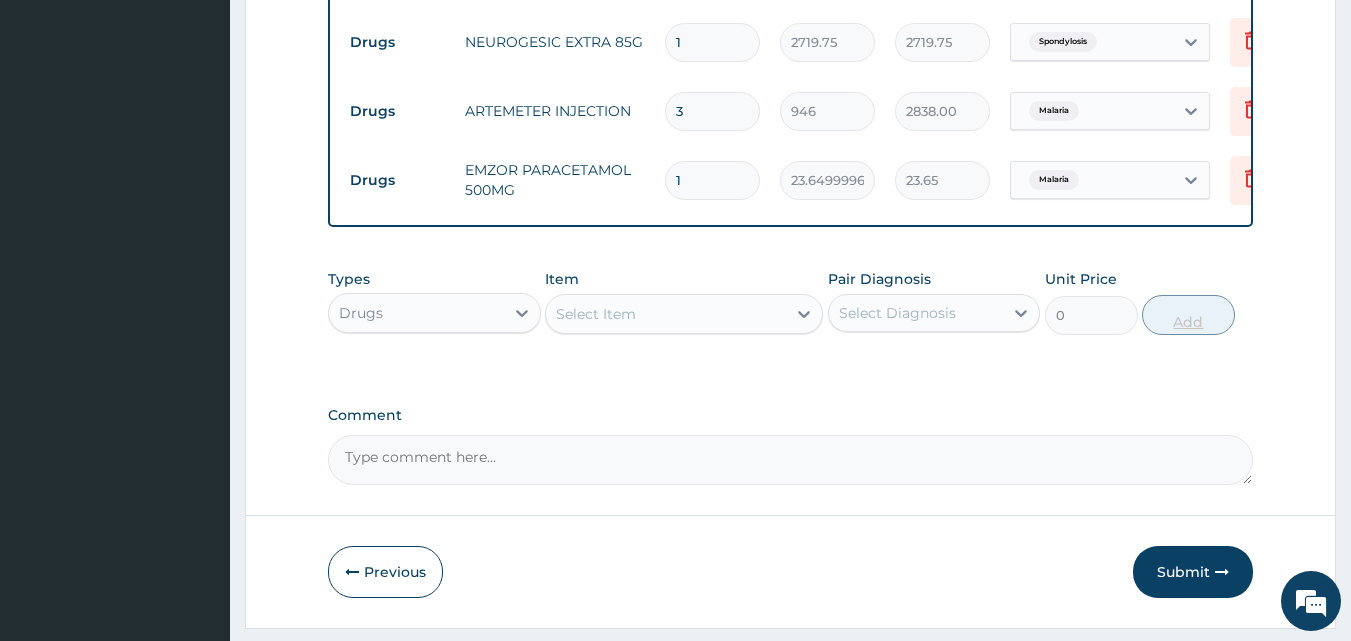 type on "18" 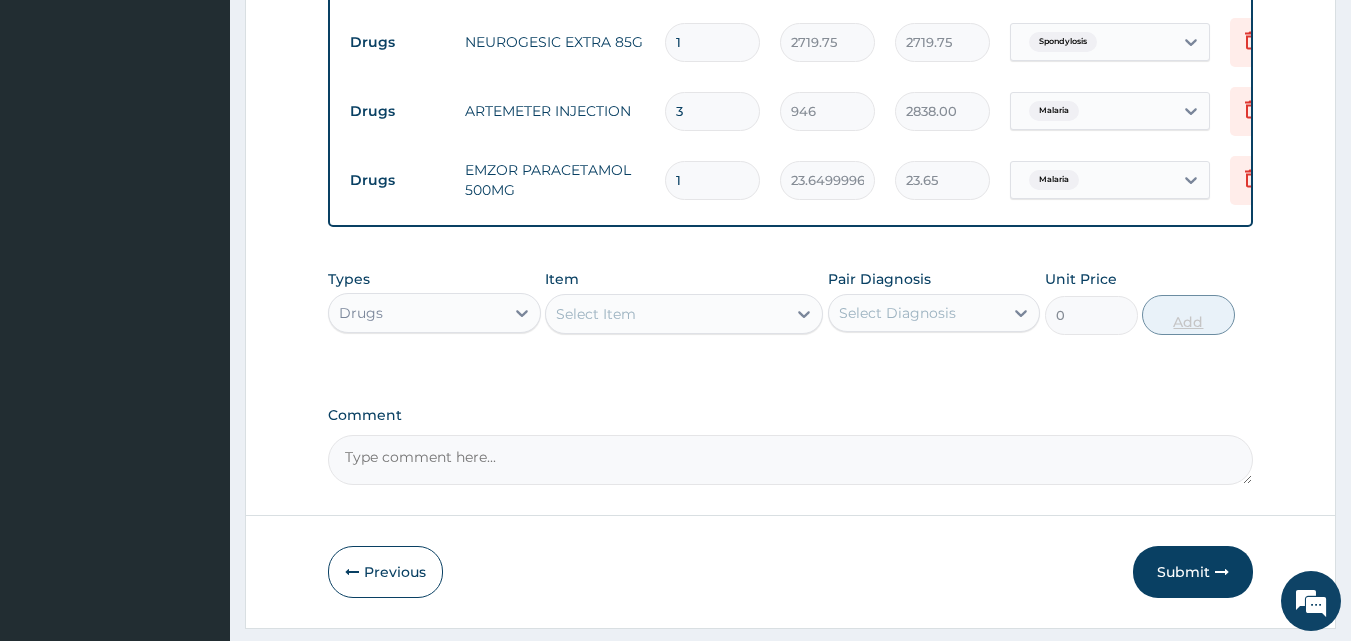 type on "425.70" 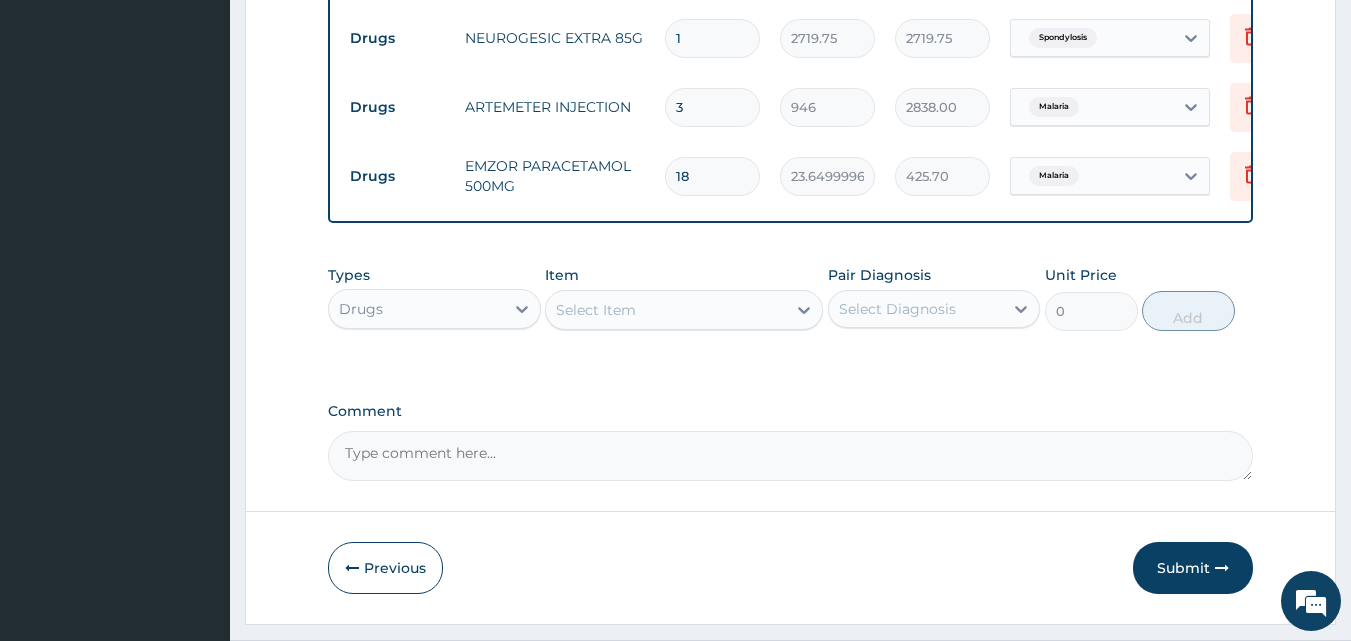 scroll, scrollTop: 1277, scrollLeft: 0, axis: vertical 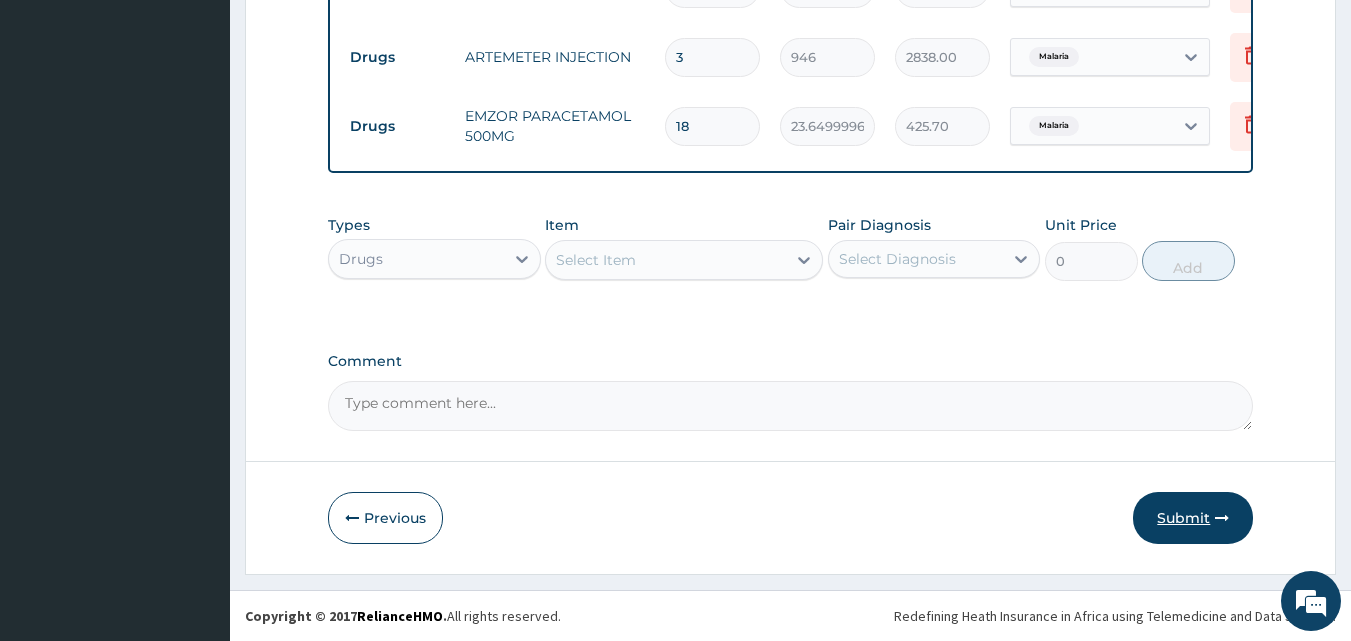 type on "18" 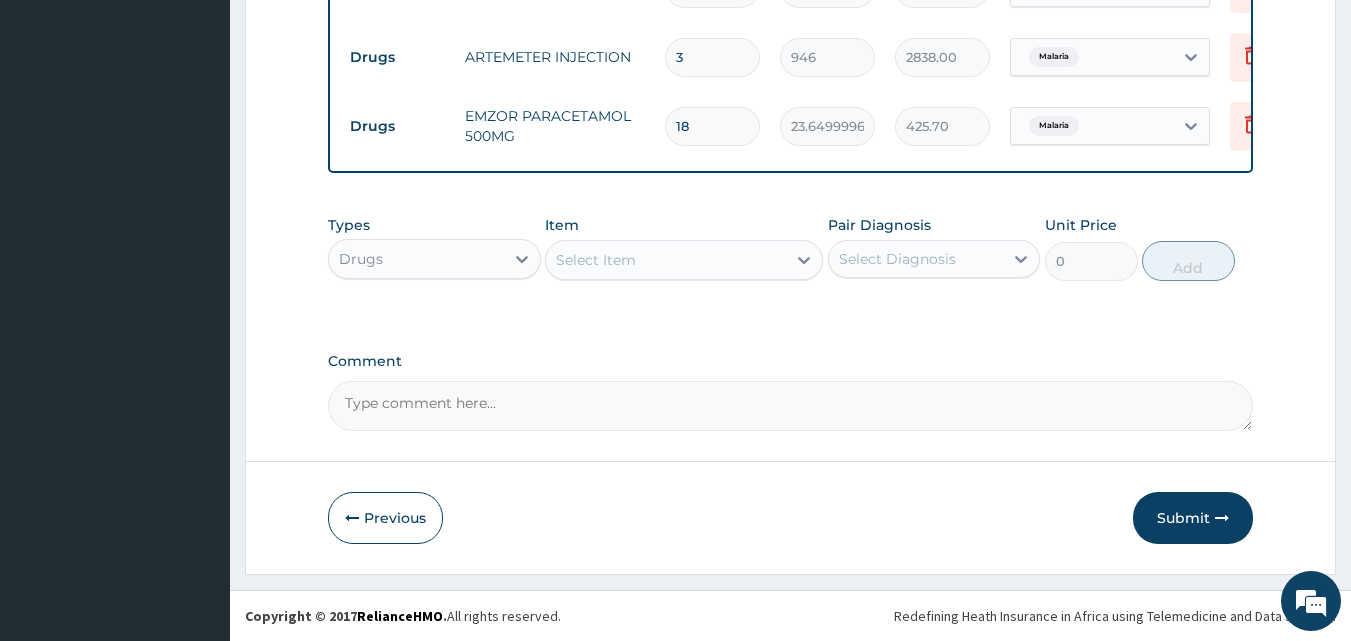 click on "Submit" at bounding box center [1193, 518] 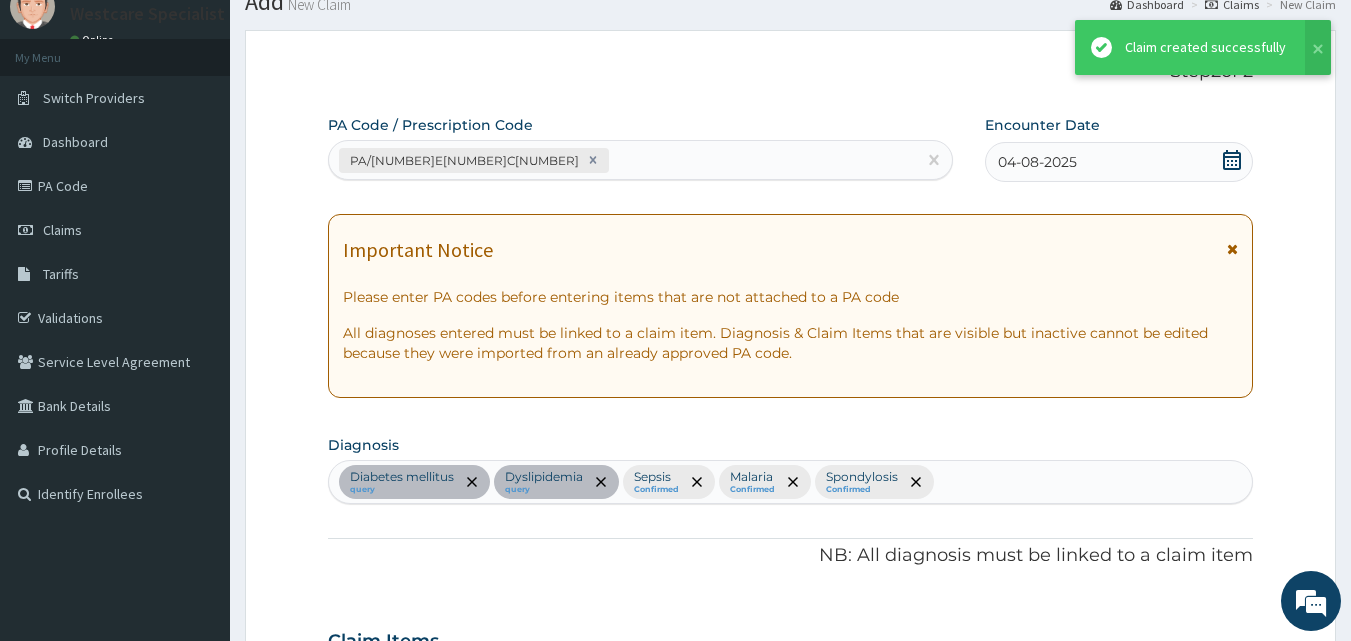 scroll, scrollTop: 1277, scrollLeft: 0, axis: vertical 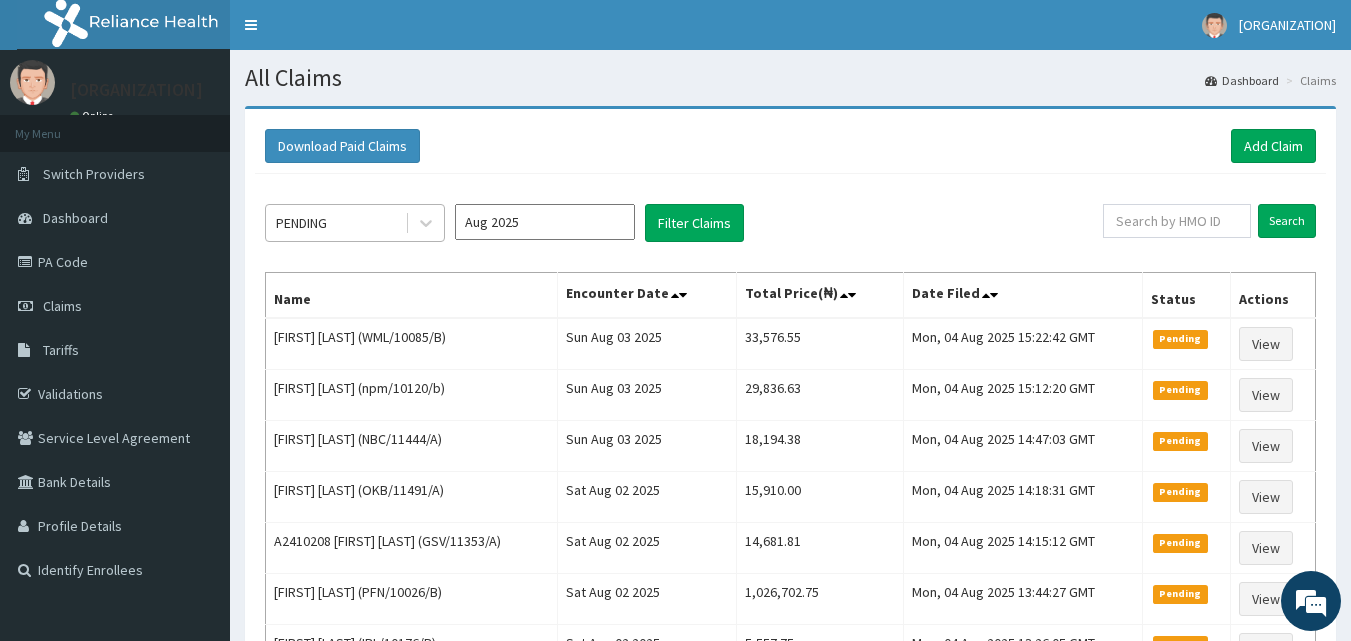 click on "PENDING" at bounding box center [335, 223] 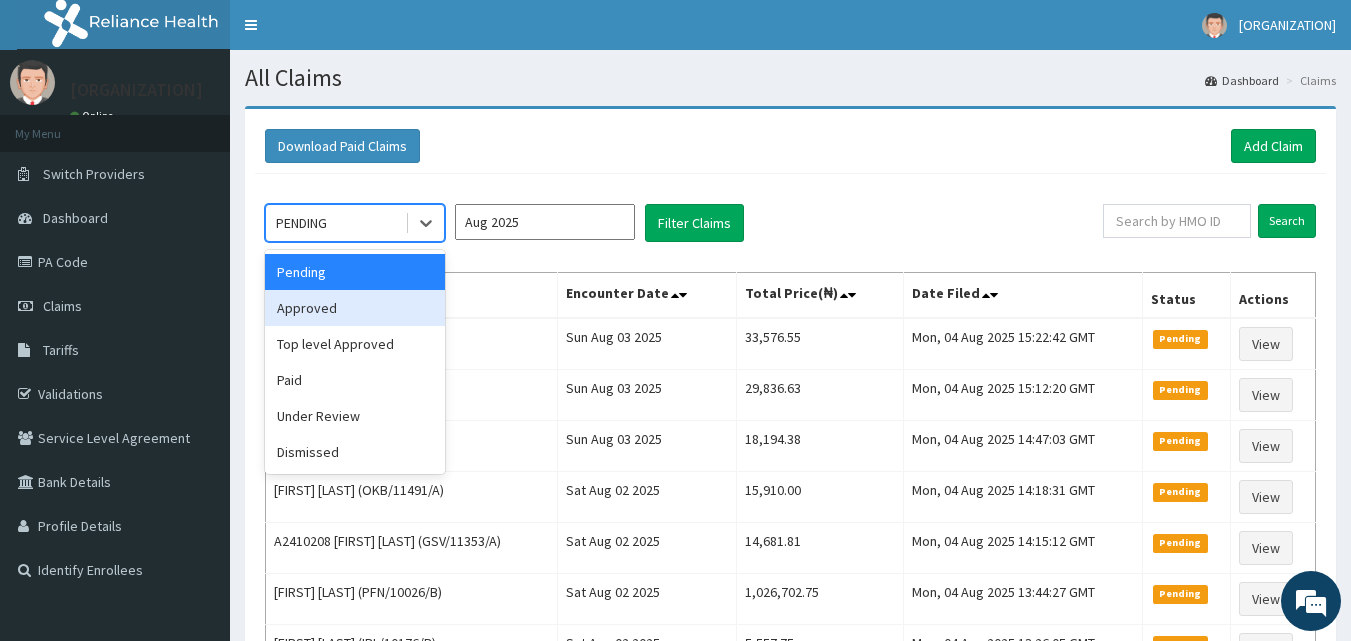 click on "Approved" at bounding box center (355, 308) 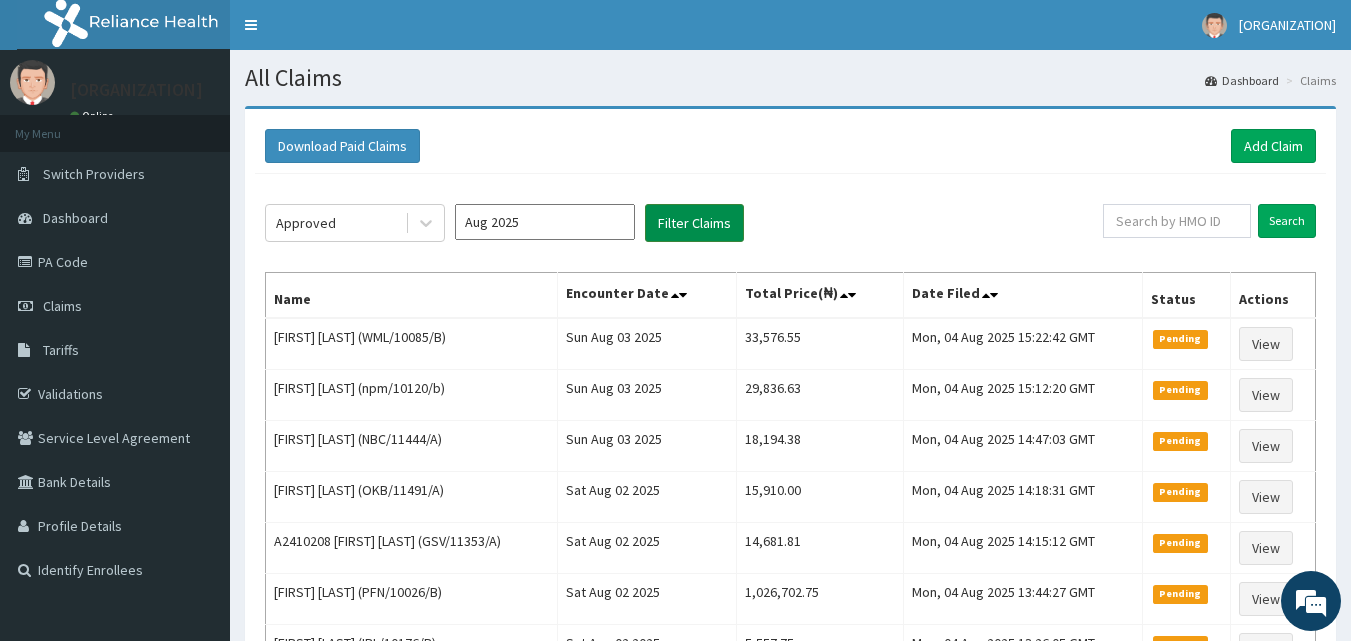 click on "Filter Claims" at bounding box center (694, 223) 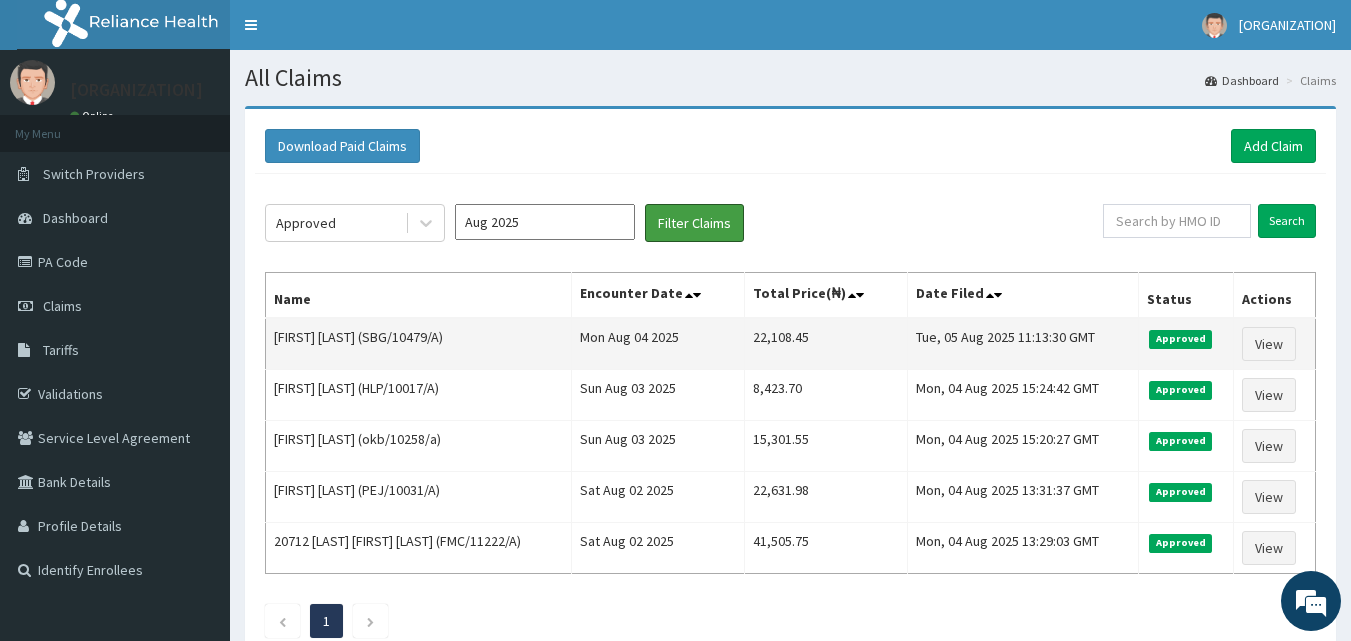 scroll, scrollTop: 0, scrollLeft: 0, axis: both 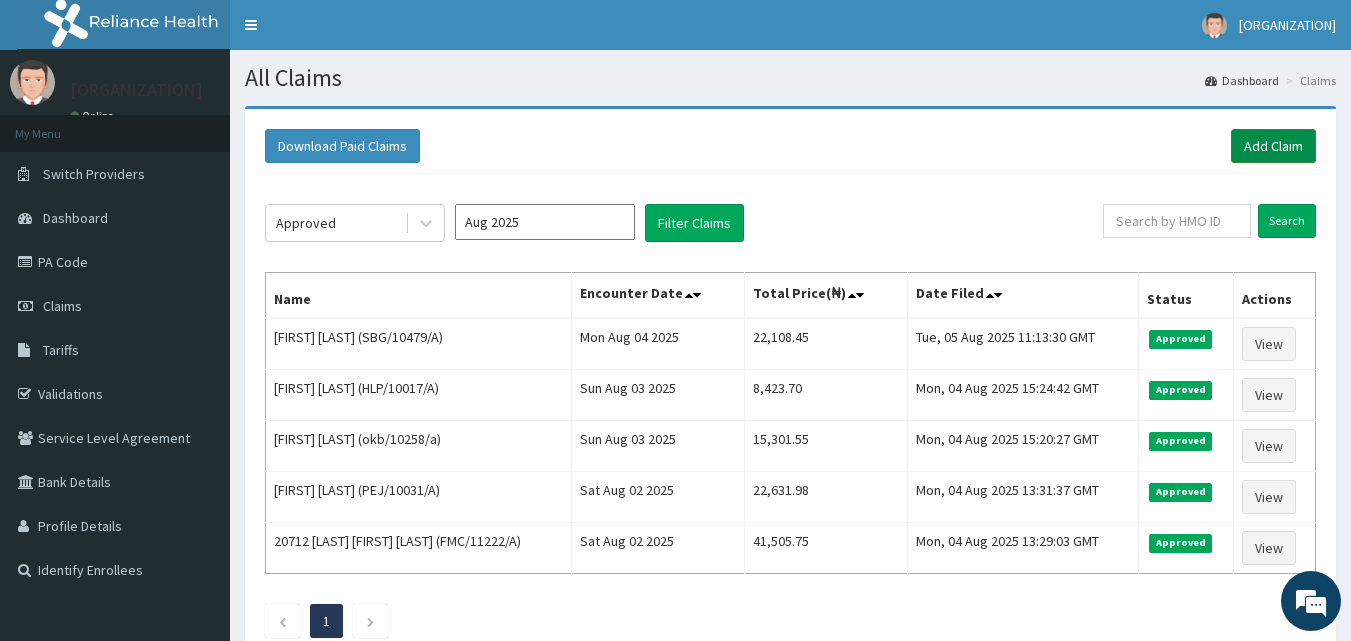 click on "Add Claim" at bounding box center (1273, 146) 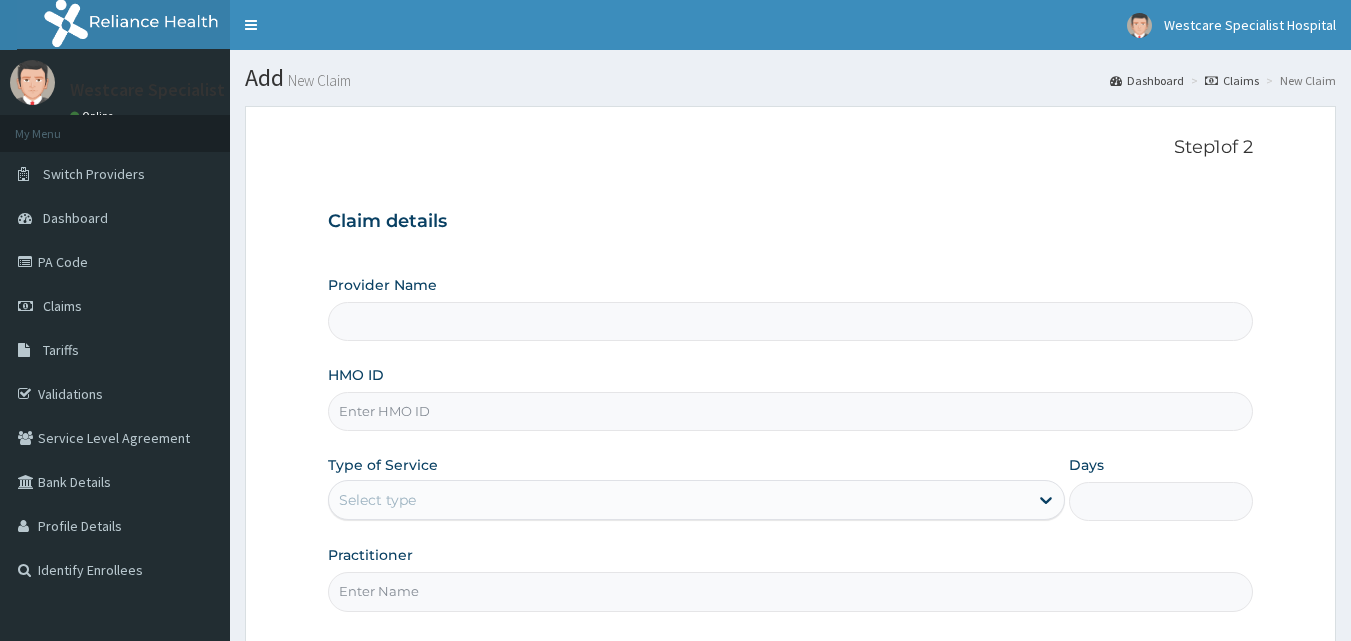 scroll, scrollTop: 187, scrollLeft: 0, axis: vertical 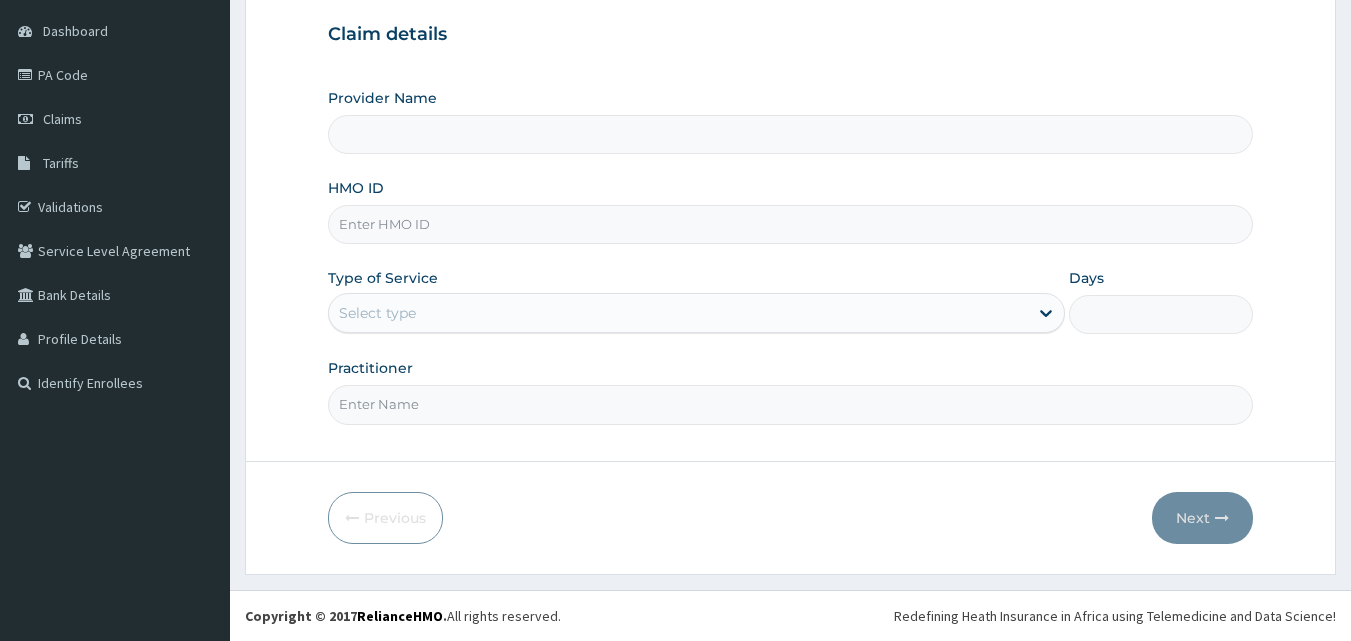 drag, startPoint x: 580, startPoint y: 225, endPoint x: 1365, endPoint y: 578, distance: 860.71716 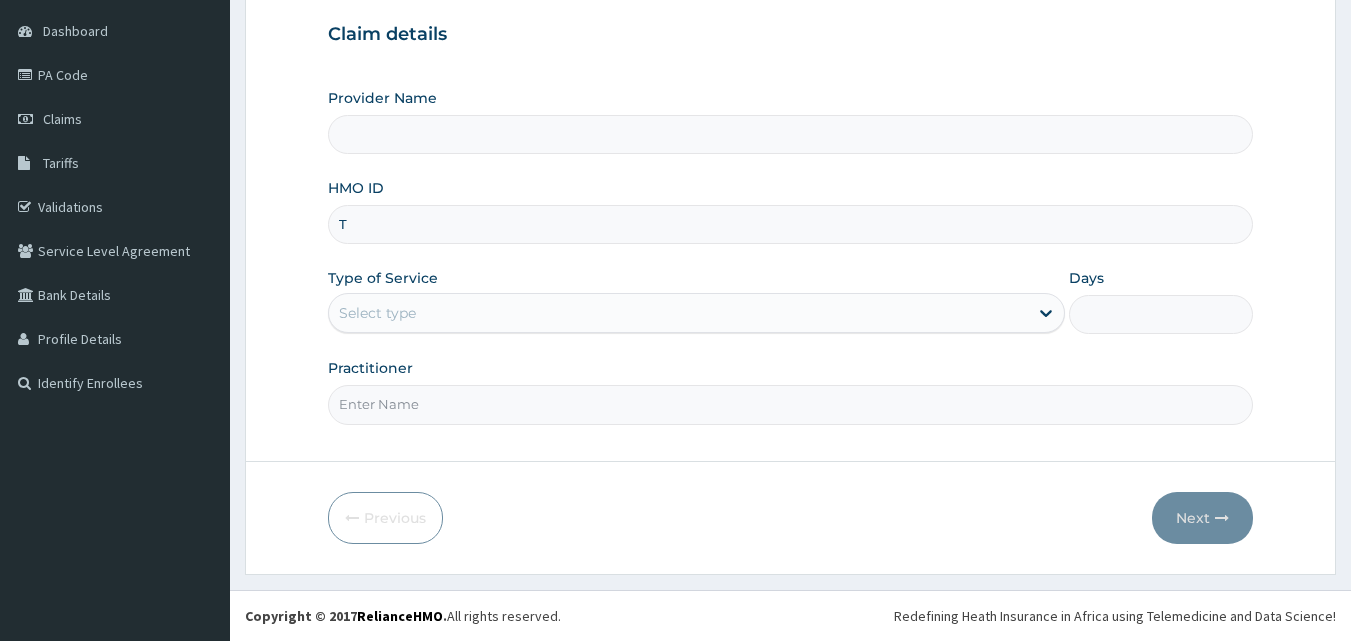 type on "WestCare Specialist Hospital" 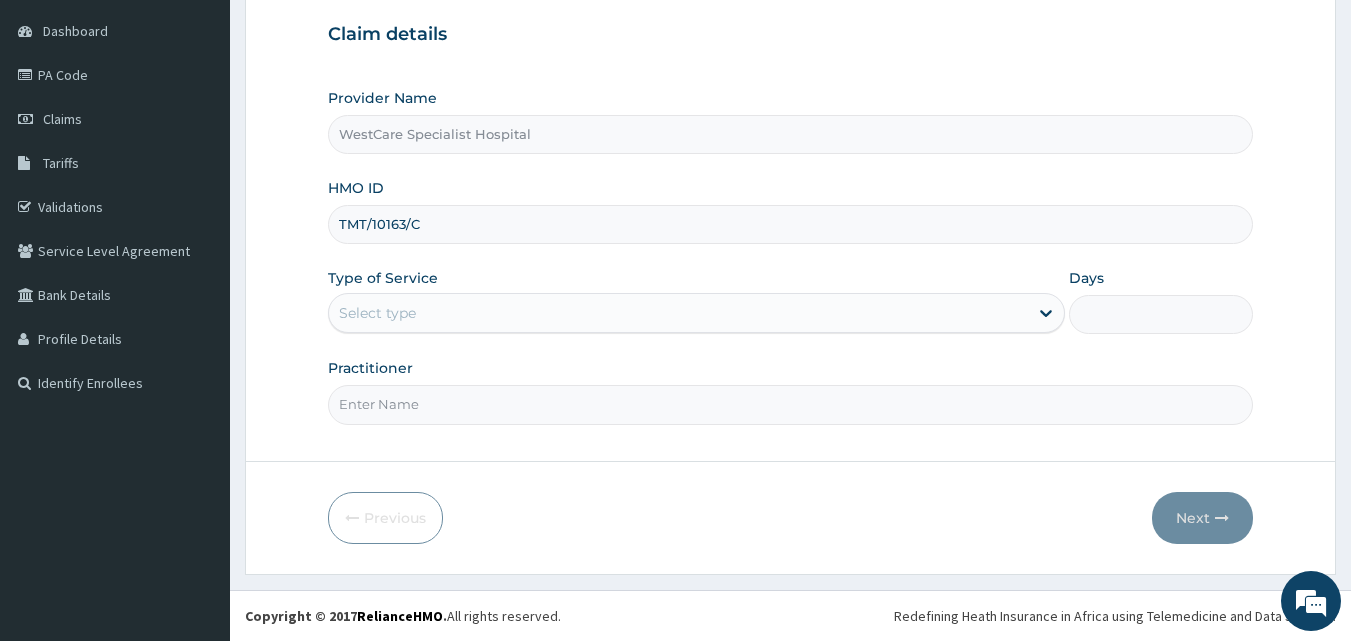 type on "TMT/10163/C" 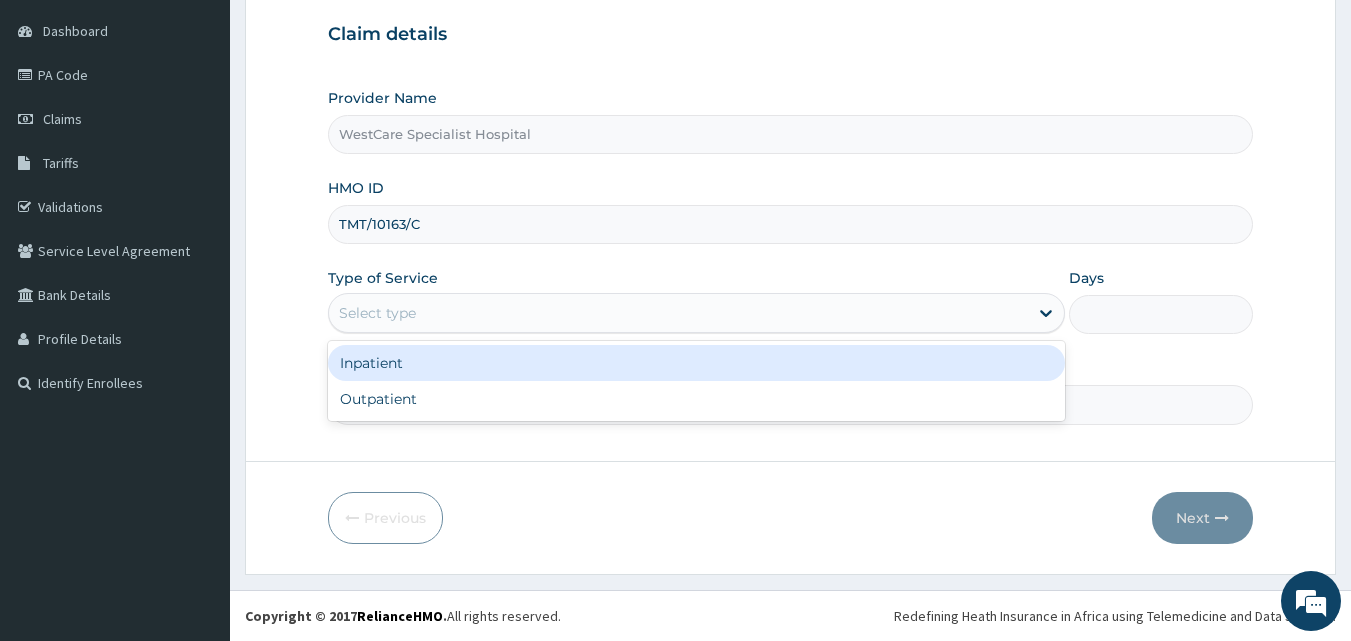 click on "Select type" at bounding box center (377, 313) 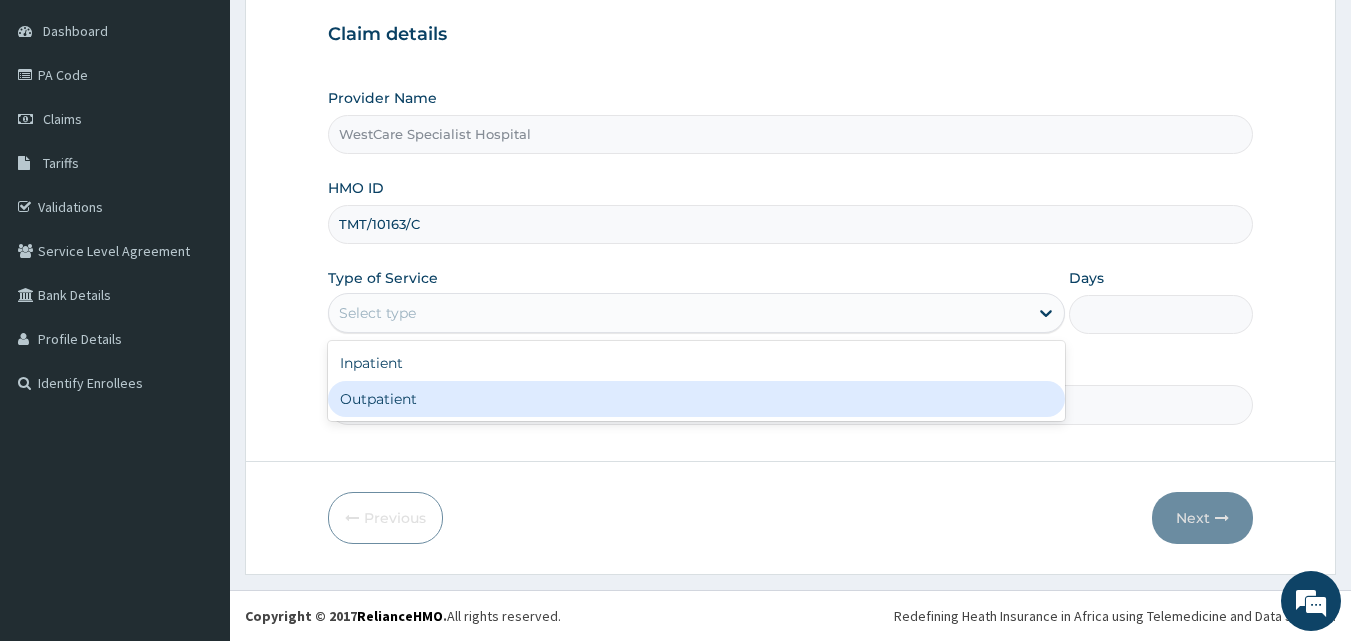 click on "Outpatient" at bounding box center [696, 399] 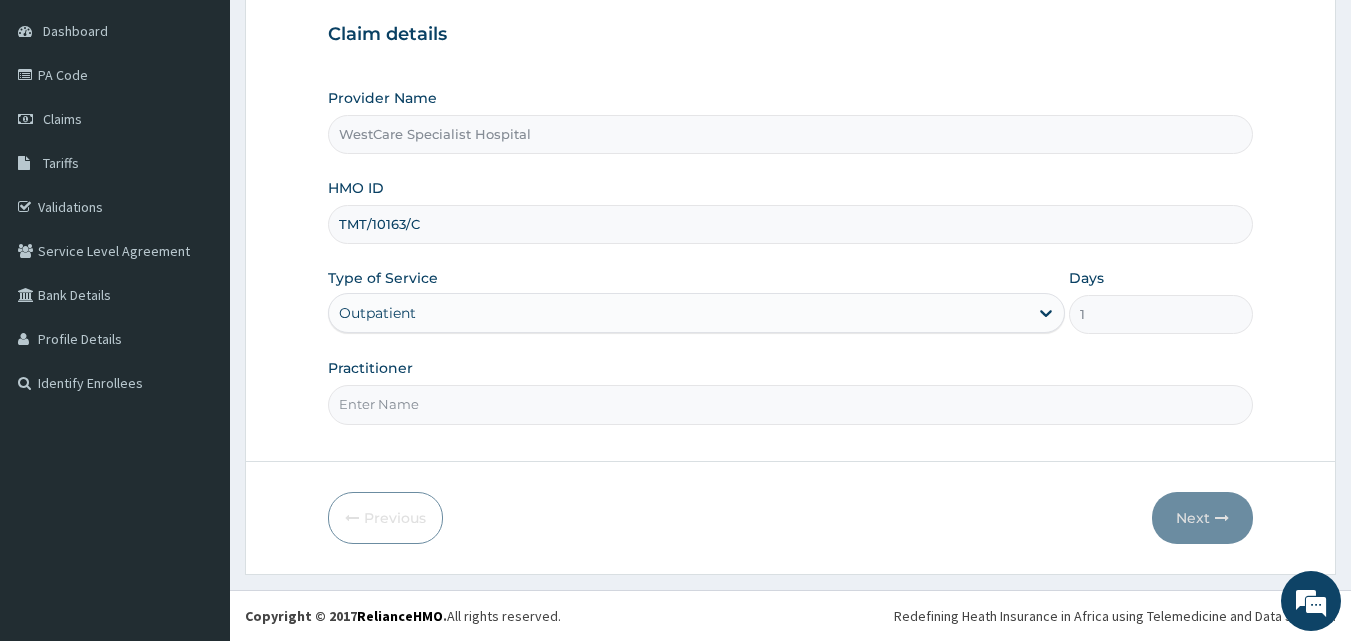 click on "Step  1  of 2 Claim details Provider Name WestCare Specialist Hospital HMO ID TMT/10163/C Type of Service Outpatient Days 1 Practitioner" at bounding box center [791, 190] 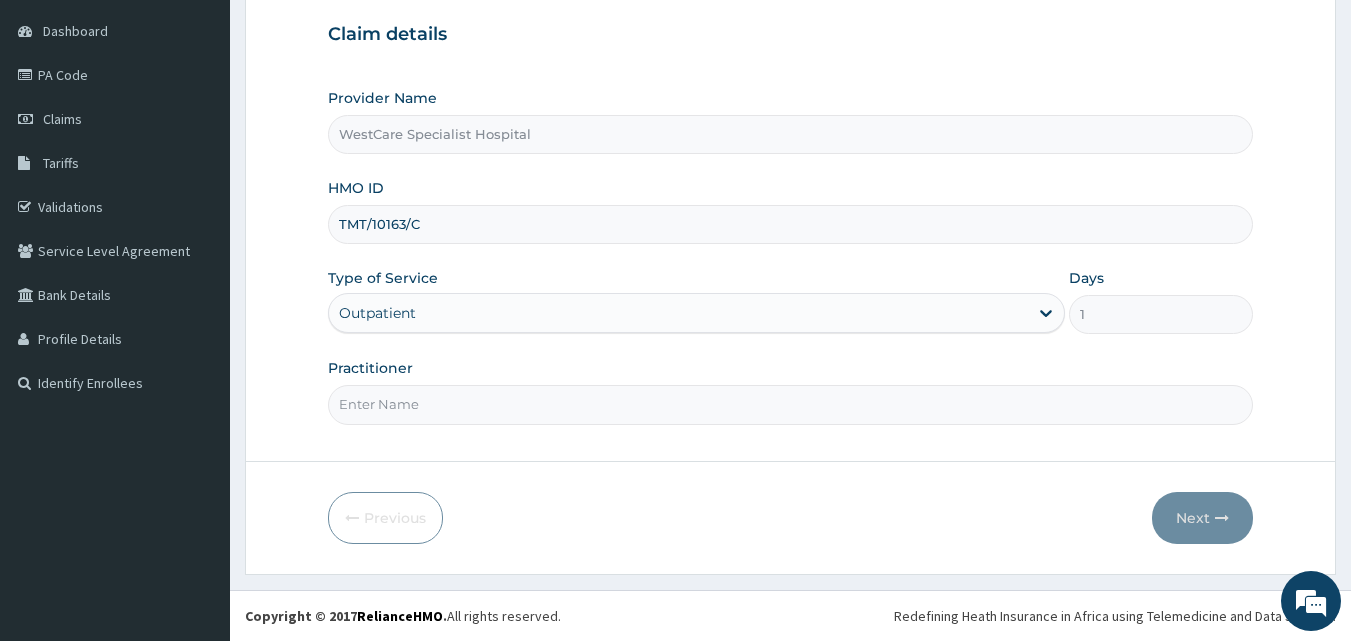 type on "DR EKPENYOUNG" 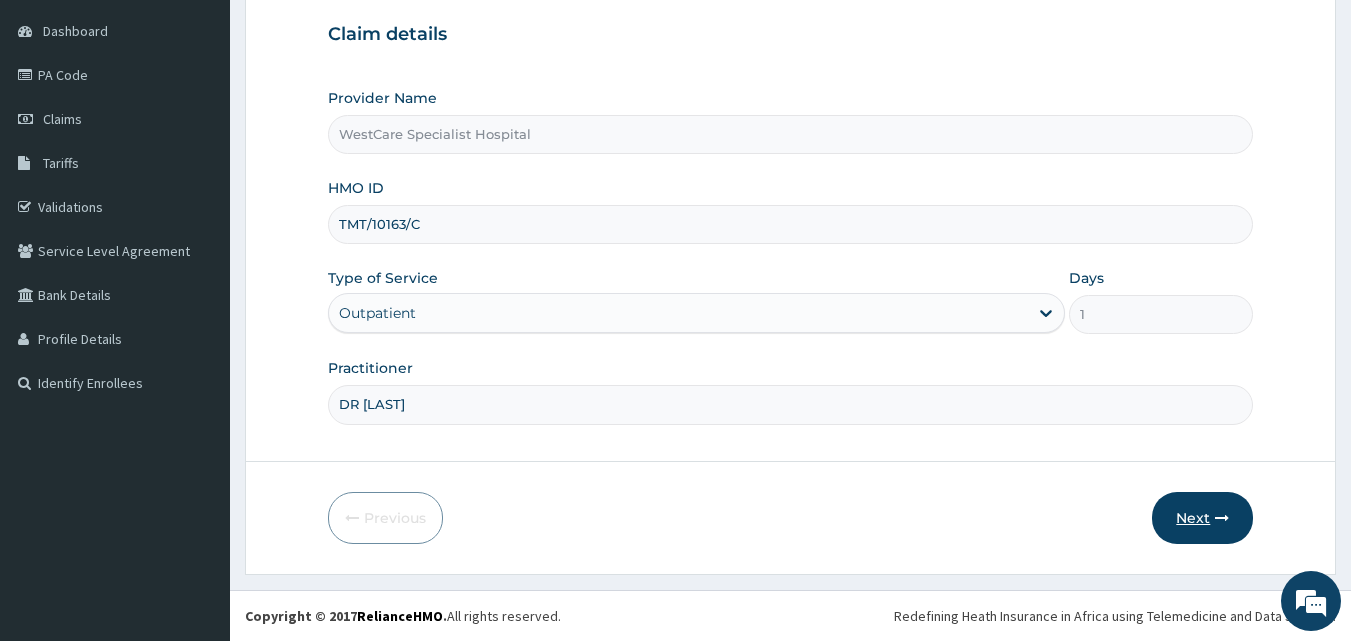 click on "Next" at bounding box center [1202, 518] 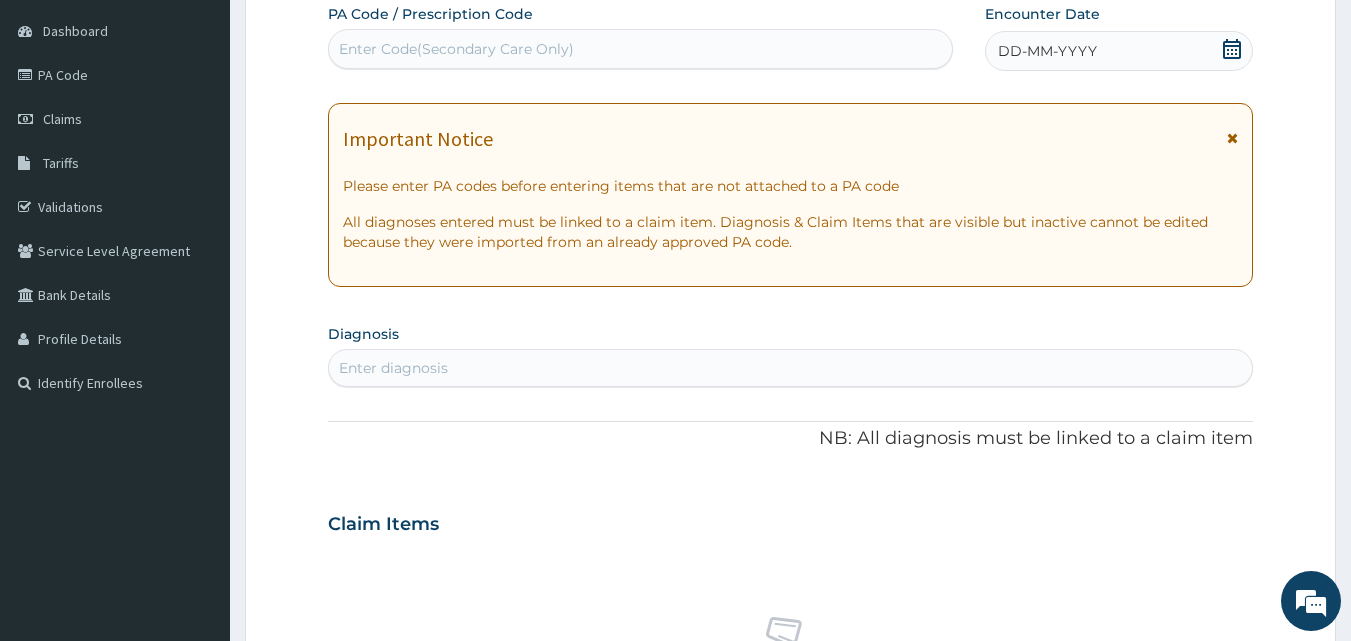 scroll, scrollTop: 0, scrollLeft: 0, axis: both 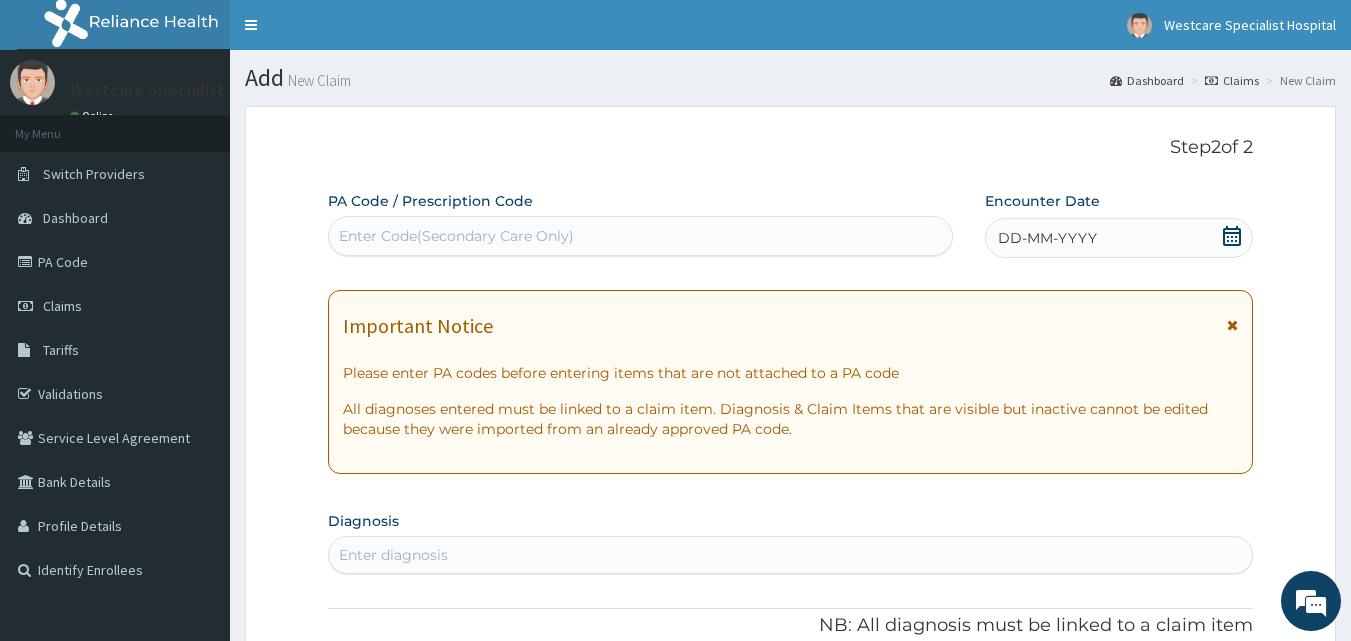 click on "Enter Code(Secondary Care Only)" at bounding box center [641, 236] 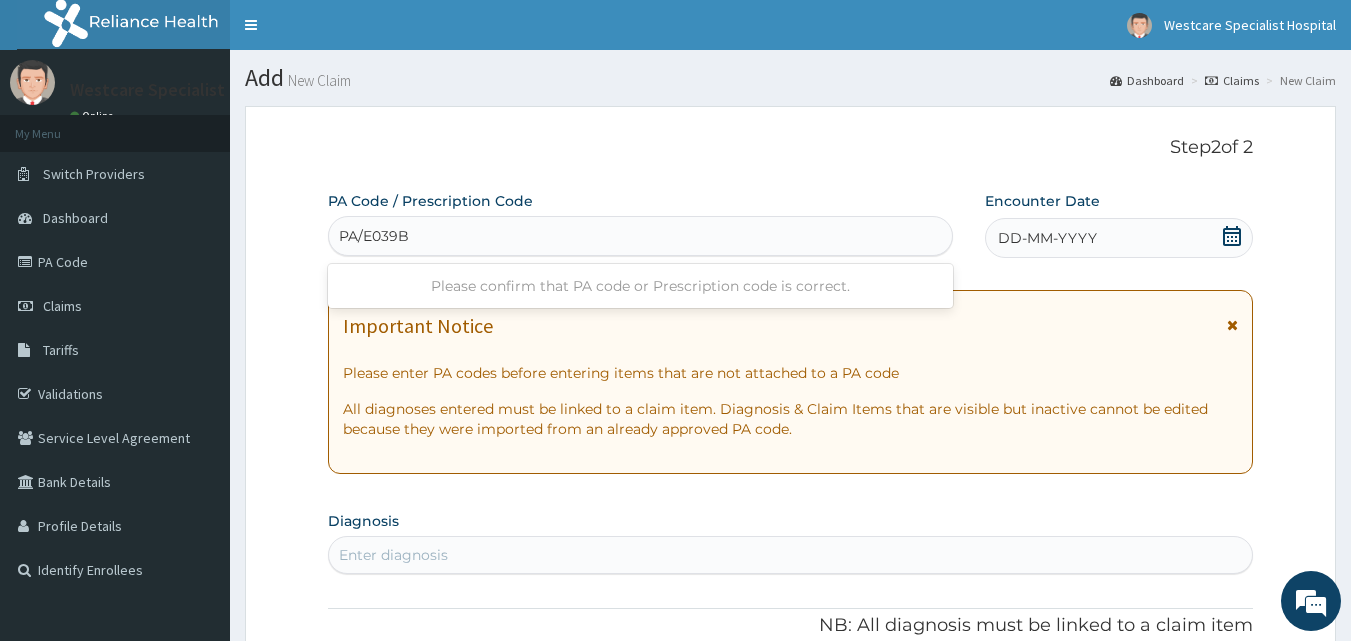 type on "PA/E039BA" 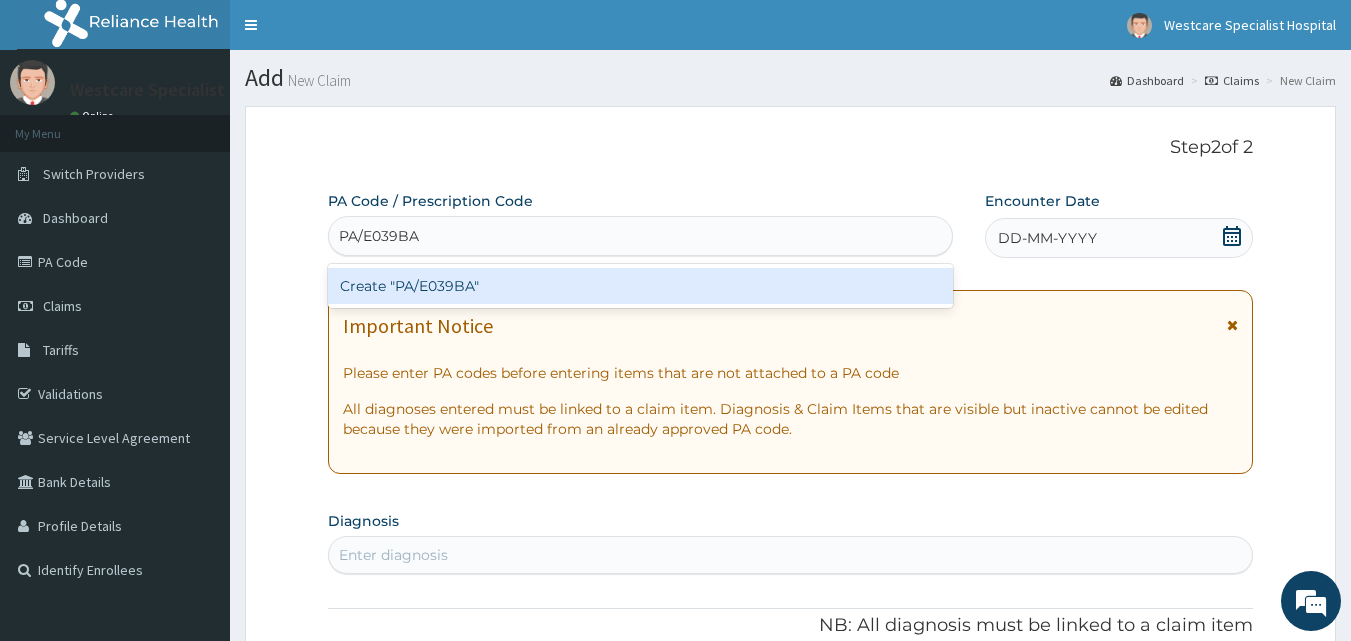 click on "Create "PA/E039BA"" at bounding box center (641, 286) 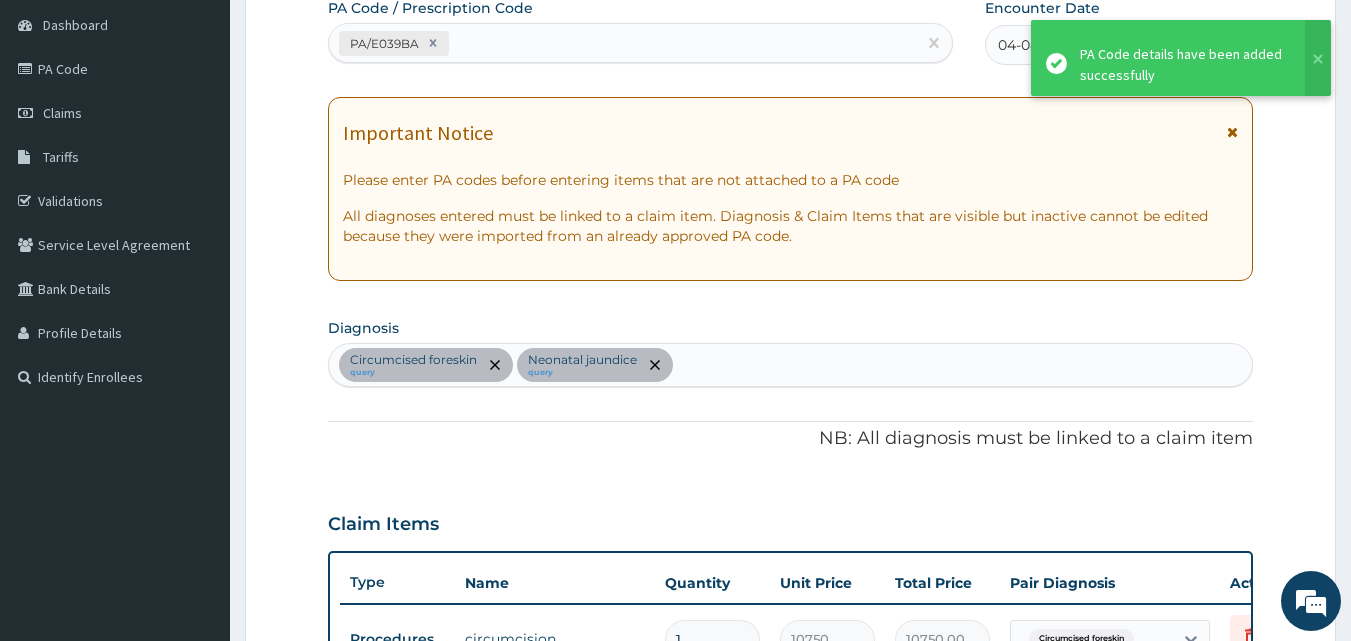 scroll, scrollTop: 181, scrollLeft: 0, axis: vertical 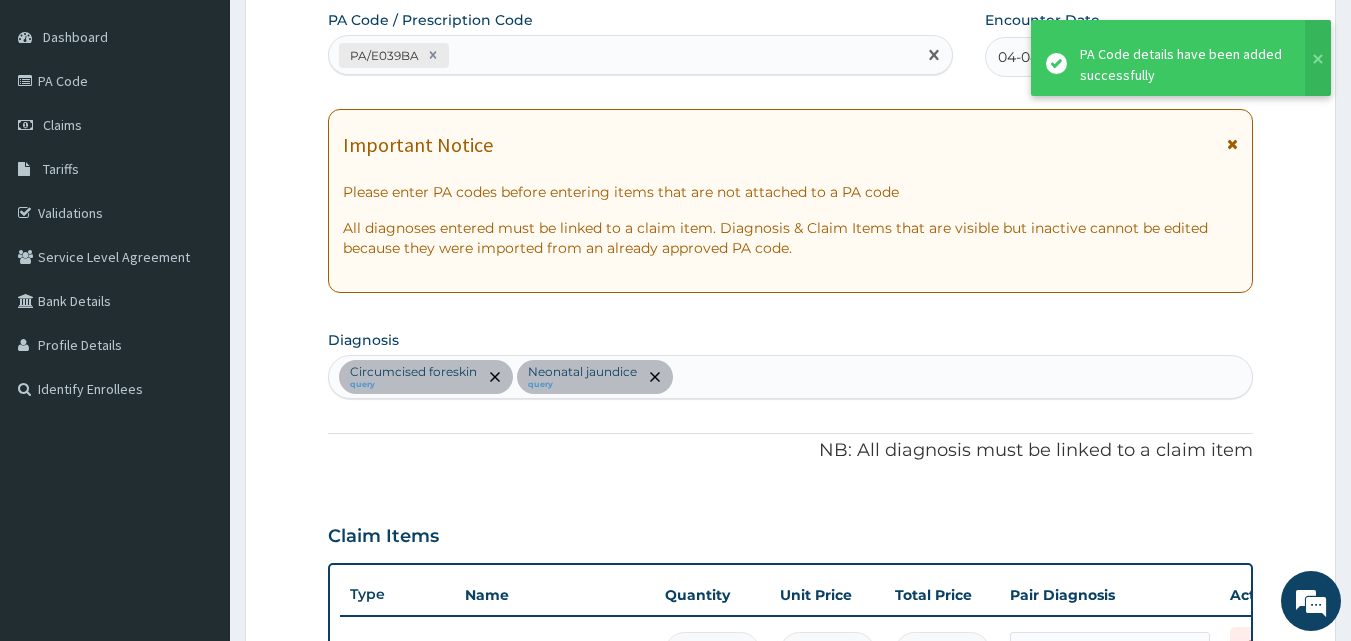 click on "PA/E039BA" at bounding box center [623, 55] 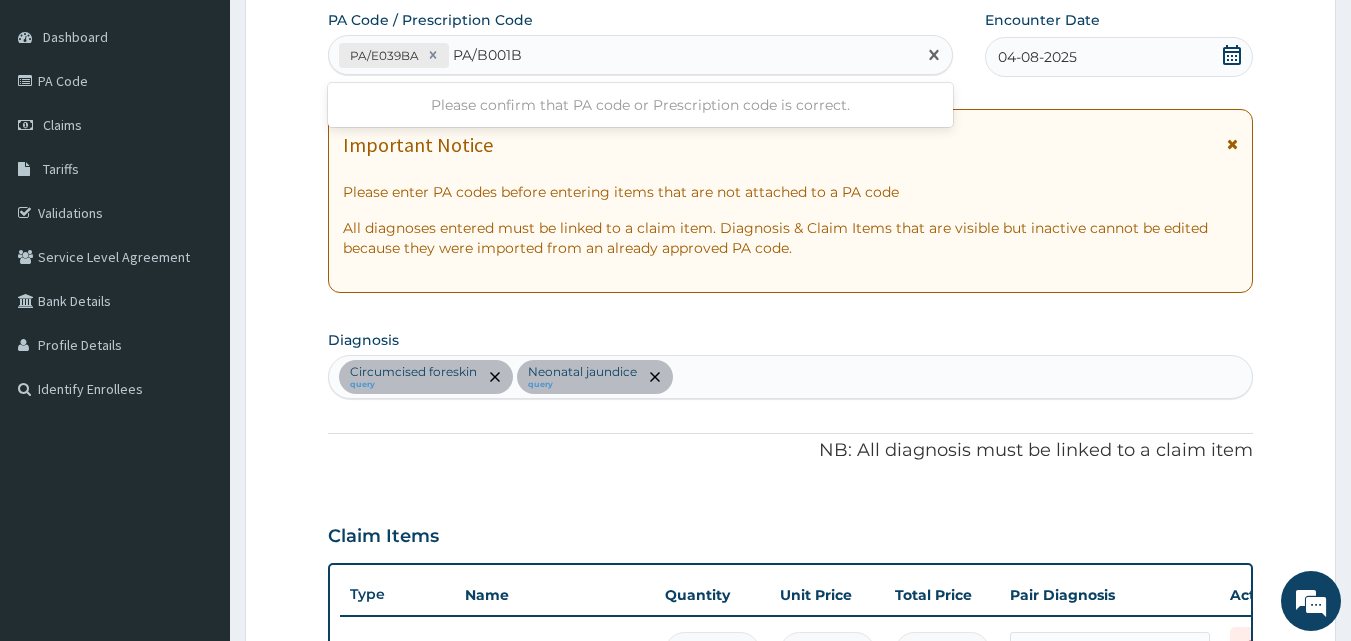 type on "PA/B001BA" 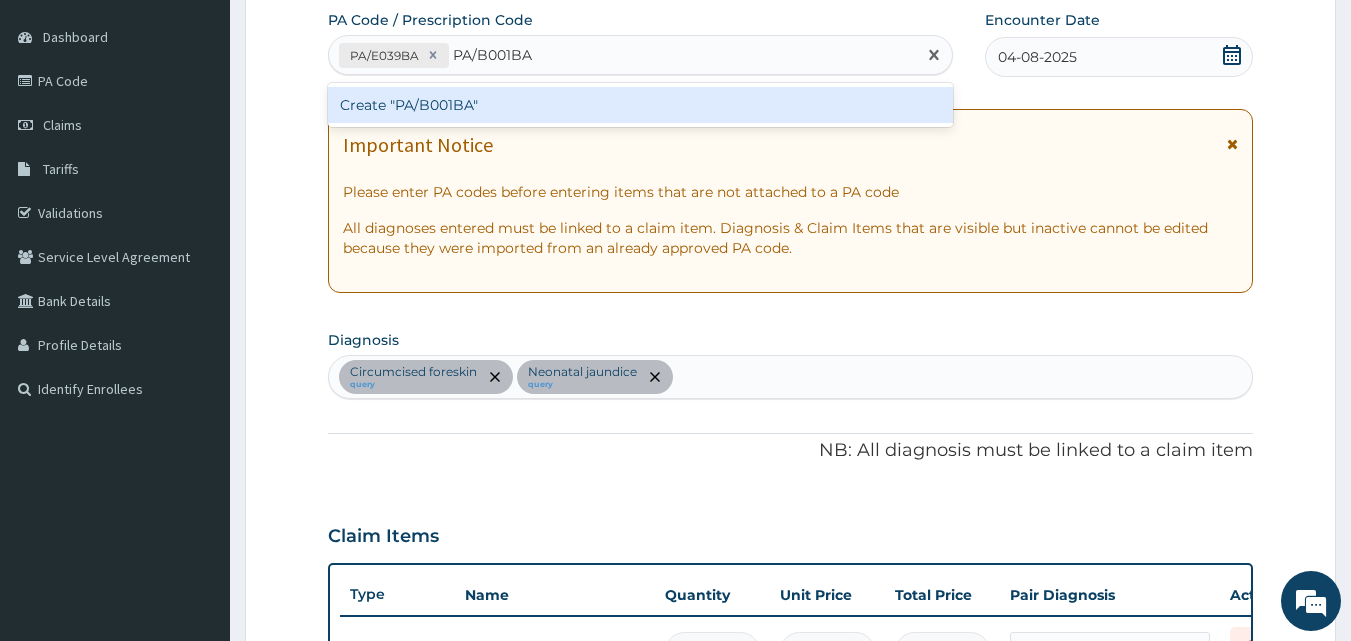 click on "Create "PA/B001BA"" at bounding box center (641, 105) 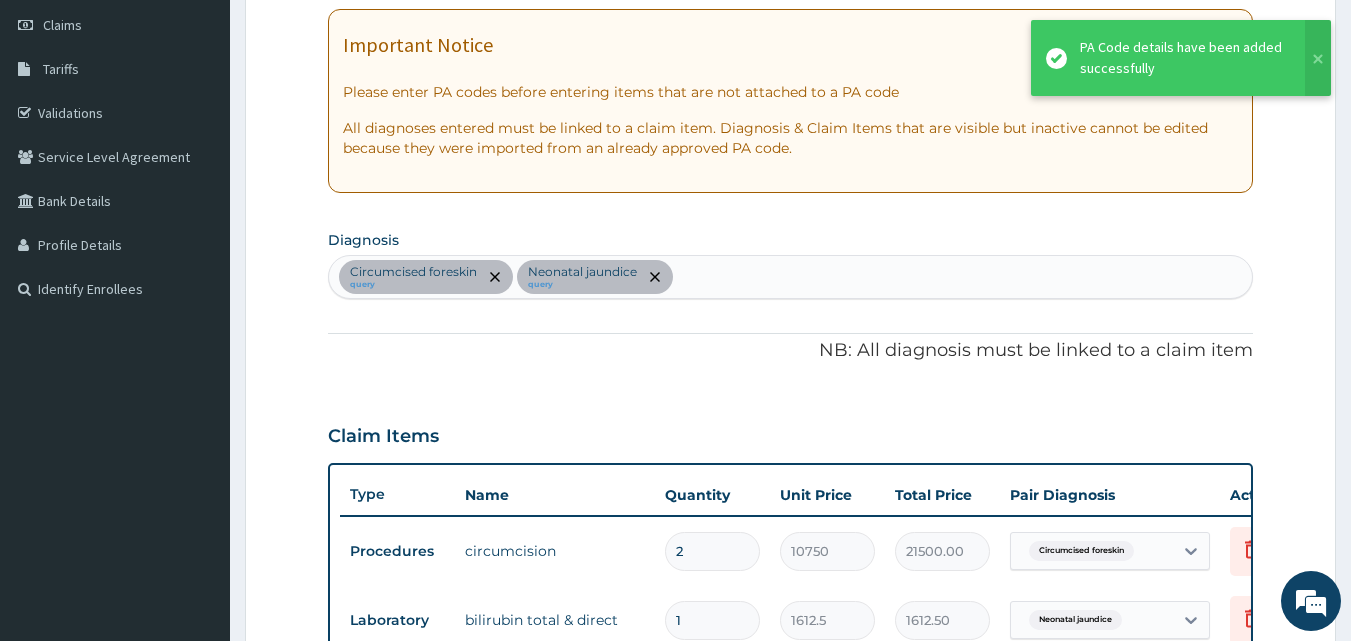 scroll, scrollTop: 381, scrollLeft: 0, axis: vertical 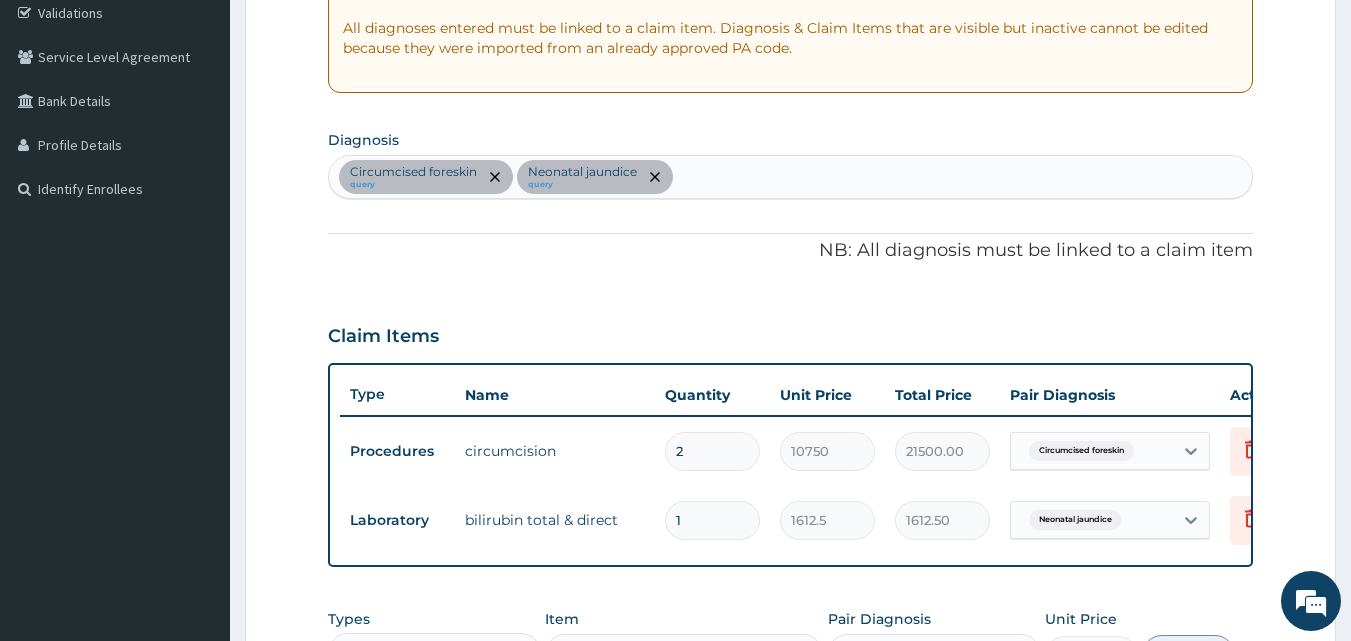 click on "2" at bounding box center [712, 451] 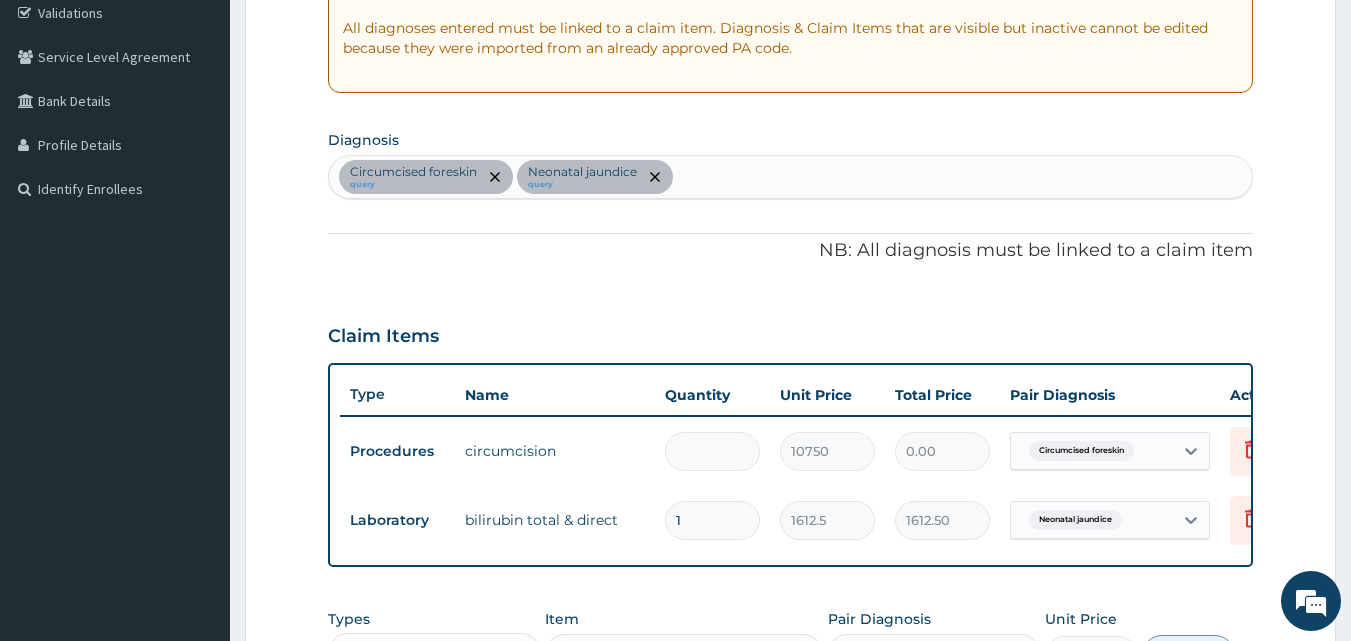 type on "1" 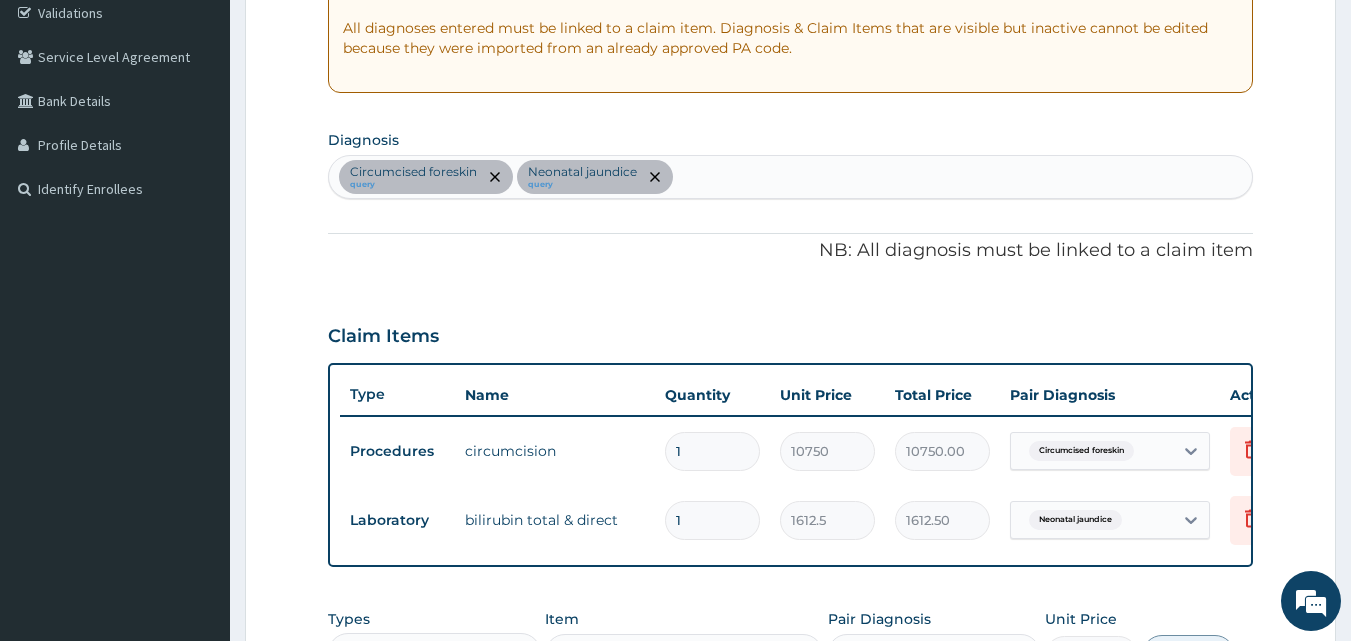 type on "0" 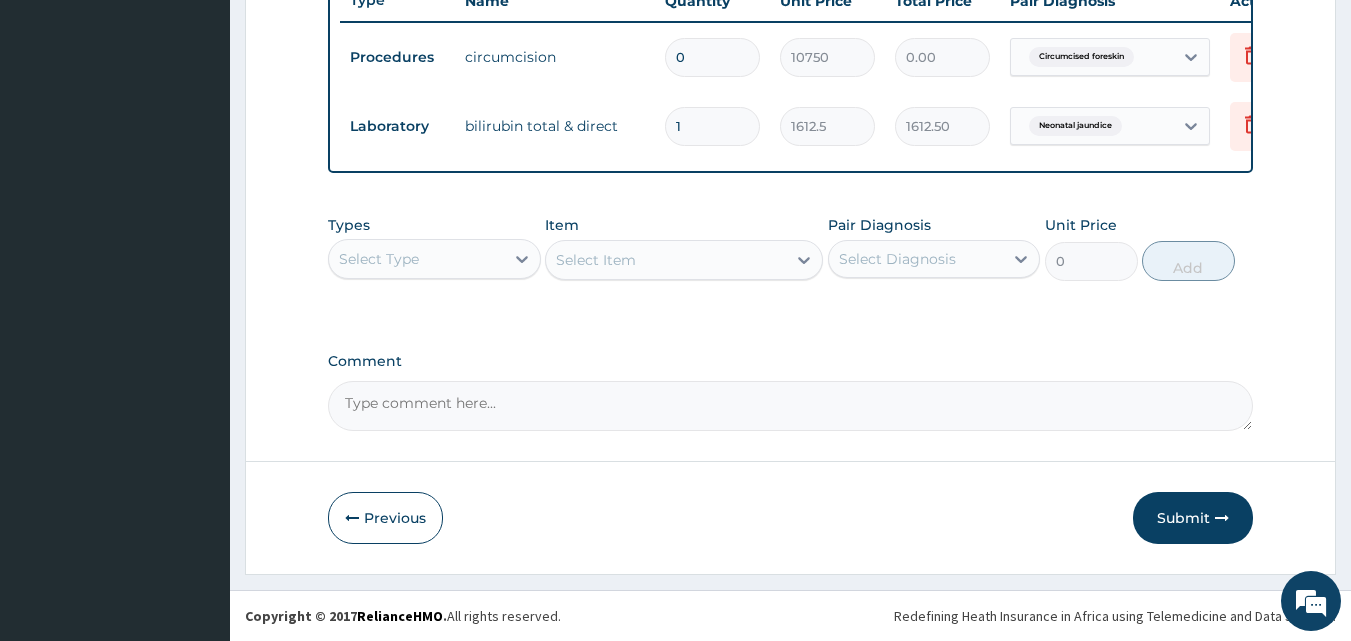 scroll, scrollTop: 790, scrollLeft: 0, axis: vertical 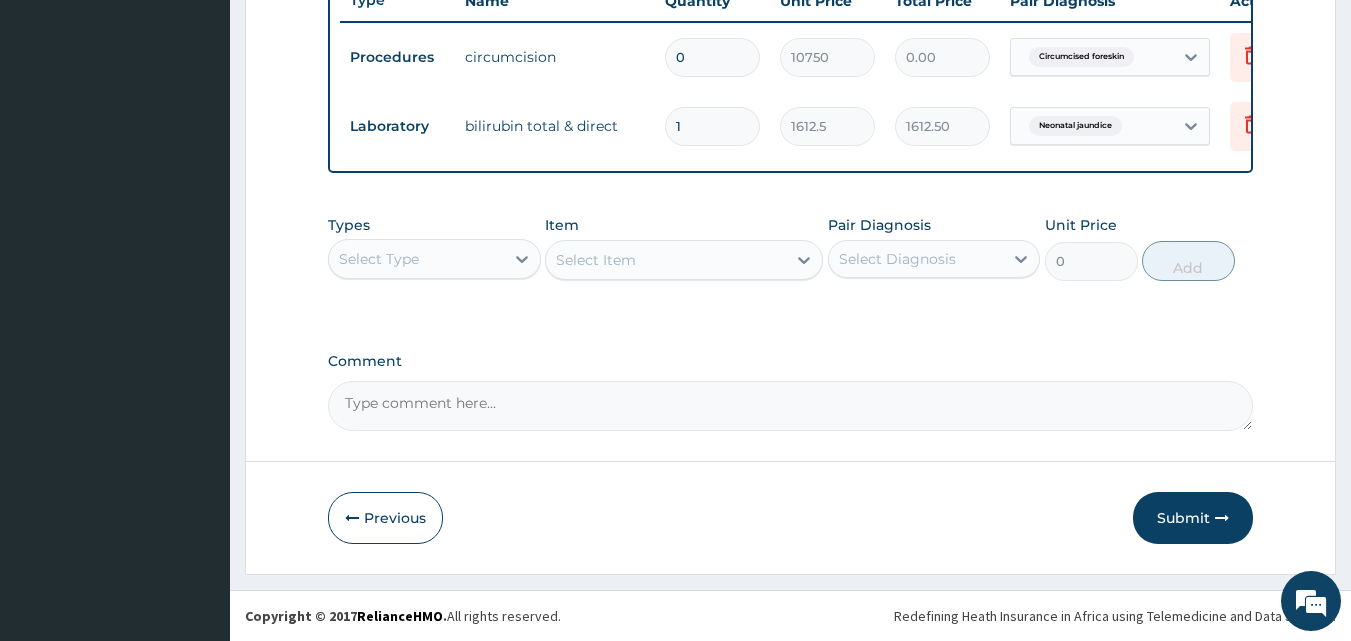 type on "0" 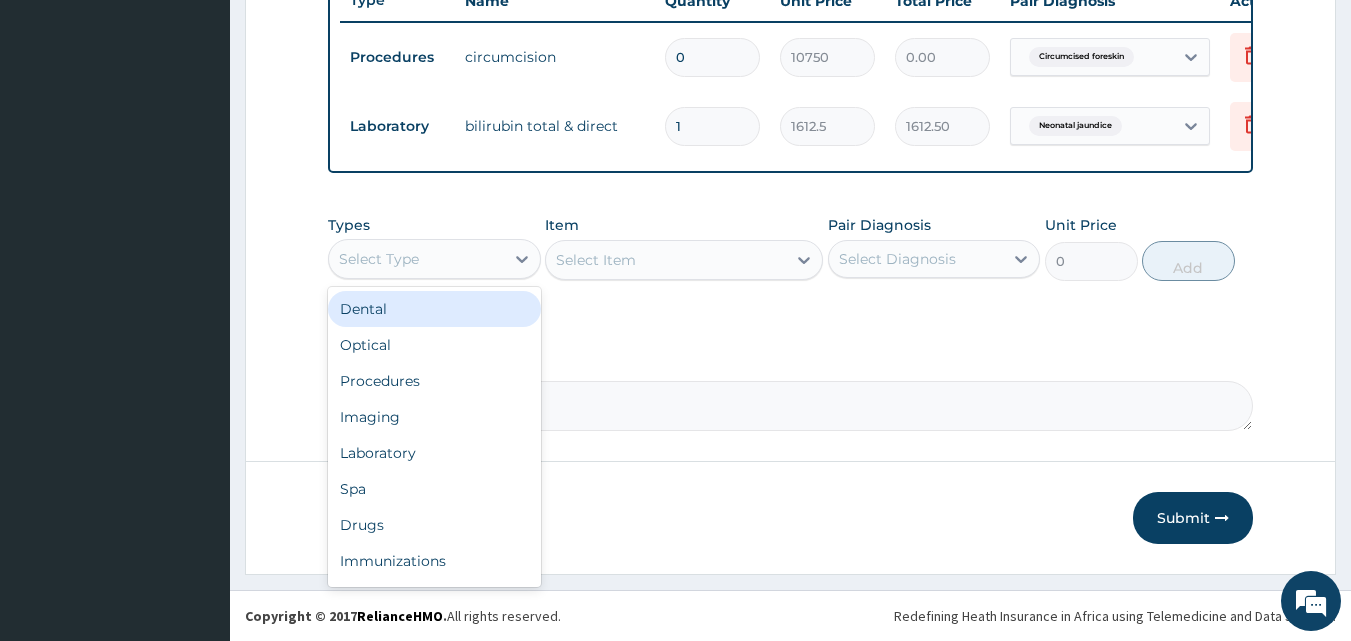 click on "Select Type" at bounding box center [416, 259] 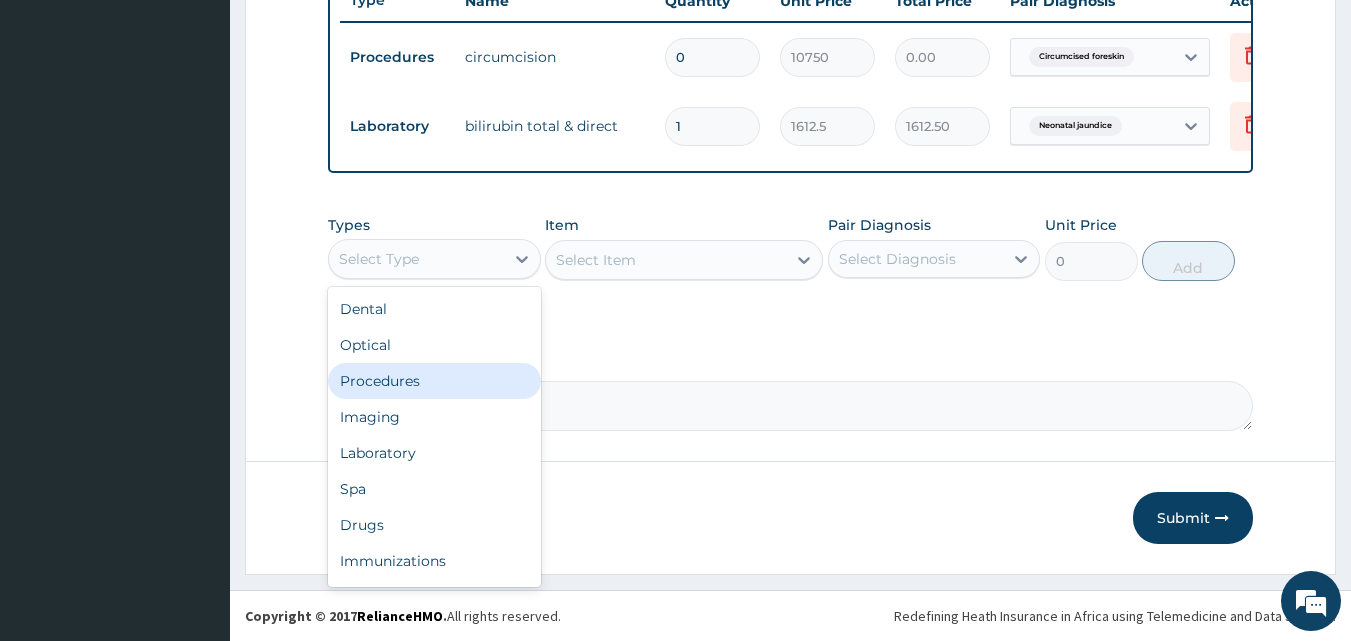 click on "Procedures" at bounding box center [434, 381] 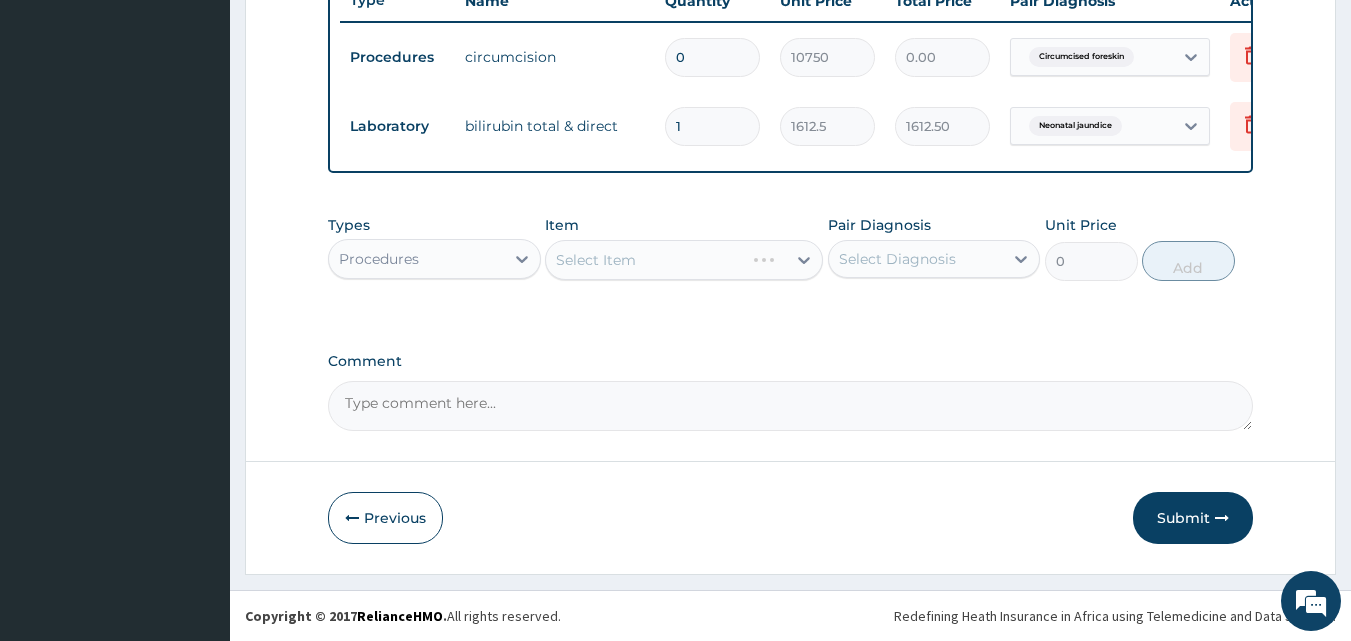click on "Select Diagnosis" at bounding box center [897, 259] 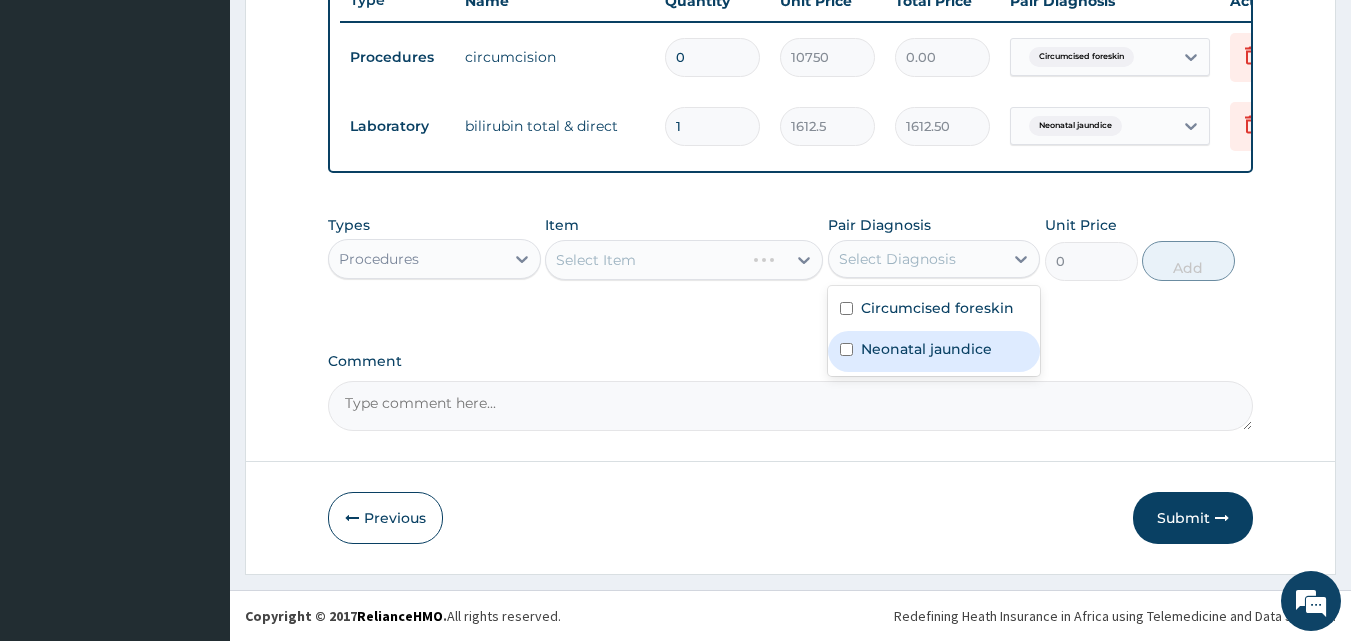 click on "Neonatal jaundice" at bounding box center (926, 349) 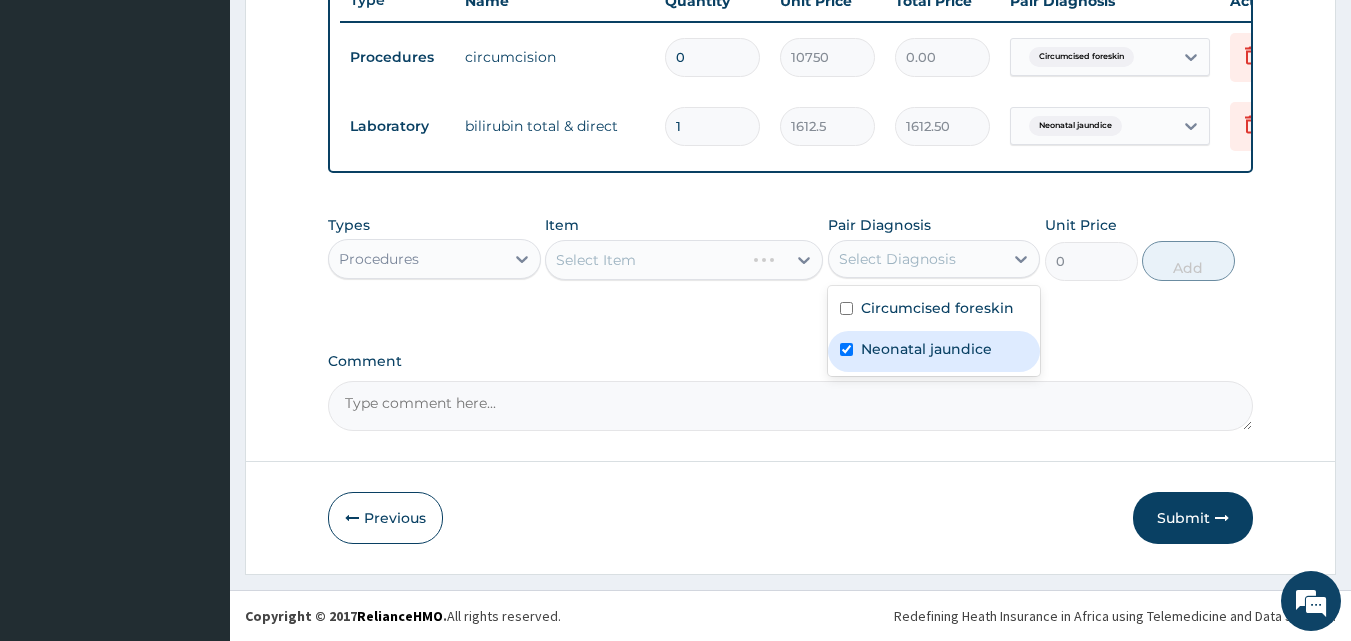 checkbox on "true" 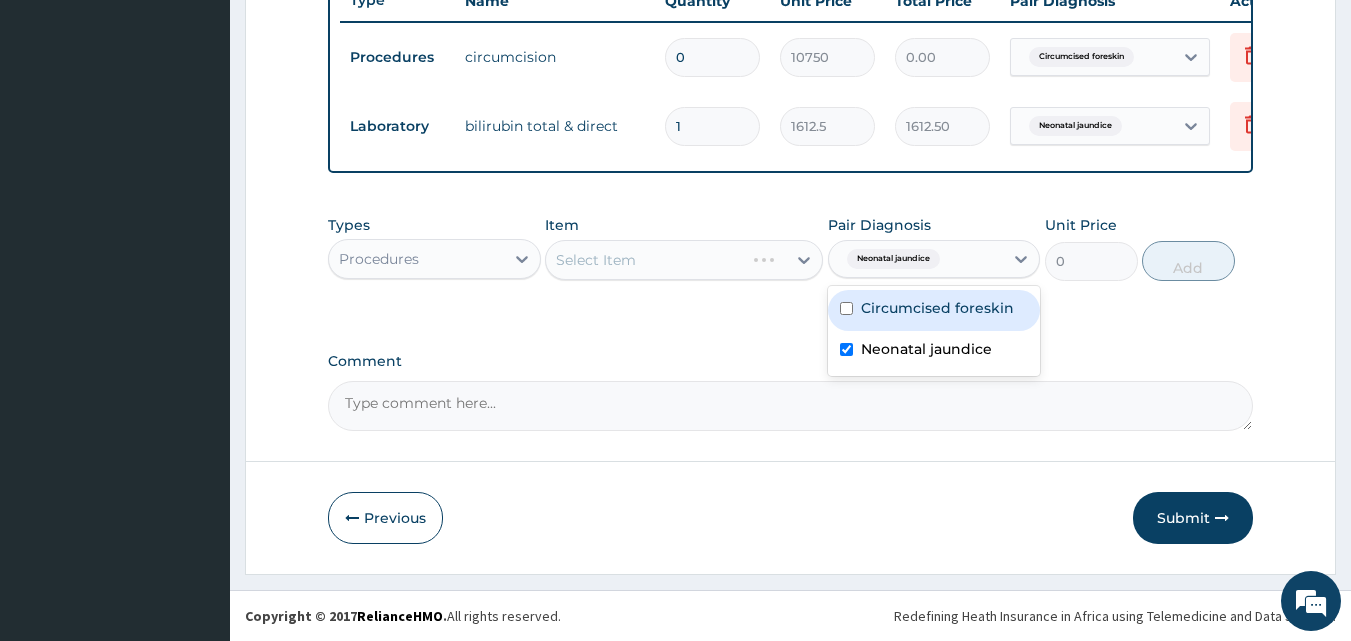 click on "Circumcised foreskin" at bounding box center (934, 310) 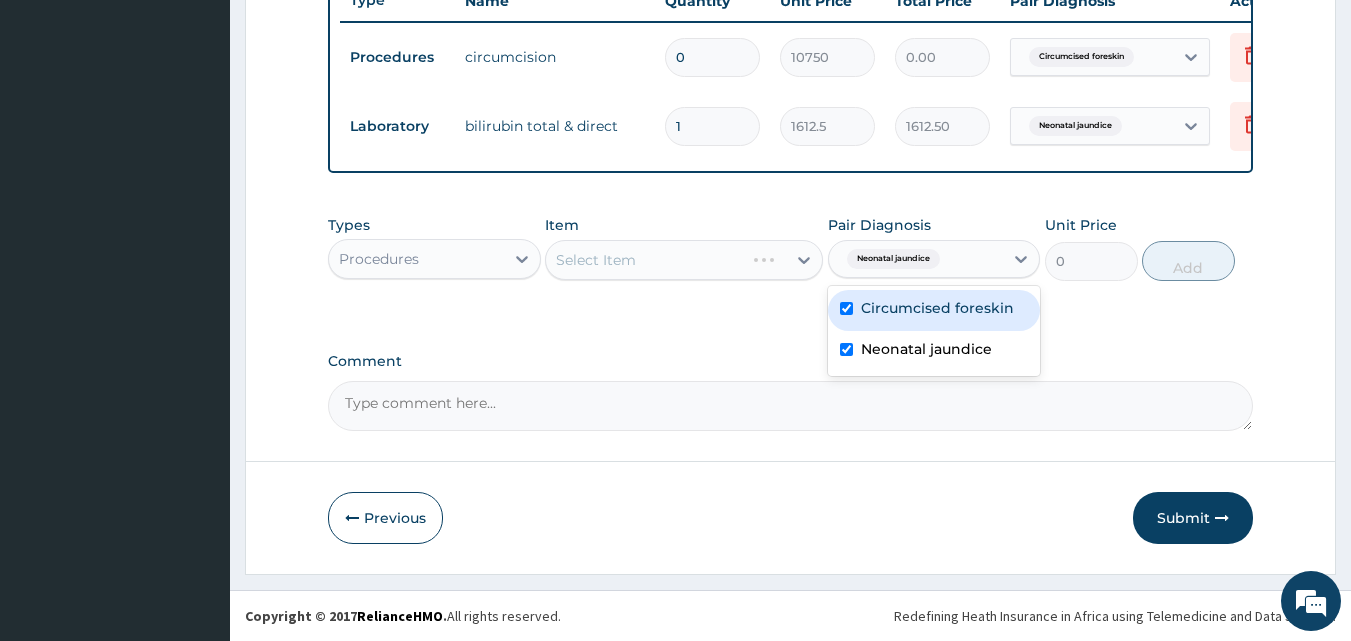 checkbox on "true" 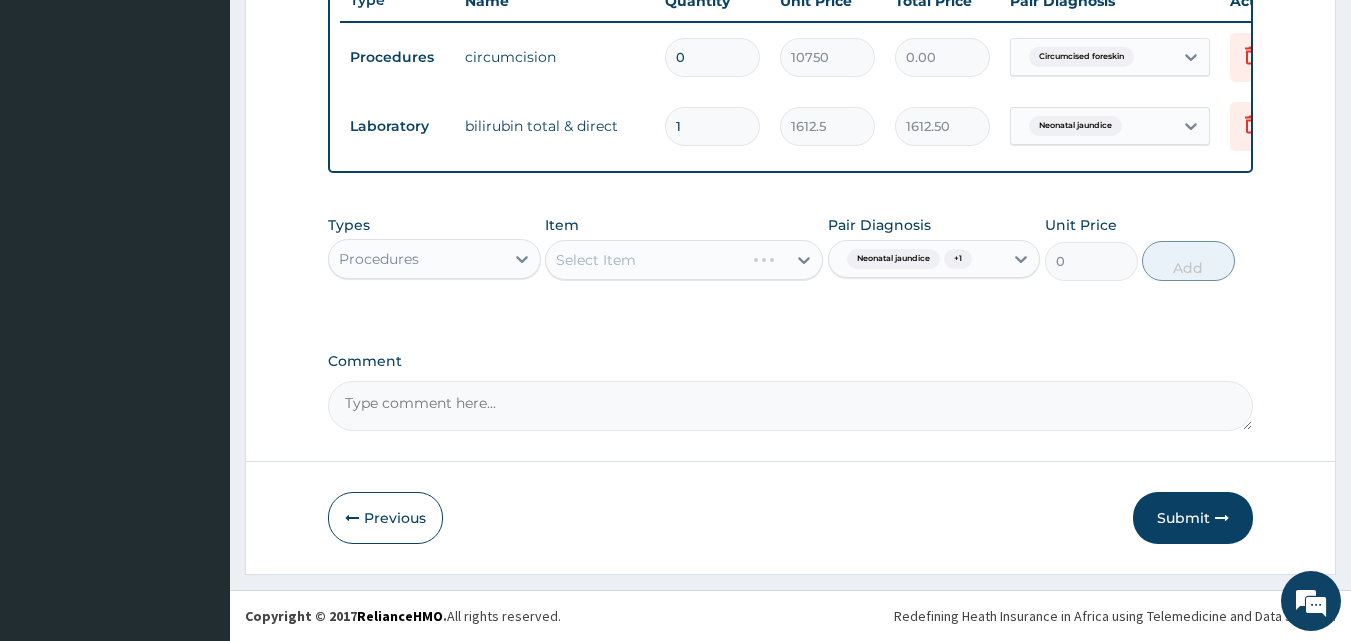 click on "PA Code / Prescription Code PA/E039BA PA/B001BA Encounter Date 04-08-2025 Important Notice Please enter PA codes before entering items that are not attached to a PA code   All diagnoses entered must be linked to a claim item. Diagnosis & Claim Items that are visible but inactive cannot be edited because they were imported from an already approved PA code. Diagnosis Circumcised foreskin query Neonatal jaundice query NB: All diagnosis must be linked to a claim item Claim Items Type Name Quantity Unit Price Total Price Pair Diagnosis Actions Procedures circumcision 0 10750 0.00 Circumcised foreskin Delete Laboratory bilirubin total & direct 1 1612.5 1612.50 Neonatal jaundice Delete Types Procedures Item Select Item Pair Diagnosis Neonatal jaundice  + 1 Unit Price 0 Add Comment" at bounding box center [791, -77] 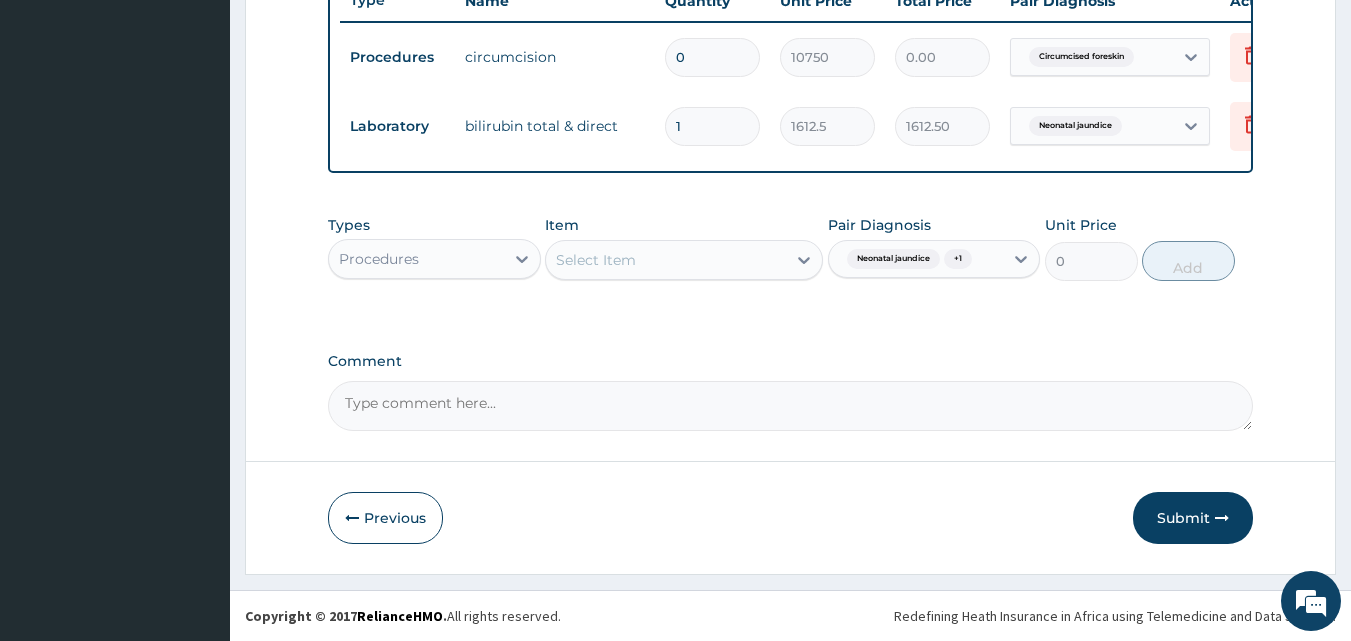 click on "Types Procedures Item Select Item Pair Diagnosis Neonatal jaundice  + 1 Unit Price 0 Add" at bounding box center (791, 263) 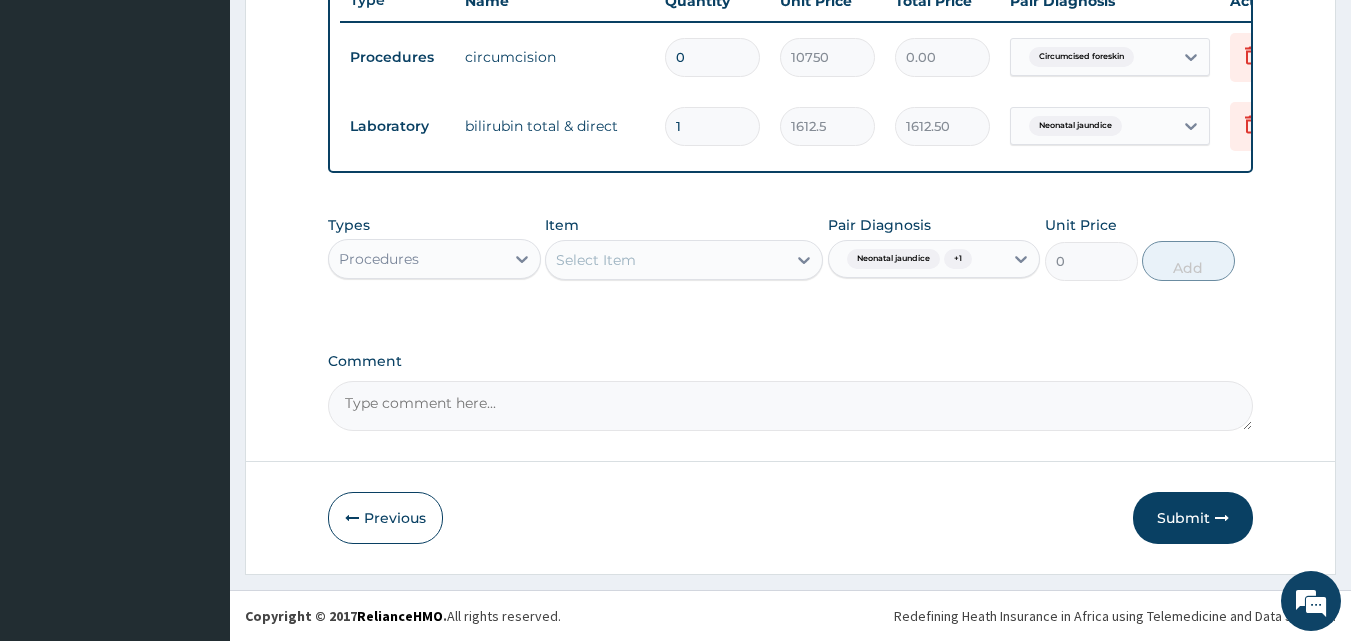 click on "Select Item" at bounding box center [666, 260] 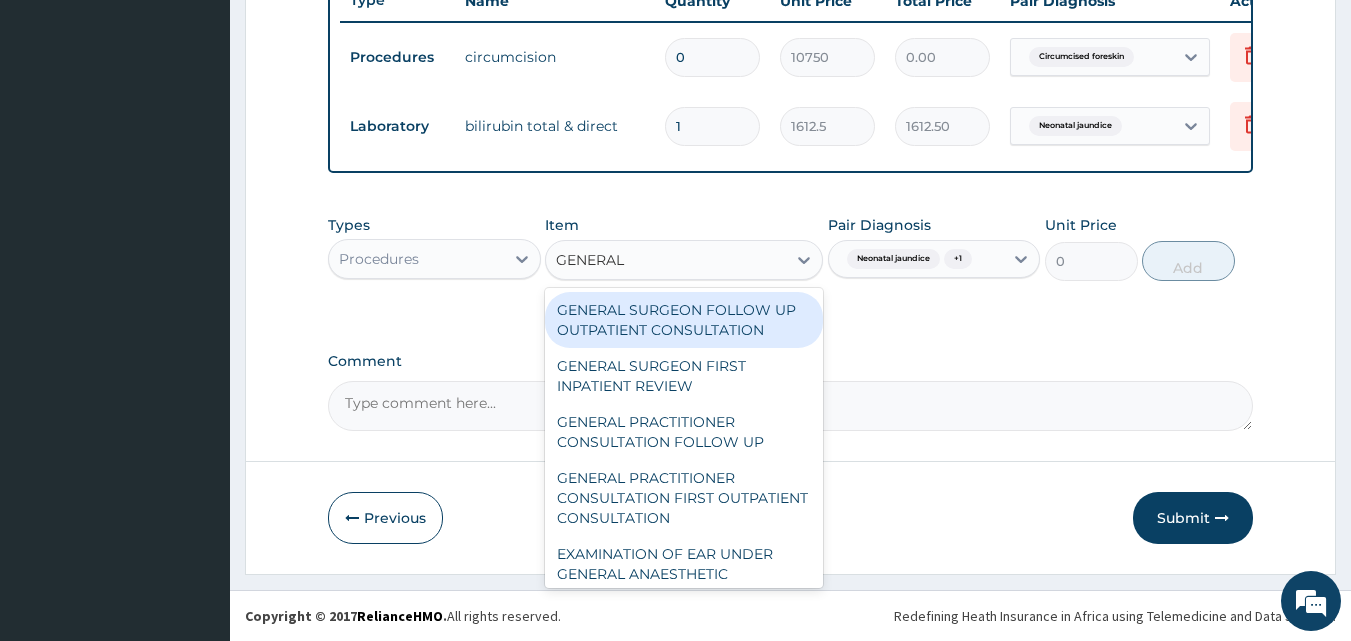 type on "GENERAL P" 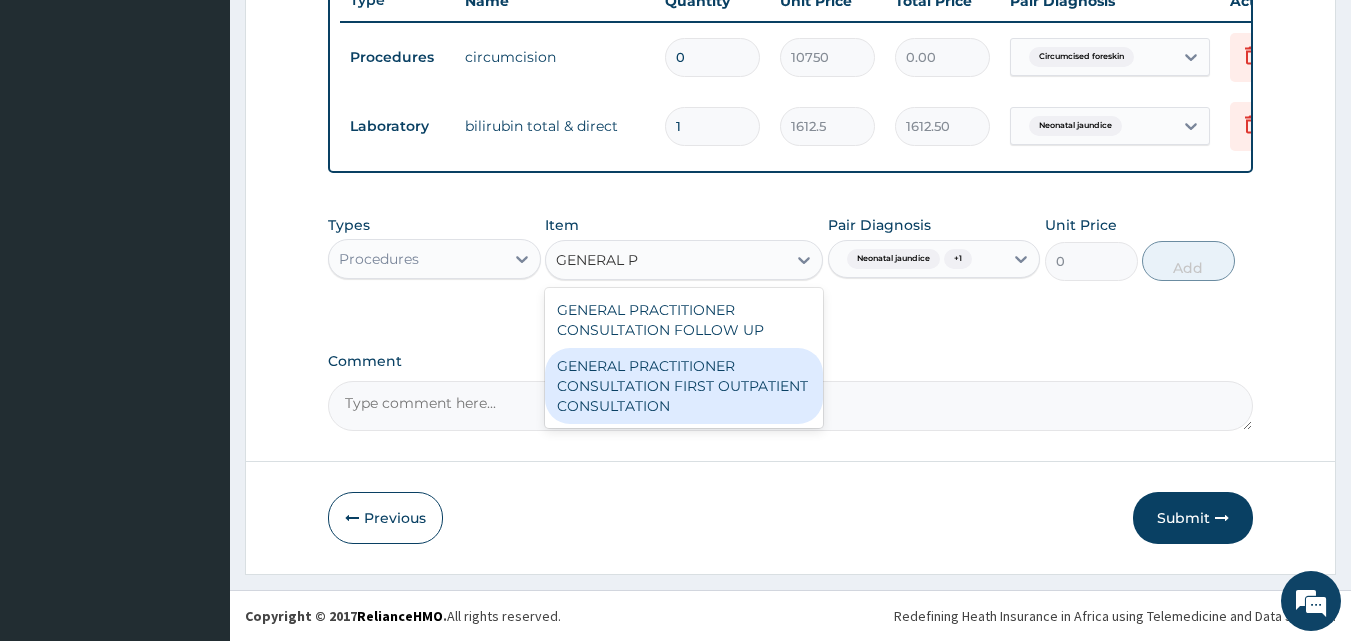 click on "GENERAL PRACTITIONER CONSULTATION FIRST OUTPATIENT CONSULTATION" at bounding box center (684, 386) 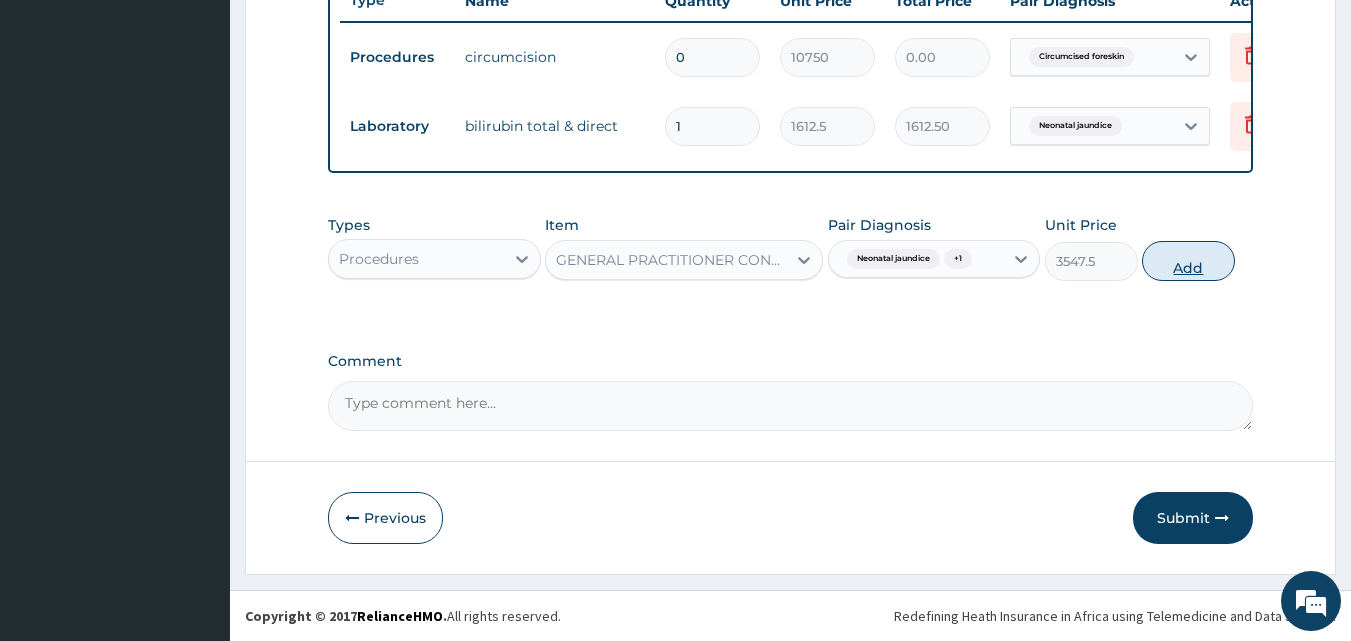 click on "Add" at bounding box center (1188, 261) 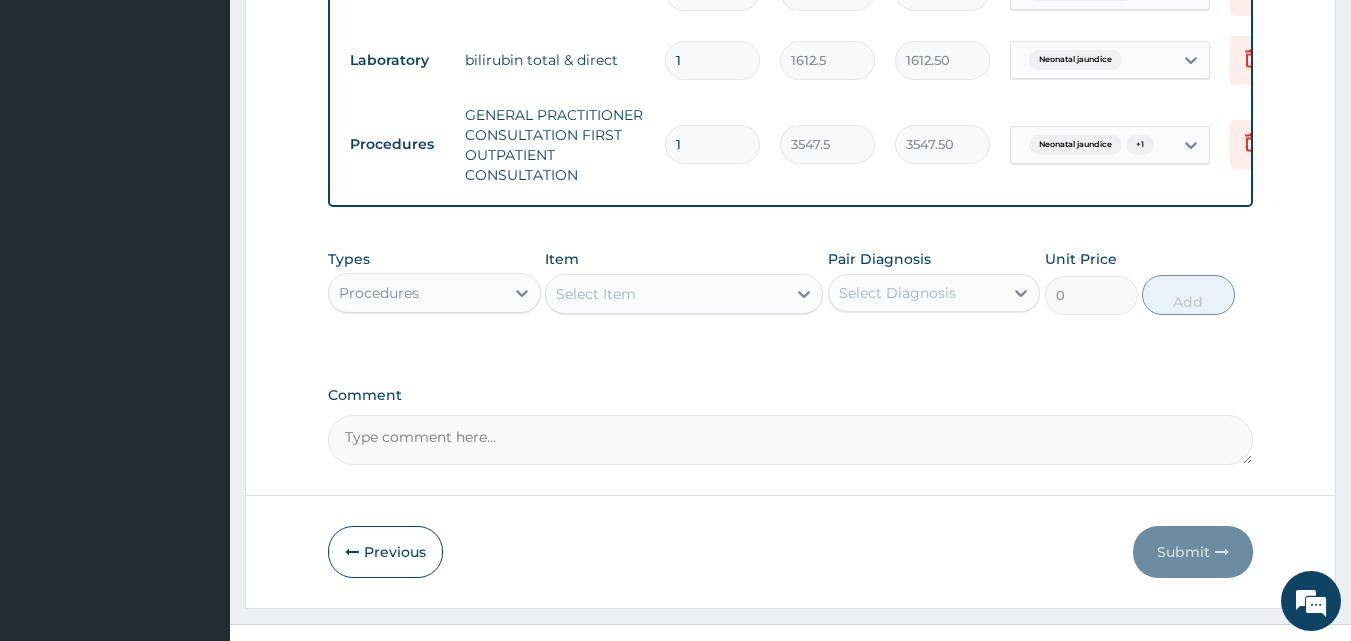 scroll, scrollTop: 890, scrollLeft: 0, axis: vertical 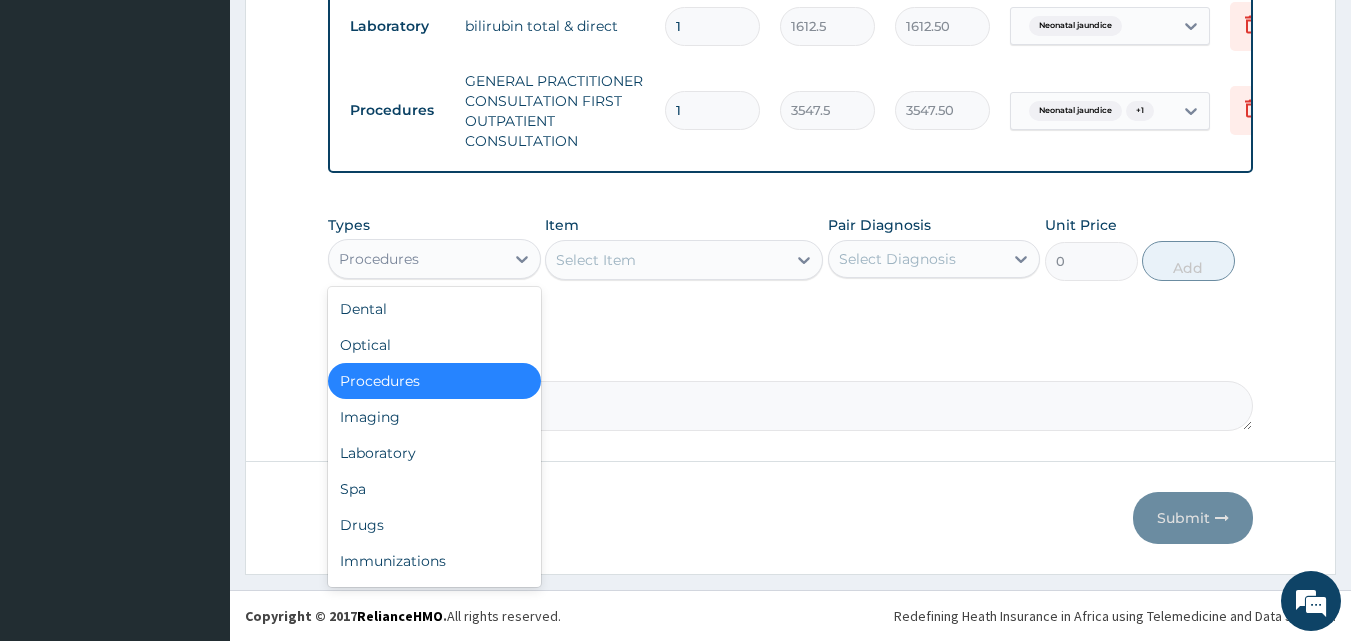 click on "Procedures" at bounding box center (416, 259) 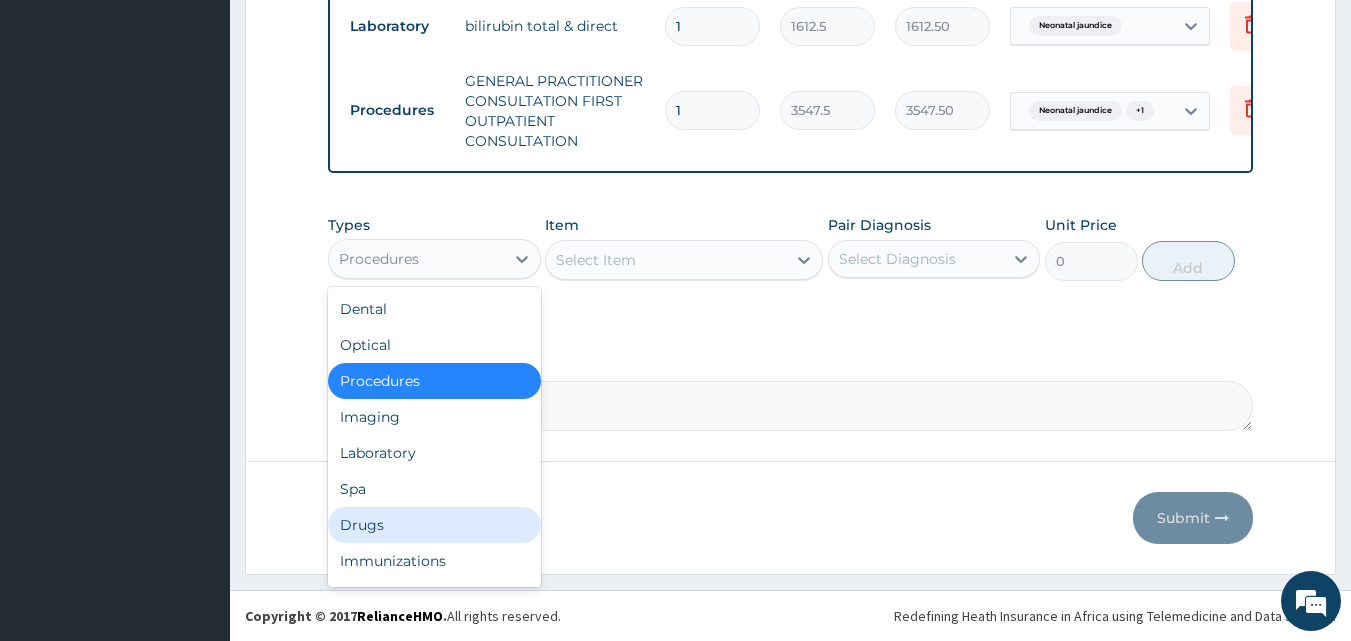 click on "Drugs" at bounding box center (434, 525) 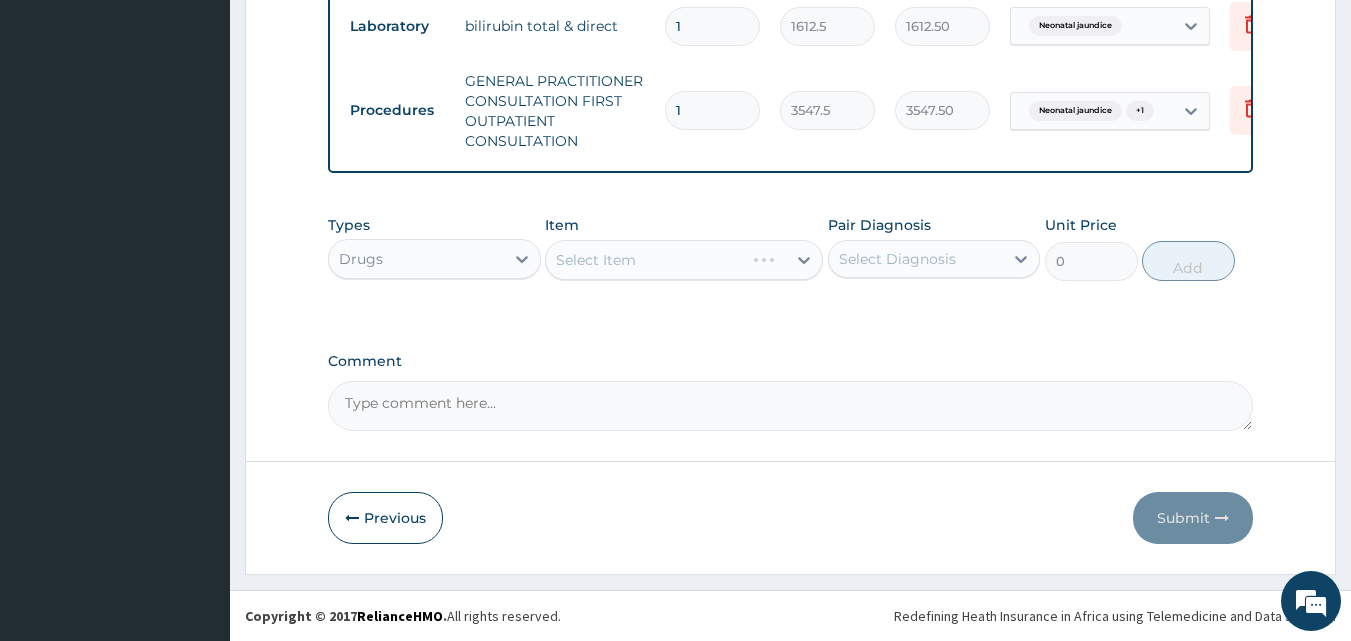 scroll, scrollTop: 890, scrollLeft: 0, axis: vertical 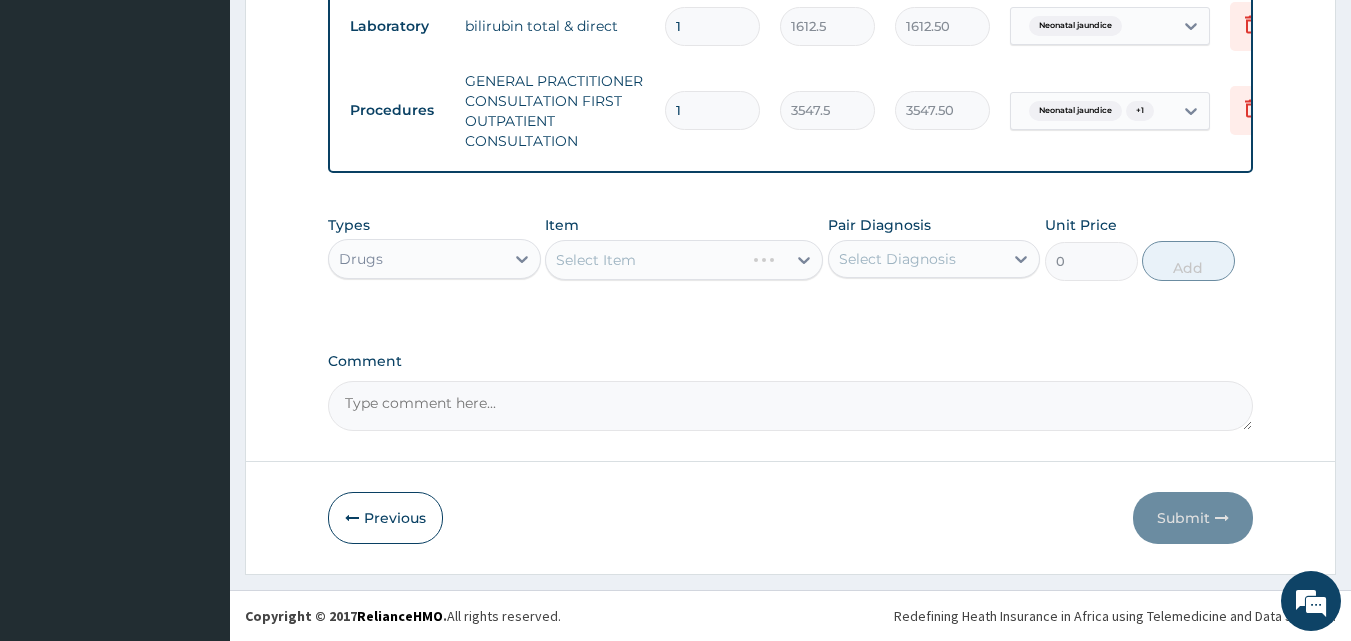 click on "Types Drugs Item Select Item Pair Diagnosis Select Diagnosis Unit Price 0 Add" at bounding box center (791, 263) 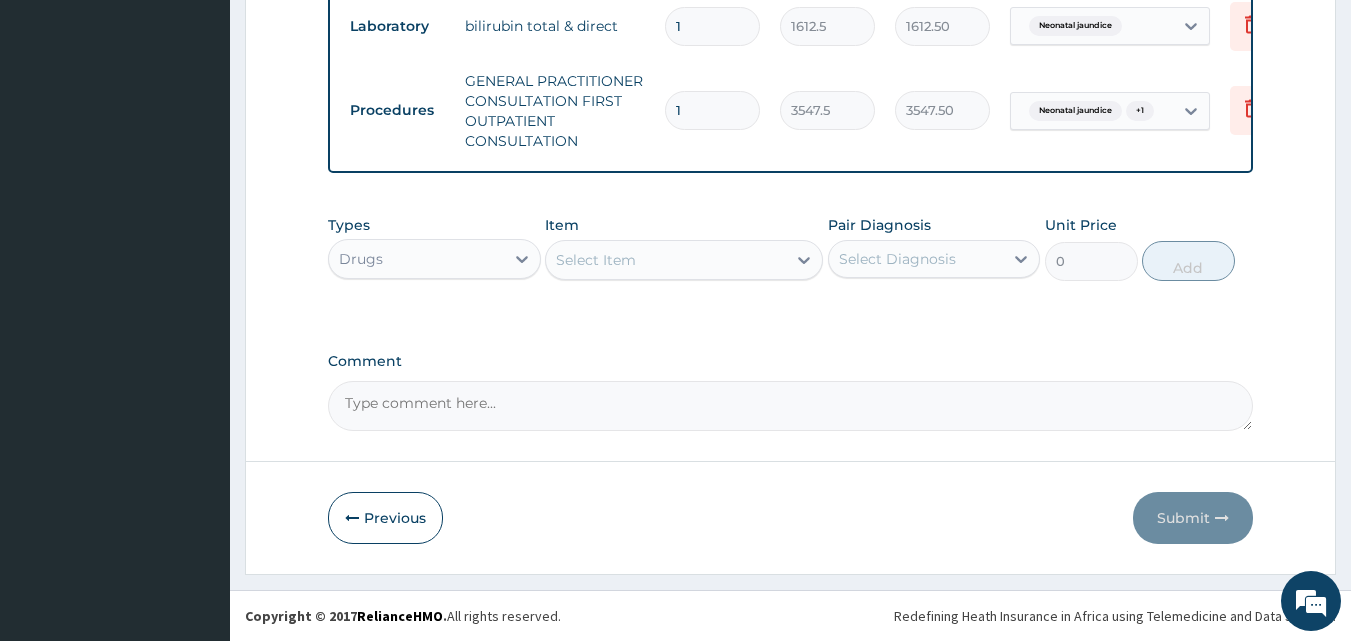 click on "Types Drugs Item Select Item Pair Diagnosis Select Diagnosis Unit Price 0 Add" at bounding box center (791, 263) 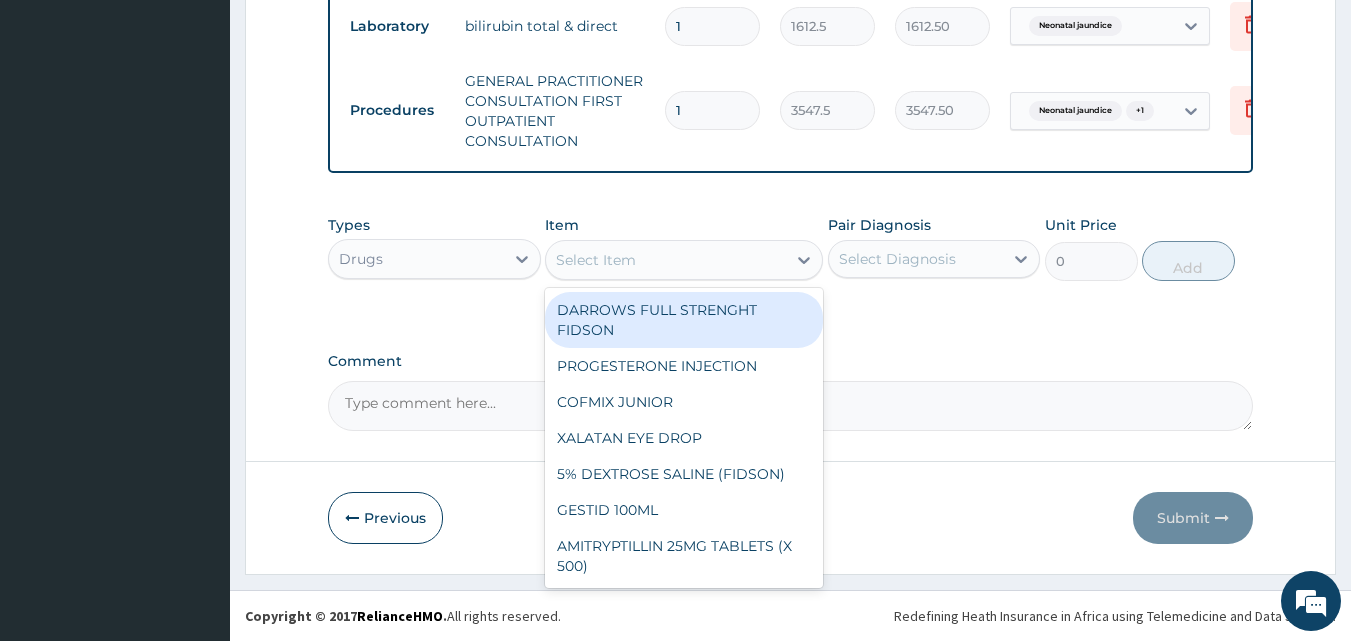 click on "Select Item" at bounding box center [596, 260] 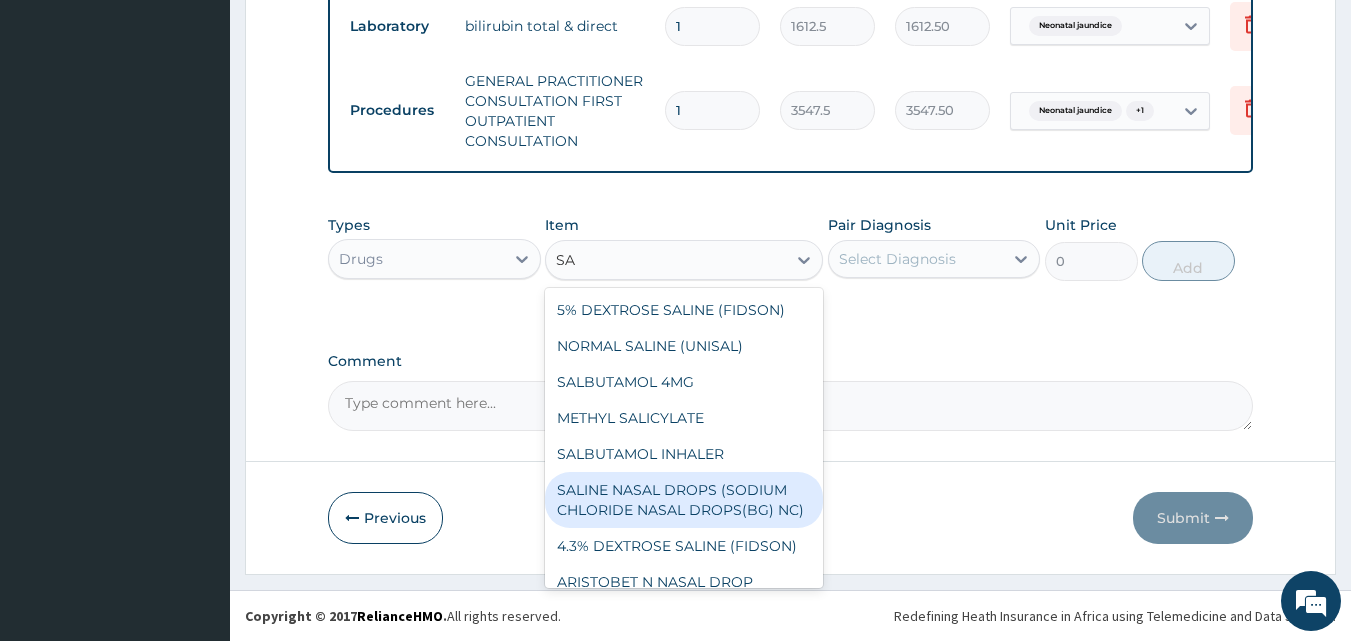 type on "S" 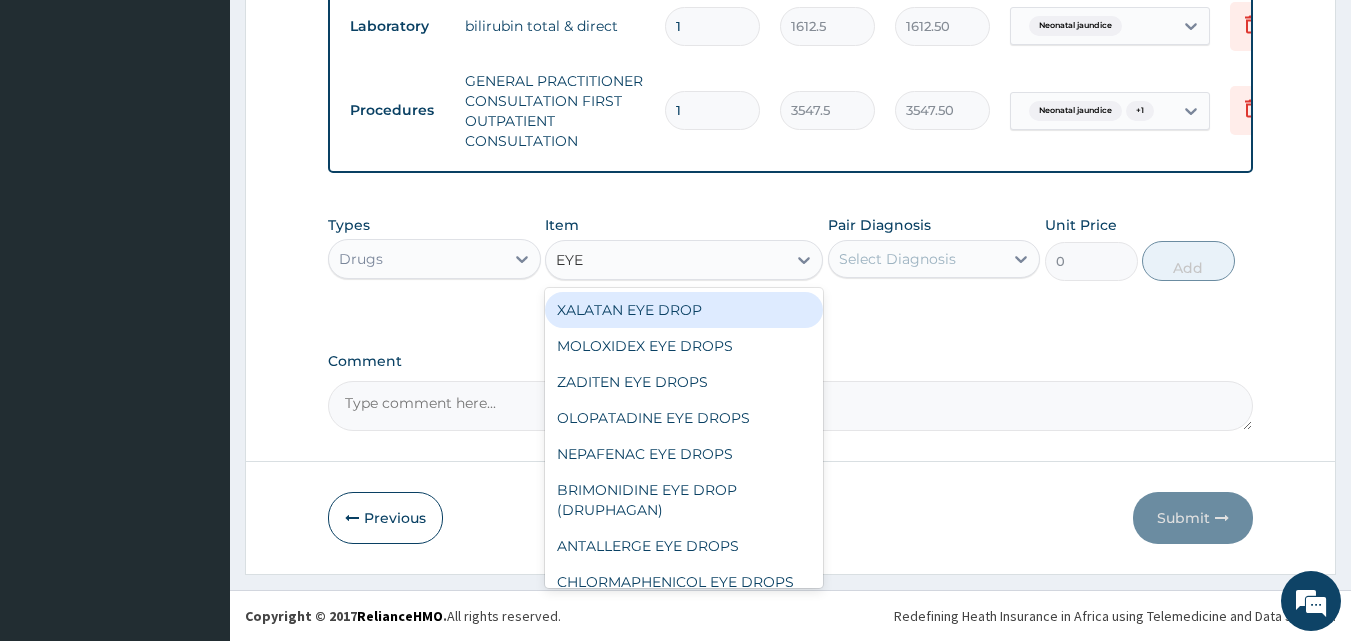 type on "EYE D" 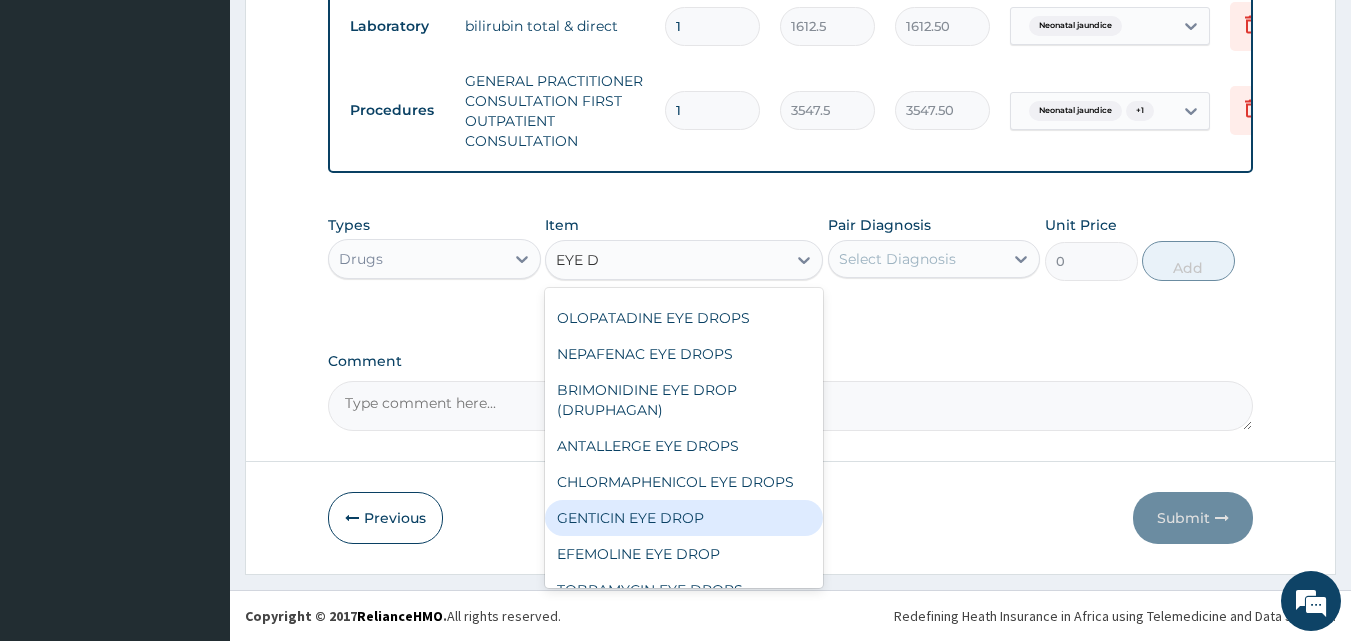 scroll, scrollTop: 160, scrollLeft: 0, axis: vertical 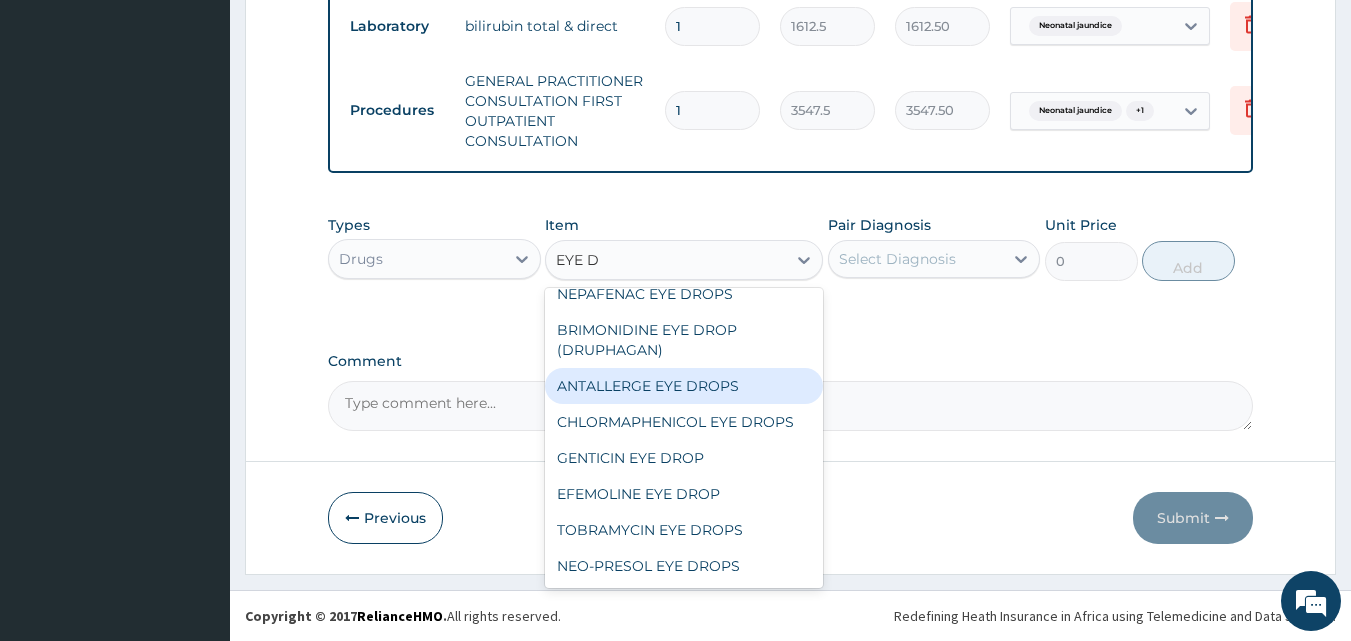 click on "ANTALLERGE EYE DROPS" at bounding box center [684, 386] 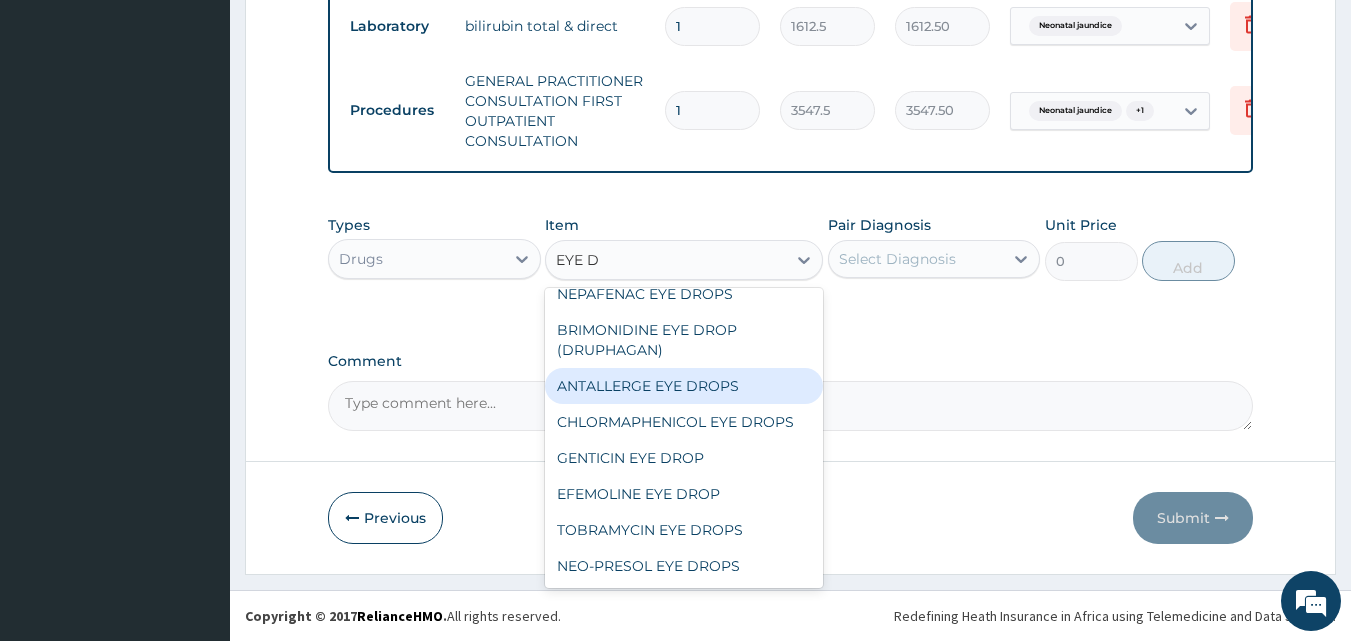 type 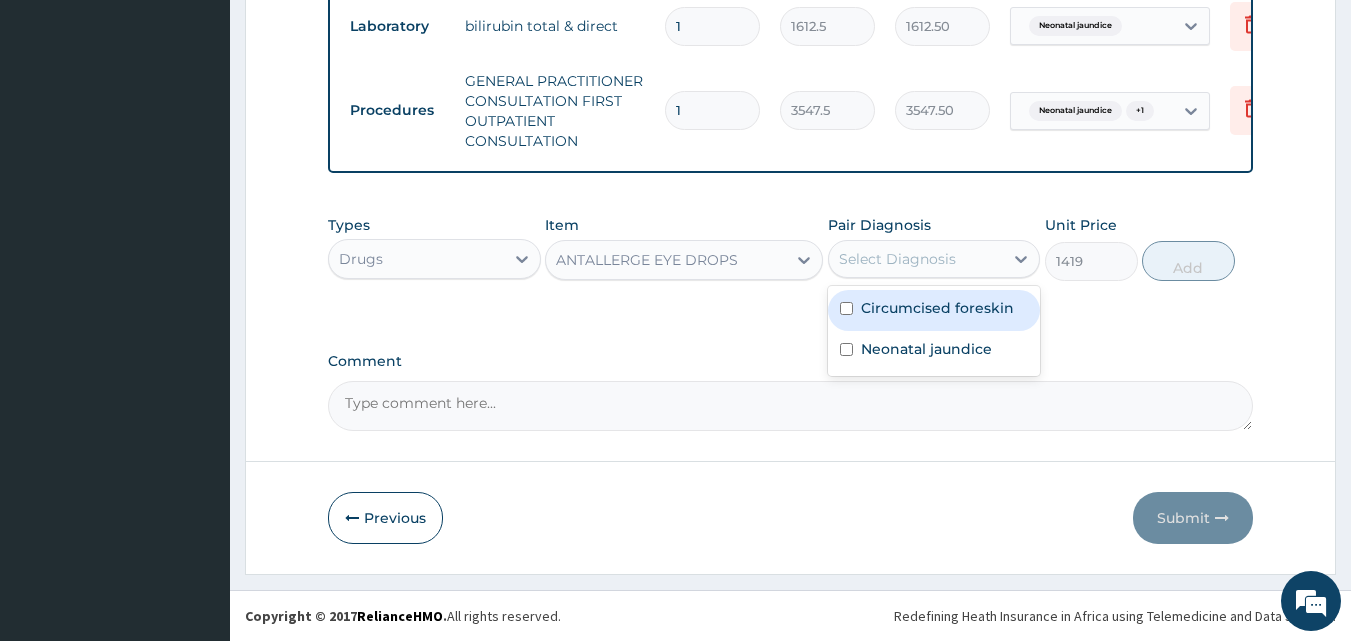 click on "Select Diagnosis" at bounding box center (897, 259) 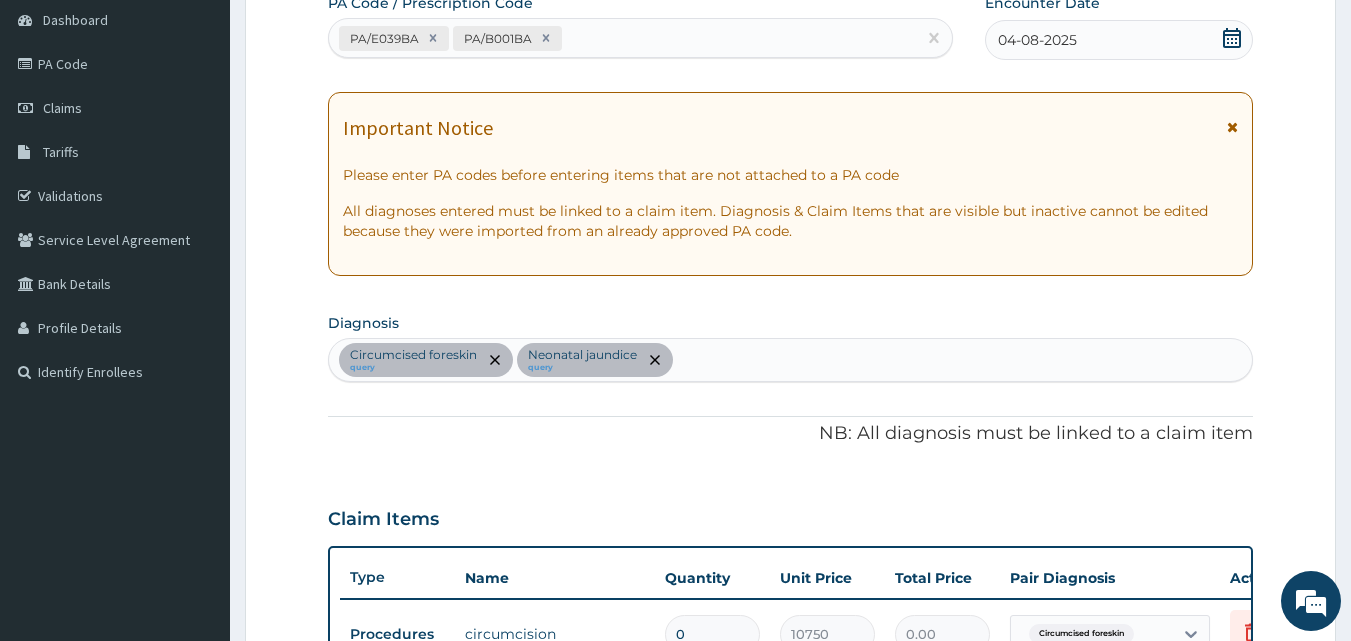 scroll, scrollTop: 200, scrollLeft: 0, axis: vertical 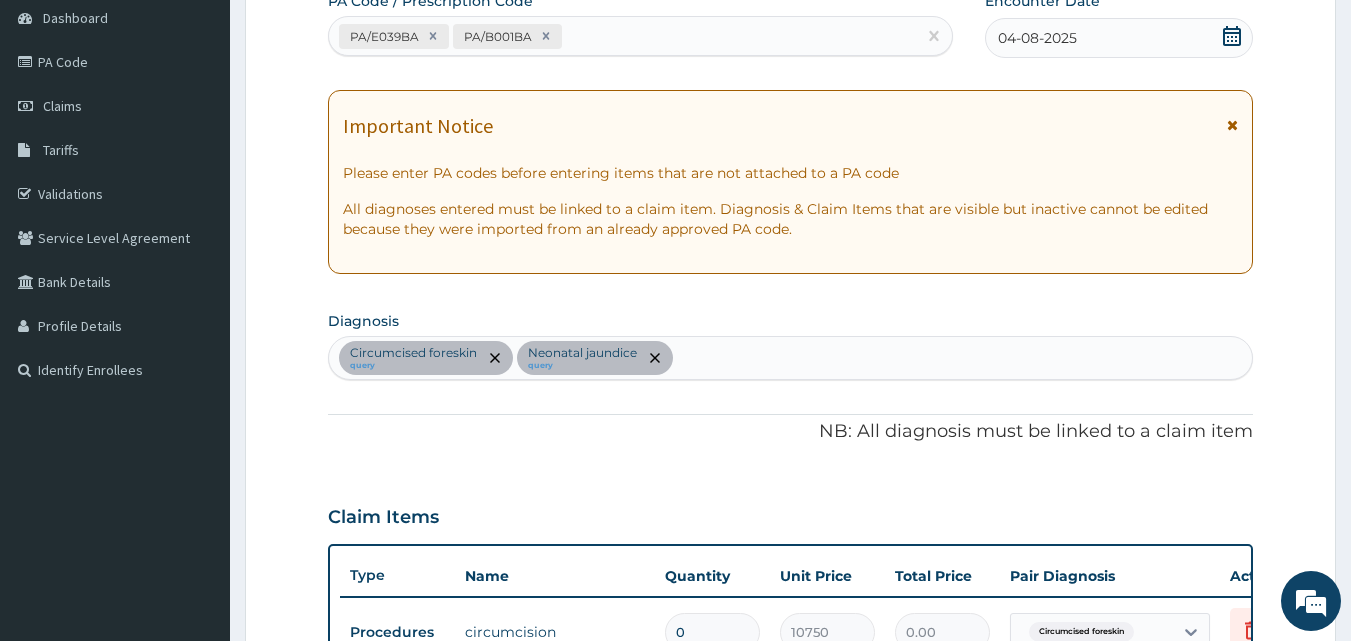 click on "Circumcised foreskin query Neonatal jaundice query" at bounding box center [791, 358] 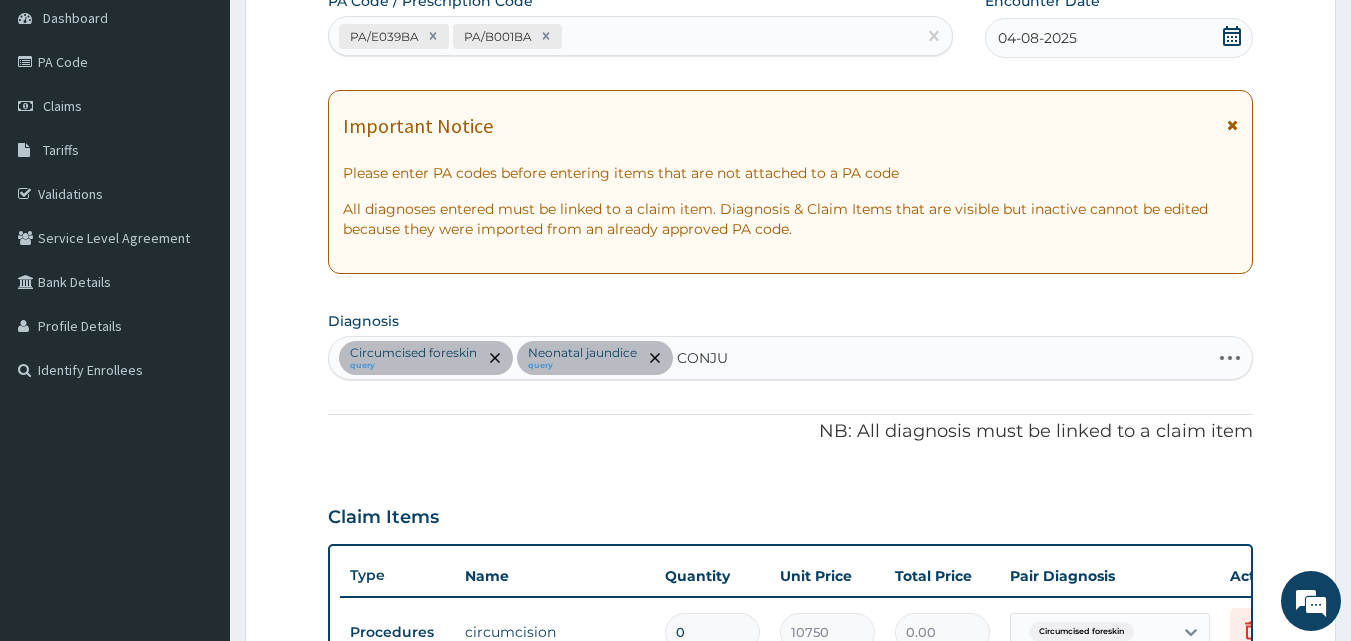 type on "CONJUN" 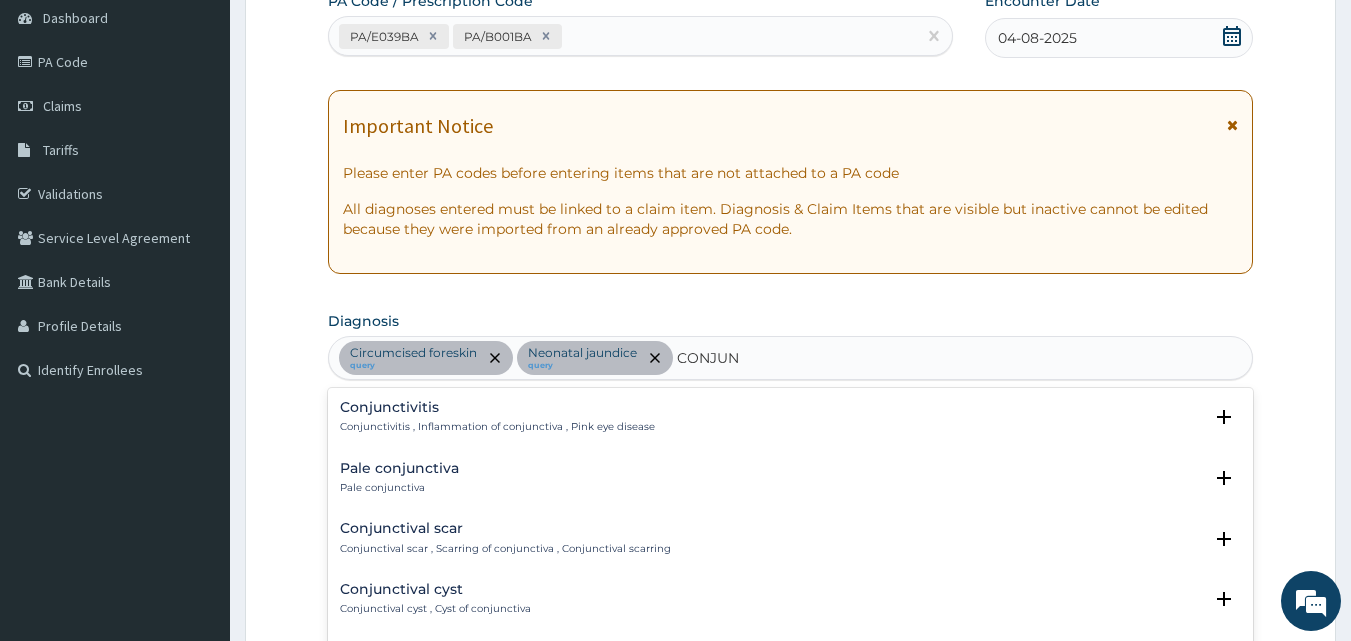 click on "Conjunctivitis" at bounding box center (497, 407) 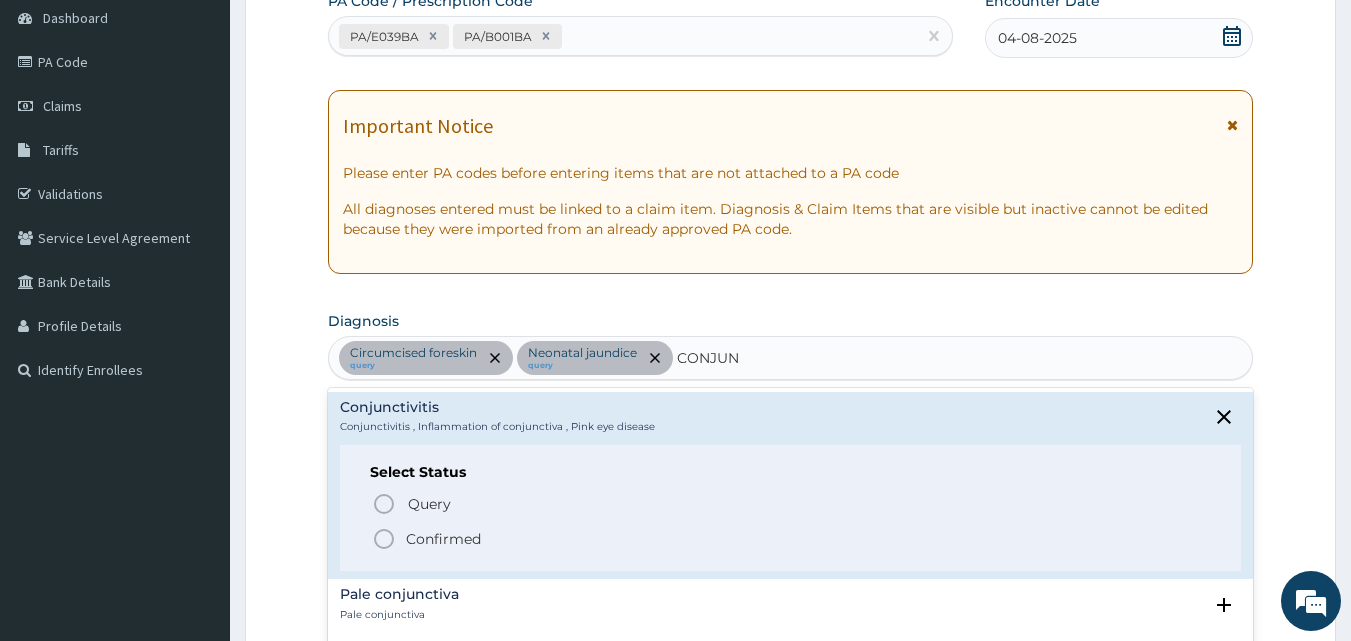 click 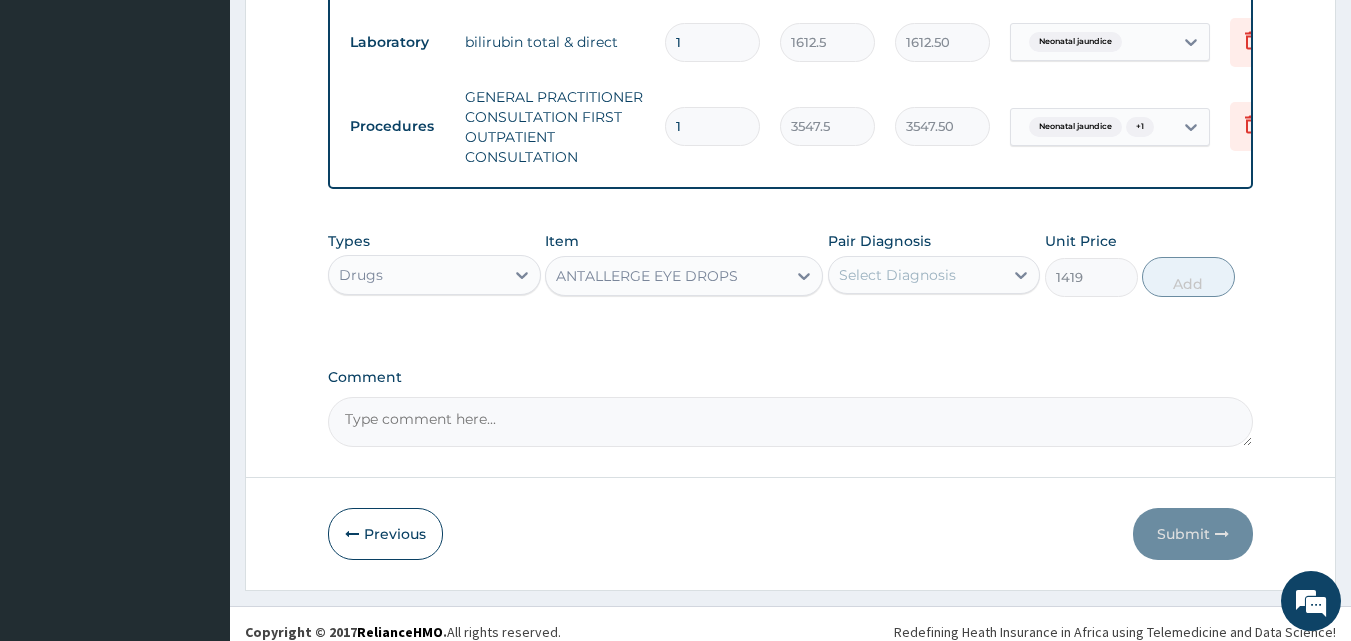 scroll, scrollTop: 890, scrollLeft: 0, axis: vertical 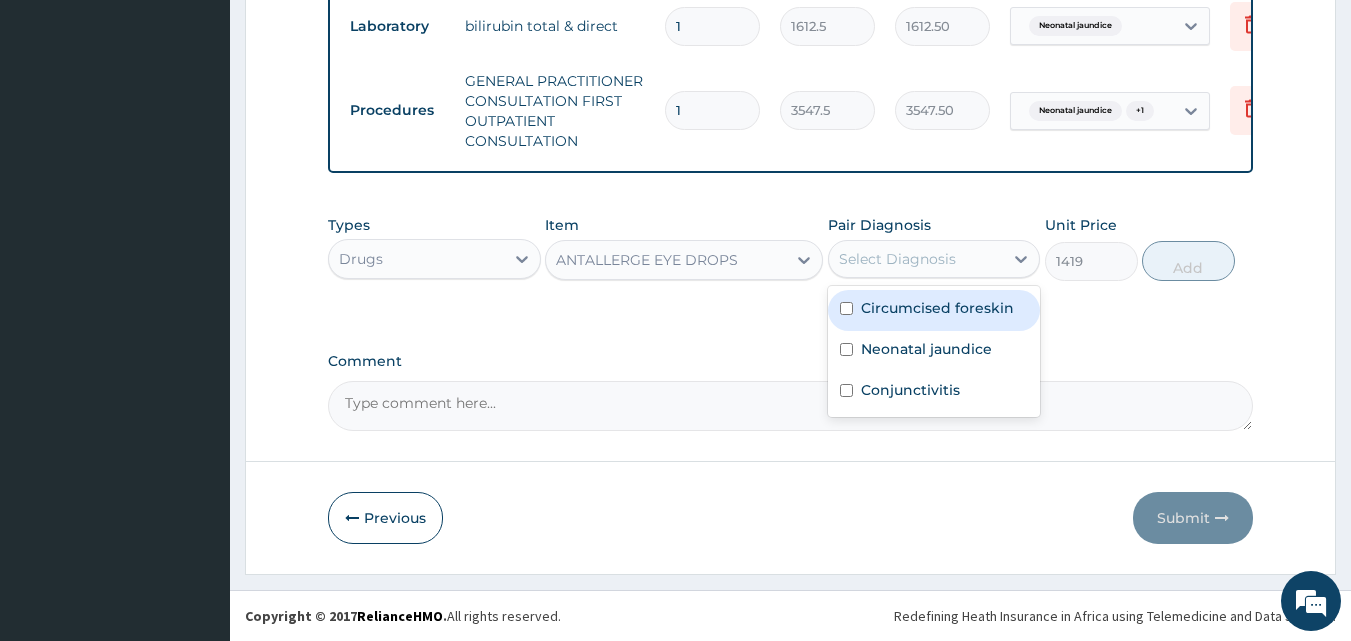 click on "Select Diagnosis" at bounding box center (916, 259) 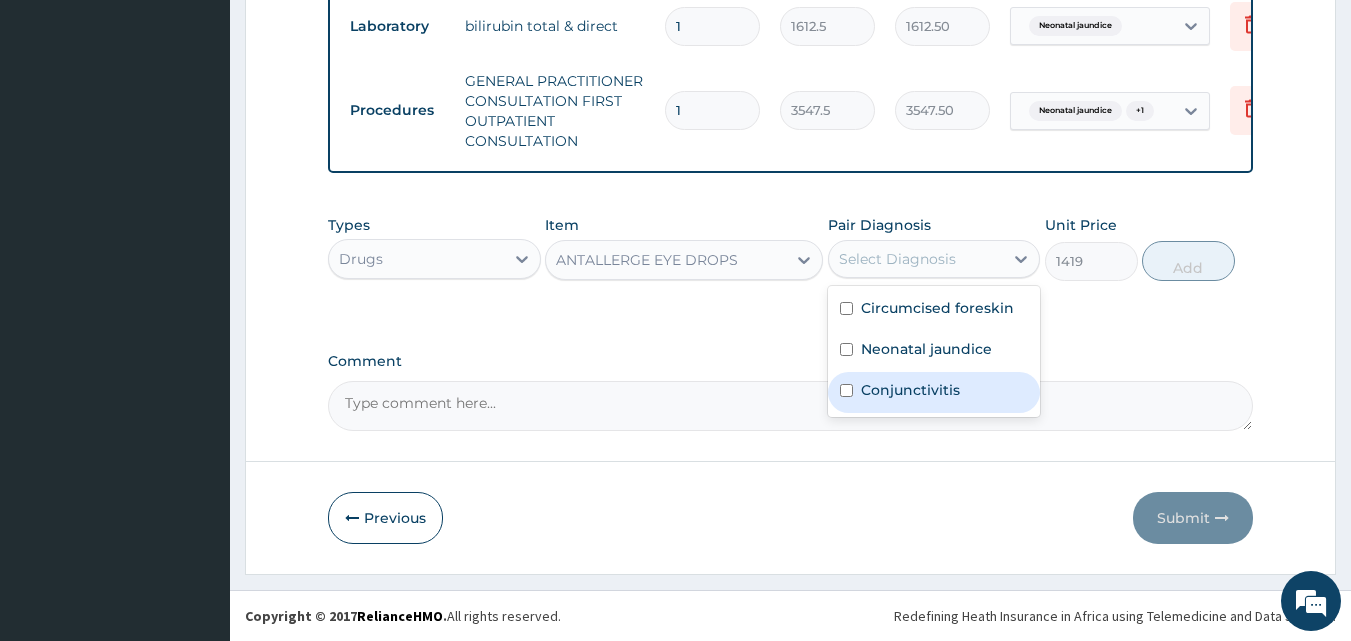 click on "Conjunctivitis" at bounding box center (934, 392) 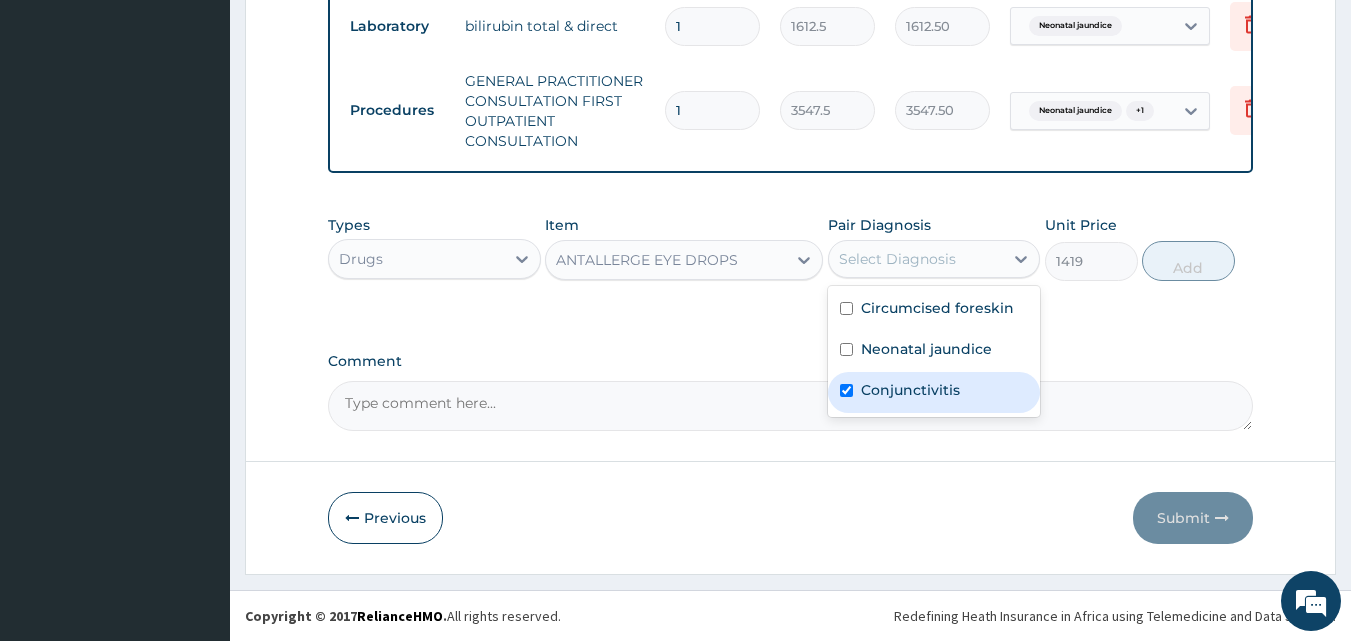 checkbox on "true" 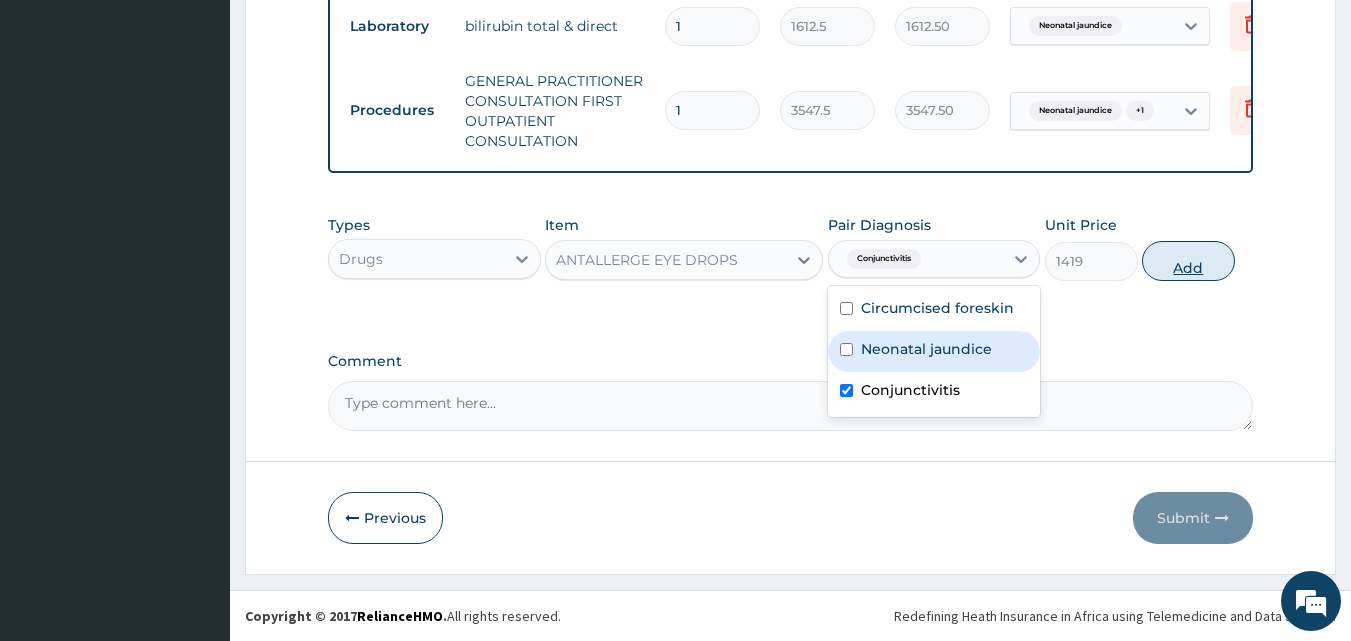 click on "Add" at bounding box center (1188, 261) 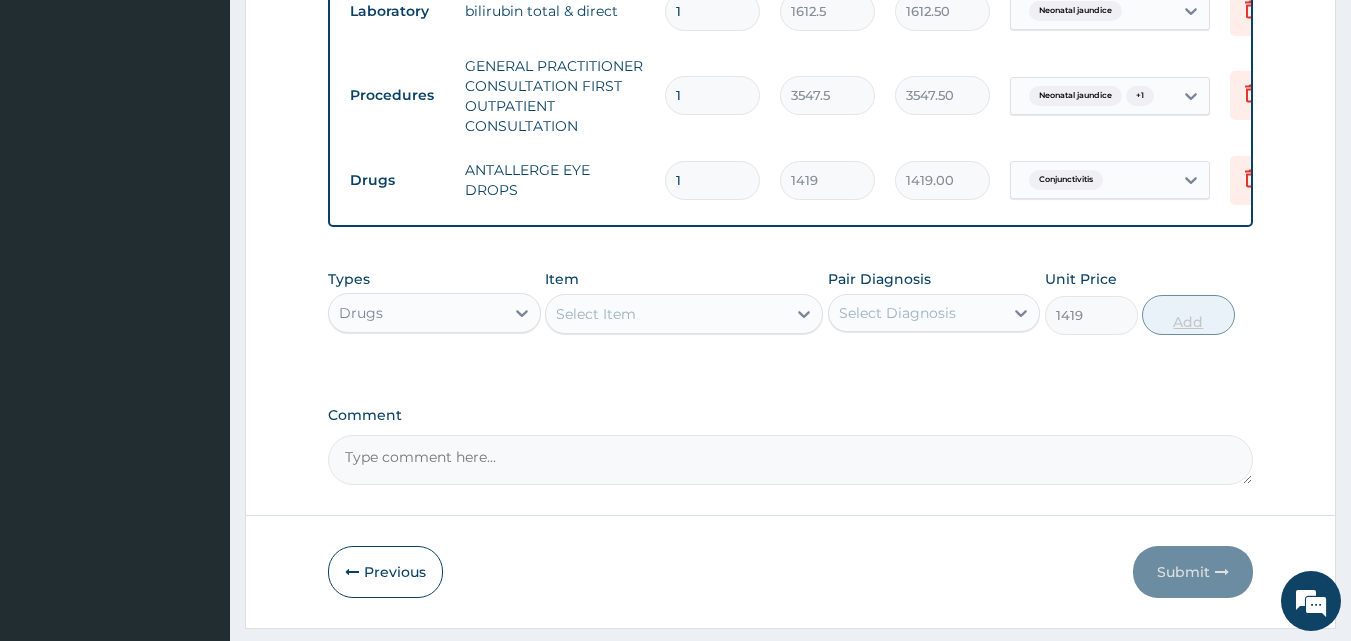 type on "0" 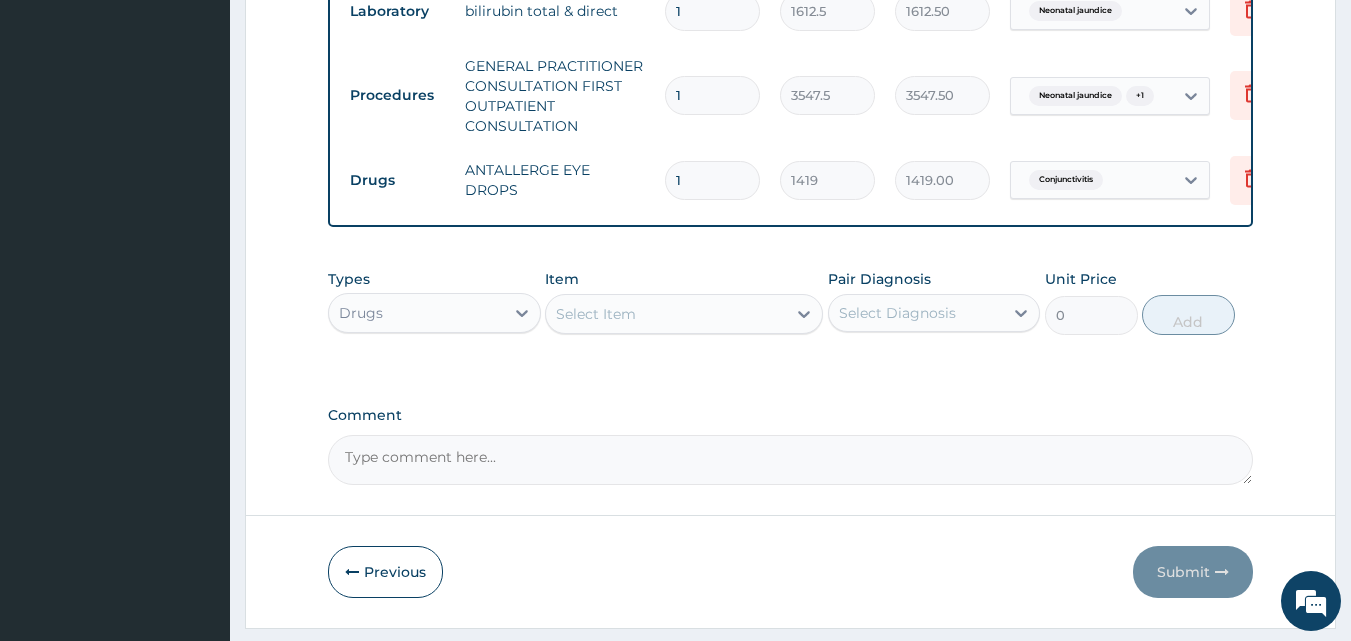 click on "Select Item" at bounding box center (596, 314) 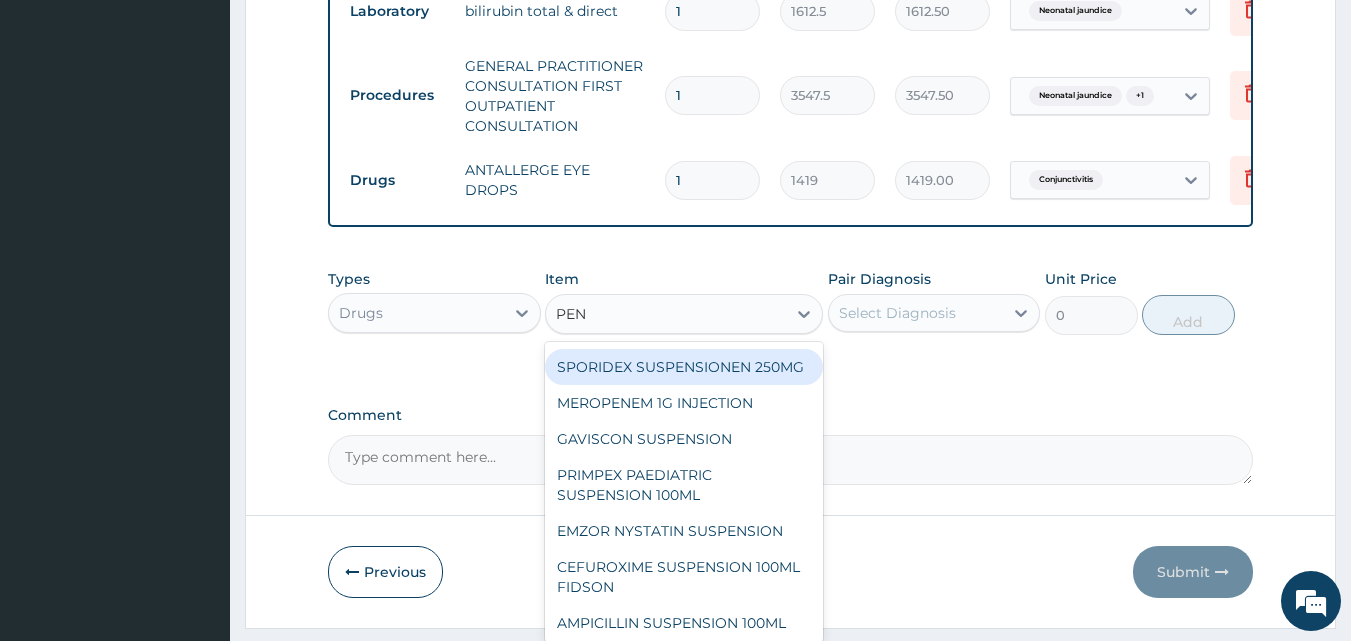 scroll, scrollTop: 300, scrollLeft: 0, axis: vertical 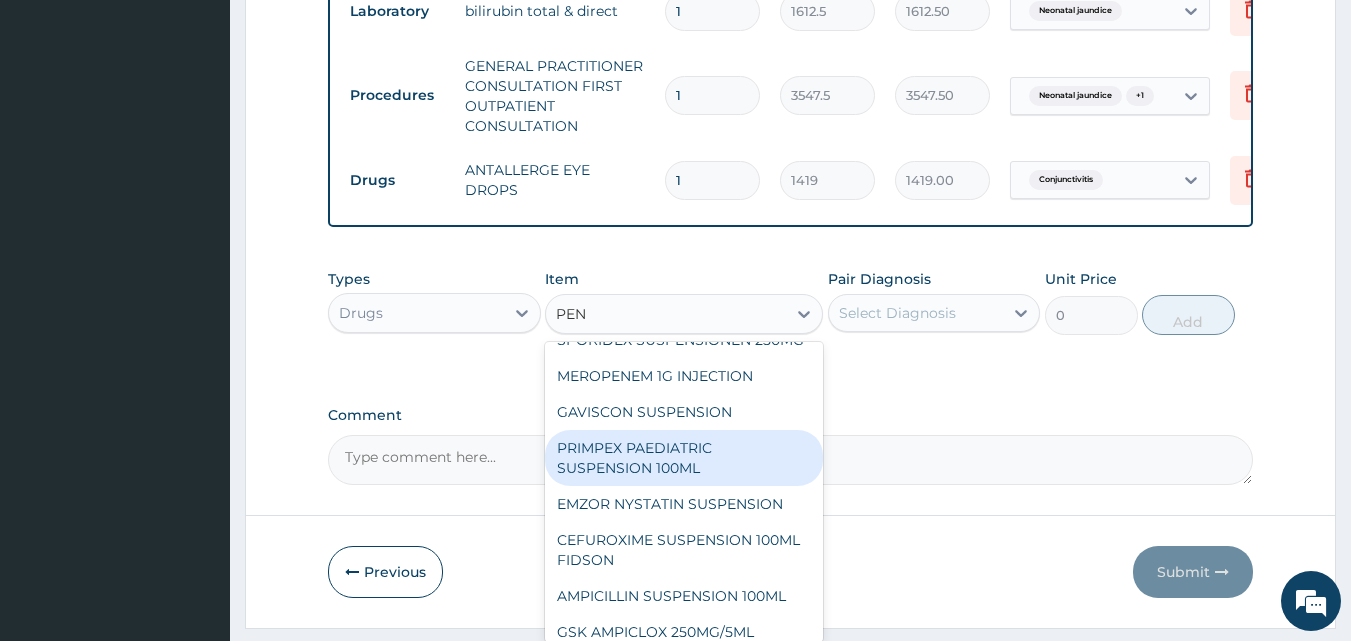 type on "PENI" 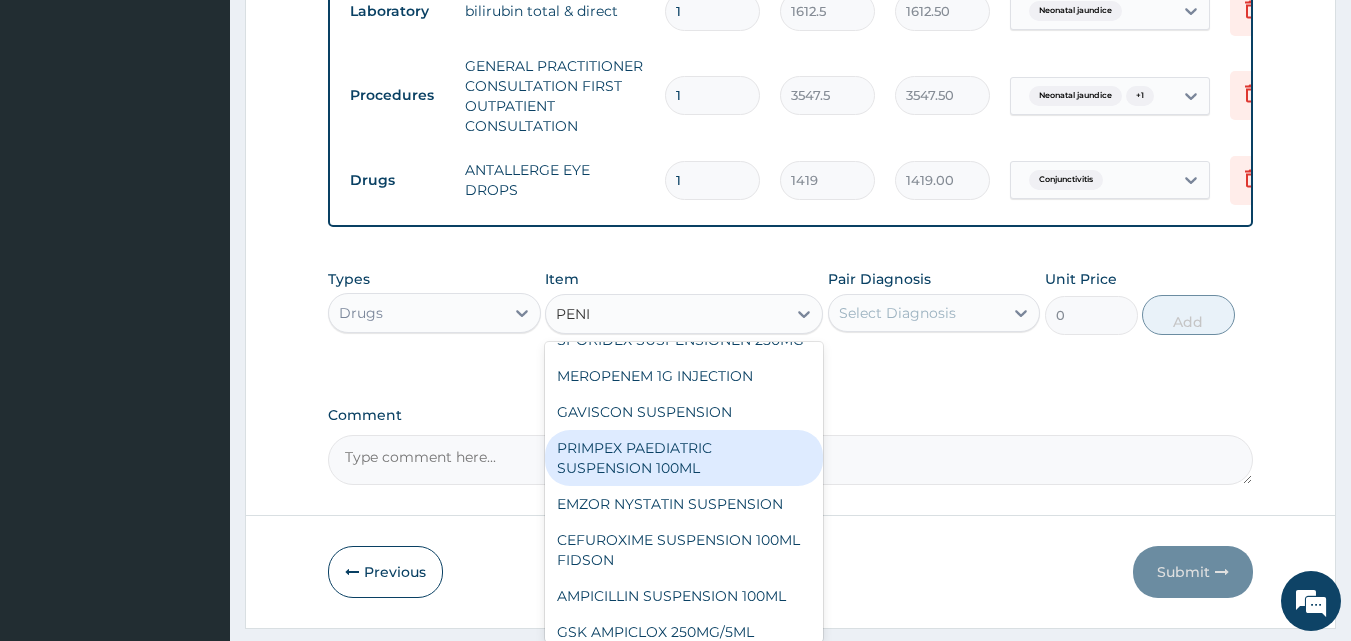 scroll, scrollTop: 0, scrollLeft: 0, axis: both 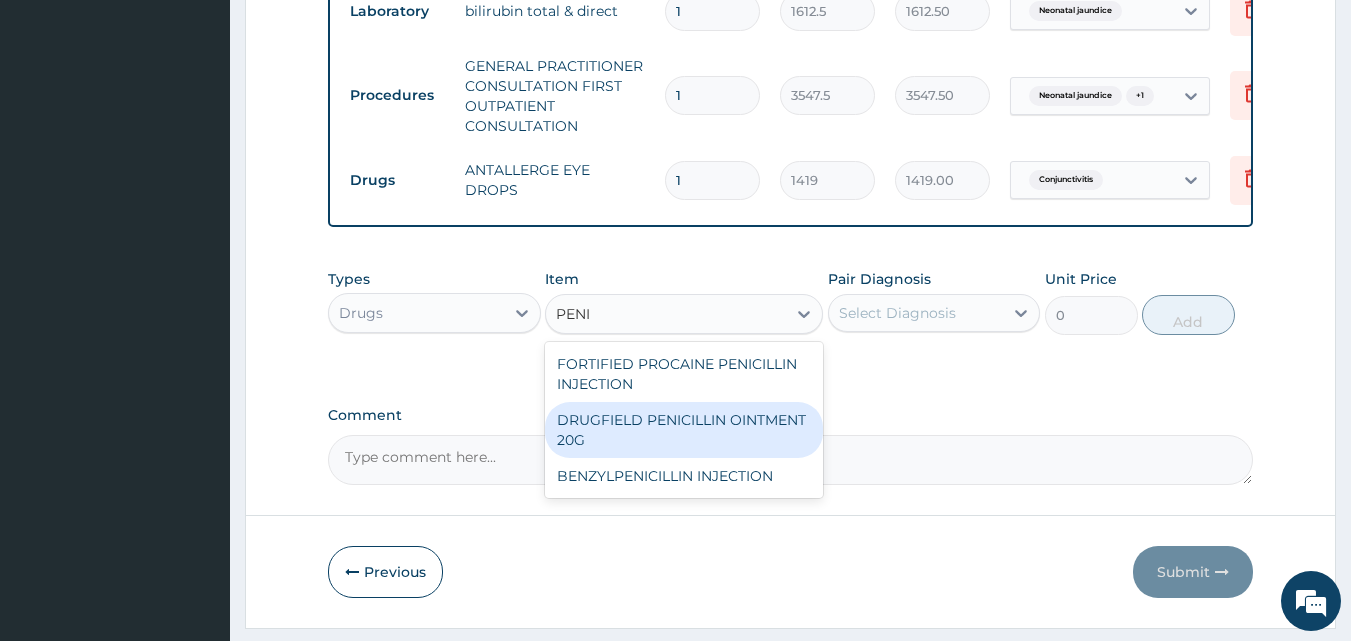 click on "DRUGFIELD PENICILLIN OINTMENT 20G" at bounding box center [684, 430] 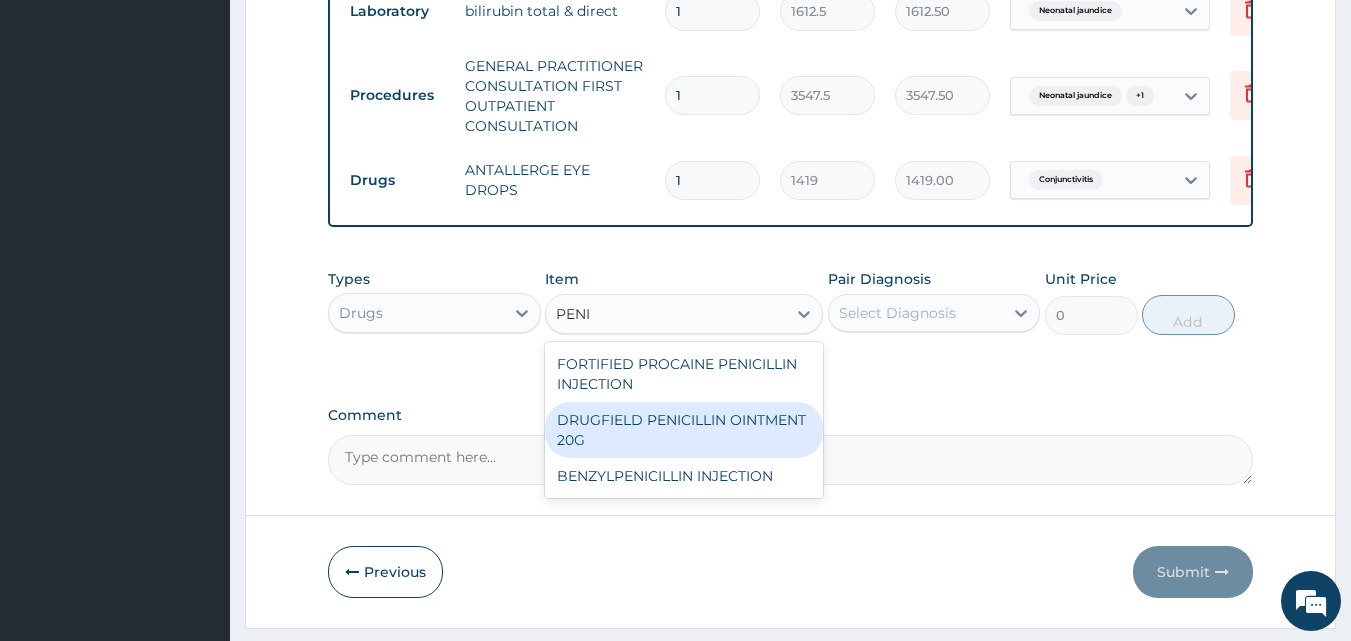 type 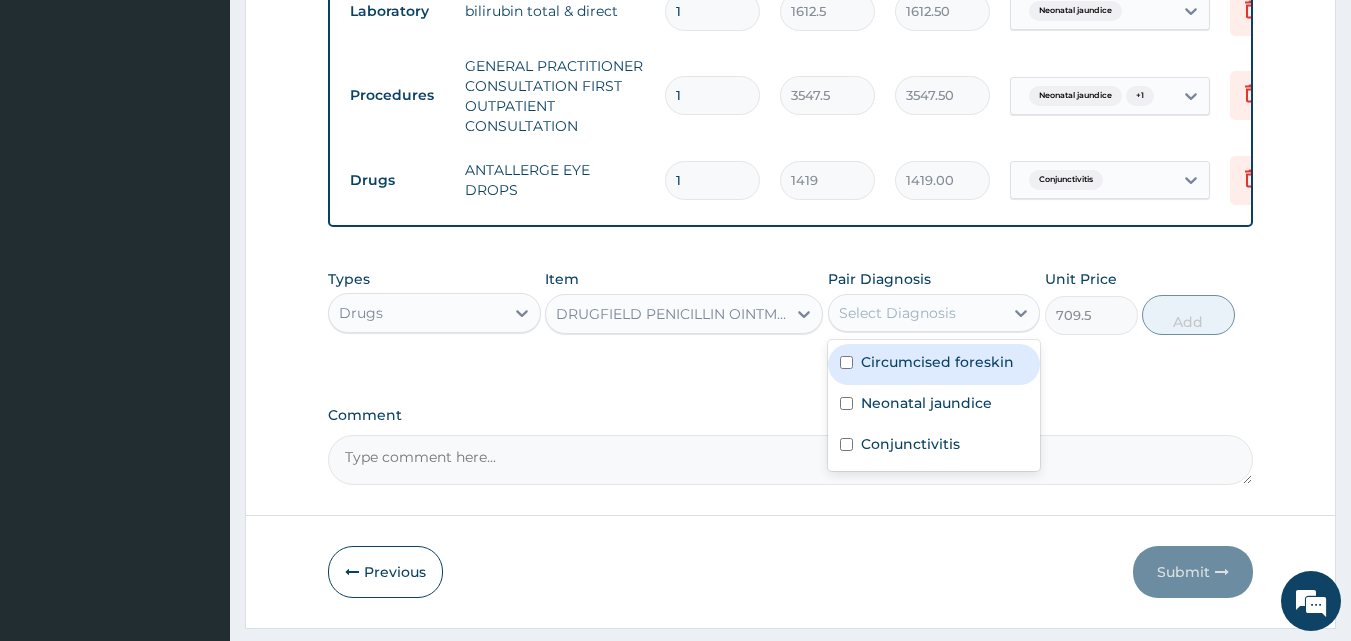 click on "Select Diagnosis" at bounding box center (897, 313) 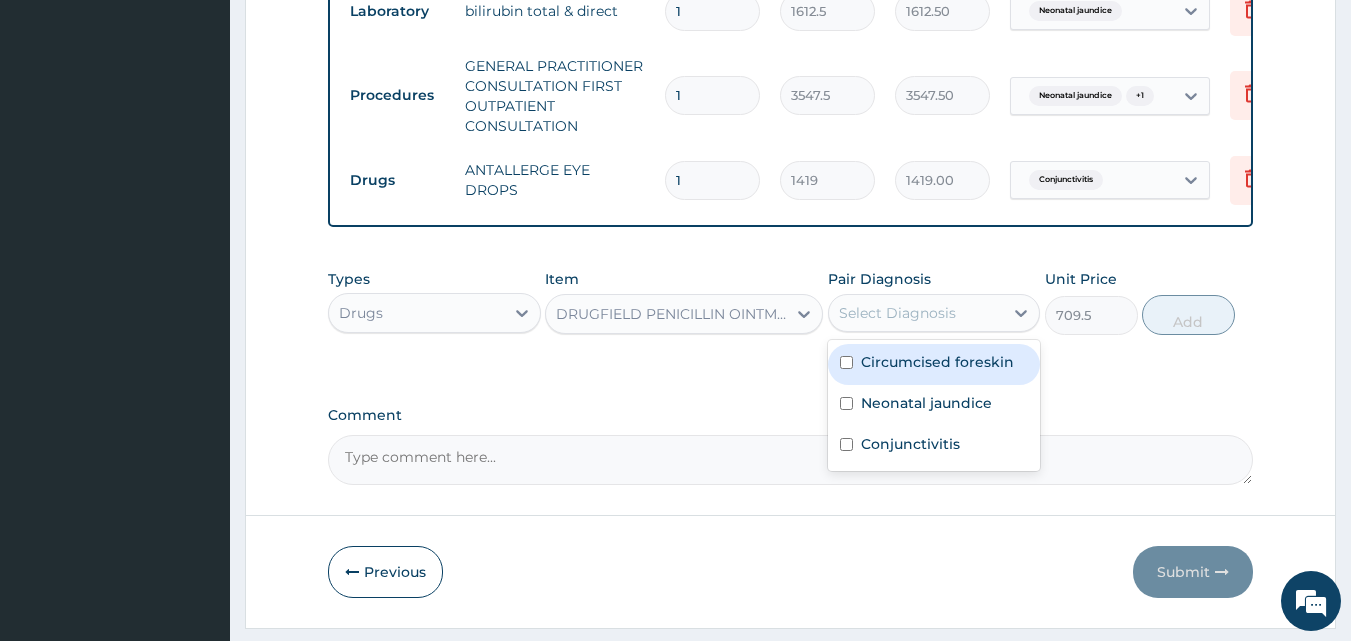 click on "Circumcised foreskin" at bounding box center [934, 364] 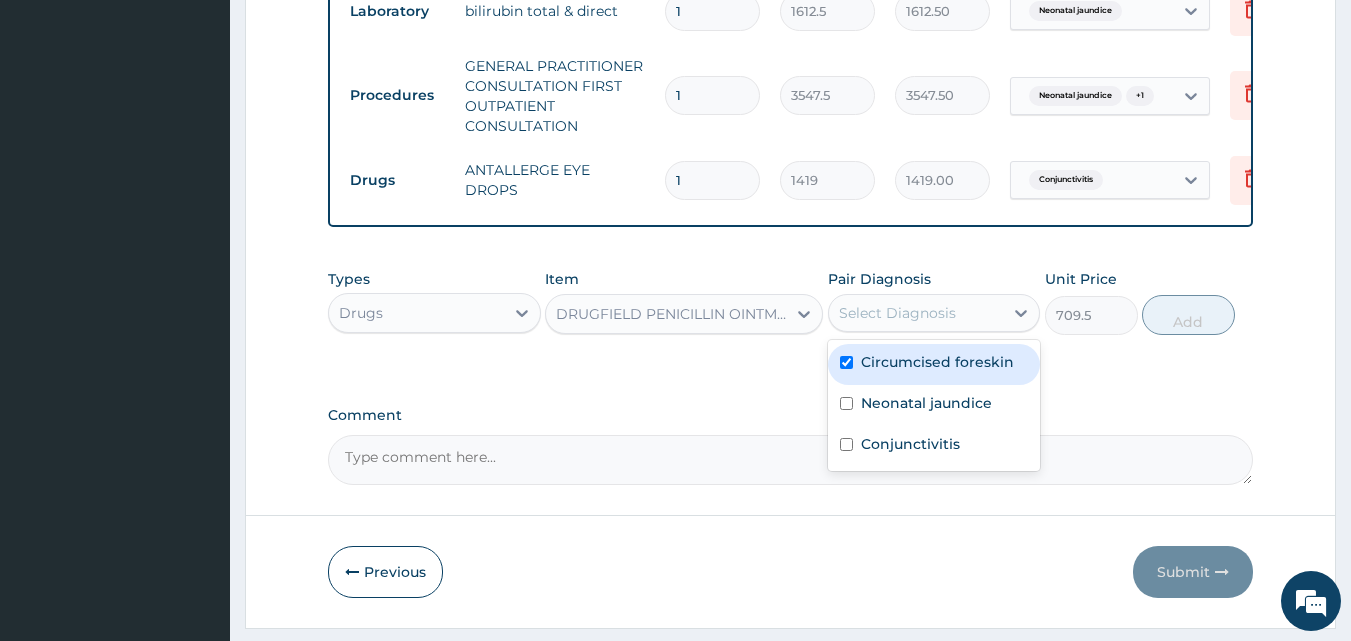 checkbox on "true" 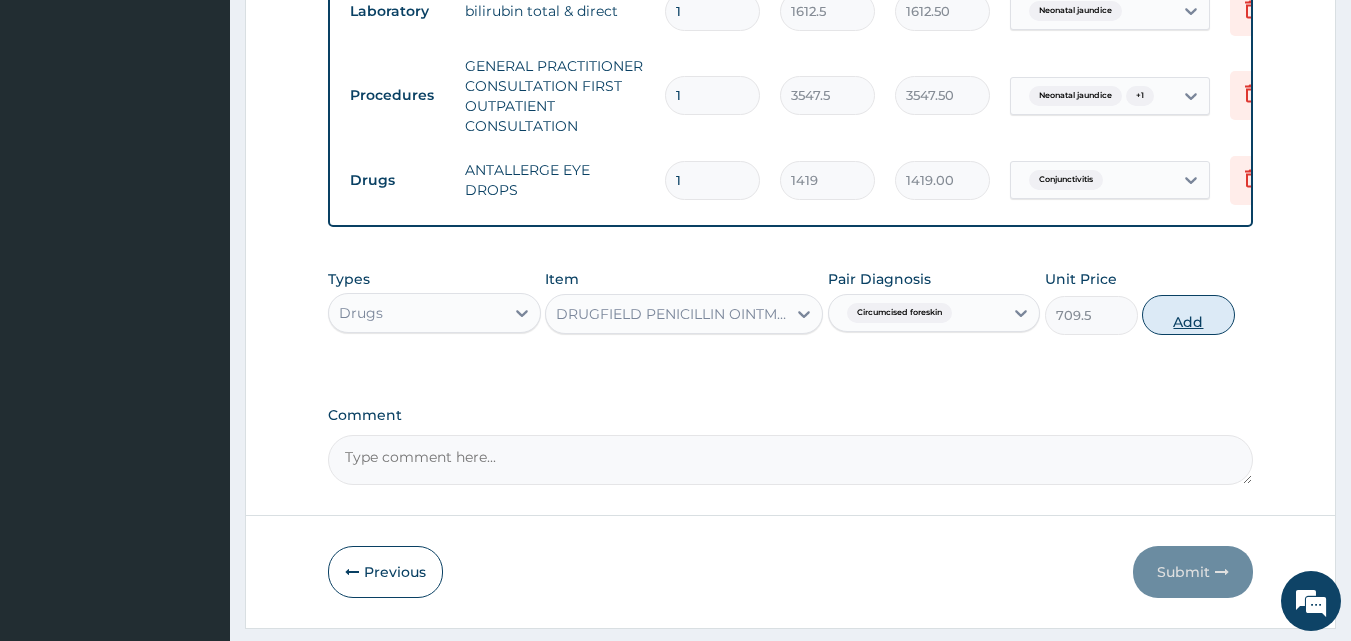 click on "Add" at bounding box center [1188, 315] 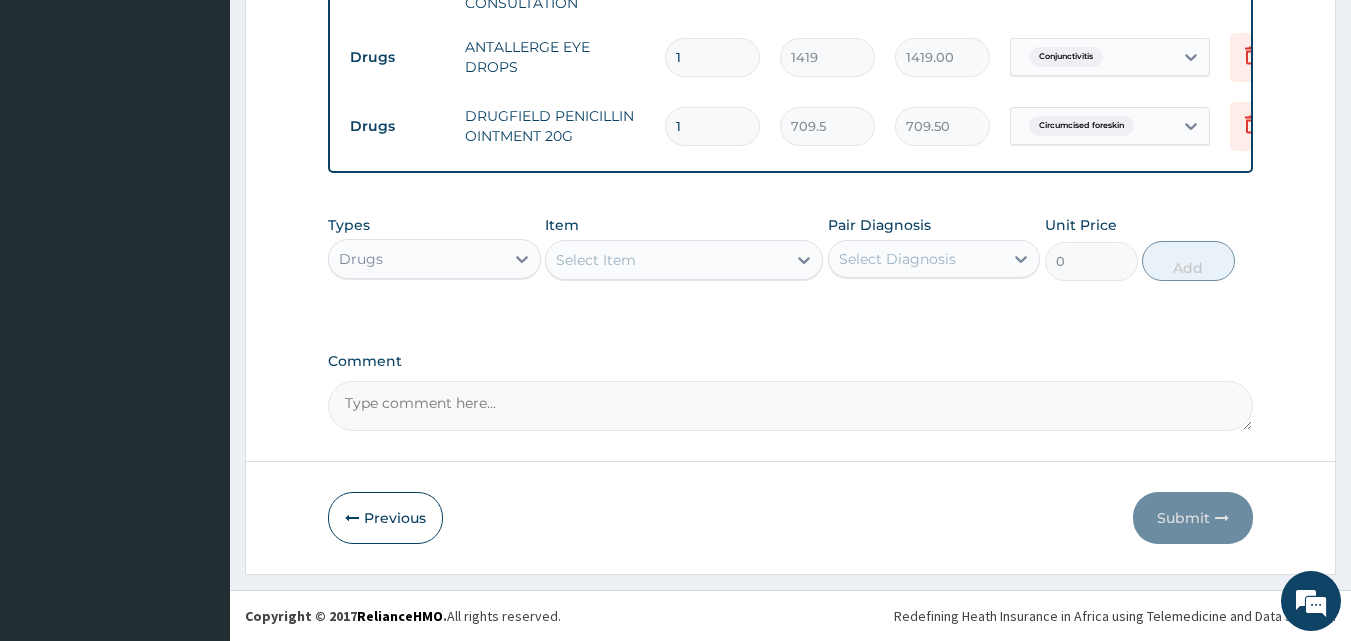 scroll, scrollTop: 1028, scrollLeft: 0, axis: vertical 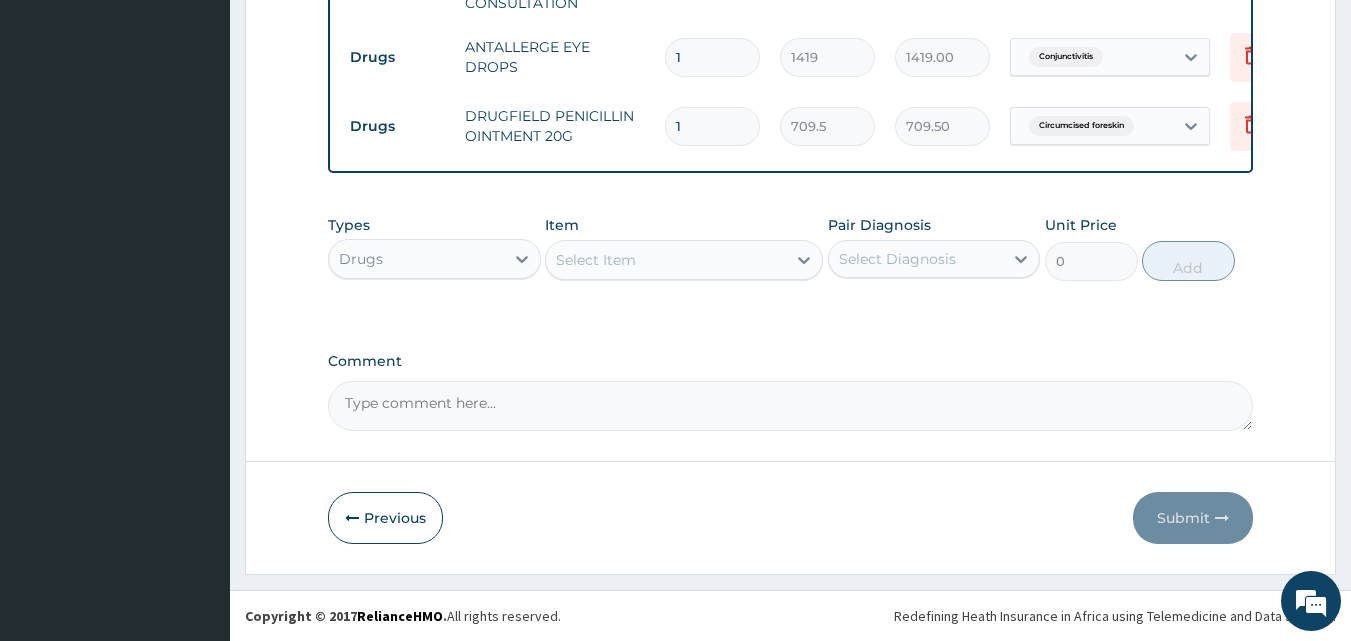 click on "Select Item" at bounding box center [666, 260] 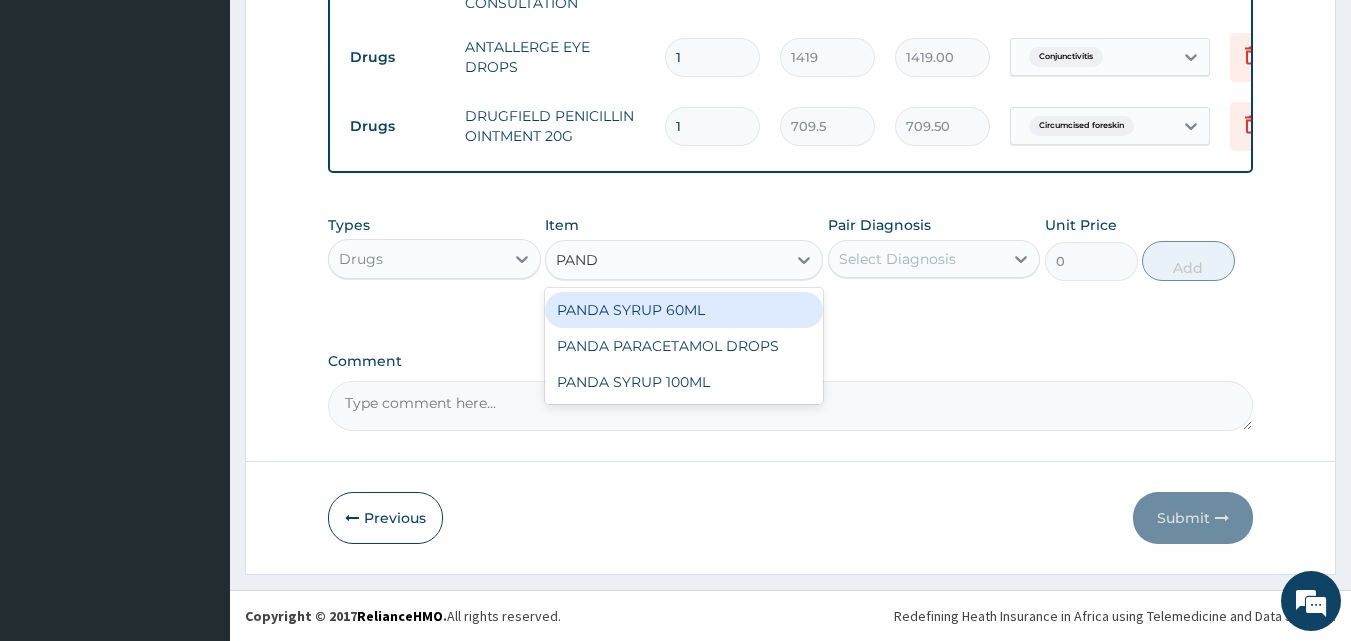 type on "PANDA" 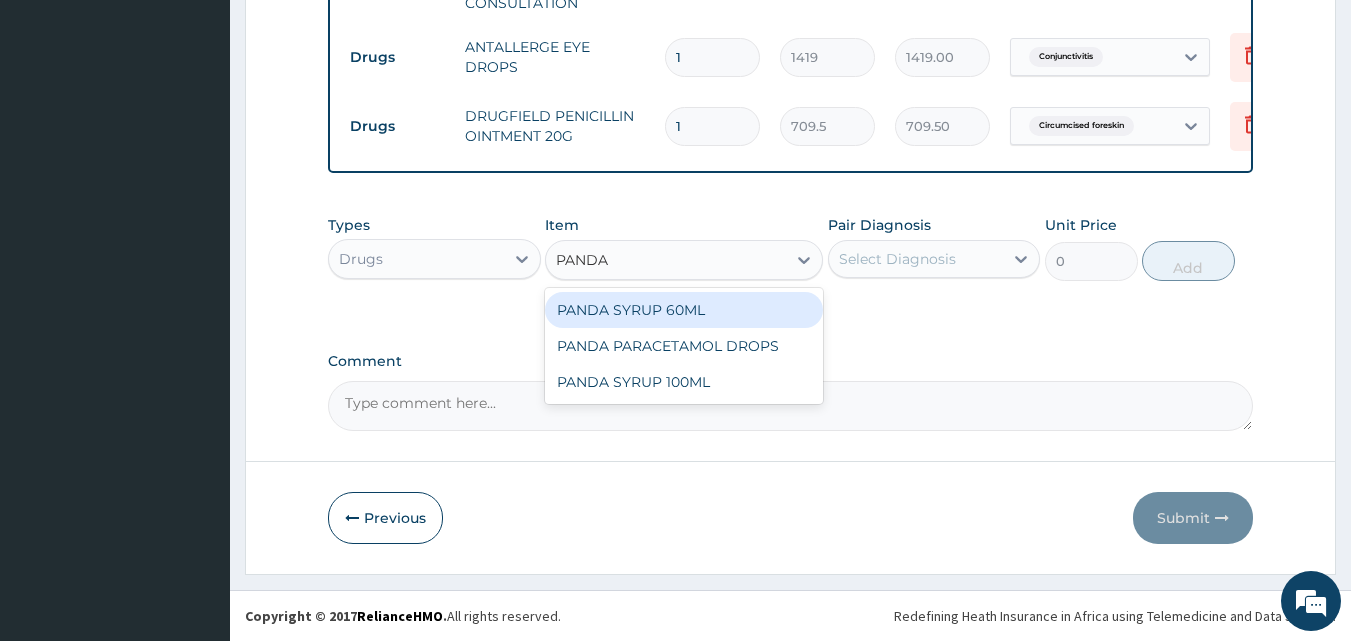 click on "PANDA SYRUP 60ML" at bounding box center (684, 310) 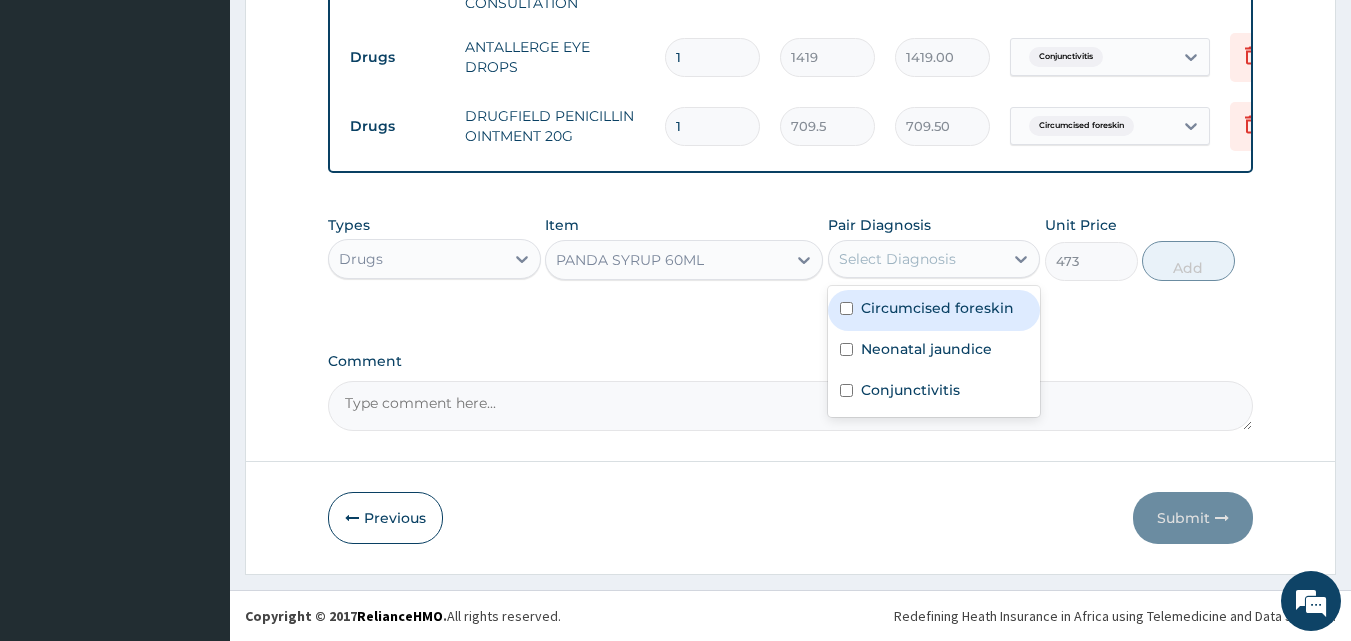 click on "Select Diagnosis" at bounding box center (897, 259) 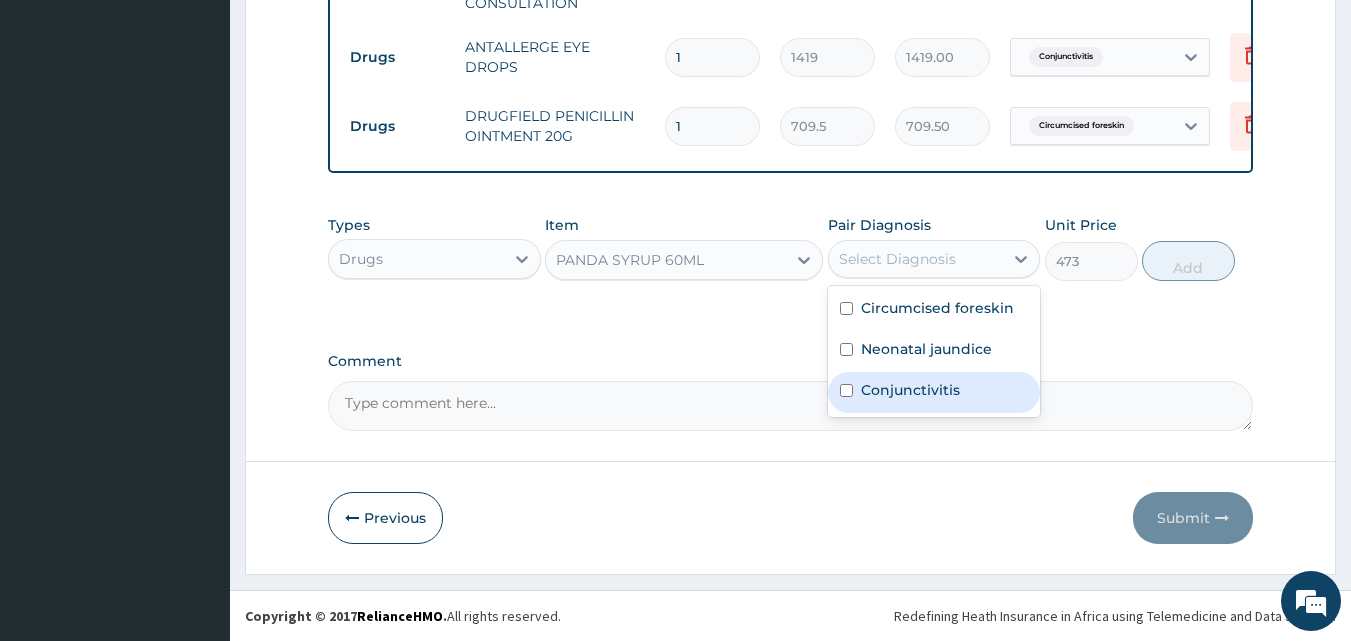 click on "Conjunctivitis" at bounding box center [910, 390] 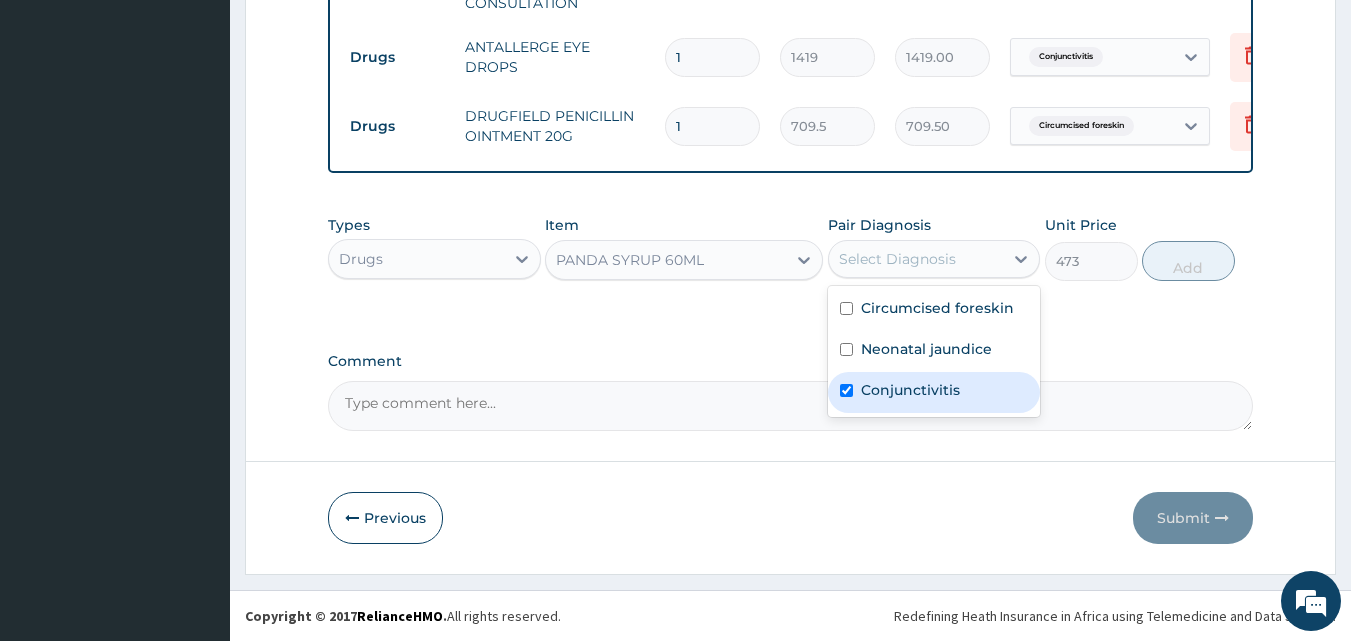 checkbox on "true" 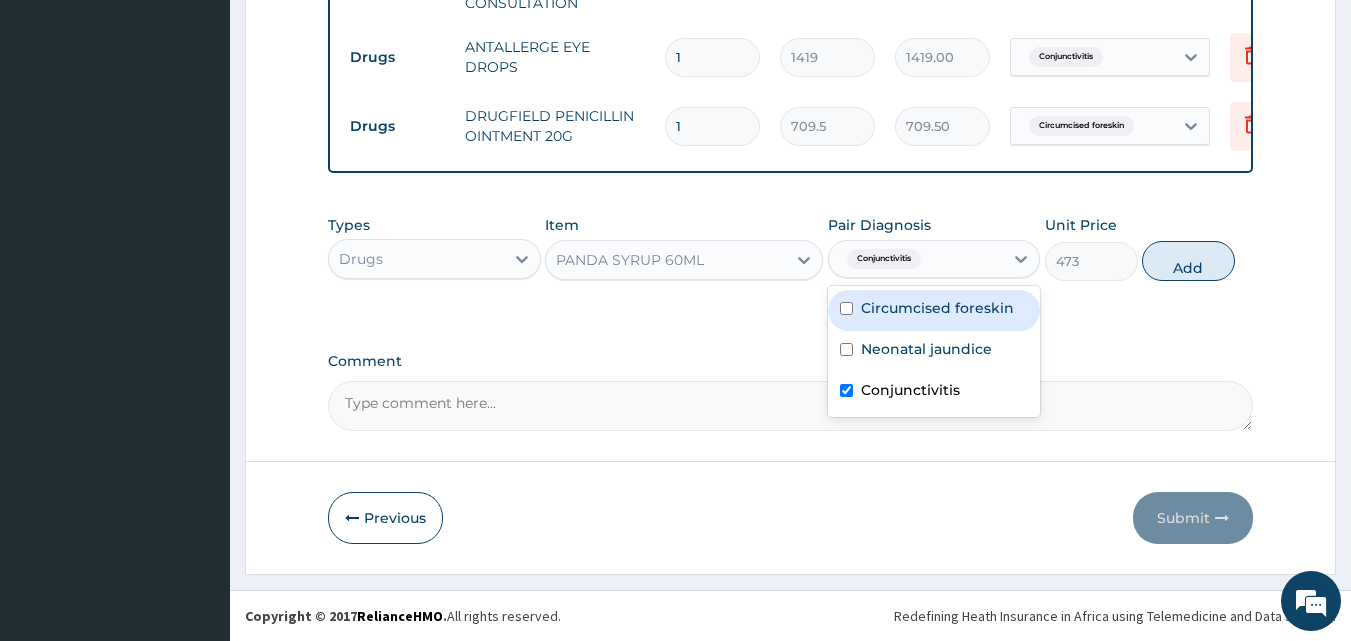 click on "Circumcised foreskin" at bounding box center (937, 308) 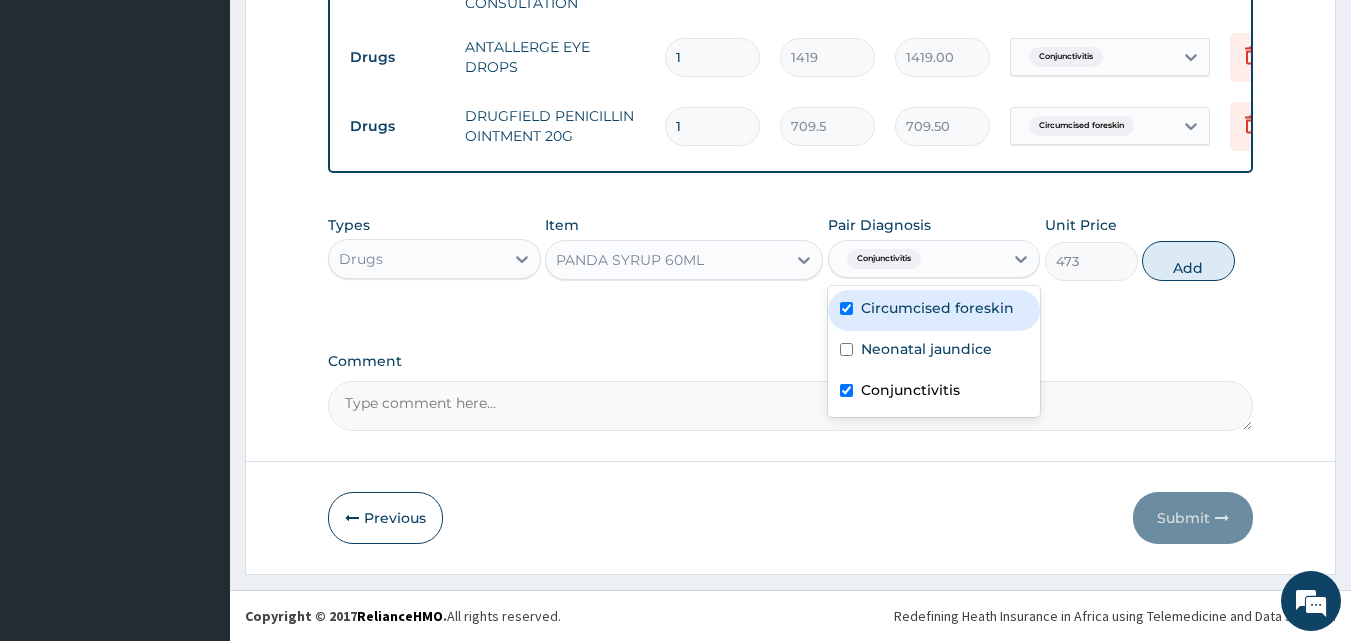 checkbox on "true" 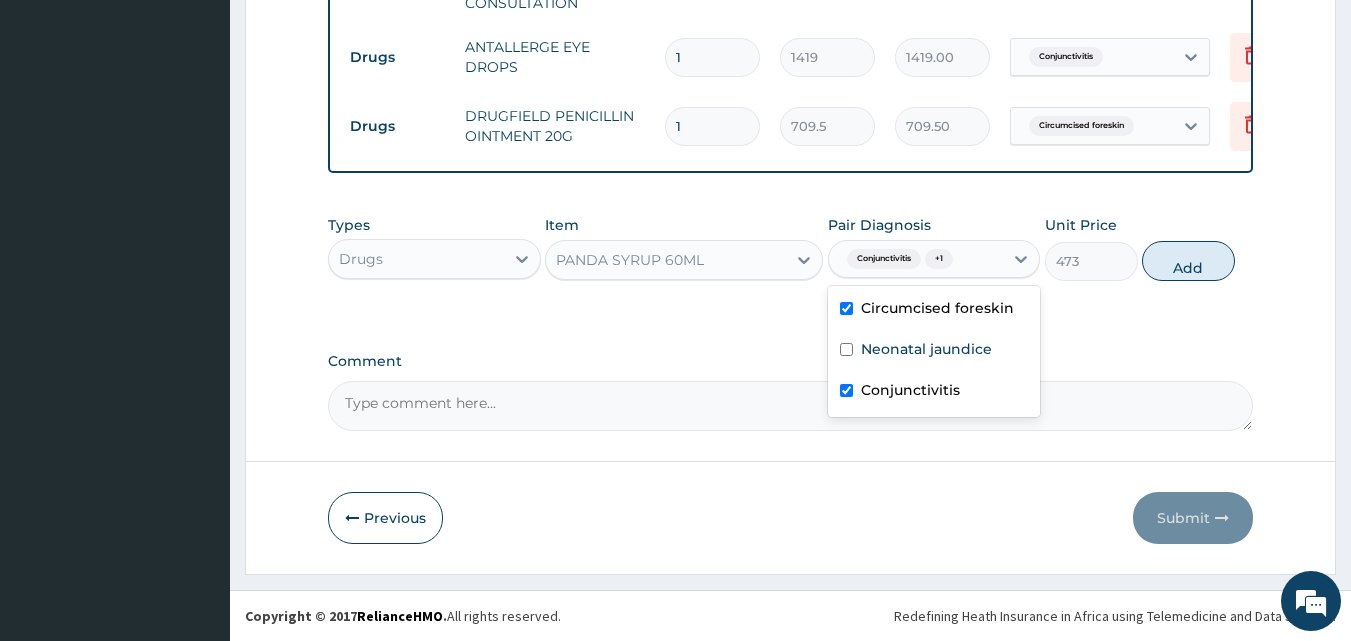 click on "Conjunctivitis" at bounding box center [910, 390] 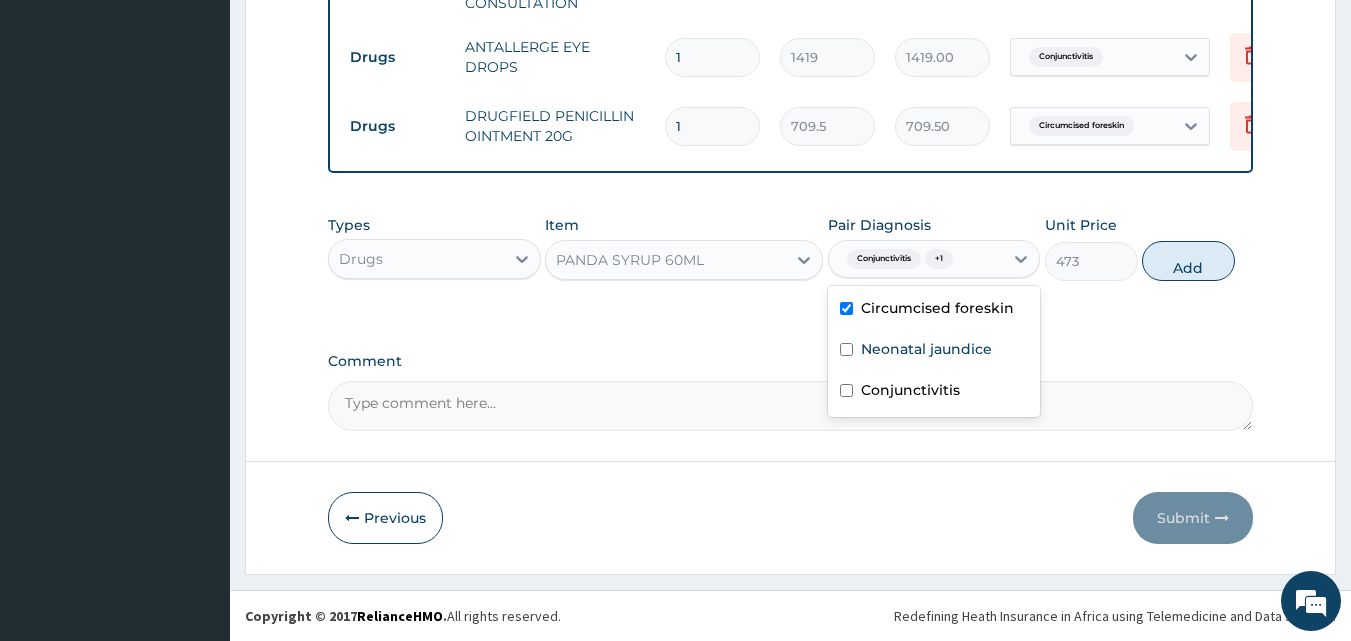 checkbox on "false" 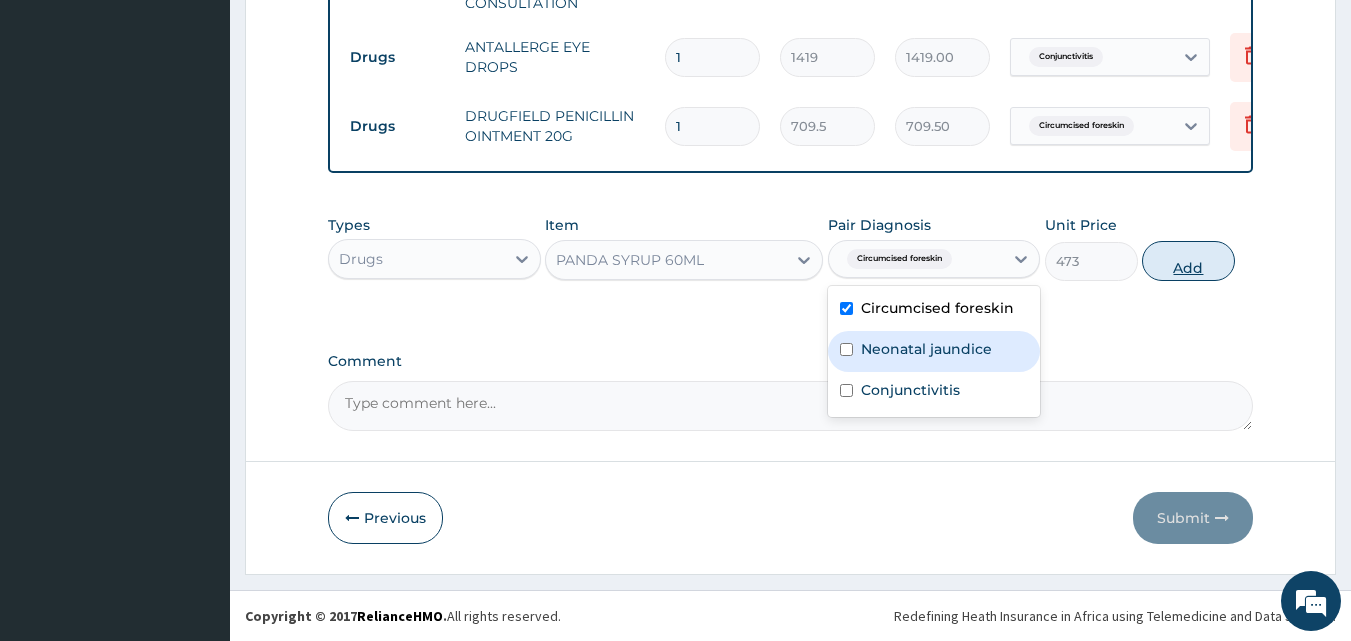 click on "Add" at bounding box center [1188, 261] 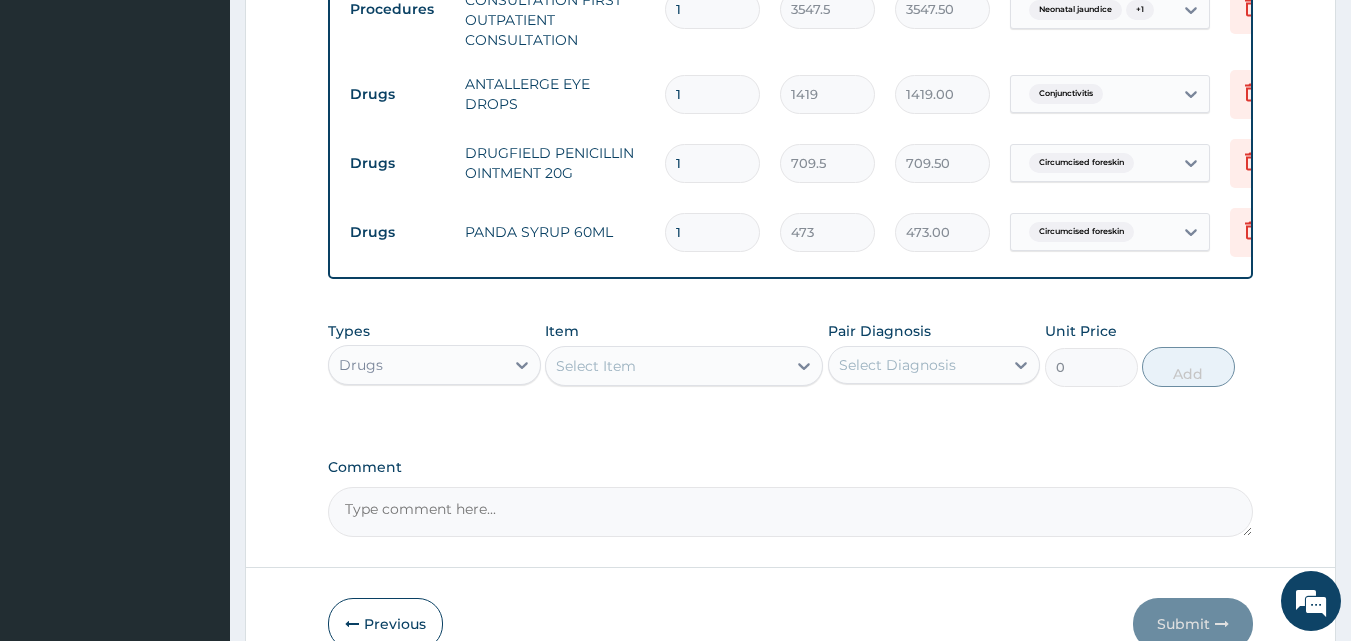 scroll, scrollTop: 697, scrollLeft: 0, axis: vertical 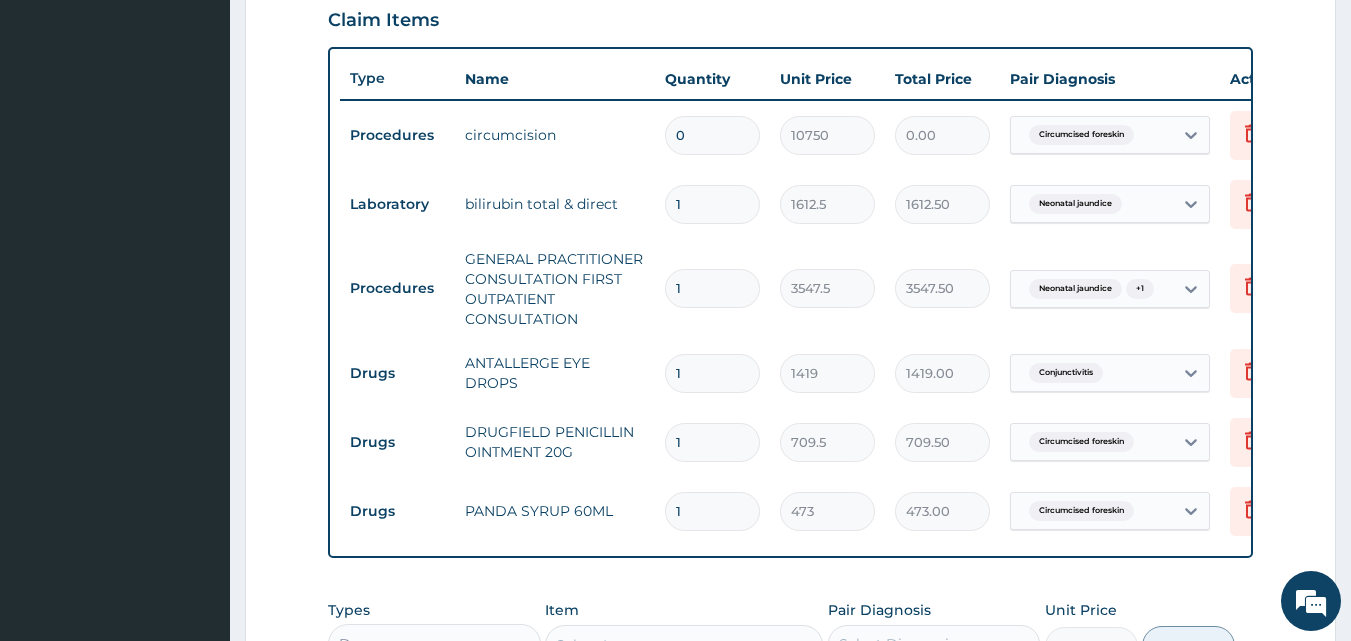 click on "0" at bounding box center (712, 135) 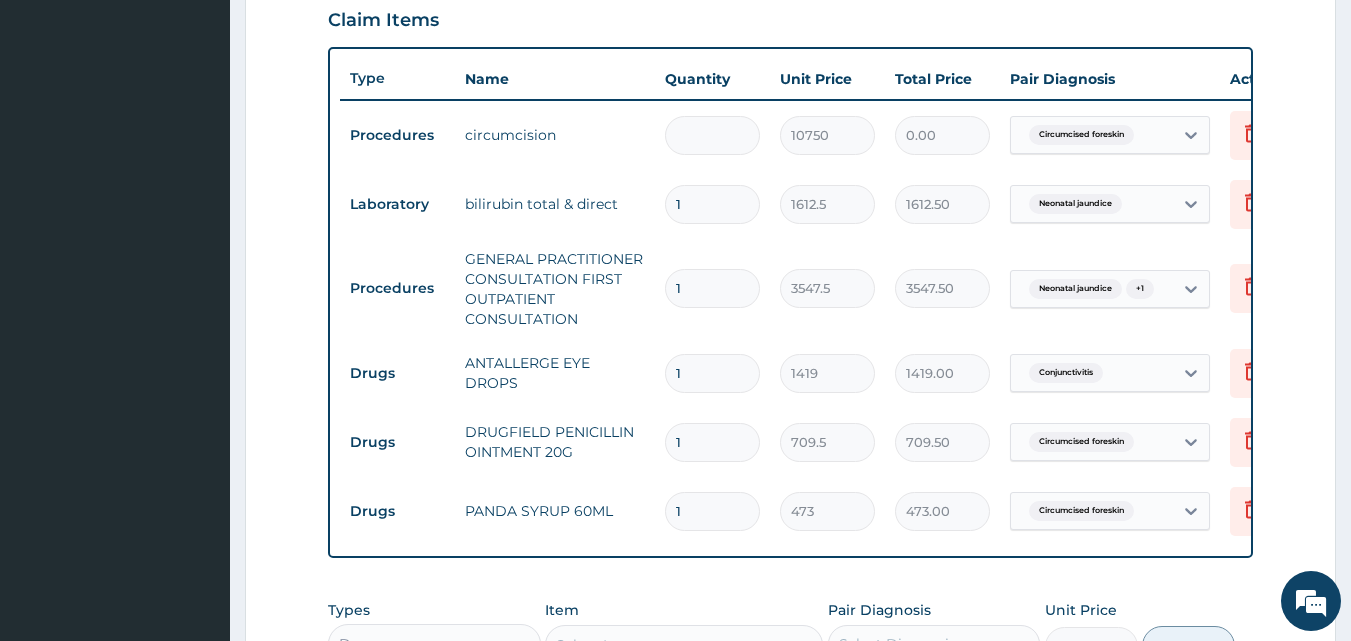 type on "1" 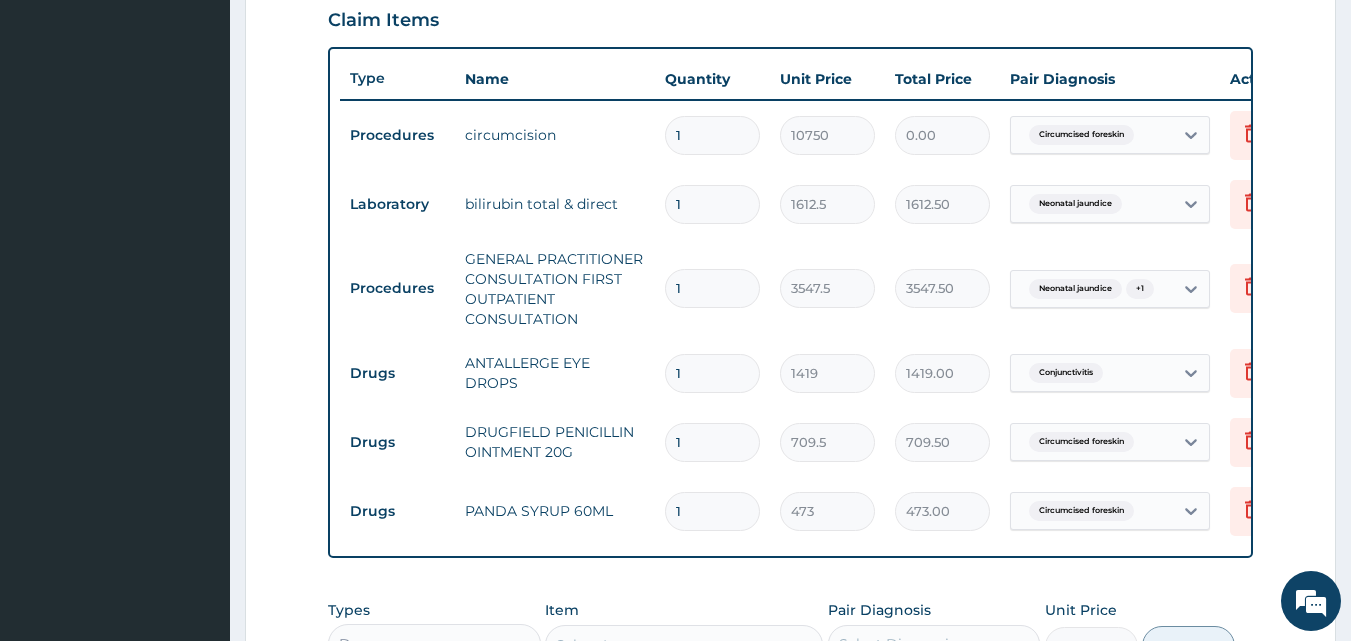 type on "10750.00" 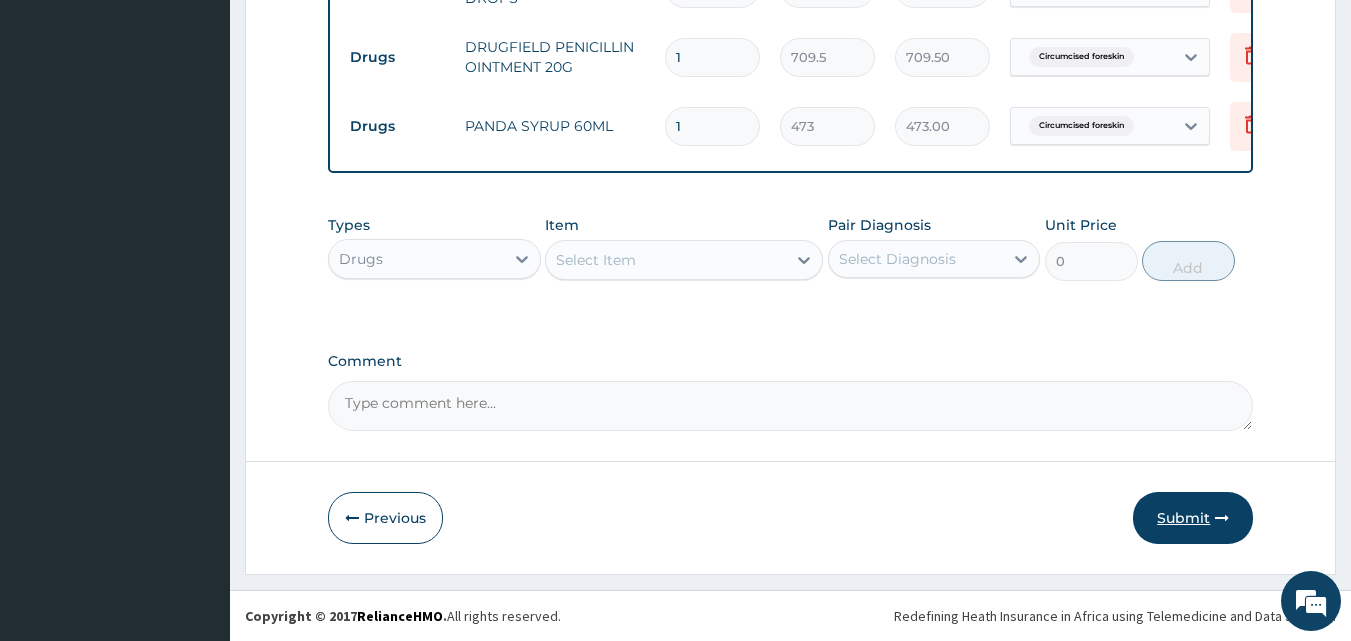 type on "1" 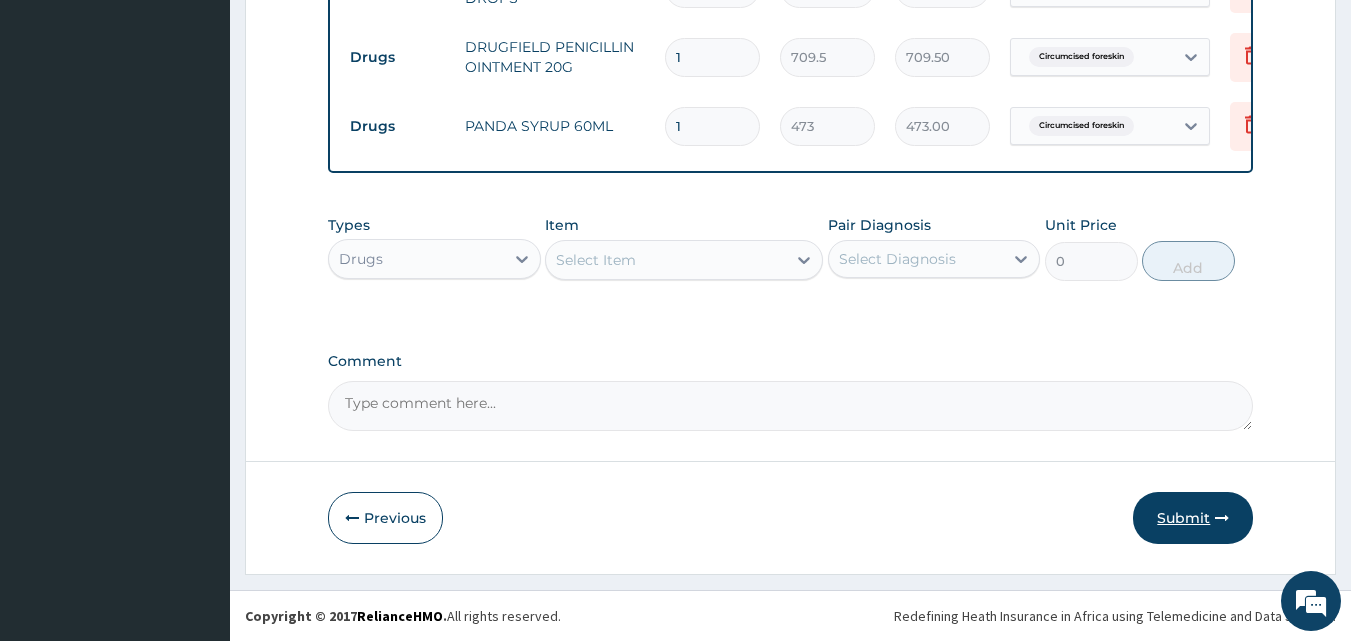 click on "Submit" at bounding box center [1193, 518] 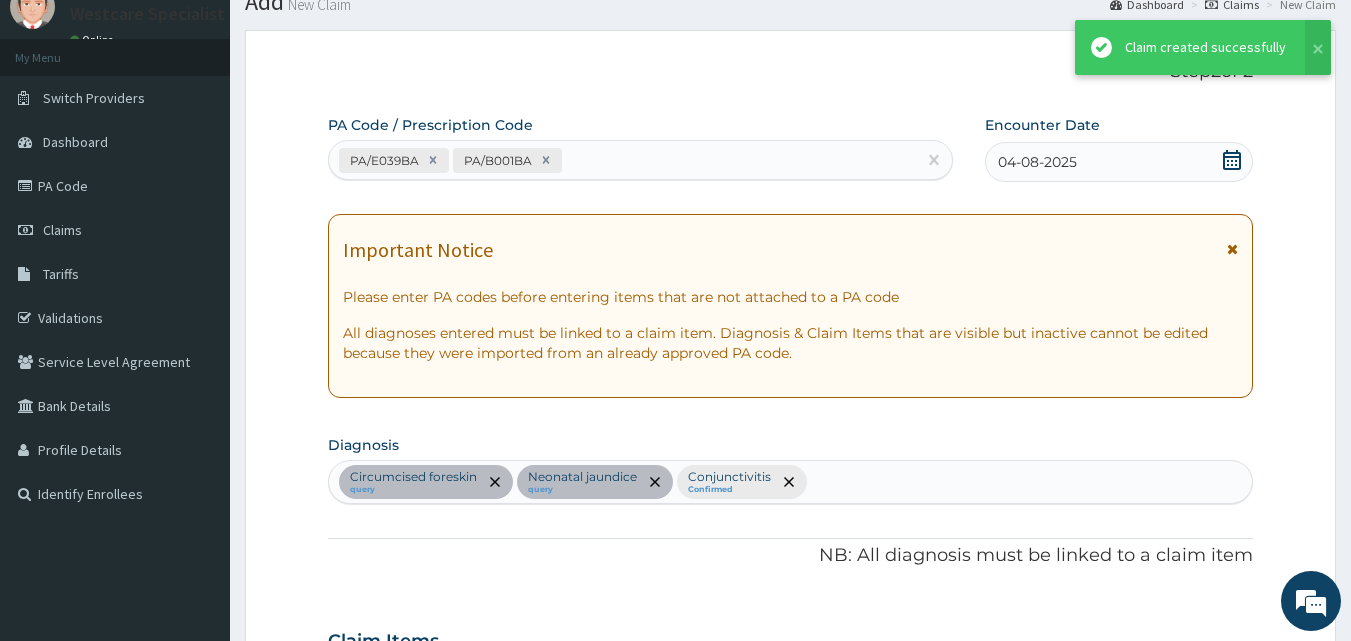 scroll, scrollTop: 1097, scrollLeft: 0, axis: vertical 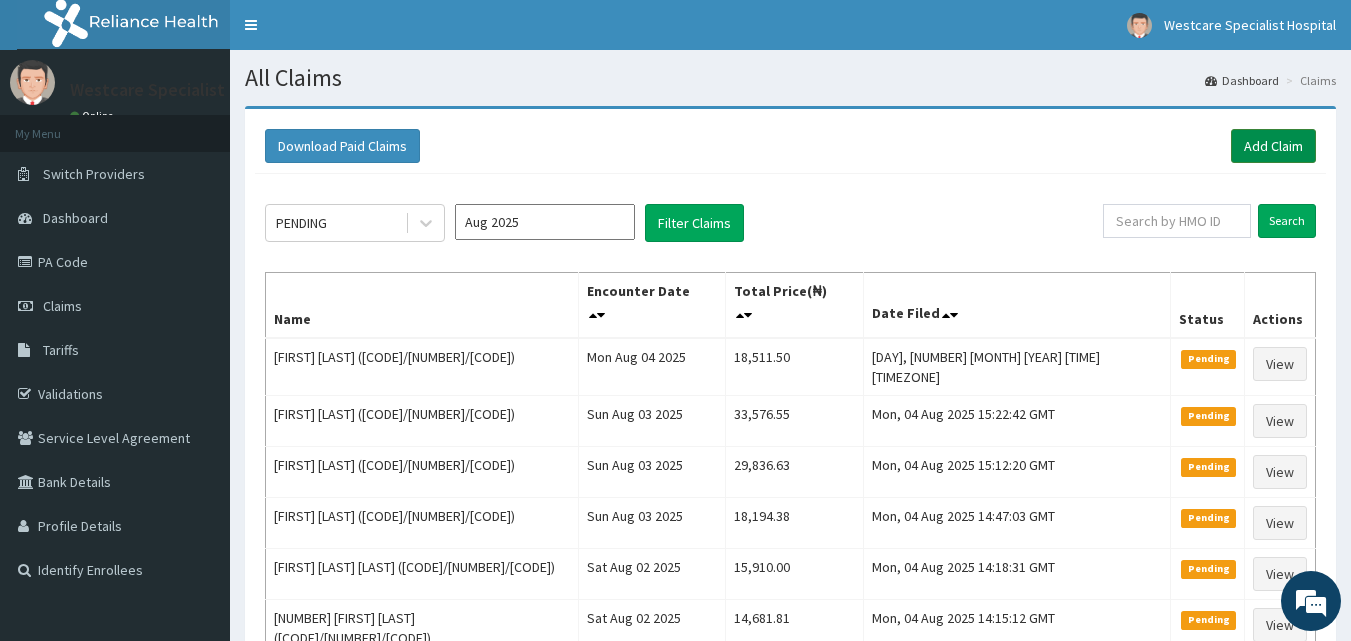 click on "Add Claim" at bounding box center [1273, 146] 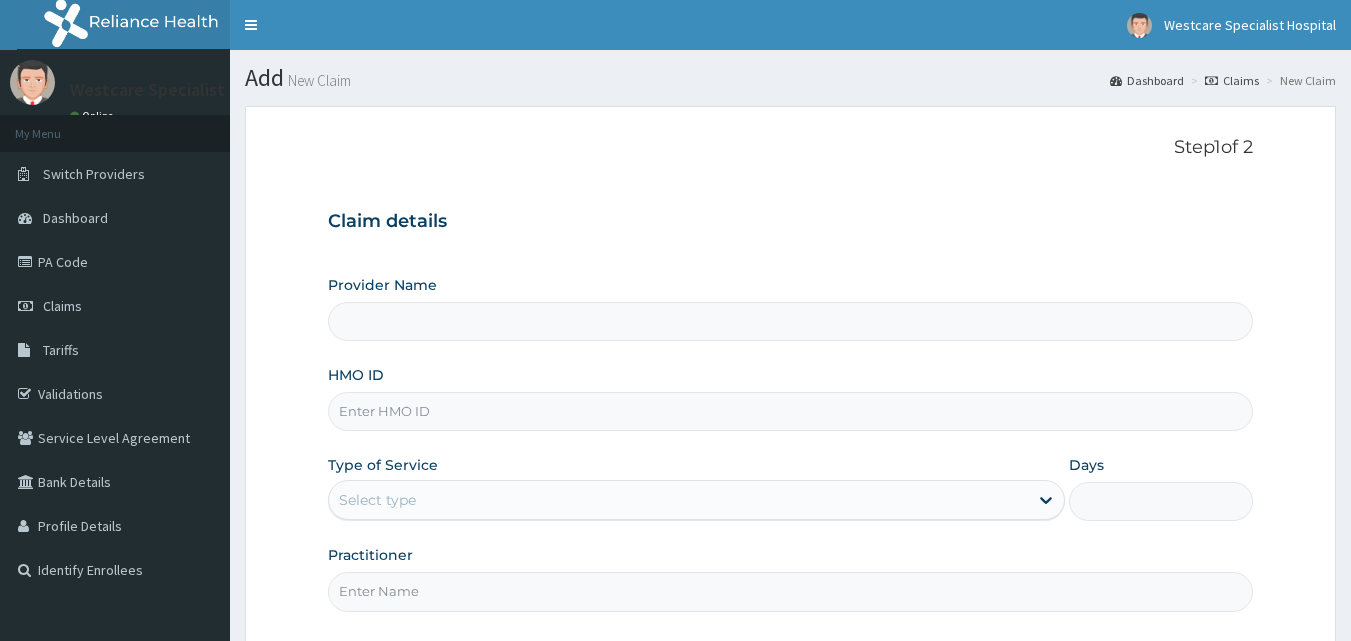 scroll, scrollTop: 0, scrollLeft: 0, axis: both 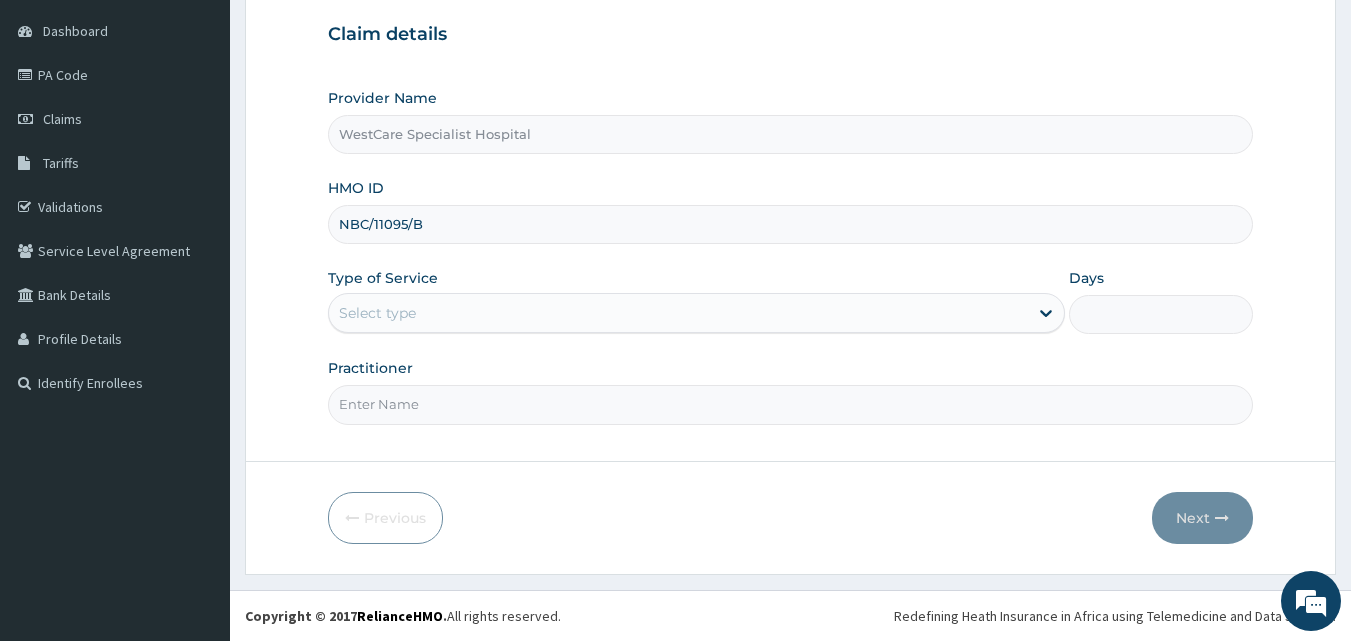 type on "NBC/11095/B" 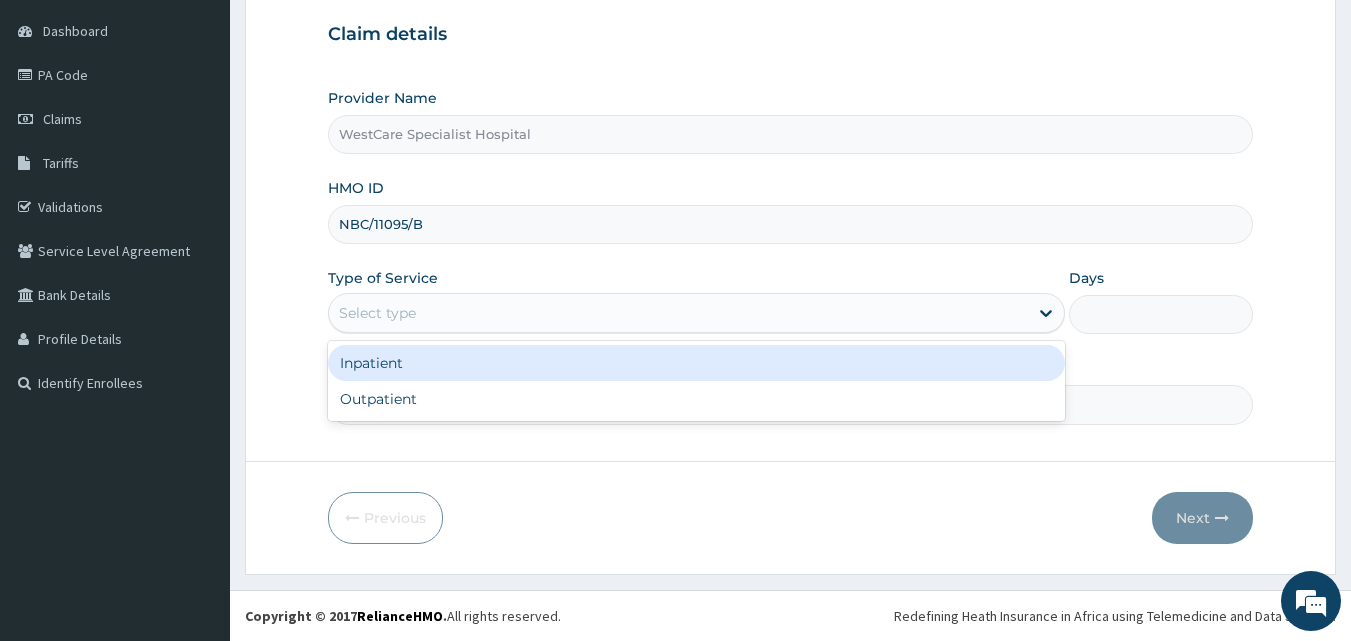click on "Inpatient" at bounding box center [696, 363] 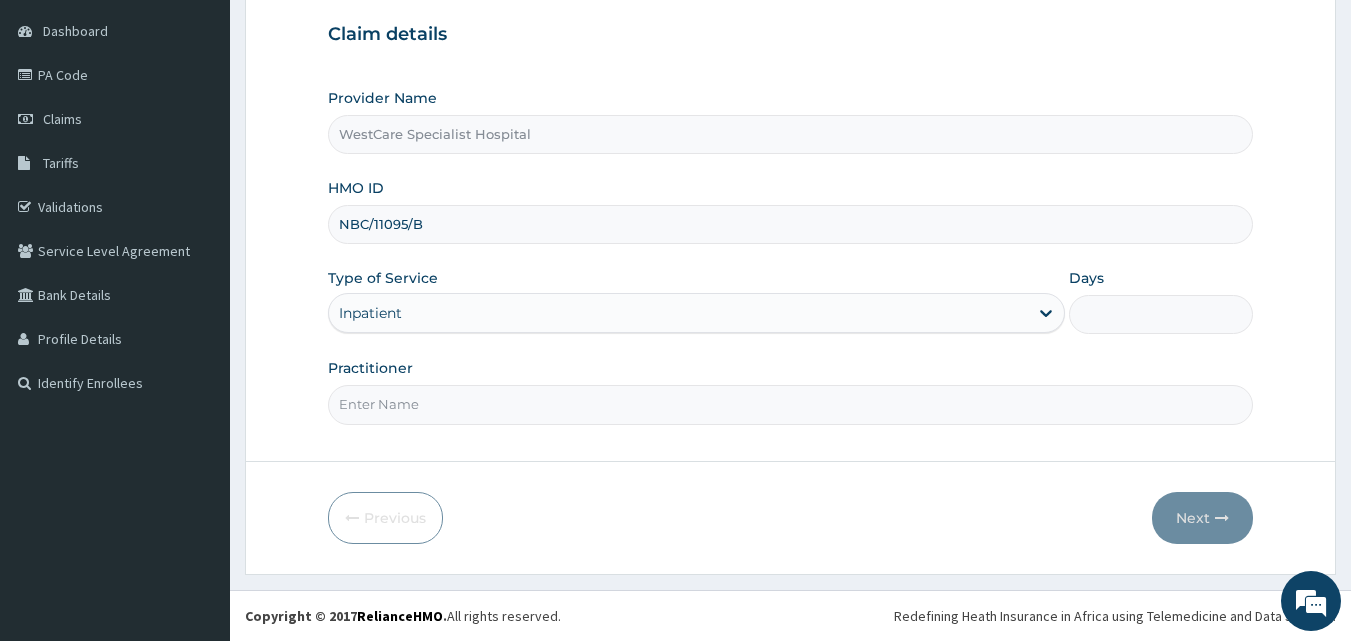 click on "Practitioner" at bounding box center [791, 404] 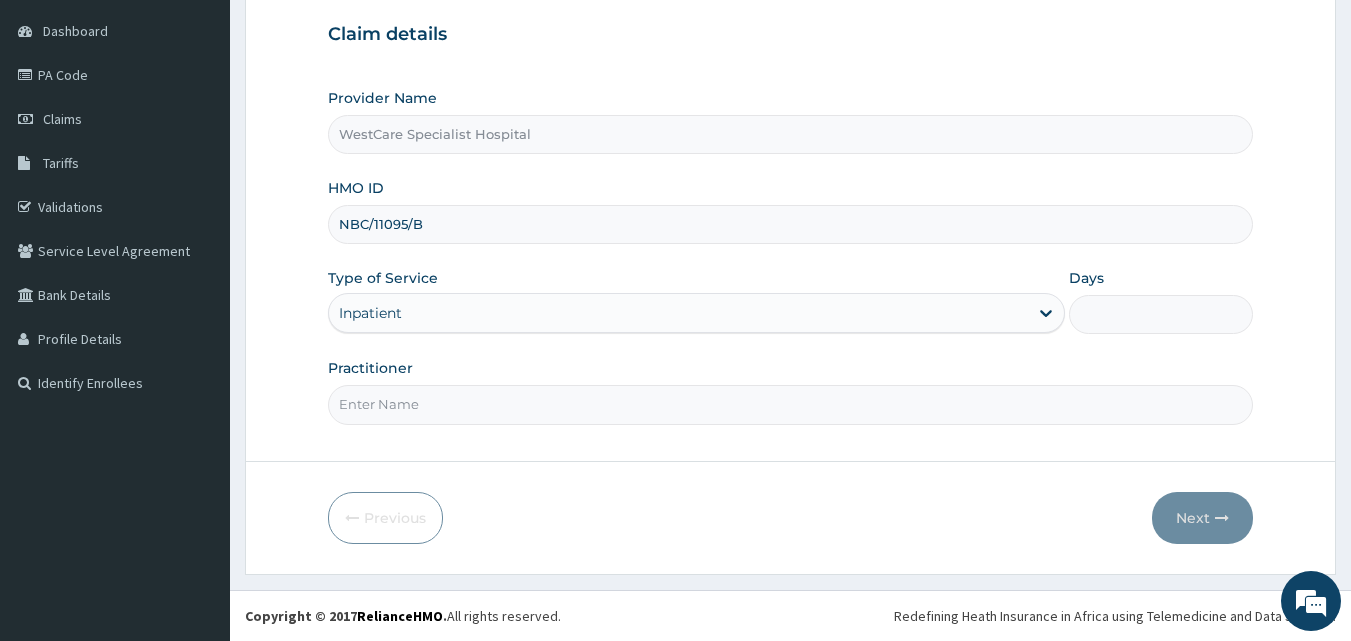 type on "DR.ONAH" 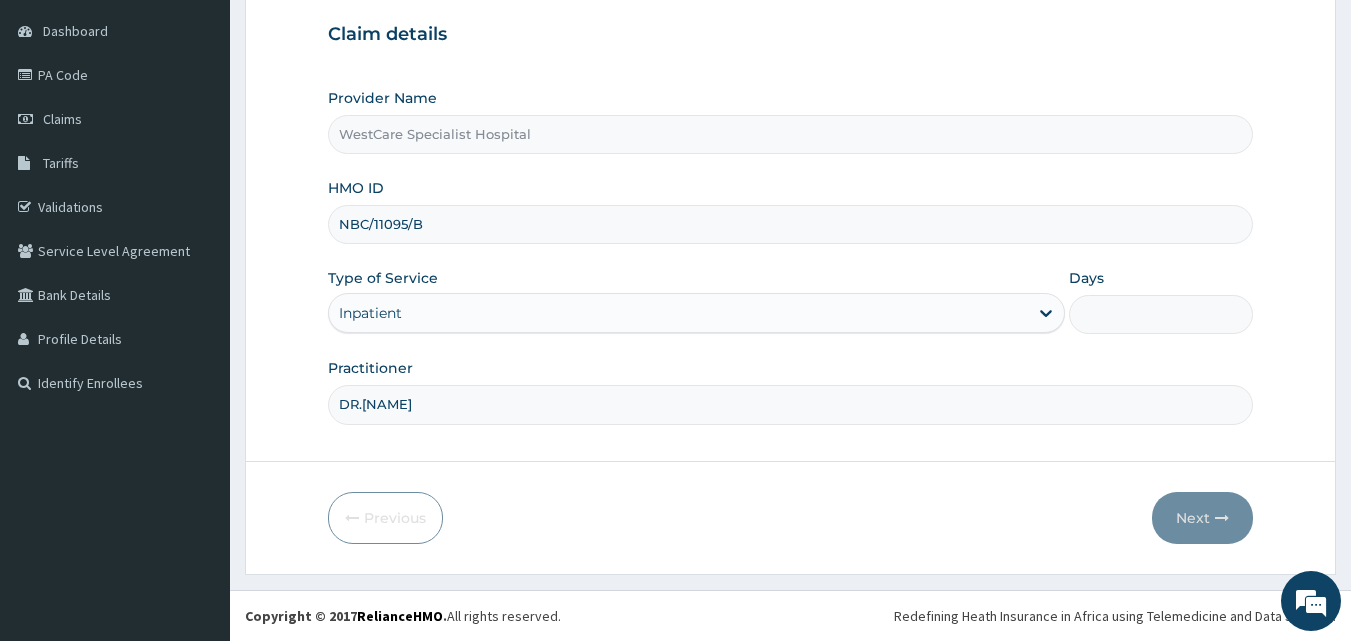 click on "Days" at bounding box center [1161, 314] 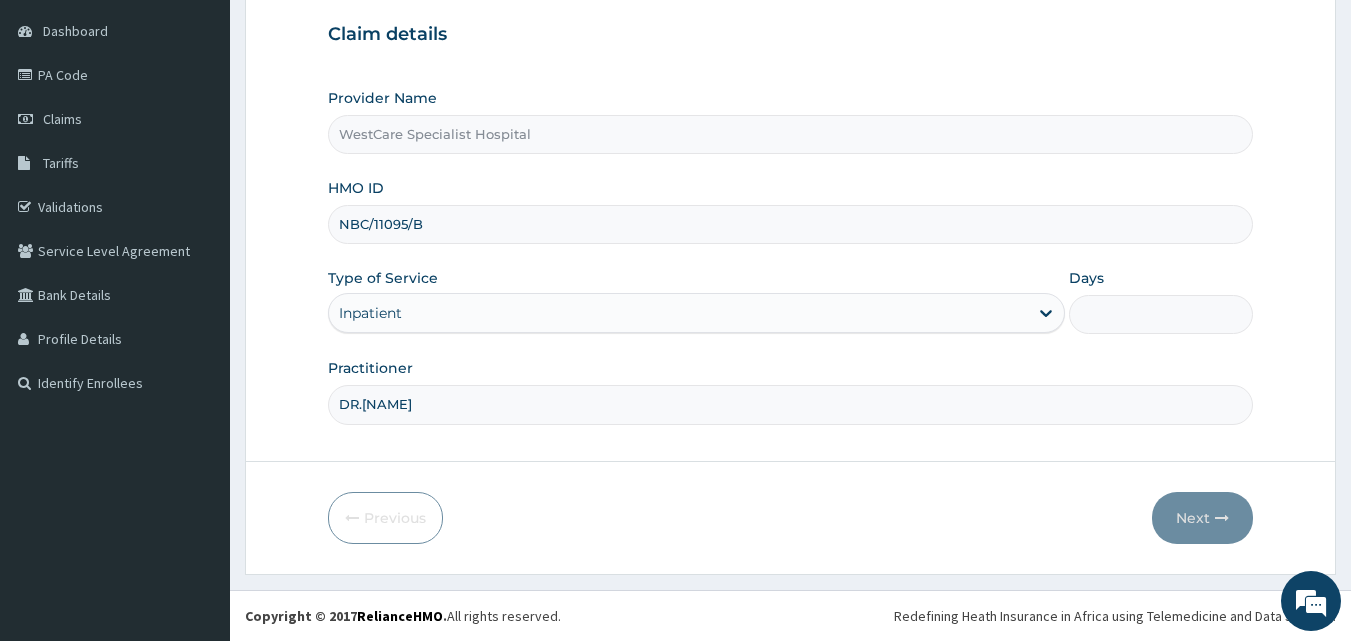 scroll, scrollTop: 0, scrollLeft: 0, axis: both 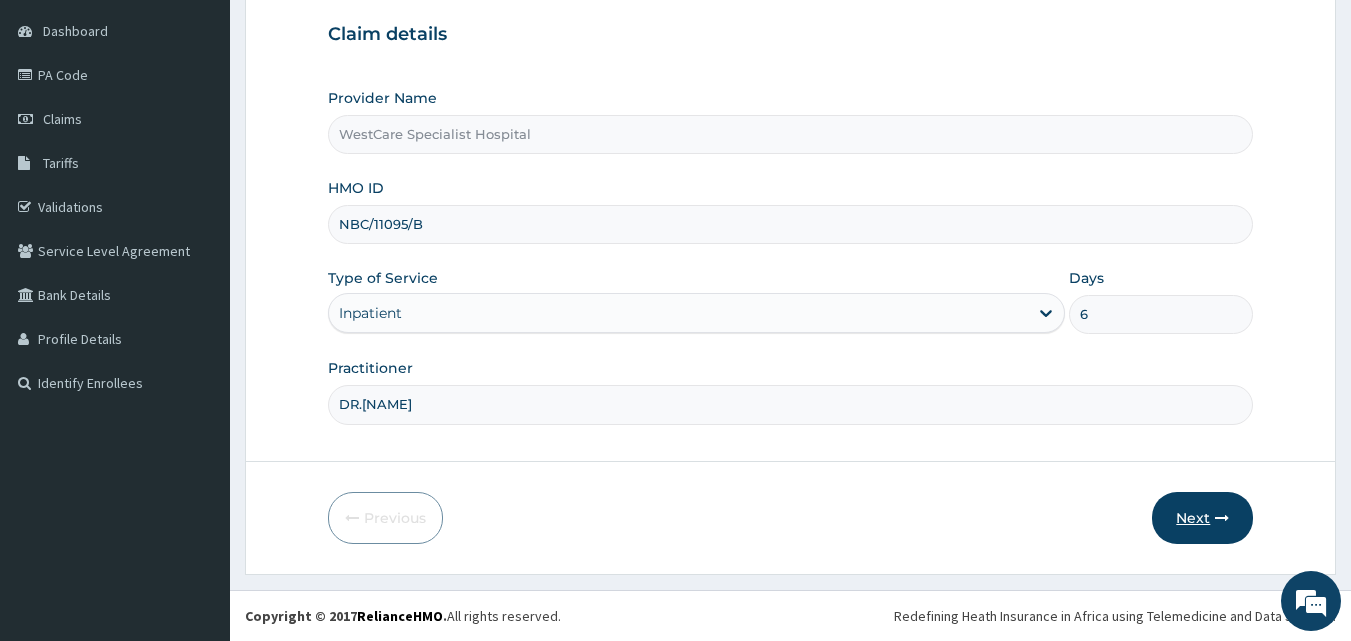 click on "Next" at bounding box center (1202, 518) 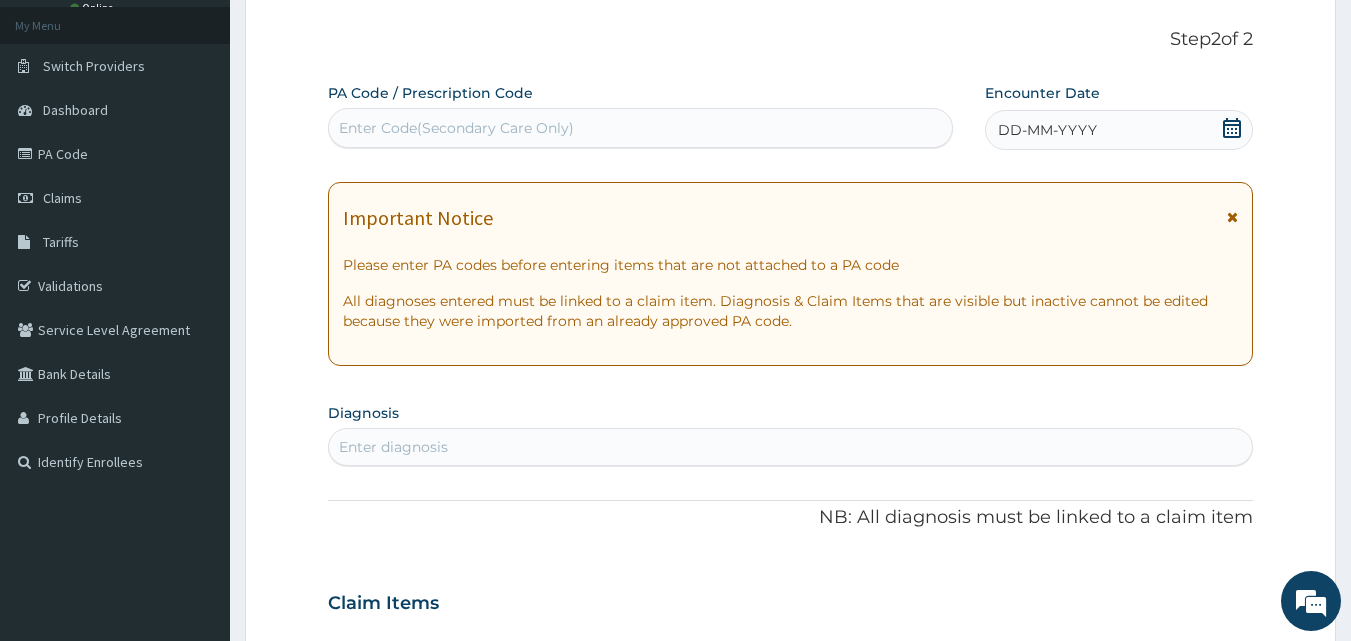 scroll, scrollTop: 0, scrollLeft: 0, axis: both 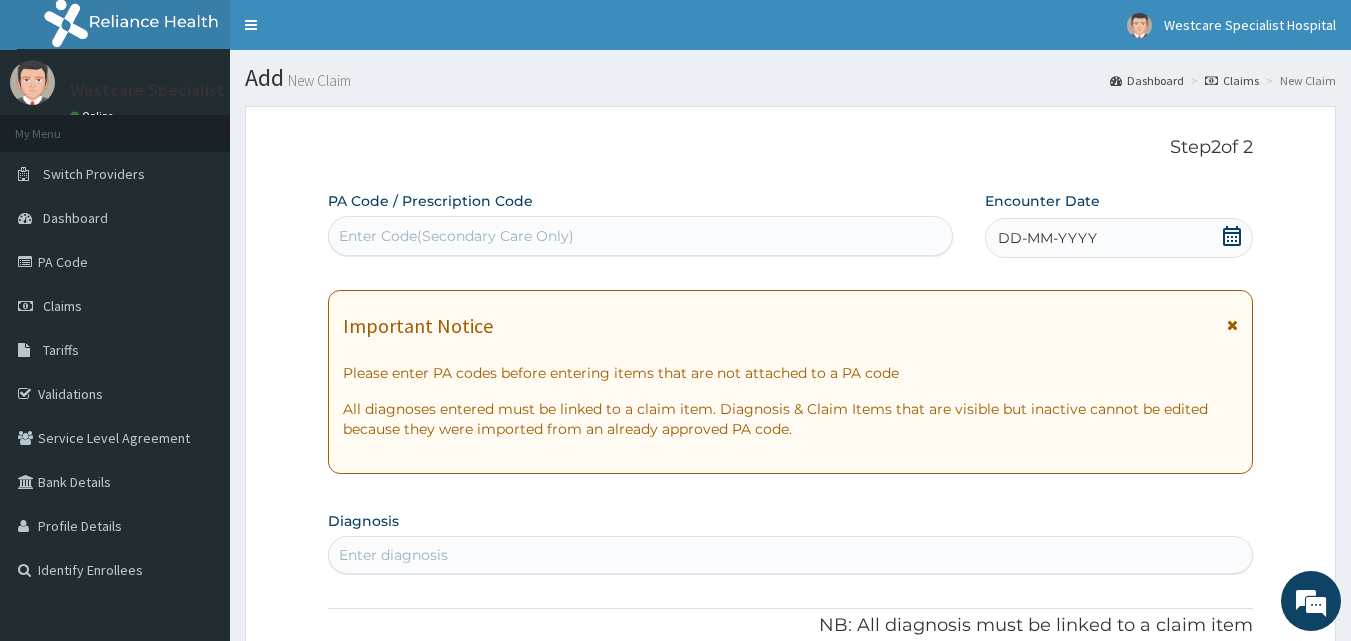 click on "Enter Code(Secondary Care Only)" at bounding box center (641, 236) 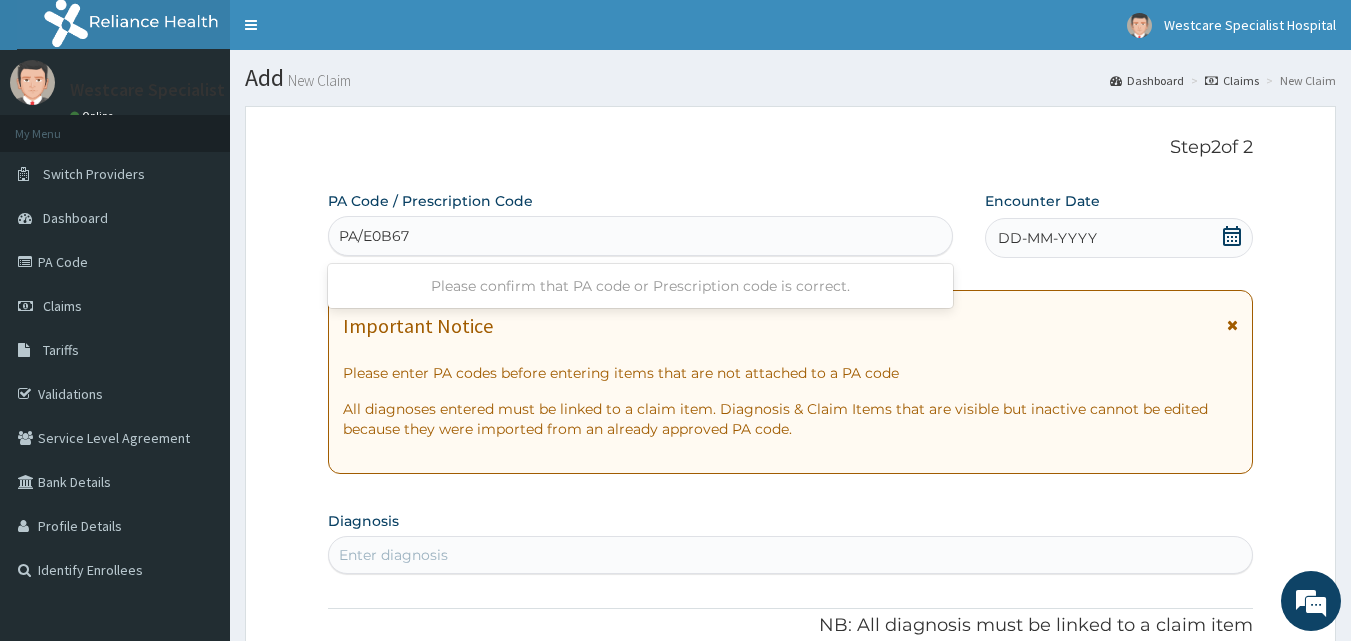 type on "PA/E0B673" 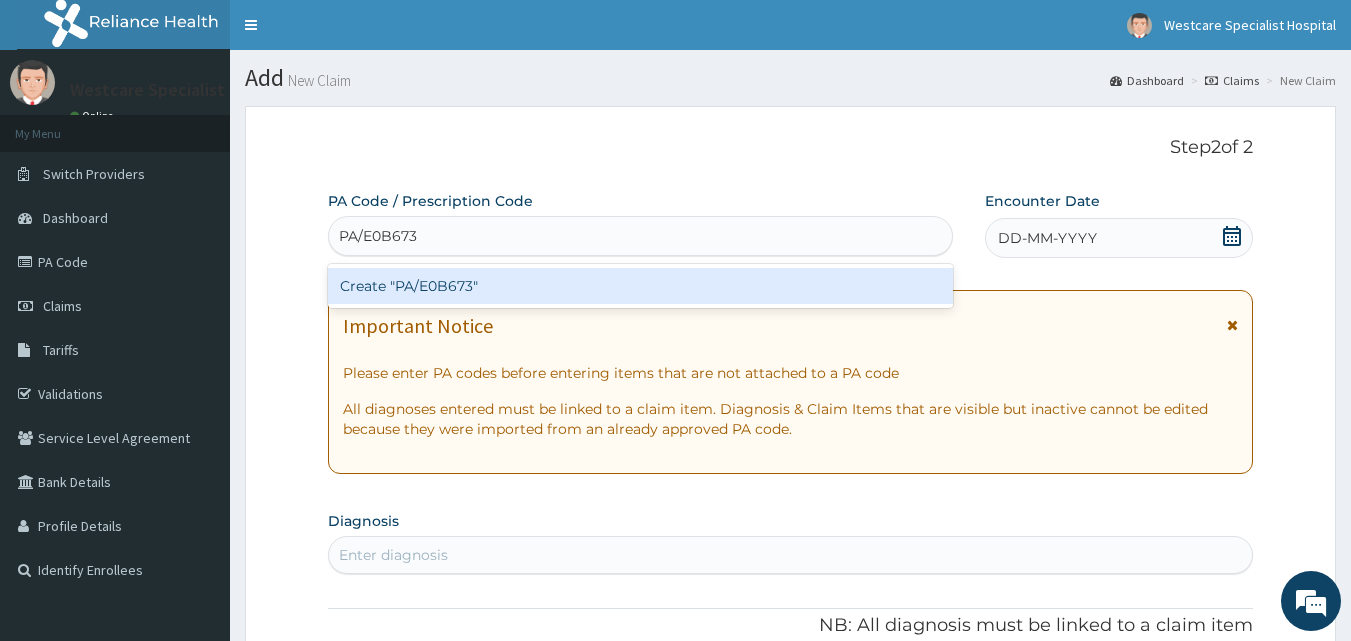 click on "Create "PA/E0B673"" at bounding box center [641, 286] 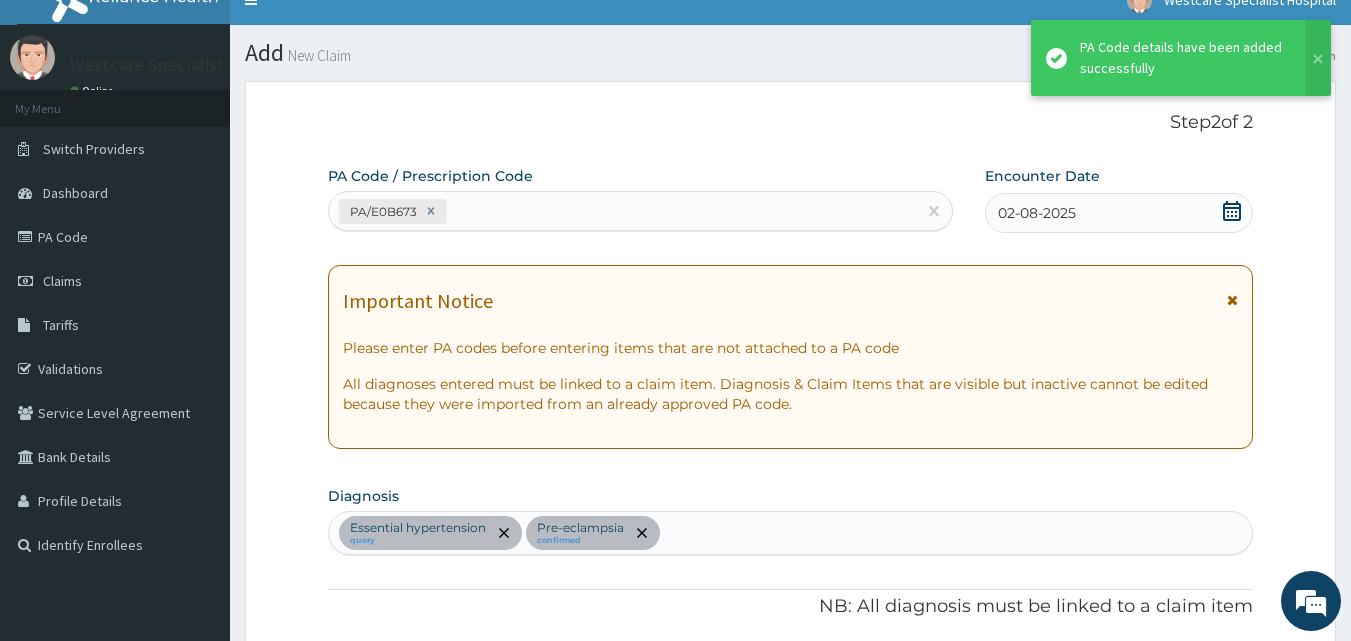 scroll, scrollTop: 0, scrollLeft: 0, axis: both 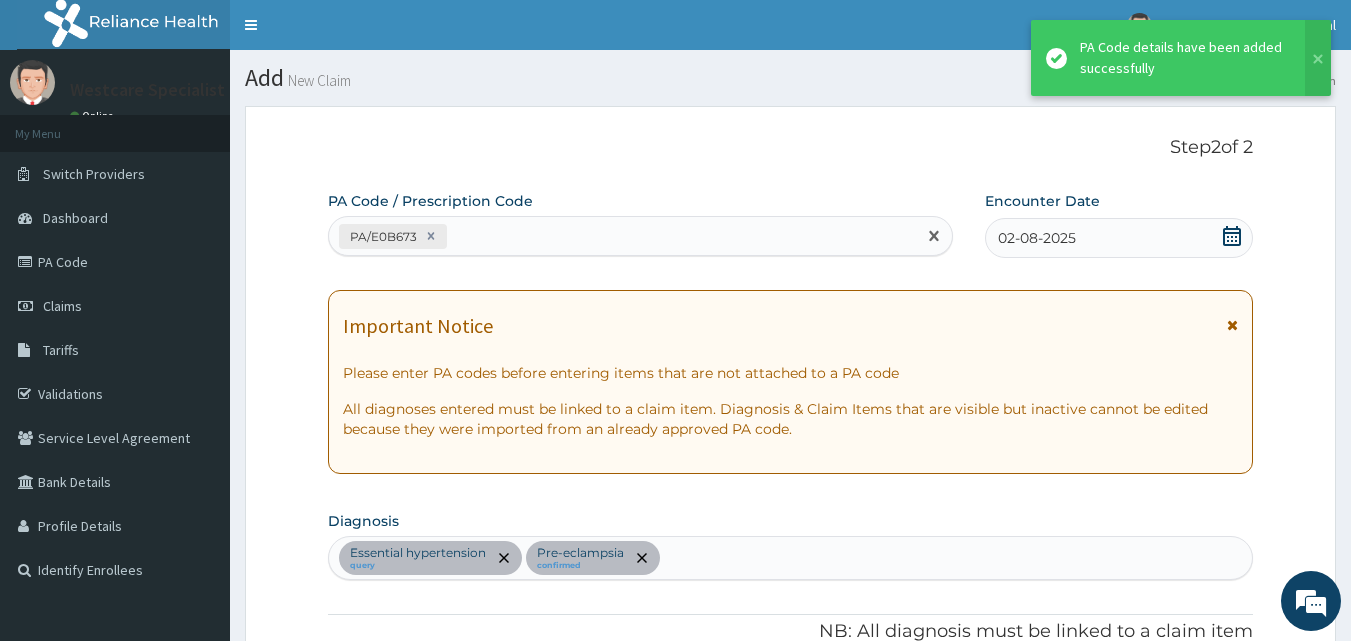 click on "PA/E0B673" at bounding box center (623, 236) 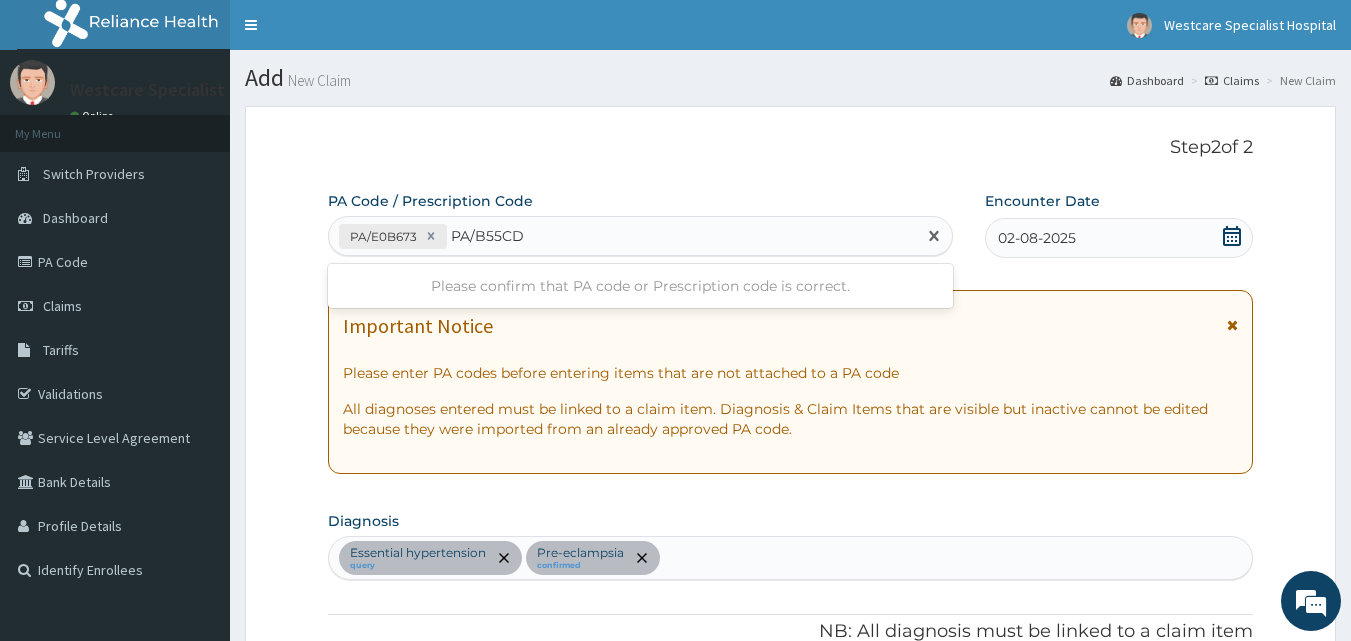 type on "PA/B55CD7" 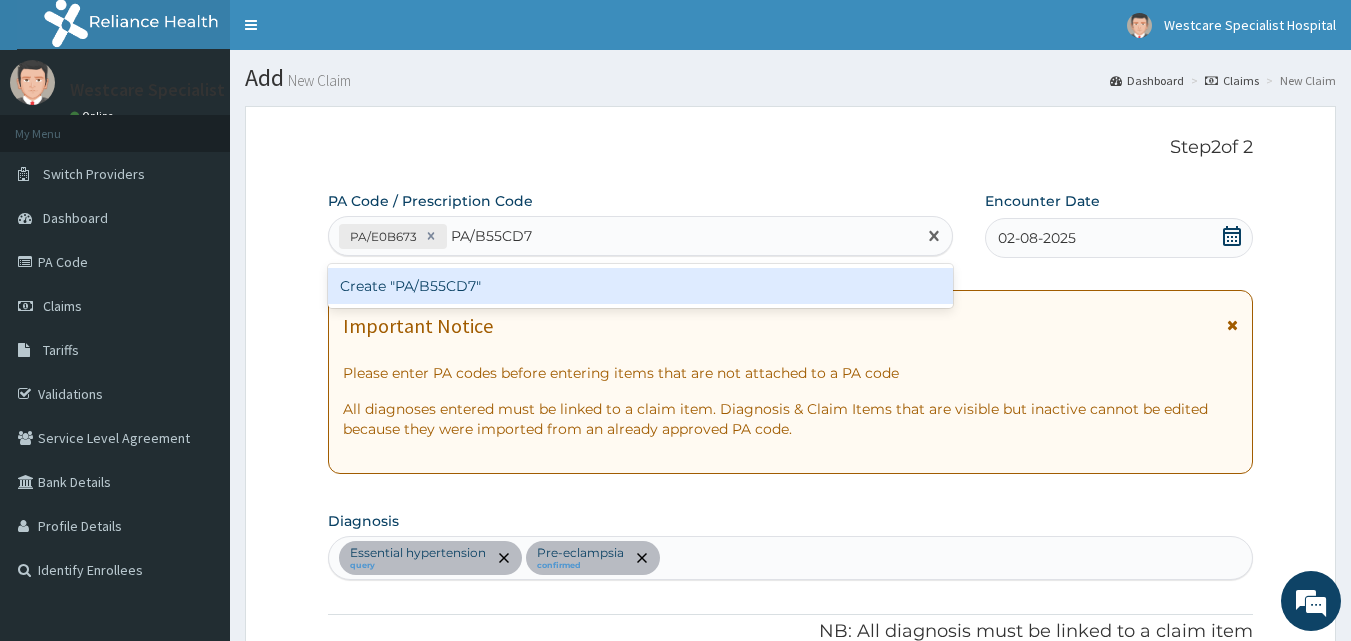 click on "Create "PA/B55CD7"" at bounding box center (641, 286) 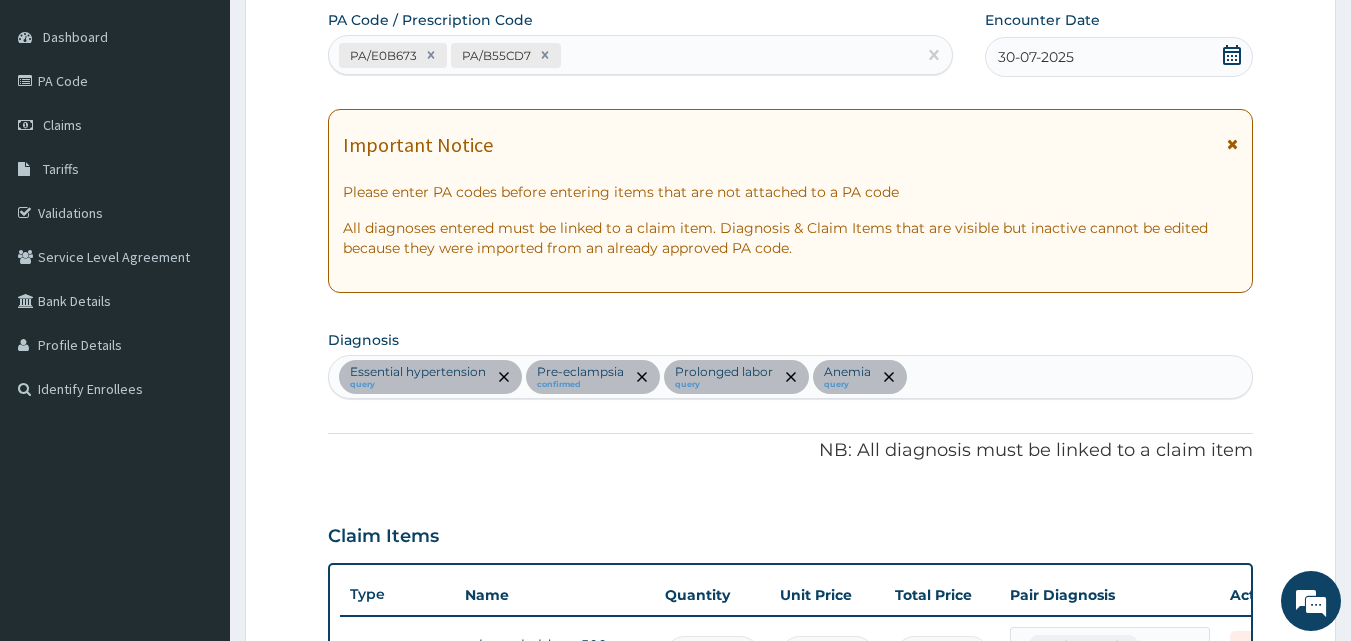 scroll, scrollTop: 124, scrollLeft: 0, axis: vertical 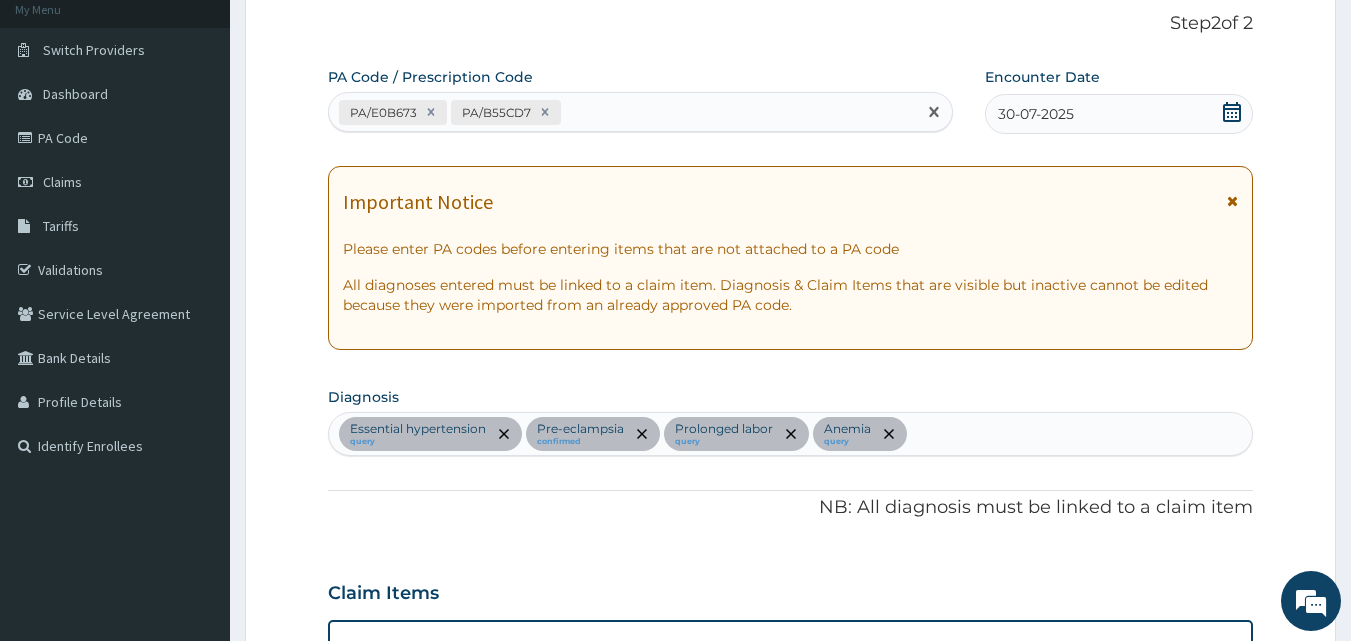 click on "PA/E0B673 PA/B55CD7" at bounding box center [623, 112] 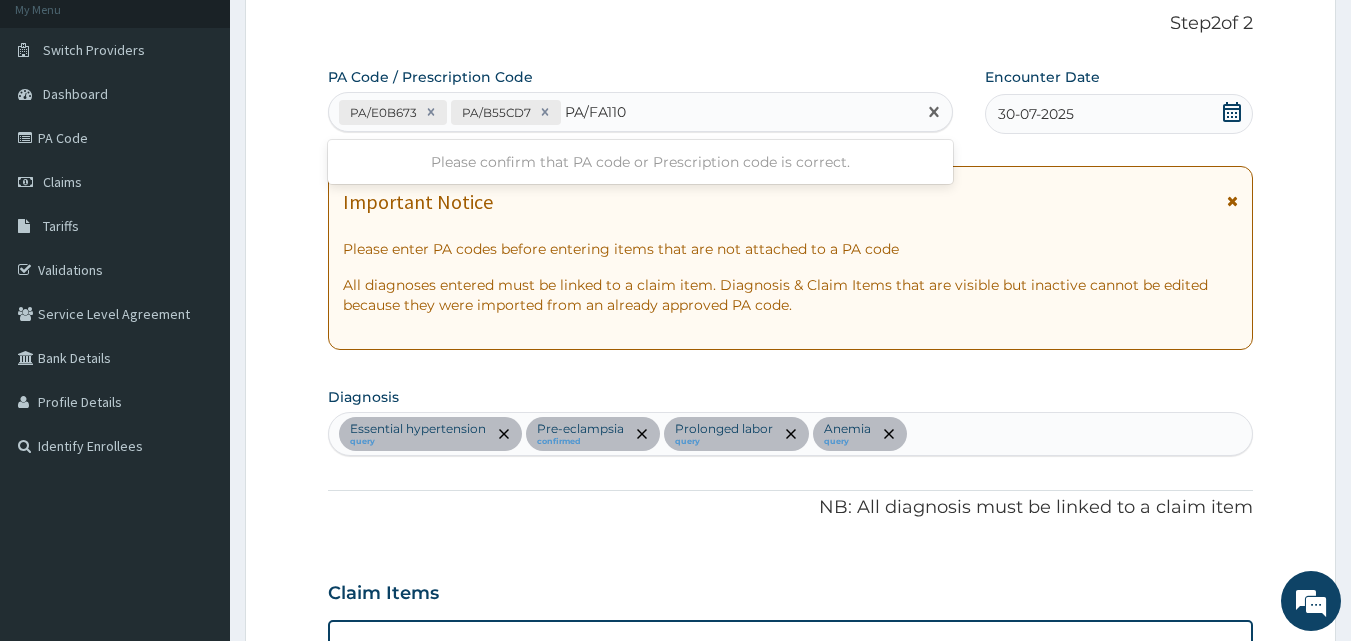 type on "PA/FA1104" 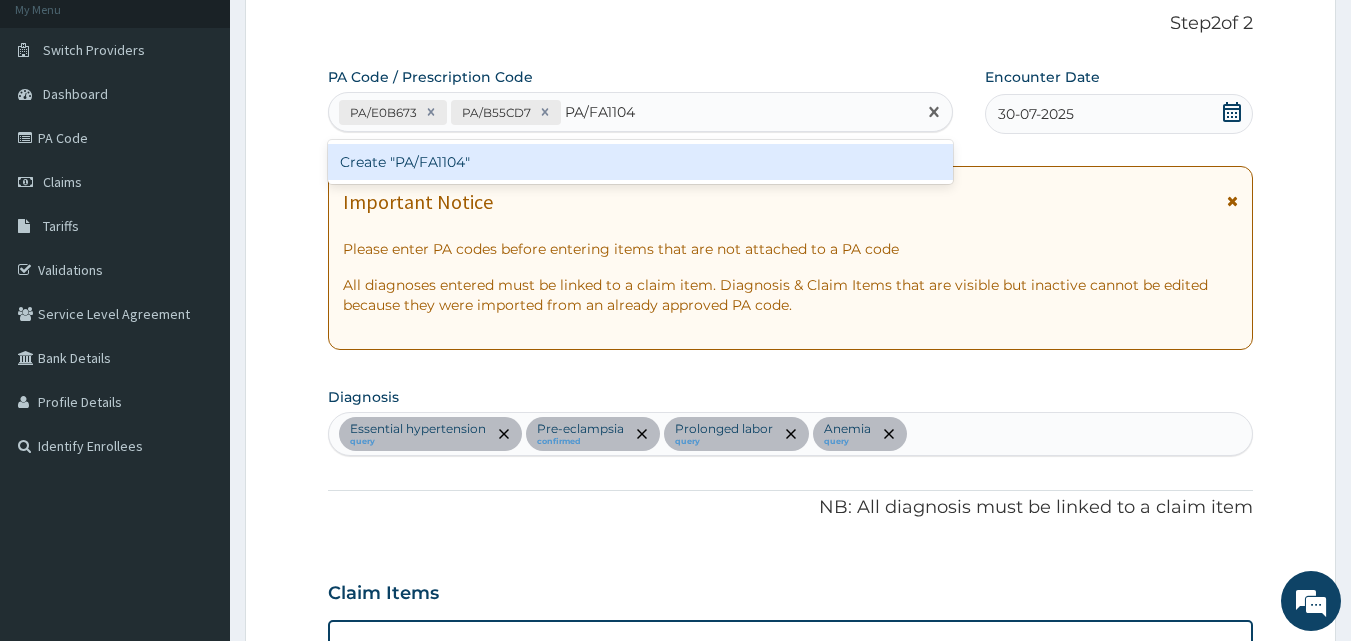 click on "Create "PA/FA1104"" at bounding box center (641, 162) 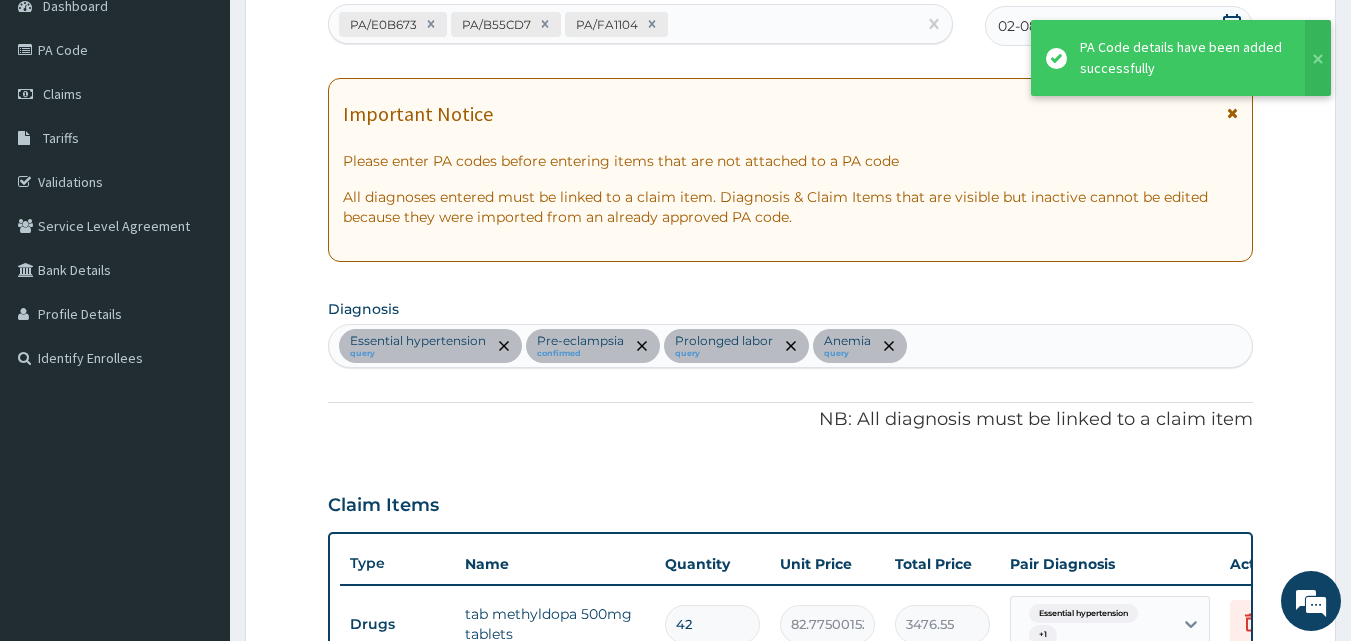 scroll, scrollTop: 199, scrollLeft: 0, axis: vertical 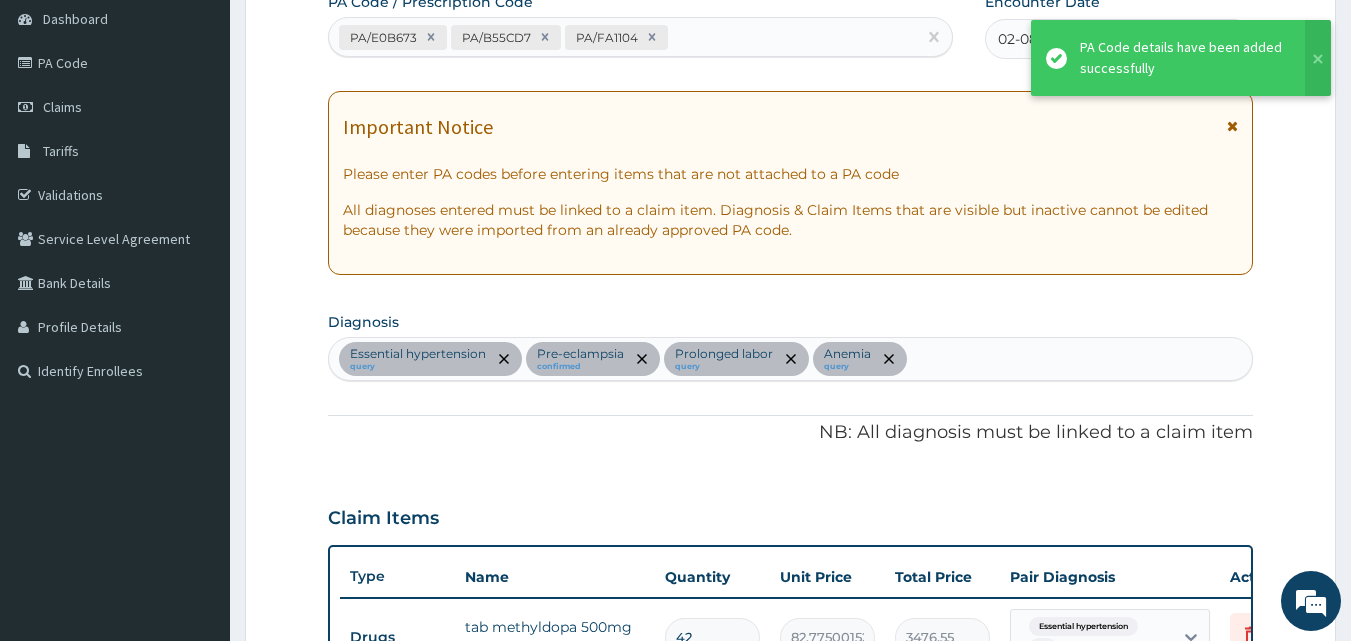 click on "PA/E0B673 PA/B55CD7 PA/FA1104" at bounding box center [623, 37] 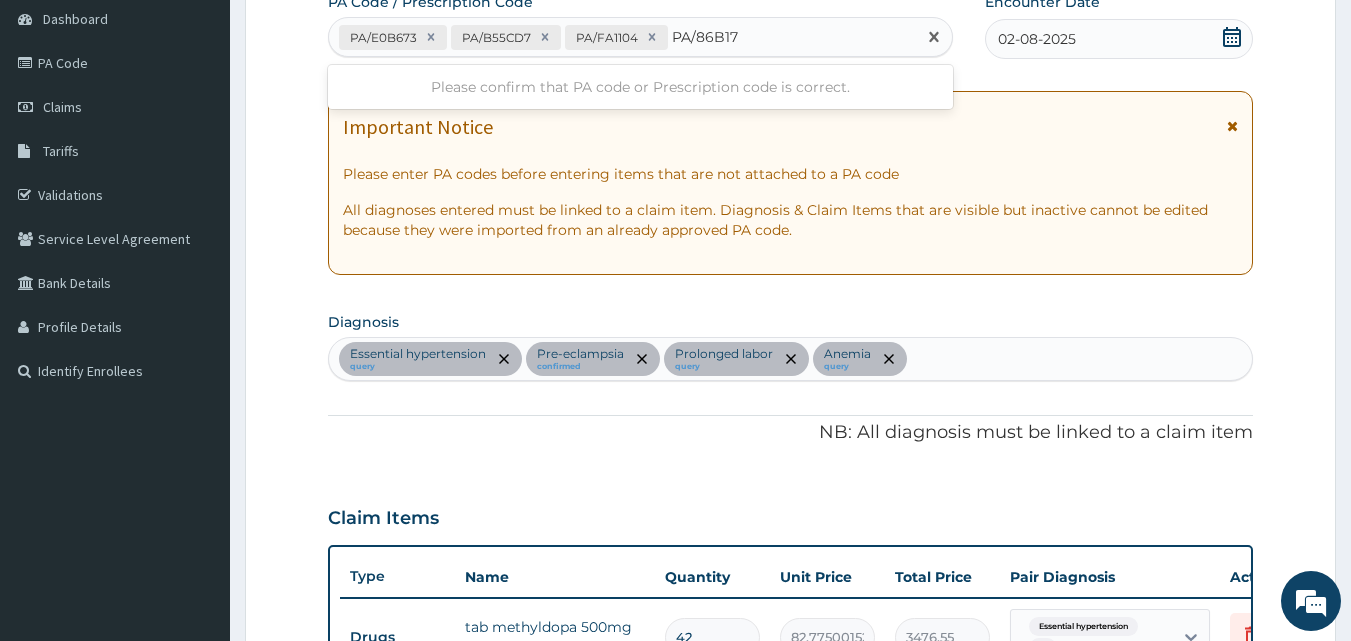type on "PA/86B17A" 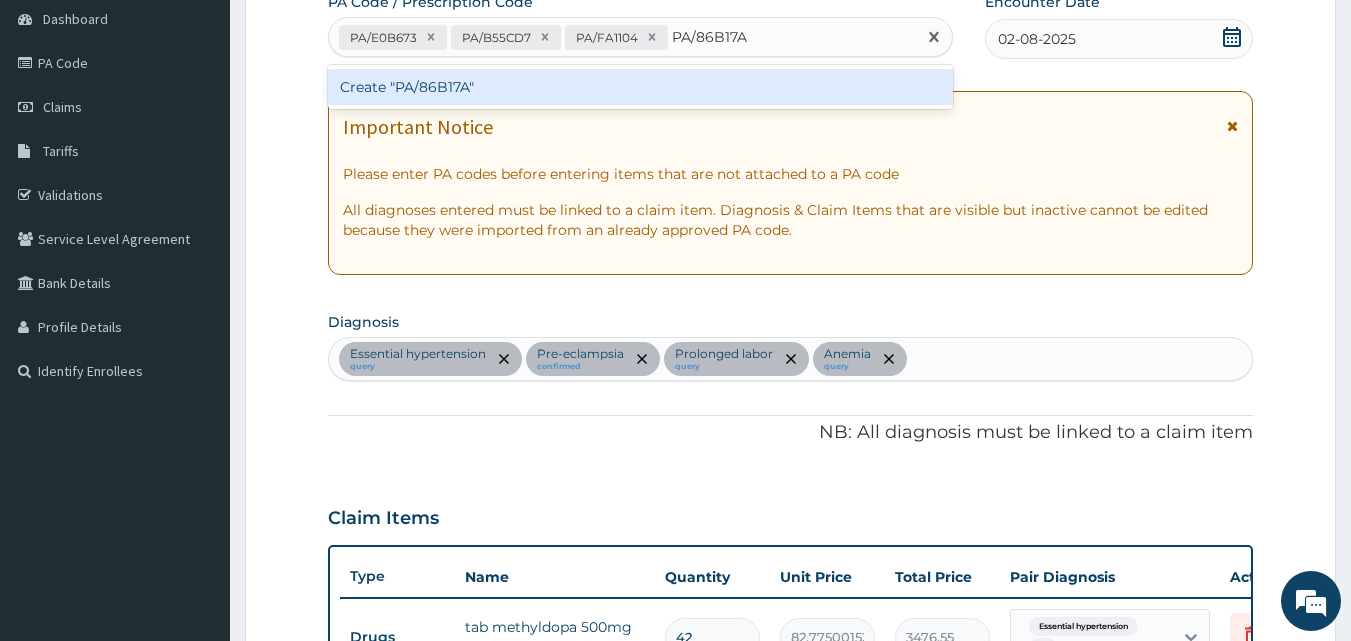 click on "Create "PA/86B17A"" at bounding box center [641, 87] 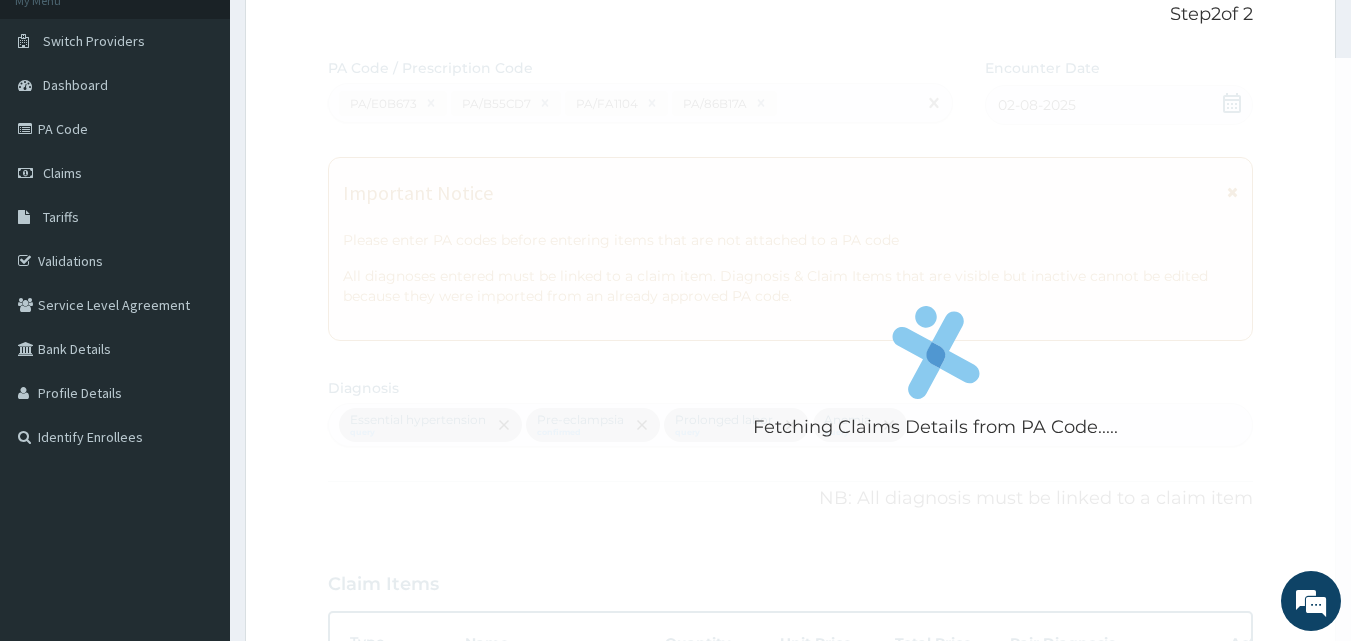 scroll, scrollTop: 99, scrollLeft: 0, axis: vertical 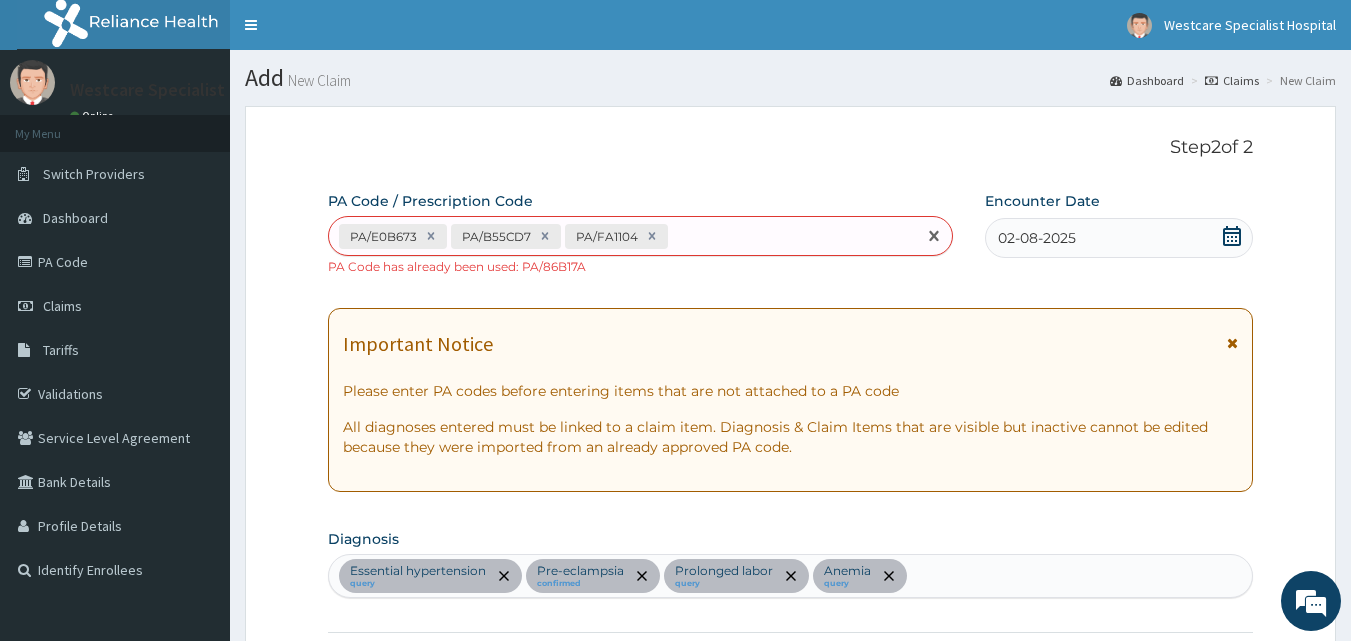 click on "PA/E0B673 PA/B55CD7 PA/FA1104" at bounding box center (623, 236) 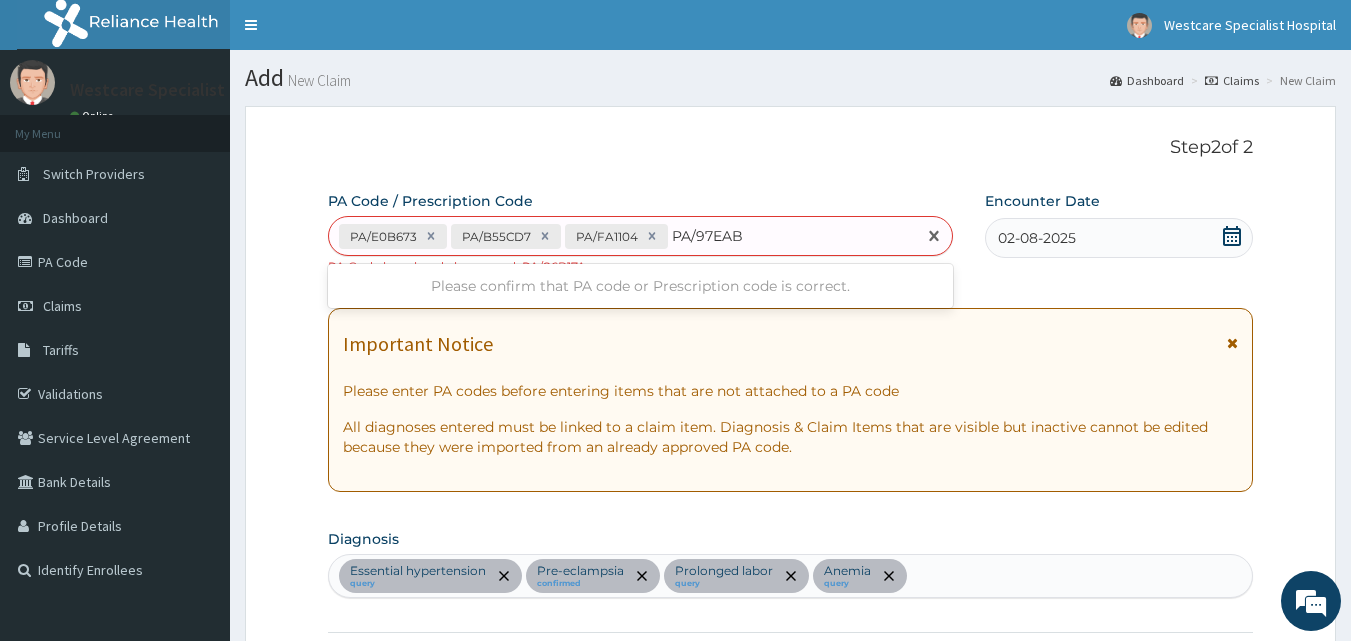 type on "PA/97EAB4" 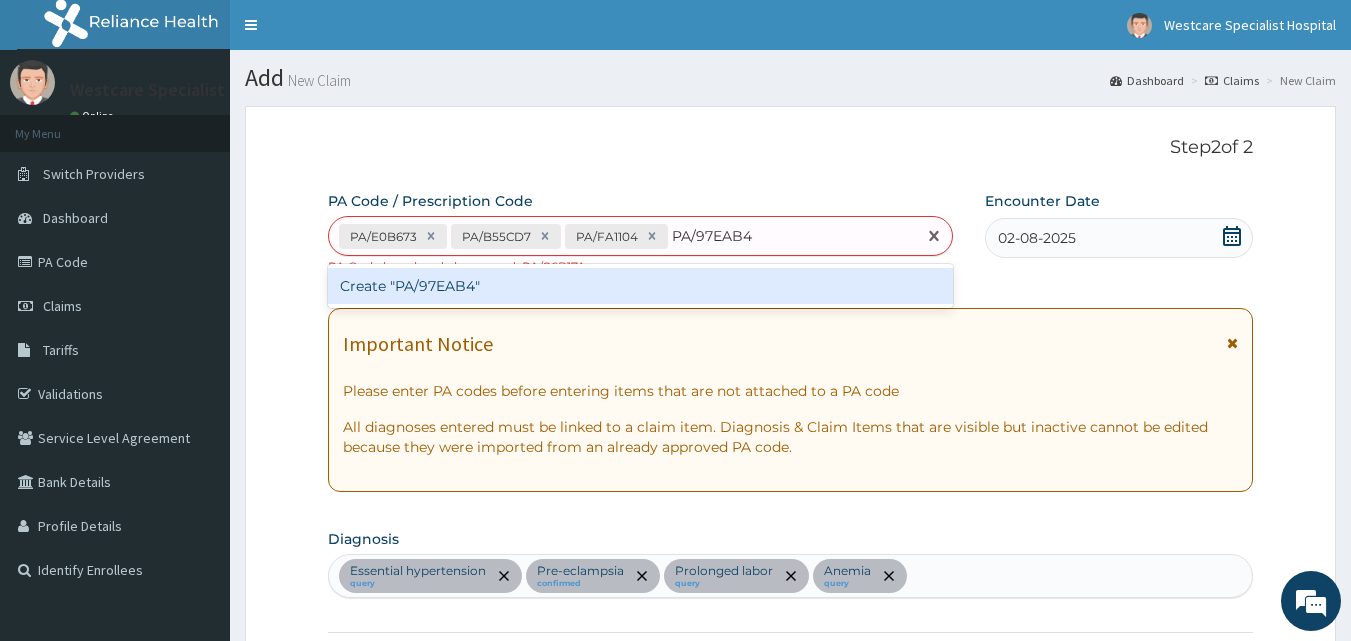 click on "Create "PA/97EAB4"" at bounding box center [641, 286] 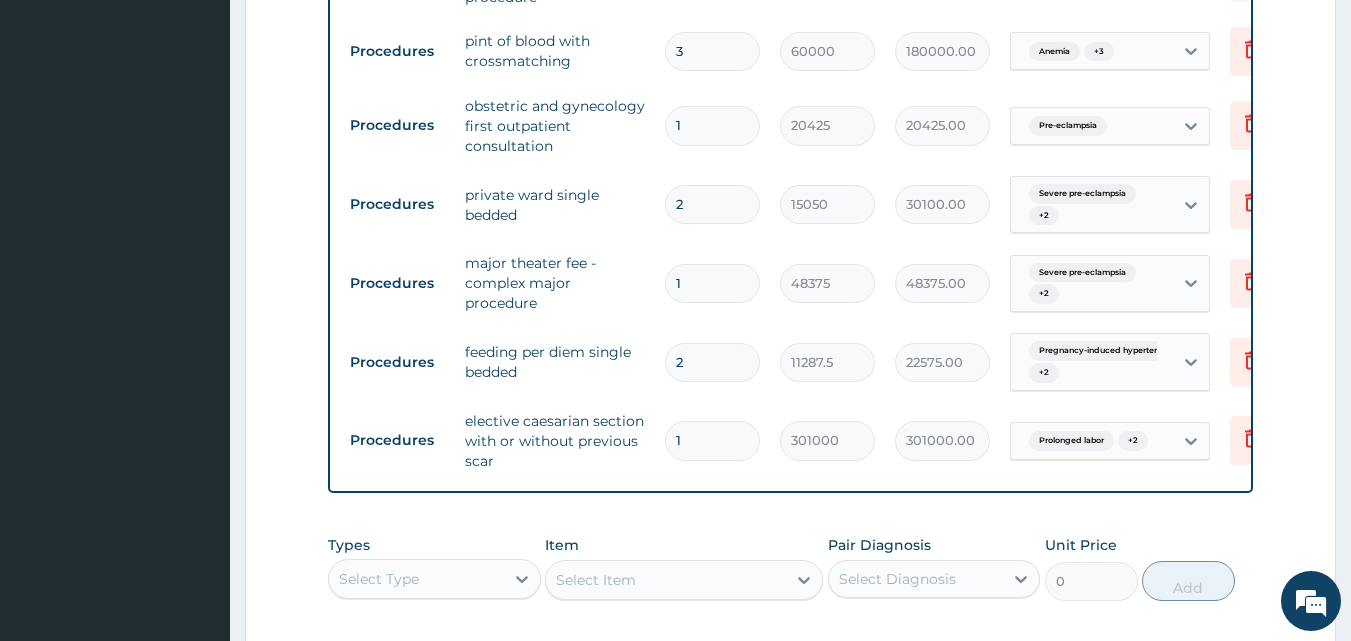 scroll, scrollTop: 1251, scrollLeft: 0, axis: vertical 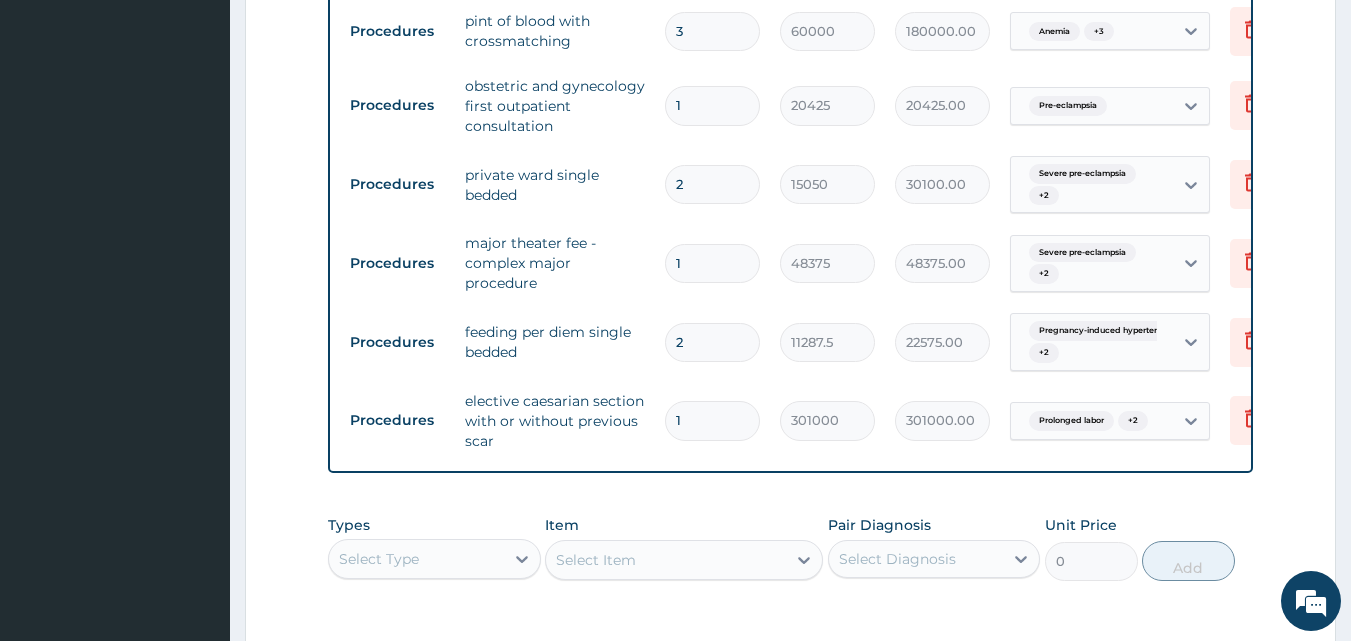 click on "2" at bounding box center (712, 184) 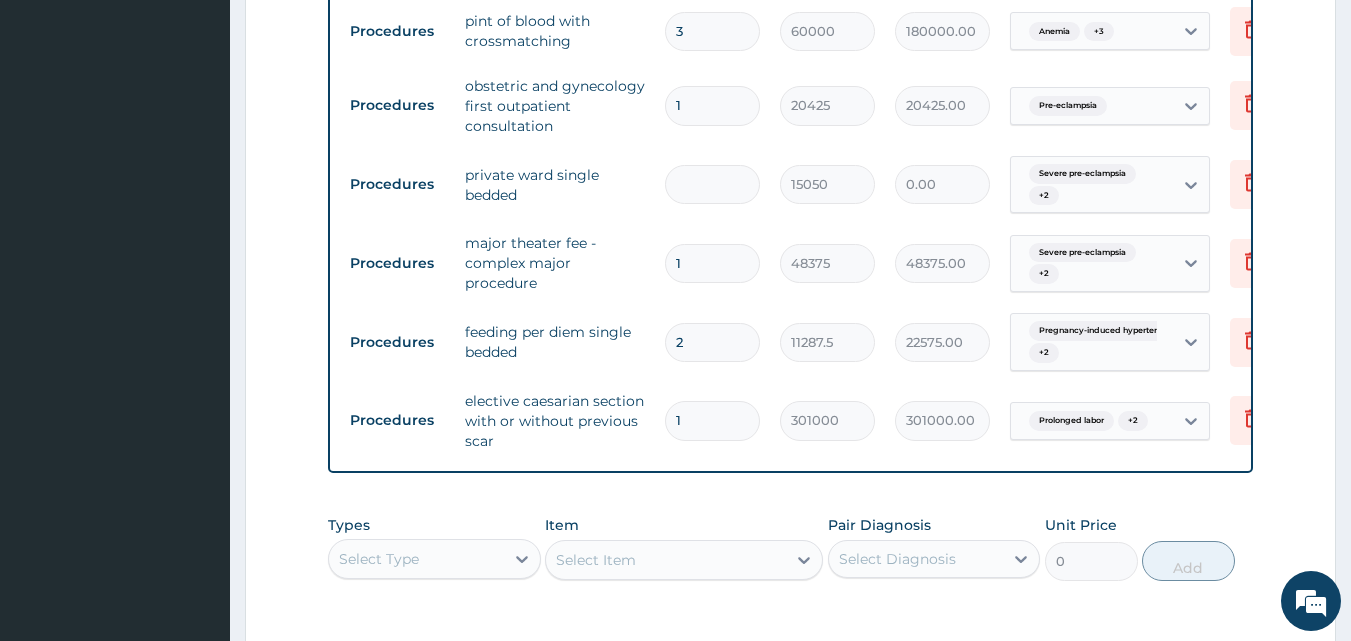 type on "4" 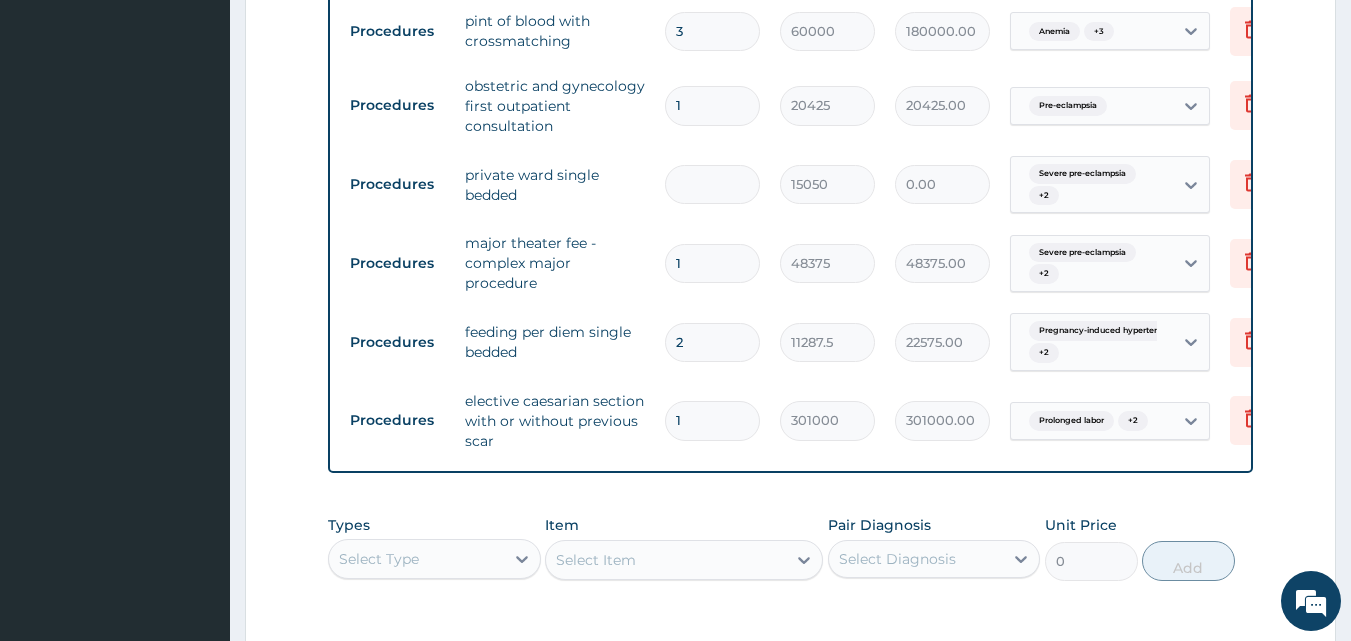 type on "60200.00" 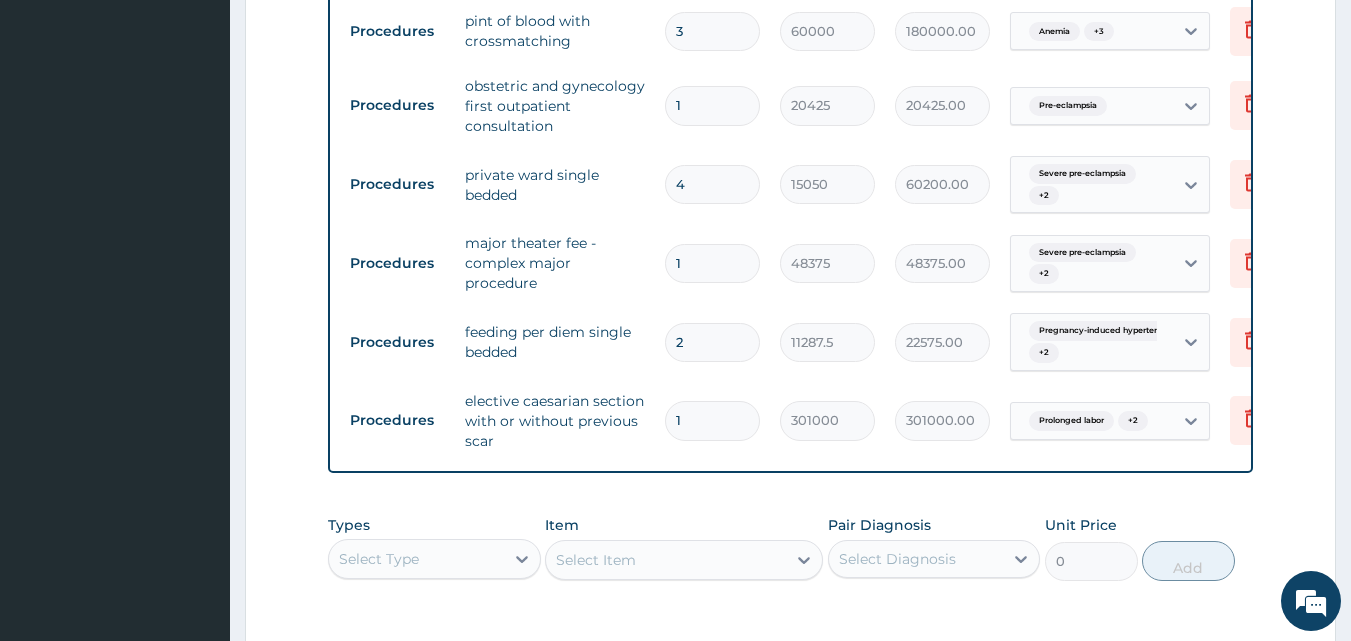 type on "4" 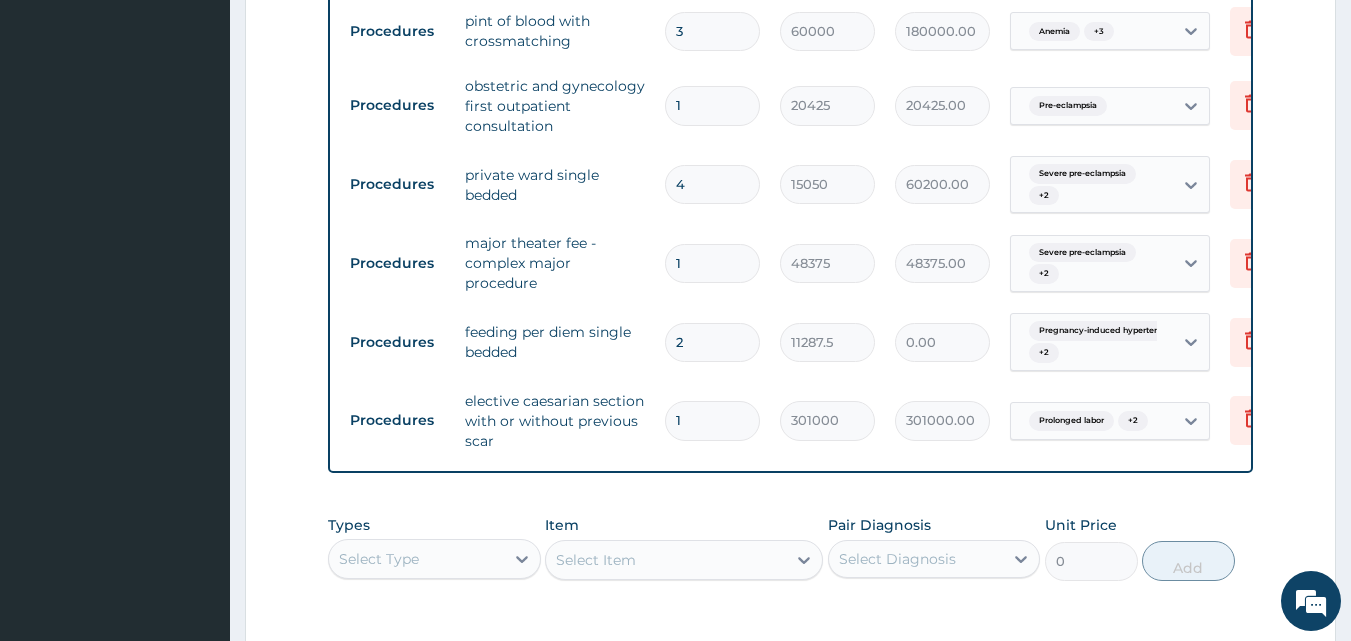 type 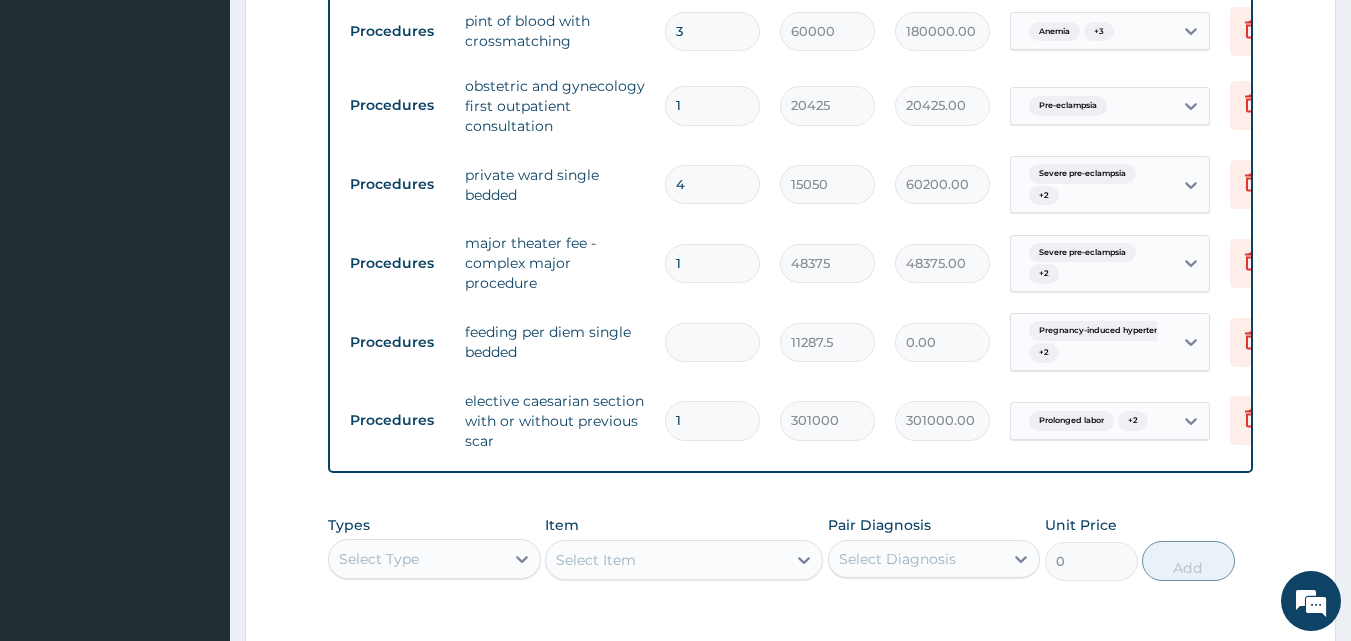 type on "4" 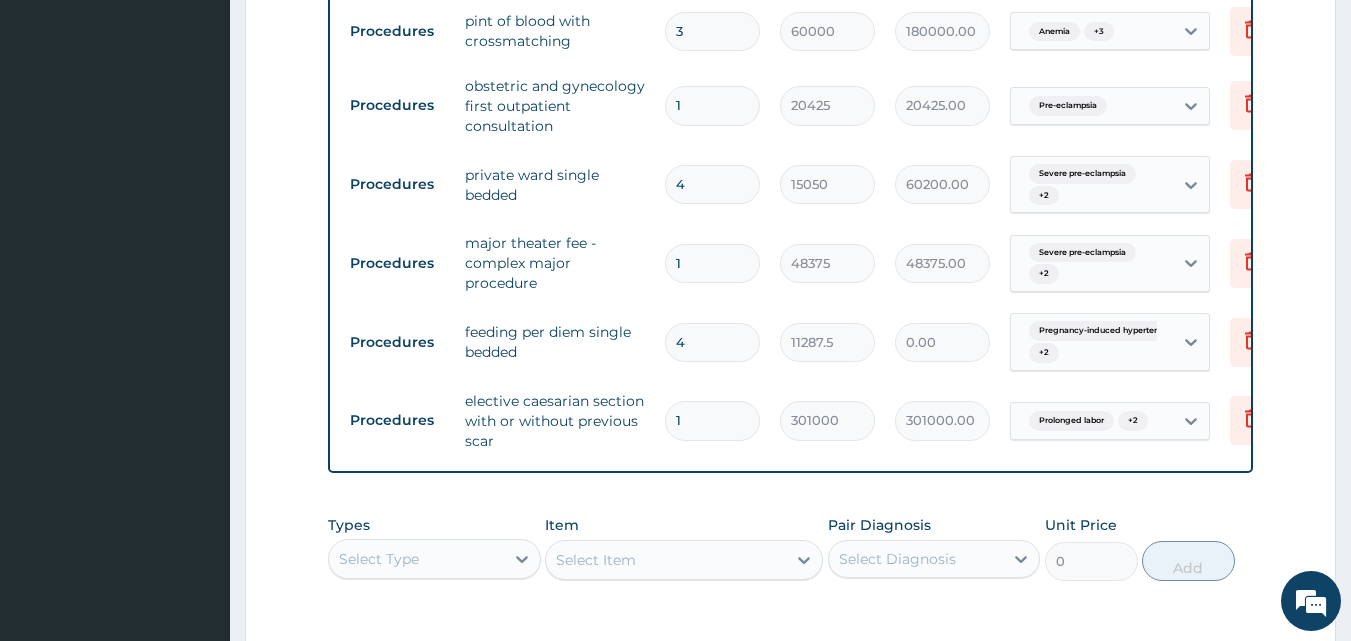 type on "45150.00" 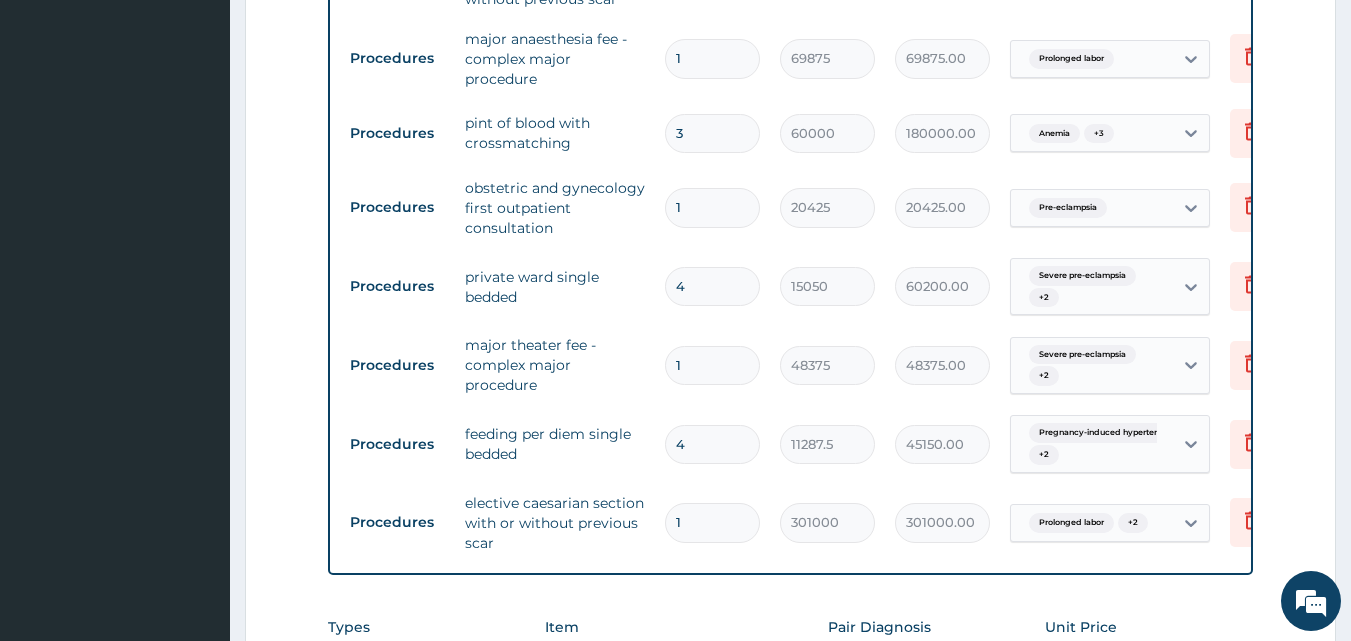 scroll, scrollTop: 1151, scrollLeft: 0, axis: vertical 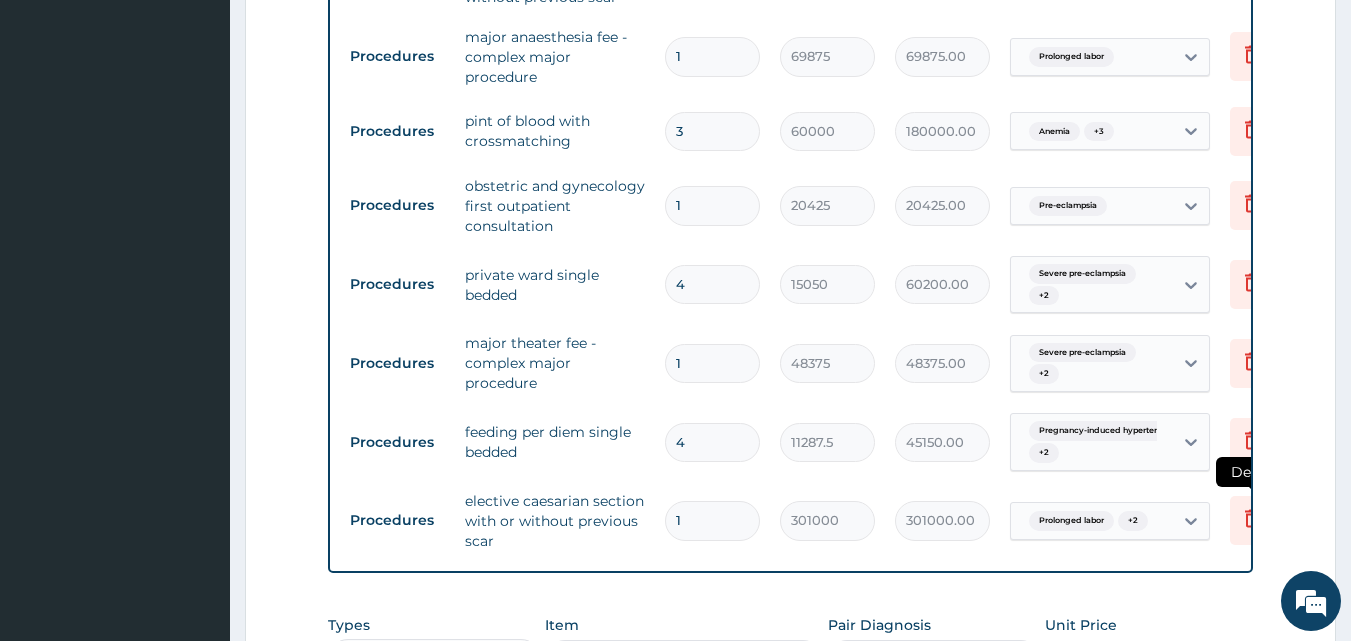 type on "4" 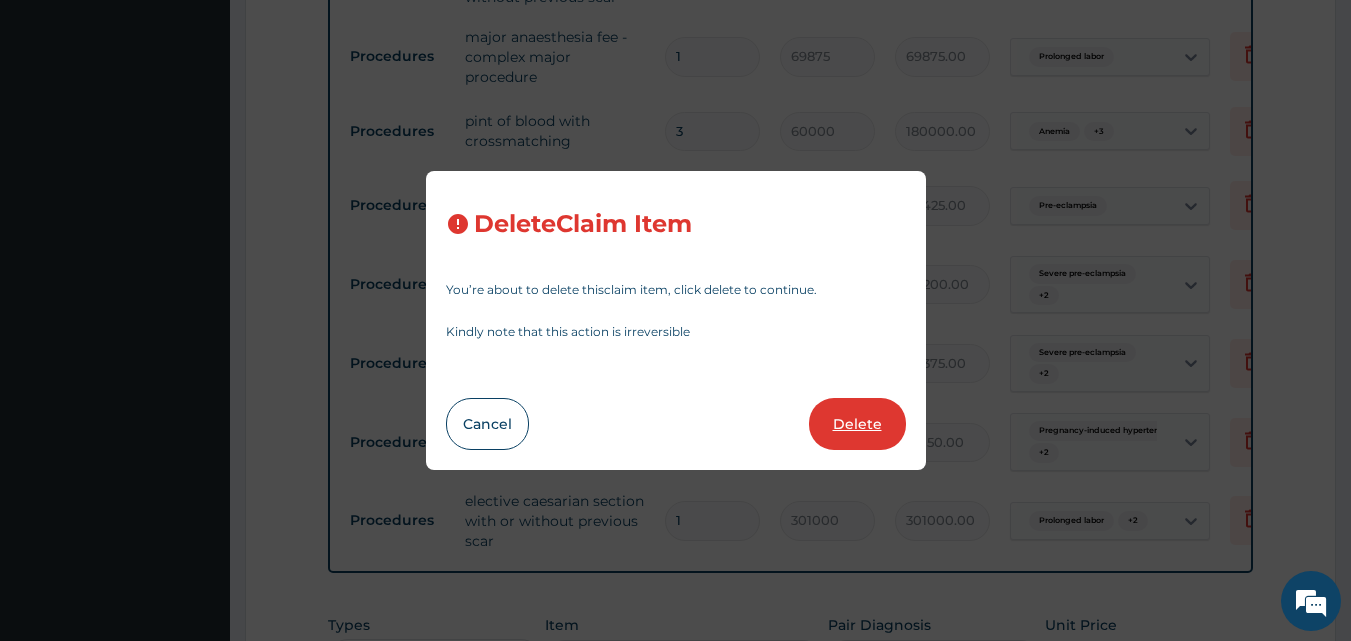 click on "Delete" at bounding box center (857, 424) 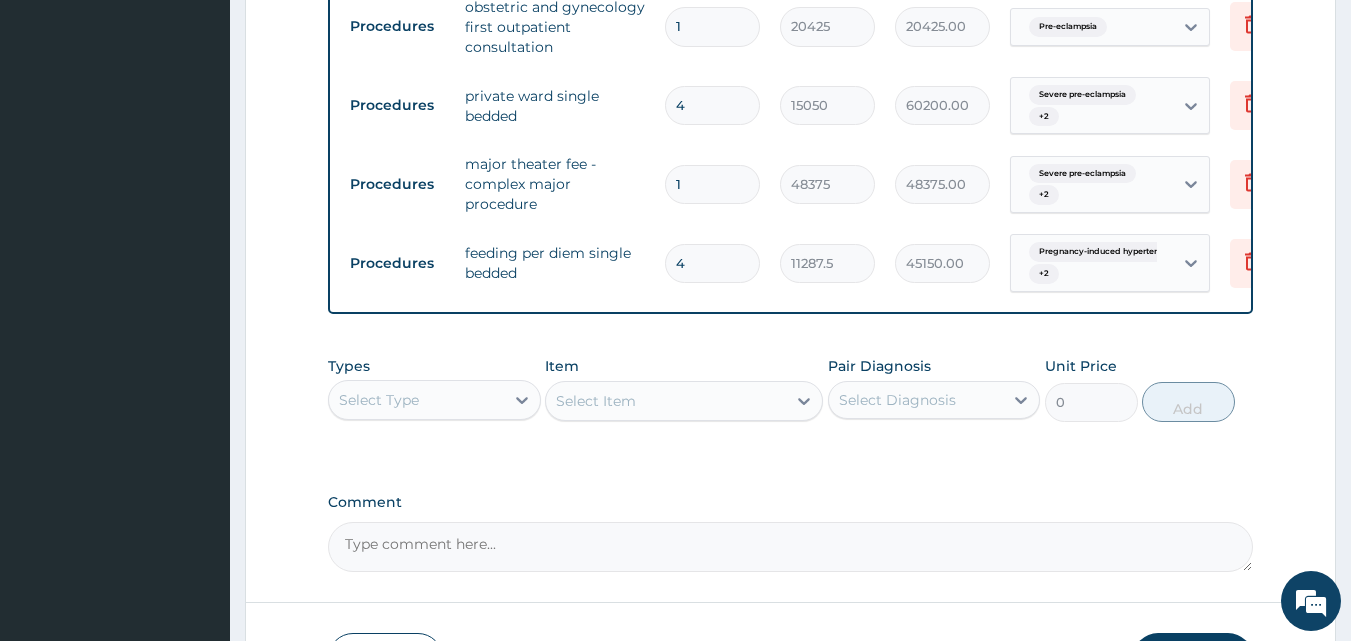 scroll, scrollTop: 1486, scrollLeft: 0, axis: vertical 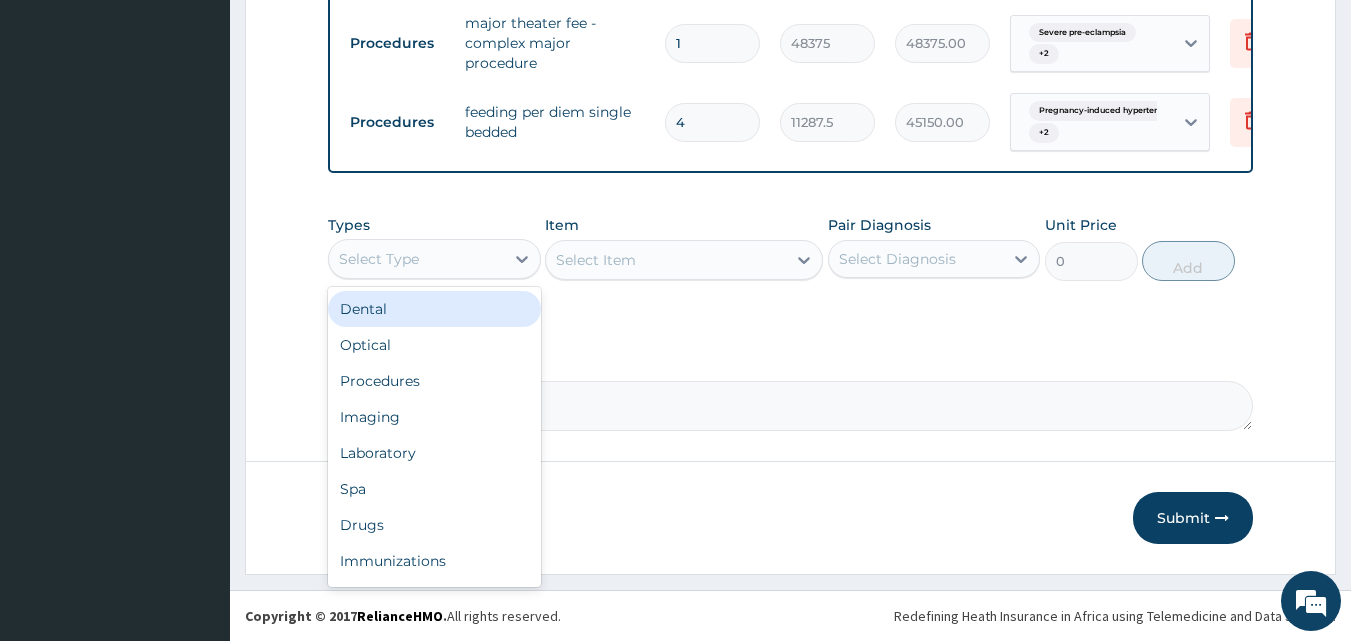 click on "Select Type" at bounding box center (416, 259) 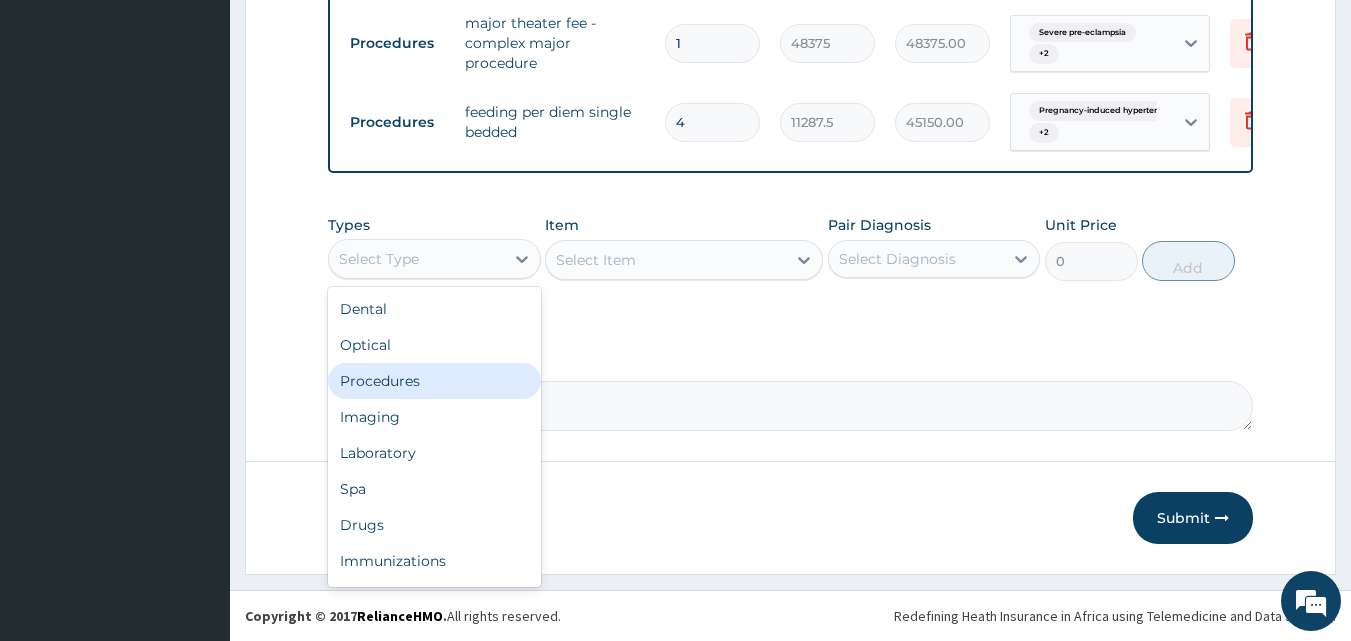 click on "Procedures" at bounding box center [434, 381] 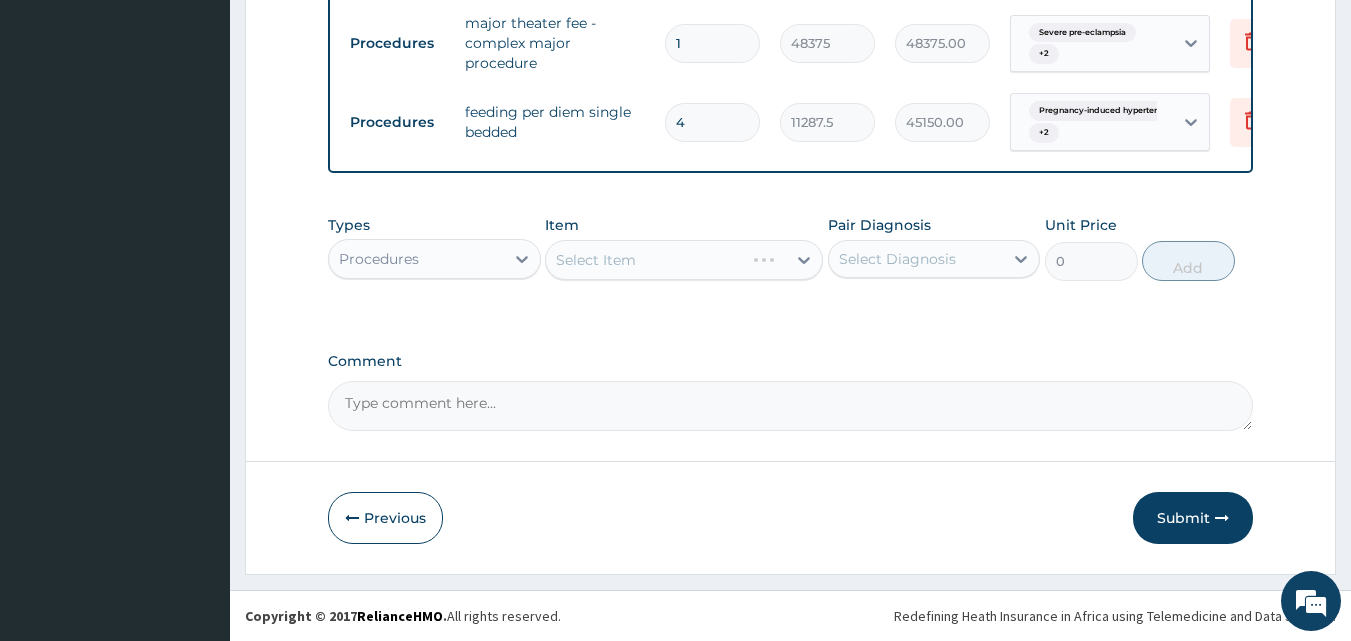 click on "Comment" at bounding box center (791, 406) 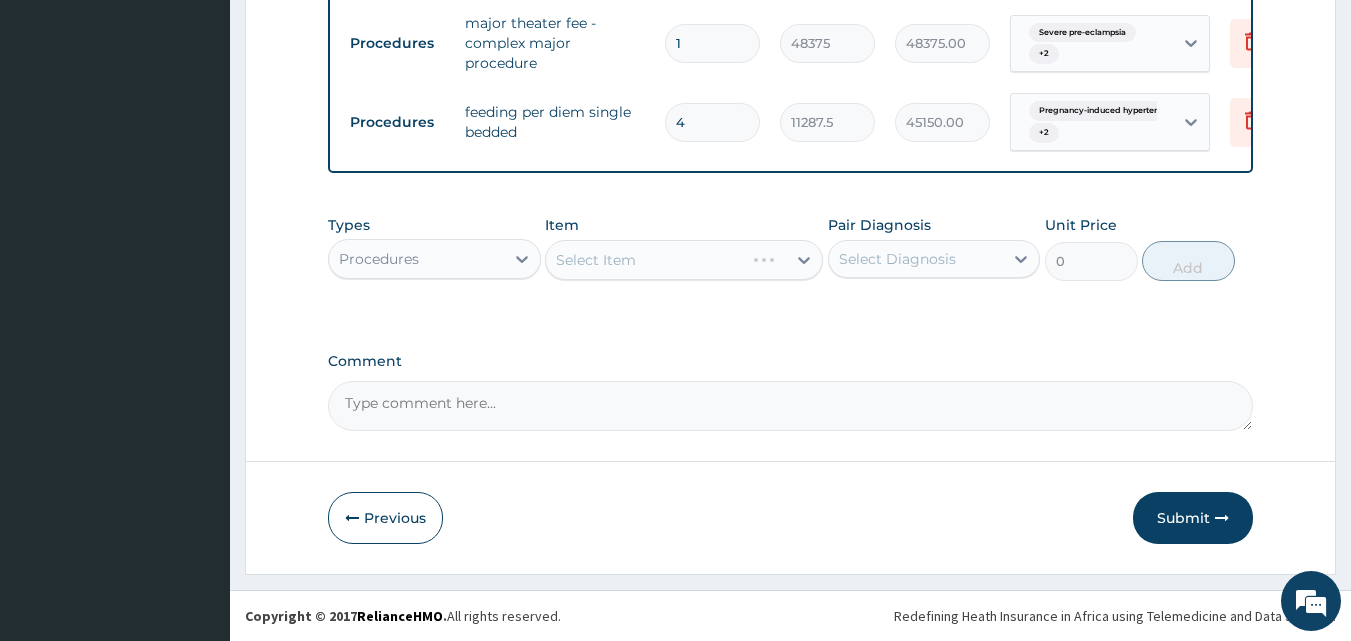 click on "Select Diagnosis" at bounding box center (897, 259) 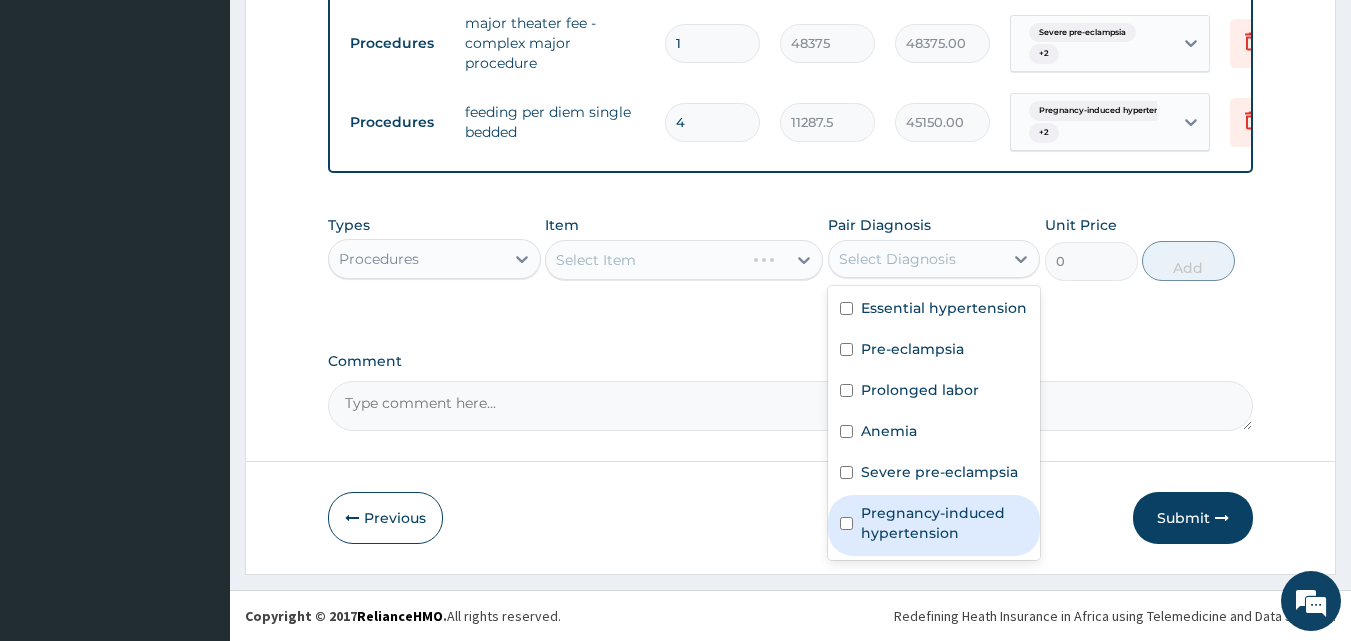 click on "Pregnancy-induced hypertension" at bounding box center (945, 523) 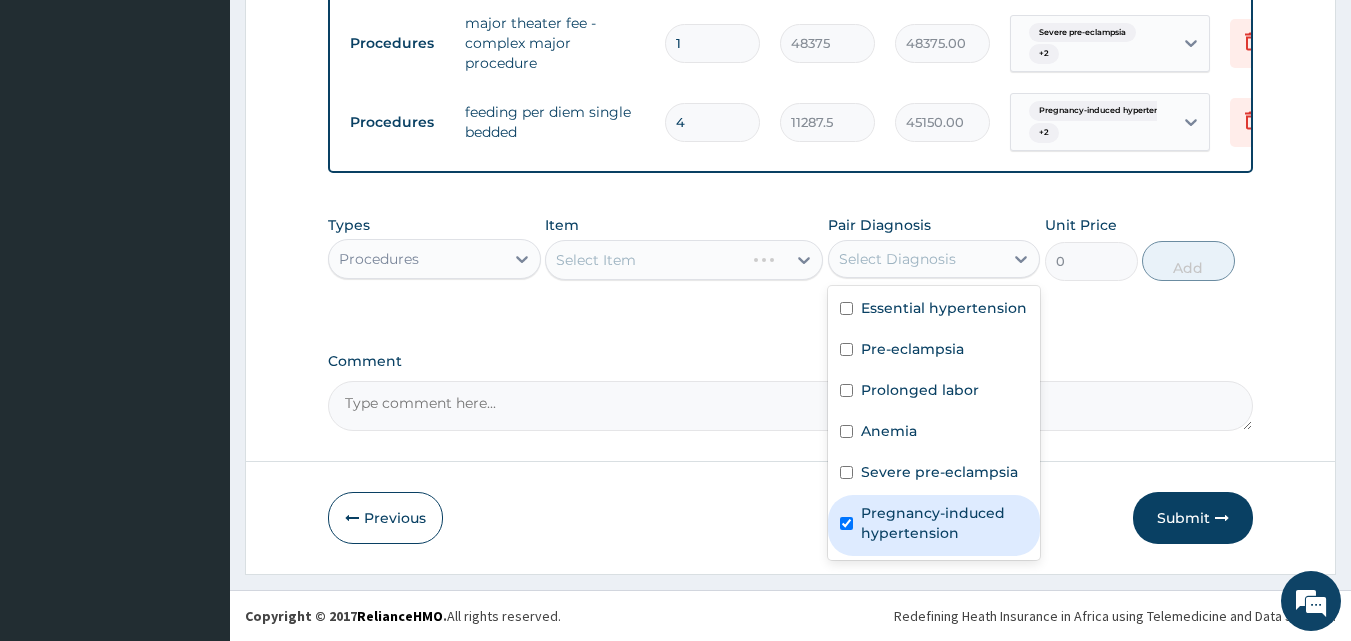 checkbox on "true" 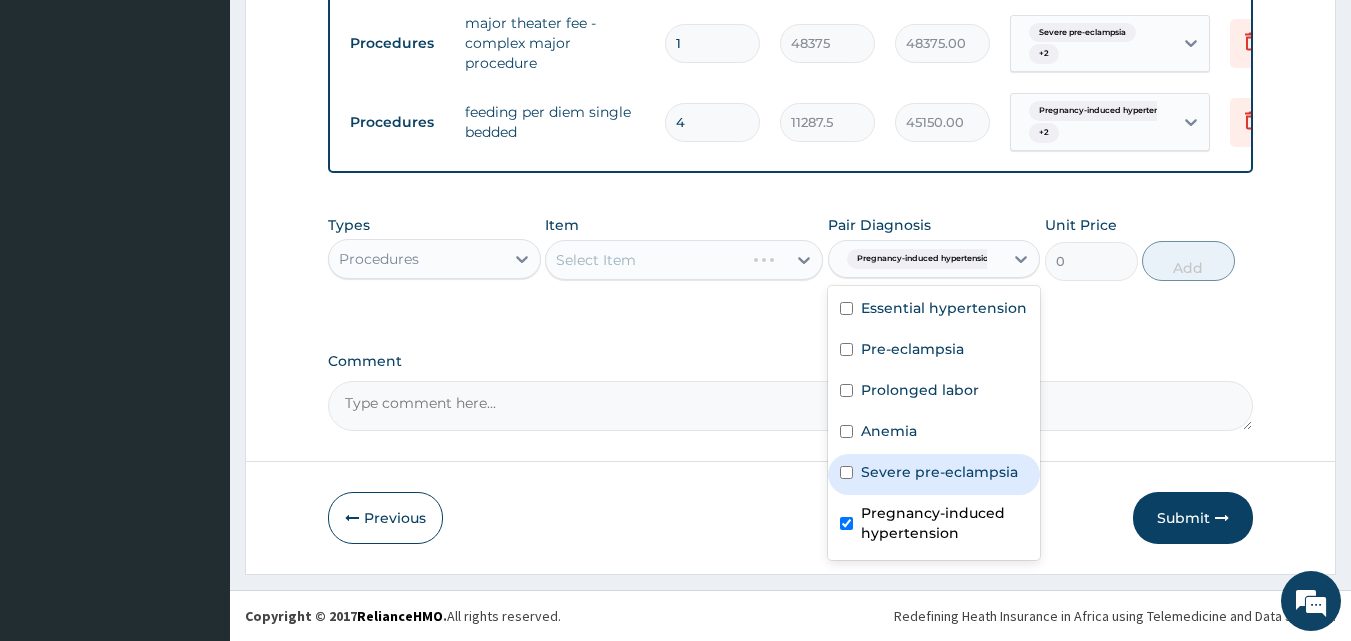 click on "Severe pre-eclampsia" at bounding box center (934, 474) 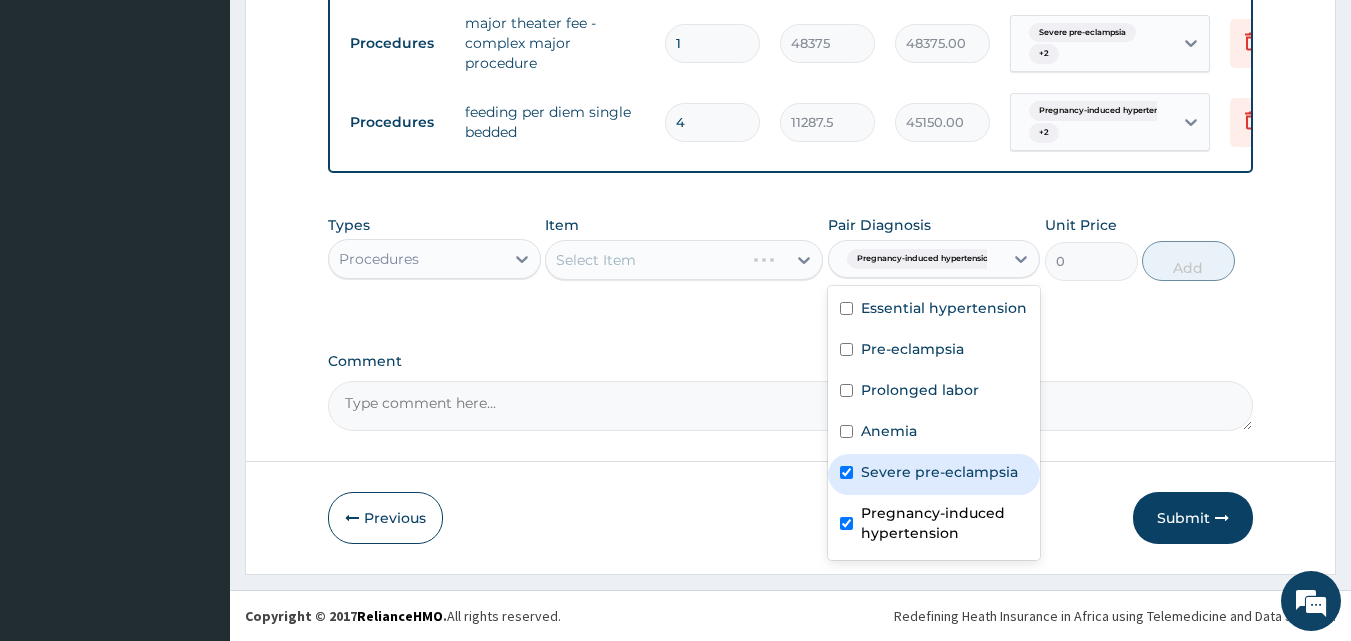 checkbox on "true" 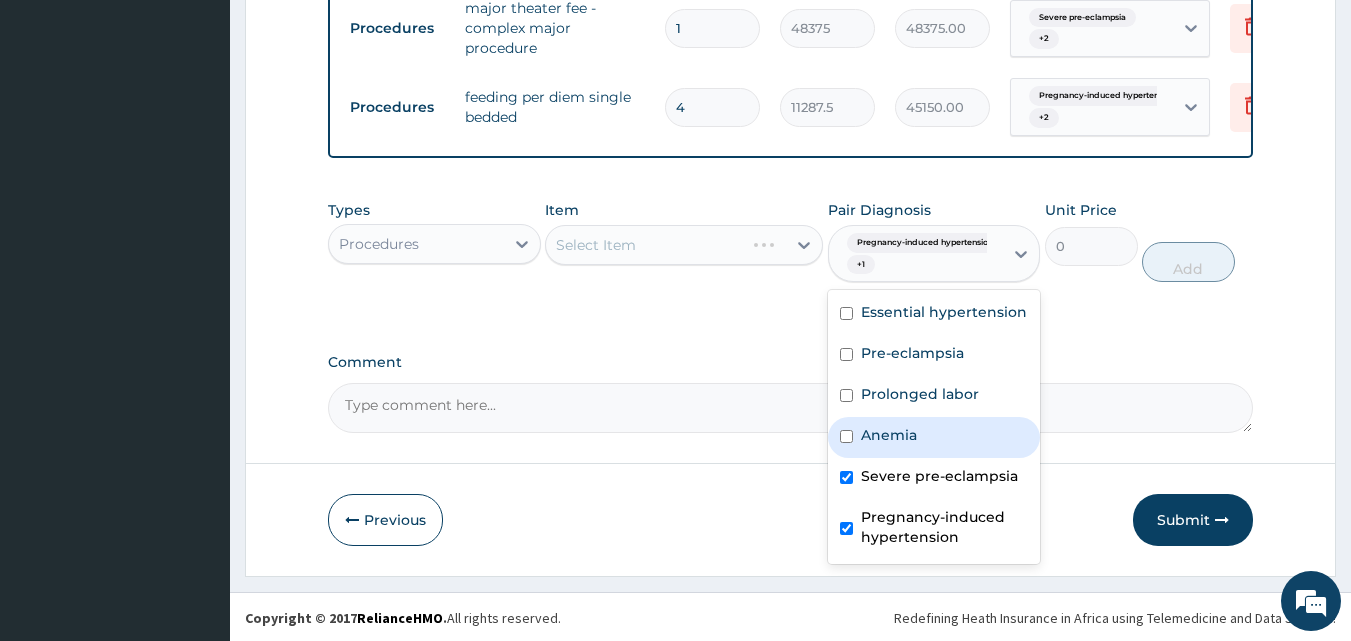 click on "Anemia" at bounding box center (934, 437) 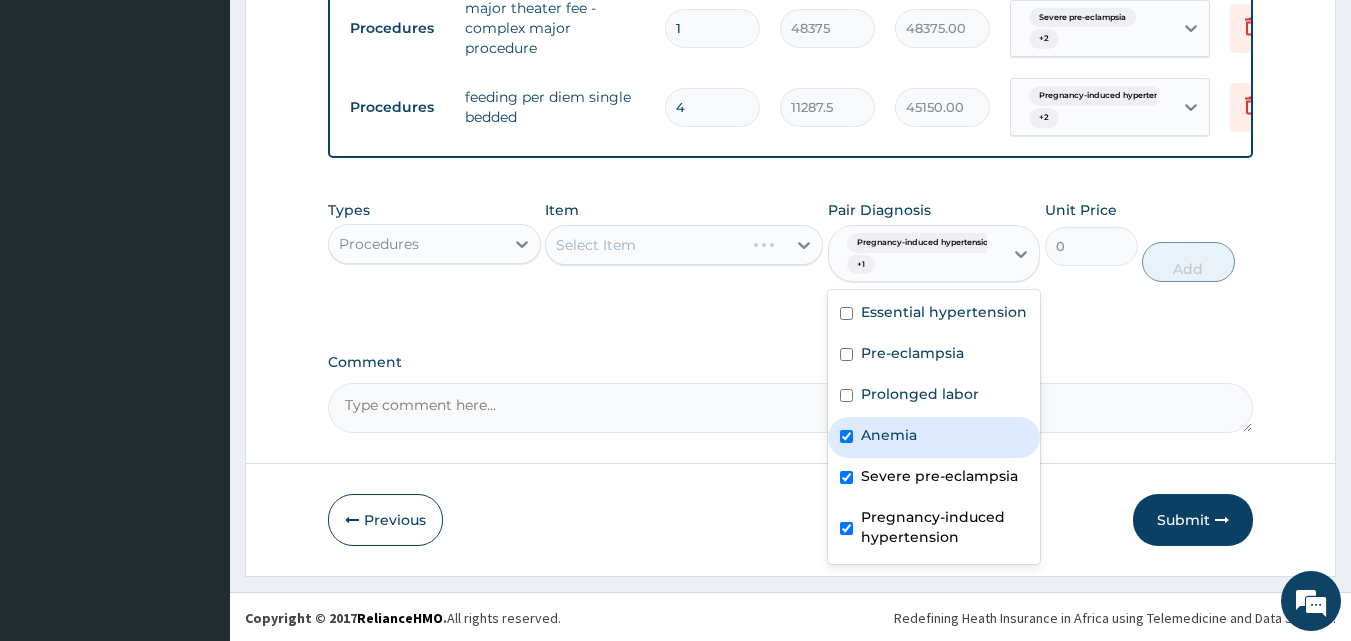 checkbox on "true" 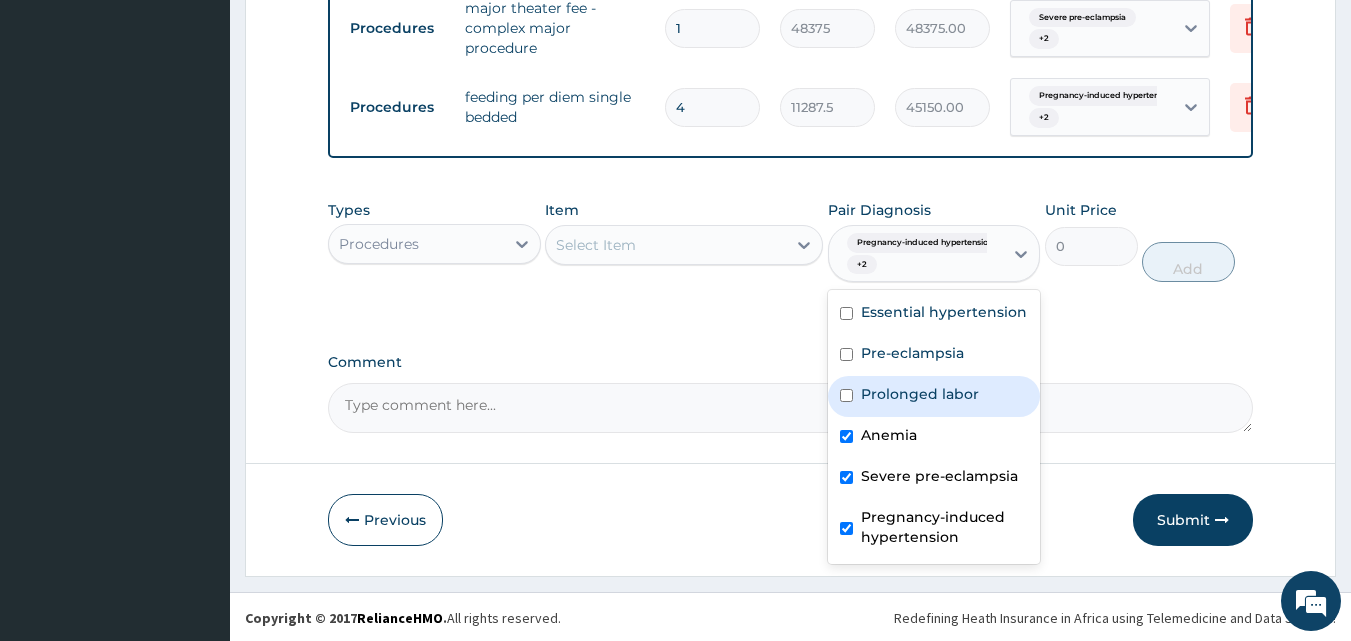 click on "Prolonged labor" at bounding box center (934, 396) 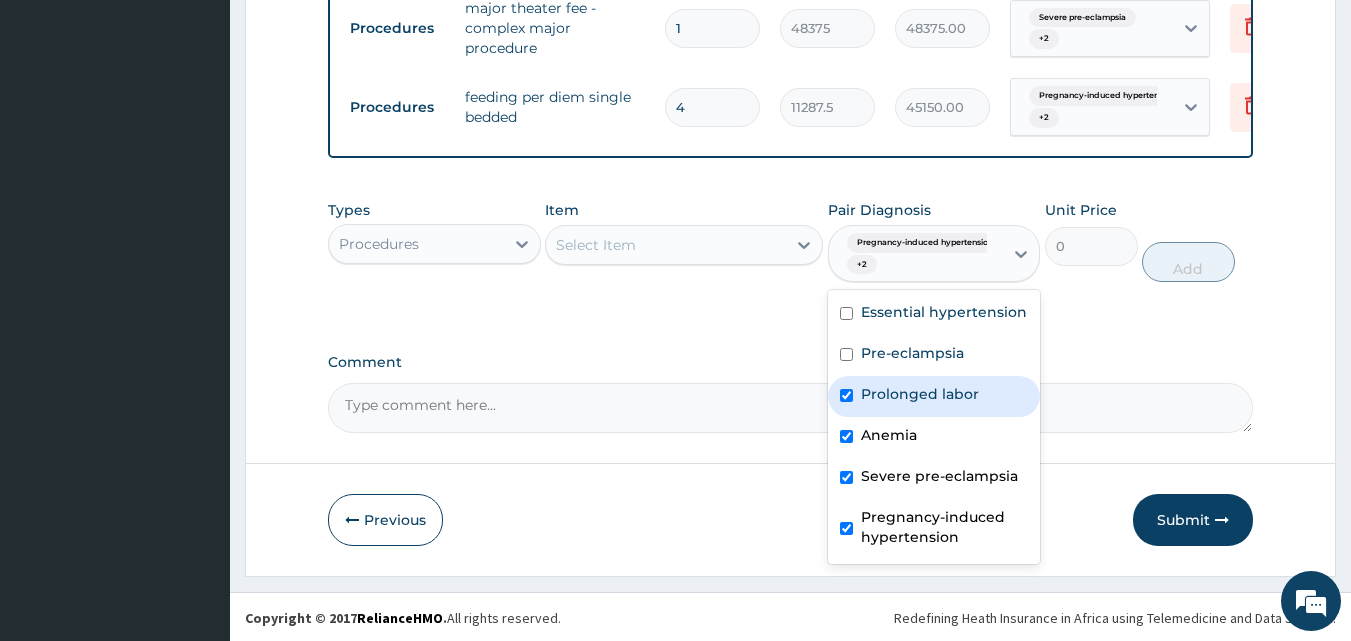 checkbox on "true" 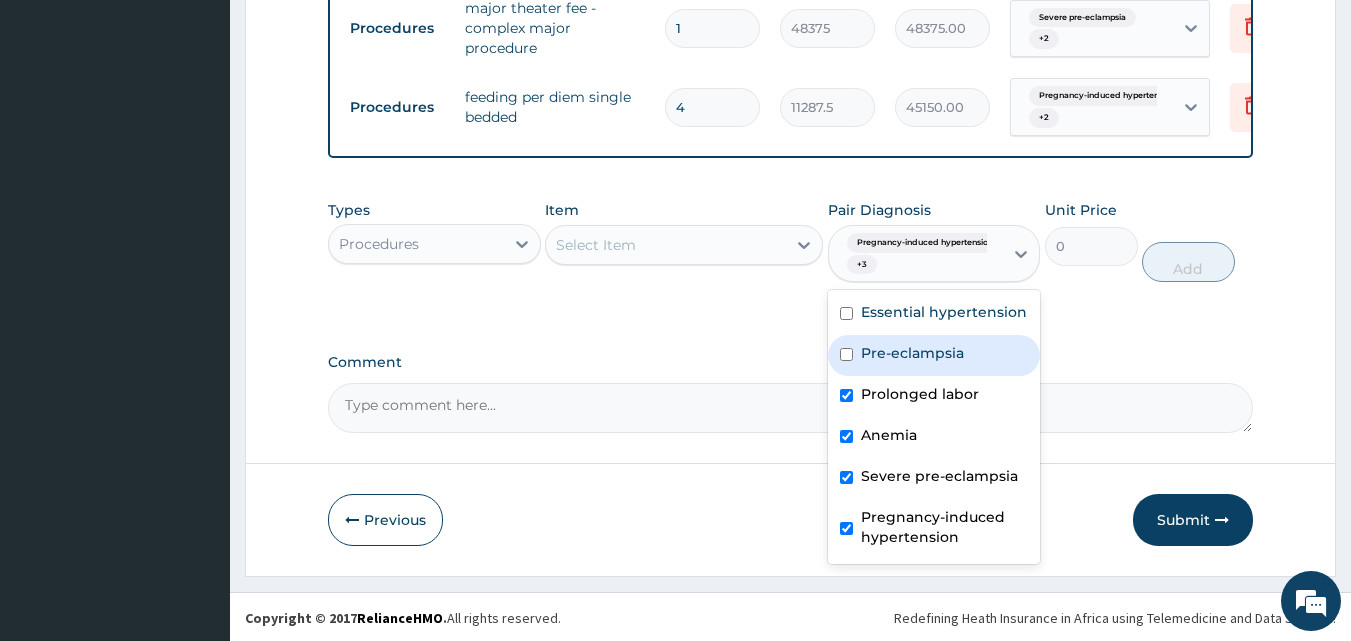 click on "Pre-eclampsia" at bounding box center (912, 353) 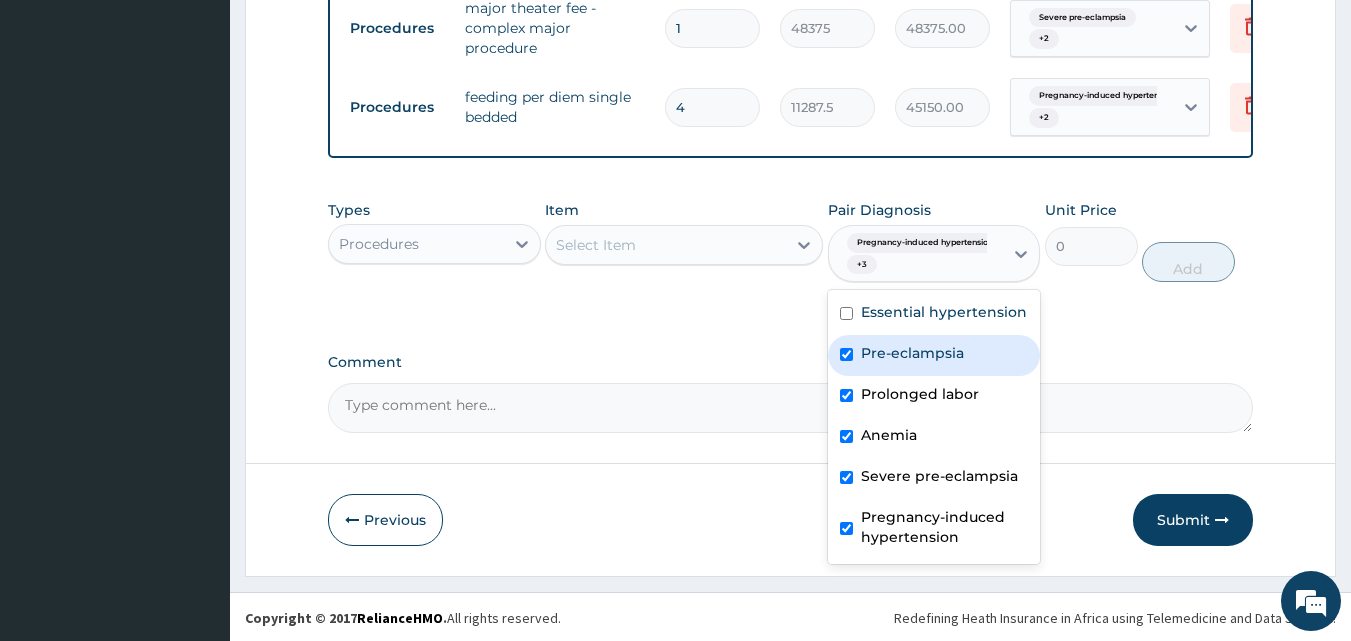 checkbox on "true" 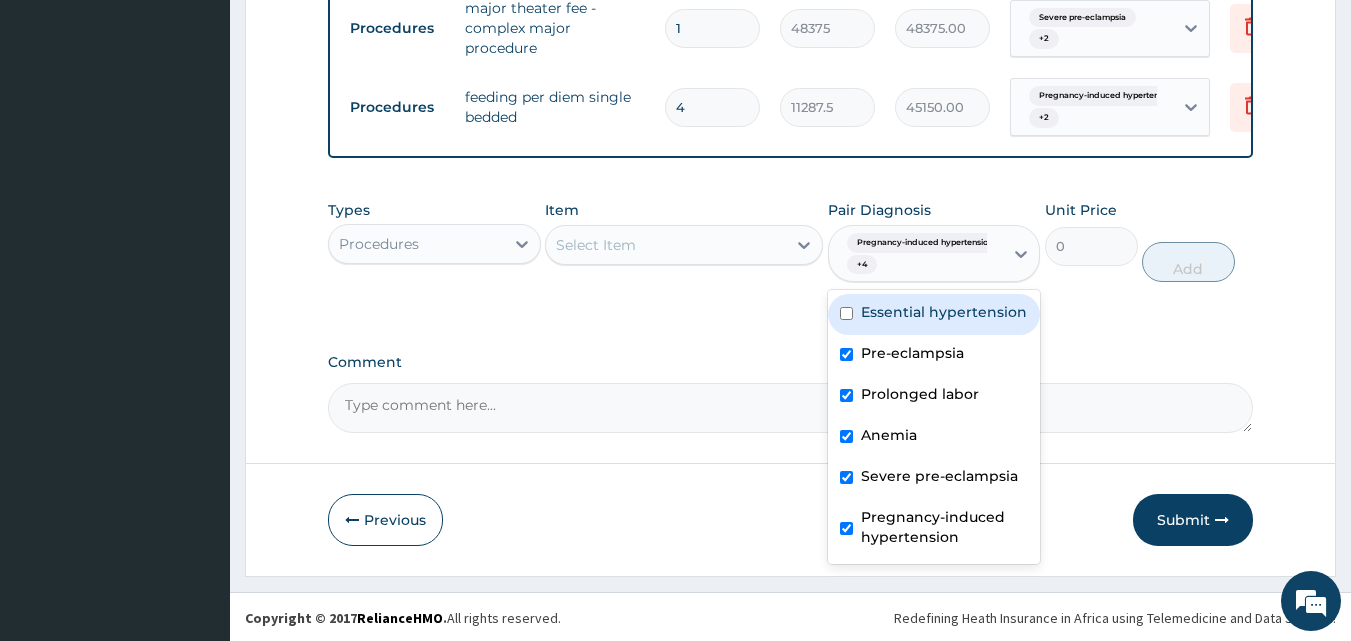 click on "Essential hypertension" at bounding box center (944, 312) 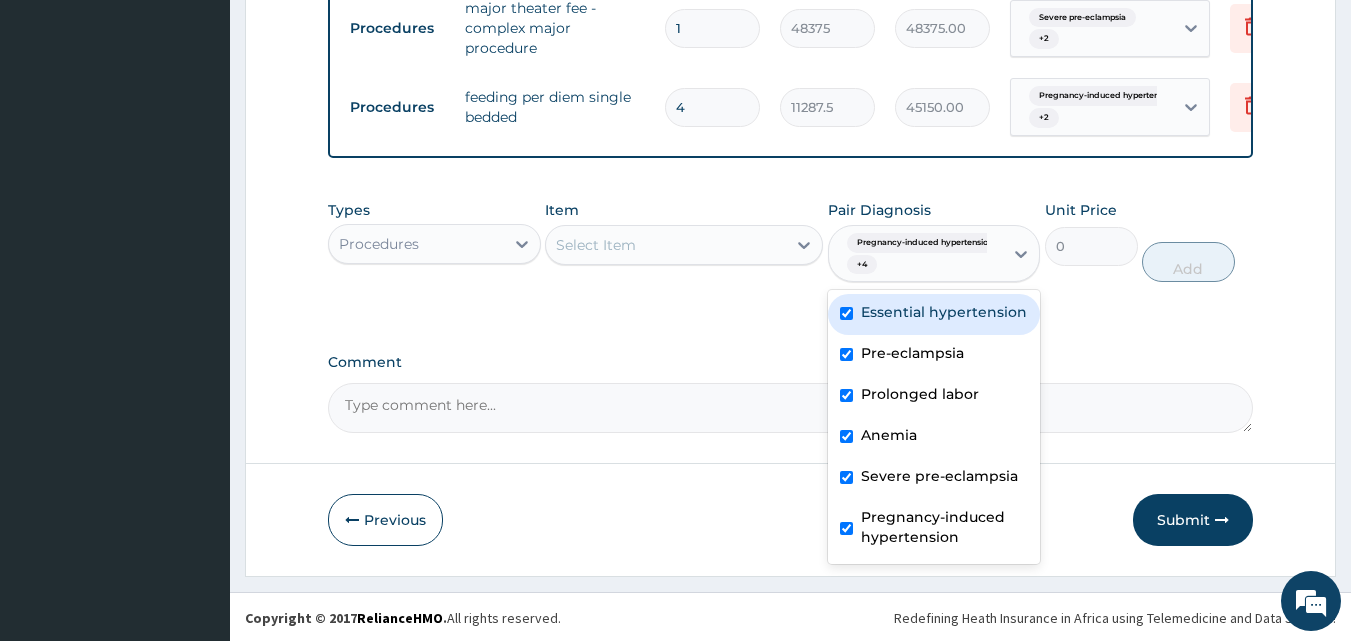checkbox on "true" 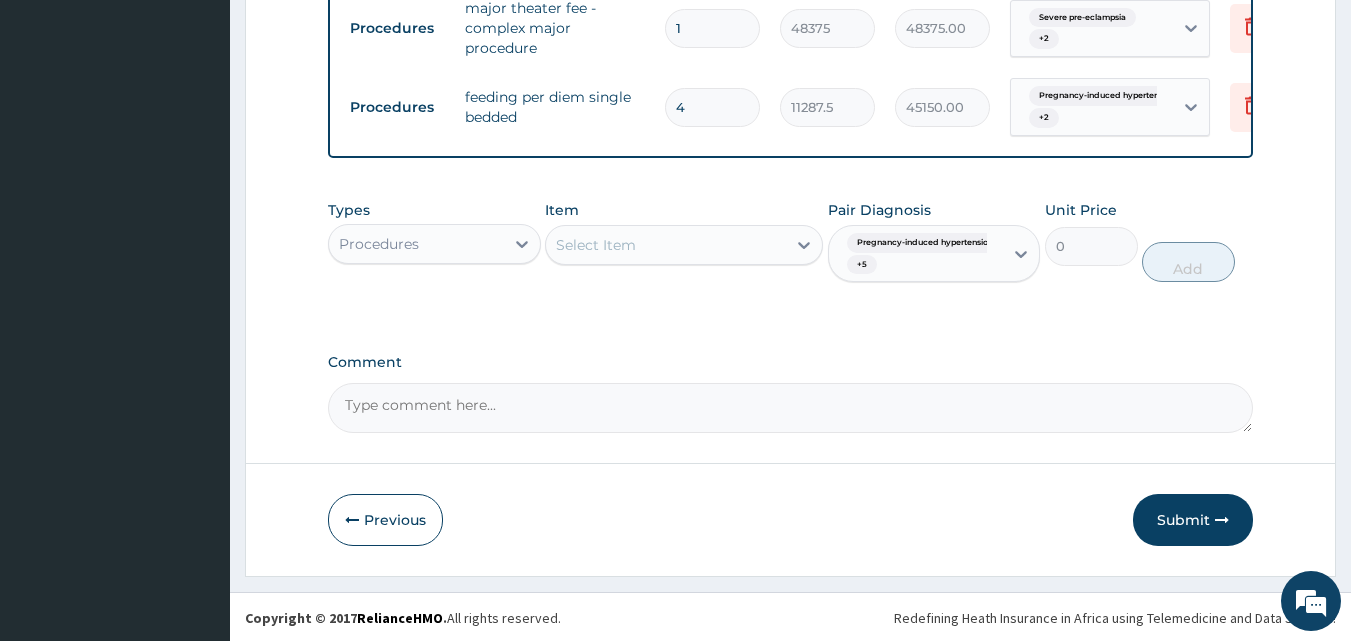 click on "Types Procedures Item Select Item Pair Diagnosis Pregnancy-induced hypertension  + 5 Unit Price 0 Add" at bounding box center (791, 256) 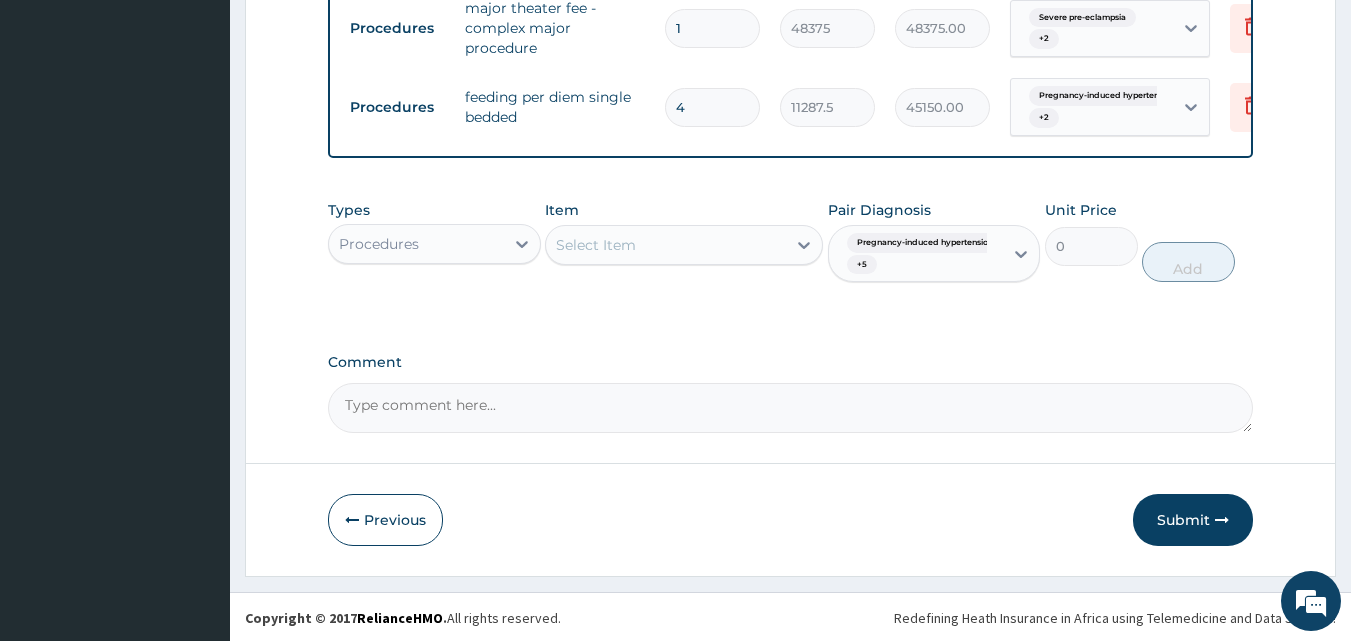 click on "Select Item" at bounding box center [666, 245] 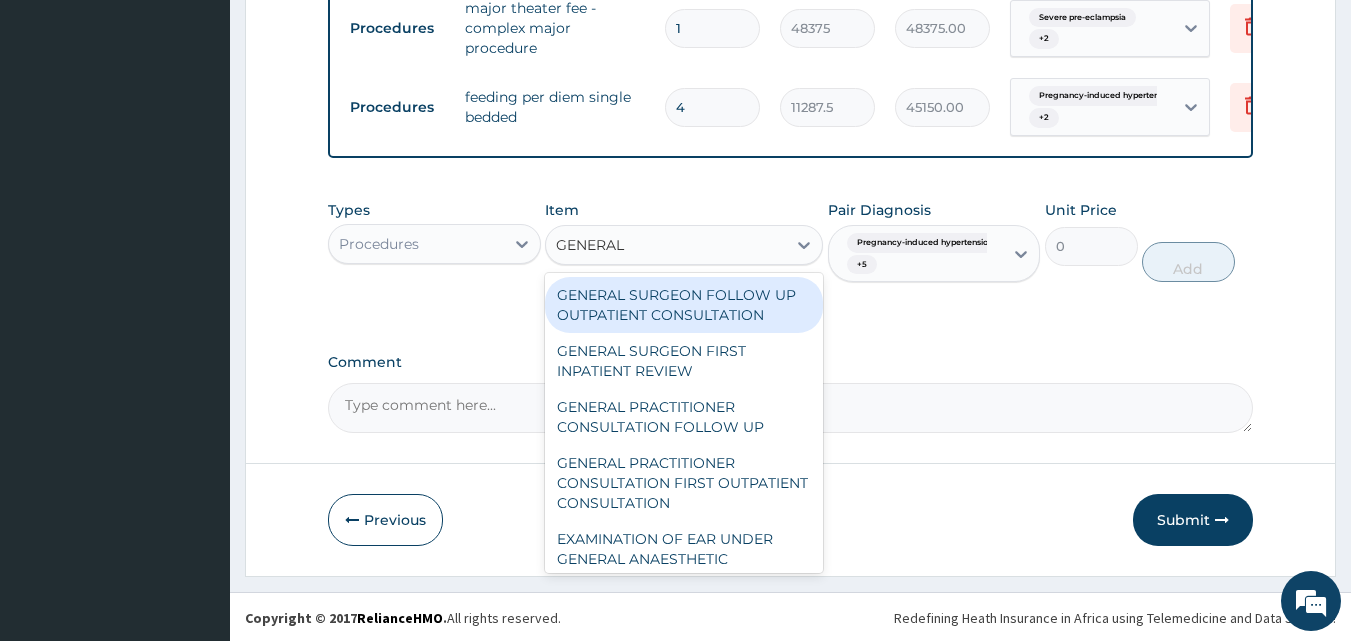 type on "GENERAL P" 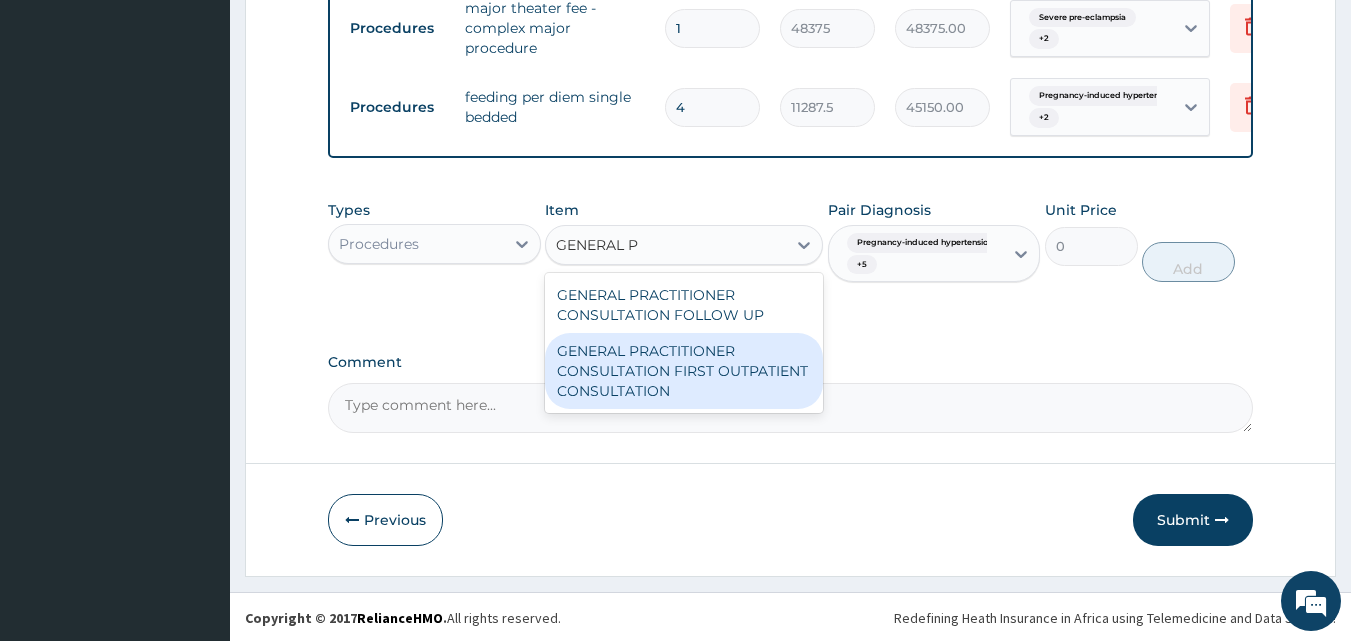 click on "GENERAL PRACTITIONER CONSULTATION FIRST OUTPATIENT CONSULTATION" at bounding box center (684, 371) 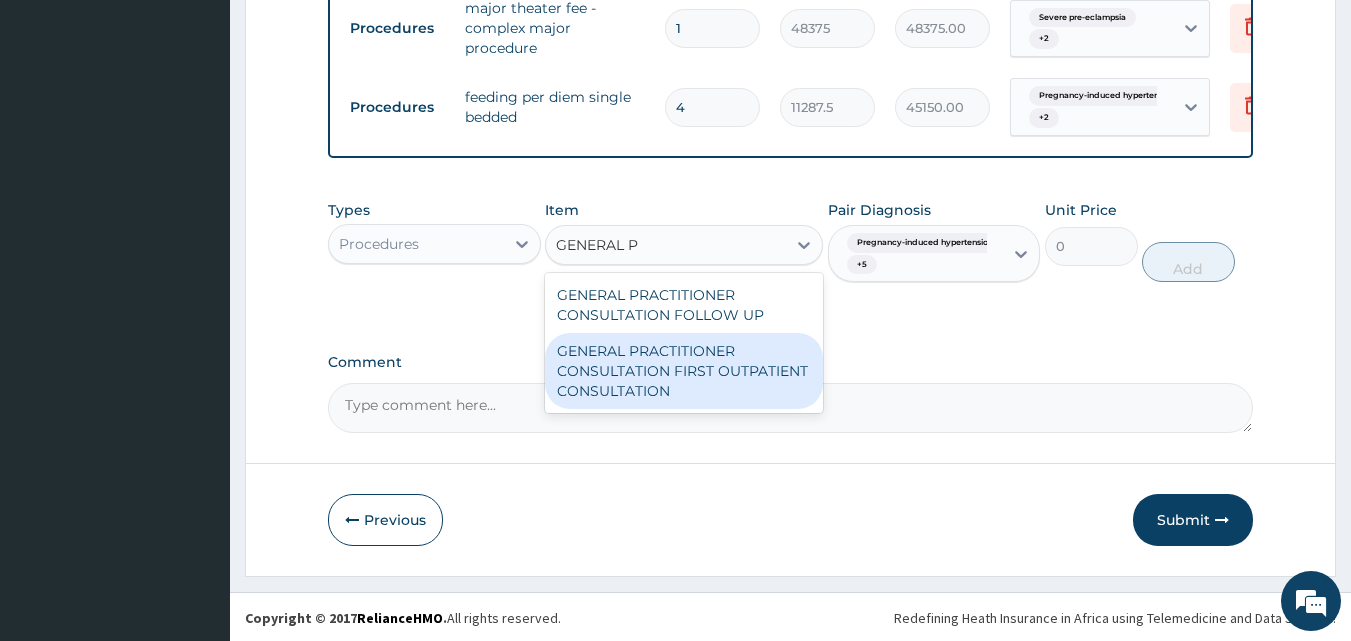 type 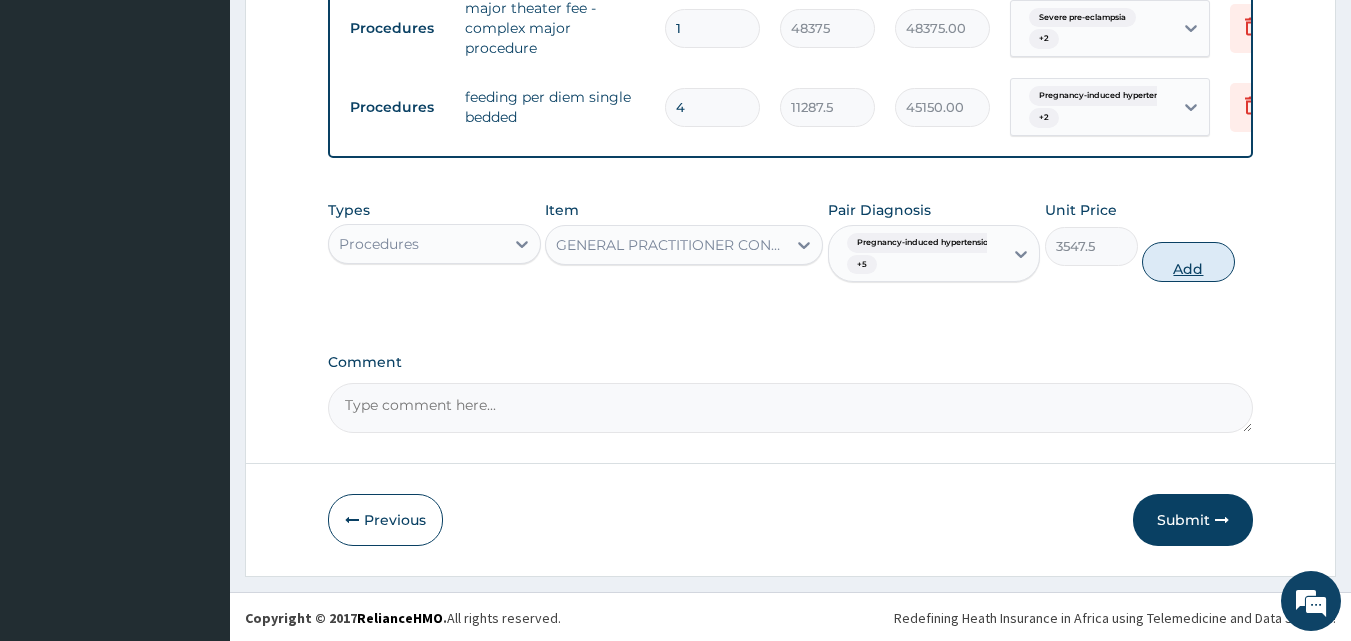 click on "Add" at bounding box center (1188, 262) 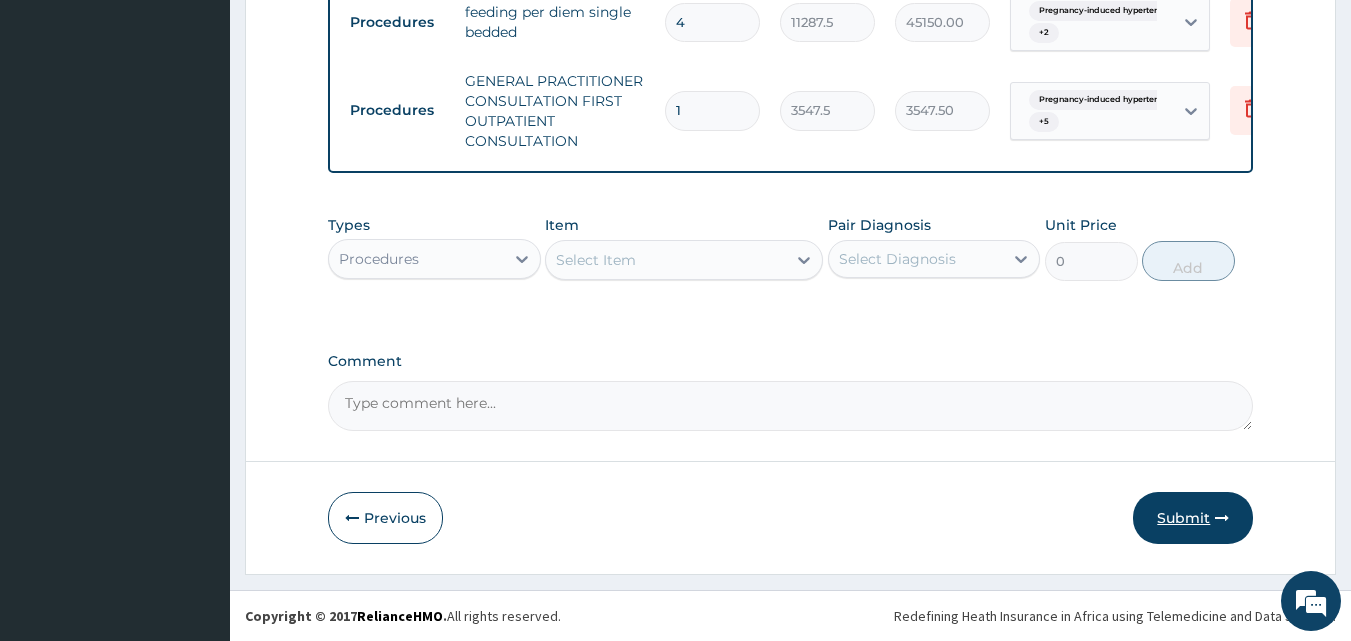 click on "Submit" at bounding box center (1193, 518) 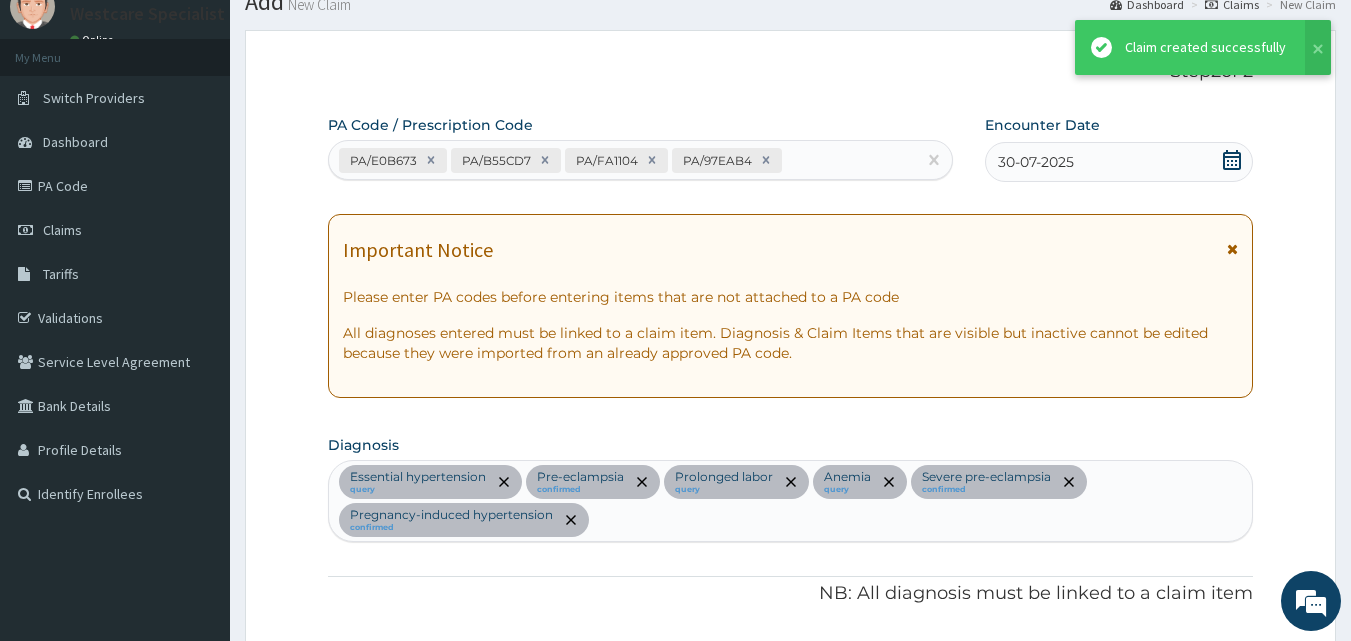 scroll, scrollTop: 1586, scrollLeft: 0, axis: vertical 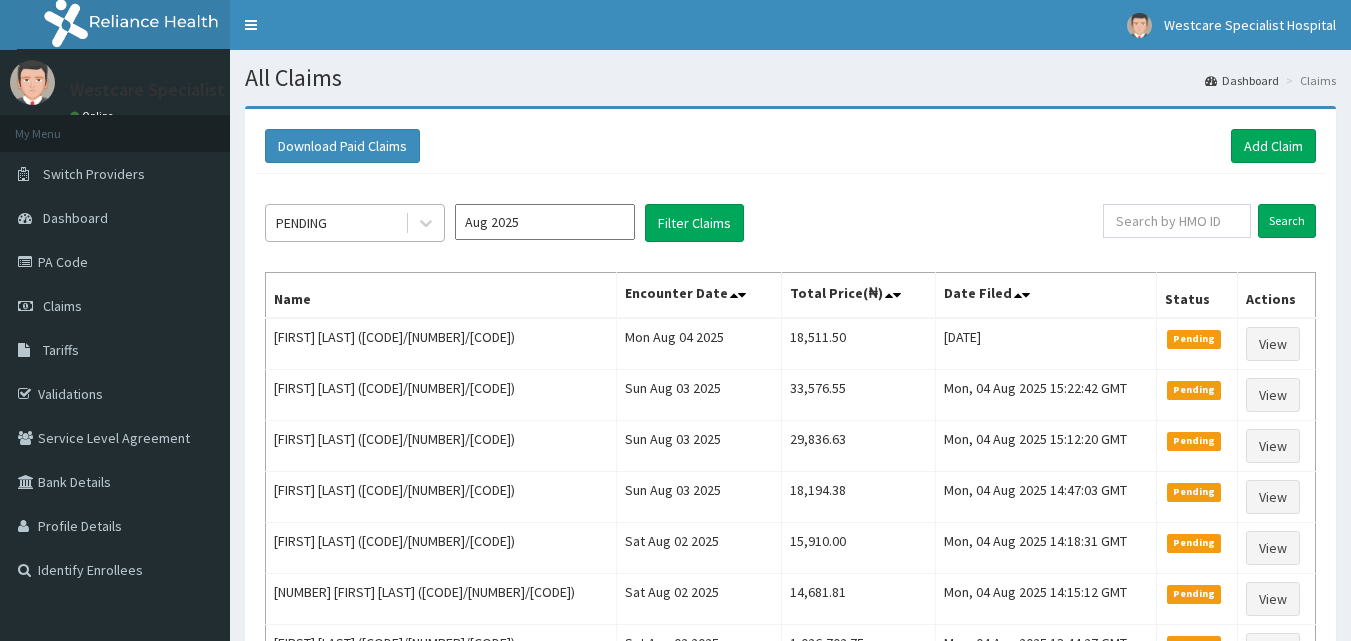 click on "PENDING" at bounding box center (335, 223) 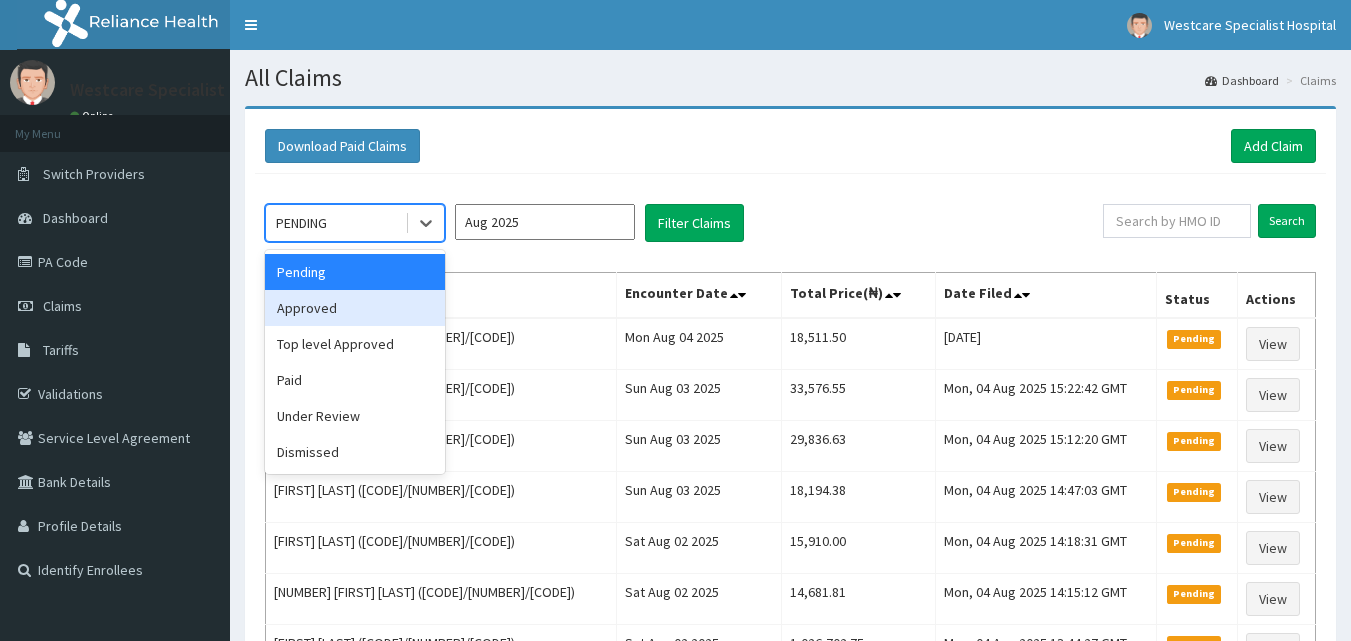 click on "Approved" at bounding box center [355, 308] 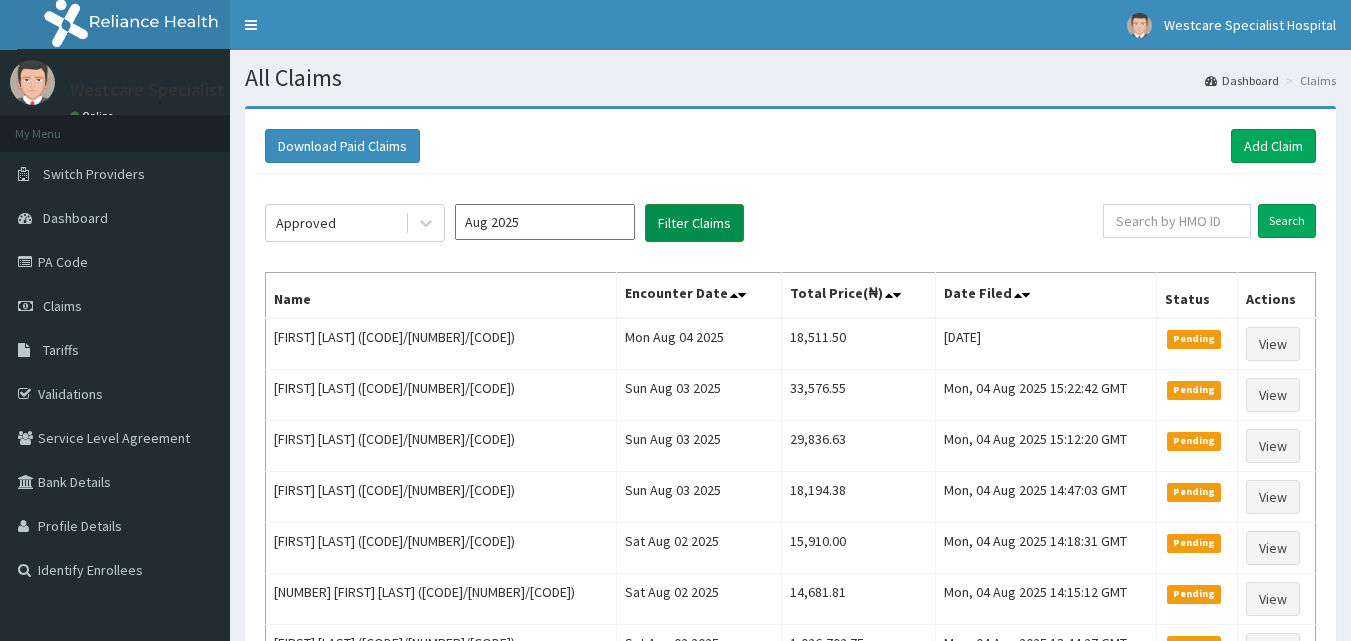 click on "Filter Claims" at bounding box center [694, 223] 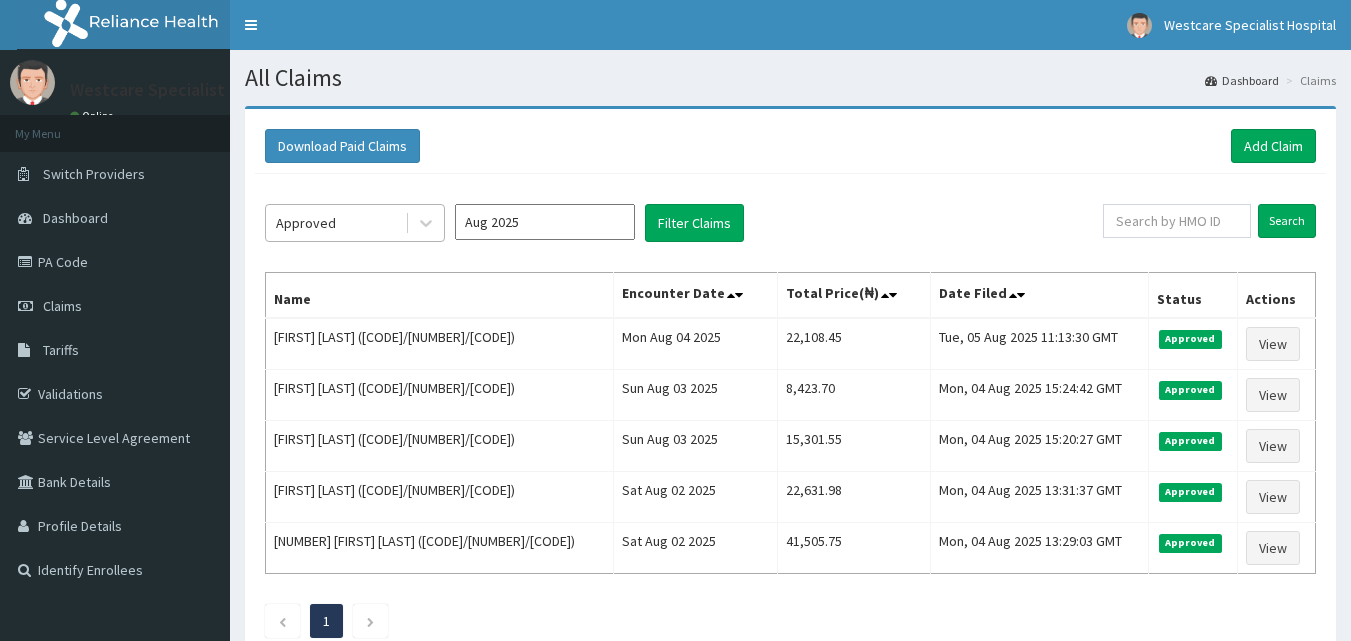 click on "Approved" at bounding box center (306, 223) 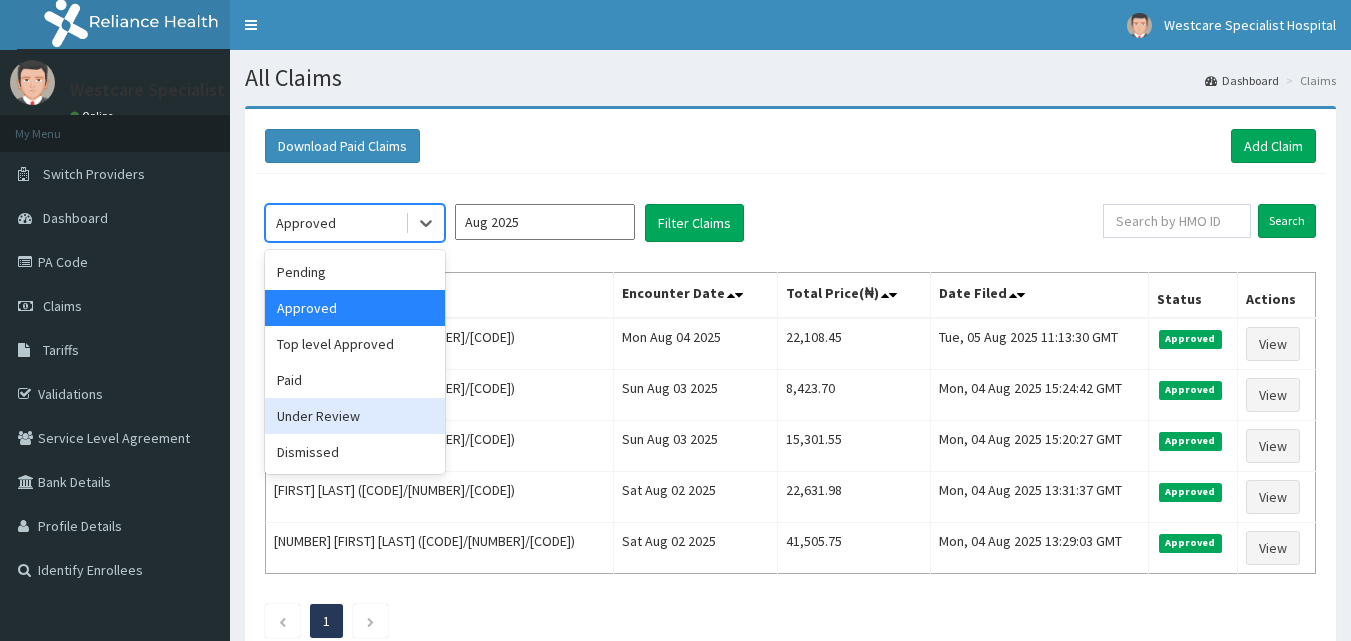 click on "Under Review" at bounding box center (355, 416) 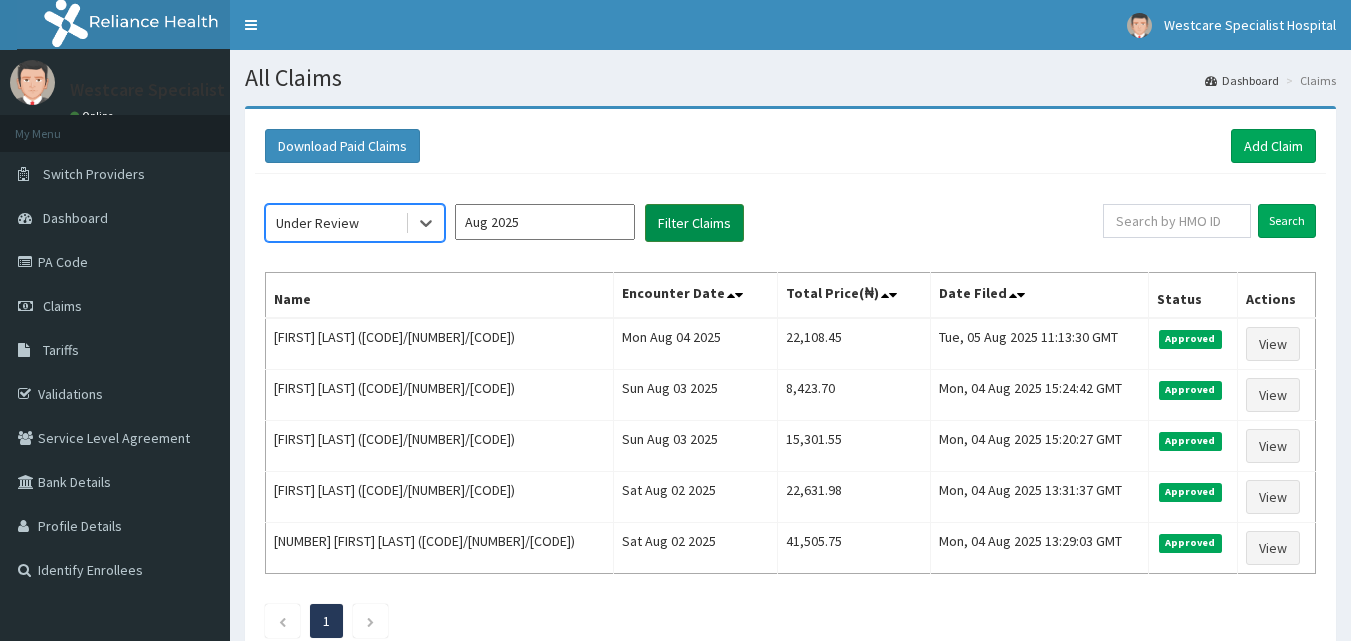 click on "Filter Claims" at bounding box center (694, 223) 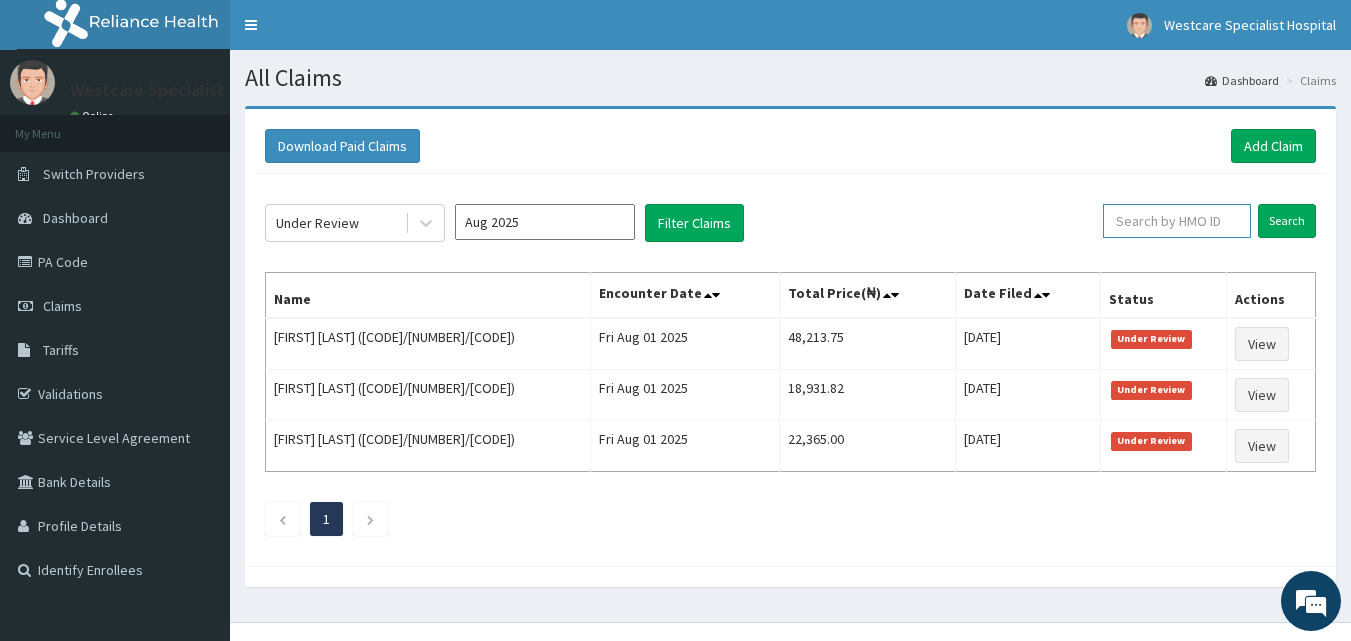 click at bounding box center [1177, 221] 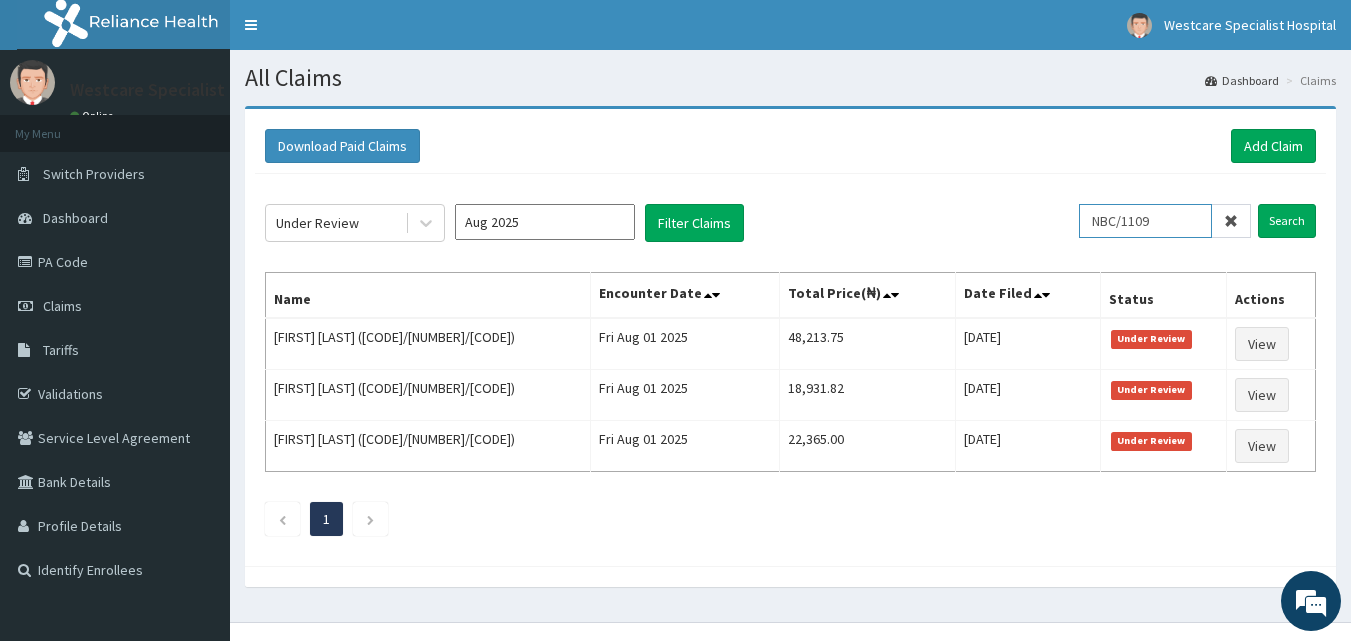 scroll, scrollTop: 0, scrollLeft: 0, axis: both 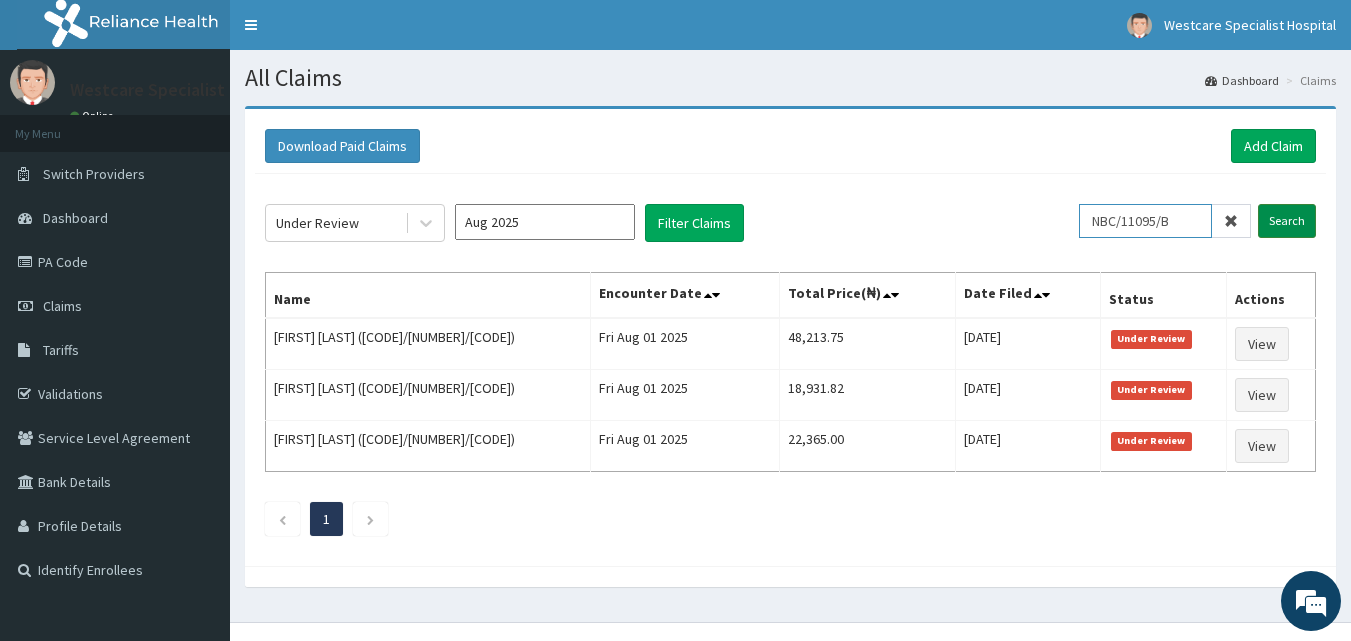 type on "NBC/11095/B" 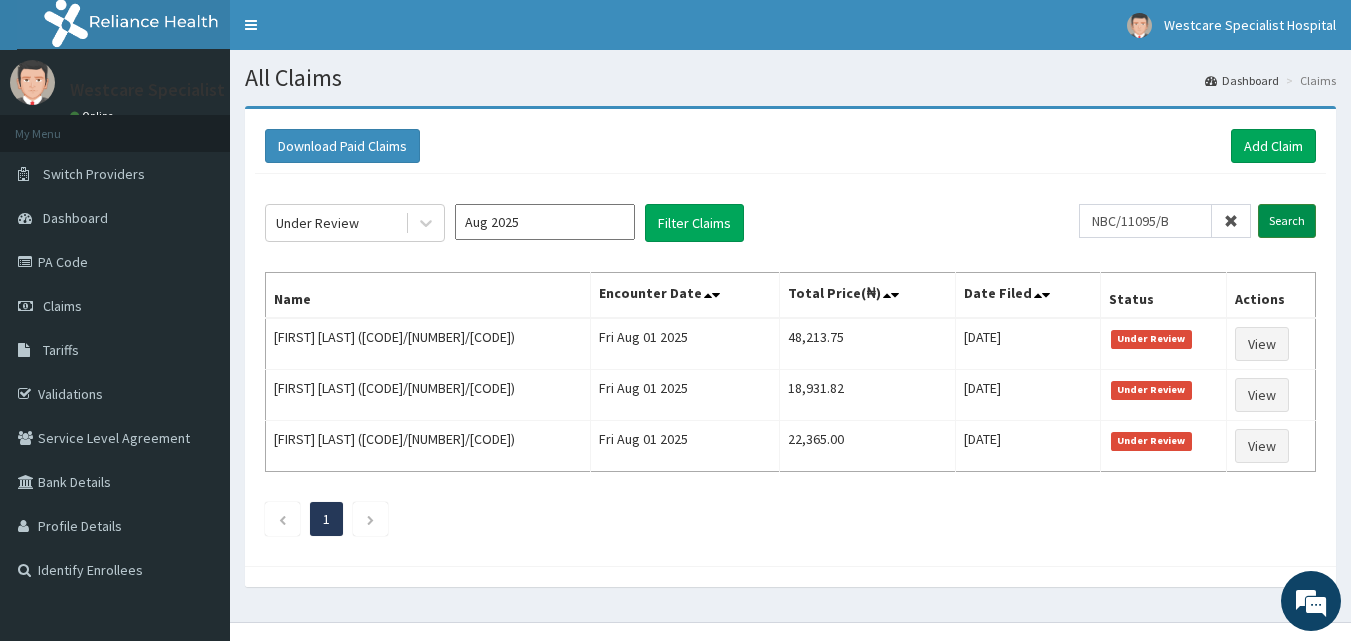 click on "Search" at bounding box center (1287, 221) 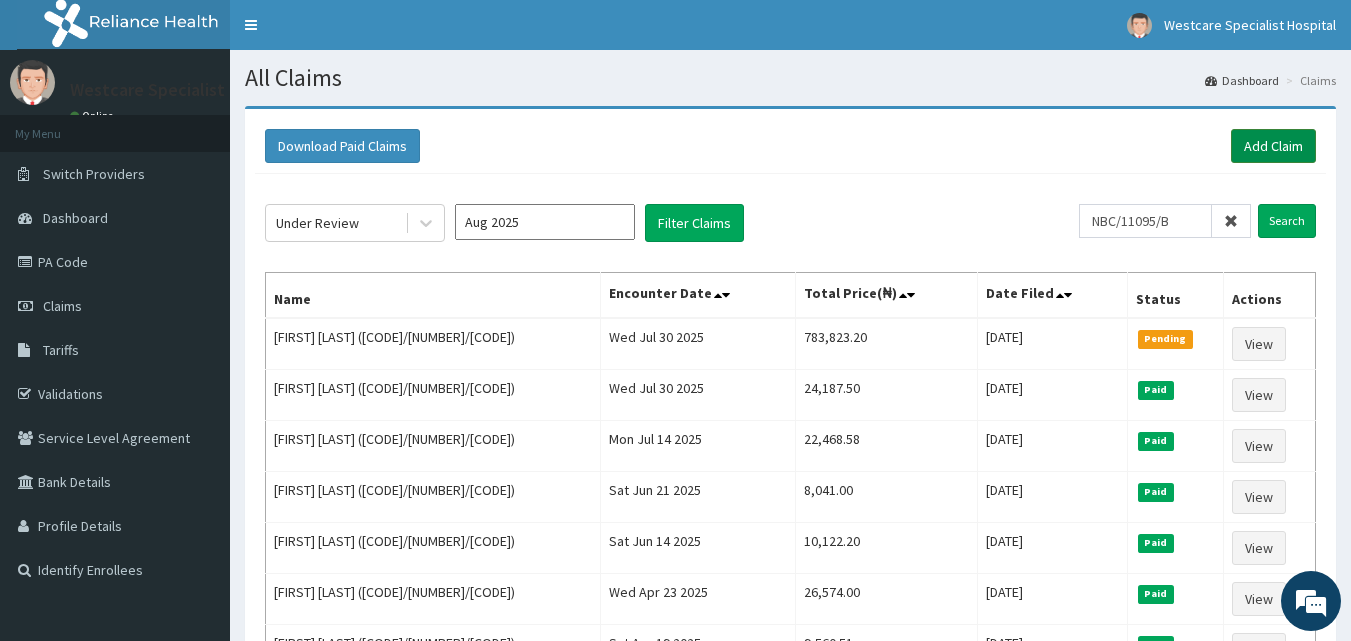 click on "Add Claim" at bounding box center (1273, 146) 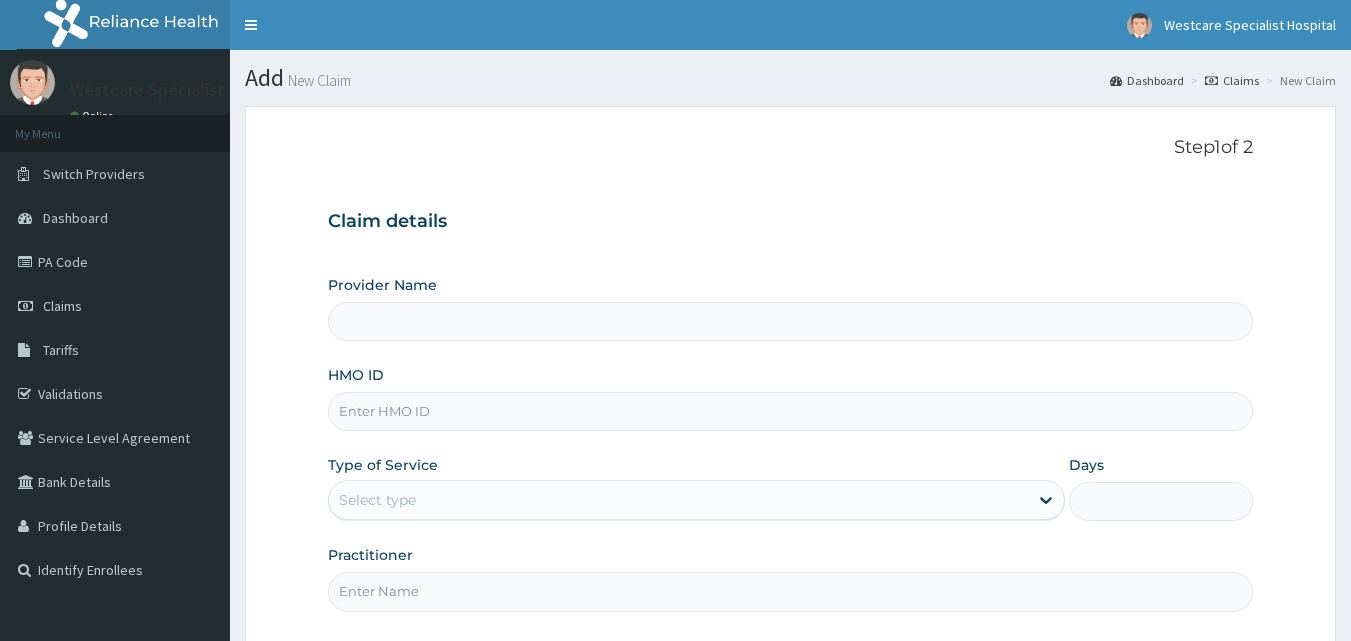 scroll, scrollTop: 0, scrollLeft: 0, axis: both 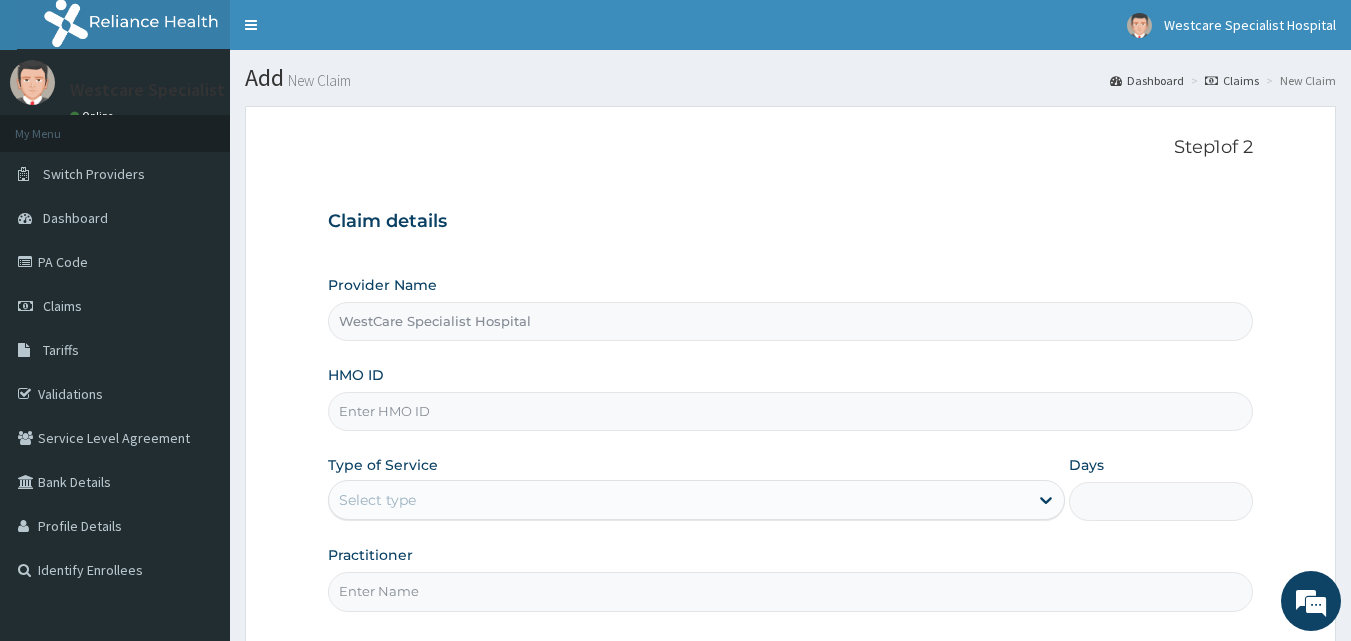 drag, startPoint x: 460, startPoint y: 399, endPoint x: 1365, endPoint y: 490, distance: 909.56366 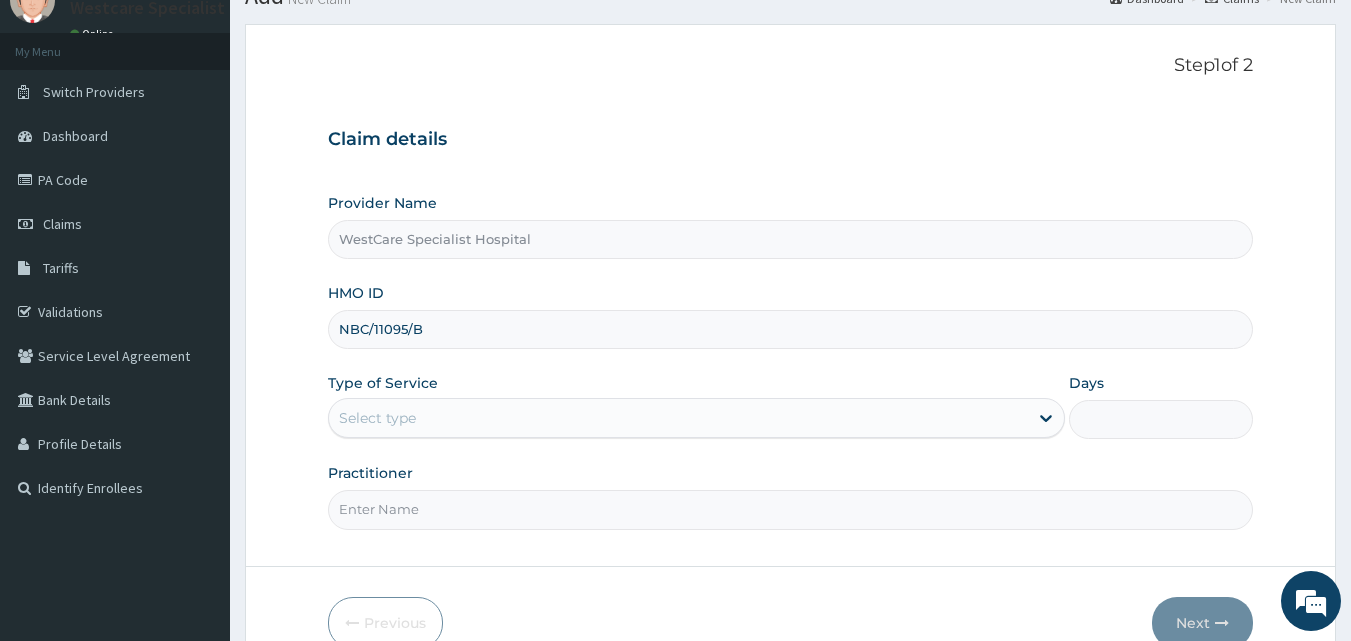 scroll, scrollTop: 187, scrollLeft: 0, axis: vertical 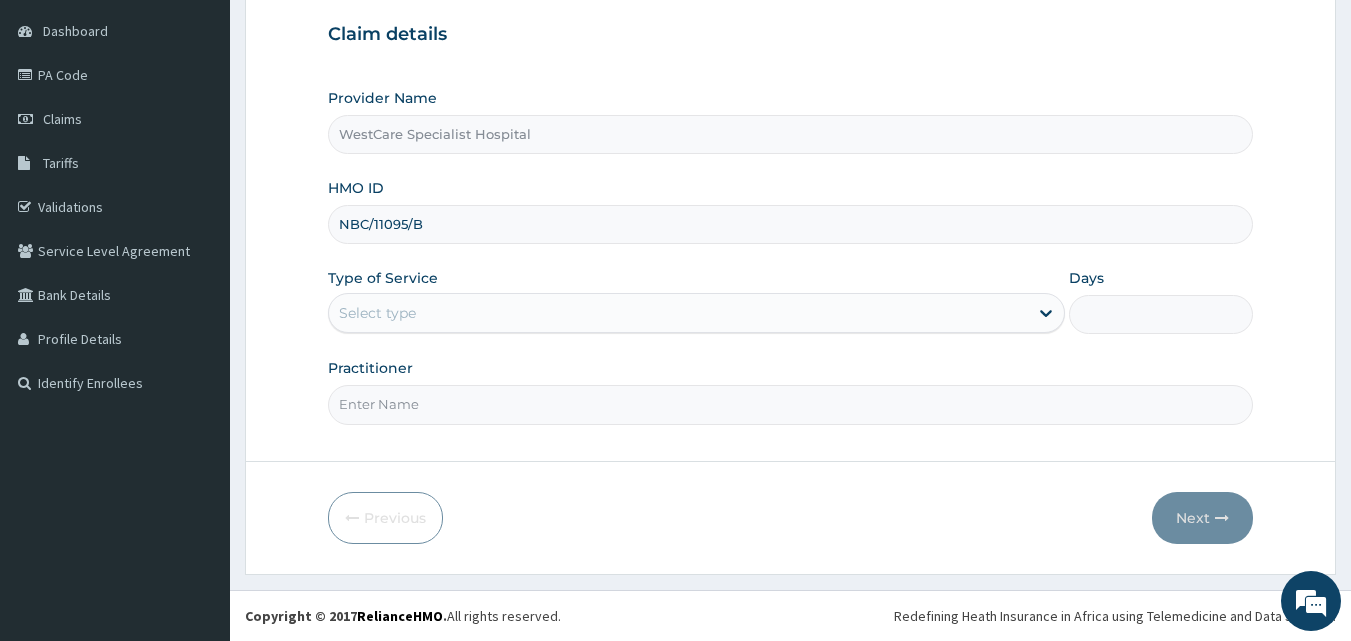 type on "NBC/11095/B" 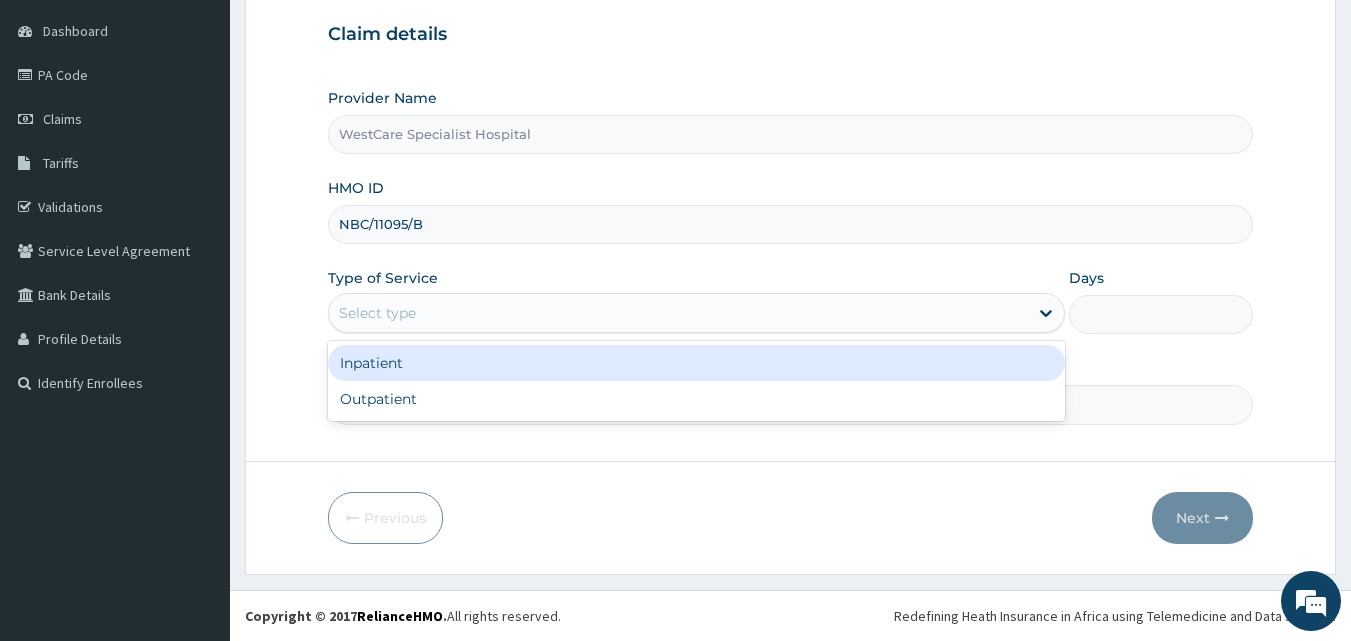 click on "Select type" at bounding box center [377, 313] 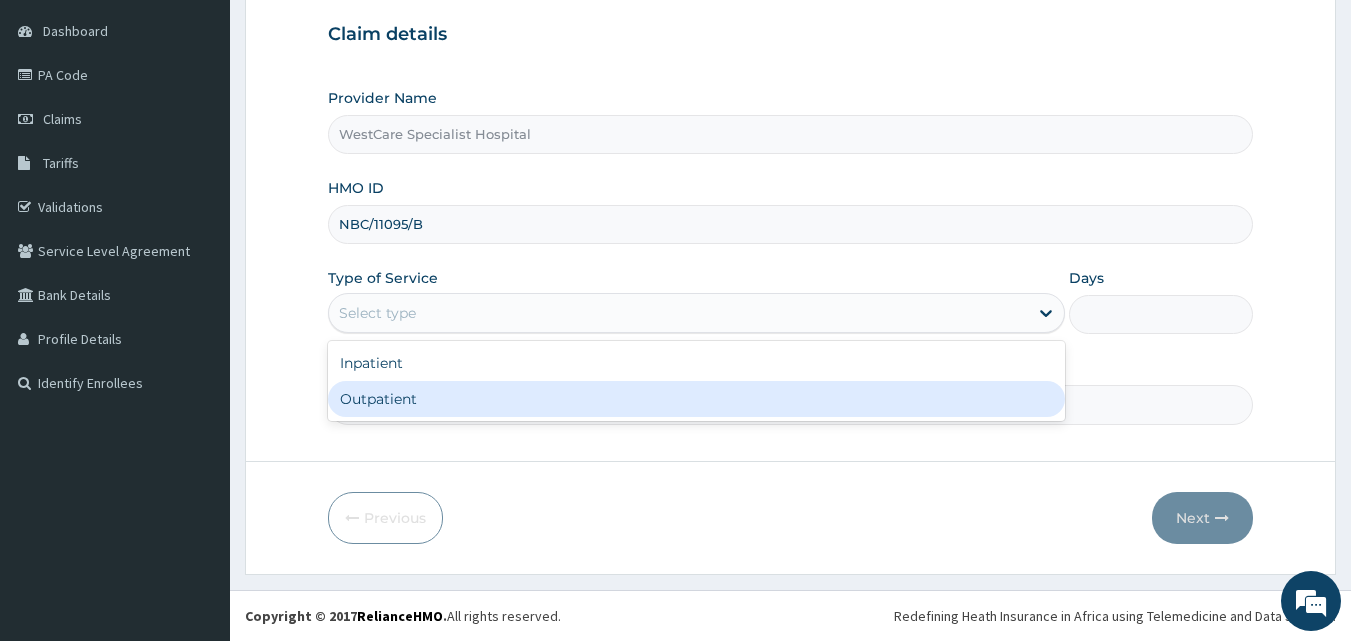 click on "Outpatient" at bounding box center (696, 399) 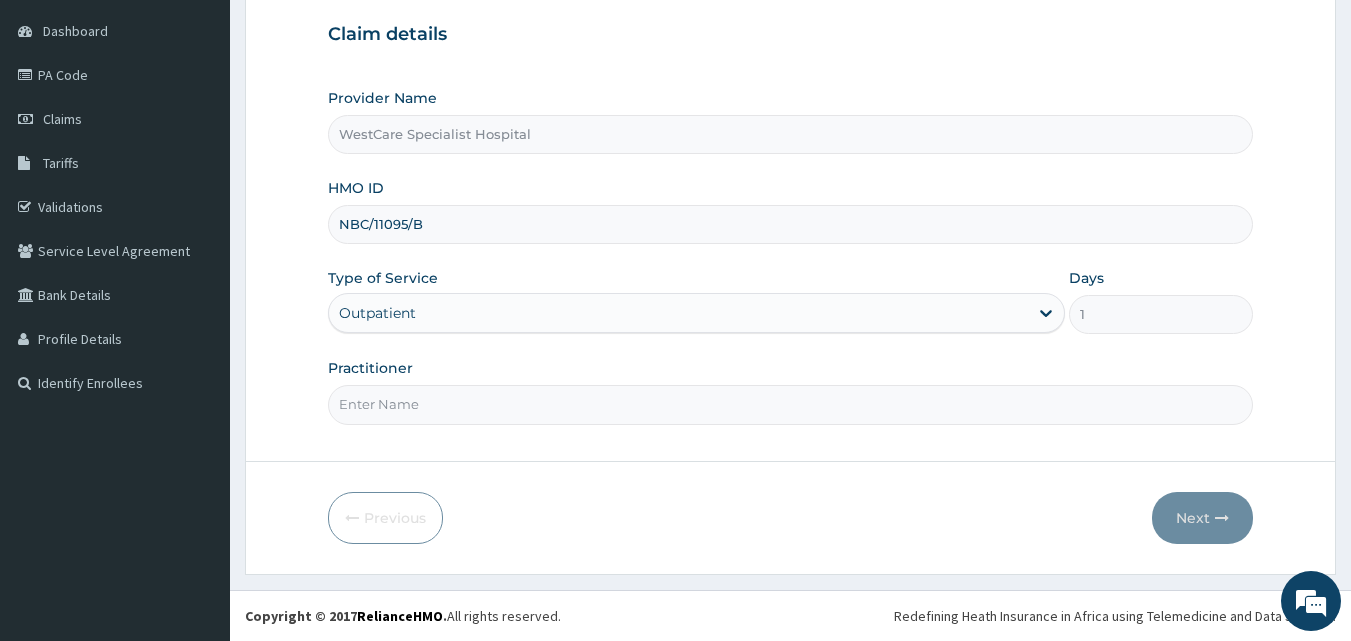 click on "Practitioner" at bounding box center [791, 404] 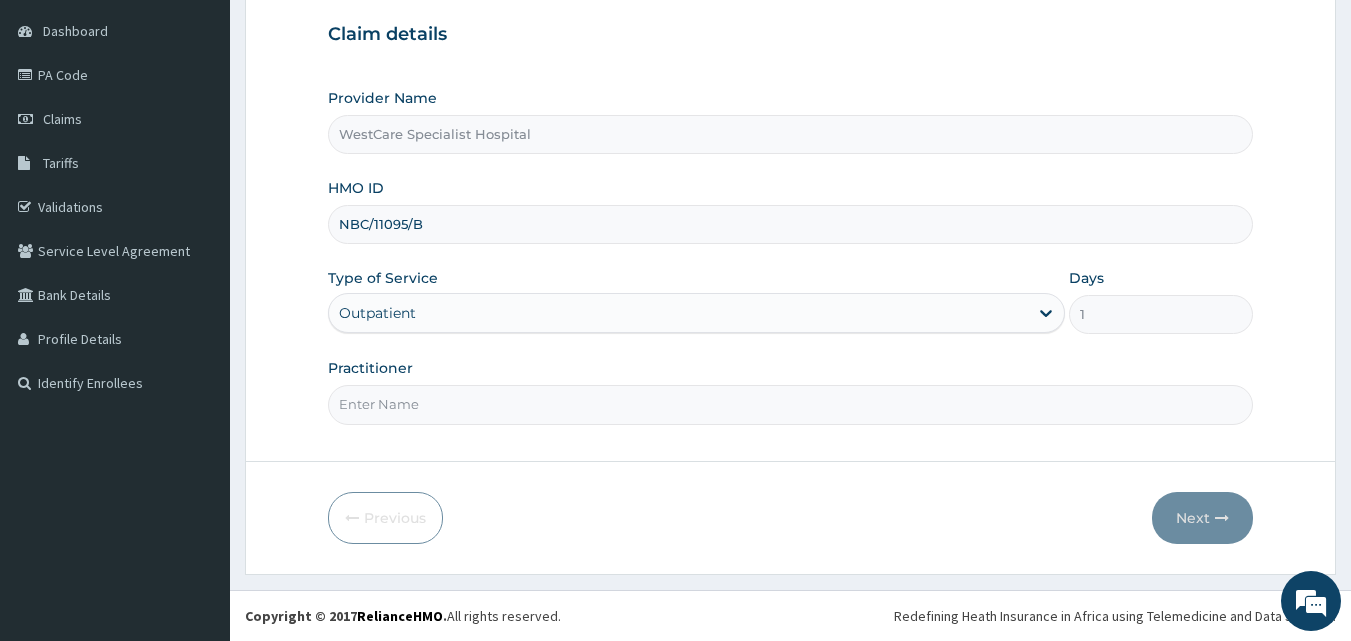 type on "DR [LAST NAME]" 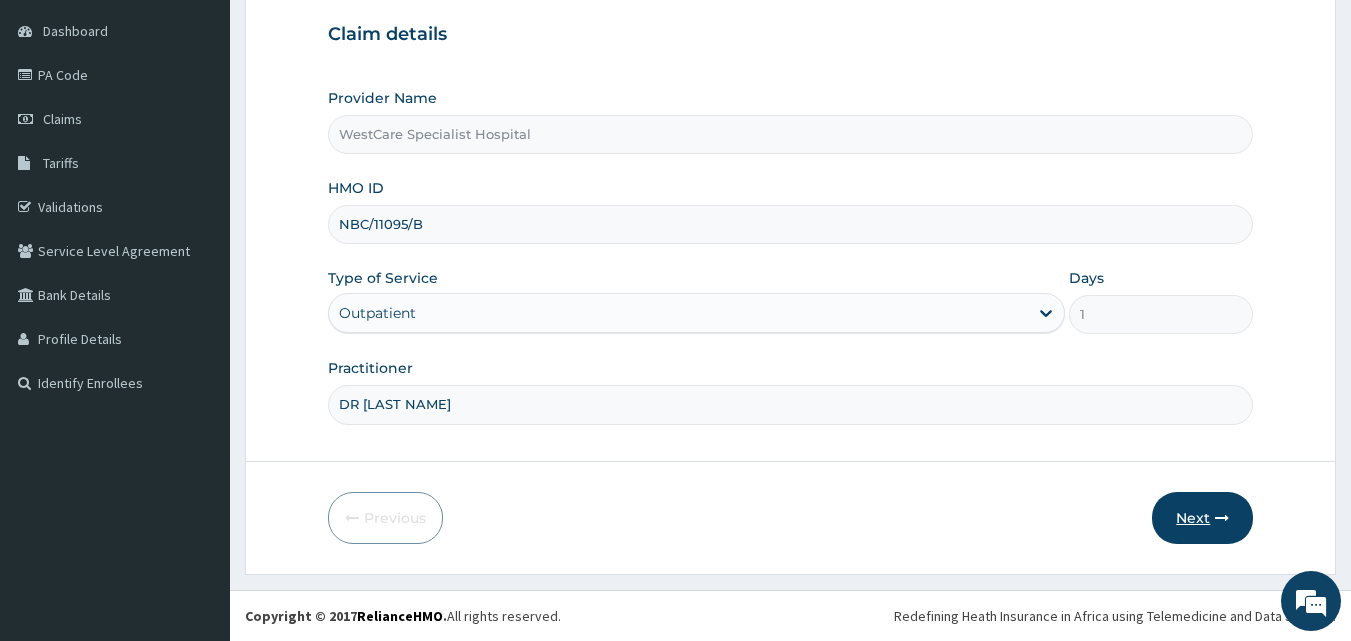 click on "Next" at bounding box center [1202, 518] 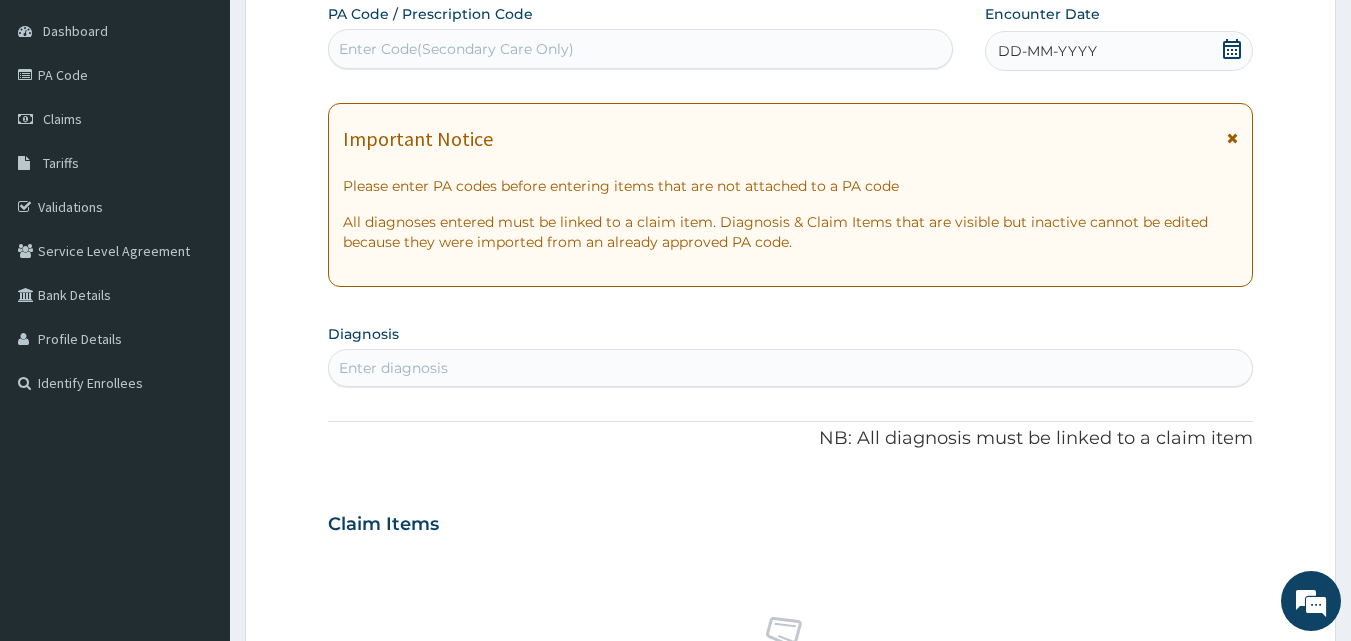 scroll, scrollTop: 0, scrollLeft: 0, axis: both 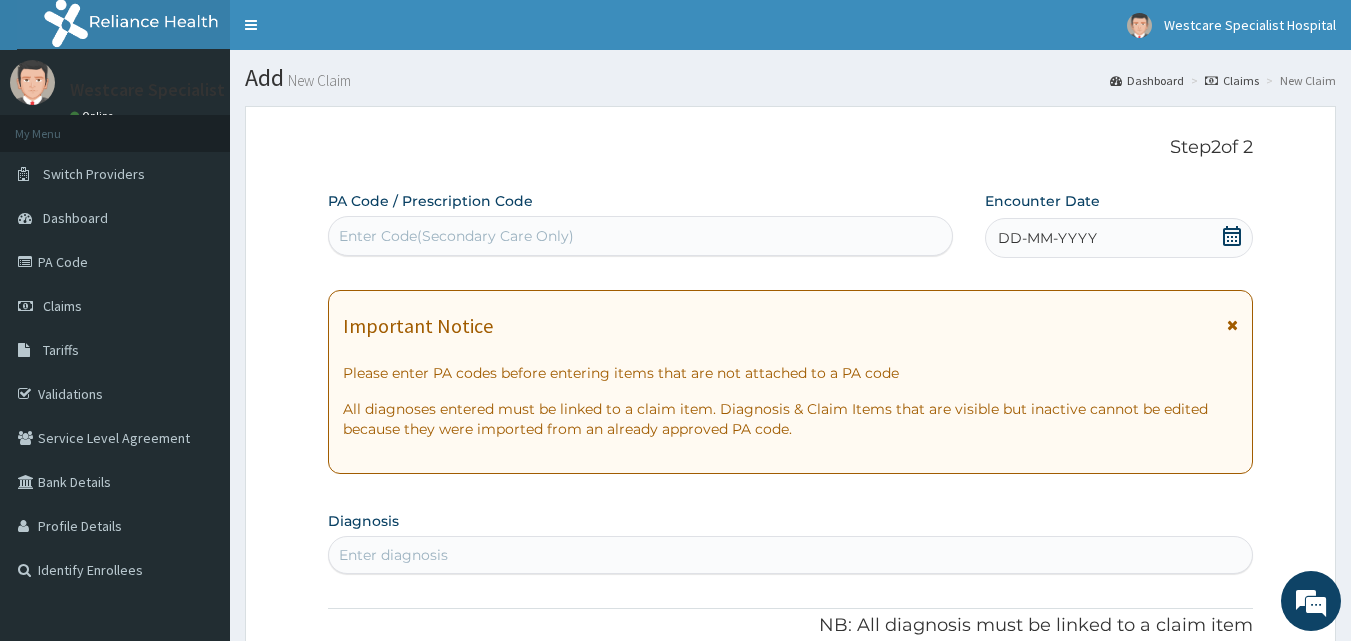 click on "Enter Code(Secondary Care Only)" at bounding box center [641, 236] 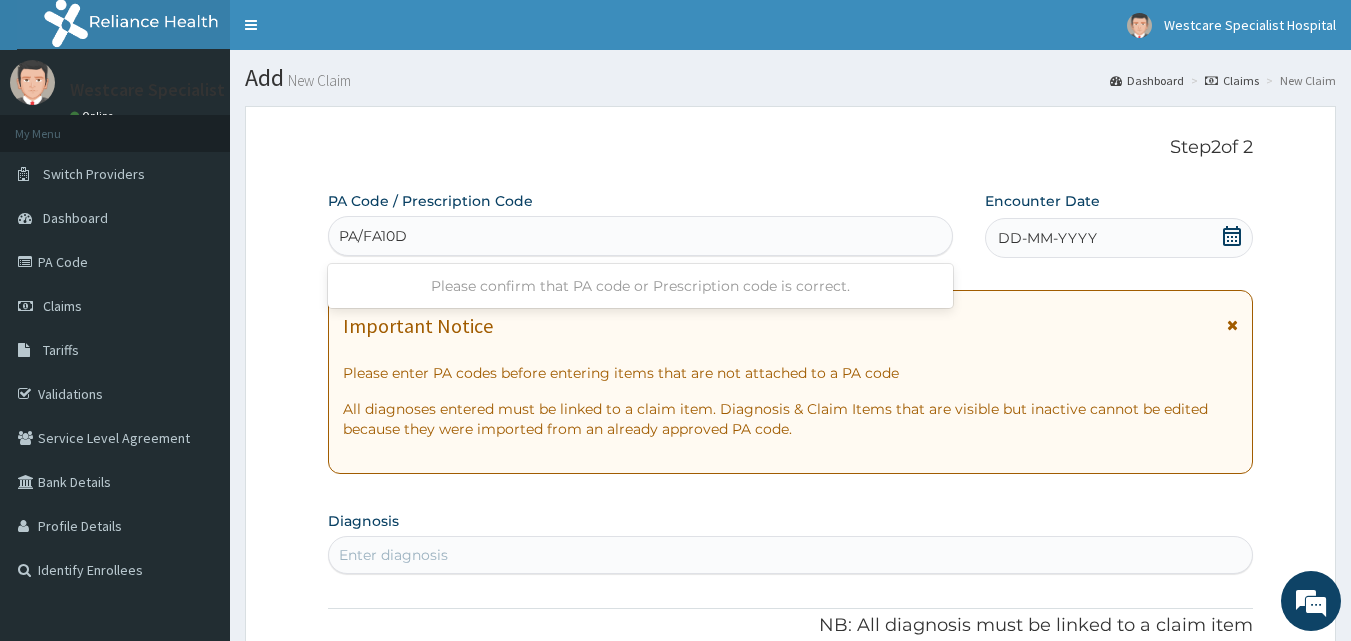type on "PA/FA10D2" 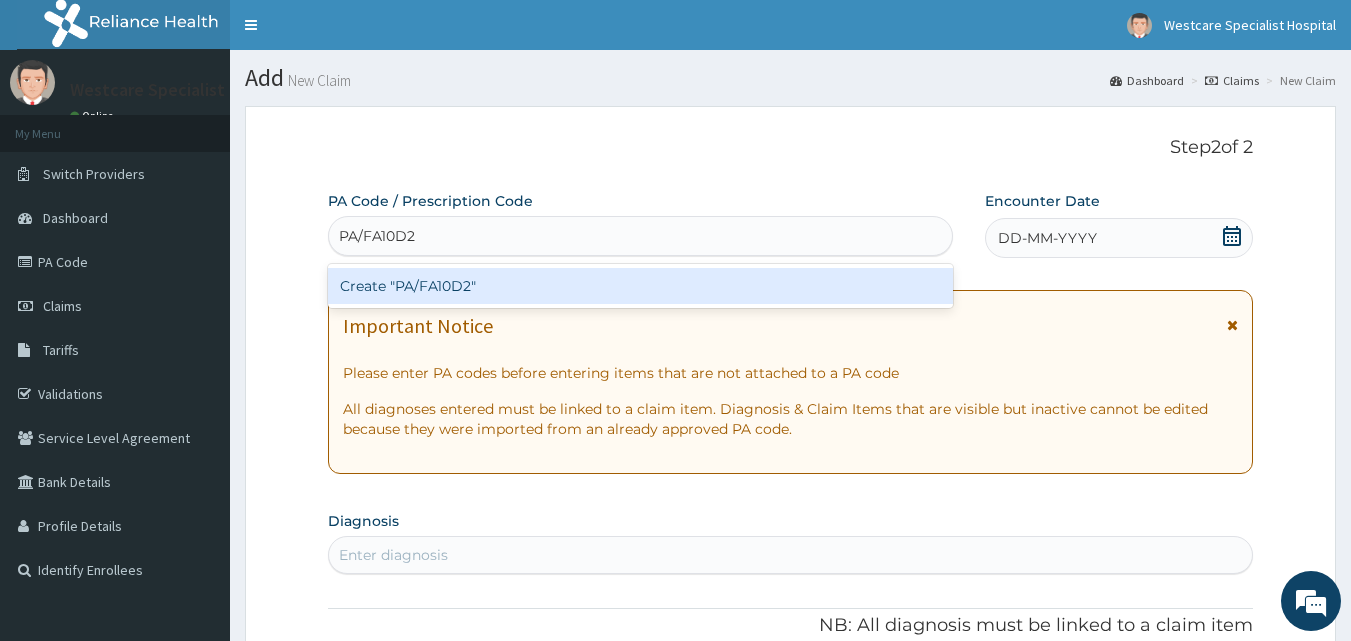click on "Create "PA/FA10D2"" at bounding box center (641, 286) 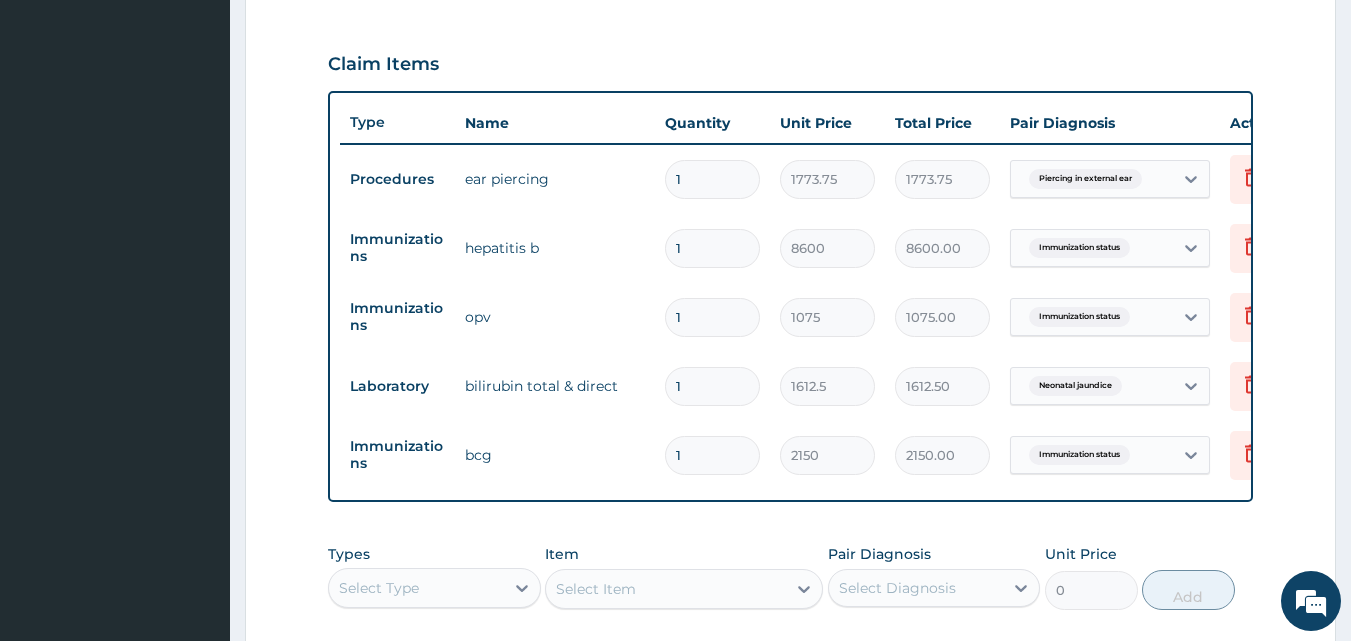 scroll, scrollTop: 688, scrollLeft: 0, axis: vertical 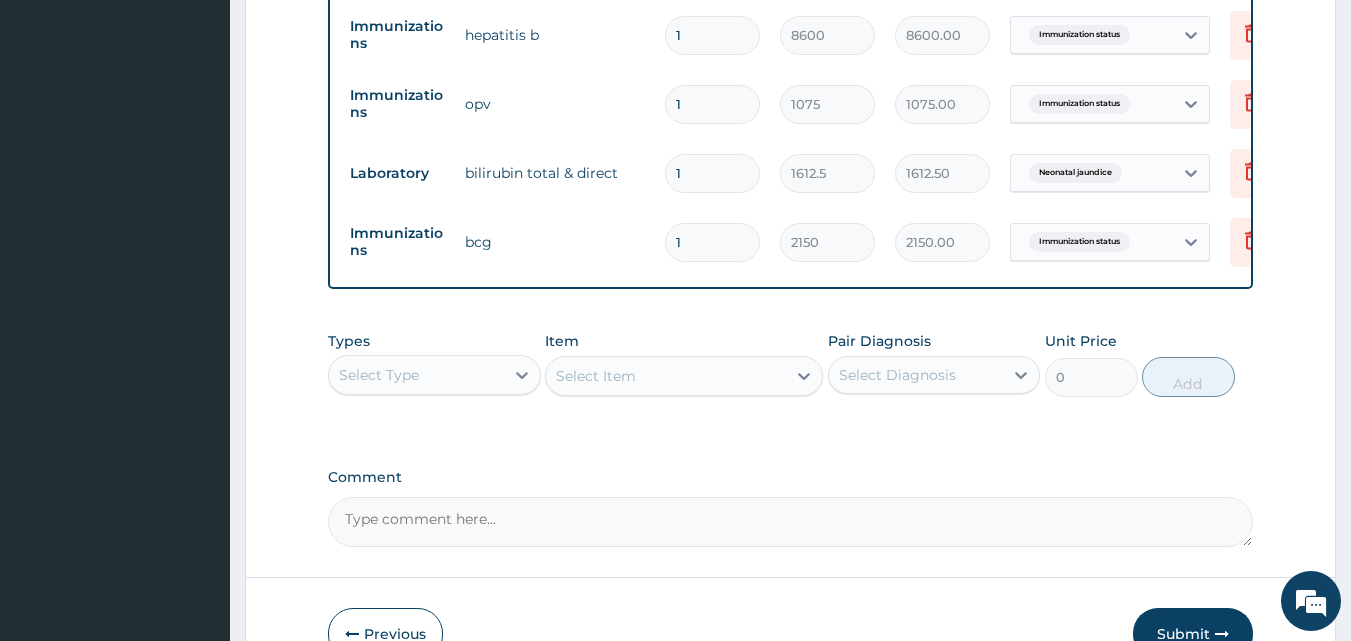 type on "0" 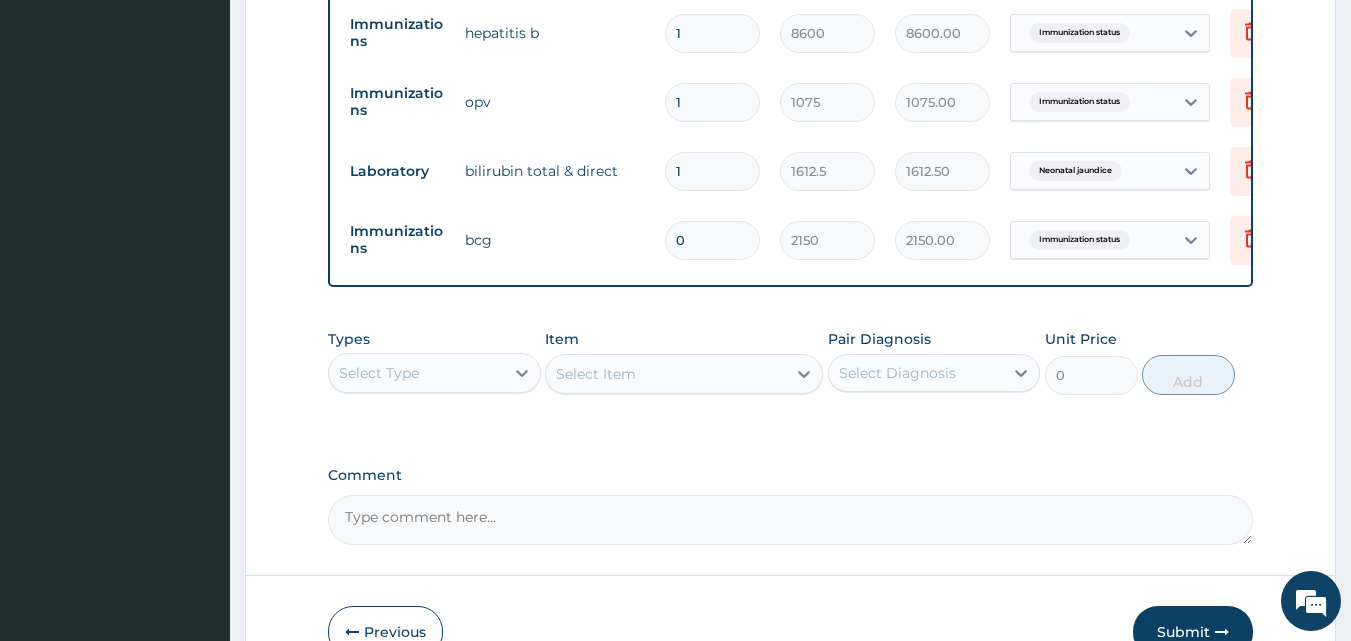 type on "0.00" 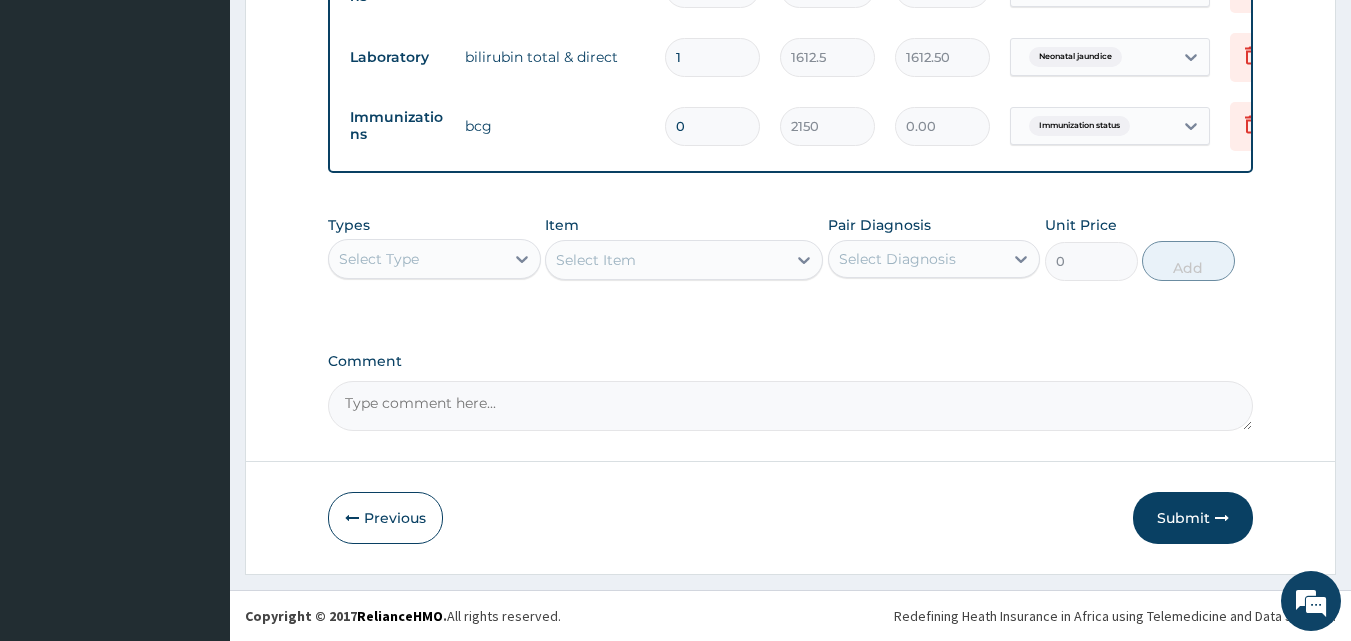 scroll, scrollTop: 997, scrollLeft: 0, axis: vertical 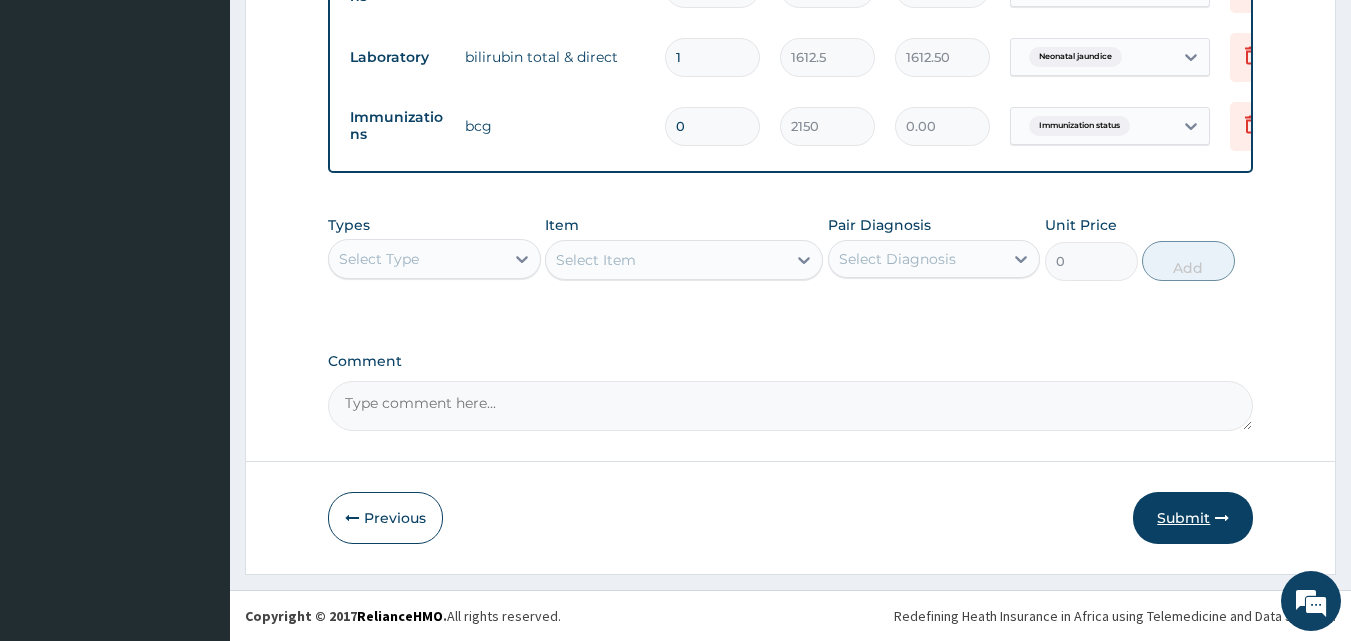 type on "0" 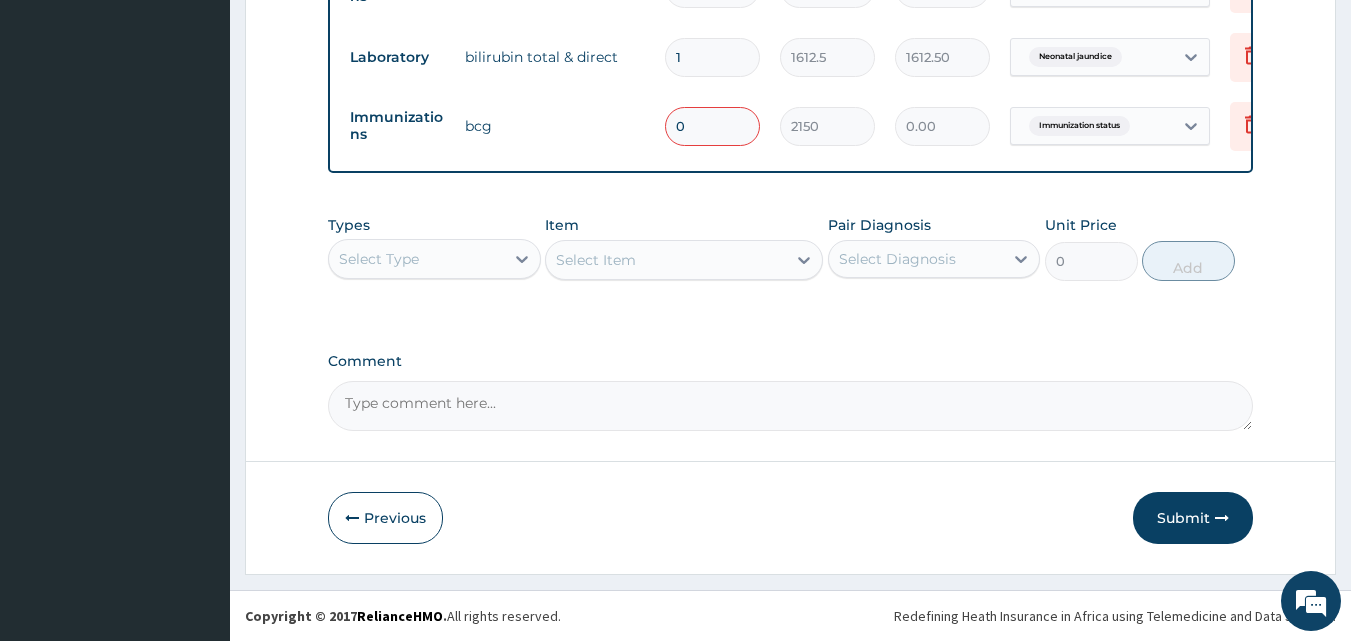 click on "0" at bounding box center (712, 126) 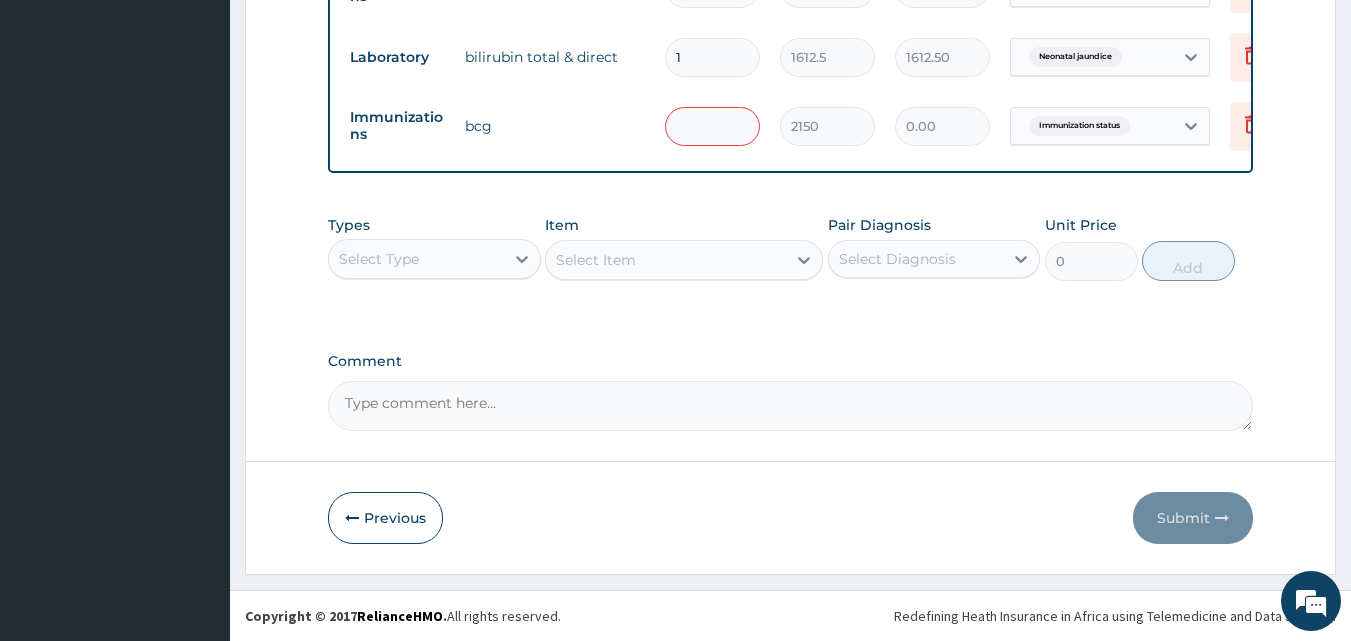 type on "1" 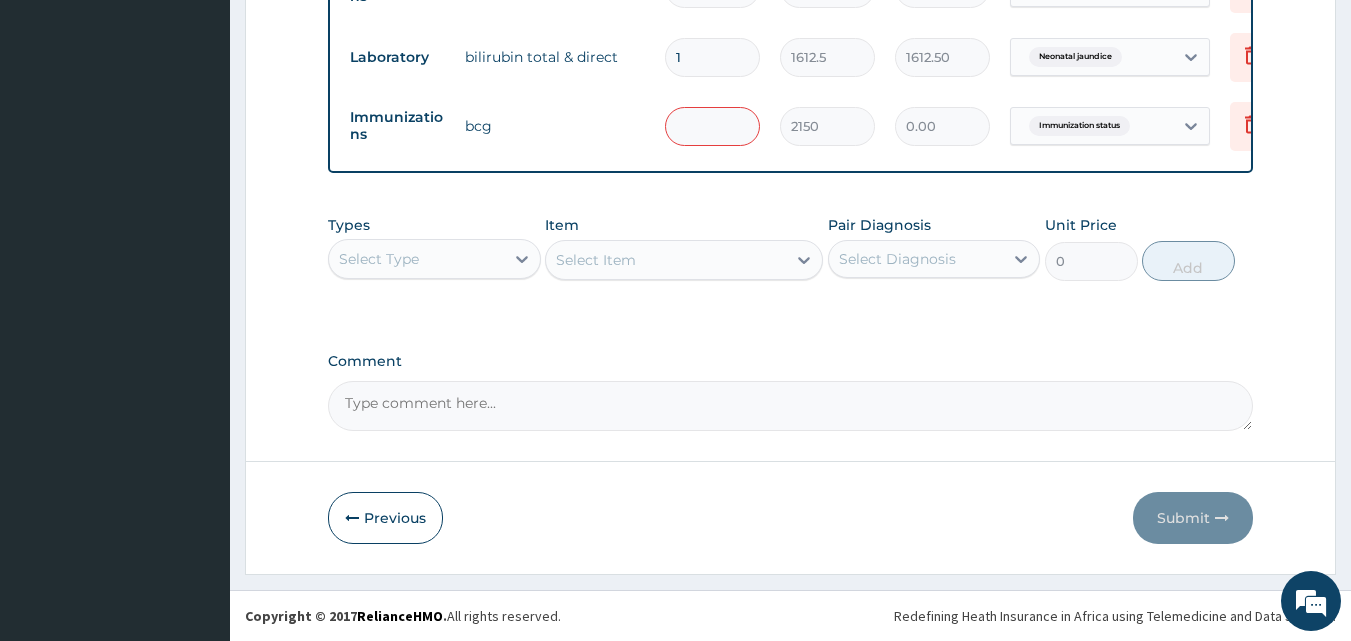 type on "2150.00" 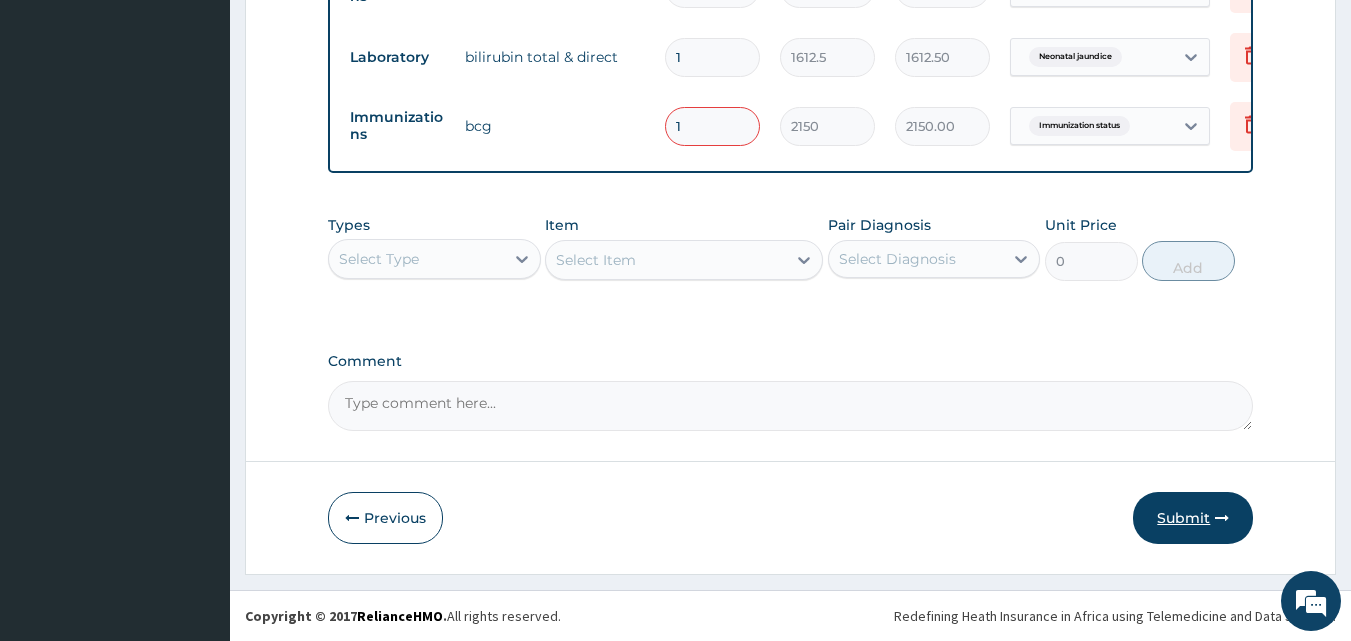 type on "1" 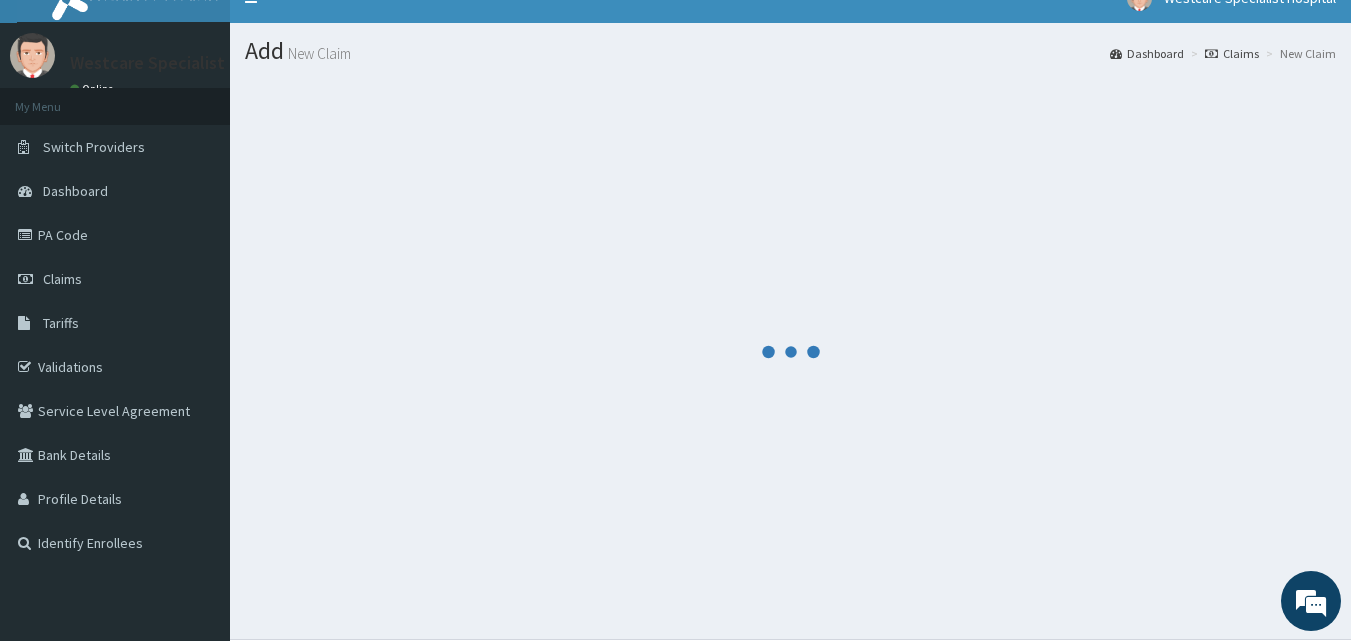 scroll, scrollTop: 0, scrollLeft: 0, axis: both 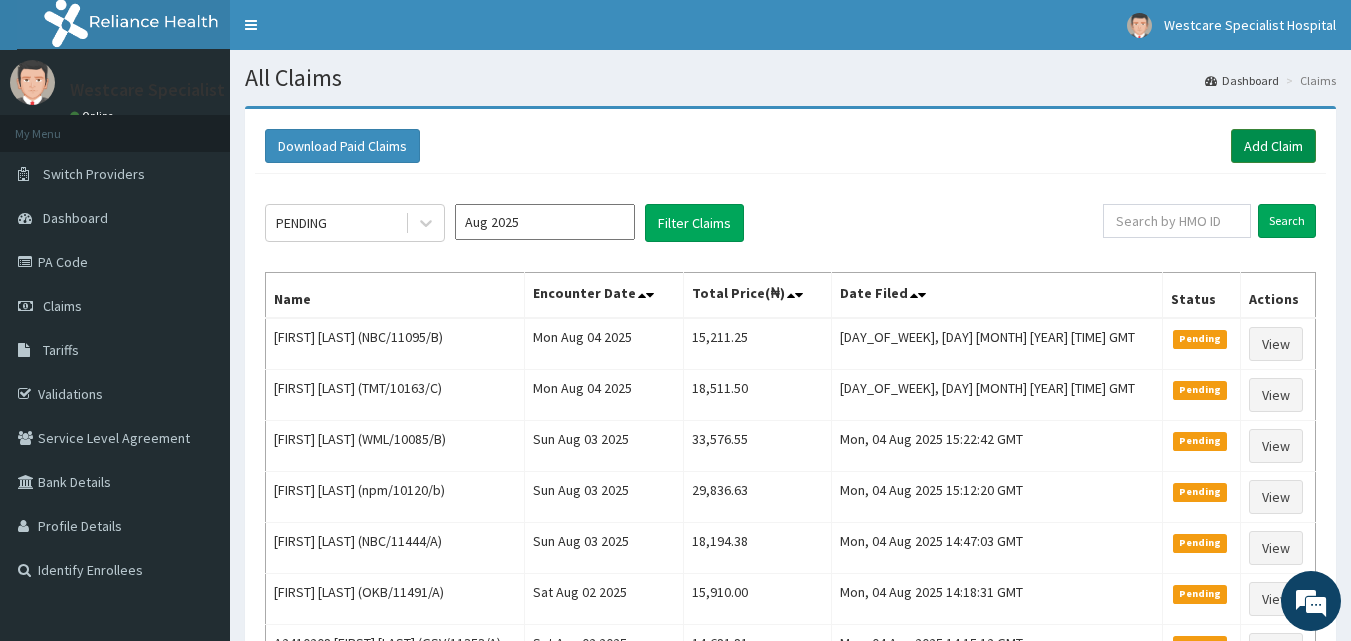 click on "Add Claim" at bounding box center (1273, 146) 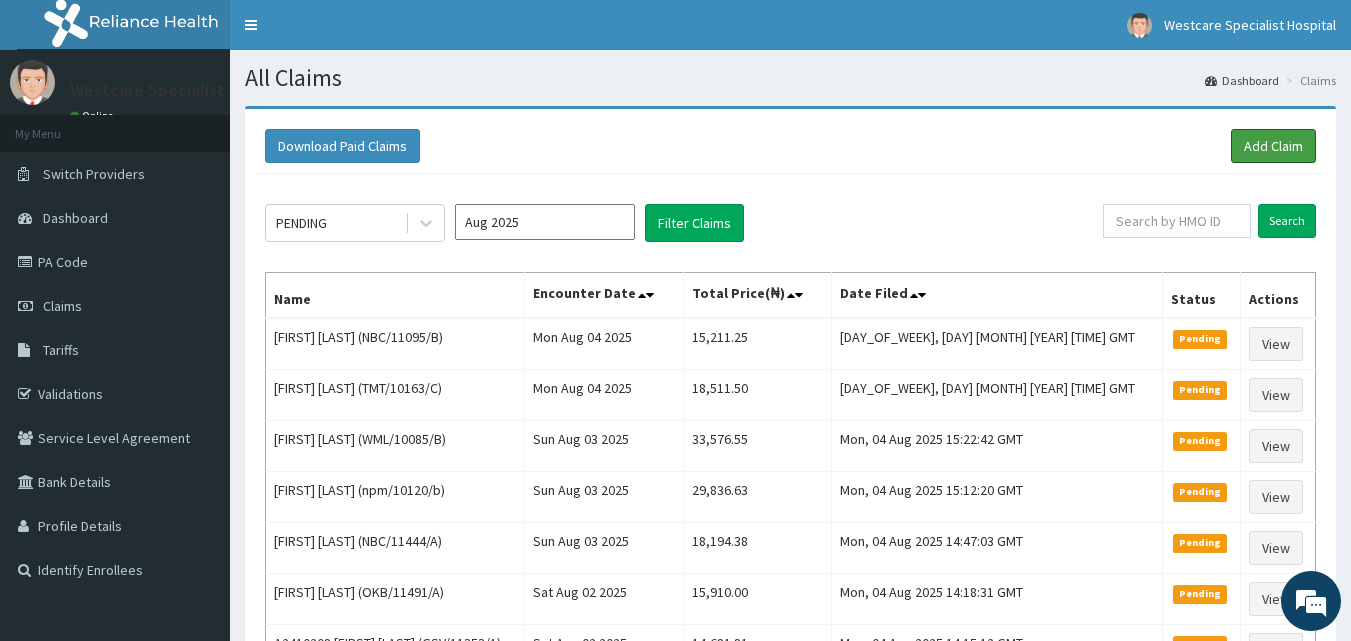 scroll, scrollTop: 0, scrollLeft: 0, axis: both 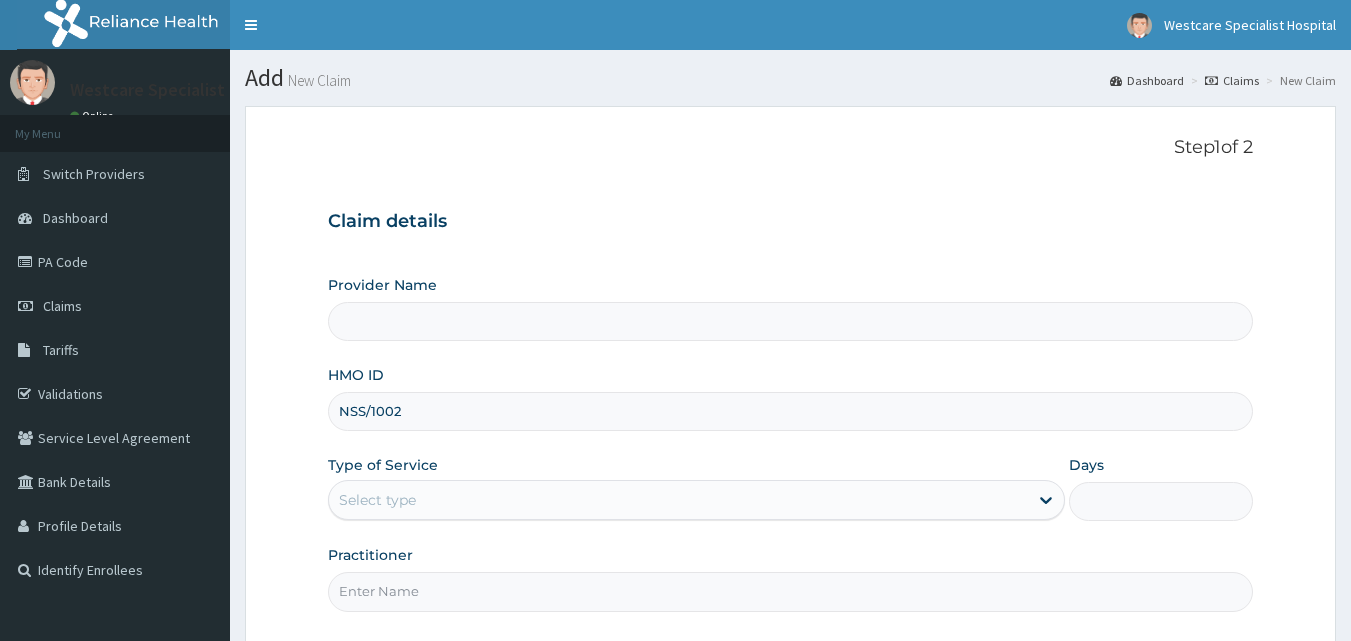 type on "NSS/10023" 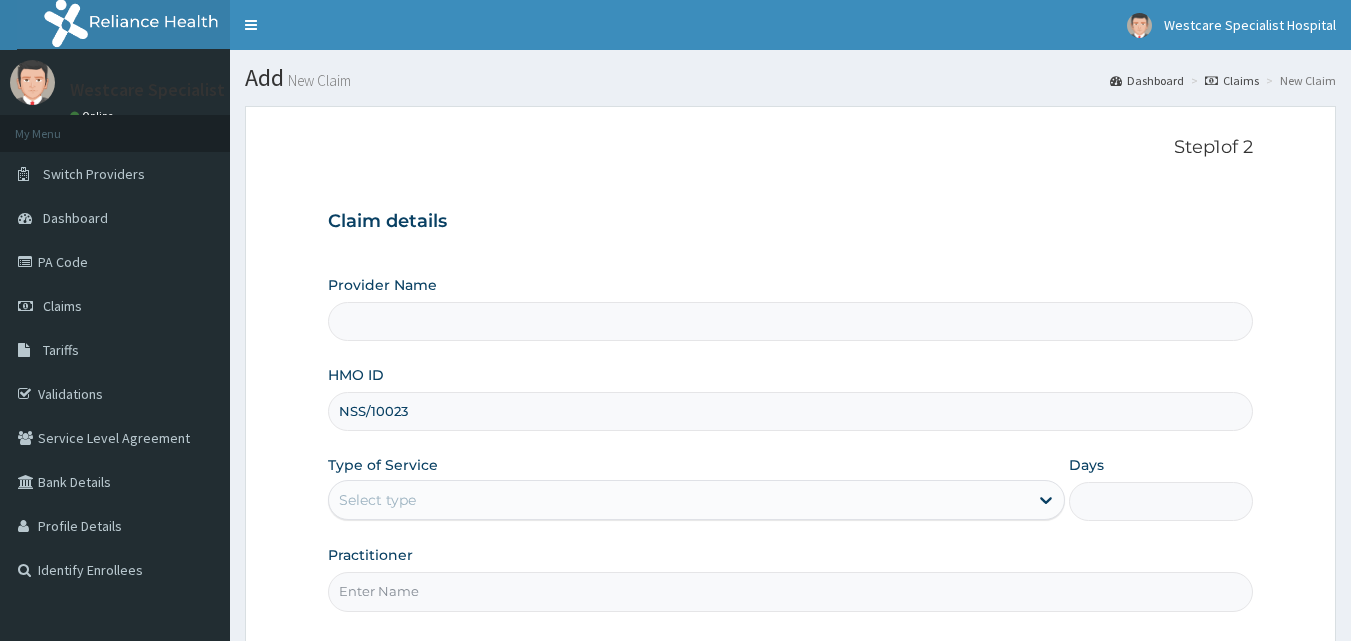 type on "WestCare Specialist Hospital" 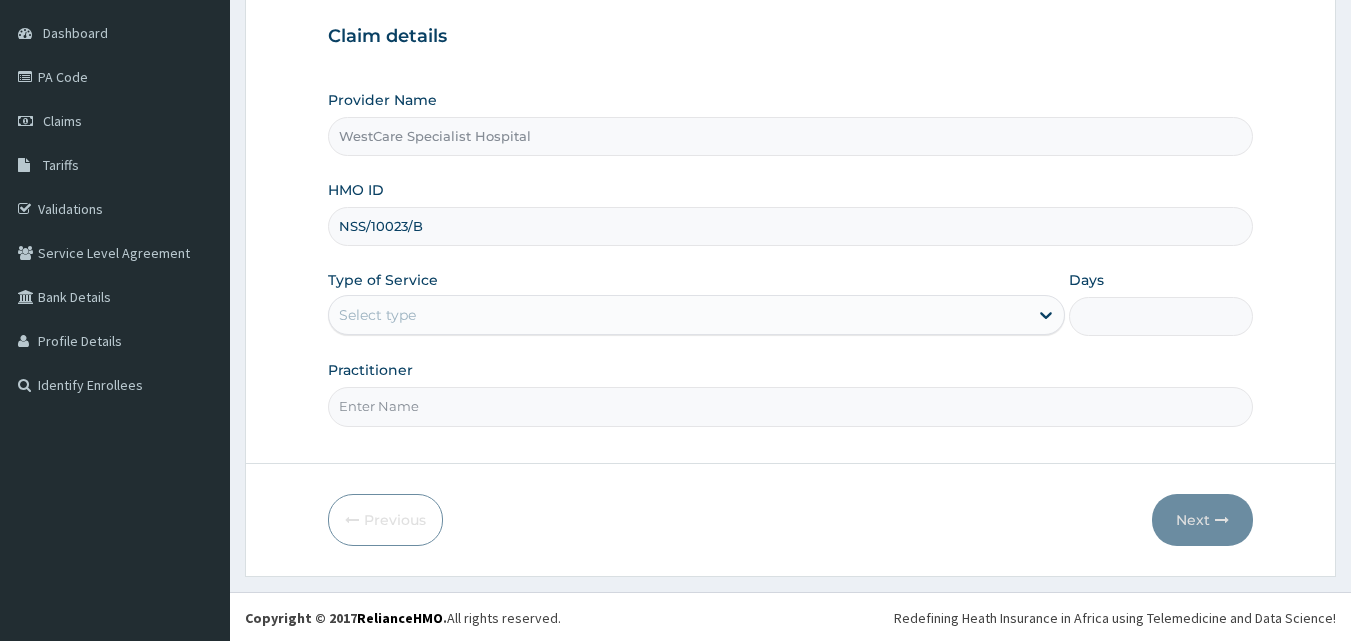 scroll, scrollTop: 187, scrollLeft: 0, axis: vertical 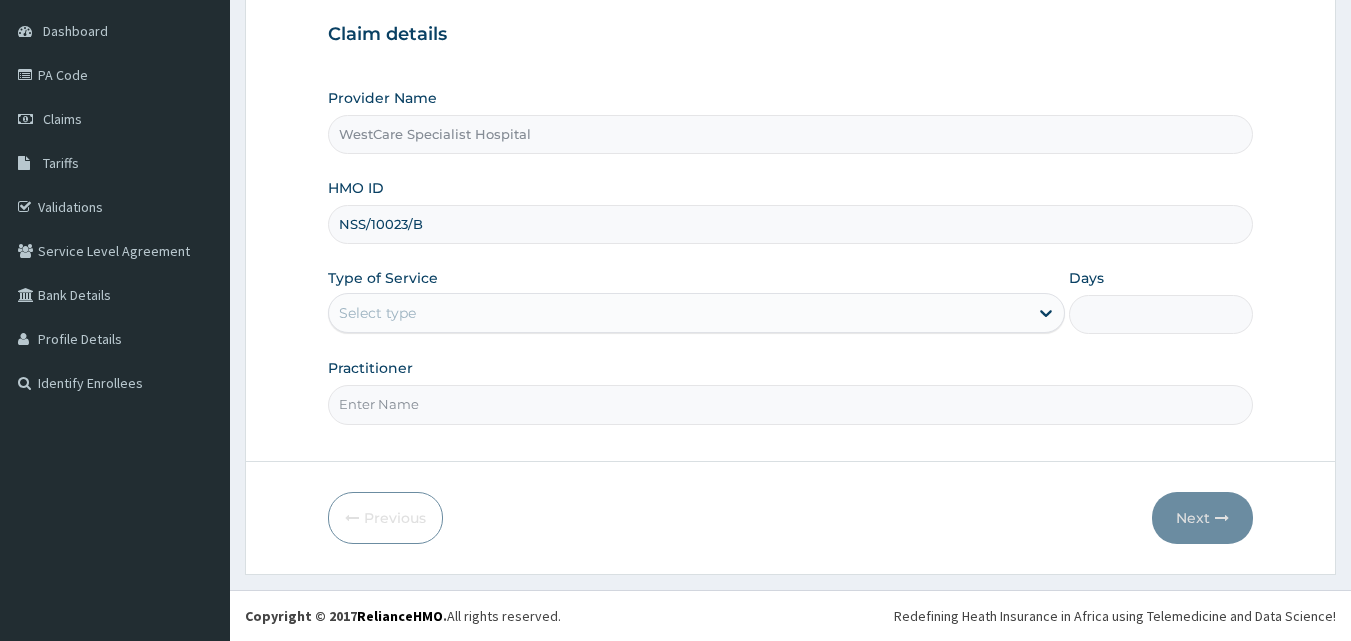 type on "NSS/10023/B" 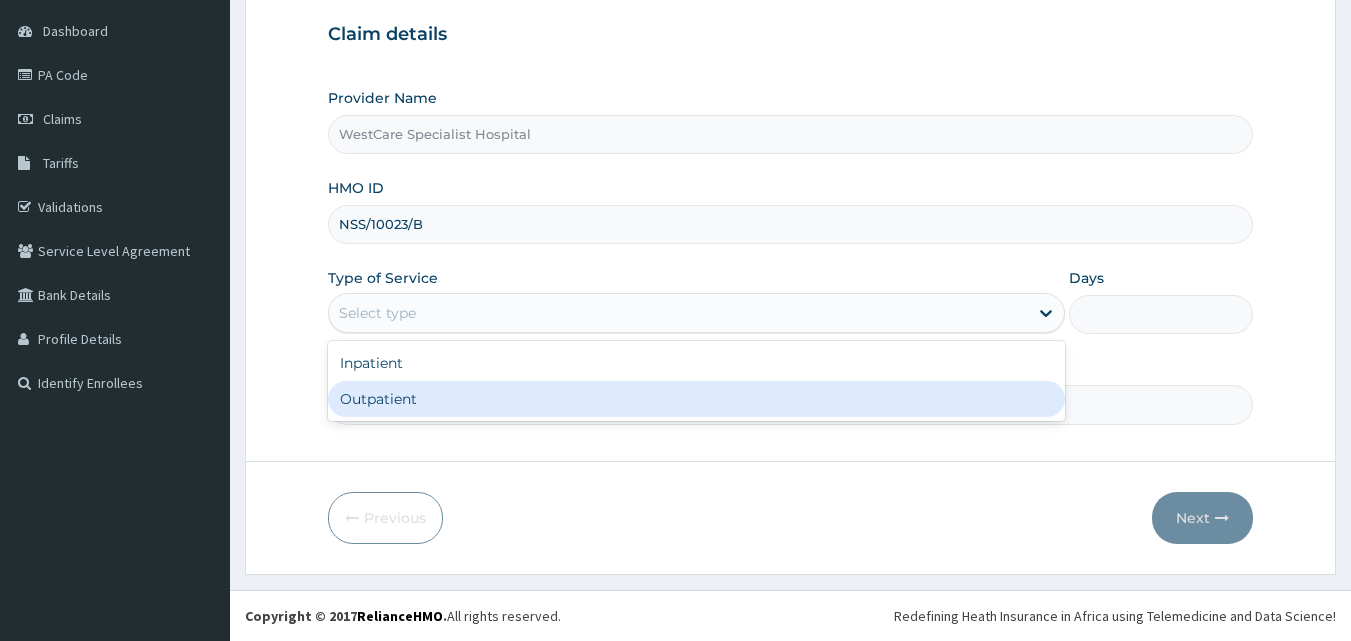 click on "Outpatient" at bounding box center (696, 399) 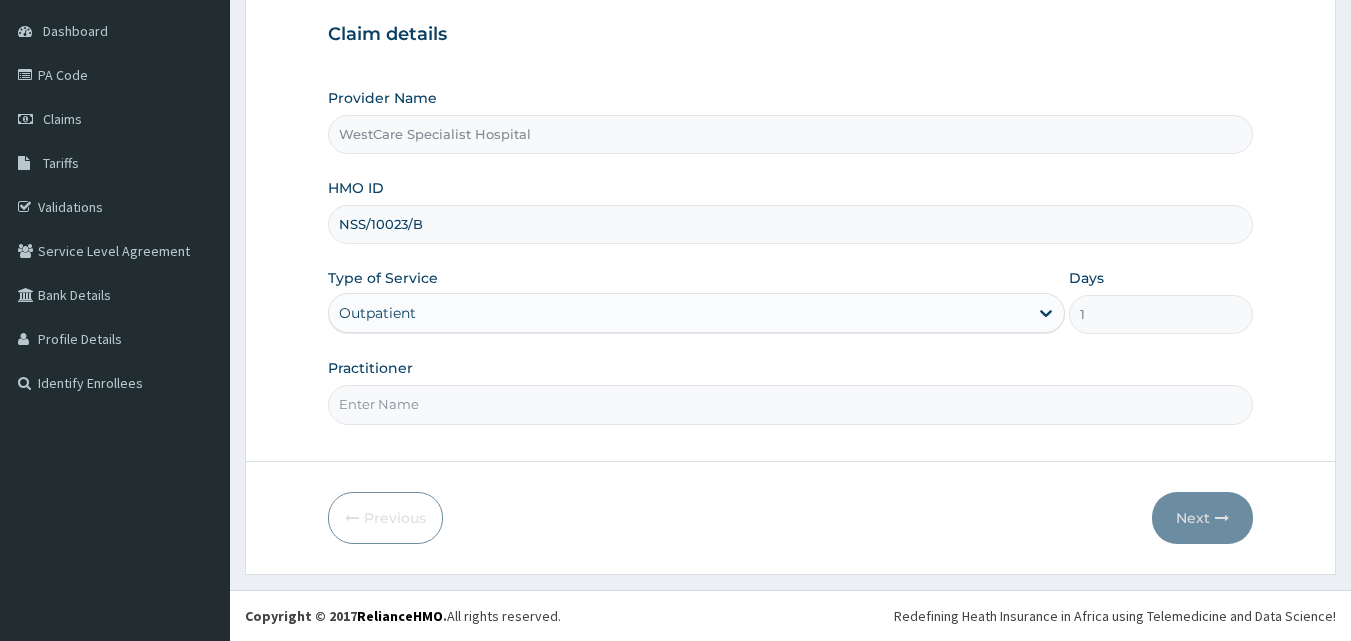 click on "Practitioner" at bounding box center [791, 404] 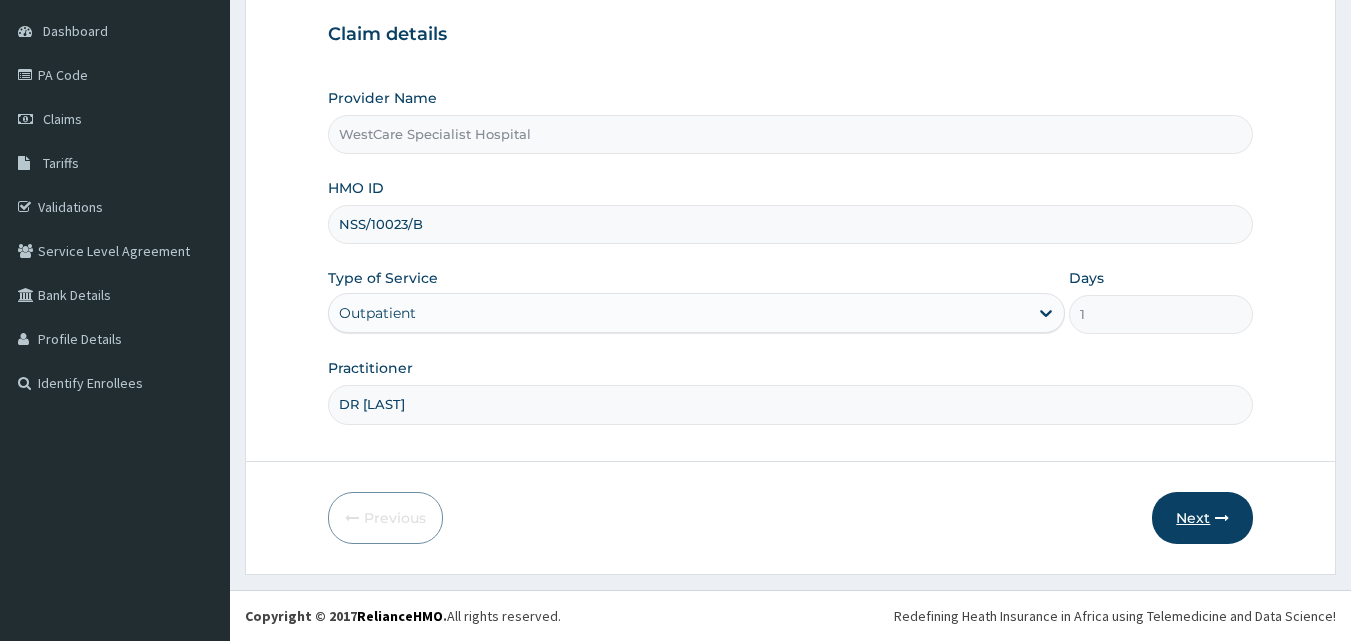 click on "Next" at bounding box center (1202, 518) 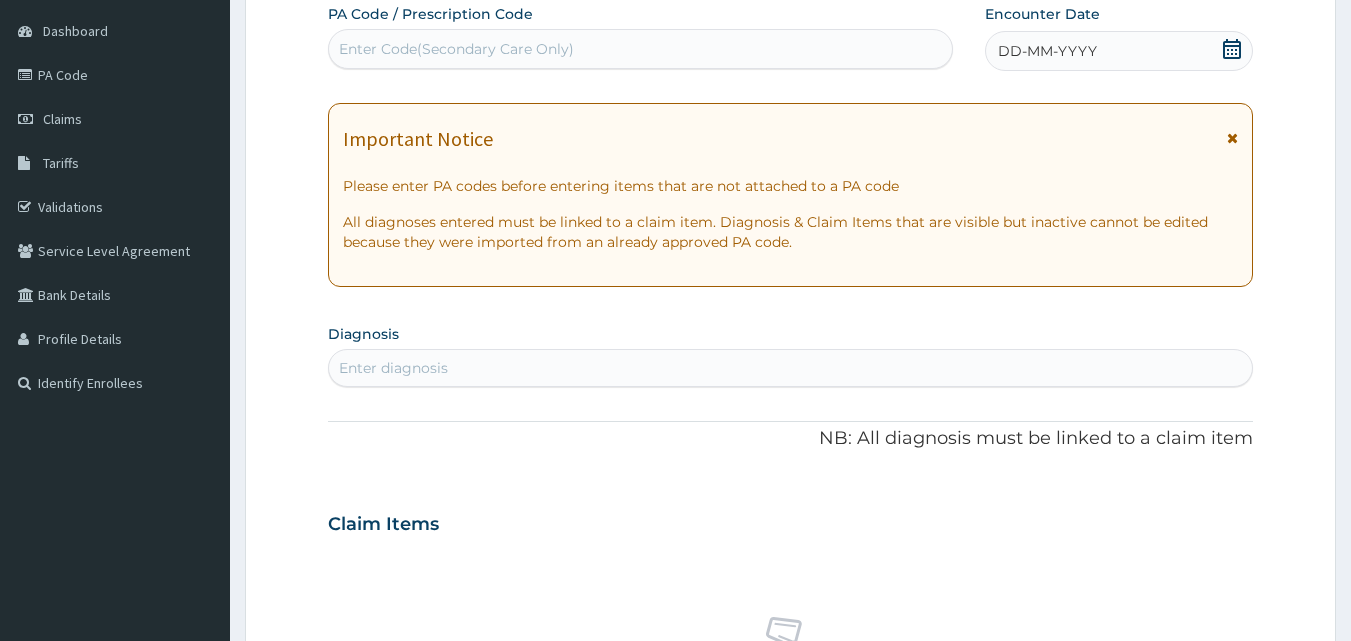 scroll, scrollTop: 87, scrollLeft: 0, axis: vertical 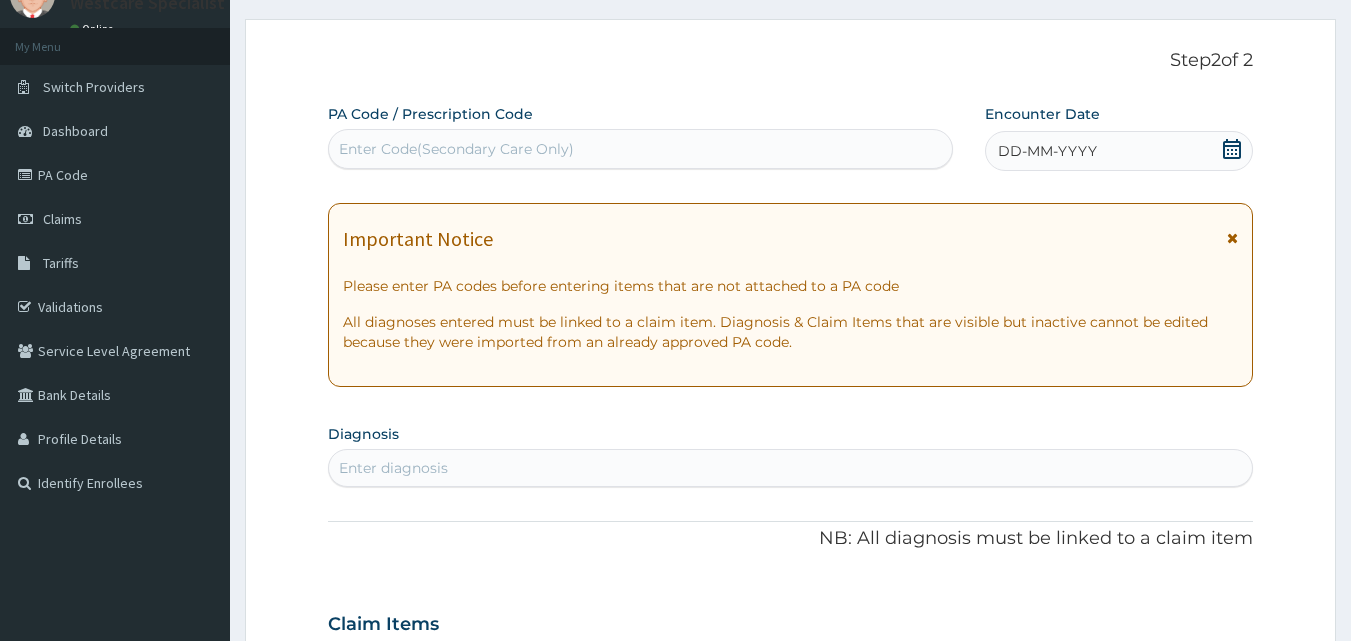 click on "Enter Code(Secondary Care Only)" at bounding box center (641, 149) 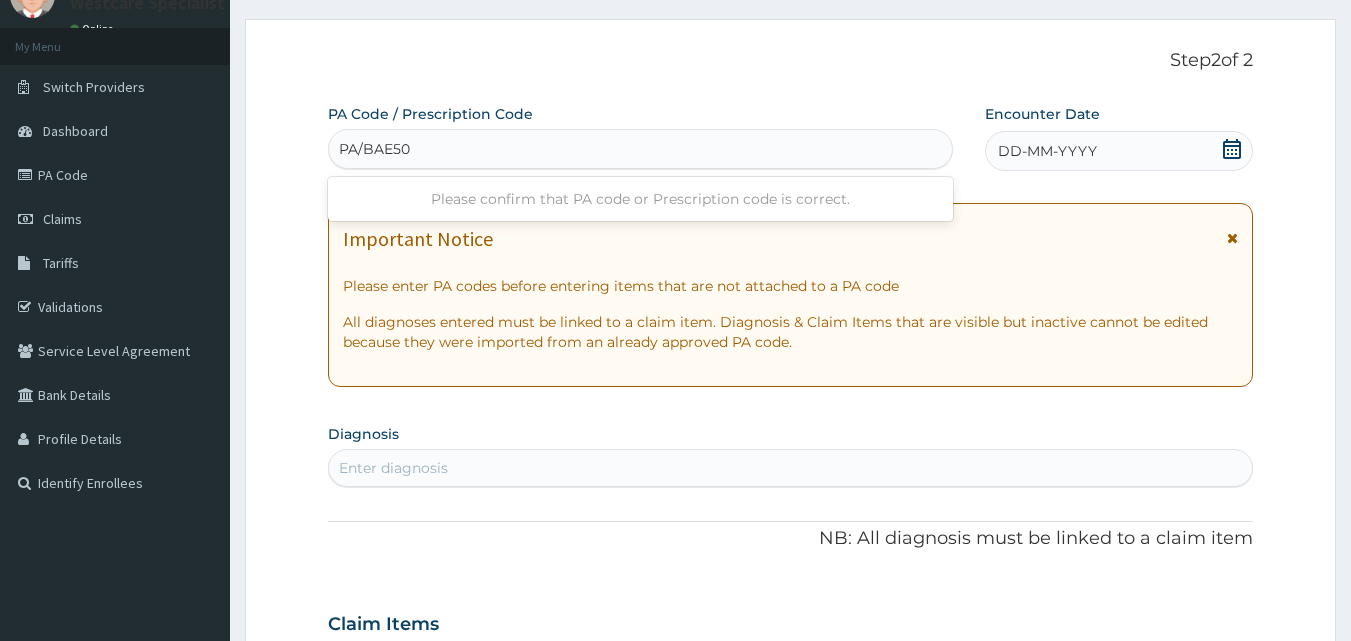 type on "PA/BAE502" 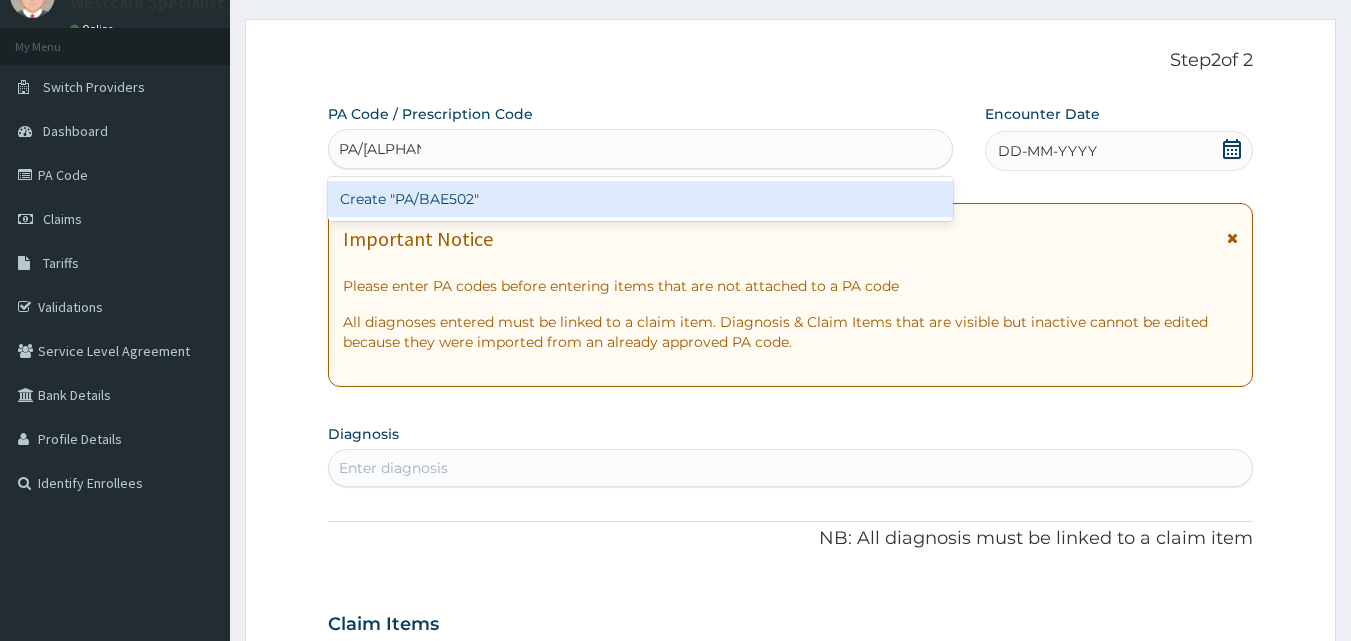 click on "Create "PA/BAE502"" at bounding box center (641, 199) 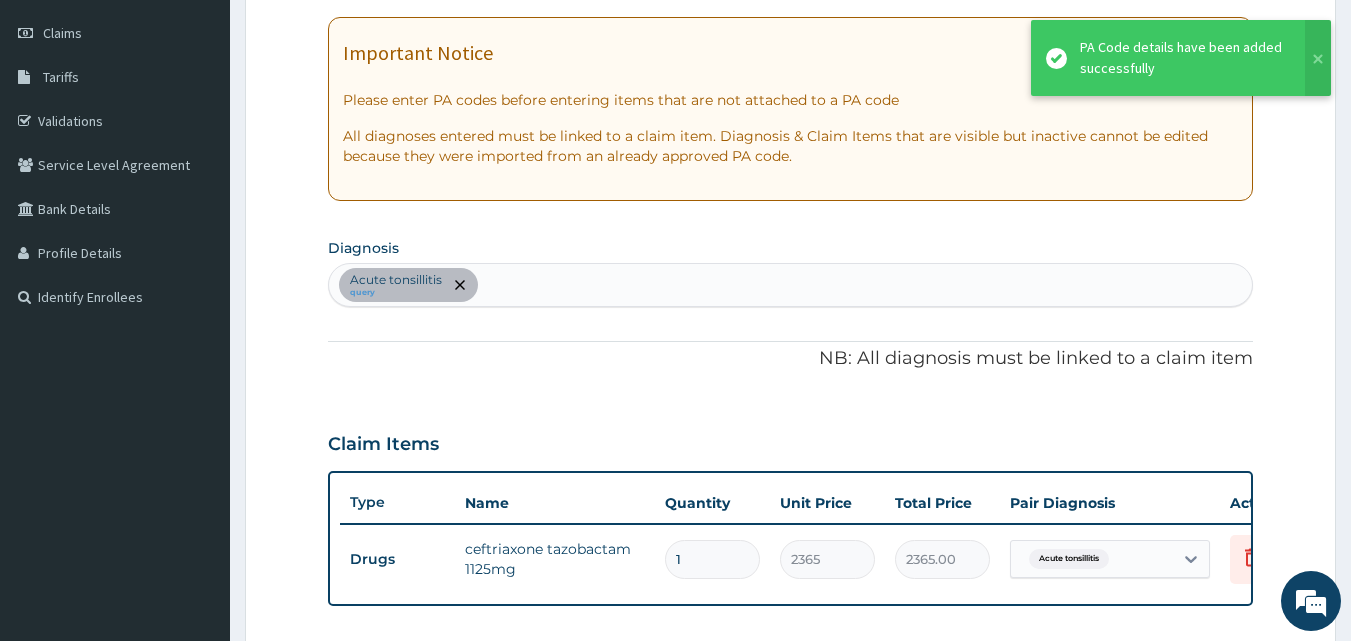 scroll, scrollTop: 212, scrollLeft: 0, axis: vertical 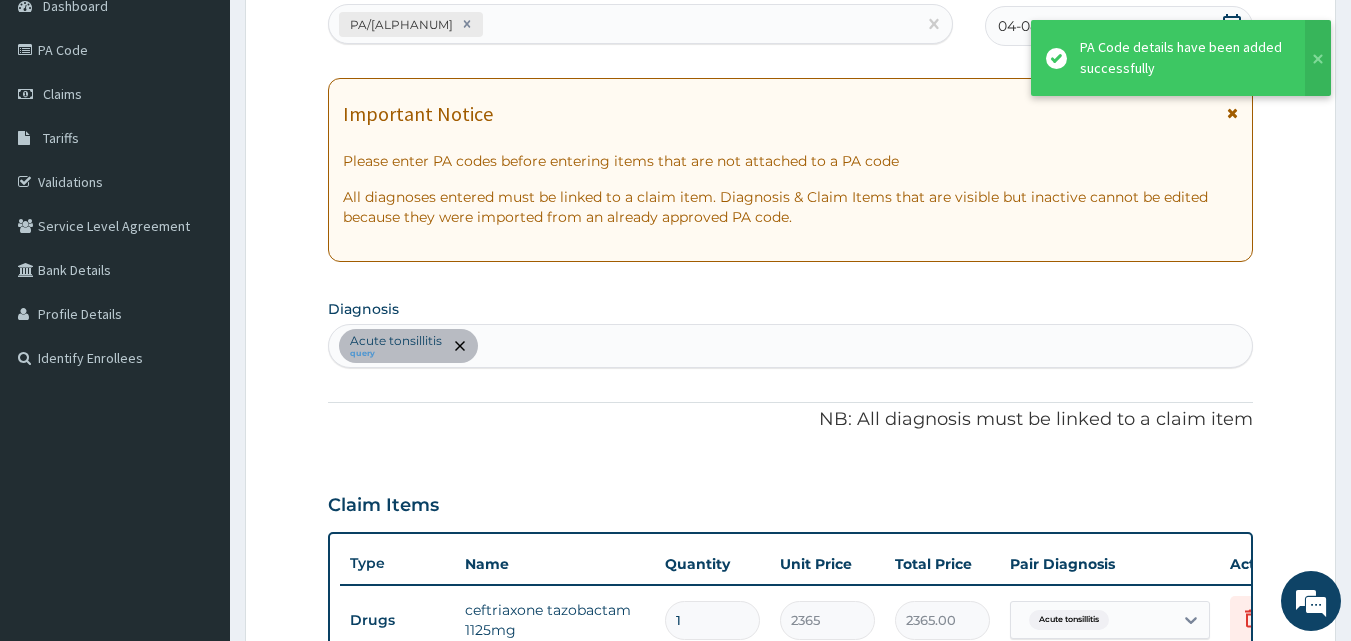 click on "Acute tonsillitis query" at bounding box center [791, 346] 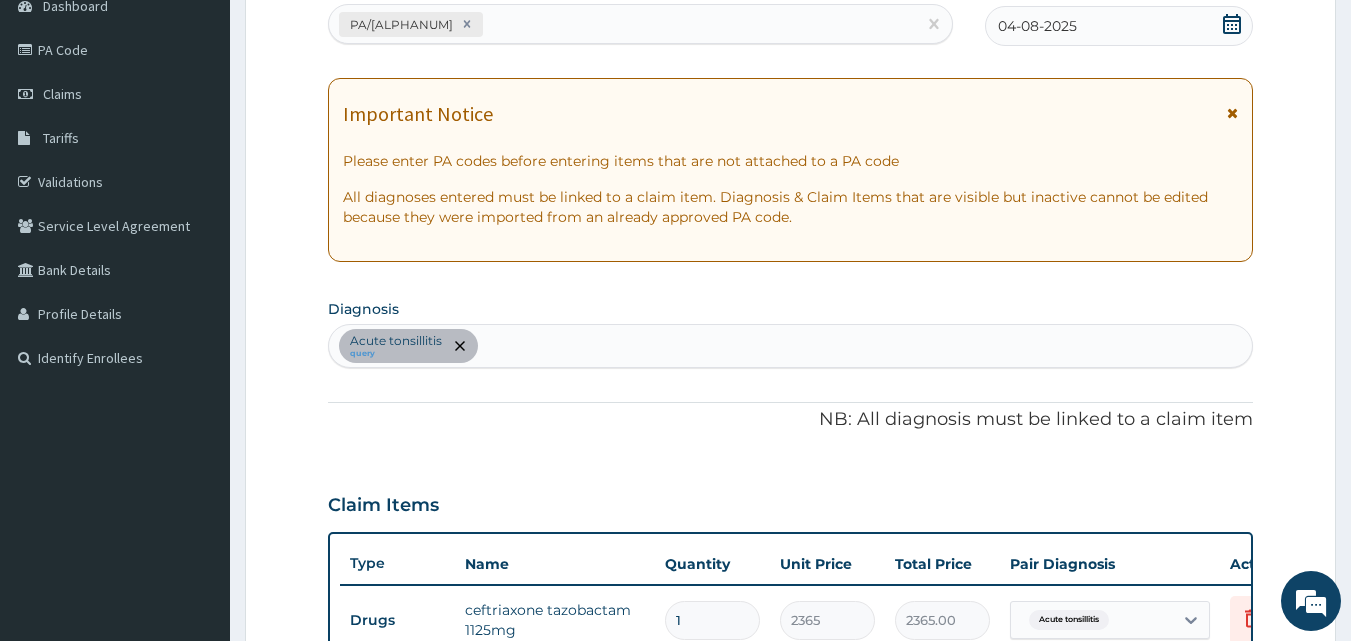 scroll, scrollTop: 0, scrollLeft: 0, axis: both 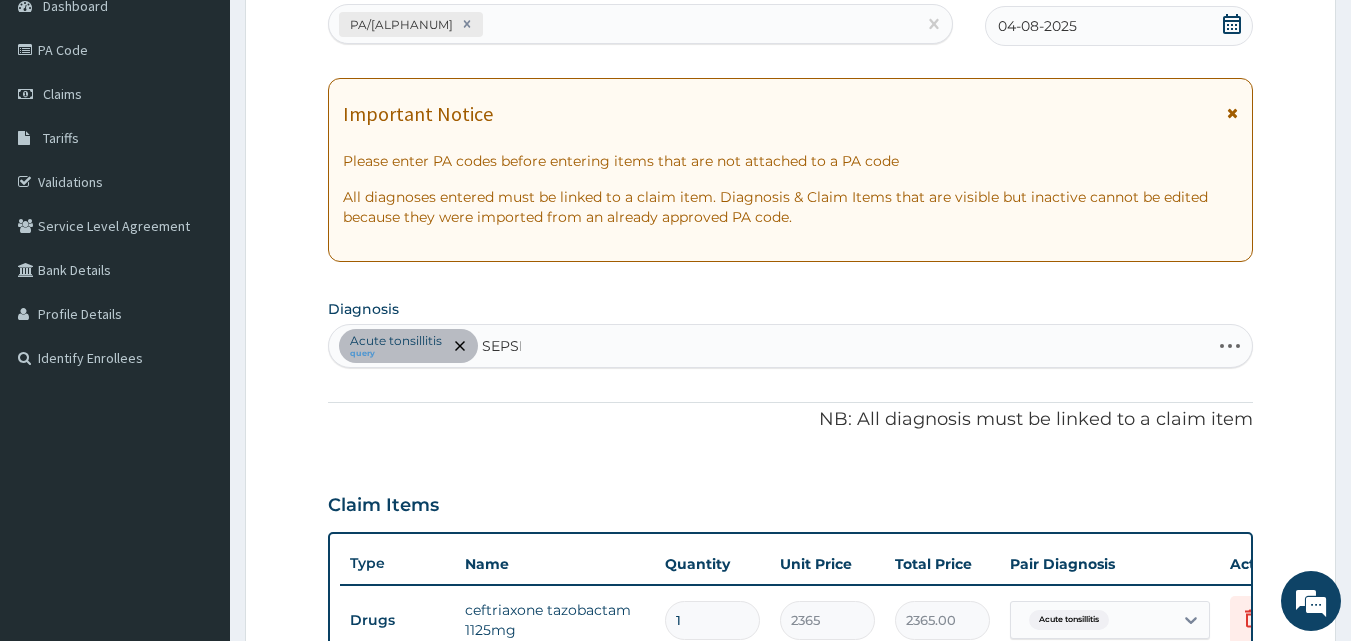 type on "SEPSIS" 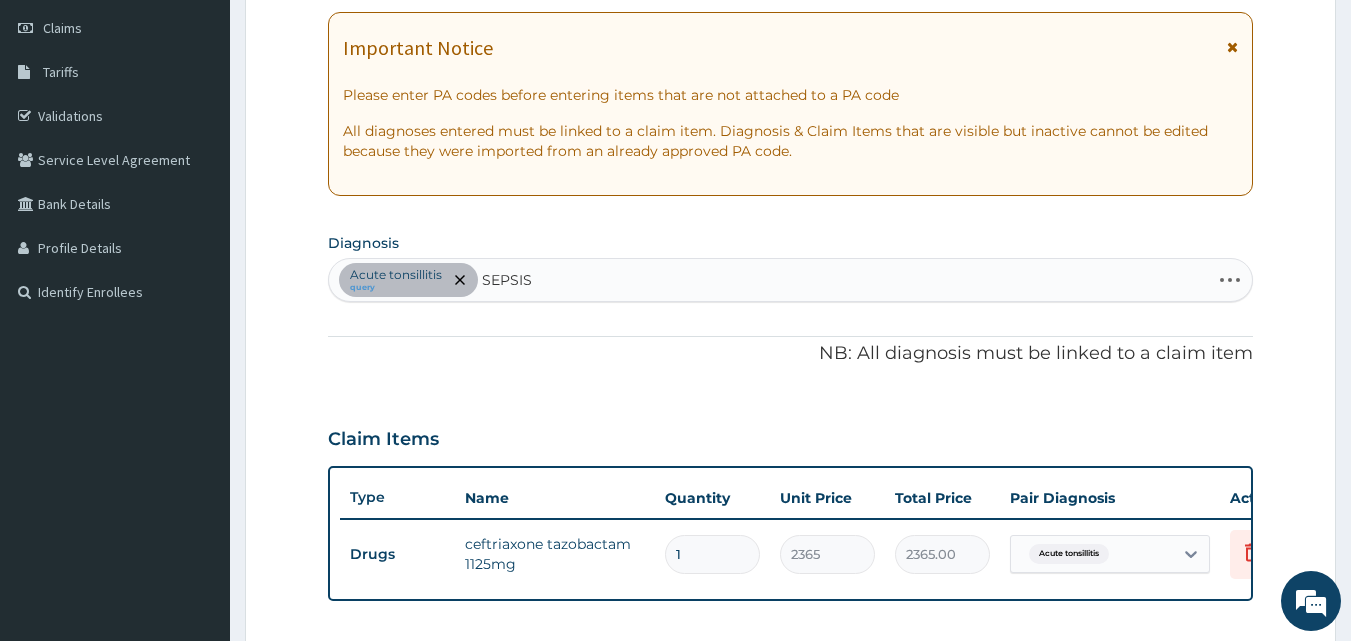 scroll, scrollTop: 312, scrollLeft: 0, axis: vertical 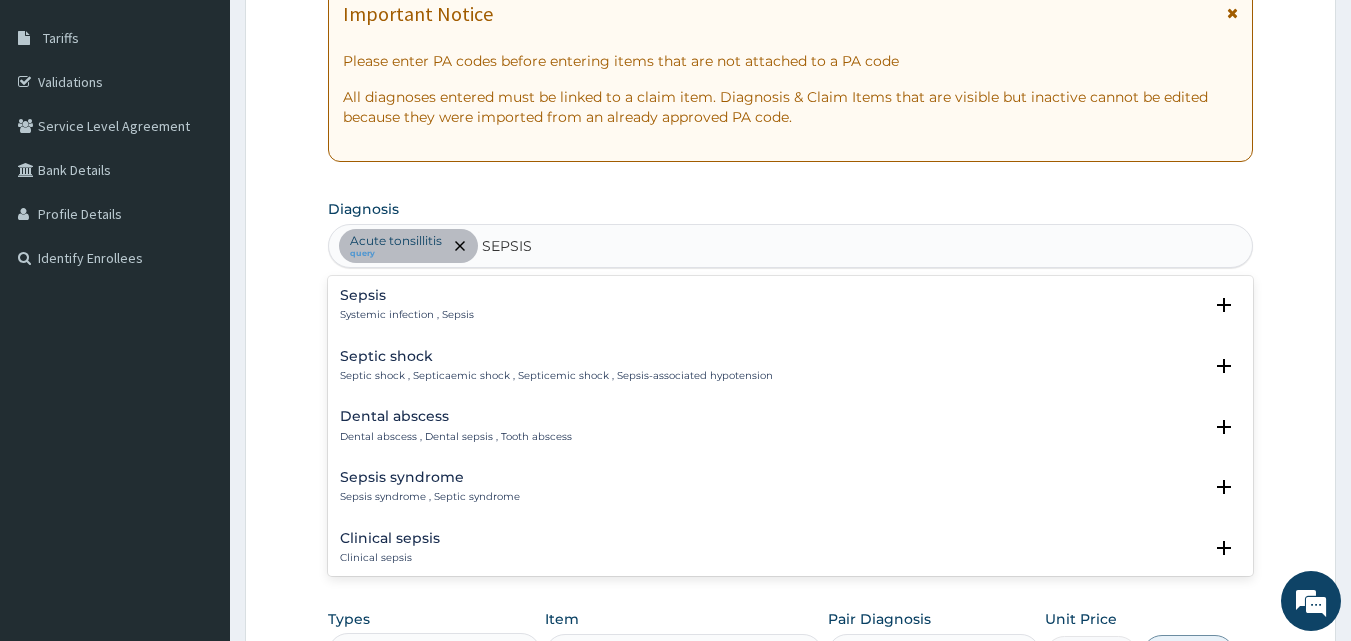 click on "Sepsis" at bounding box center [407, 295] 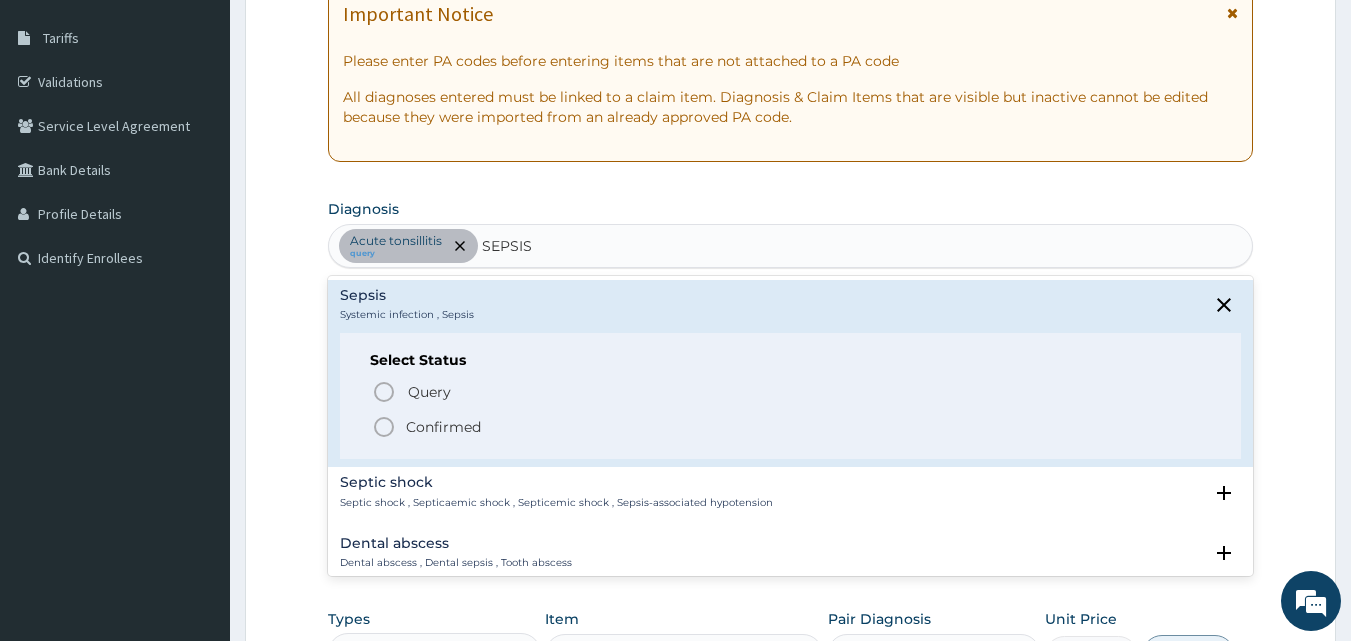 click 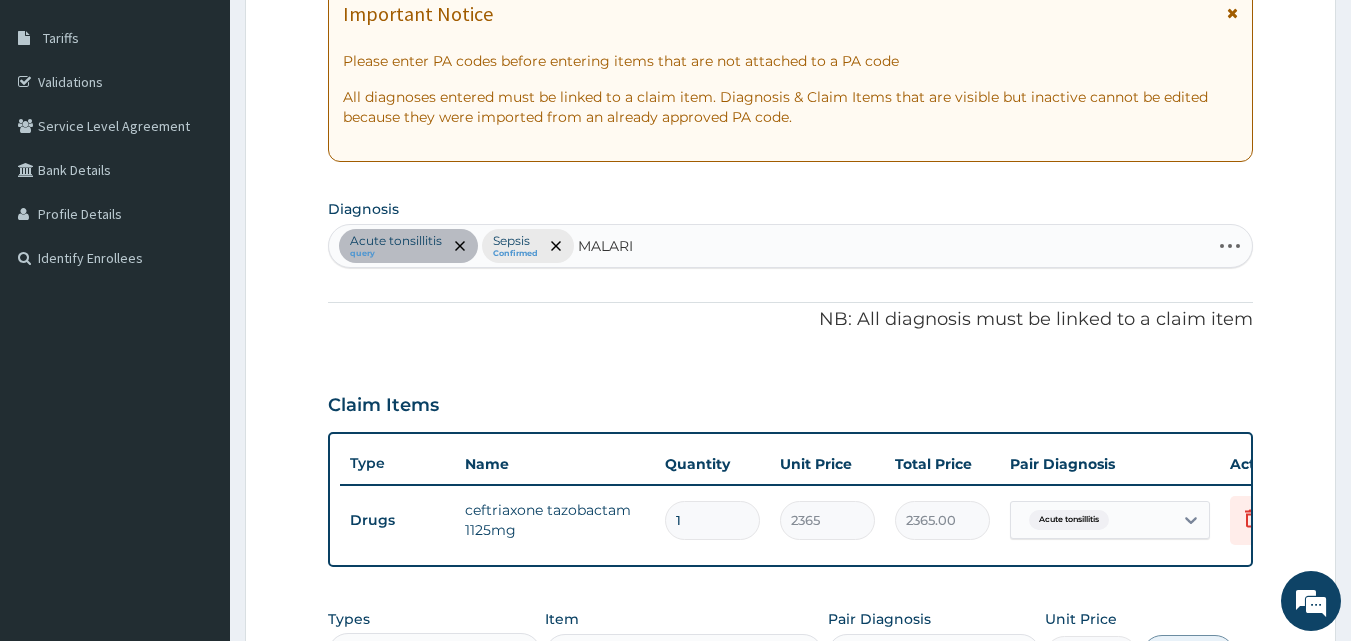 type on "MALARIA" 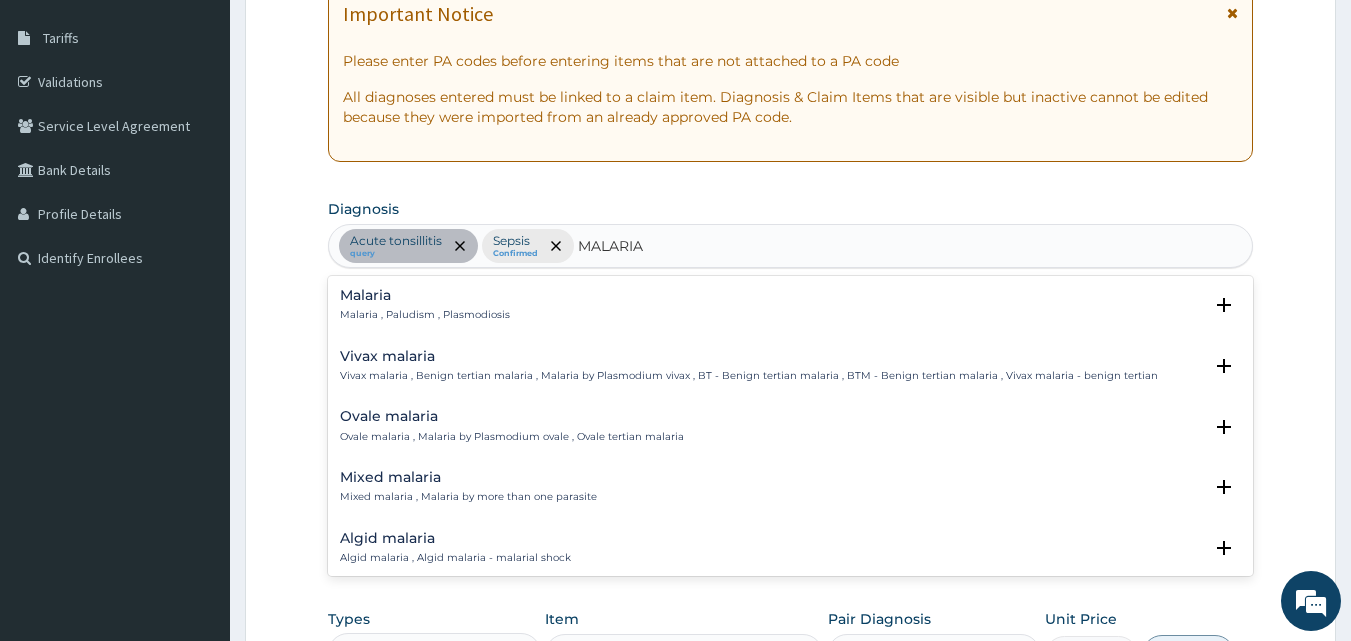 click on "Malaria" at bounding box center (425, 295) 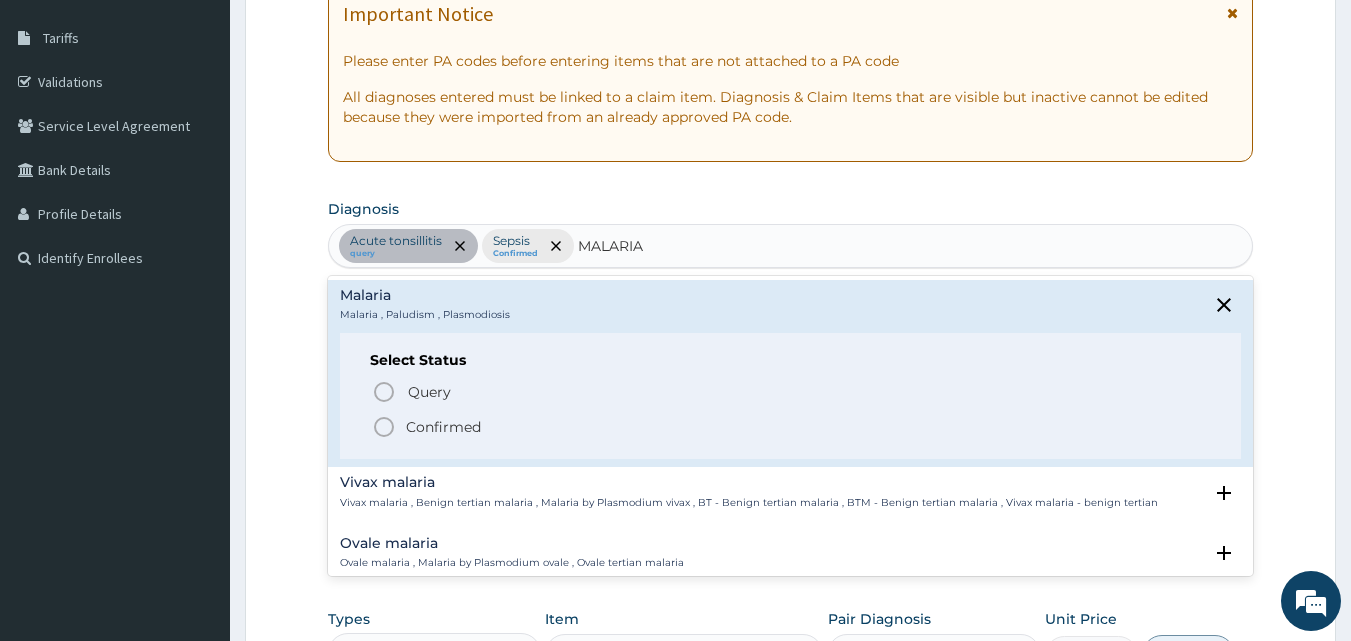 click 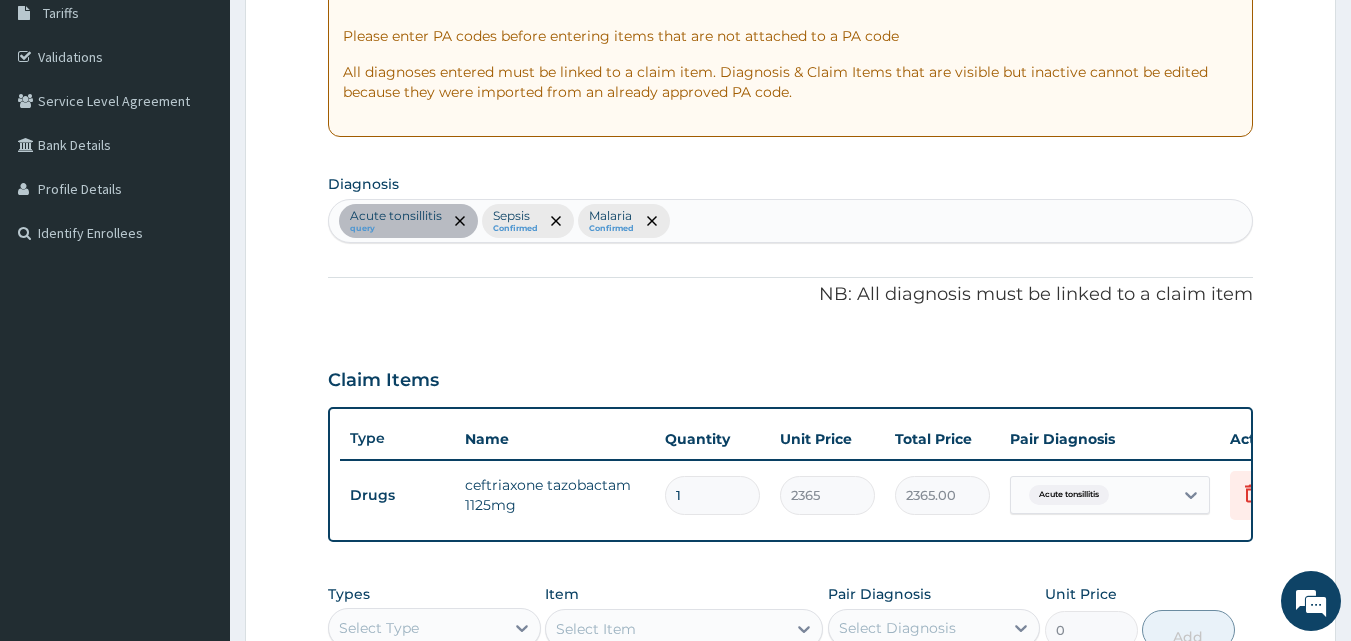 scroll, scrollTop: 721, scrollLeft: 0, axis: vertical 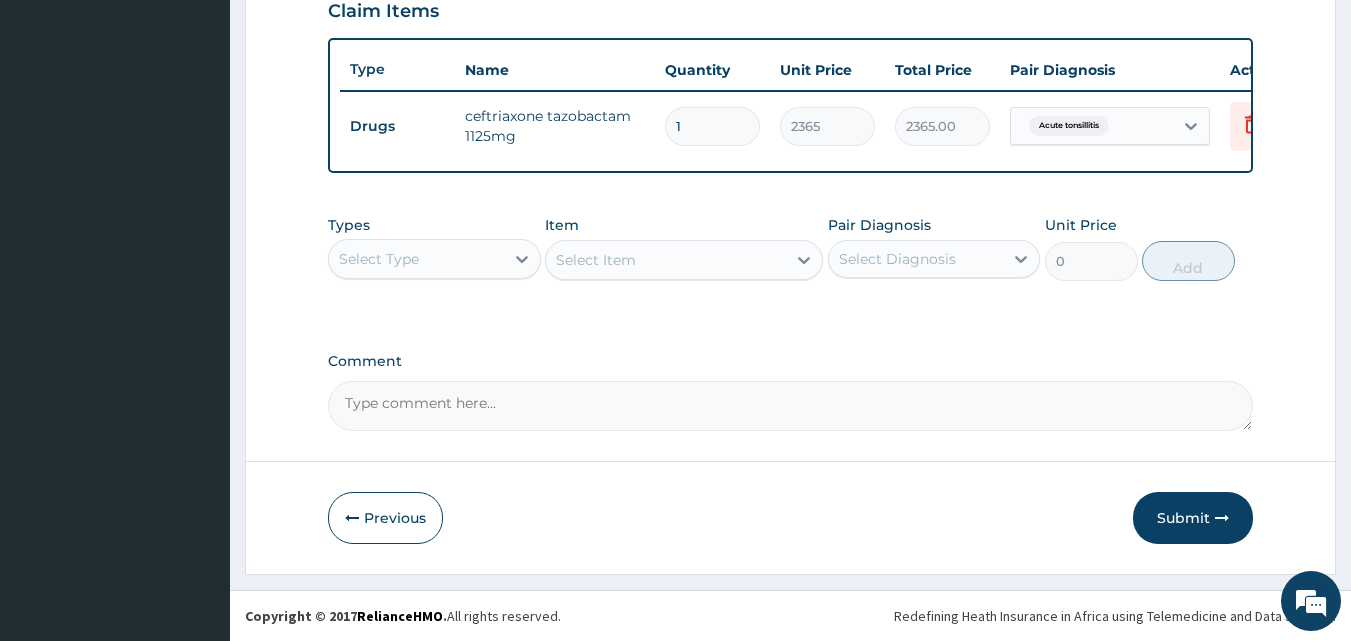 click on "Select Type" at bounding box center [416, 259] 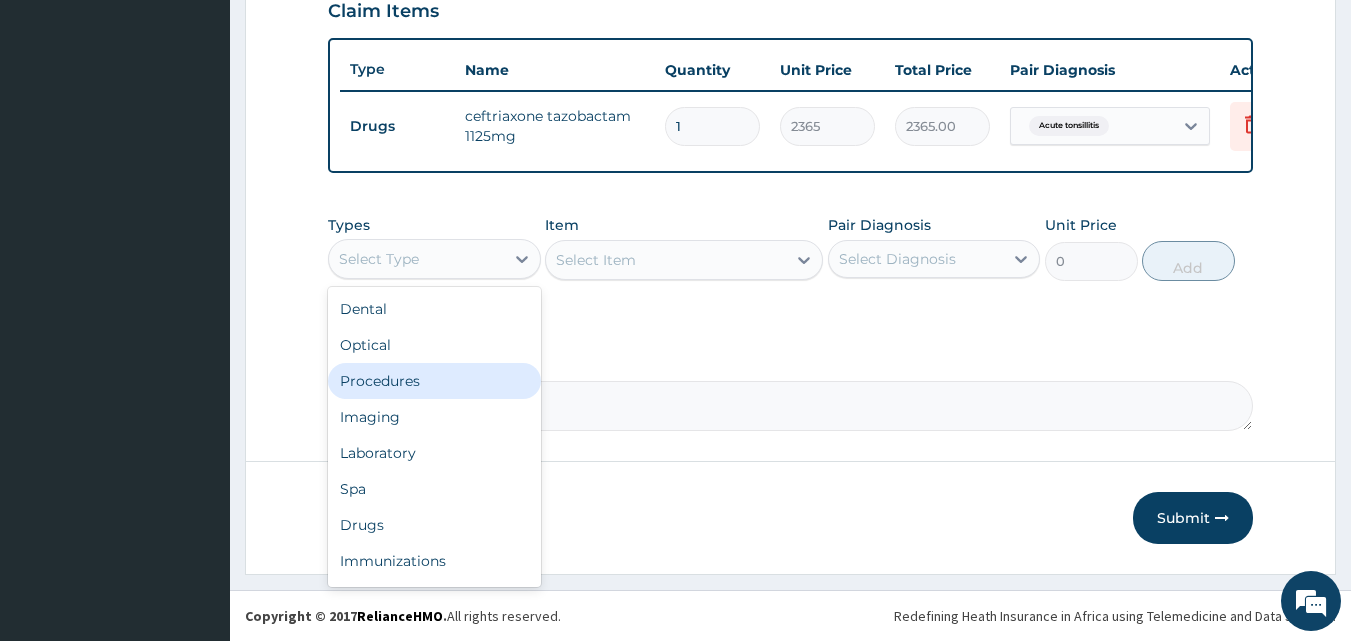 click on "Procedures" at bounding box center [434, 381] 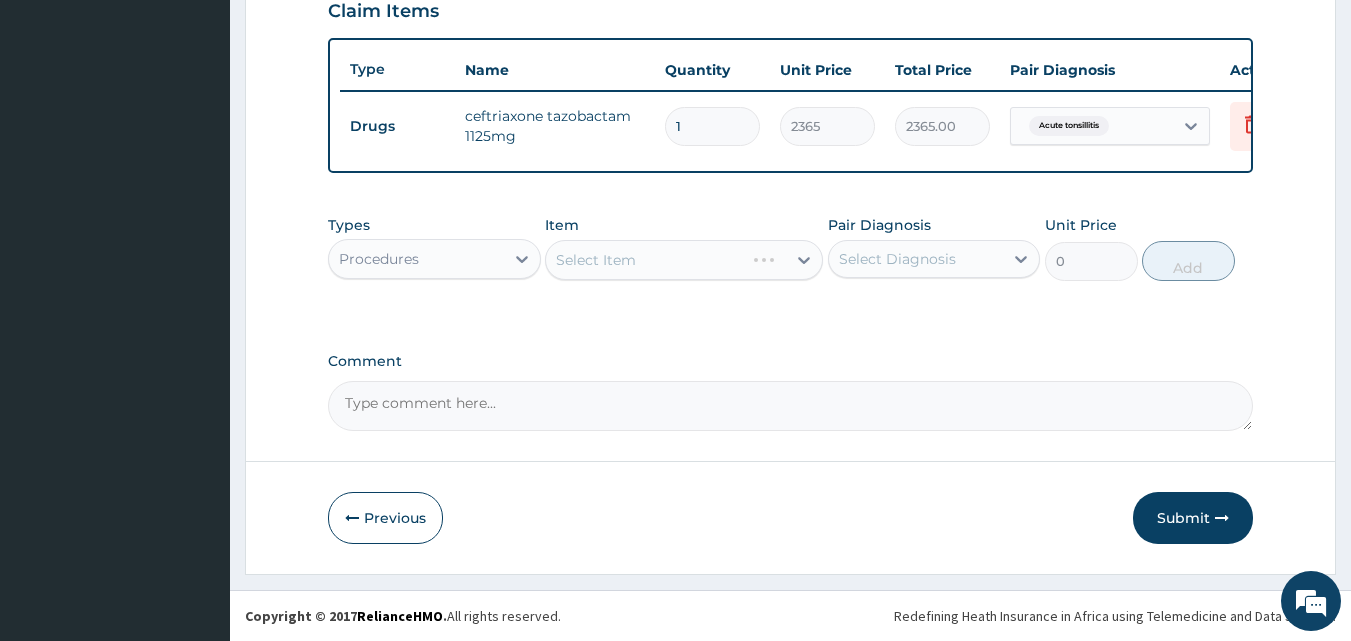 click on "Pair Diagnosis Select Diagnosis" at bounding box center (934, 248) 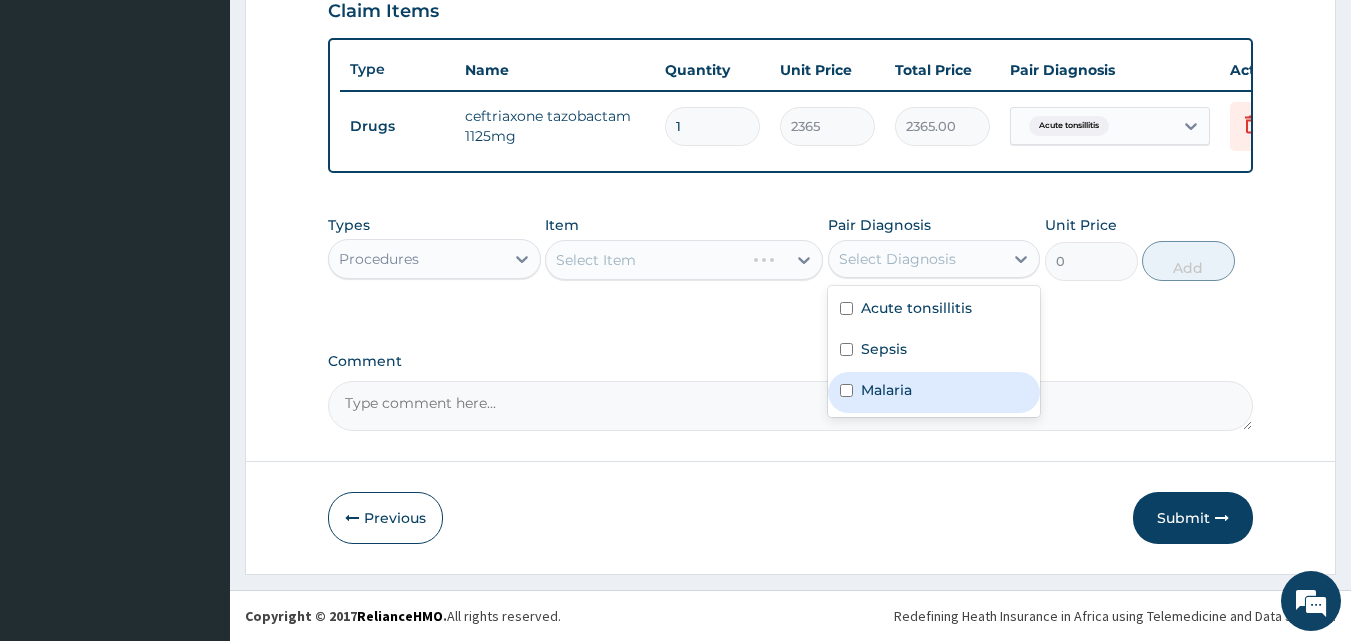 click on "Malaria" at bounding box center [934, 392] 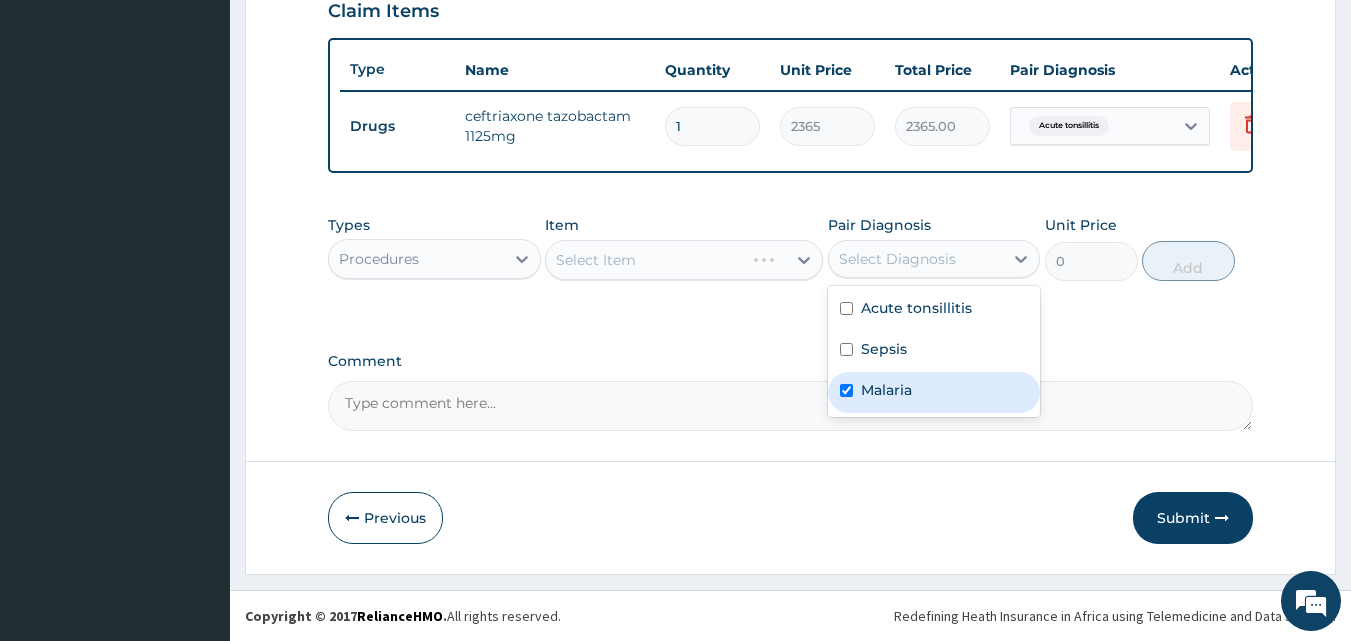 checkbox on "true" 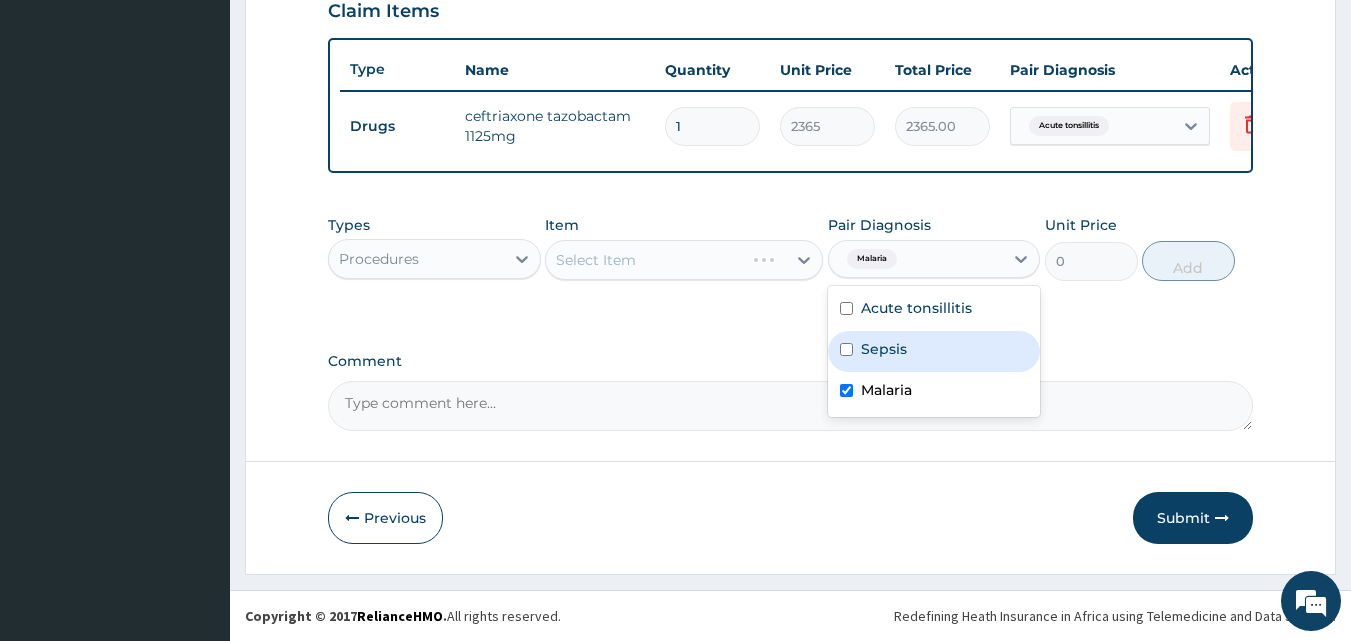 click on "Sepsis" at bounding box center [884, 349] 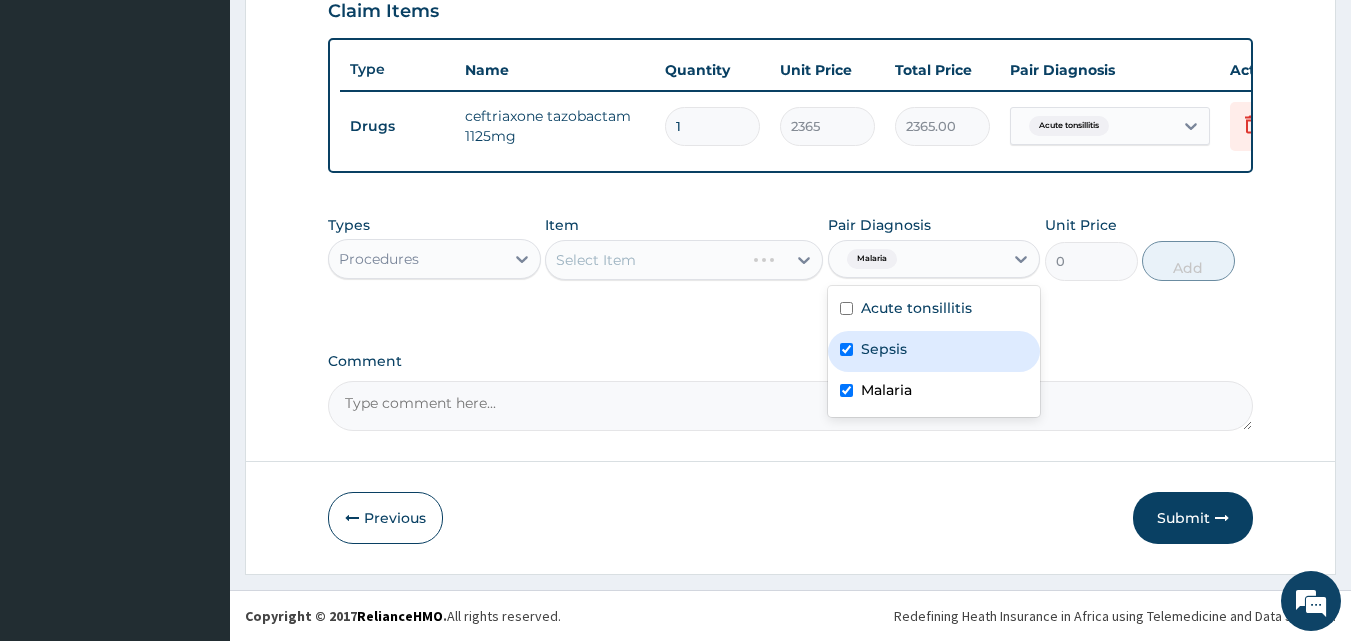 checkbox on "true" 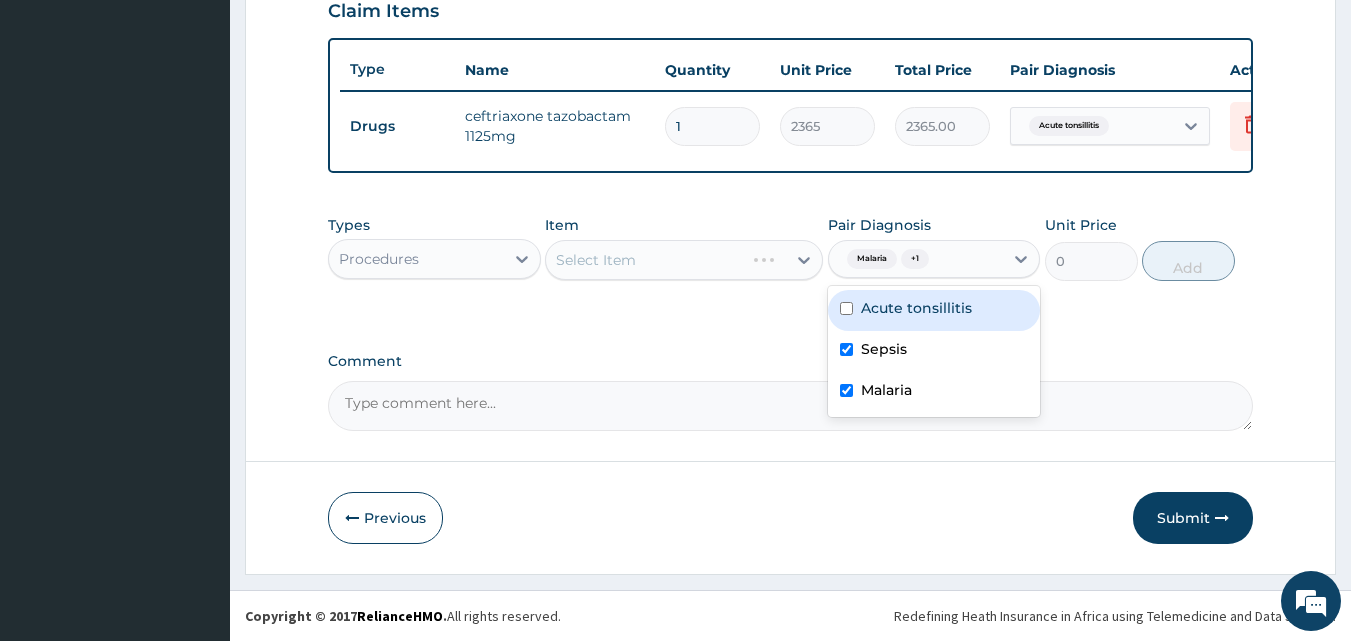 click on "Acute tonsillitis" at bounding box center (916, 308) 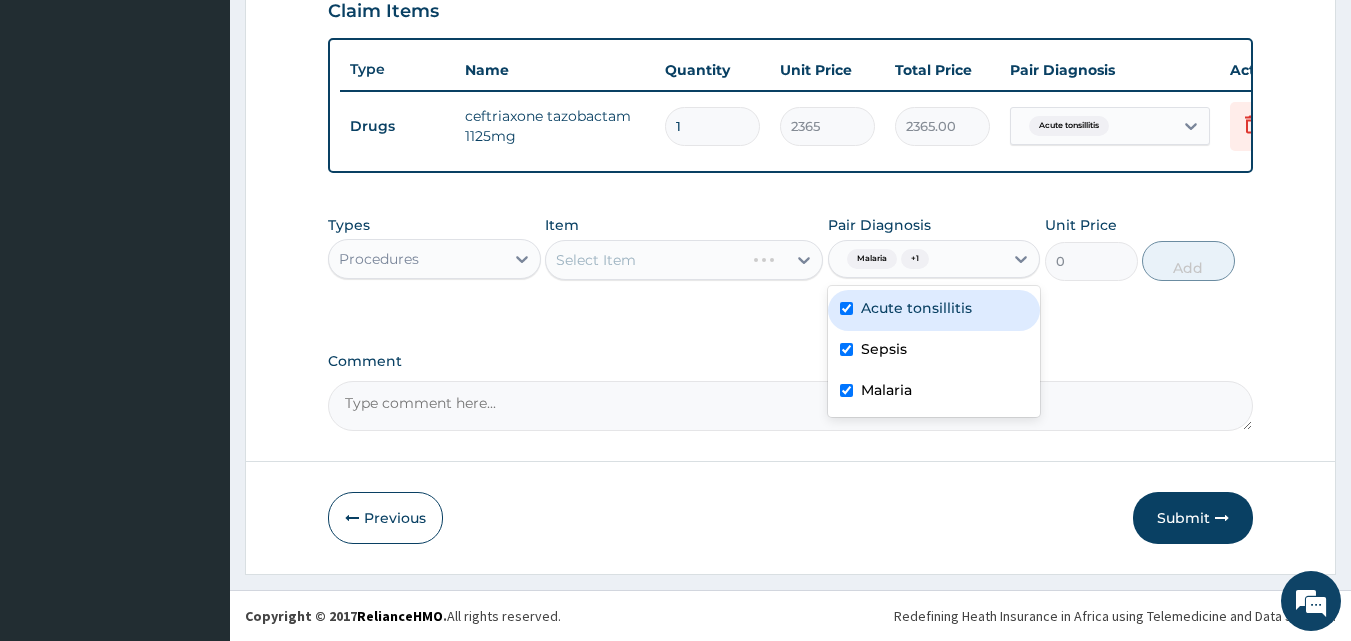 checkbox on "true" 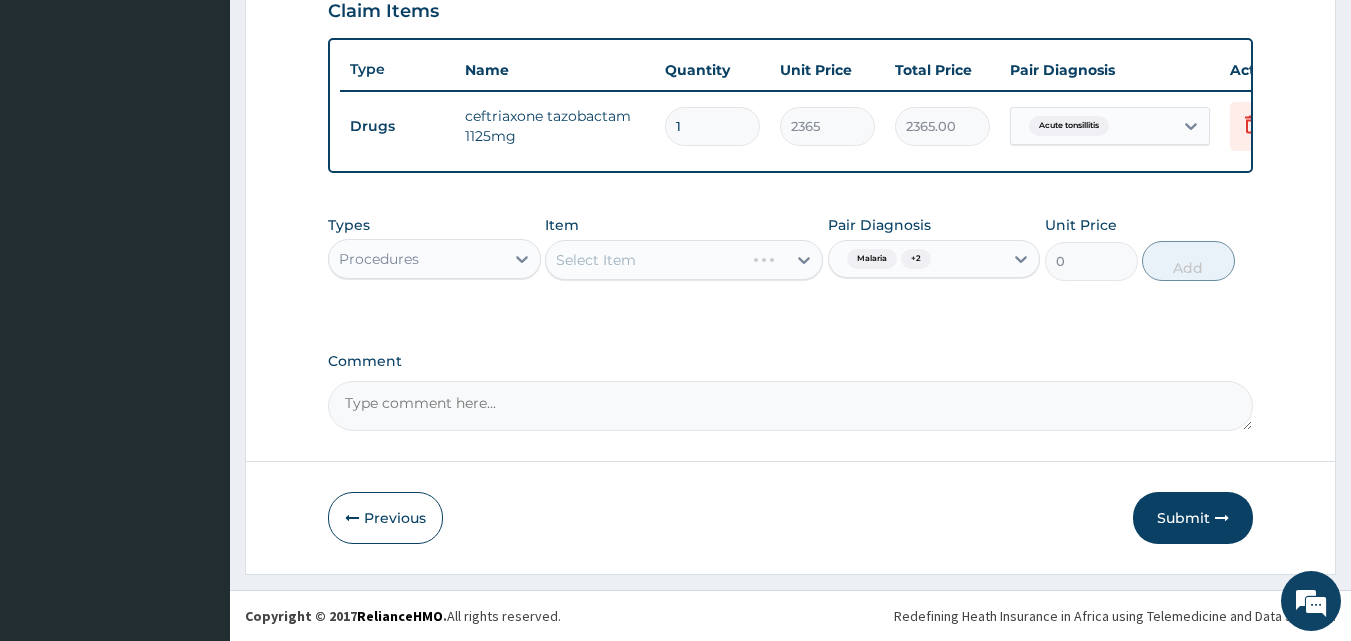 click on "PA Code / Prescription Code PA/BAE502 Encounter Date 04-08-2025 Important Notice Please enter PA codes before entering items that are not attached to a PA code   All diagnoses entered must be linked to a claim item. Diagnosis & Claim Items that are visible but inactive cannot be edited because they were imported from an already approved PA code. Diagnosis Acute tonsillitis query Sepsis Confirmed Malaria Confirmed NB: All diagnosis must be linked to a claim item Claim Items Type Name Quantity Unit Price Total Price Pair Diagnosis Actions Drugs ceftriaxone tazobactam 1125mg 1 2365 2365.00 Acute tonsillitis Delete Types Procedures Item Select Item Pair Diagnosis Malaria  + 2 Unit Price 0 Add Comment" at bounding box center (791, -42) 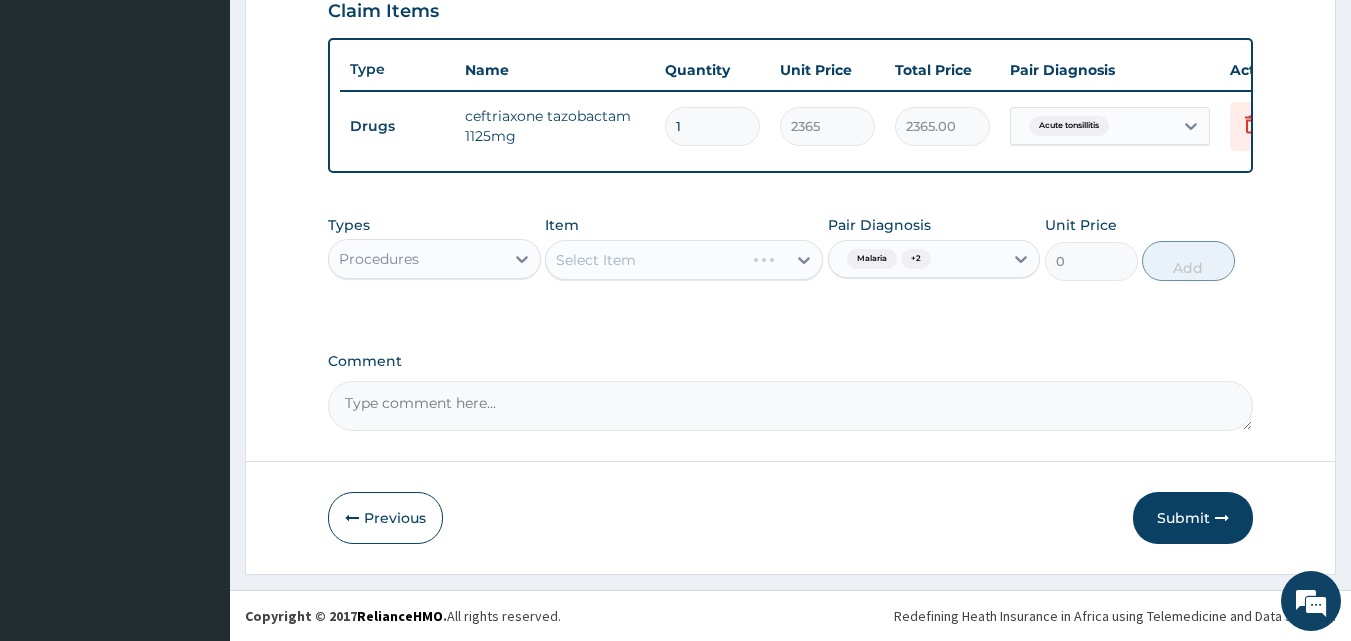 click on "PA Code / Prescription Code PA/BAE502 Encounter Date 04-08-2025 Important Notice Please enter PA codes before entering items that are not attached to a PA code   All diagnoses entered must be linked to a claim item. Diagnosis & Claim Items that are visible but inactive cannot be edited because they were imported from an already approved PA code. Diagnosis Acute tonsillitis query Sepsis Confirmed Malaria Confirmed NB: All diagnosis must be linked to a claim item Claim Items Type Name Quantity Unit Price Total Price Pair Diagnosis Actions Drugs ceftriaxone tazobactam 1125mg 1 2365 2365.00 Acute tonsillitis Delete Types Procedures Item Select Item Pair Diagnosis Malaria  + 2 Unit Price 0 Add Comment" at bounding box center [791, -42] 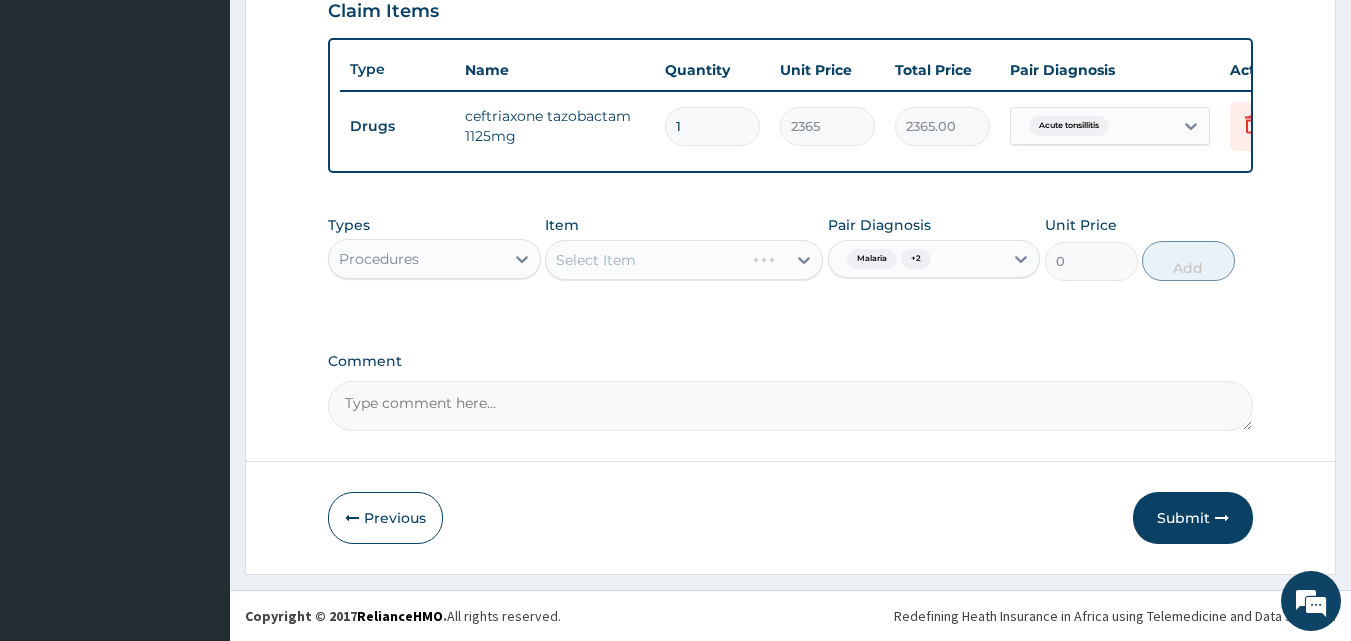 click on "PA Code / Prescription Code PA/BAE502 Encounter Date 04-08-2025 Important Notice Please enter PA codes before entering items that are not attached to a PA code   All diagnoses entered must be linked to a claim item. Diagnosis & Claim Items that are visible but inactive cannot be edited because they were imported from an already approved PA code. Diagnosis Acute tonsillitis query Sepsis Confirmed Malaria Confirmed NB: All diagnosis must be linked to a claim item Claim Items Type Name Quantity Unit Price Total Price Pair Diagnosis Actions Drugs ceftriaxone tazobactam 1125mg 1 2365 2365.00 Acute tonsillitis Delete Types Procedures Item Select Item Pair Diagnosis Malaria  + 2 Unit Price 0 Add Comment" at bounding box center (791, -42) 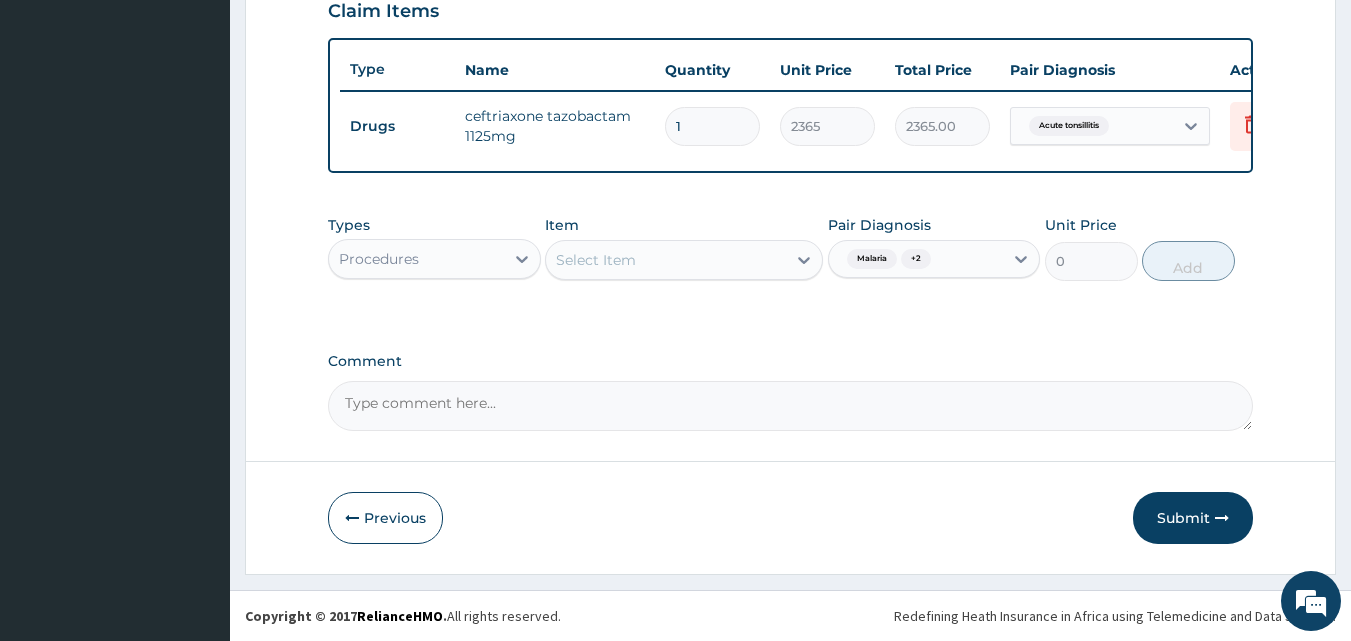 click on "Select Item" at bounding box center [666, 260] 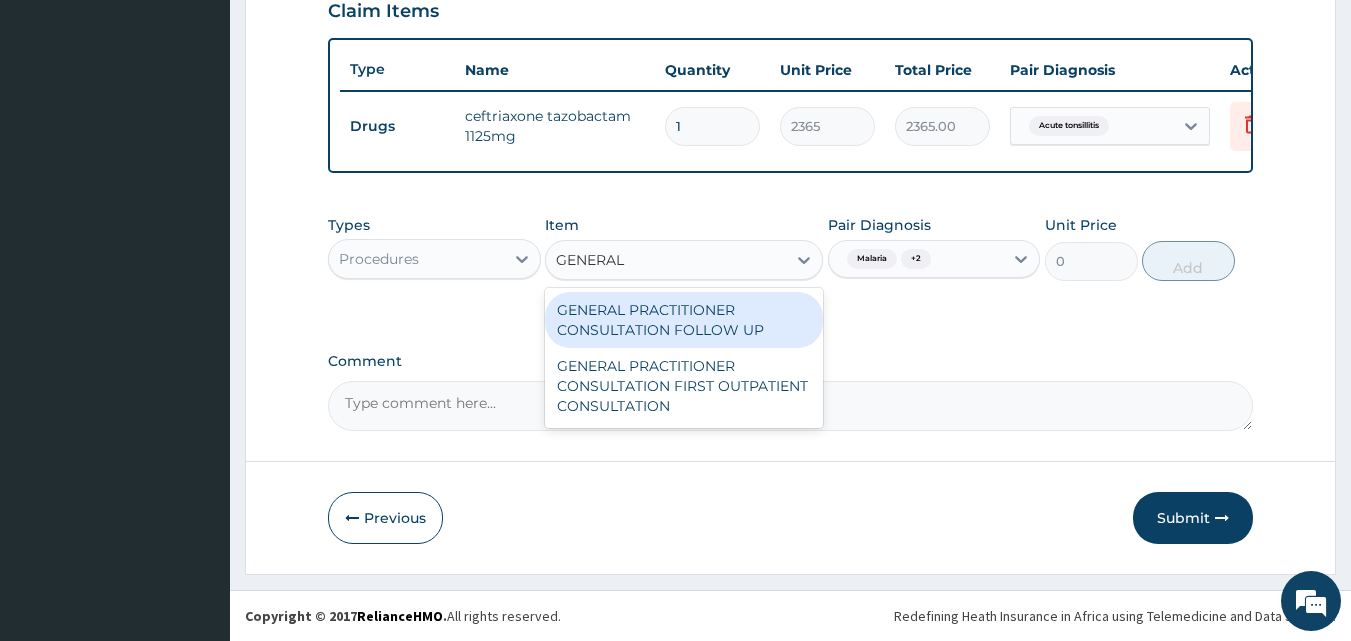 type on "GENERAL P" 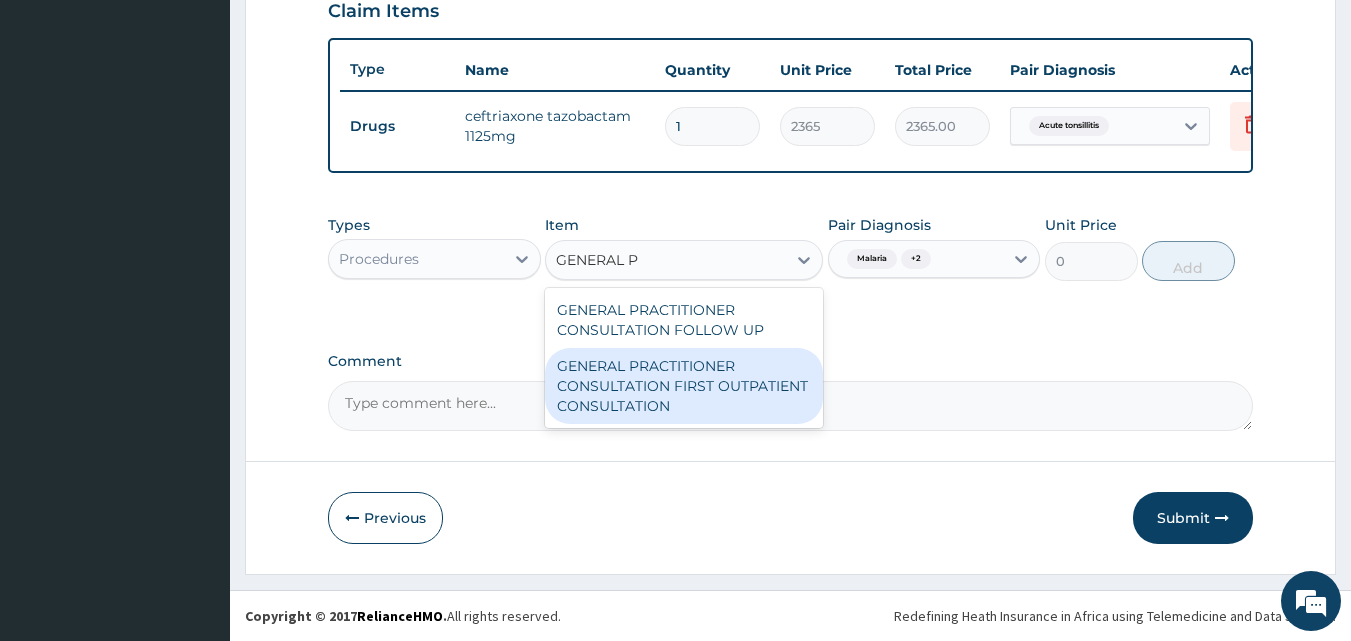 click on "GENERAL PRACTITIONER CONSULTATION FIRST OUTPATIENT CONSULTATION" at bounding box center (684, 386) 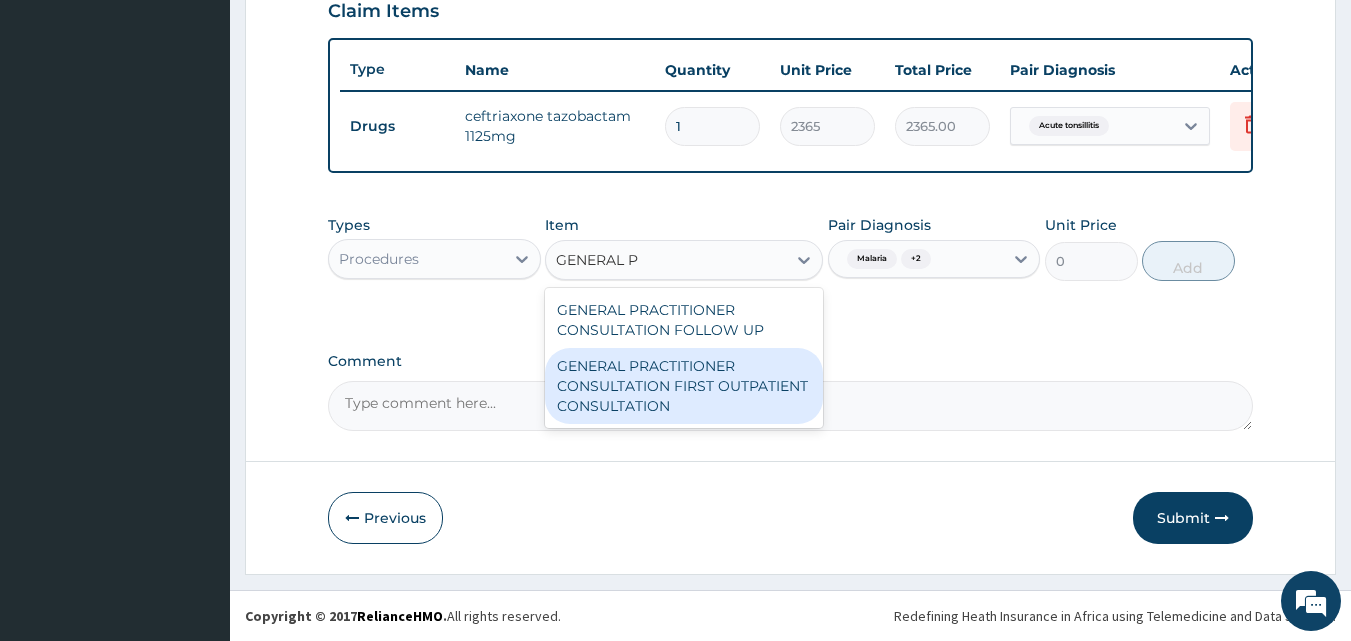 type 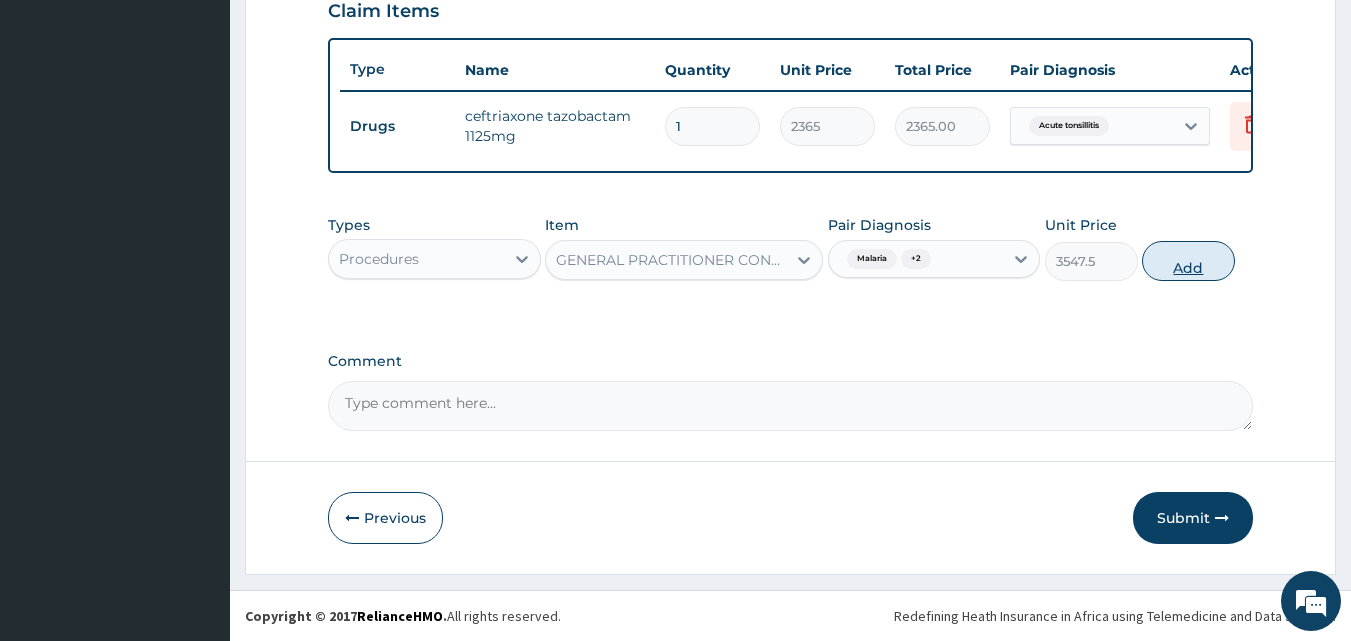 click on "Add" at bounding box center [1188, 261] 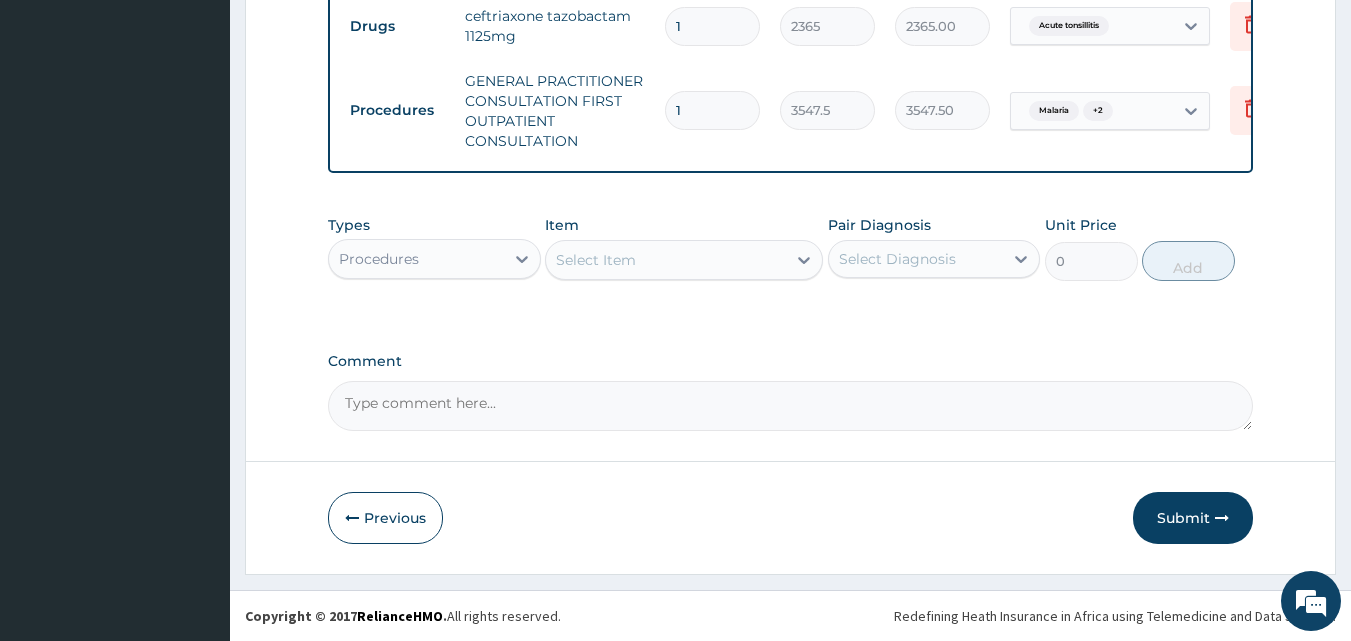 scroll, scrollTop: 821, scrollLeft: 0, axis: vertical 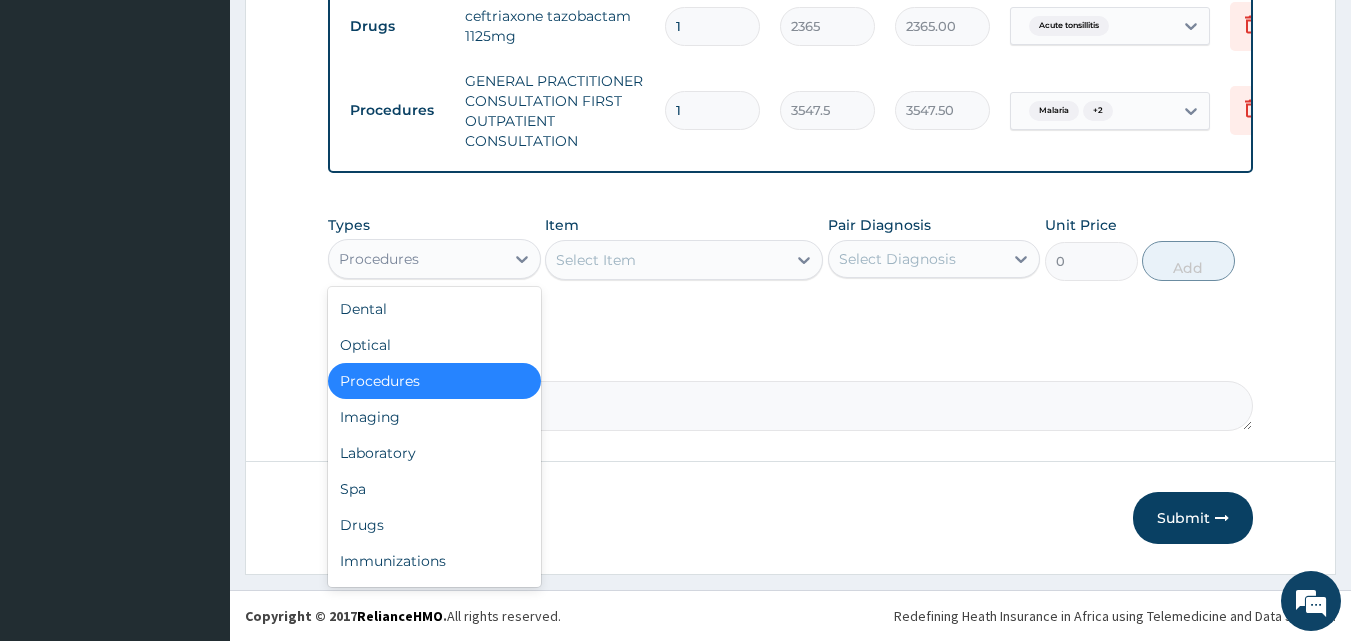 click on "Procedures" at bounding box center [379, 259] 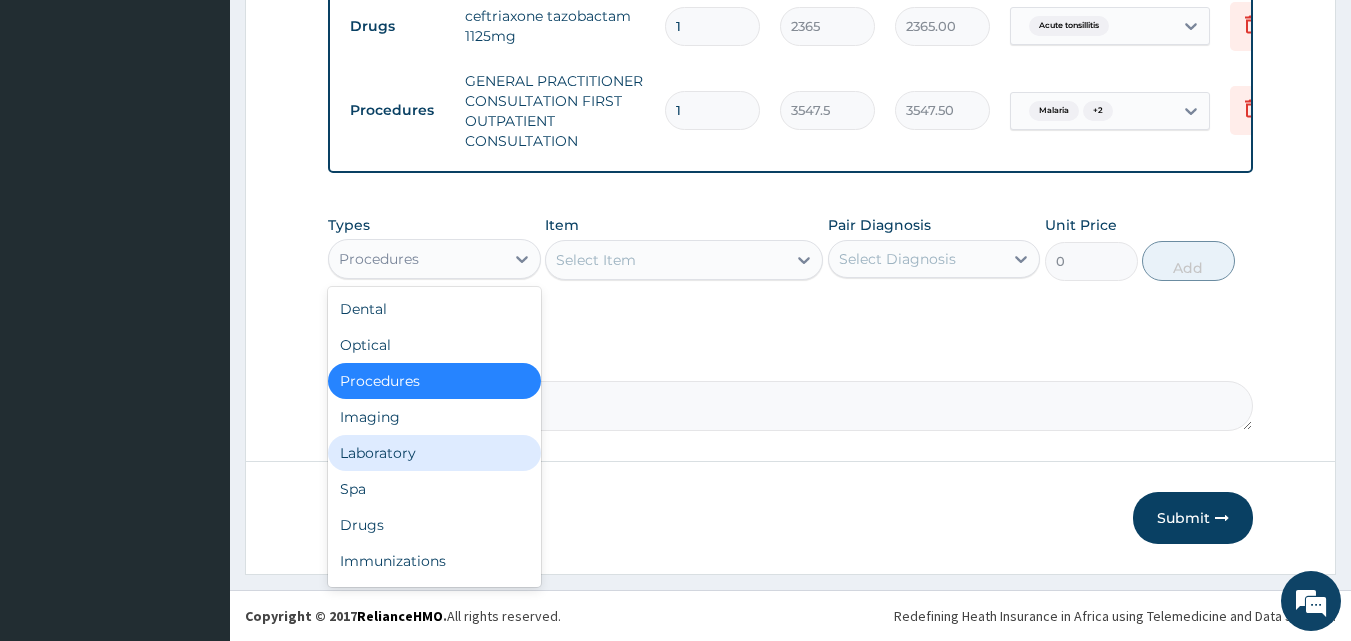 click on "Laboratory" at bounding box center (434, 453) 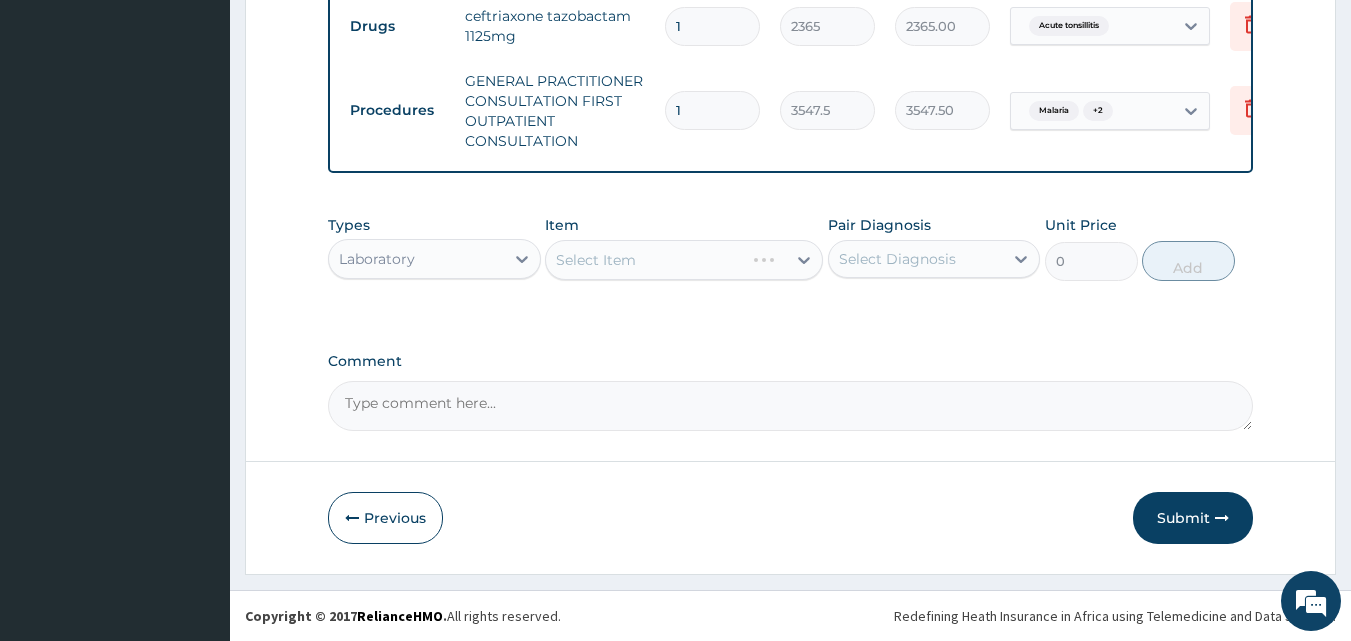 click on "PA Code / Prescription Code PA/BAE502 Encounter Date 04-08-2025 Important Notice Please enter PA codes before entering items that are not attached to a PA code   All diagnoses entered must be linked to a claim item. Diagnosis & Claim Items that are visible but inactive cannot be edited because they were imported from an already approved PA code. Diagnosis Acute tonsillitis query Sepsis Confirmed Malaria Confirmed NB: All diagnosis must be linked to a claim item Claim Items Type Name Quantity Unit Price Total Price Pair Diagnosis Actions Drugs ceftriaxone tazobactam 1125mg 1 2365 2365.00 Acute tonsillitis Delete Procedures GENERAL PRACTITIONER CONSULTATION FIRST OUTPATIENT CONSULTATION 1 3547.5 3547.50 Malaria  + 2 Delete Types Laboratory Item Select Item Pair Diagnosis Select Diagnosis Unit Price 0 Add Comment" at bounding box center (791, -92) 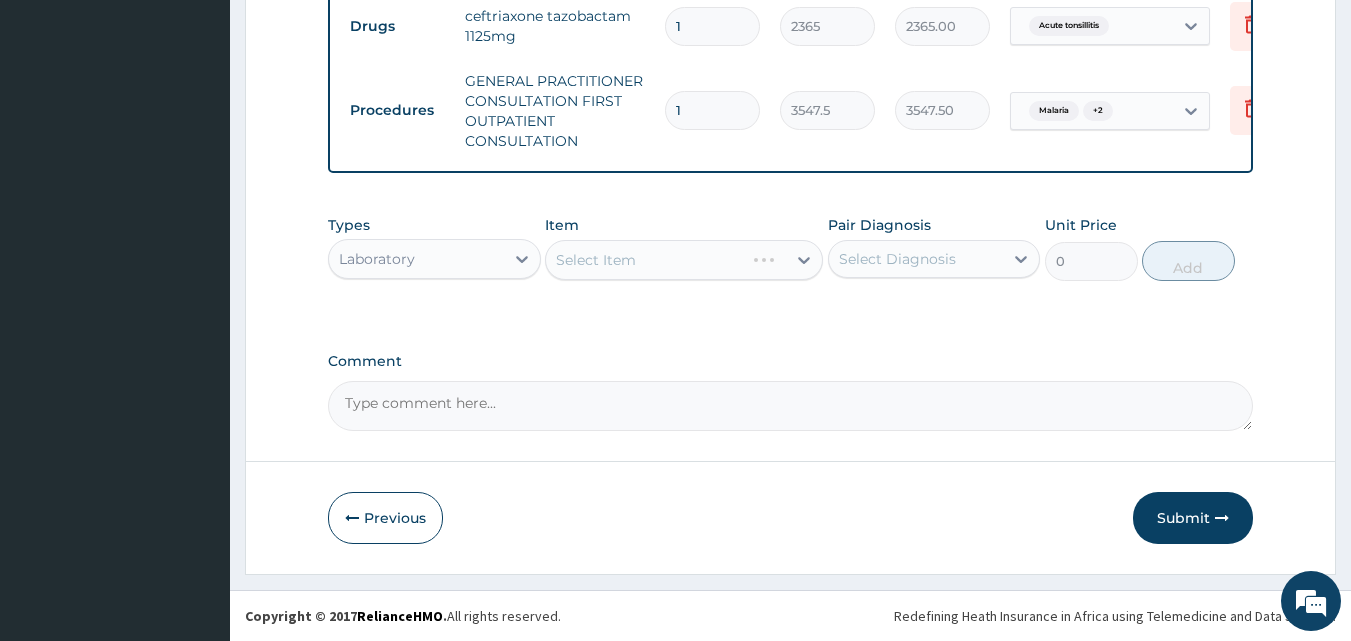 click on "Types Laboratory Item Select Item Pair Diagnosis Select Diagnosis Unit Price 0 Add" at bounding box center [791, 263] 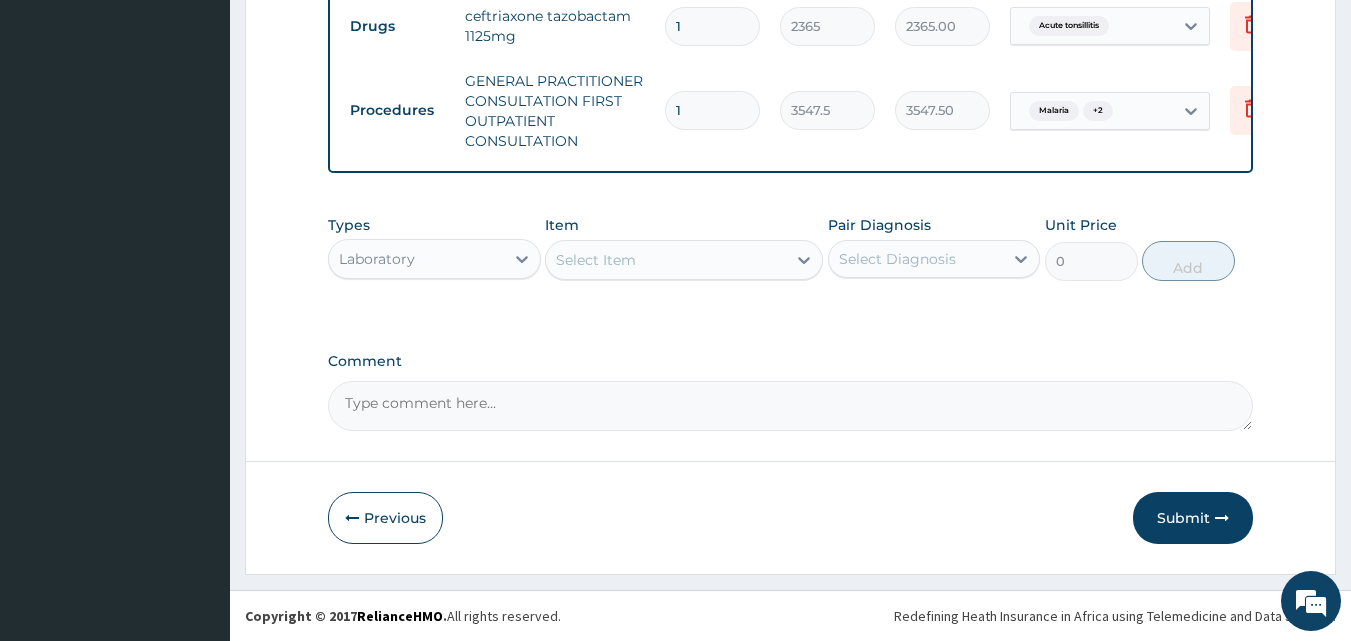 click on "PA Code / Prescription Code PA/BAE502 Encounter Date 04-08-2025 Important Notice Please enter PA codes before entering items that are not attached to a PA code   All diagnoses entered must be linked to a claim item. Diagnosis & Claim Items that are visible but inactive cannot be edited because they were imported from an already approved PA code. Diagnosis Acute tonsillitis query Sepsis Confirmed Malaria Confirmed NB: All diagnosis must be linked to a claim item Claim Items Type Name Quantity Unit Price Total Price Pair Diagnosis Actions Drugs ceftriaxone tazobactam 1125mg 1 2365 2365.00 Acute tonsillitis Delete Procedures GENERAL PRACTITIONER CONSULTATION FIRST OUTPATIENT CONSULTATION 1 3547.5 3547.50 Malaria  + 2 Delete Types Laboratory Item Select Item Pair Diagnosis Select Diagnosis Unit Price 0 Add Comment" at bounding box center [791, -92] 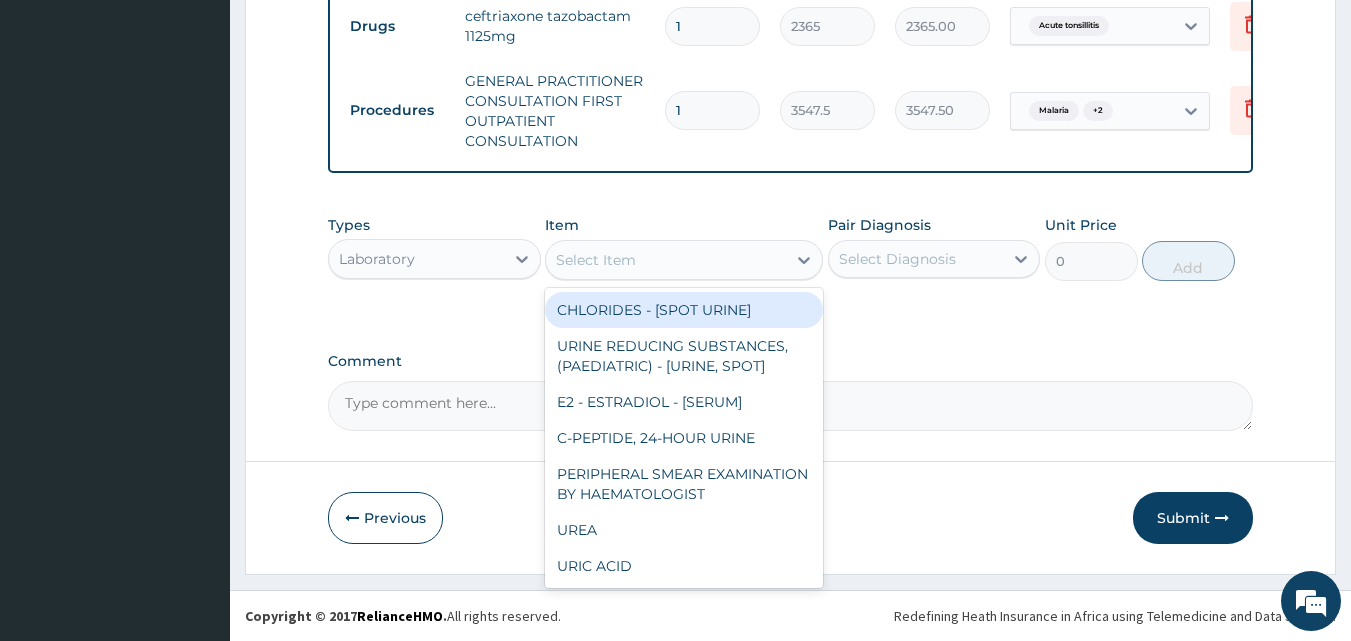 click on "Select Item" at bounding box center [666, 260] 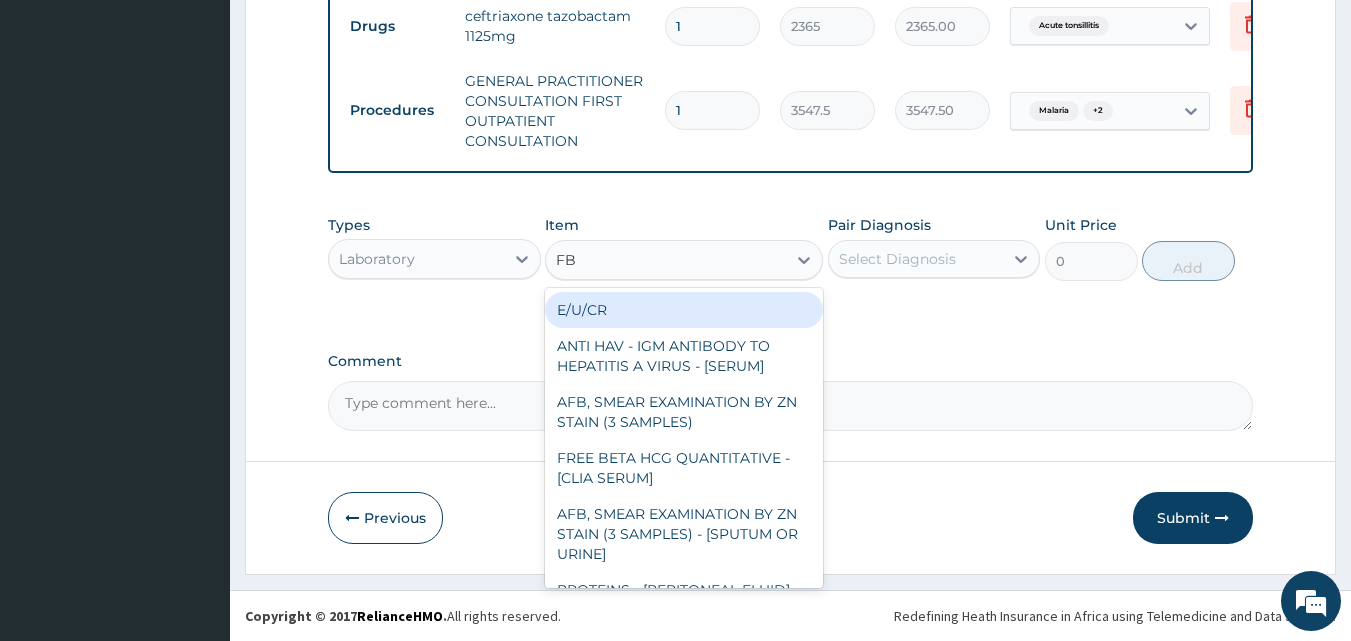 type on "FBC" 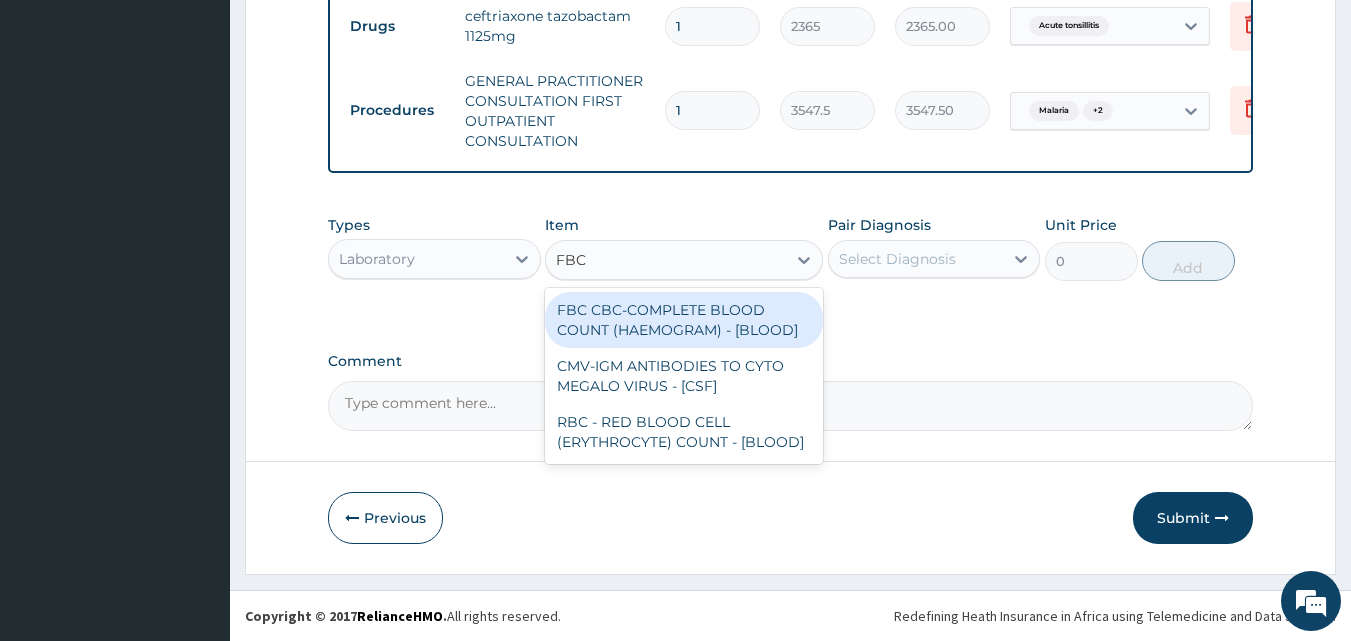 click on "FBC CBC-COMPLETE BLOOD COUNT (HAEMOGRAM) - [BLOOD]" at bounding box center [684, 320] 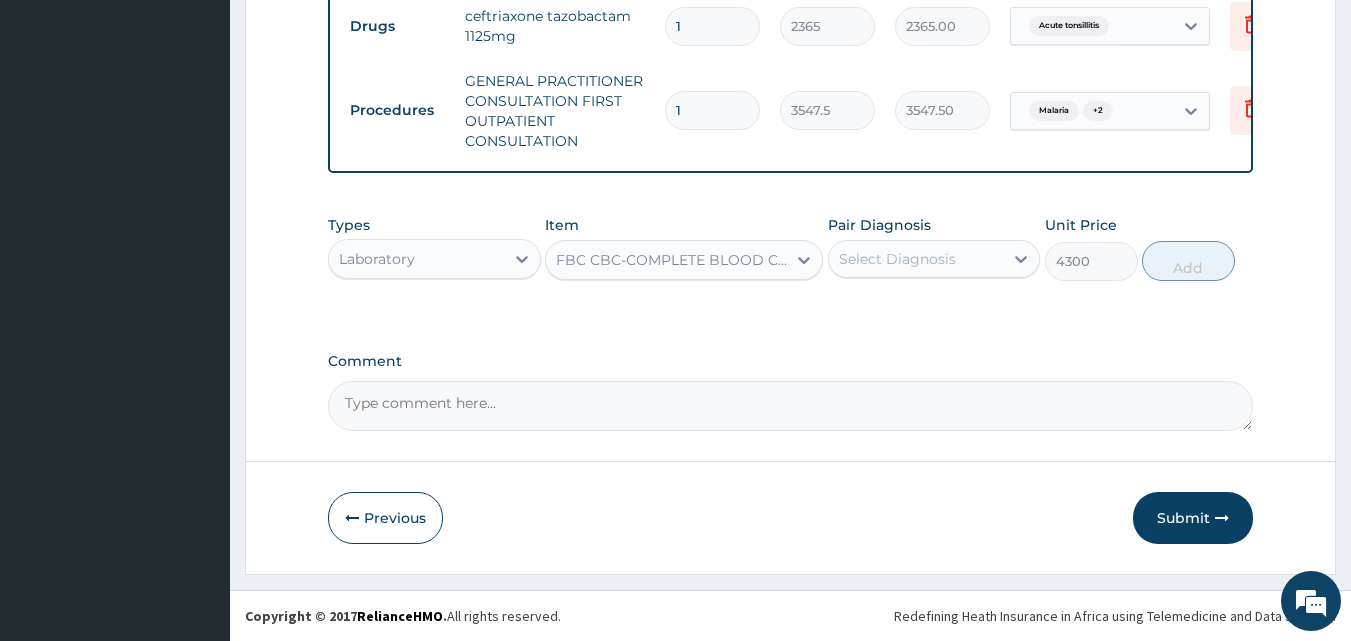 click on "Select Diagnosis" at bounding box center [897, 259] 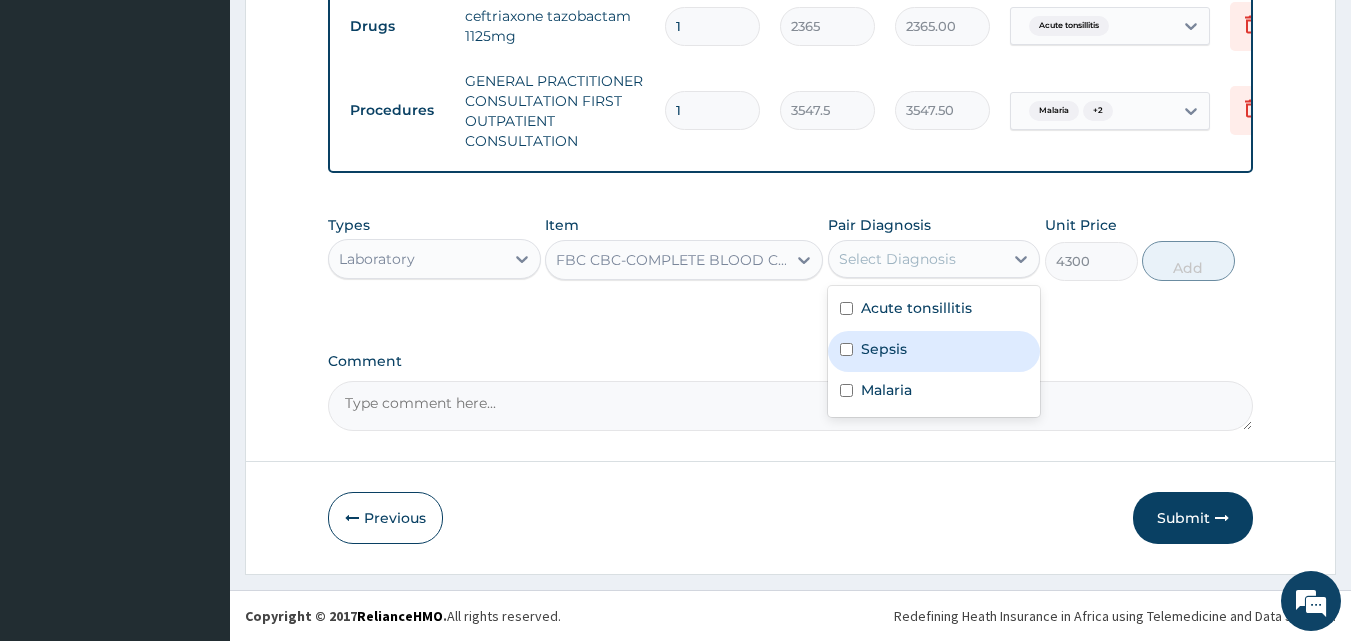 click on "Sepsis" at bounding box center [884, 349] 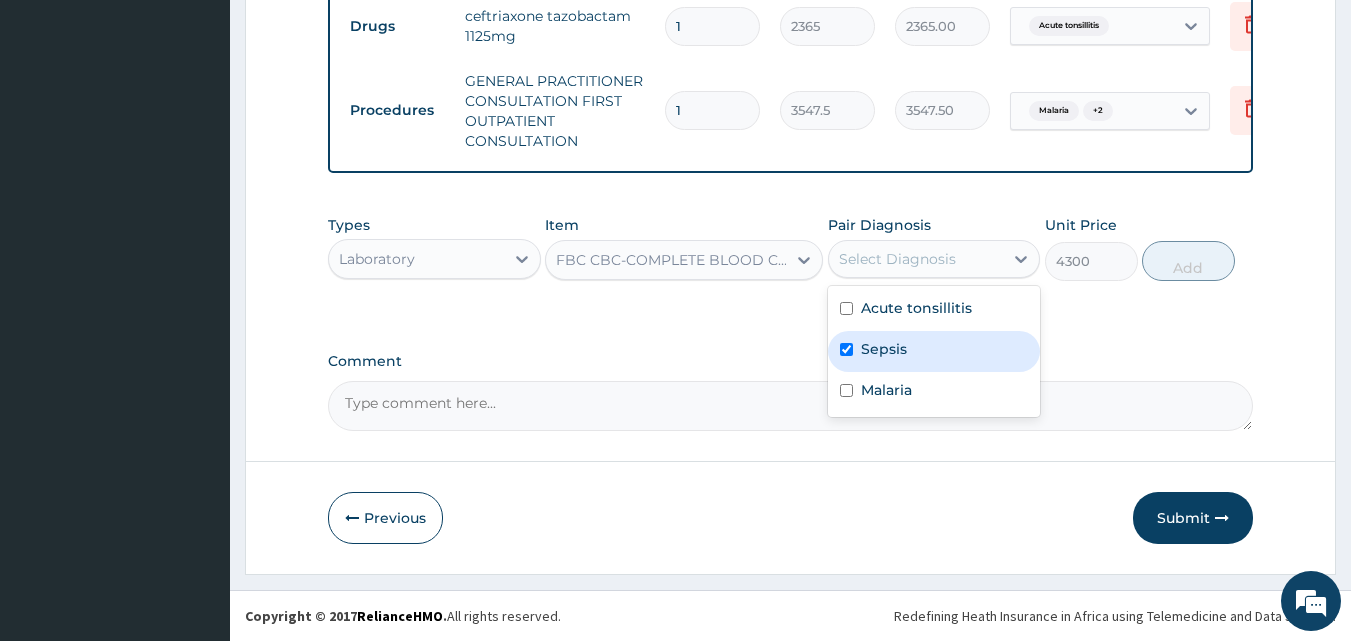 checkbox on "true" 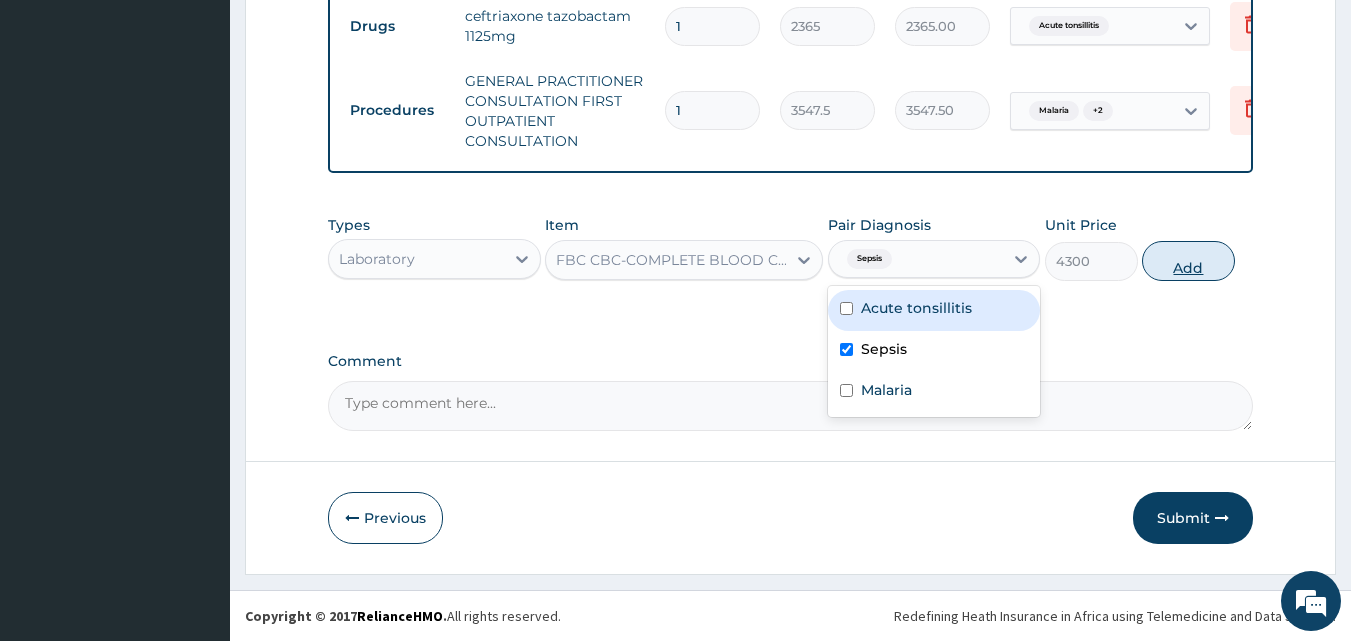 click on "Add" at bounding box center [1188, 261] 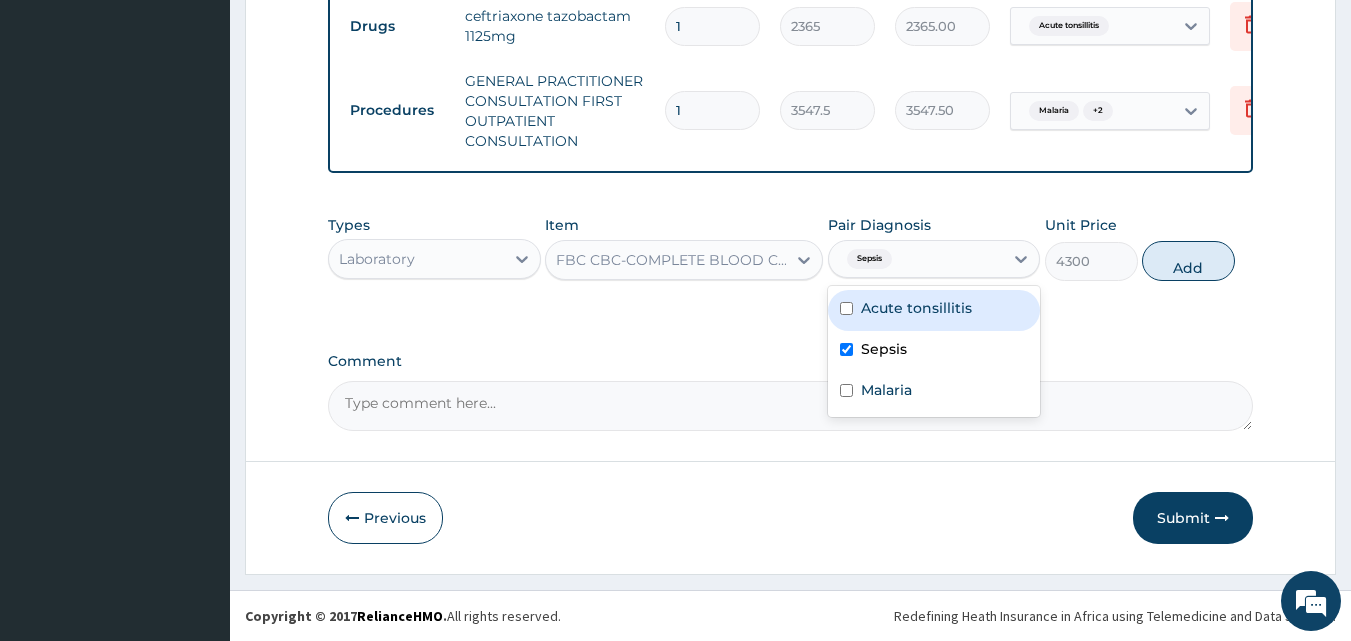 type on "0" 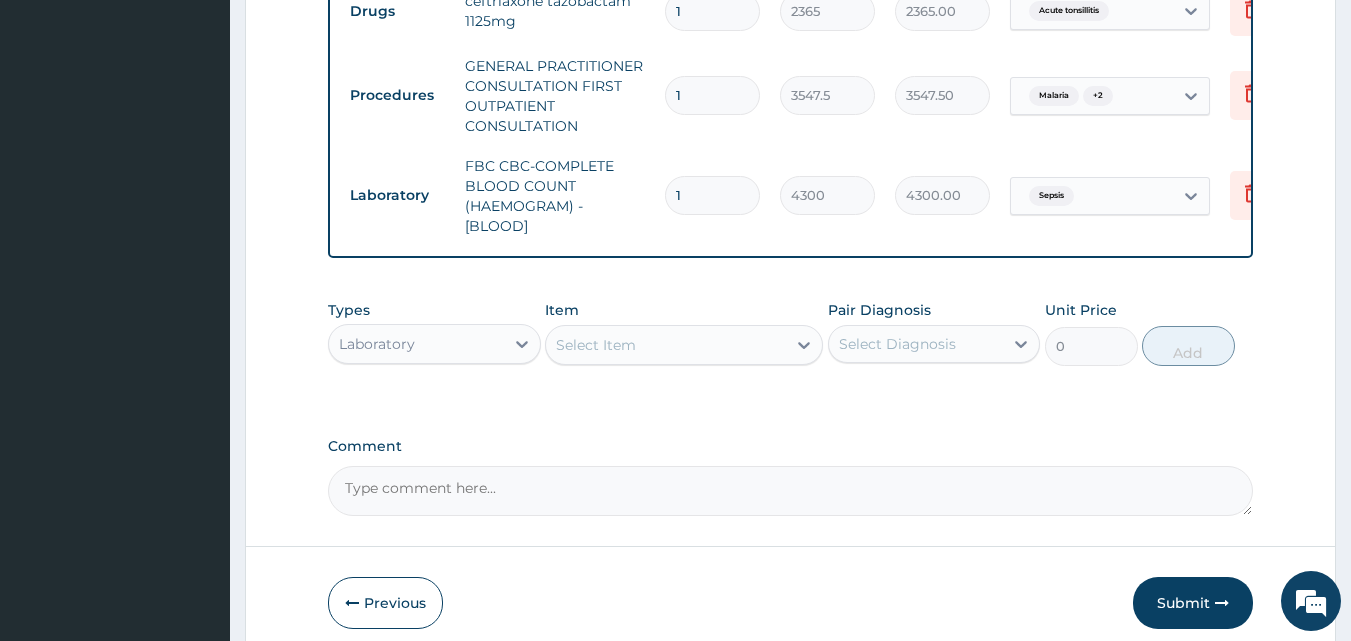 click on "Select Item" at bounding box center (666, 345) 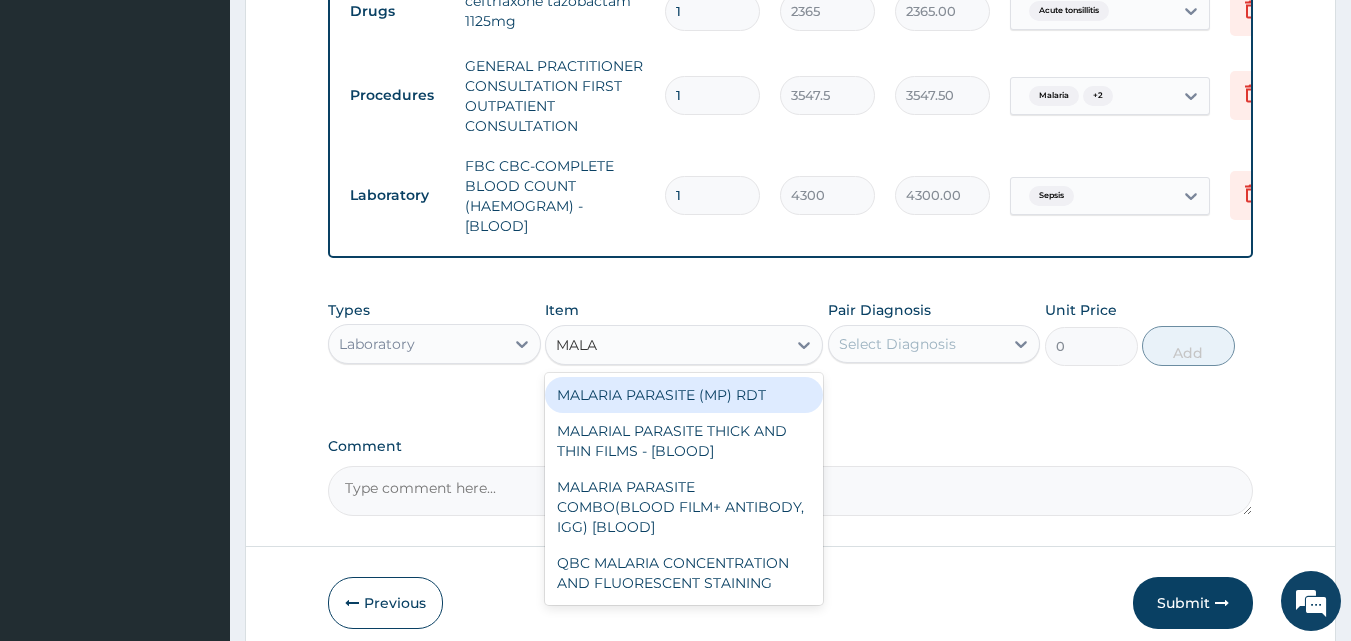 type on "MALAR" 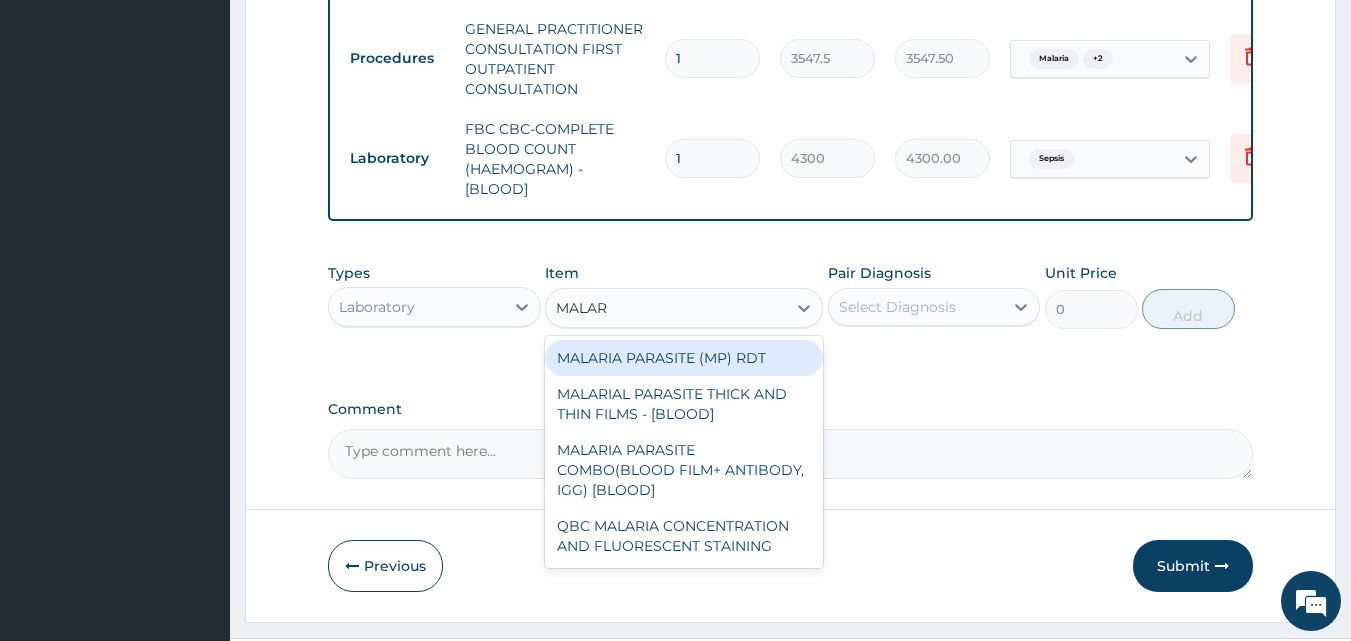scroll, scrollTop: 921, scrollLeft: 0, axis: vertical 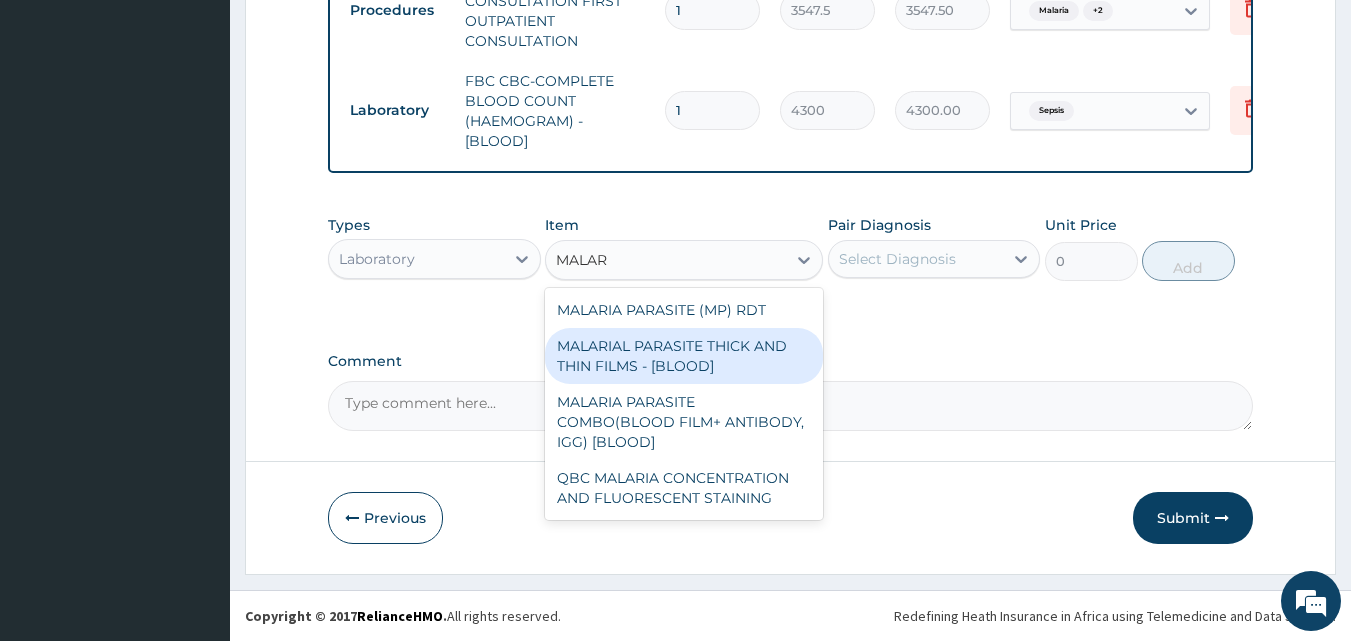 click on "MALARIAL PARASITE THICK AND THIN FILMS - [BLOOD]" at bounding box center [684, 356] 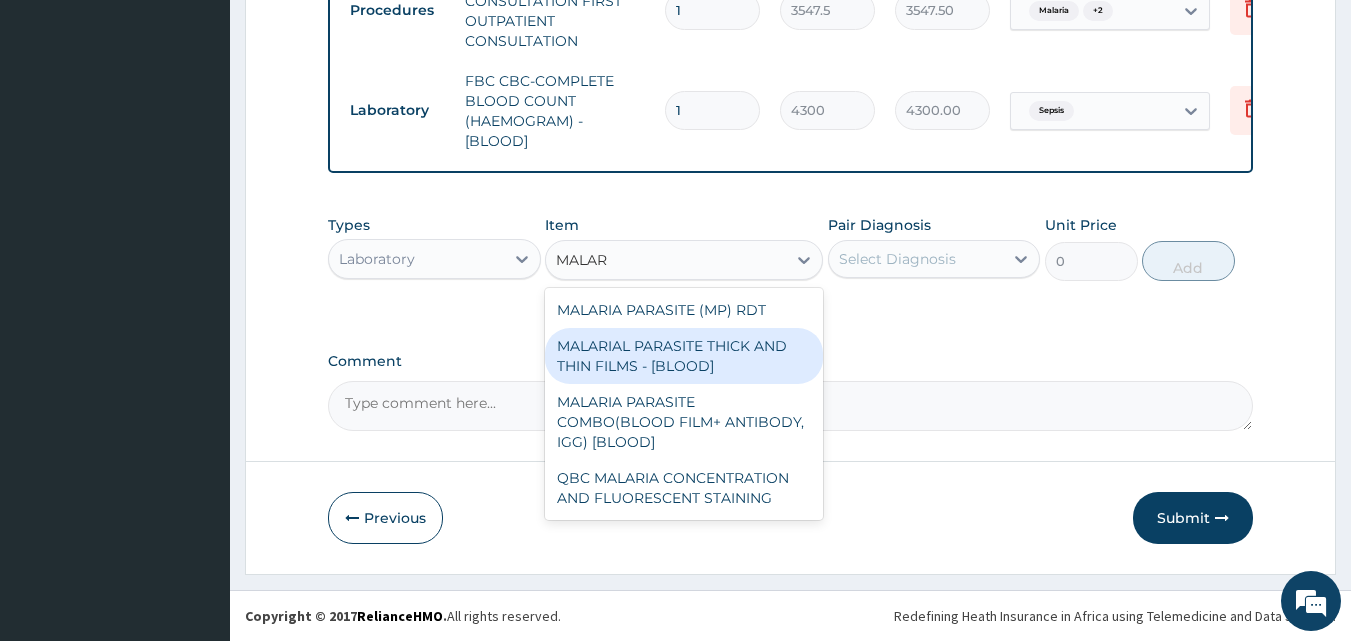 type 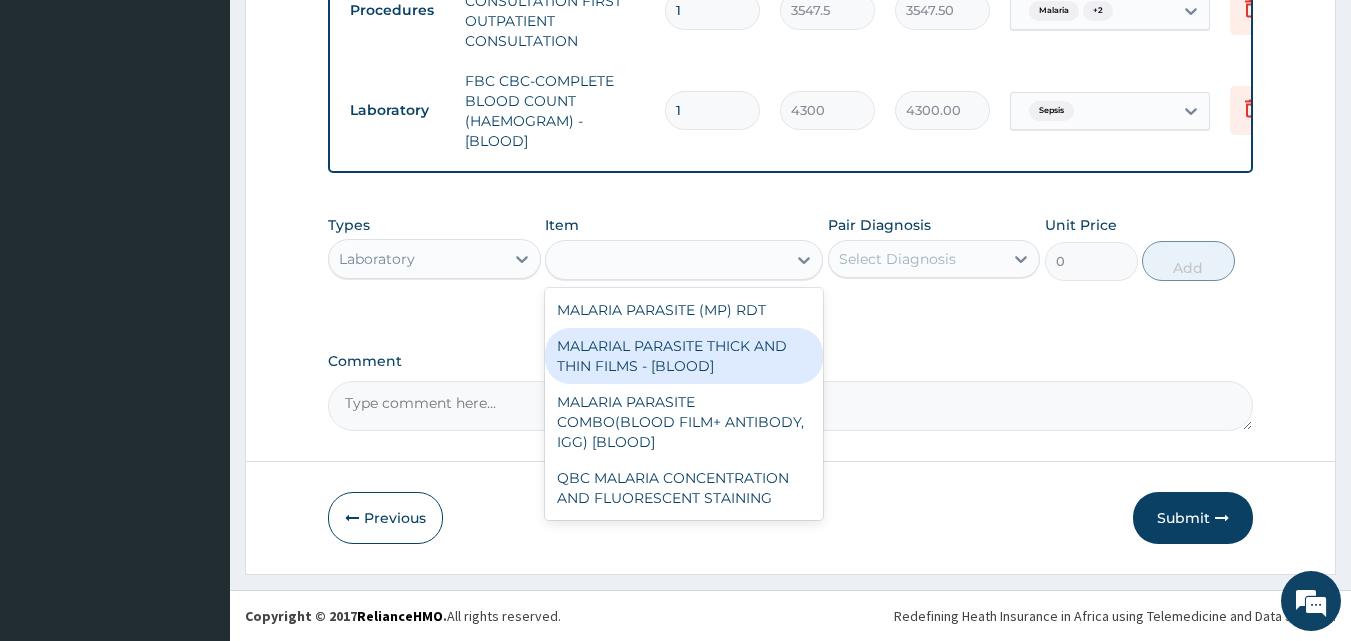 type on "1612.5" 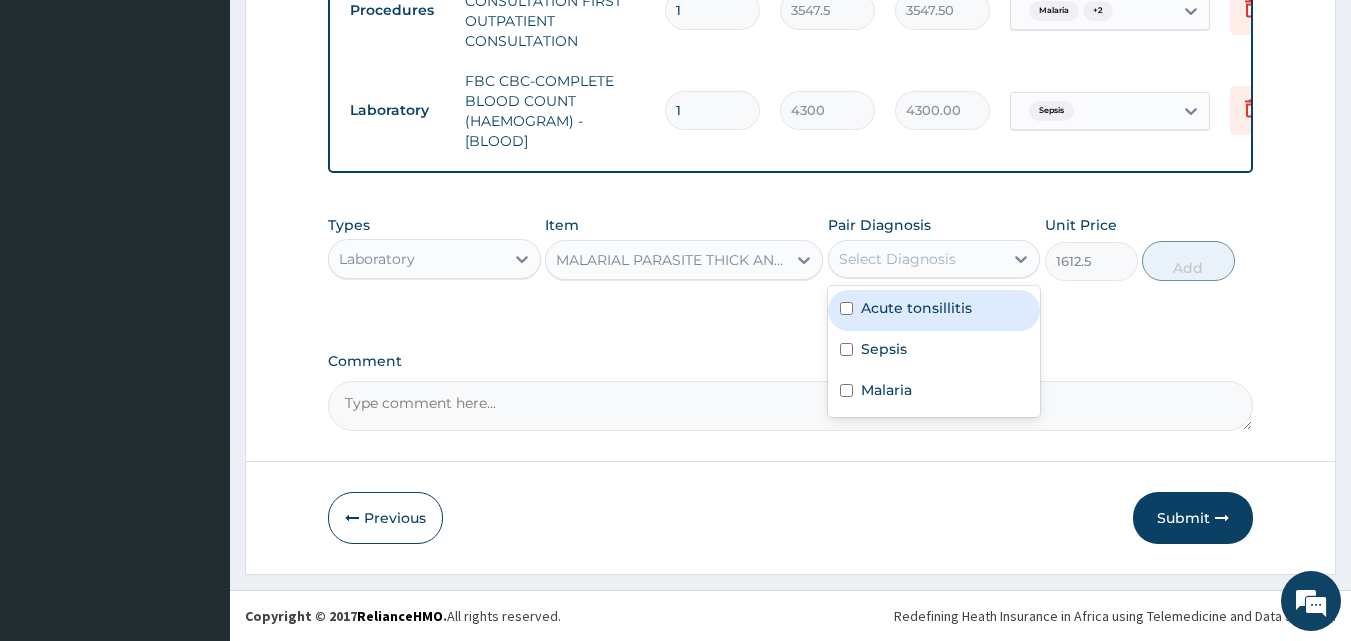 click on "Select Diagnosis" at bounding box center (897, 259) 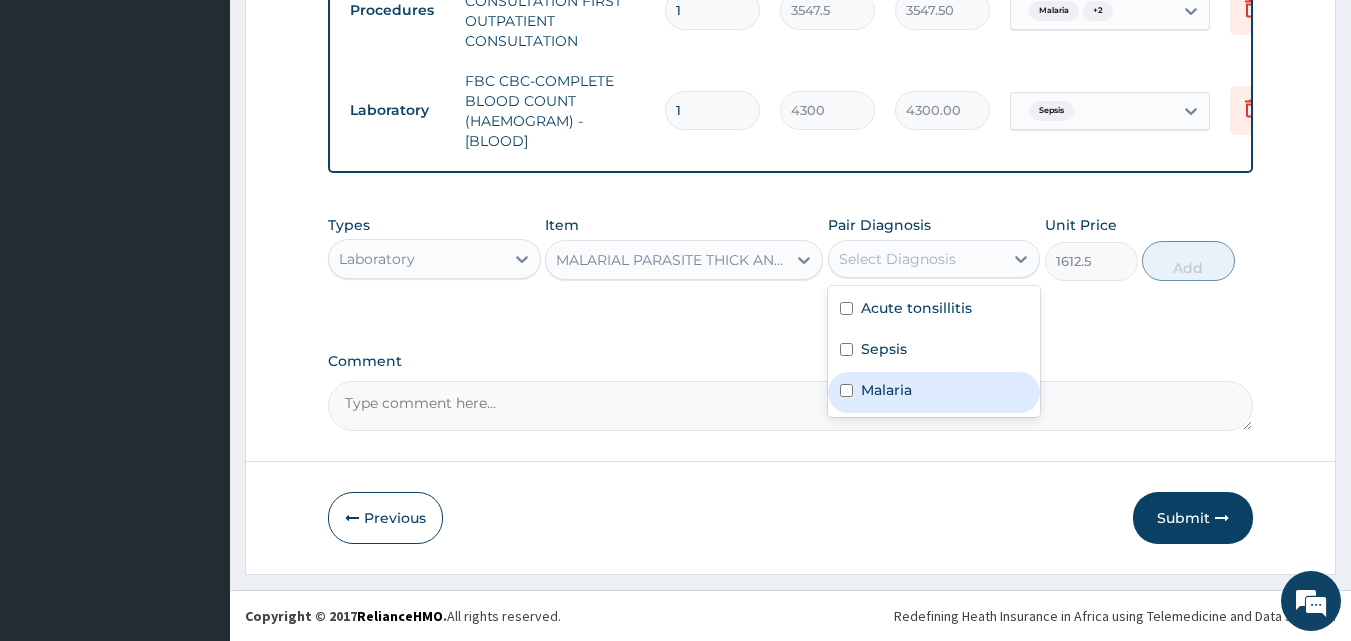 click on "Malaria" at bounding box center [886, 390] 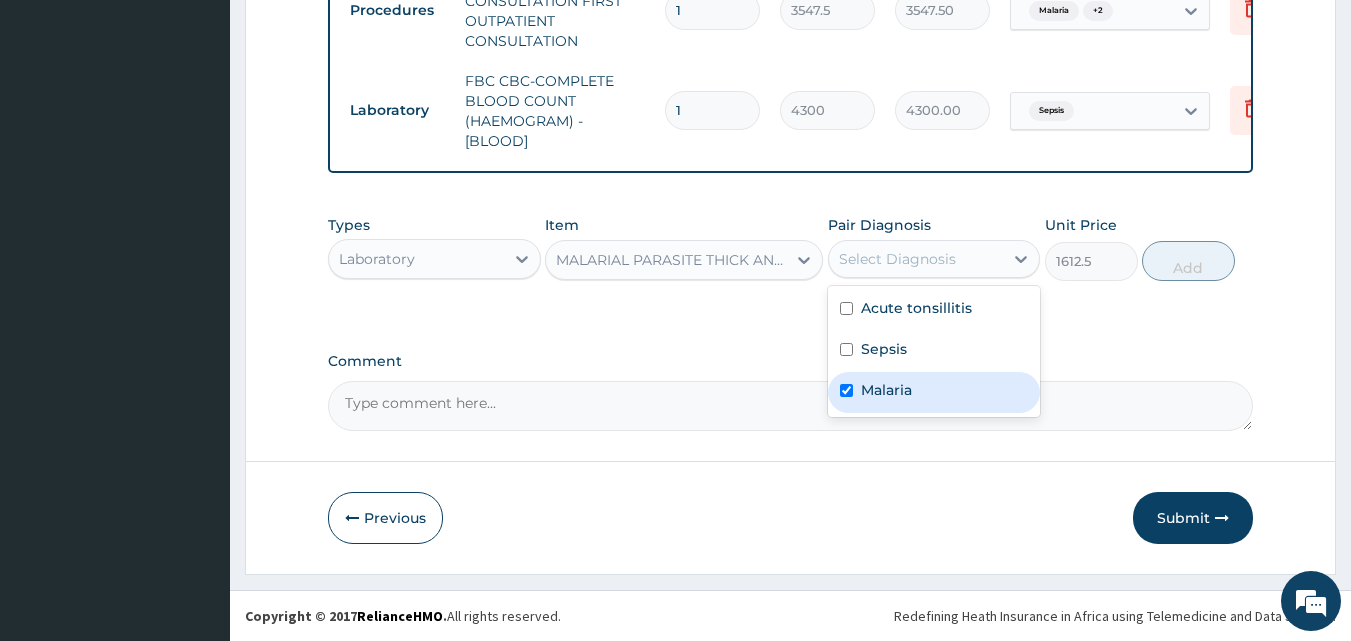 checkbox on "true" 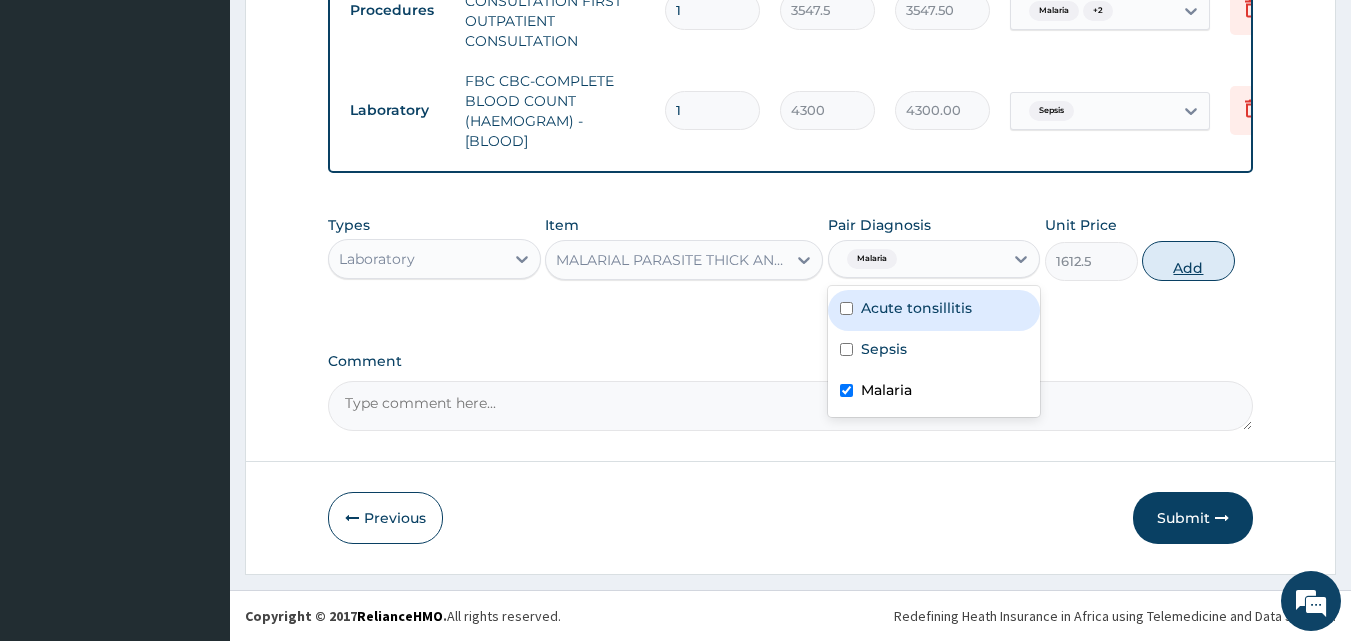 click on "Add" at bounding box center [1188, 261] 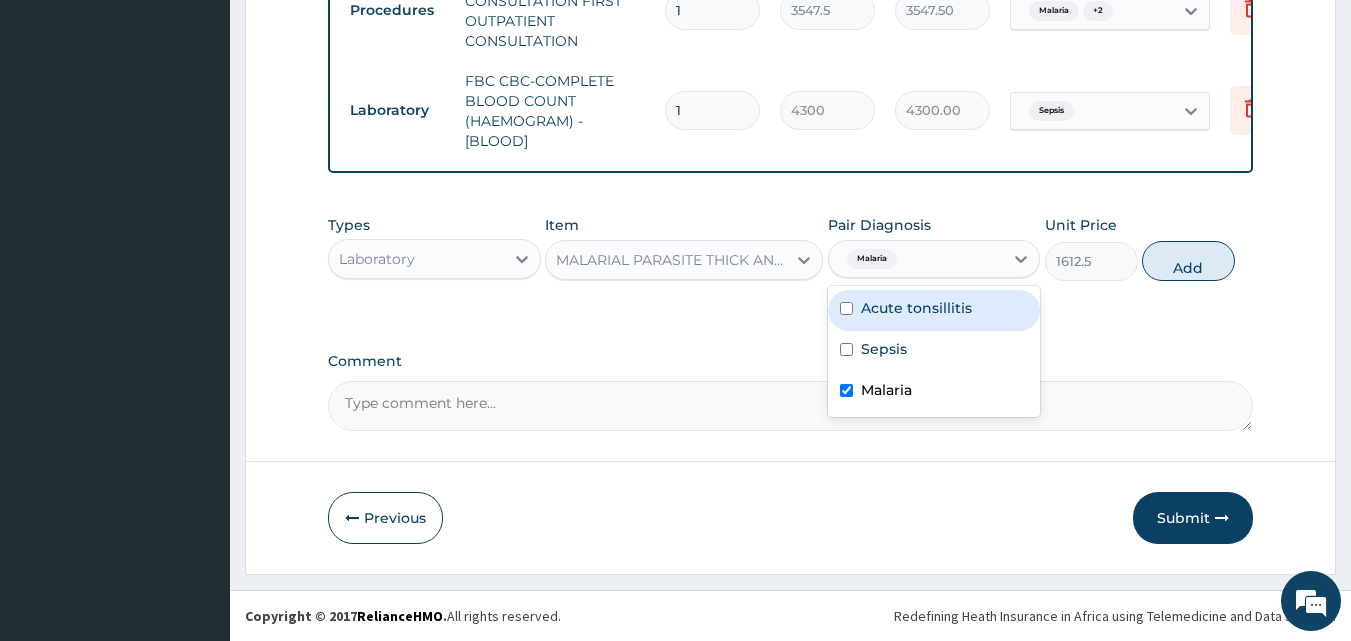 type on "0" 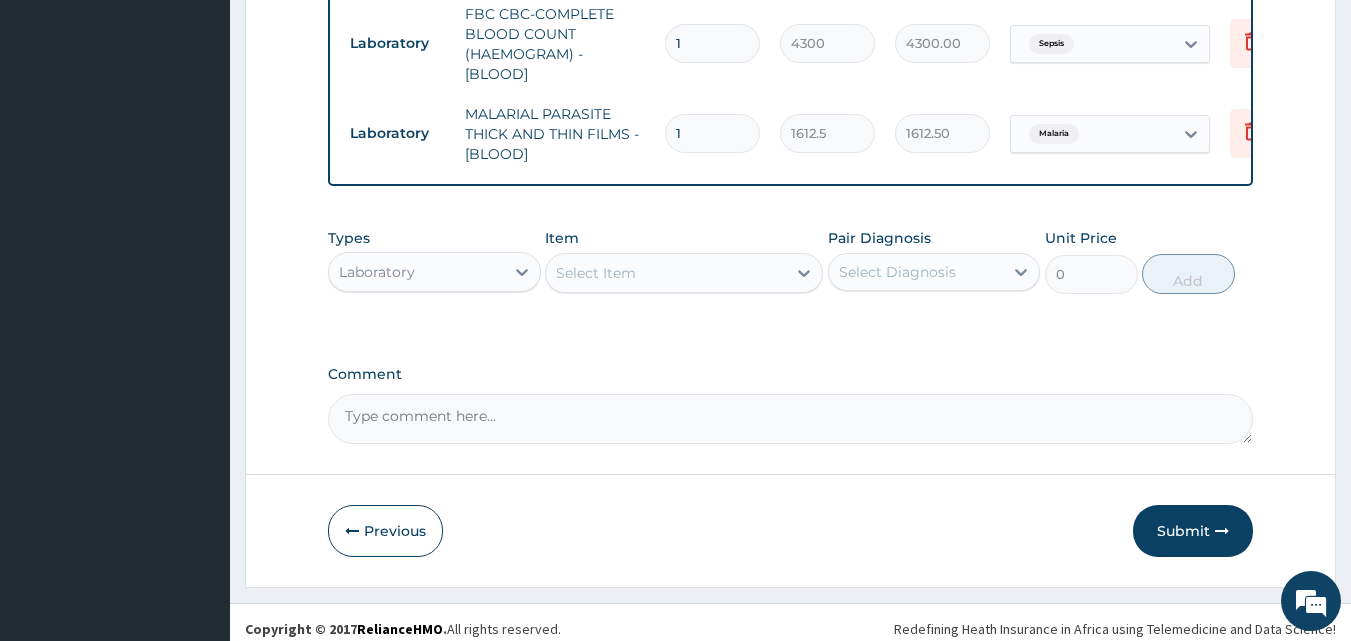 scroll, scrollTop: 1001, scrollLeft: 0, axis: vertical 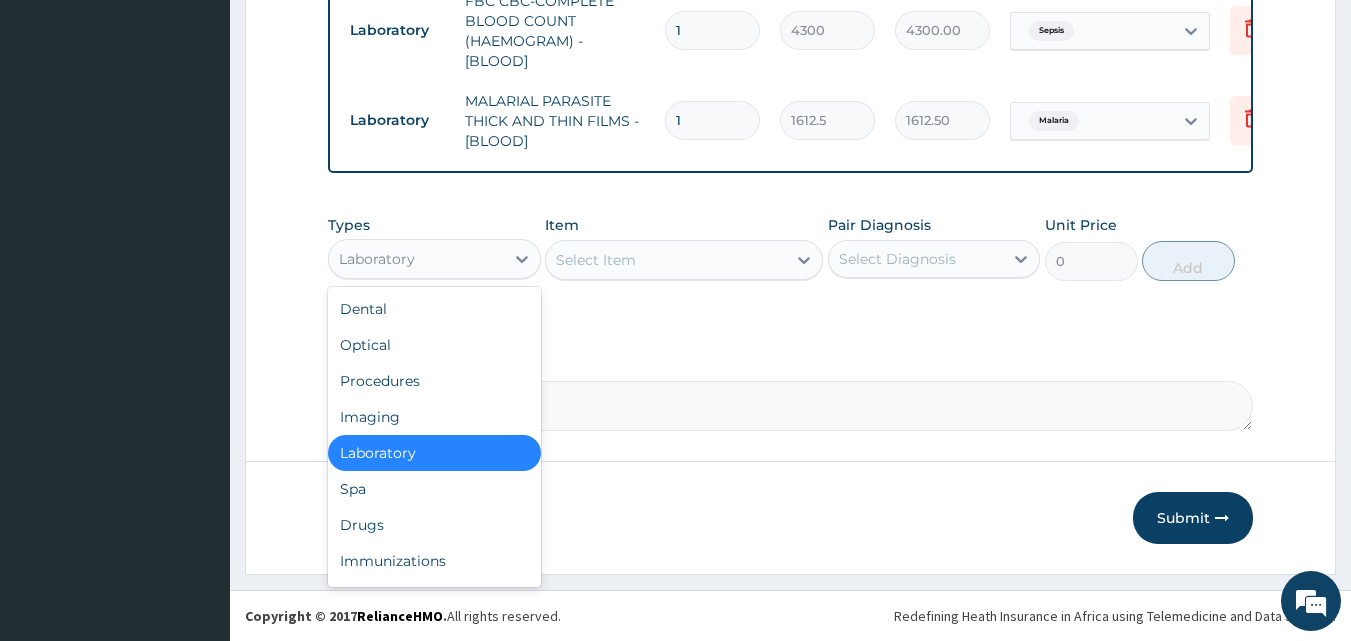 click on "Laboratory" at bounding box center (377, 259) 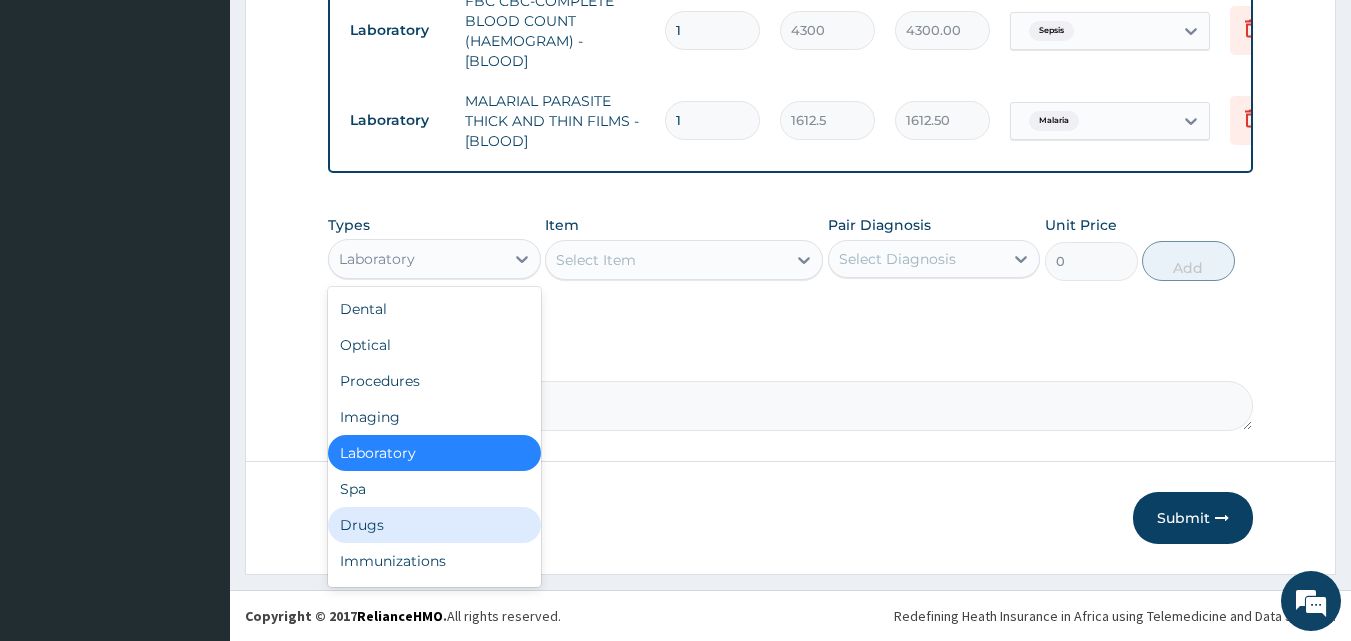 click on "Drugs" at bounding box center [434, 525] 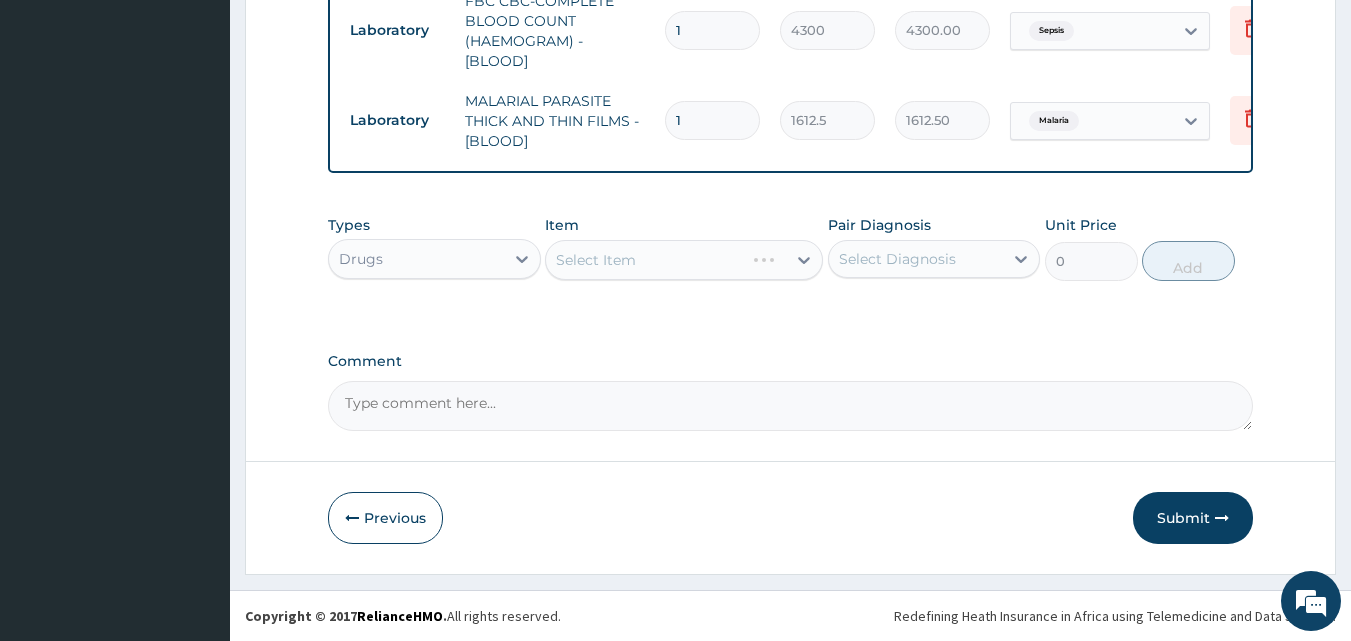 click on "PA Code / Prescription Code PA/BAE502 Encounter Date 04-08-2025 Important Notice Please enter PA codes before entering items that are not attached to a PA code   All diagnoses entered must be linked to a claim item. Diagnosis & Claim Items that are visible but inactive cannot be edited because they were imported from an already approved PA code. Diagnosis Acute tonsillitis query Sepsis Confirmed Malaria Confirmed NB: All diagnosis must be linked to a claim item Claim Items Type Name Quantity Unit Price Total Price Pair Diagnosis Actions Drugs ceftriaxone tazobactam 1125mg 1 2365 2365.00 Acute tonsillitis Delete Procedures GENERAL PRACTITIONER CONSULTATION FIRST OUTPATIENT CONSULTATION 1 3547.5 3547.50 Malaria  + 2 Delete Laboratory FBC CBC-COMPLETE BLOOD COUNT (HAEMOGRAM) - [BLOOD] 1 4300 4300.00 Sepsis Delete Laboratory MALARIAL PARASITE THICK AND THIN FILMS - [BLOOD] 1 1612.5 1612.50 Malaria Delete Types Drugs Item Select Item Pair Diagnosis Select Diagnosis Unit Price 0 Add Comment" at bounding box center [791, -182] 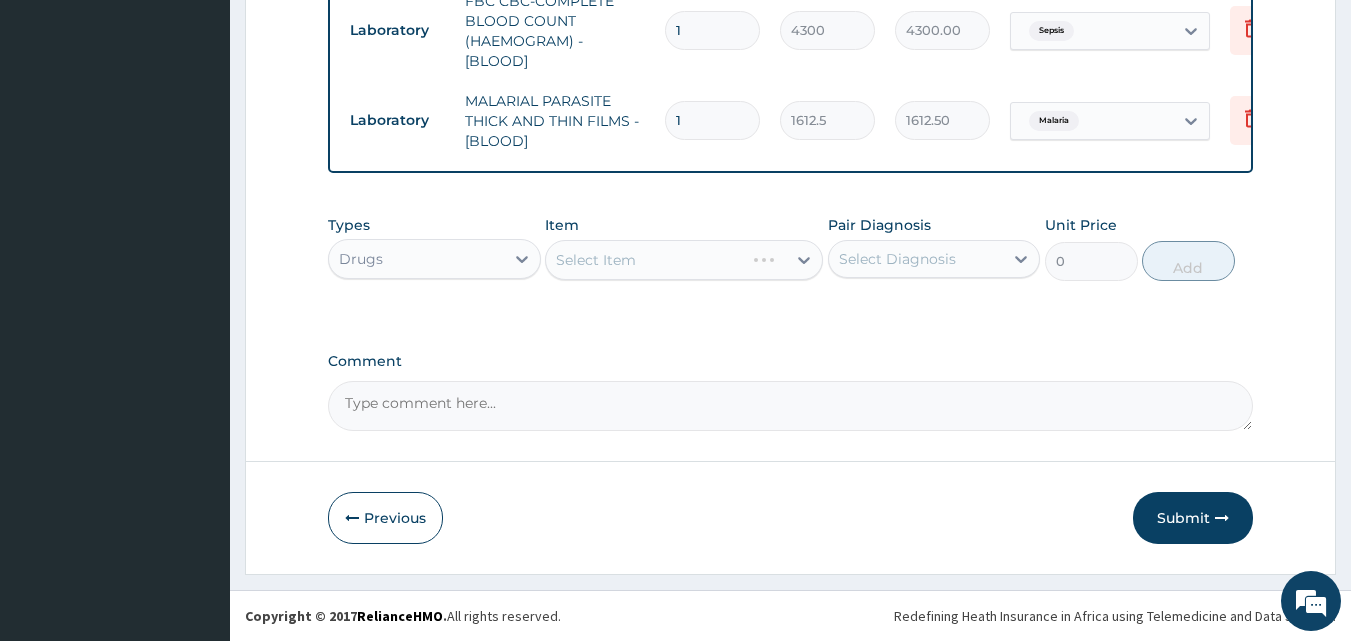 click on "Types Drugs Item Select Item Pair Diagnosis Select Diagnosis Unit Price 0 Add" at bounding box center [791, 263] 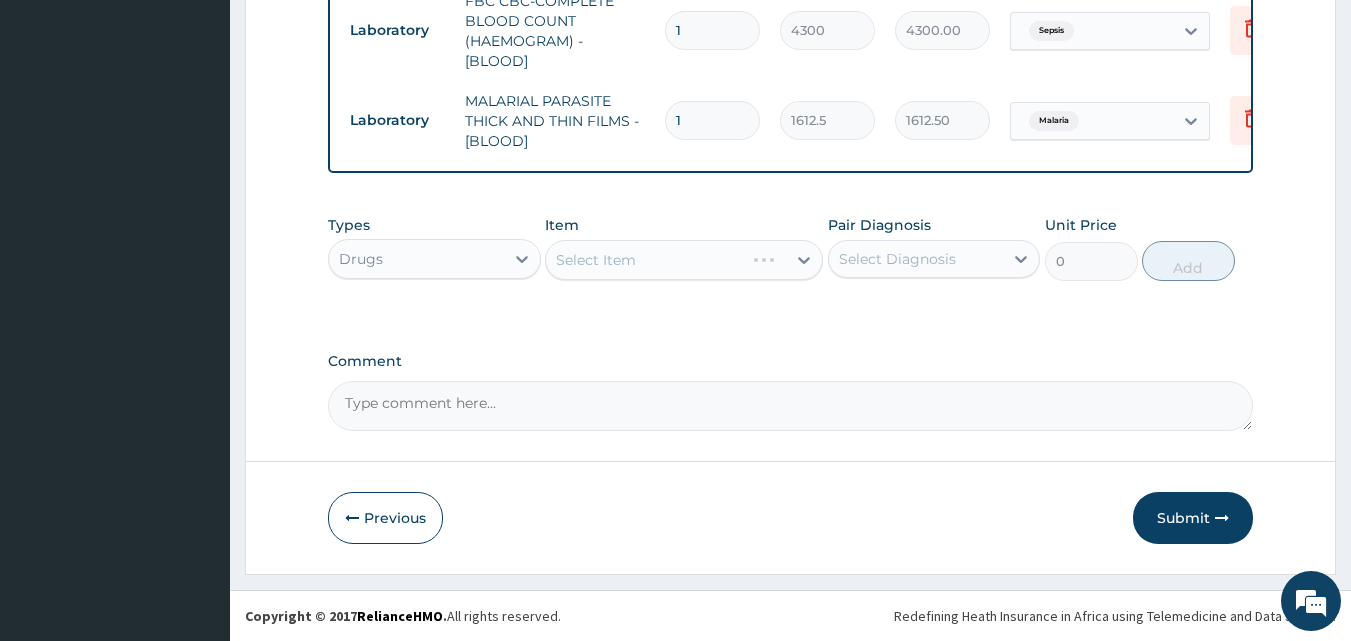 click on "Types Drugs Item Select Item Pair Diagnosis Select Diagnosis Unit Price 0 Add" at bounding box center (791, 263) 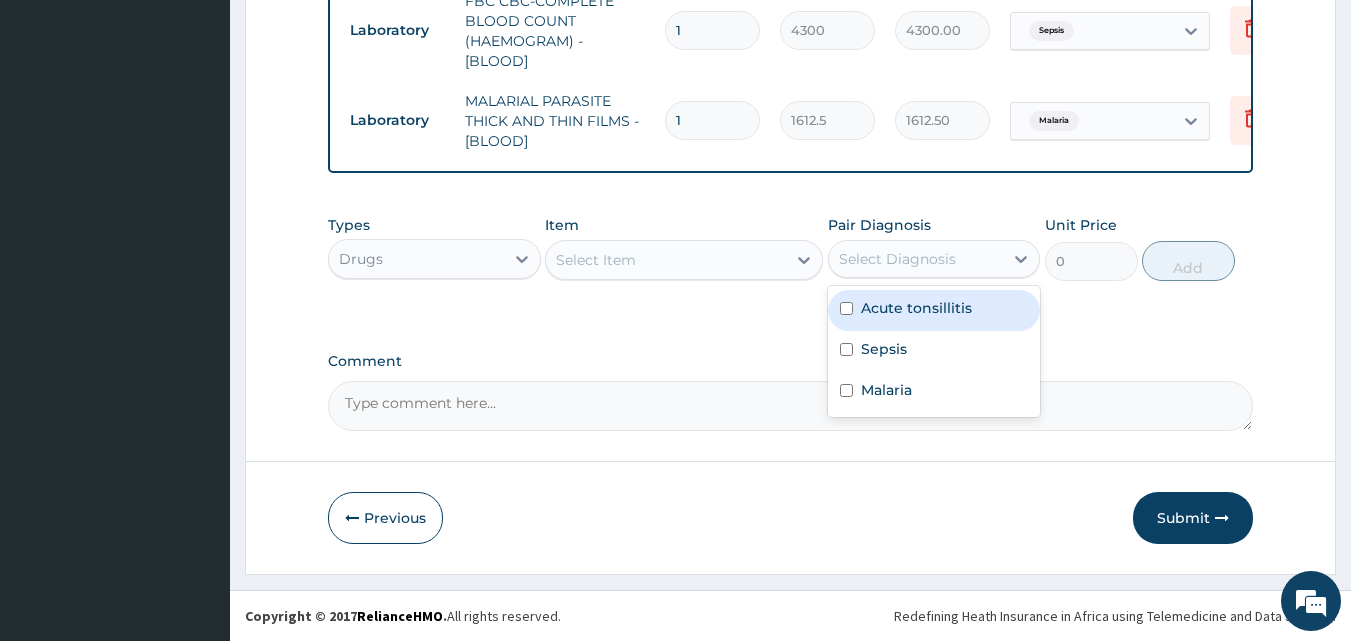 click on "Select Diagnosis" at bounding box center (916, 259) 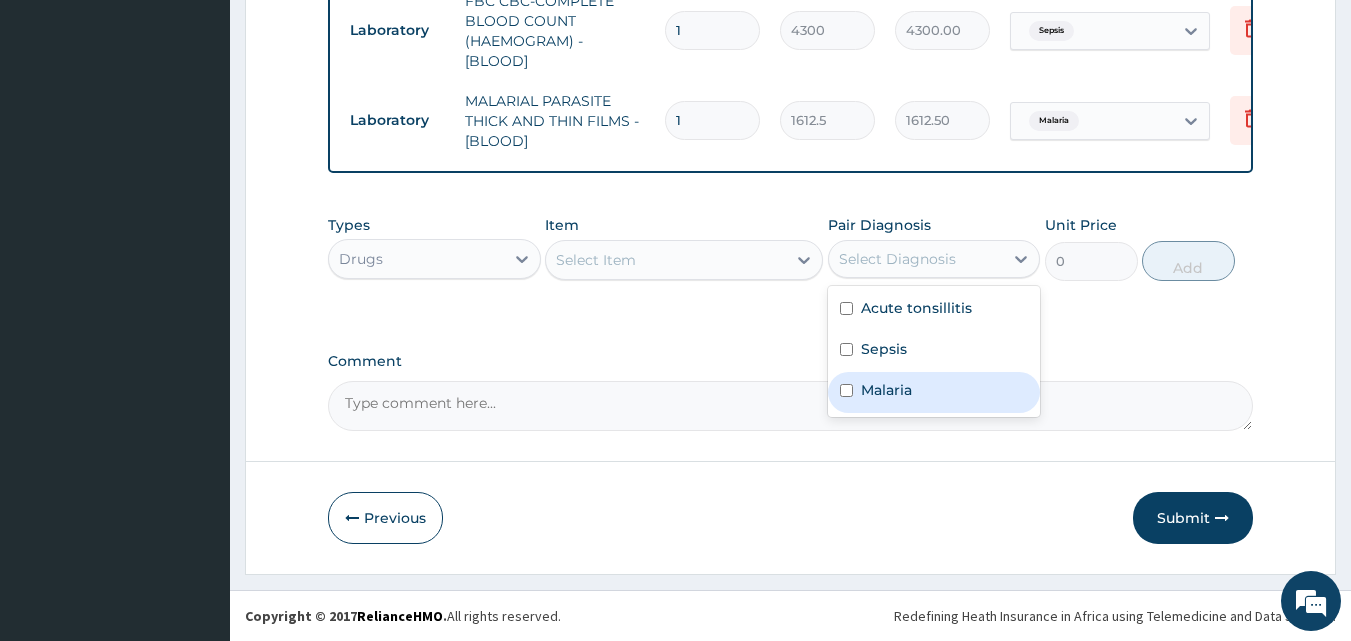click on "Malaria" at bounding box center (886, 390) 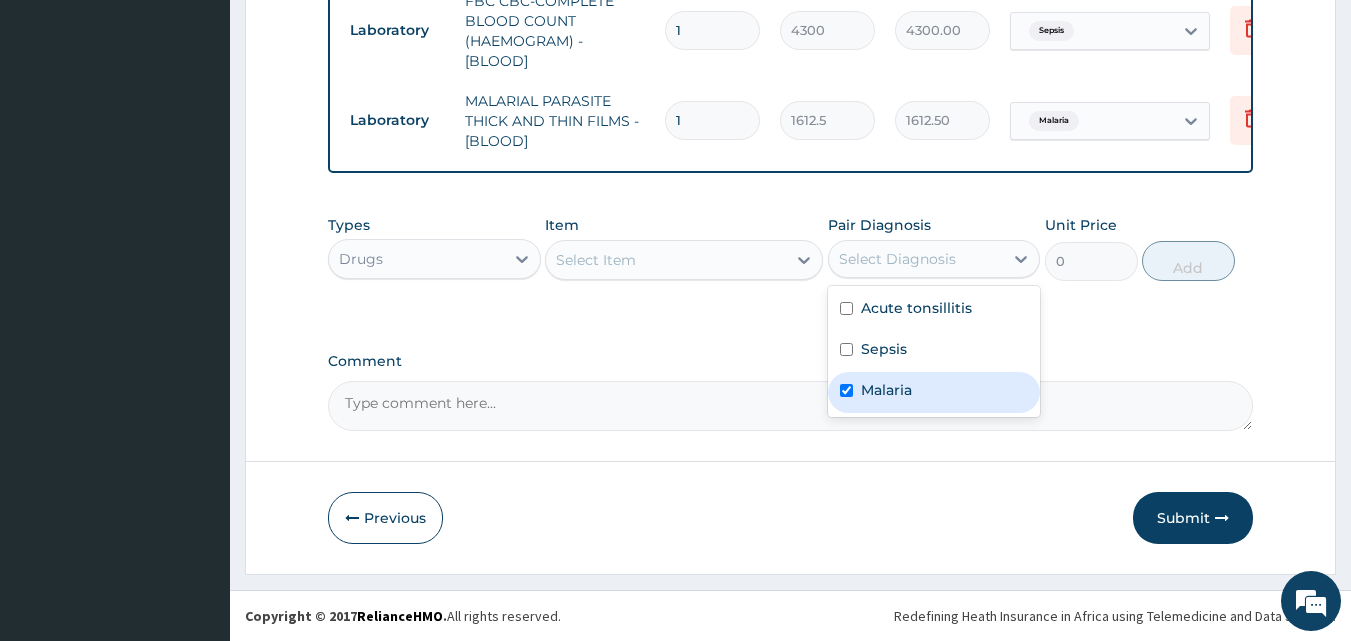 checkbox on "true" 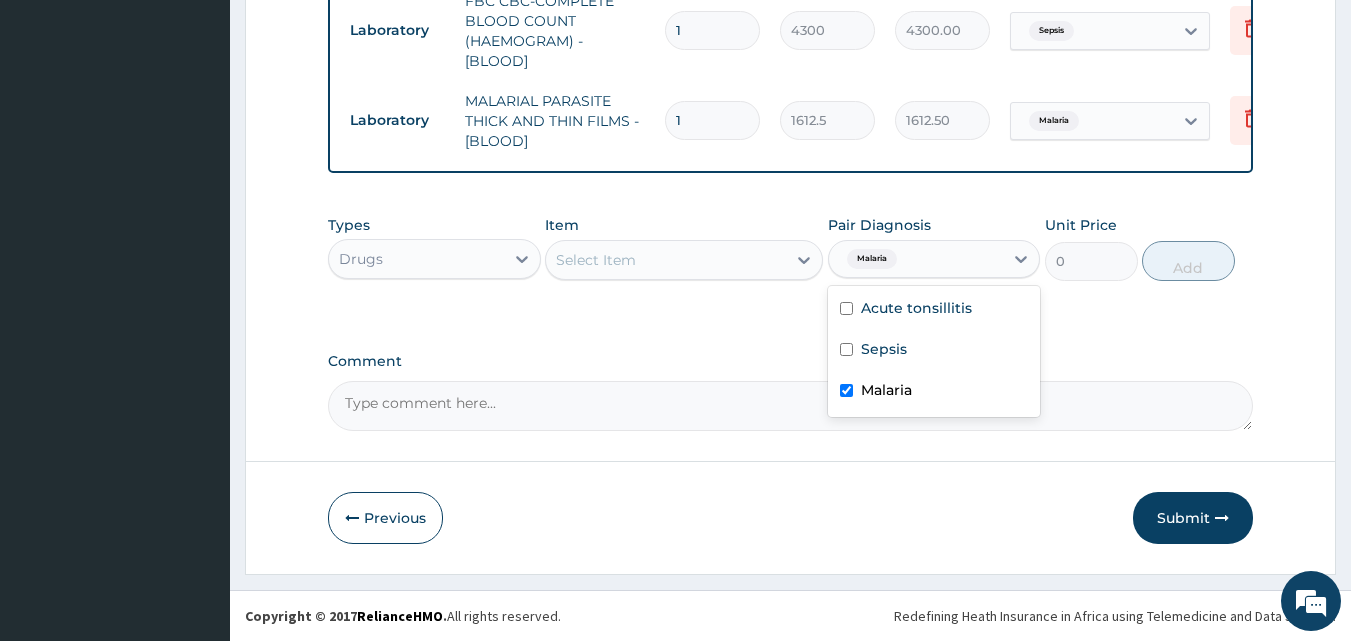 click on "PA Code / Prescription Code PA/BAE502 Encounter Date 04-08-2025 Important Notice Please enter PA codes before entering items that are not attached to a PA code   All diagnoses entered must be linked to a claim item. Diagnosis & Claim Items that are visible but inactive cannot be edited because they were imported from an already approved PA code. Diagnosis Acute tonsillitis query Sepsis Confirmed Malaria Confirmed NB: All diagnosis must be linked to a claim item Claim Items Type Name Quantity Unit Price Total Price Pair Diagnosis Actions Drugs ceftriaxone tazobactam 1125mg 1 2365 2365.00 Acute tonsillitis Delete Procedures GENERAL PRACTITIONER CONSULTATION FIRST OUTPATIENT CONSULTATION 1 3547.5 3547.50 Malaria  + 2 Delete Laboratory FBC CBC-COMPLETE BLOOD COUNT (HAEMOGRAM) - [BLOOD] 1 4300 4300.00 Sepsis Delete Laboratory MALARIAL PARASITE THICK AND THIN FILMS - [BLOOD] 1 1612.5 1612.50 Malaria Delete Types Drugs Item Select Item Pair Diagnosis option Malaria, selected. Malaria Acute tonsillitis Sepsis Malaria" at bounding box center [791, -182] 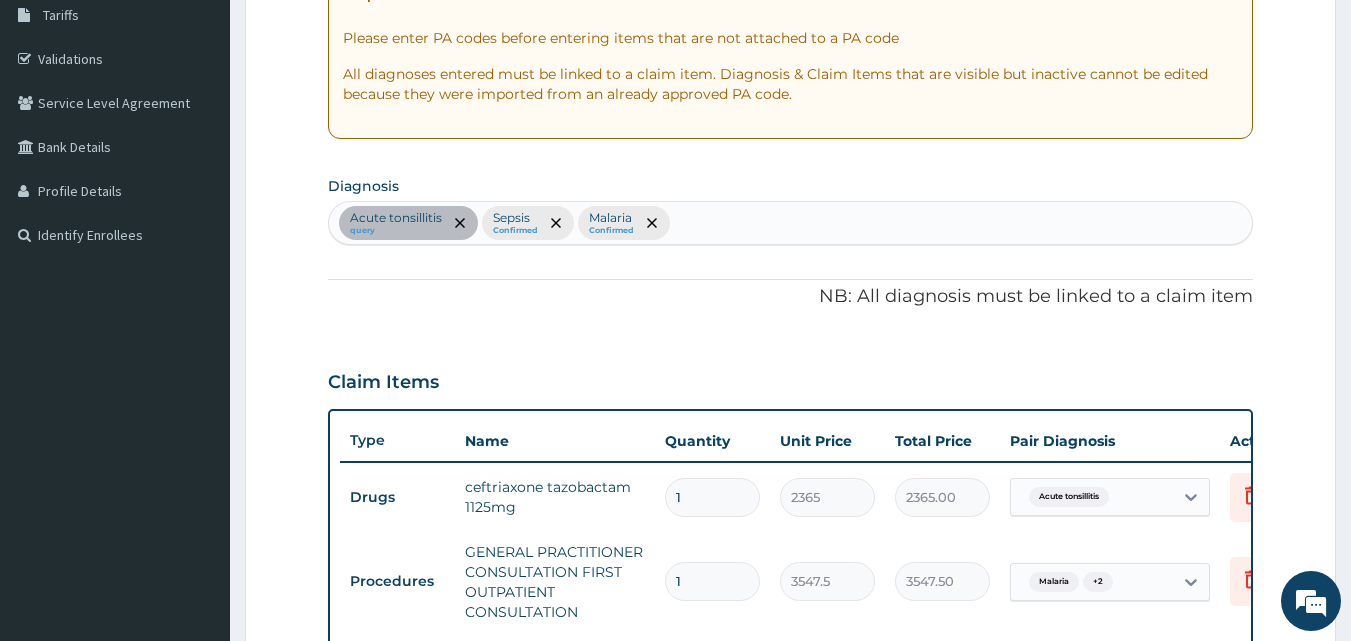 scroll, scrollTop: 301, scrollLeft: 0, axis: vertical 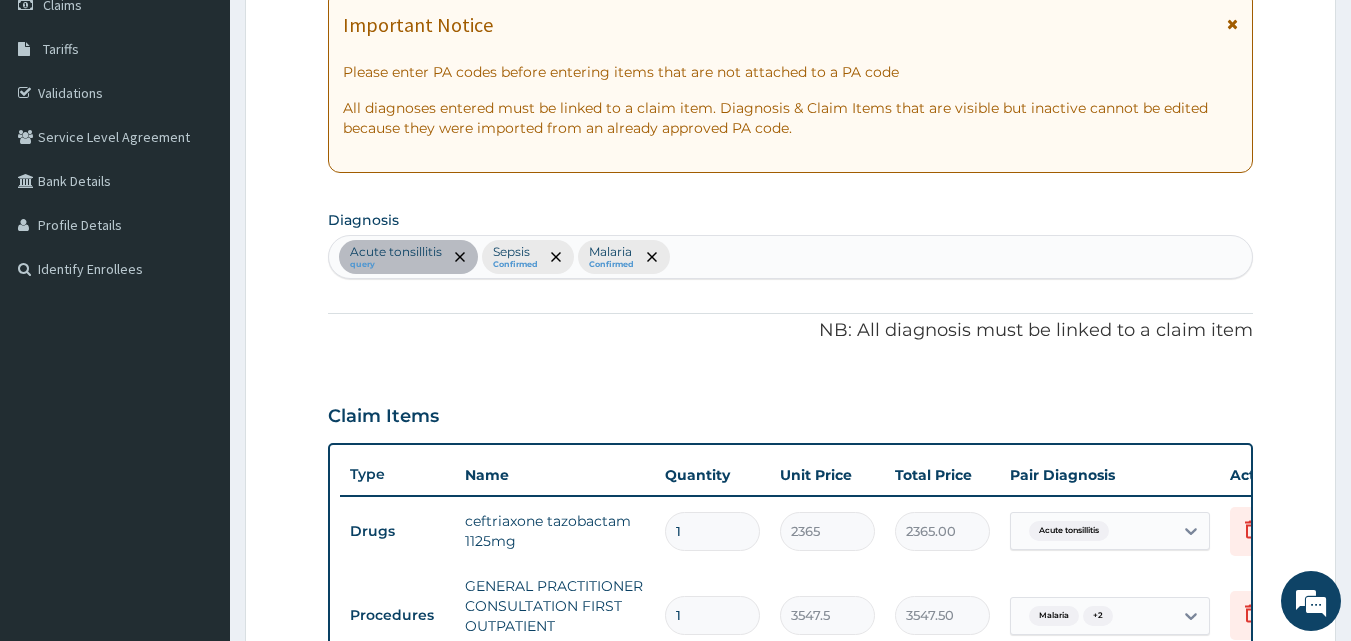 click on "Acute tonsillitis query Sepsis Confirmed Malaria Confirmed" at bounding box center [791, 257] 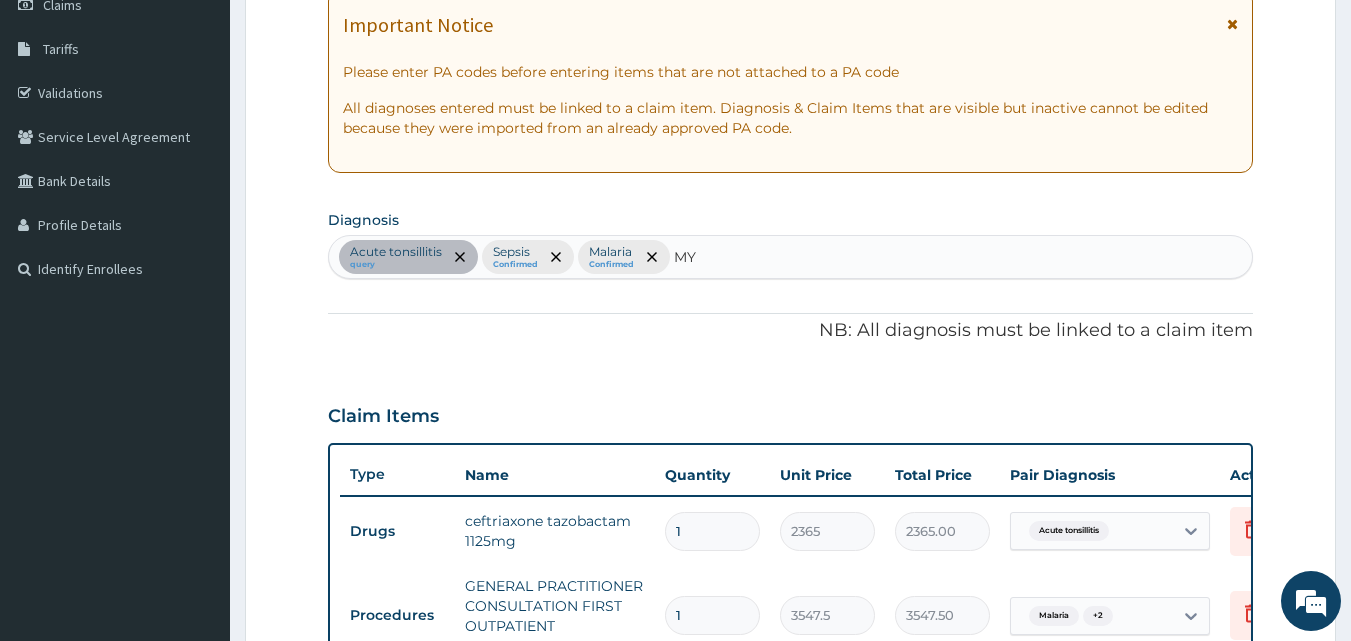 type on "M" 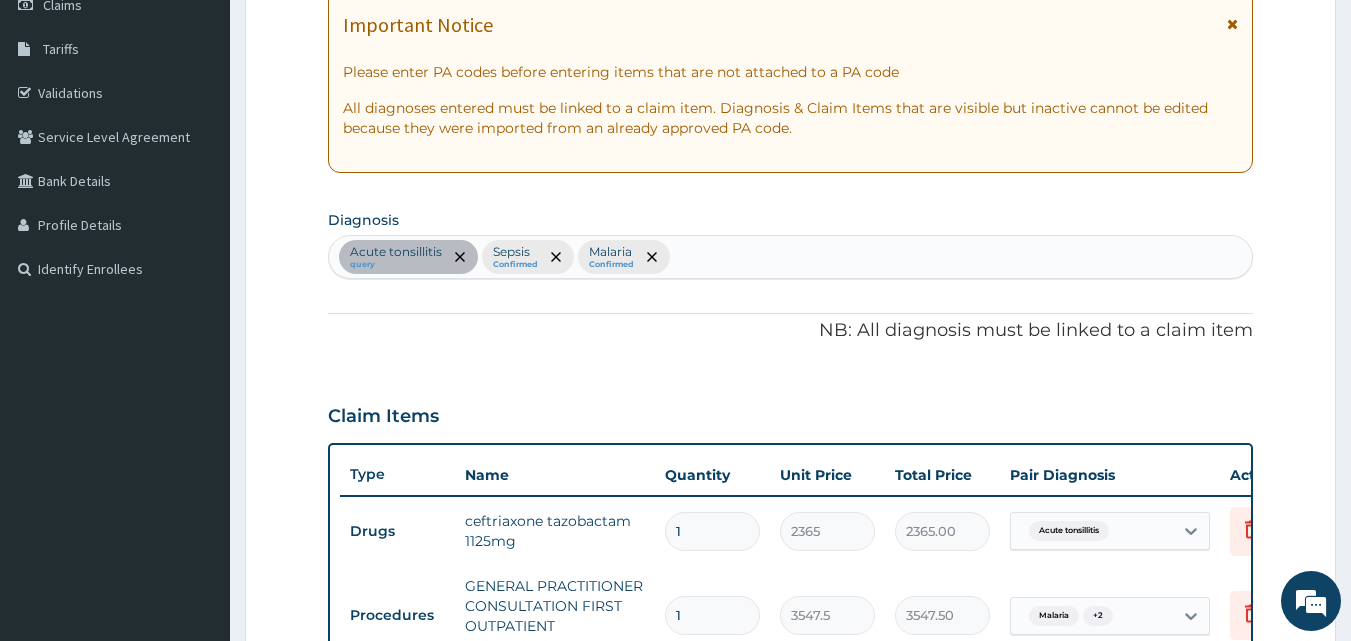 click on "PA Code / Prescription Code PA/BAE502 Encounter Date 04-08-2025 Important Notice Please enter PA codes before entering items that are not attached to a PA code   All diagnoses entered must be linked to a claim item. Diagnosis & Claim Items that are visible but inactive cannot be edited because they were imported from an already approved PA code. Diagnosis Acute tonsillitis query Sepsis Confirmed Malaria Confirmed NB: All diagnosis must be linked to a claim item Claim Items Type Name Quantity Unit Price Total Price Pair Diagnosis Actions Drugs ceftriaxone tazobactam 1125mg 1 2365 2365.00 Acute tonsillitis Delete Procedures GENERAL PRACTITIONER CONSULTATION FIRST OUTPATIENT CONSULTATION 1 3547.5 3547.50 Malaria  + 2 Delete Laboratory FBC CBC-COMPLETE BLOOD COUNT (HAEMOGRAM) - [BLOOD] 1 4300 4300.00 Sepsis Delete Laboratory MALARIAL PARASITE THICK AND THIN FILMS - [BLOOD] 1 1612.5 1612.50 Malaria Delete Types Drugs Item Select Item Pair Diagnosis Malaria Unit Price 0 Add Comment" at bounding box center (791, 503) 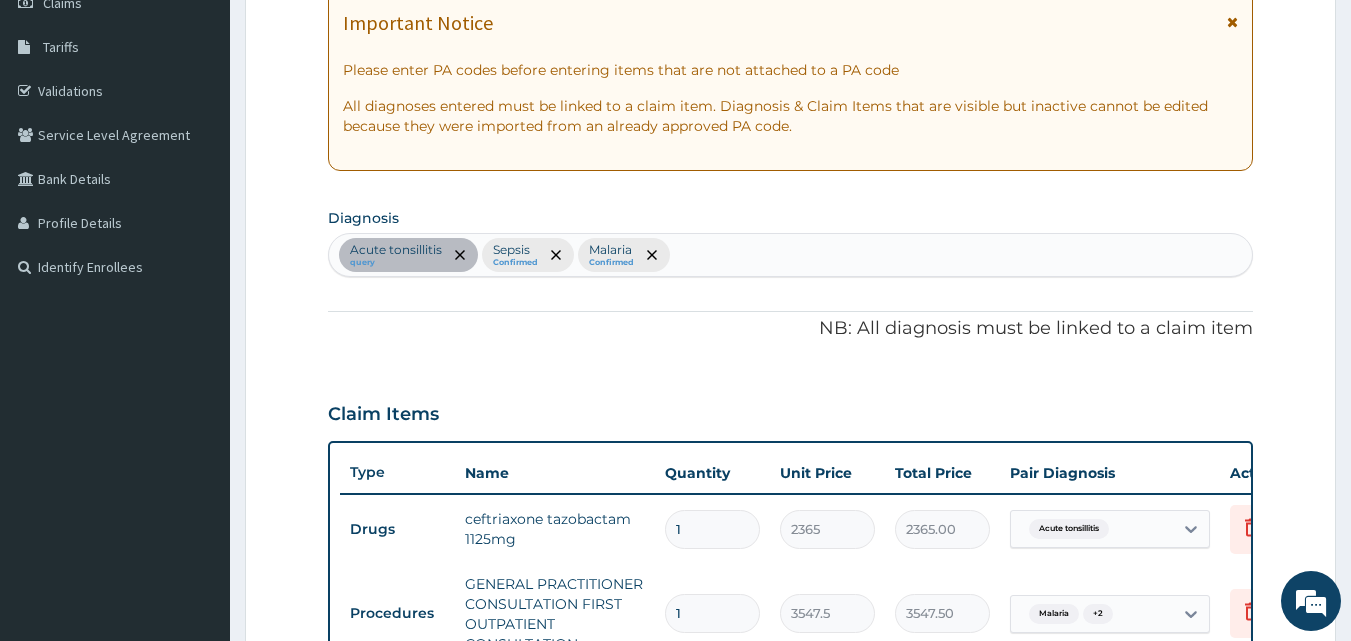 scroll, scrollTop: 301, scrollLeft: 0, axis: vertical 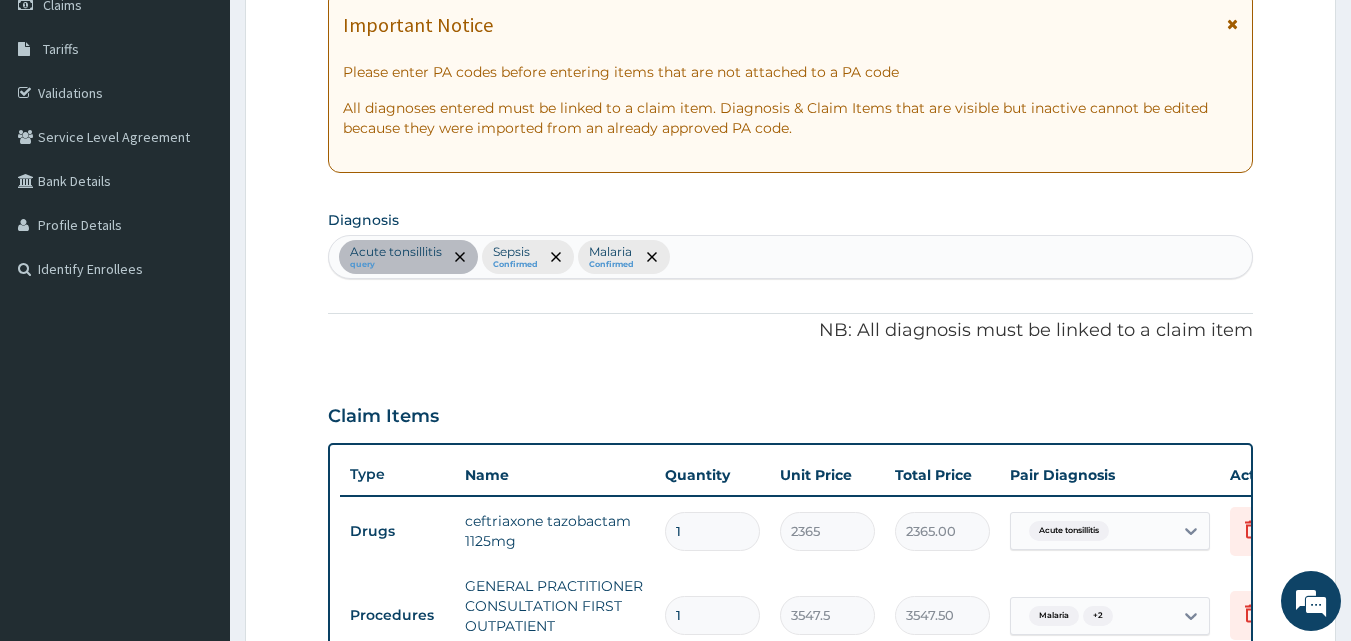 click on "Acute tonsillitis query Sepsis Confirmed Malaria Confirmed" at bounding box center [791, 257] 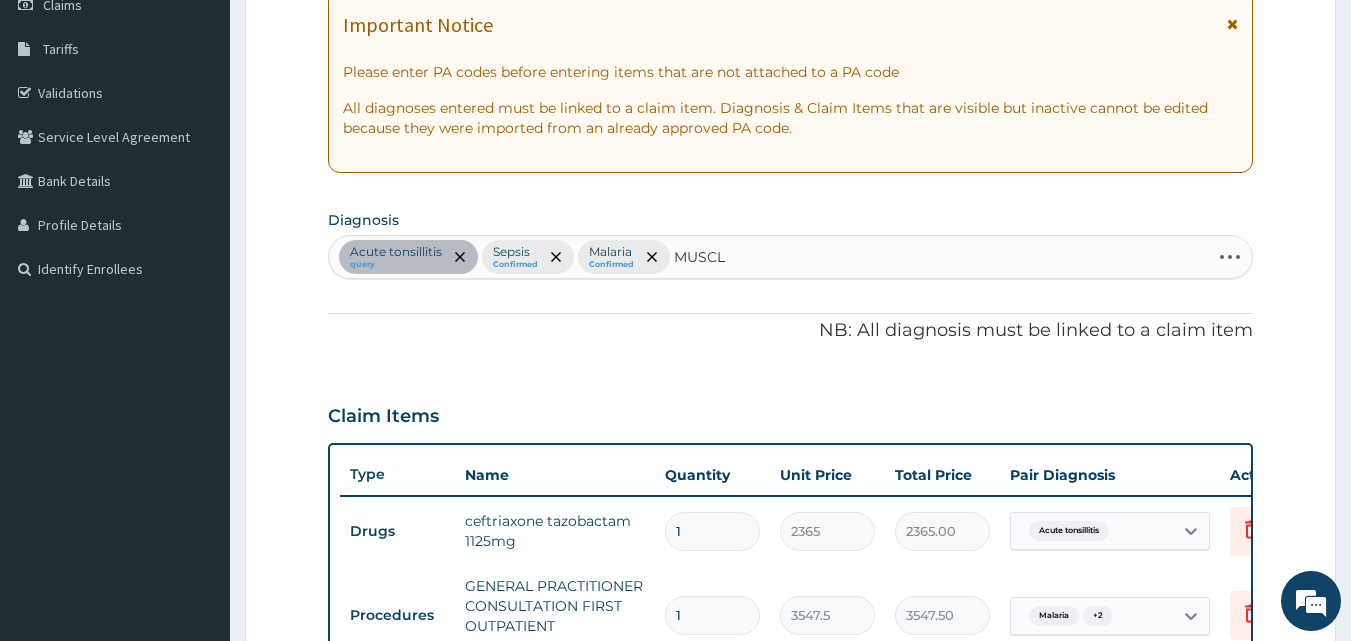 type on "MUSCLE" 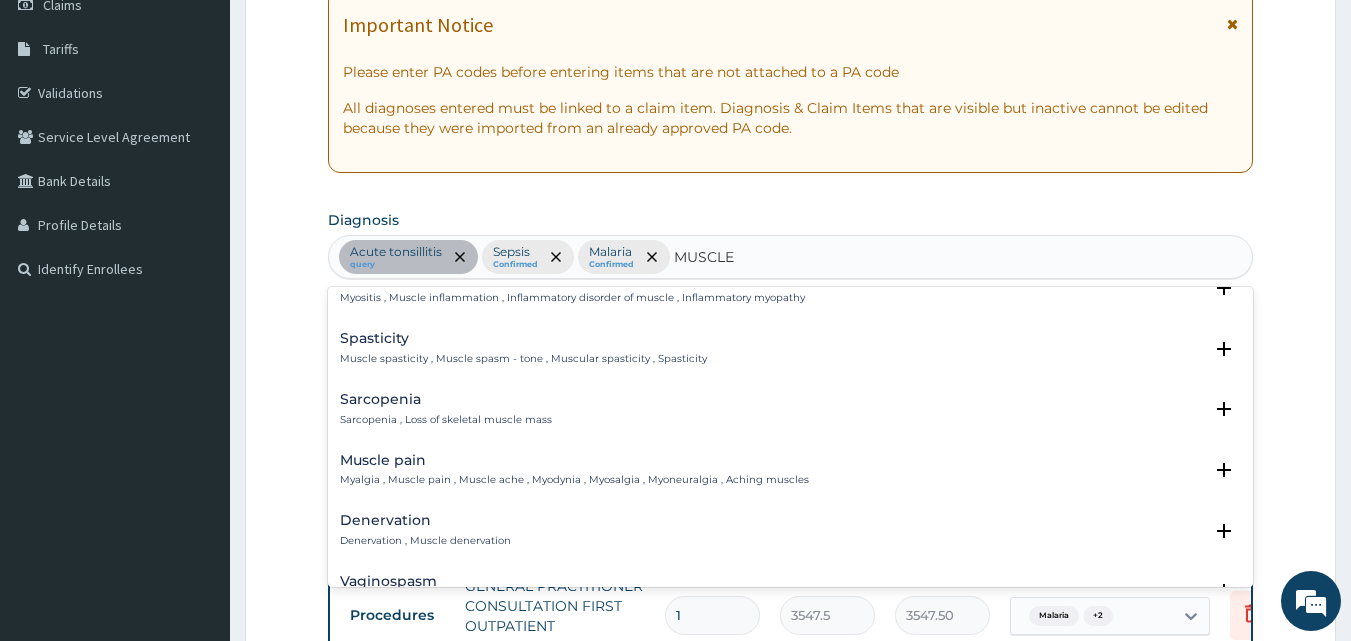 scroll, scrollTop: 300, scrollLeft: 0, axis: vertical 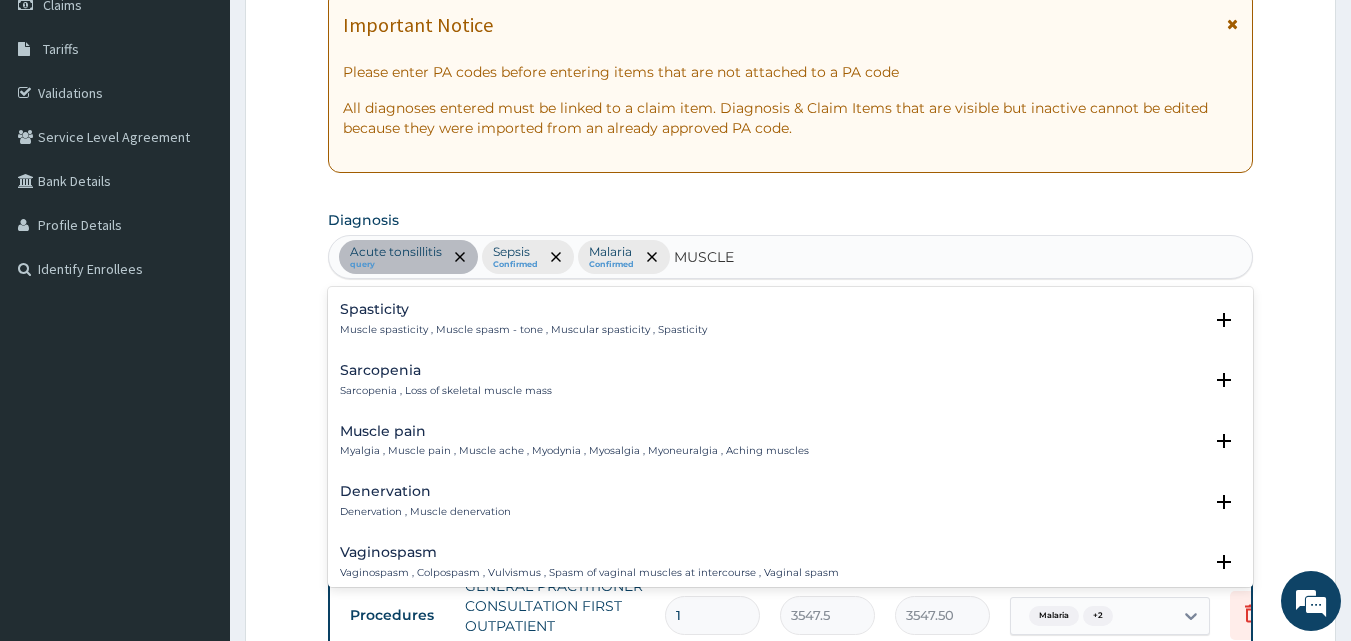 click on "Muscle pain" at bounding box center (574, 431) 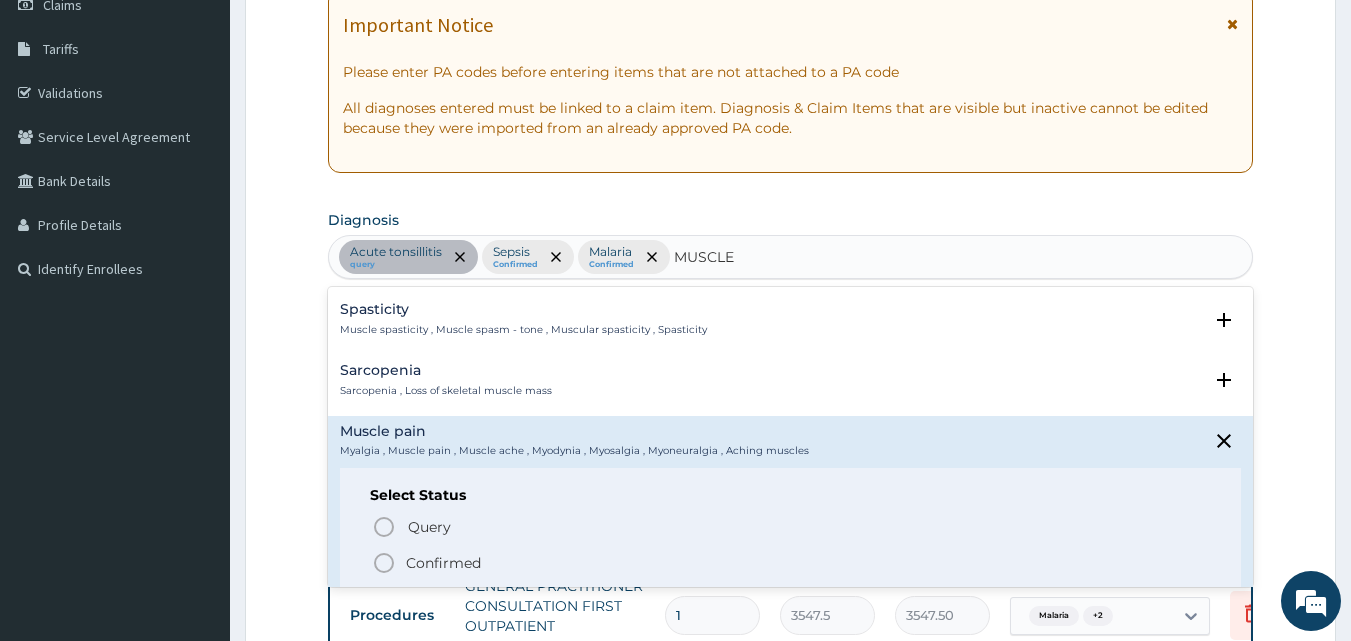 click 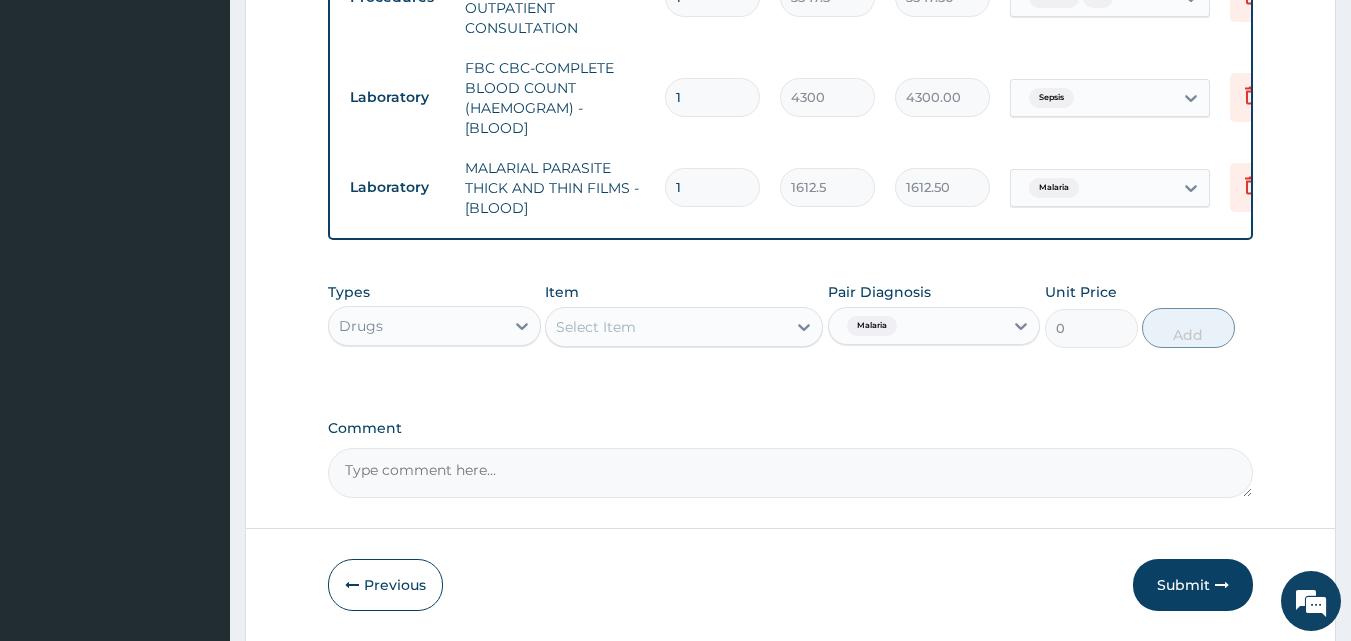 scroll, scrollTop: 1001, scrollLeft: 0, axis: vertical 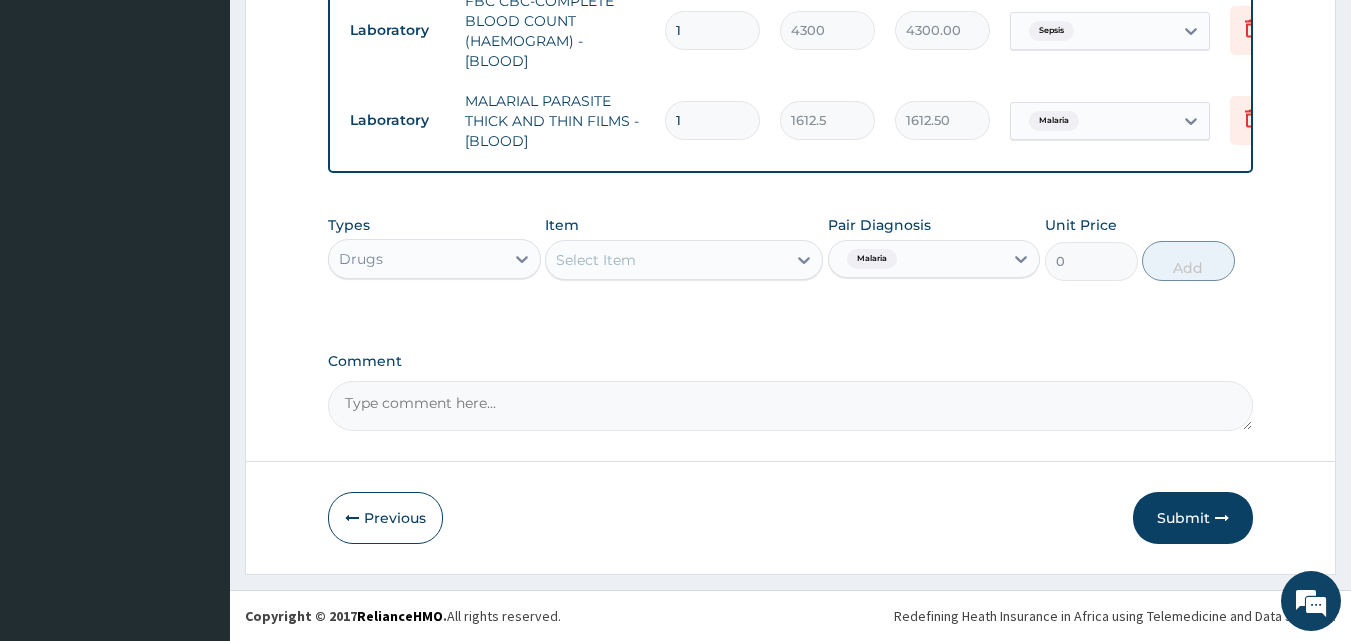click on "Select Item" at bounding box center (666, 260) 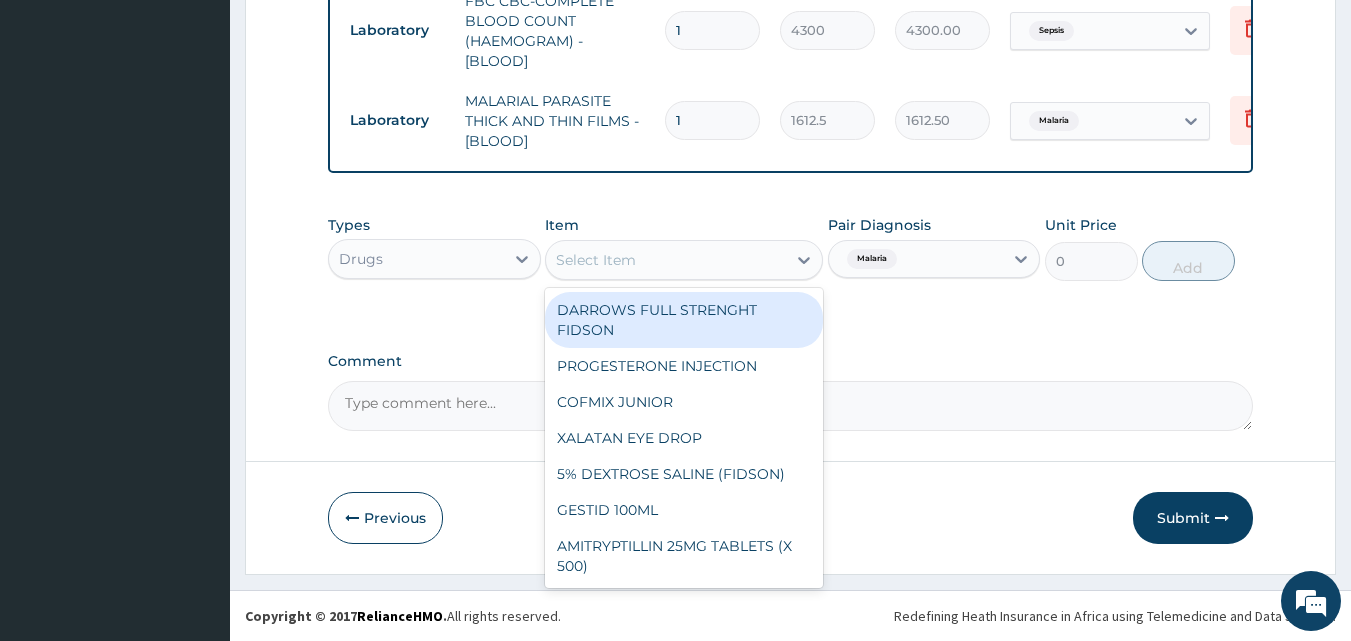click on "Malaria" at bounding box center [916, 259] 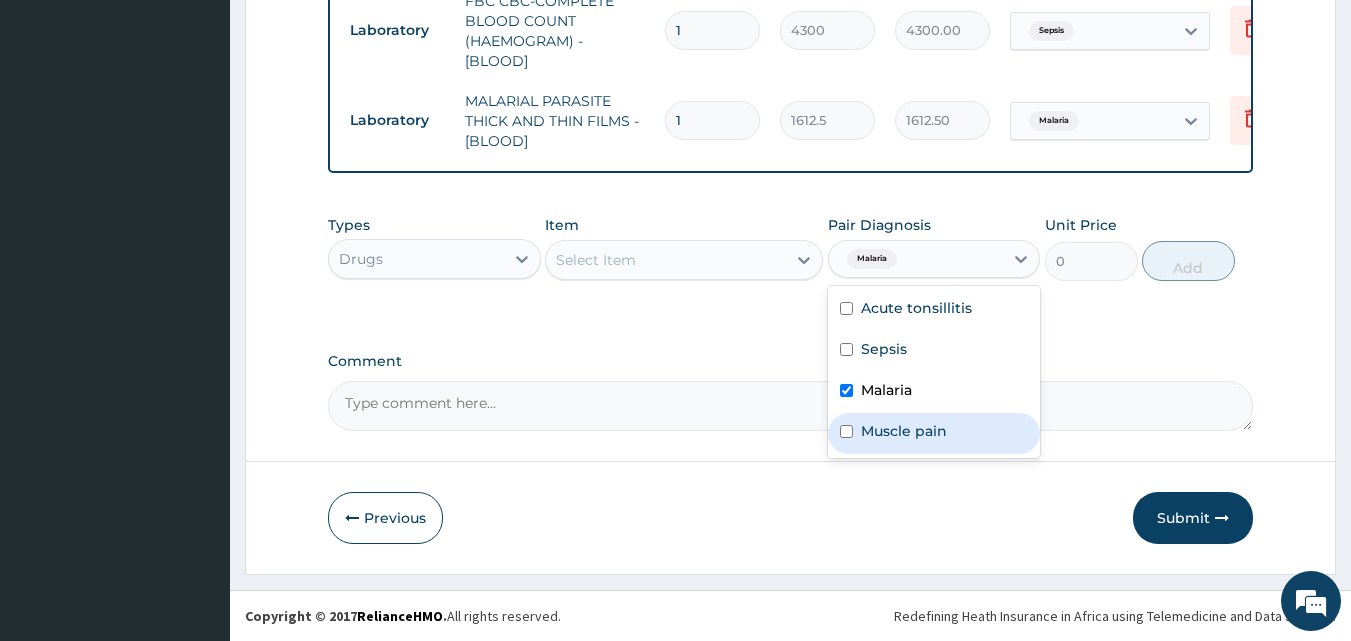 click on "Muscle pain" at bounding box center [934, 433] 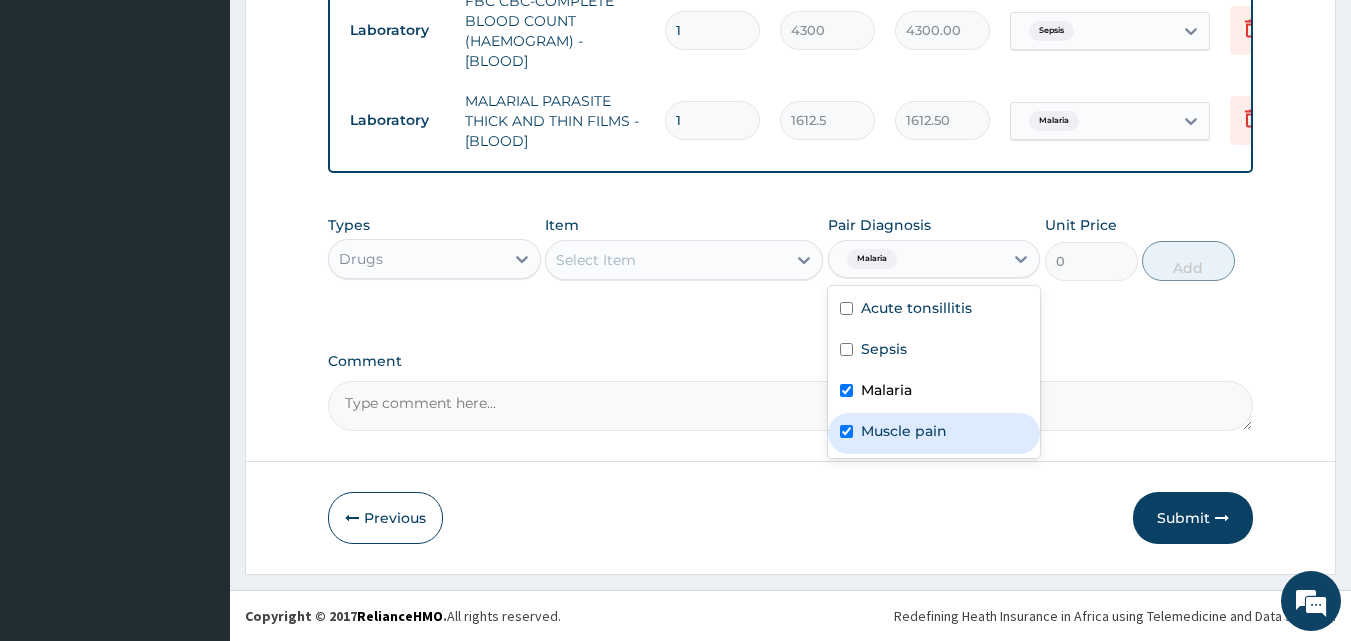 checkbox on "true" 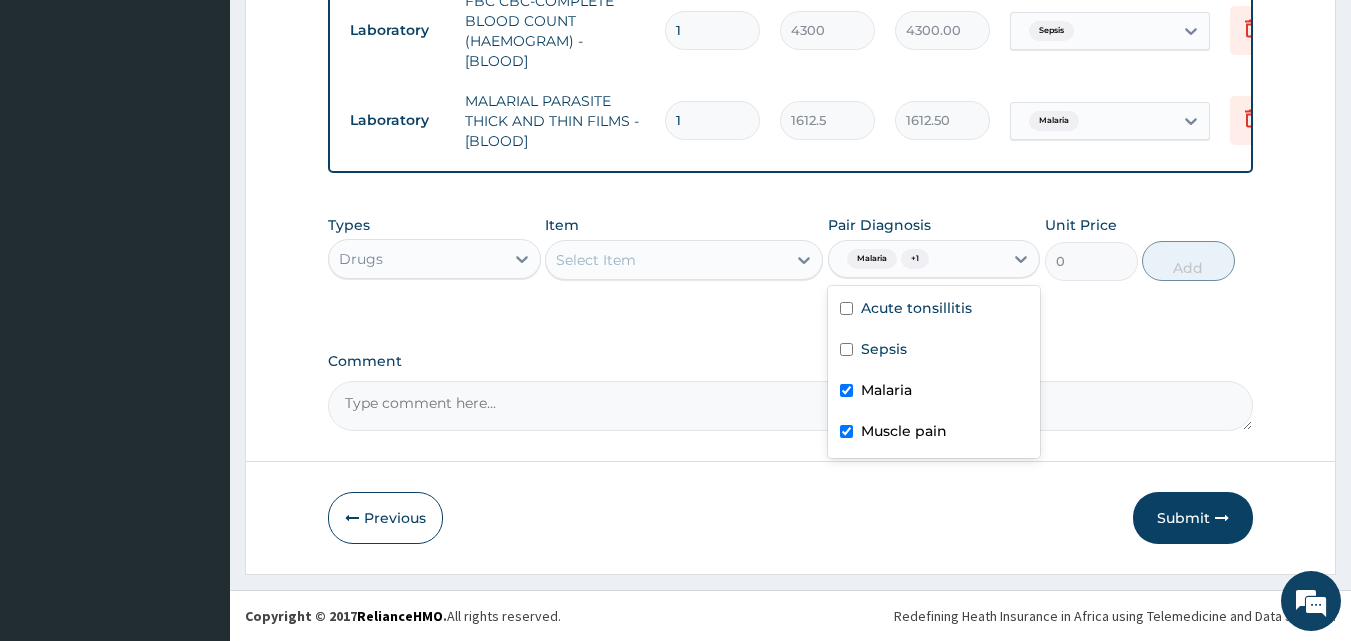 click on "Malaria" at bounding box center [934, 392] 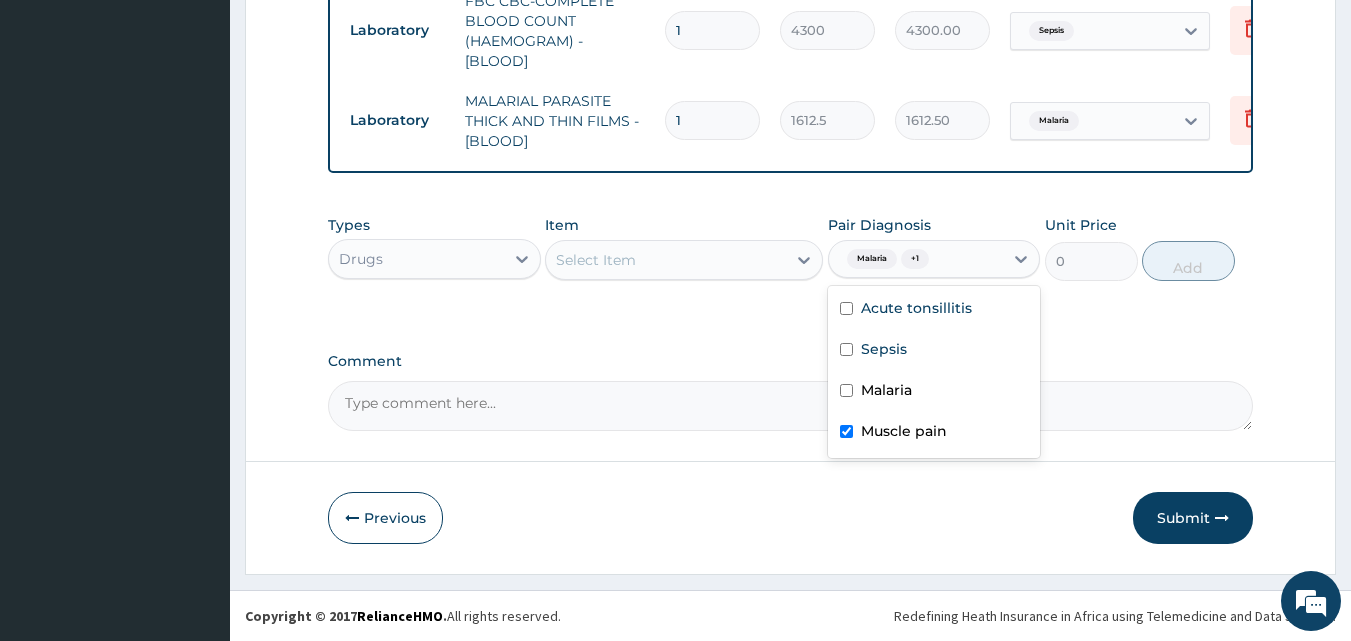 checkbox on "false" 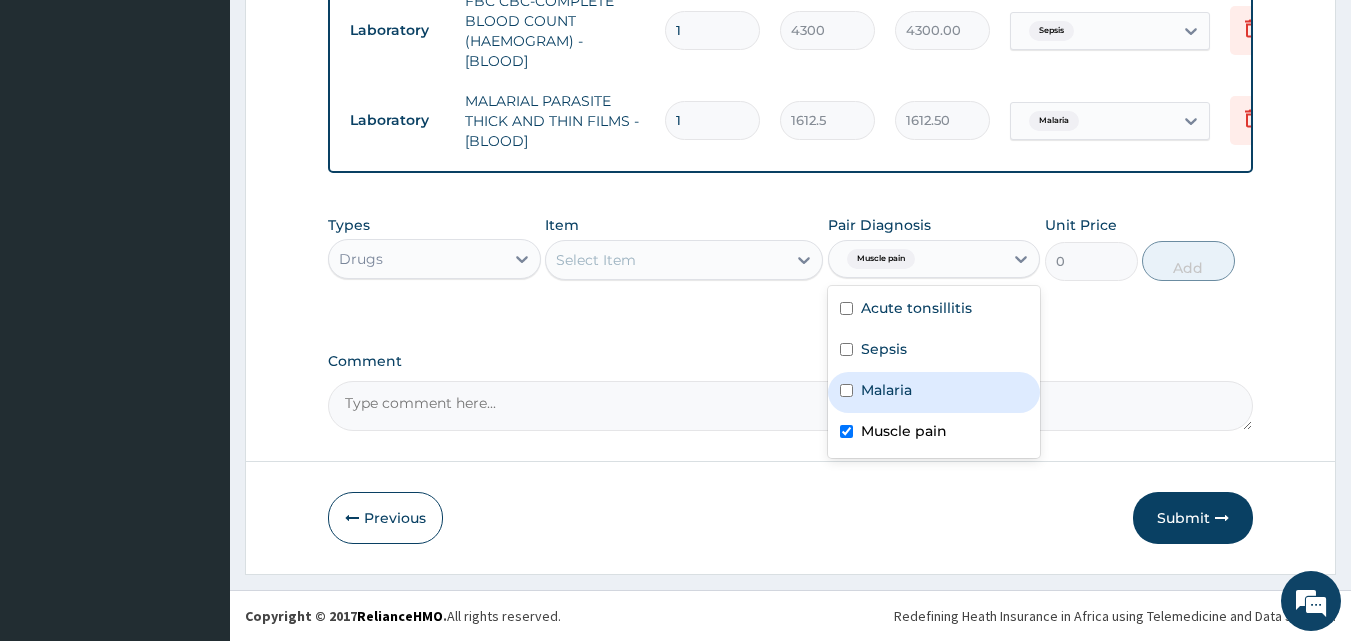 click on "Types Drugs Item Select Item Pair Diagnosis option Malaria, deselected. option Malaria focused, 3 of 4. 4 results available. Use Up and Down to choose options, press Enter to select the currently focused option, press Escape to exit the menu, press Tab to select the option and exit the menu. Muscle pain Acute tonsillitis Sepsis Malaria Muscle pain Unit Price 0 Add" at bounding box center (791, 263) 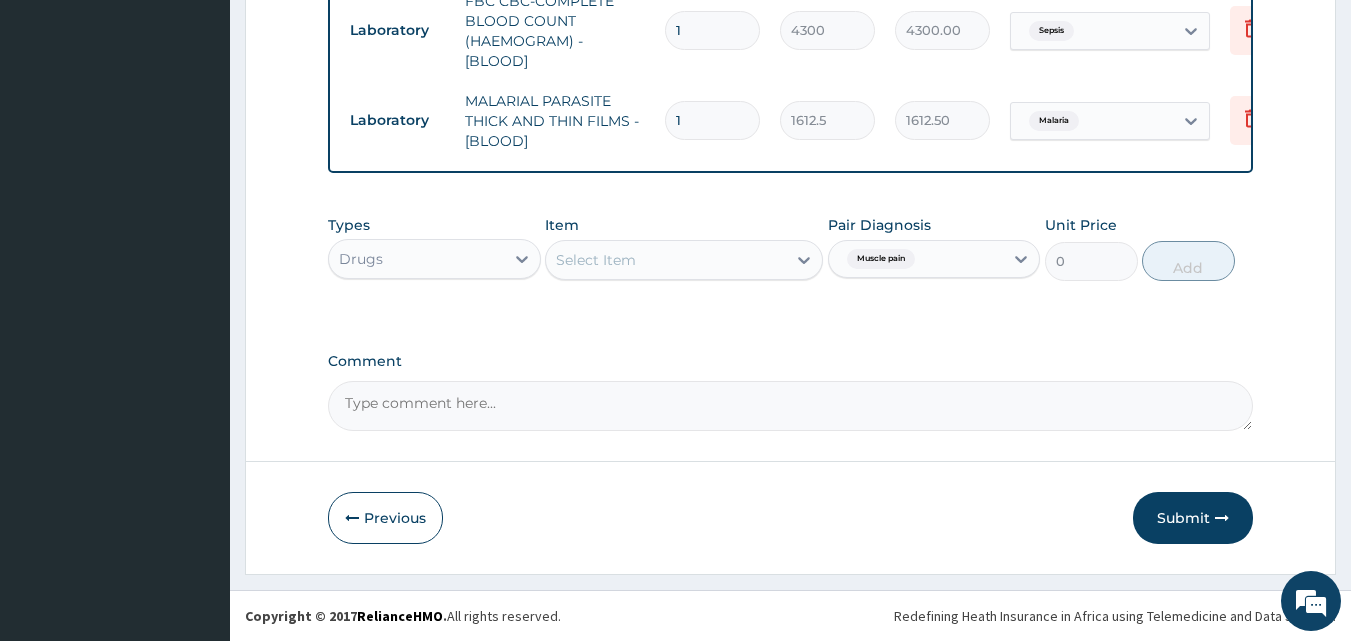 click on "Select Item" at bounding box center [596, 260] 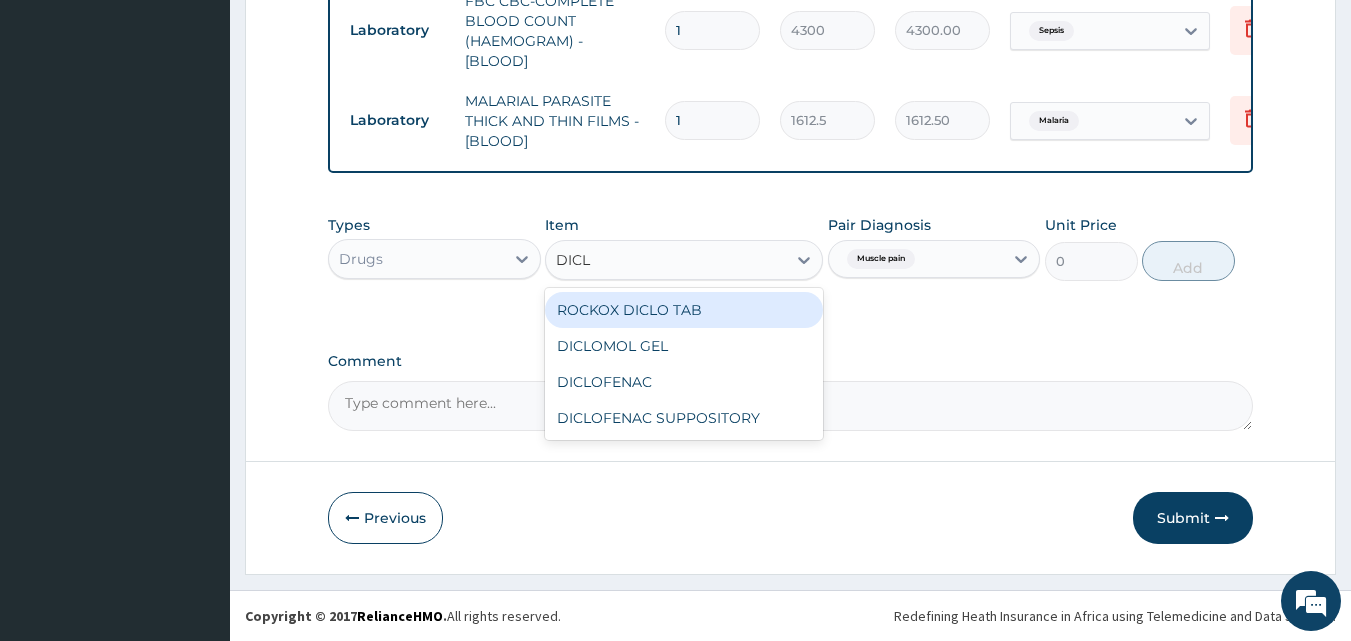 type on "DICLO" 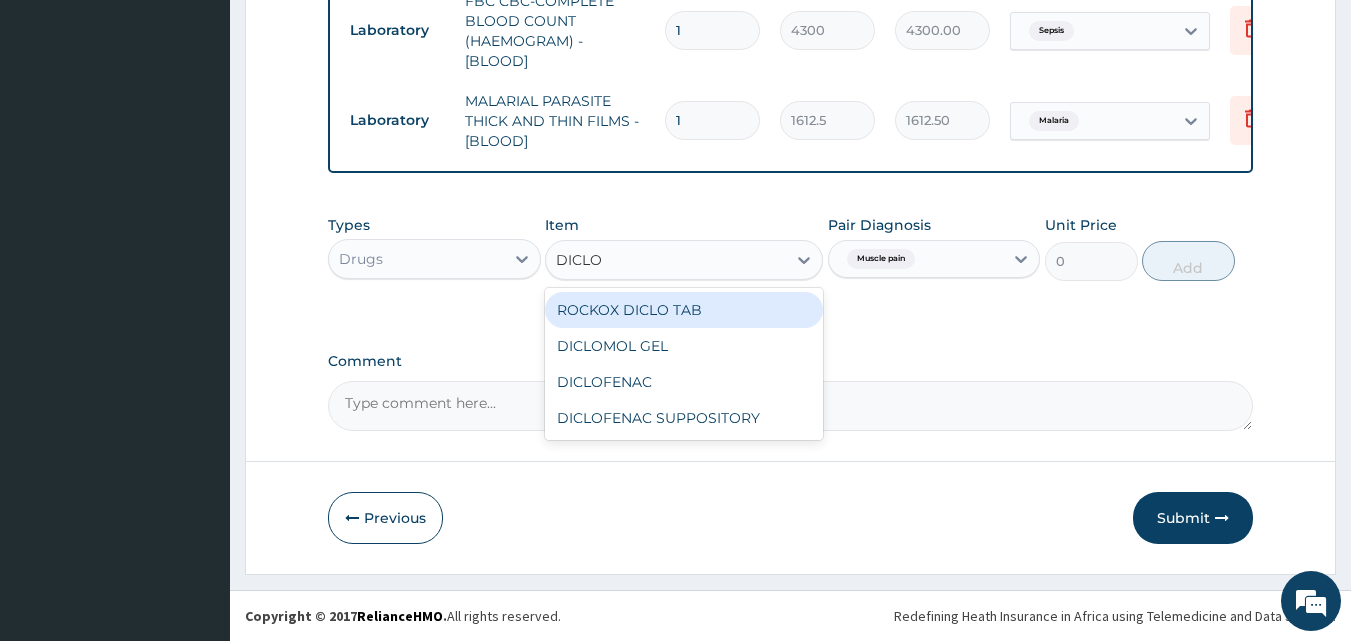 click on "ROCKOX DICLO TAB" at bounding box center (684, 310) 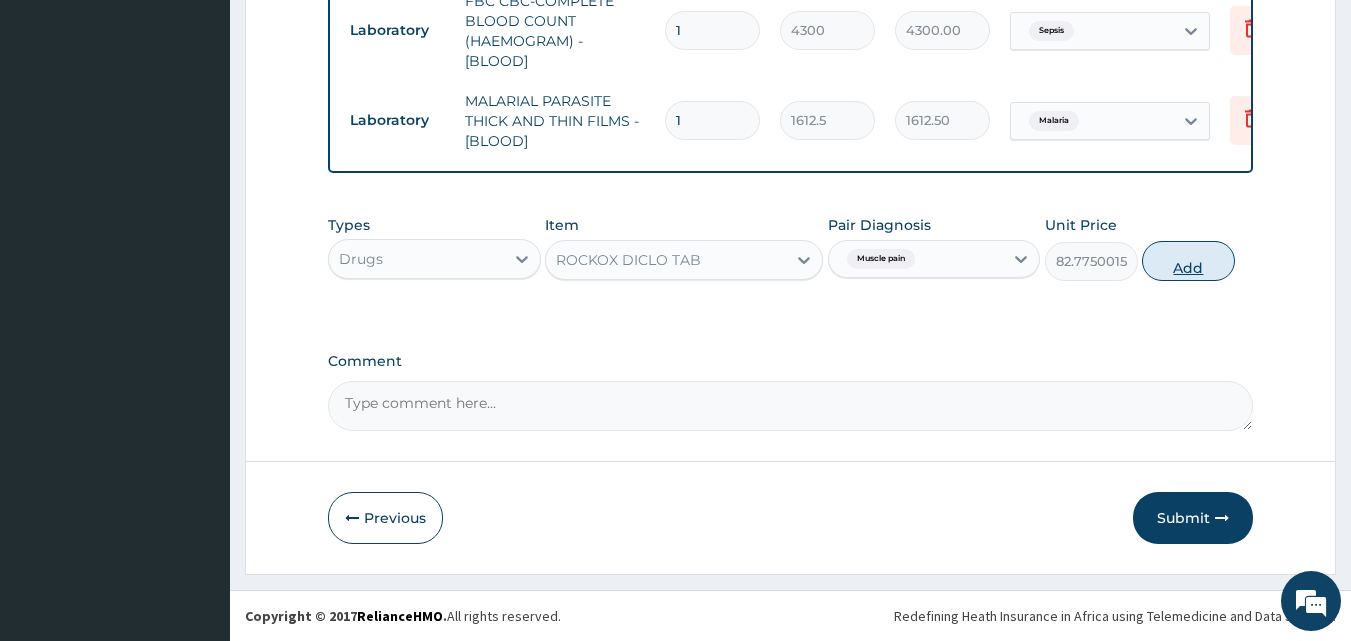 click on "Add" at bounding box center (1188, 261) 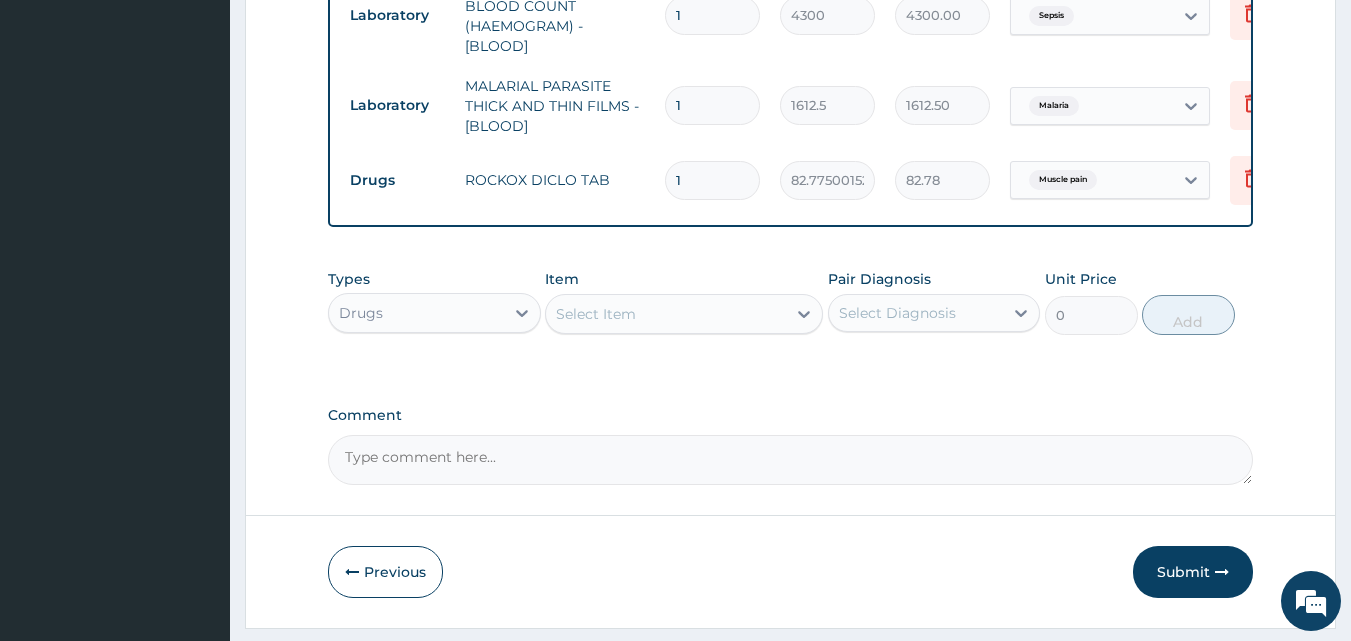 type on "10" 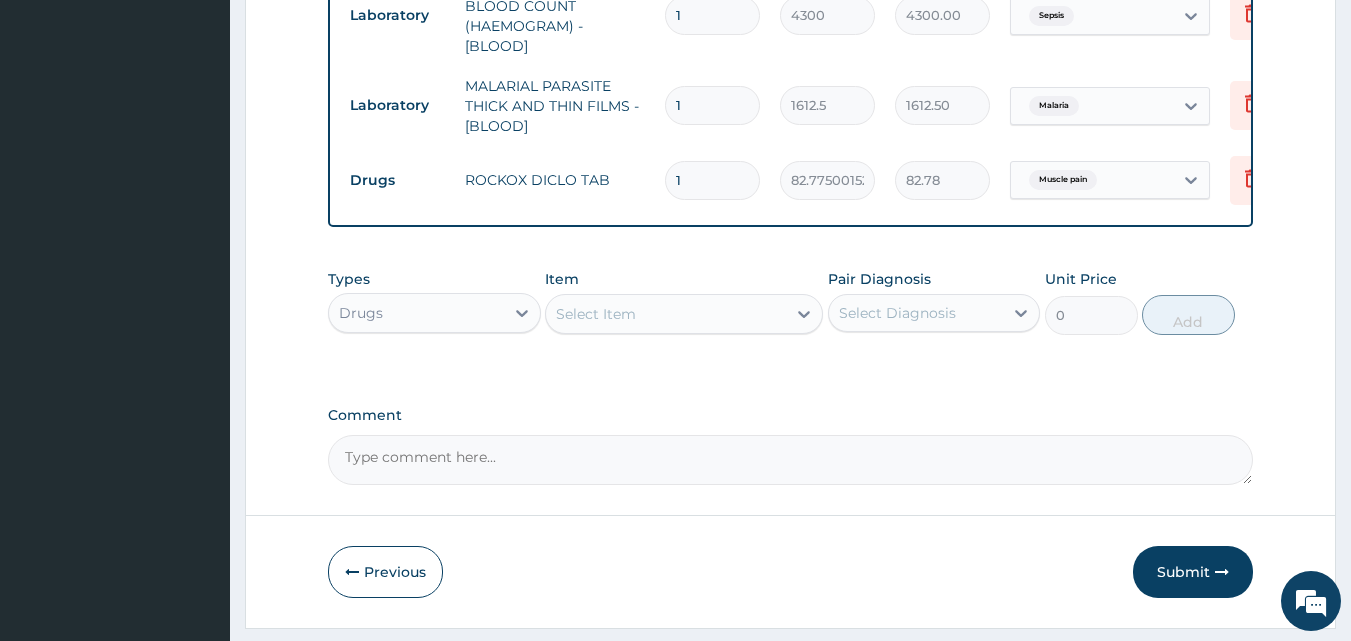type on "827.75" 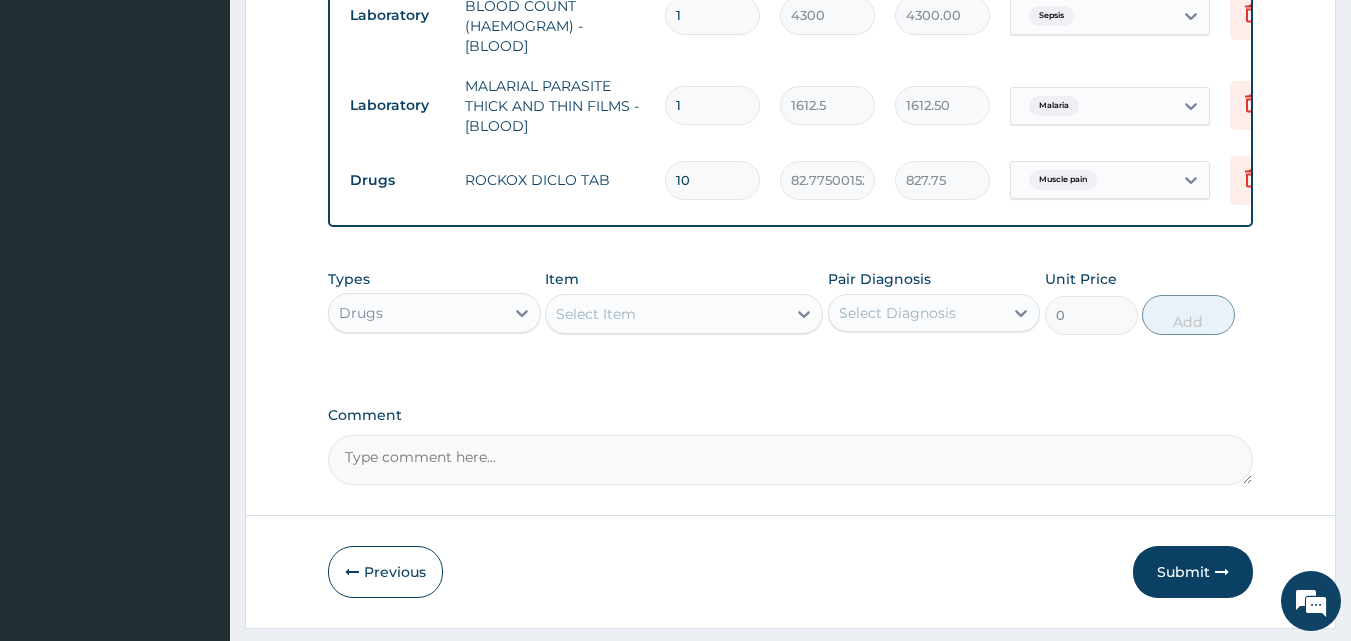 type on "10" 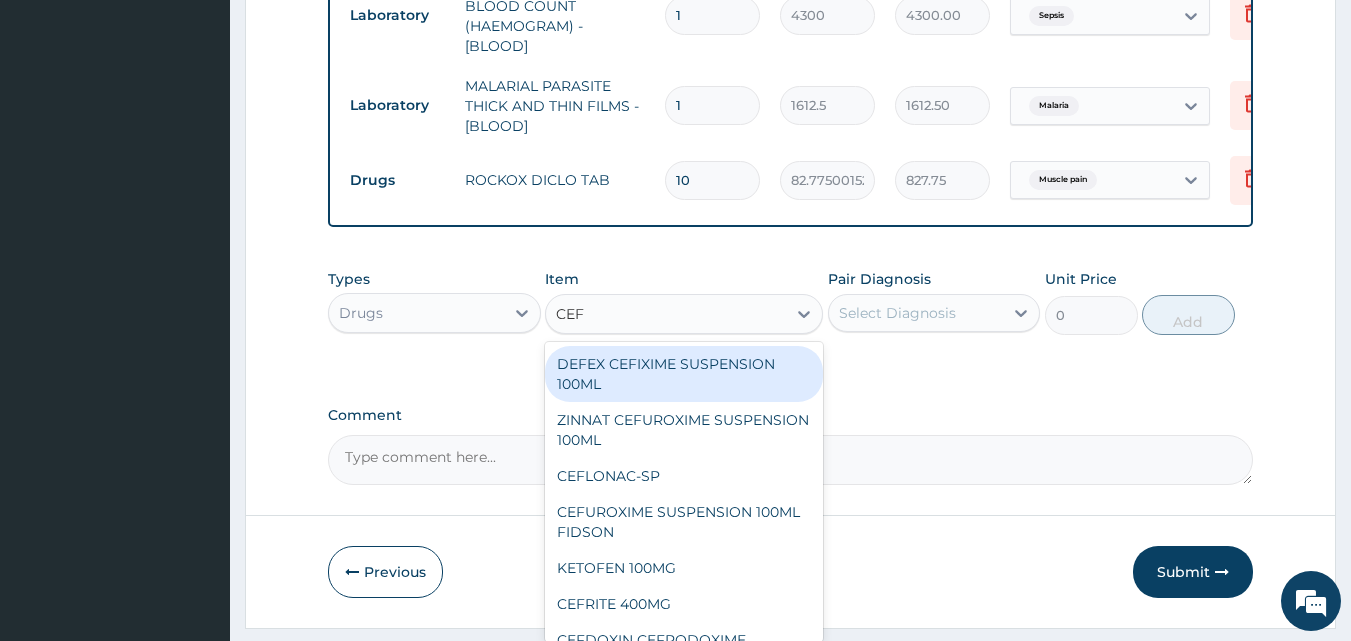 type on "CEFT" 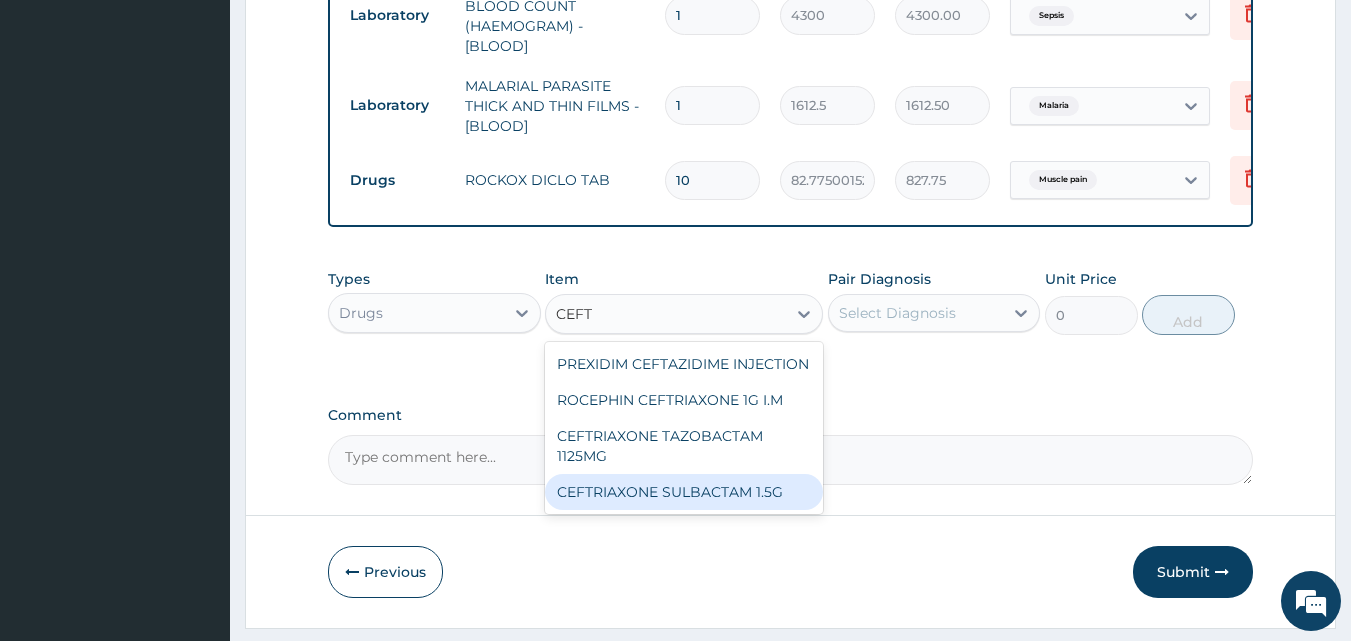 click on "CEFTRIAXONE SULBACTAM 1.5G" at bounding box center [684, 492] 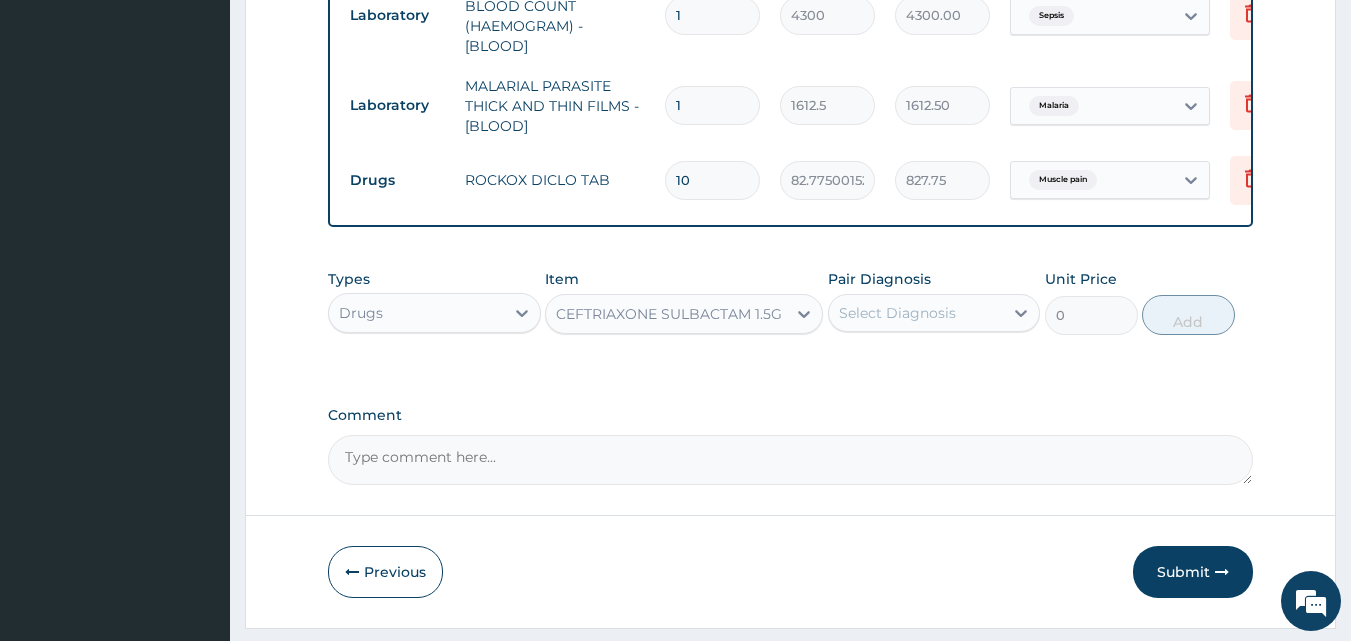 type 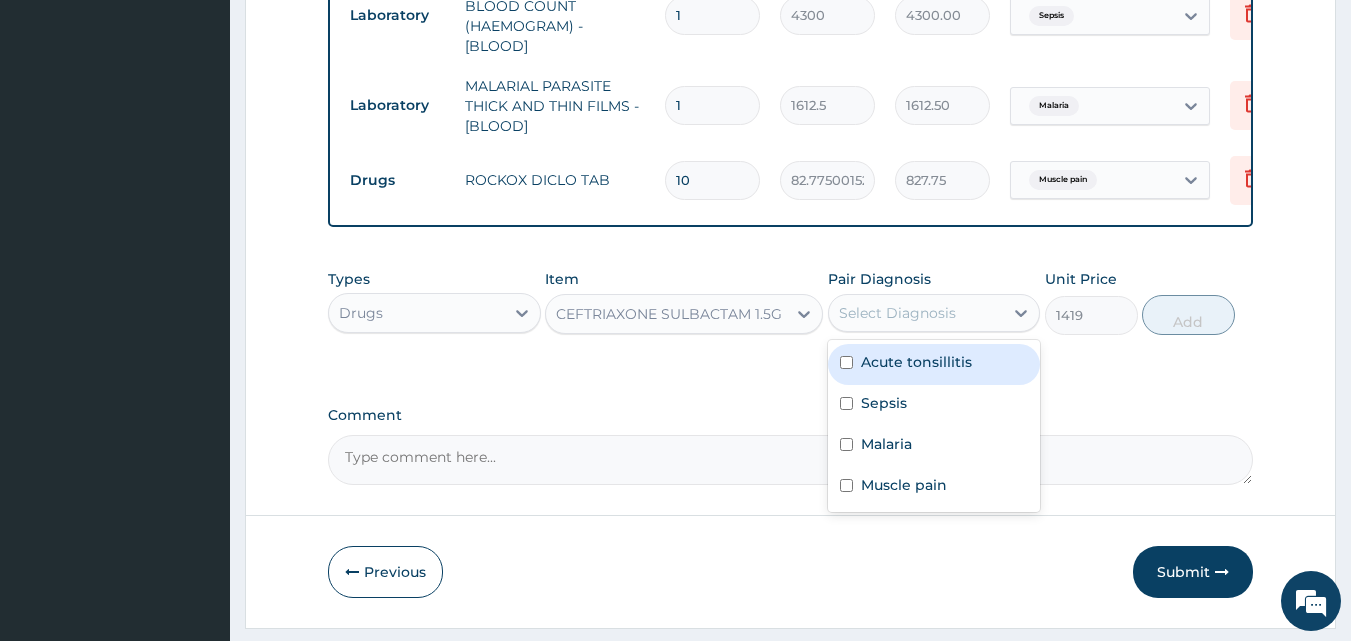 click on "Select Diagnosis" at bounding box center (897, 313) 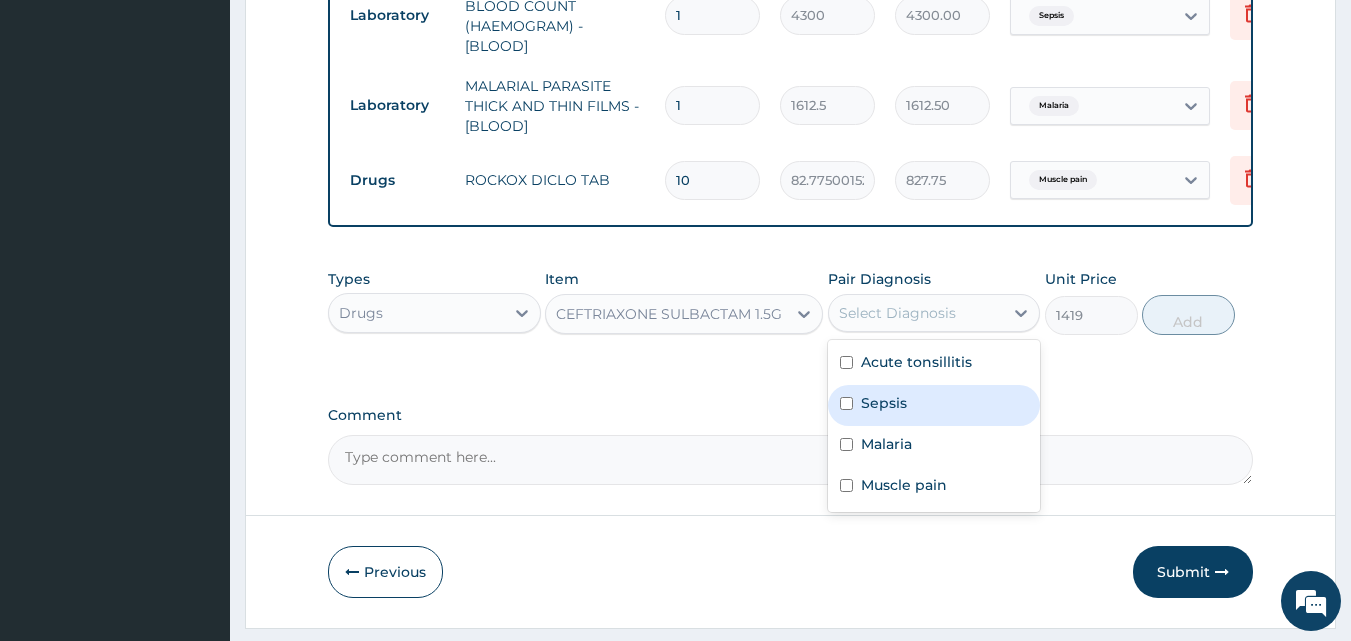 click on "Sepsis" at bounding box center (934, 405) 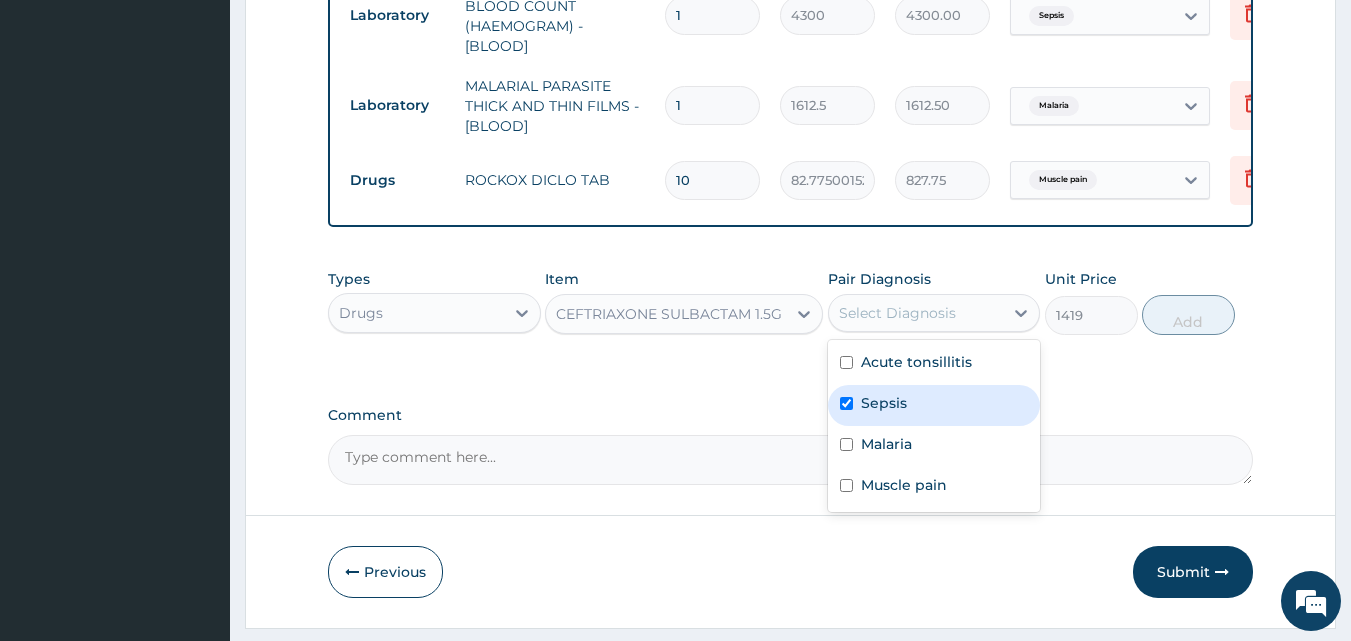 checkbox on "true" 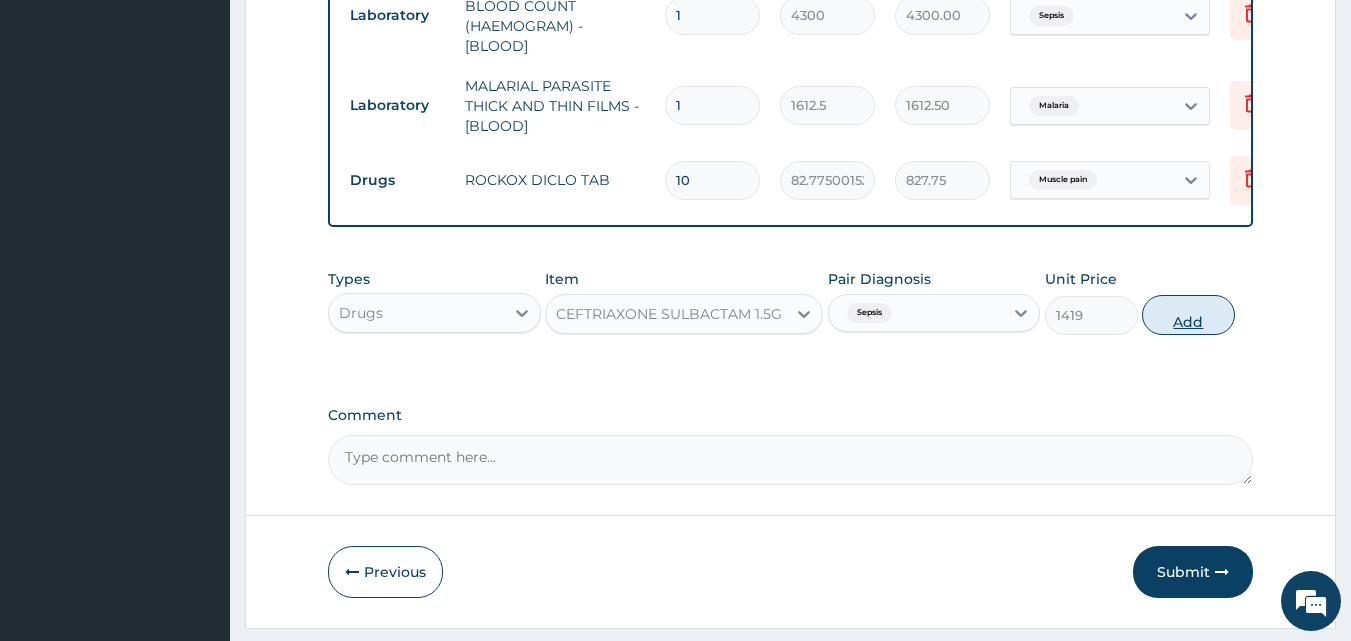 click on "Add" at bounding box center [1188, 315] 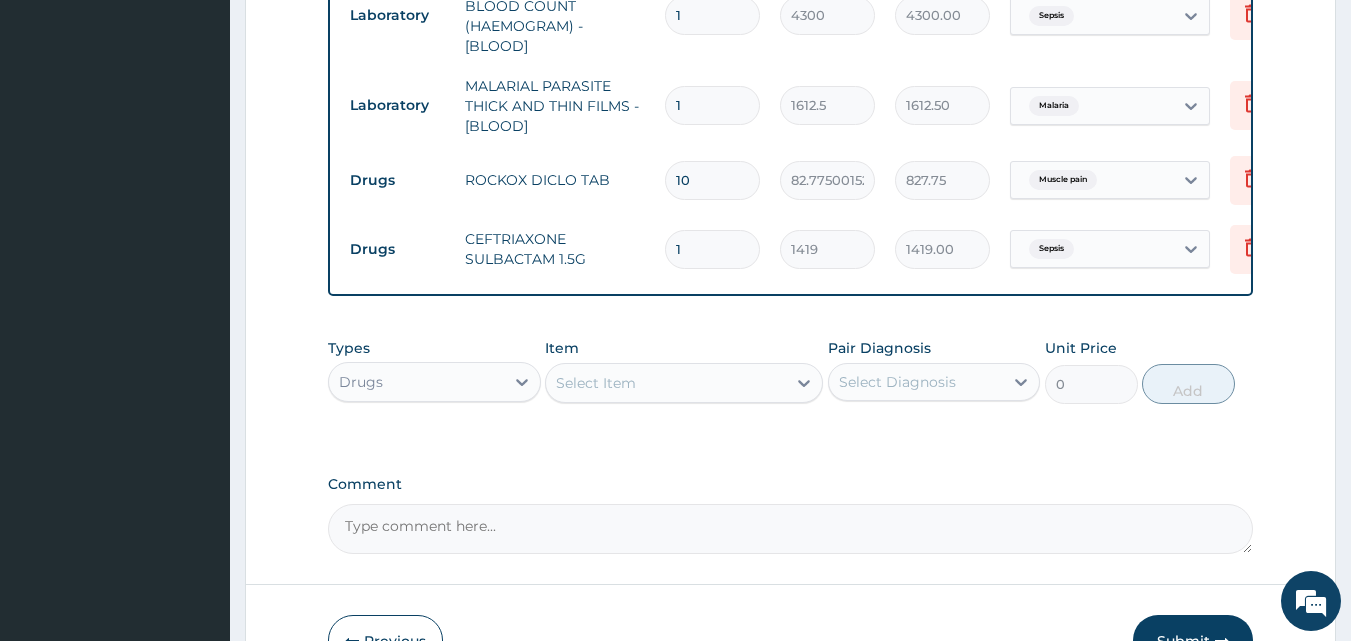 click on "Select Item" at bounding box center [596, 383] 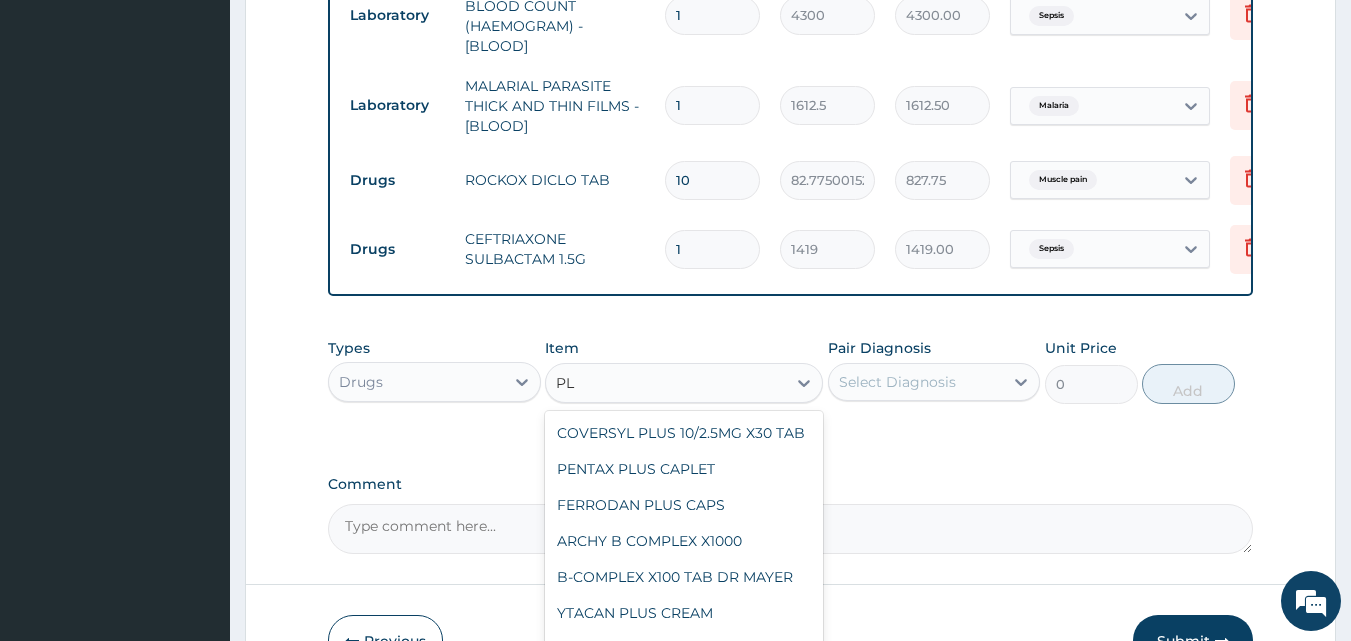 type on "P" 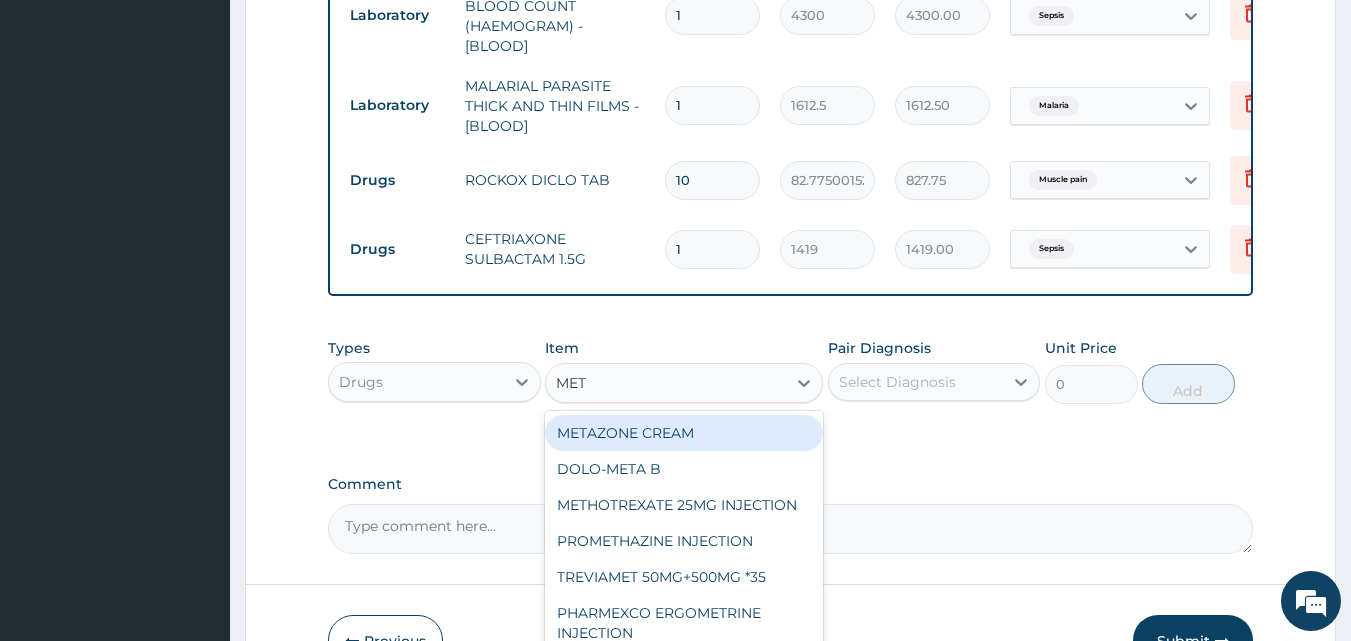 type on "METO" 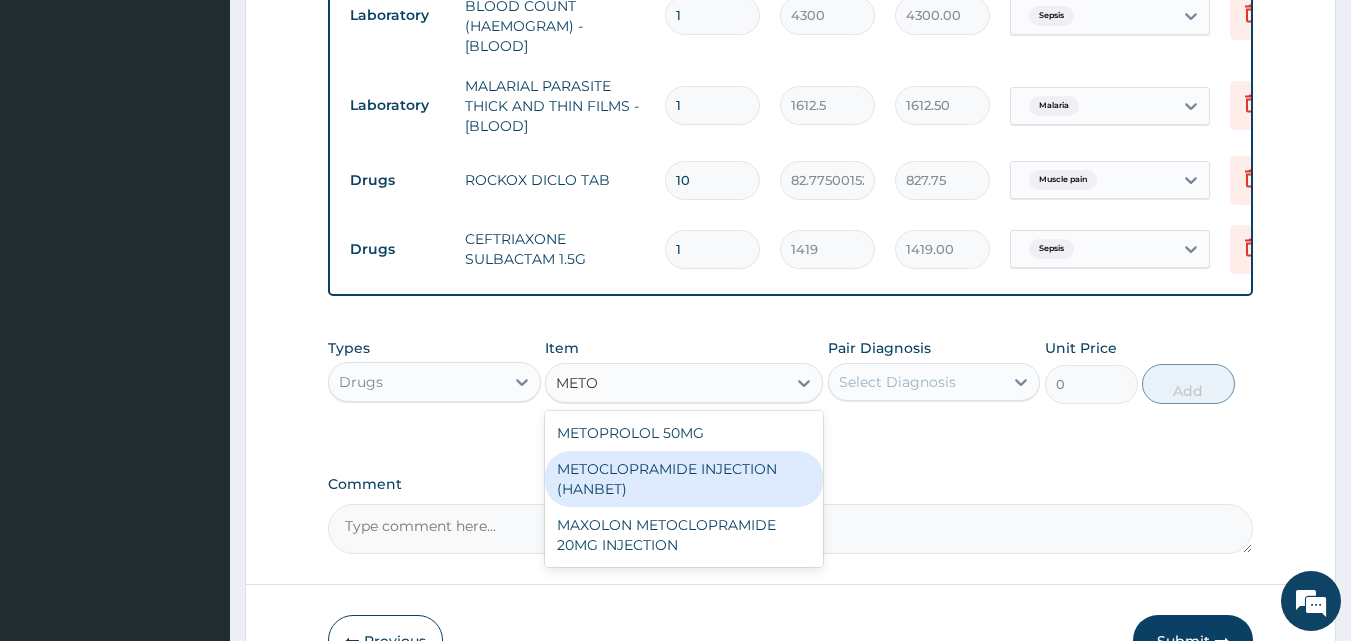click on "METOCLOPRAMIDE INJECTION (HANBET)" at bounding box center [684, 479] 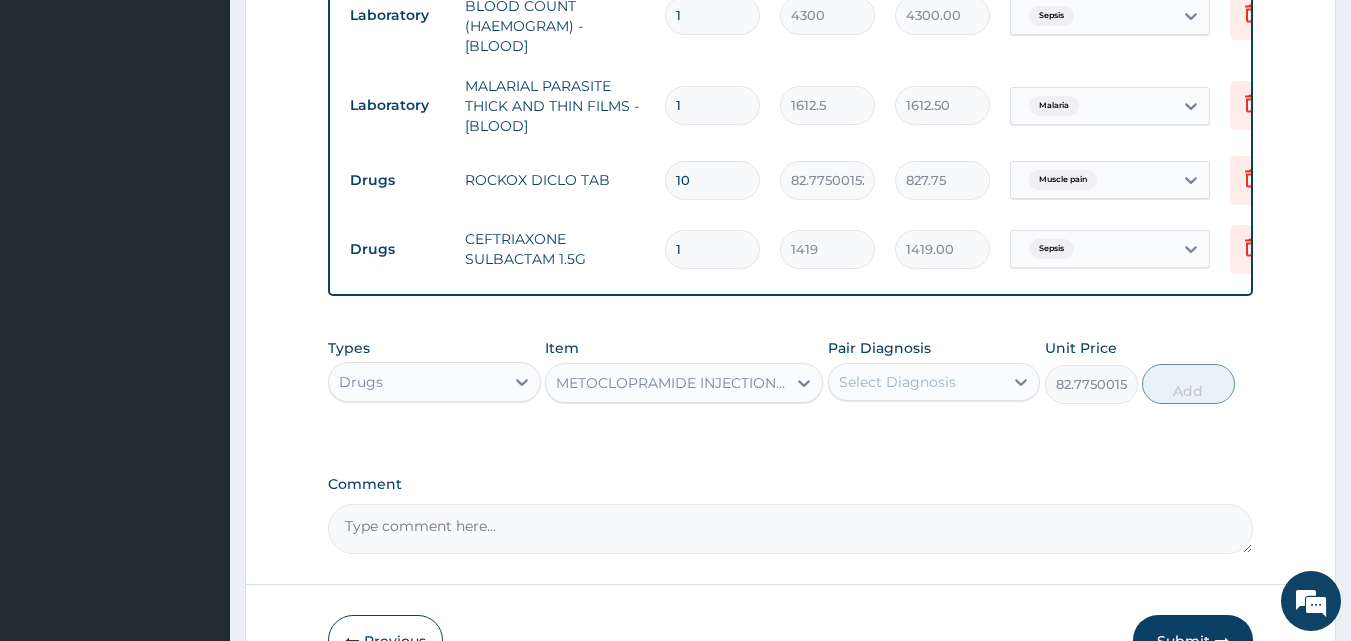 click on "Select Diagnosis" at bounding box center (897, 382) 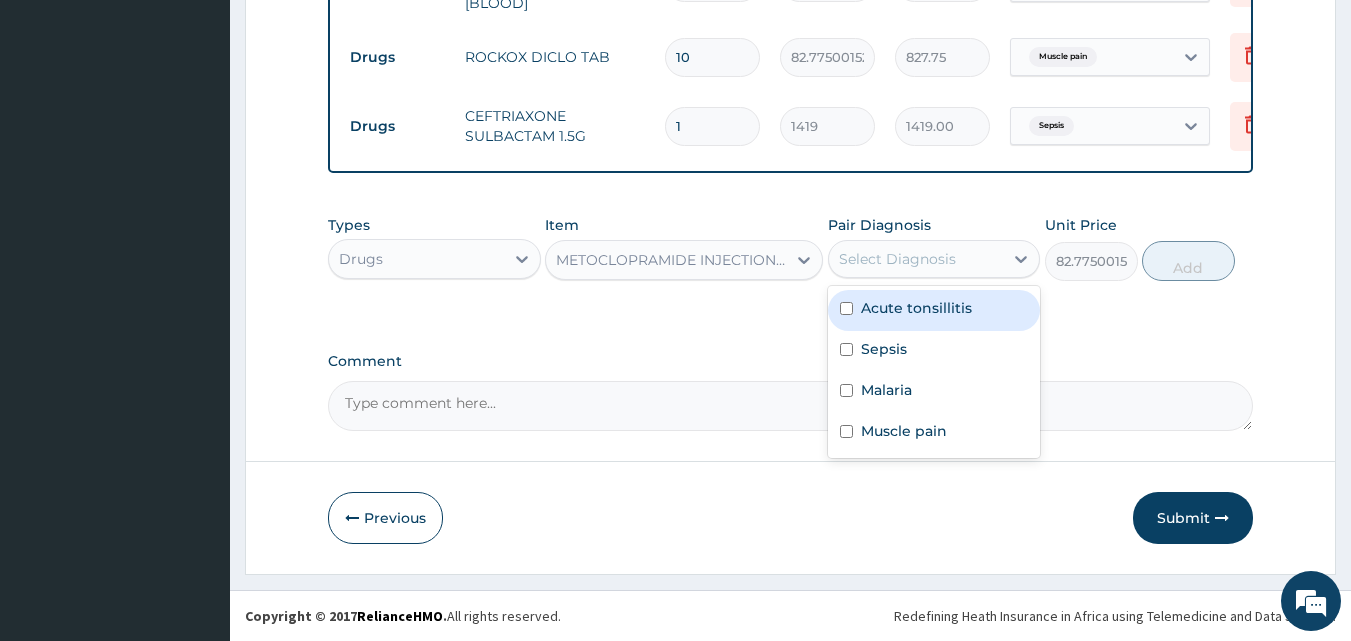 scroll, scrollTop: 1139, scrollLeft: 0, axis: vertical 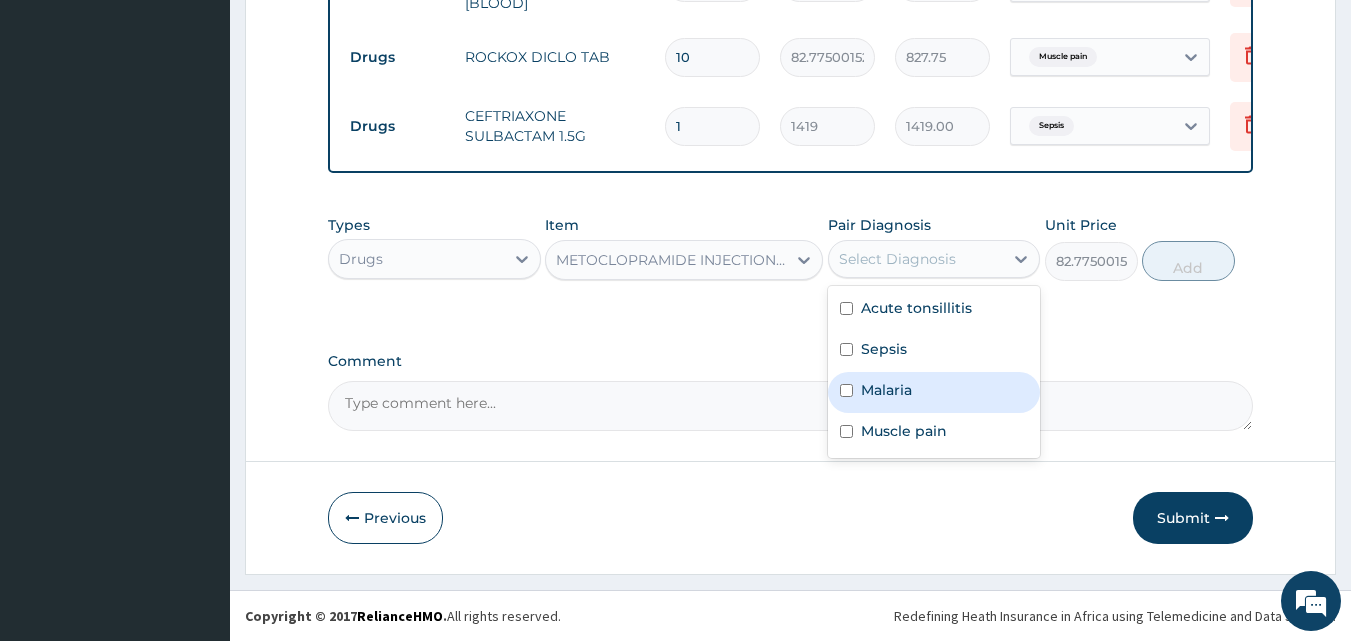 click on "Malaria" at bounding box center (886, 390) 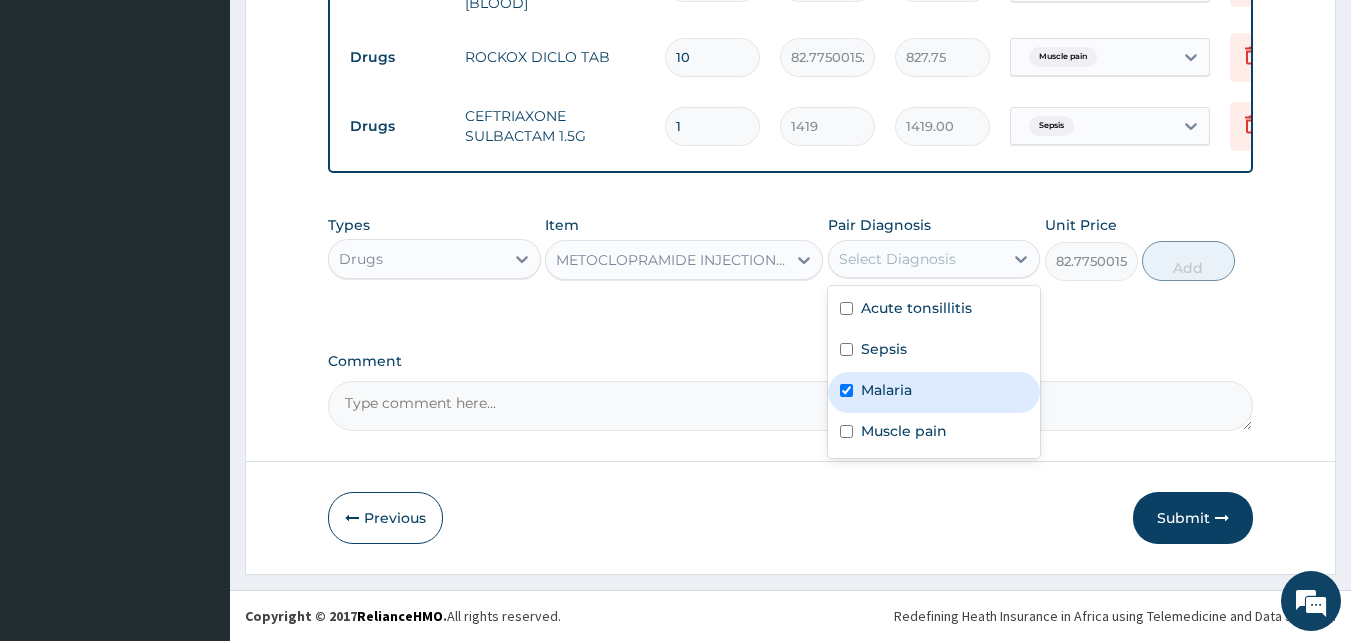 checkbox on "true" 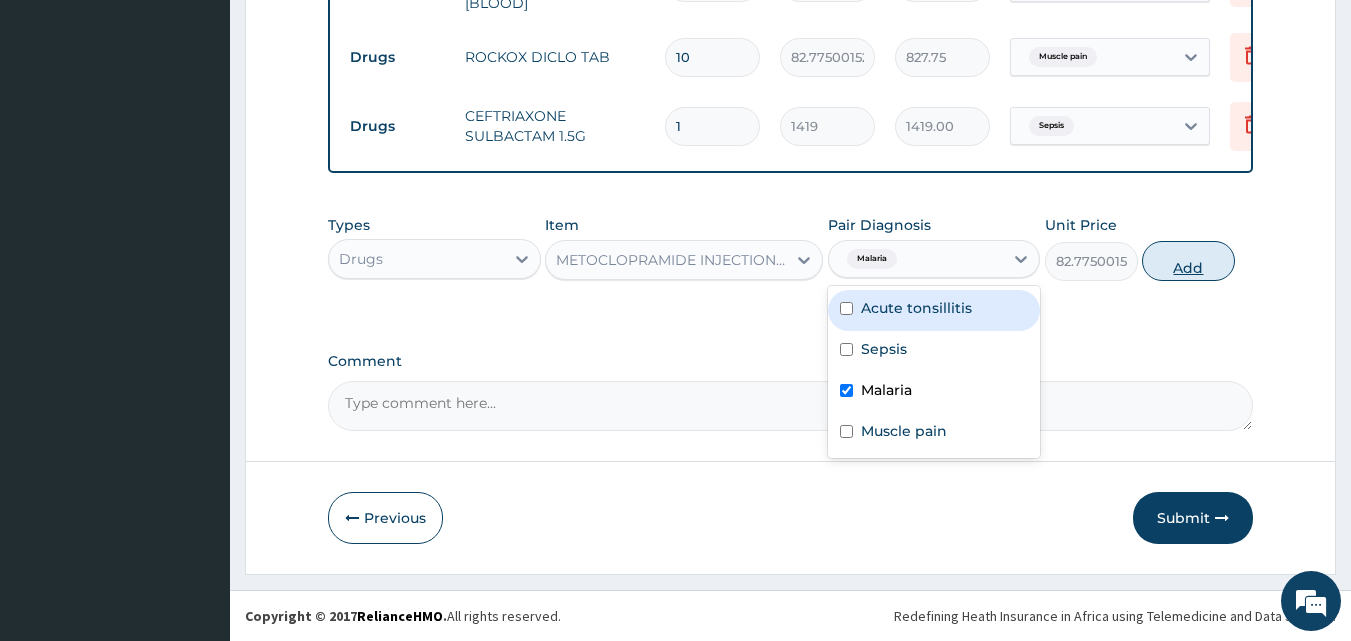 click on "Add" at bounding box center (1188, 261) 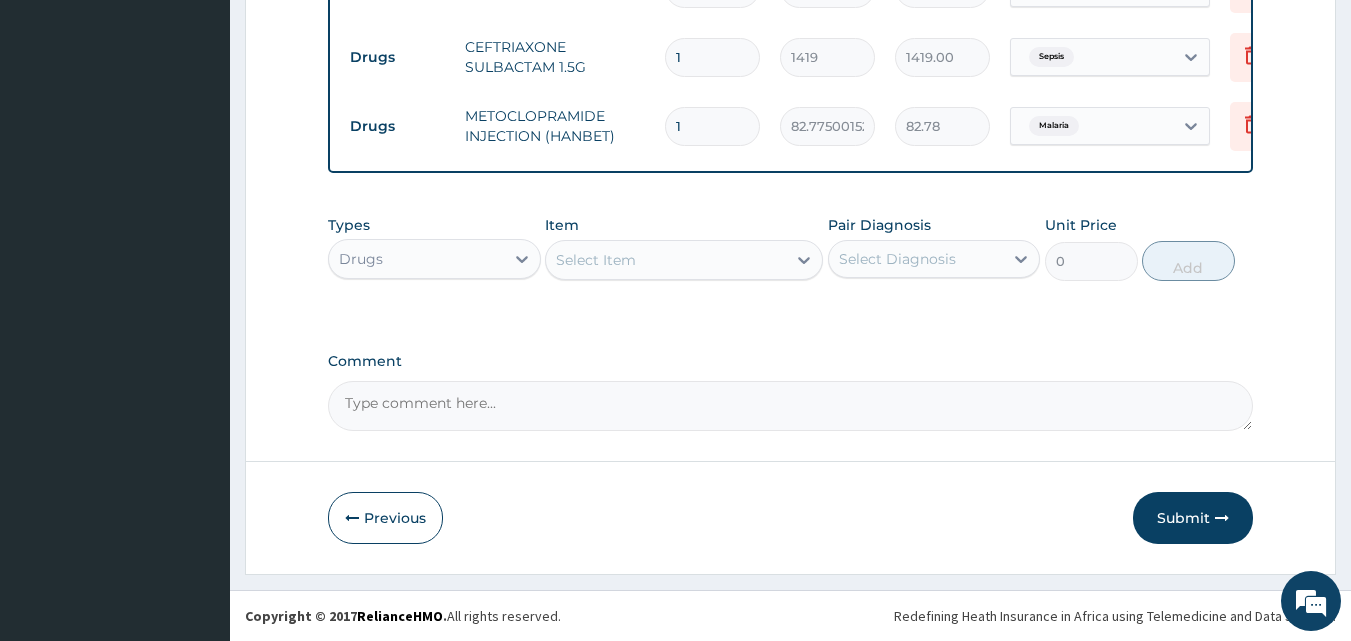 scroll, scrollTop: 1208, scrollLeft: 0, axis: vertical 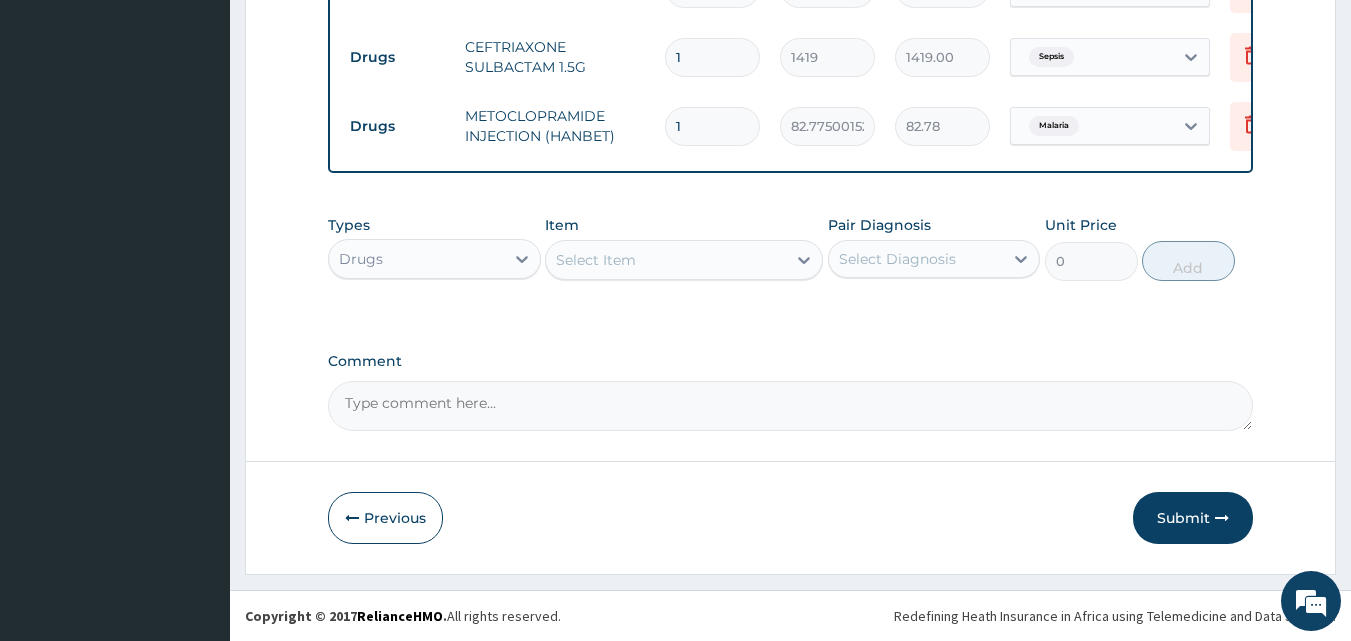 click on "Select Item" at bounding box center (596, 260) 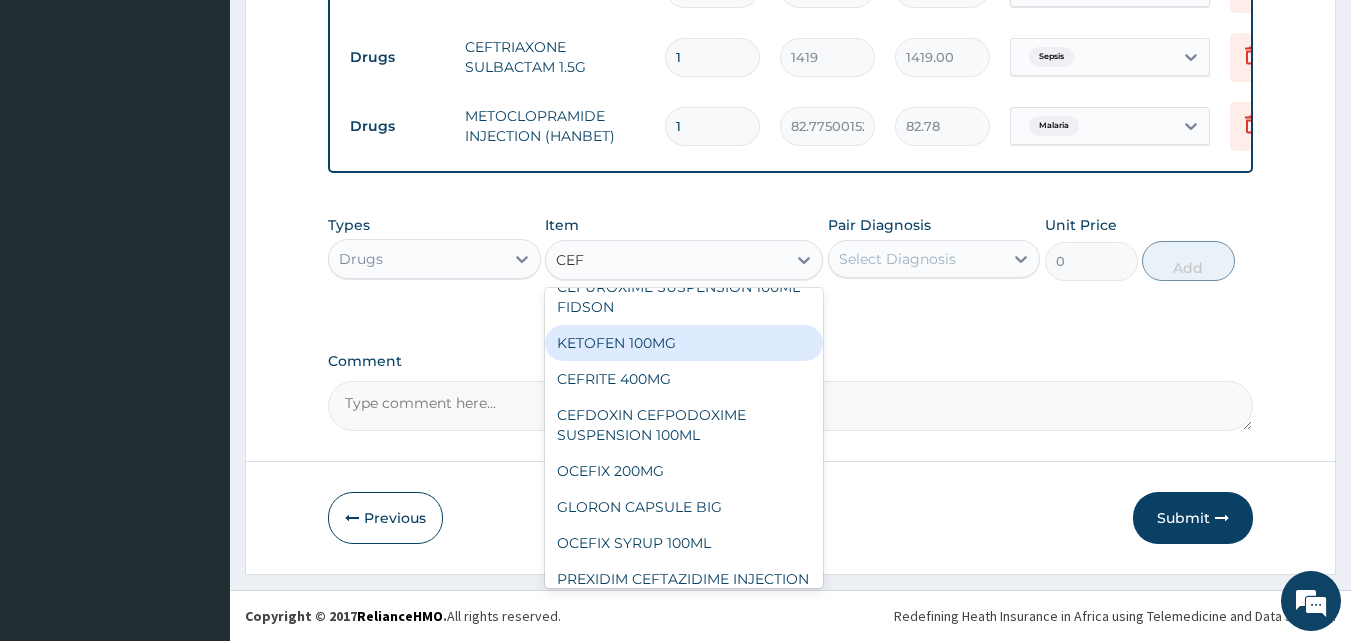 scroll, scrollTop: 200, scrollLeft: 0, axis: vertical 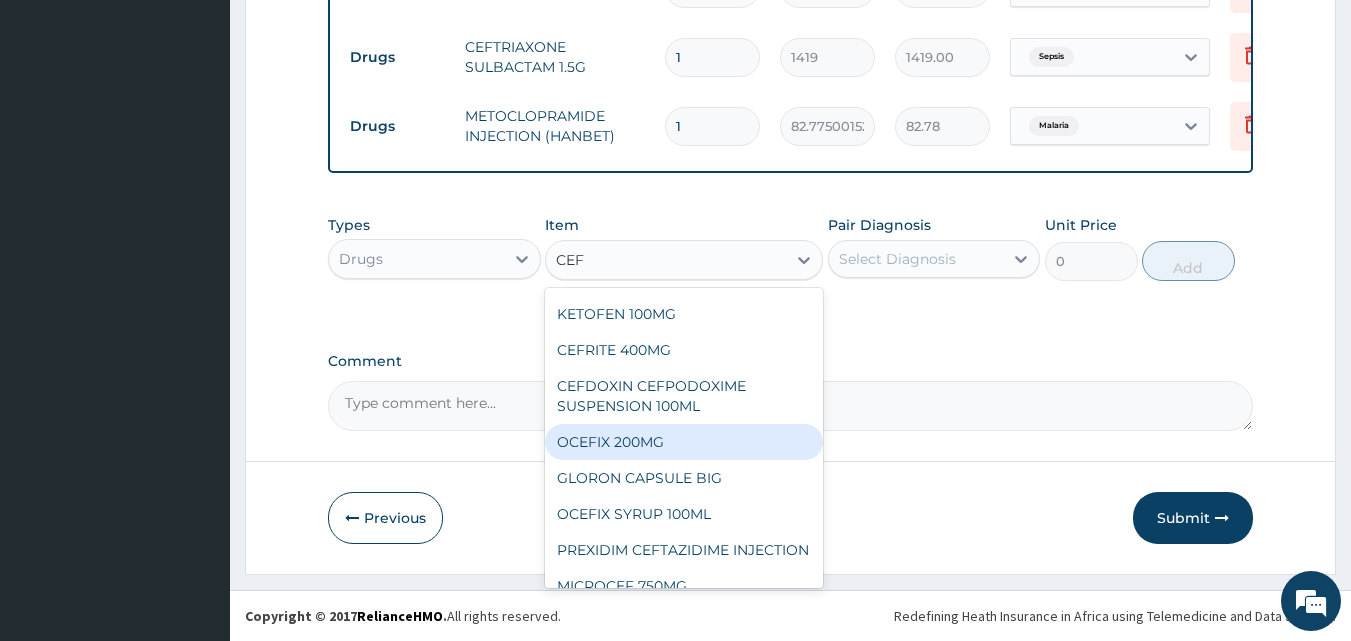 type on "CEFI" 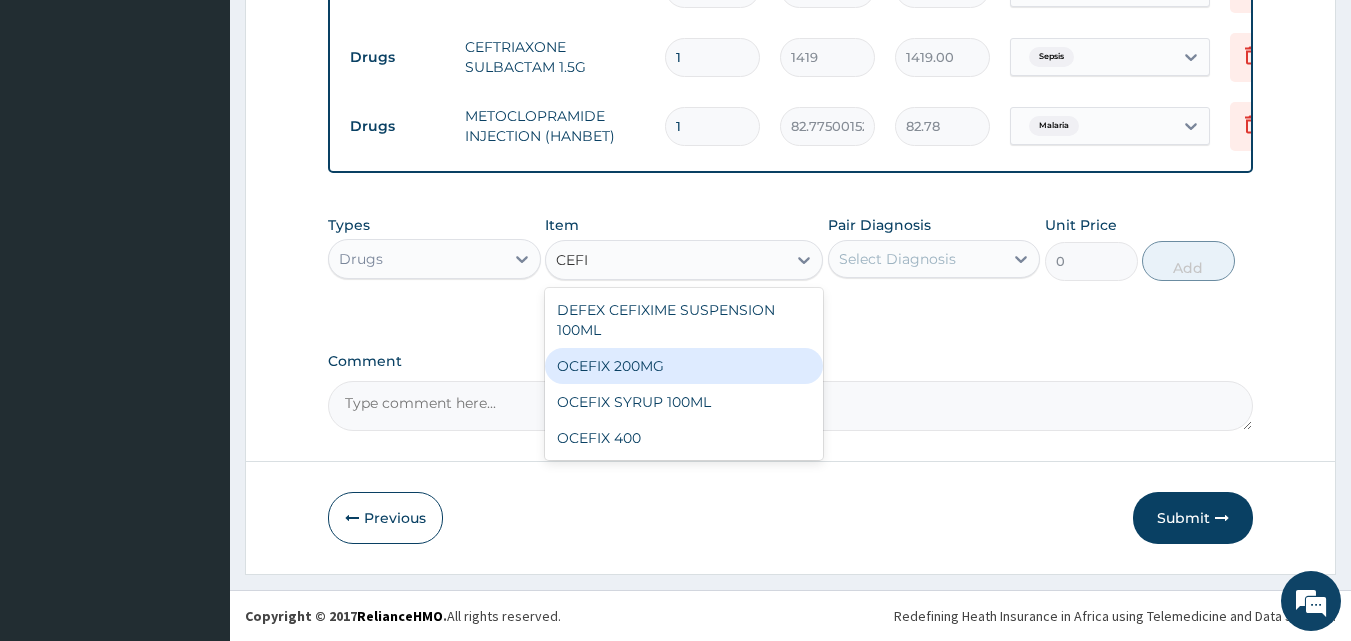 scroll, scrollTop: 0, scrollLeft: 0, axis: both 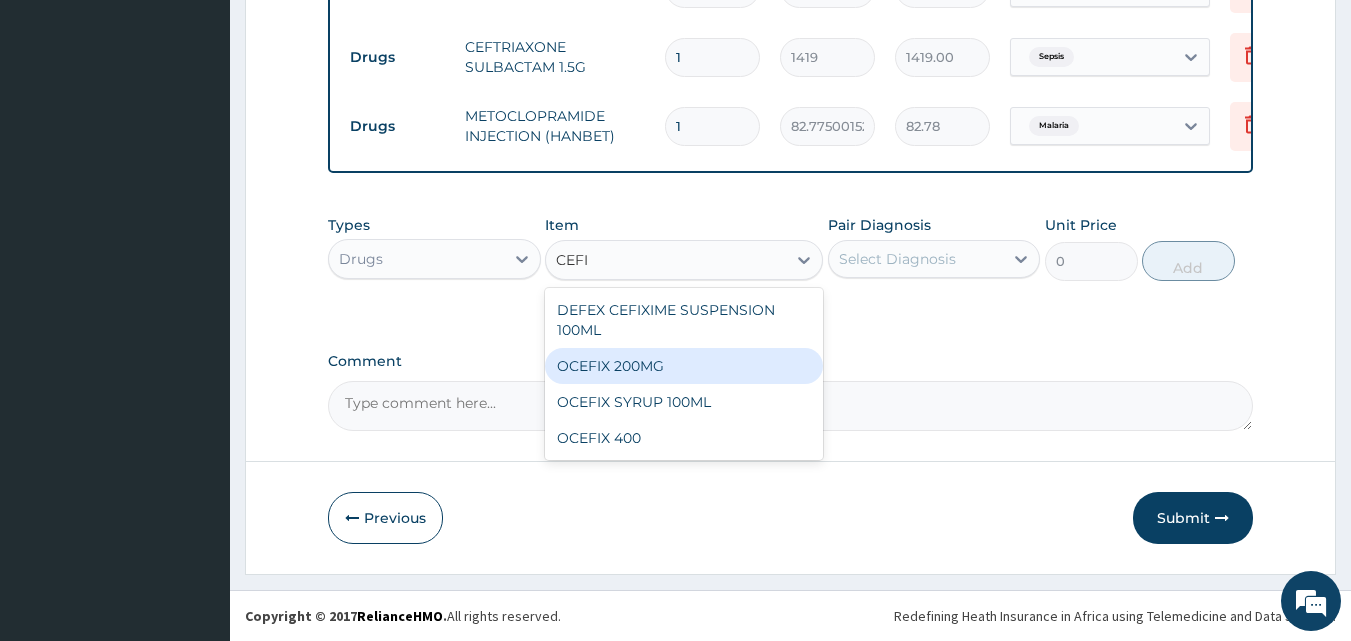 click on "OCEFIX 200MG" at bounding box center (684, 366) 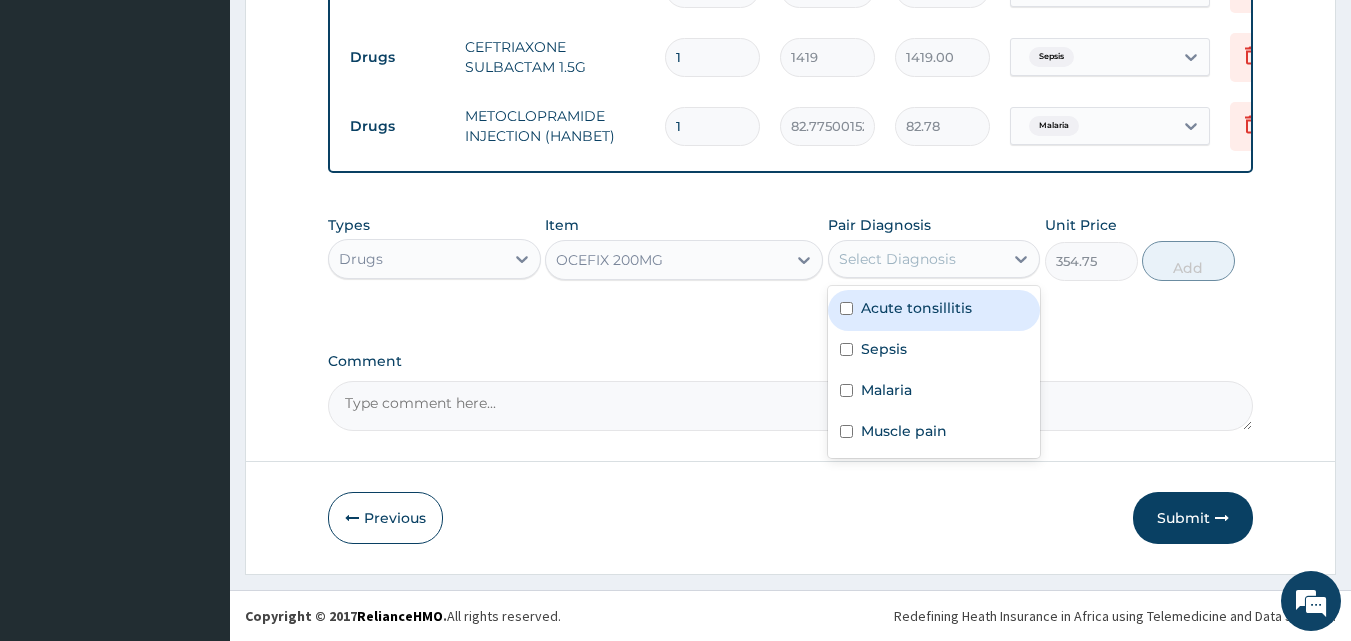 click on "Select Diagnosis" at bounding box center [897, 259] 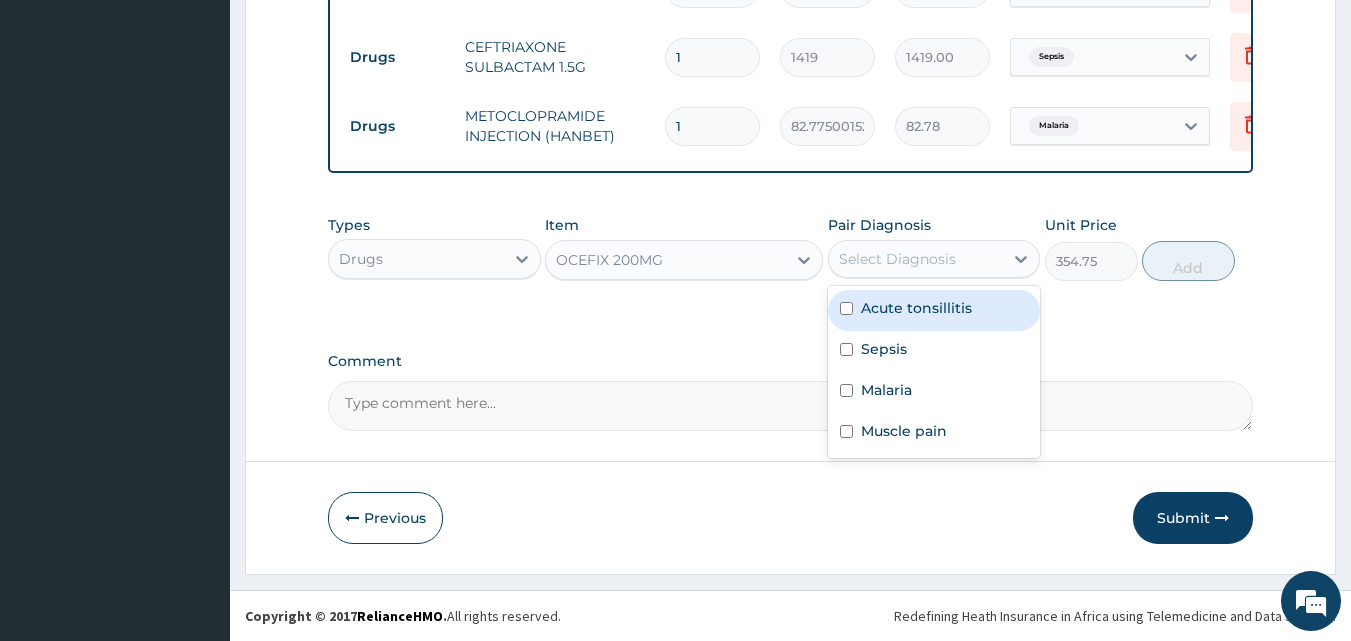 click on "Acute tonsillitis" at bounding box center [934, 310] 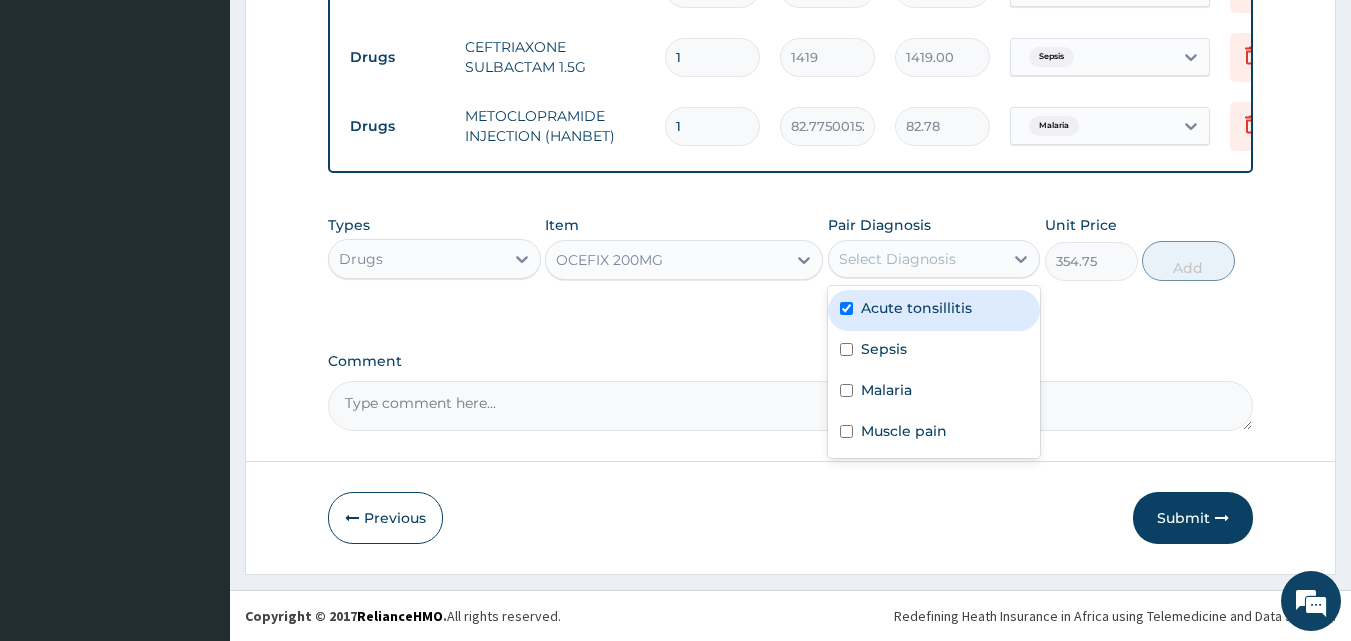 checkbox on "true" 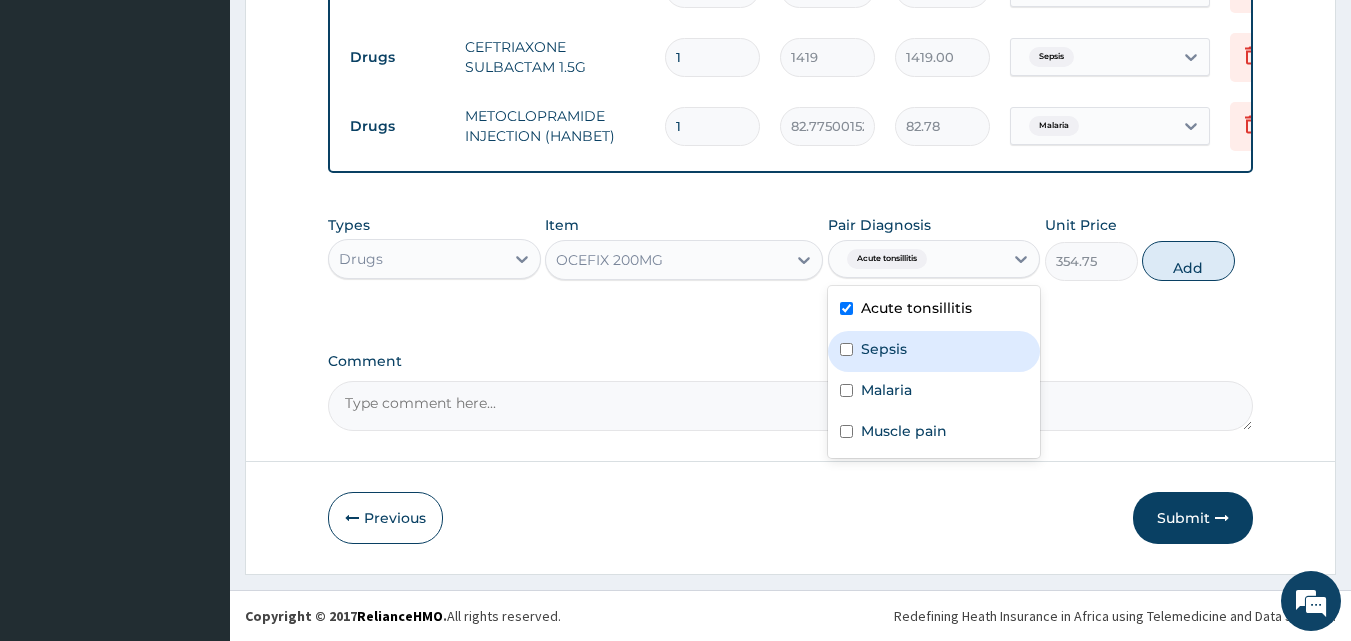 click on "Sepsis" at bounding box center [884, 349] 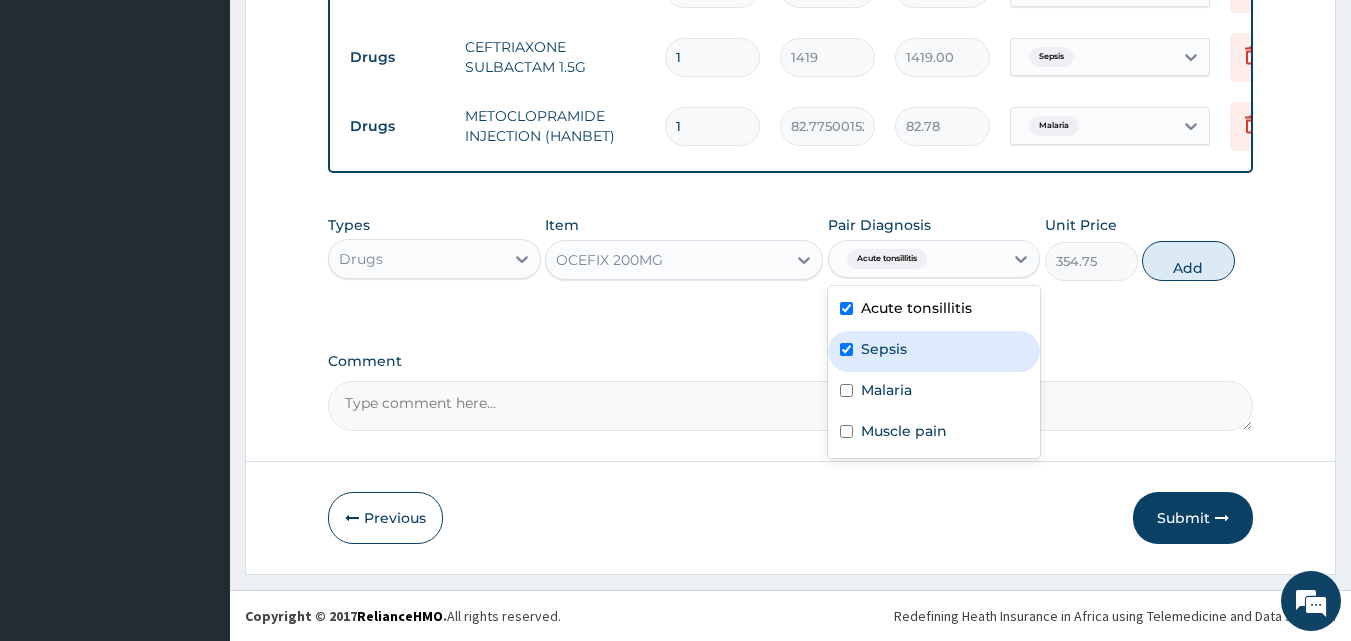 checkbox on "true" 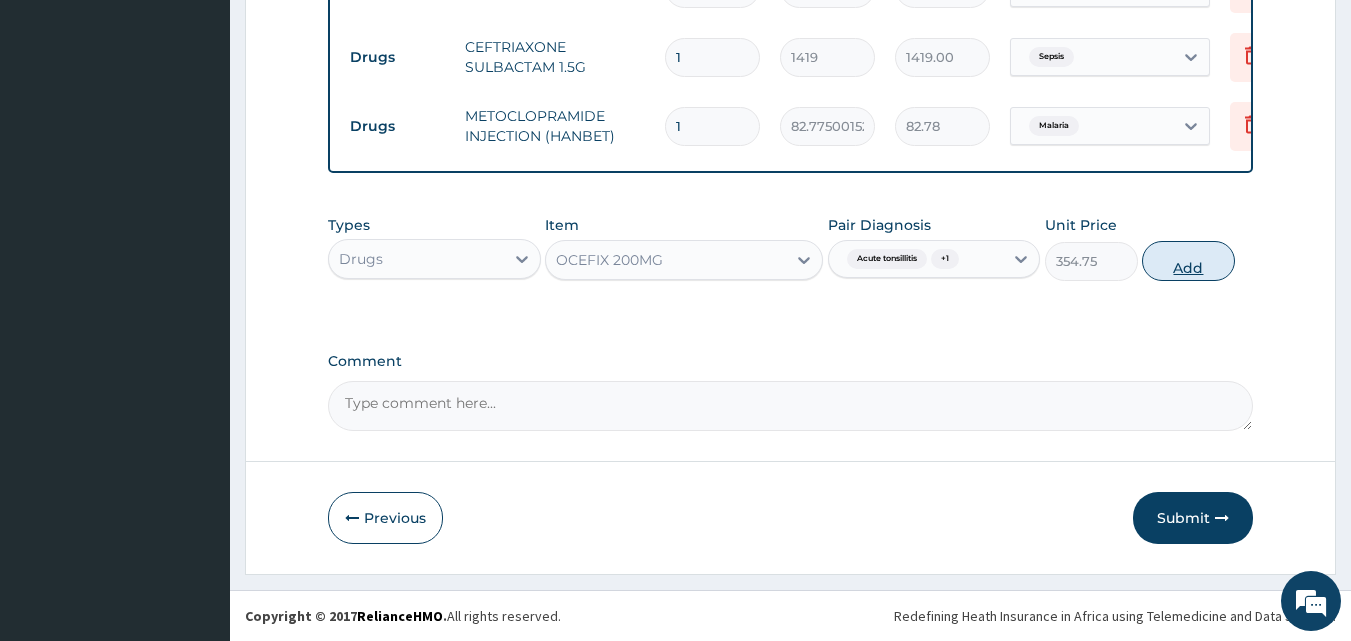 click on "Add" at bounding box center [1188, 261] 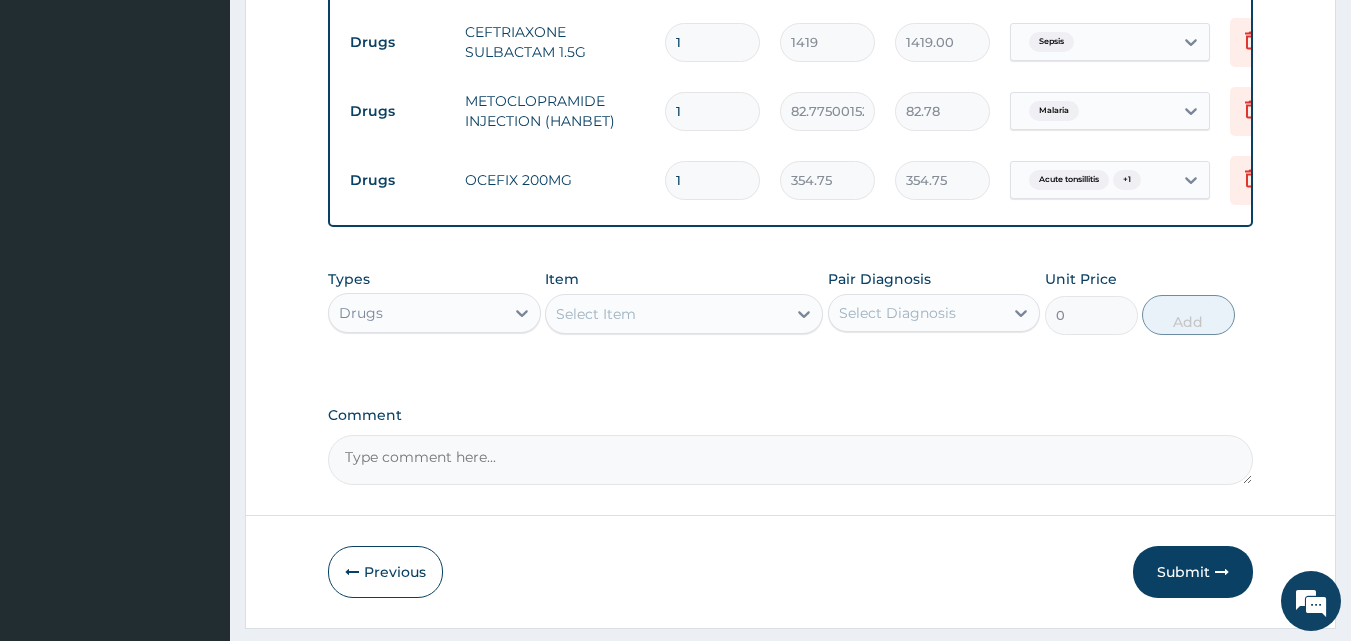 type on "10" 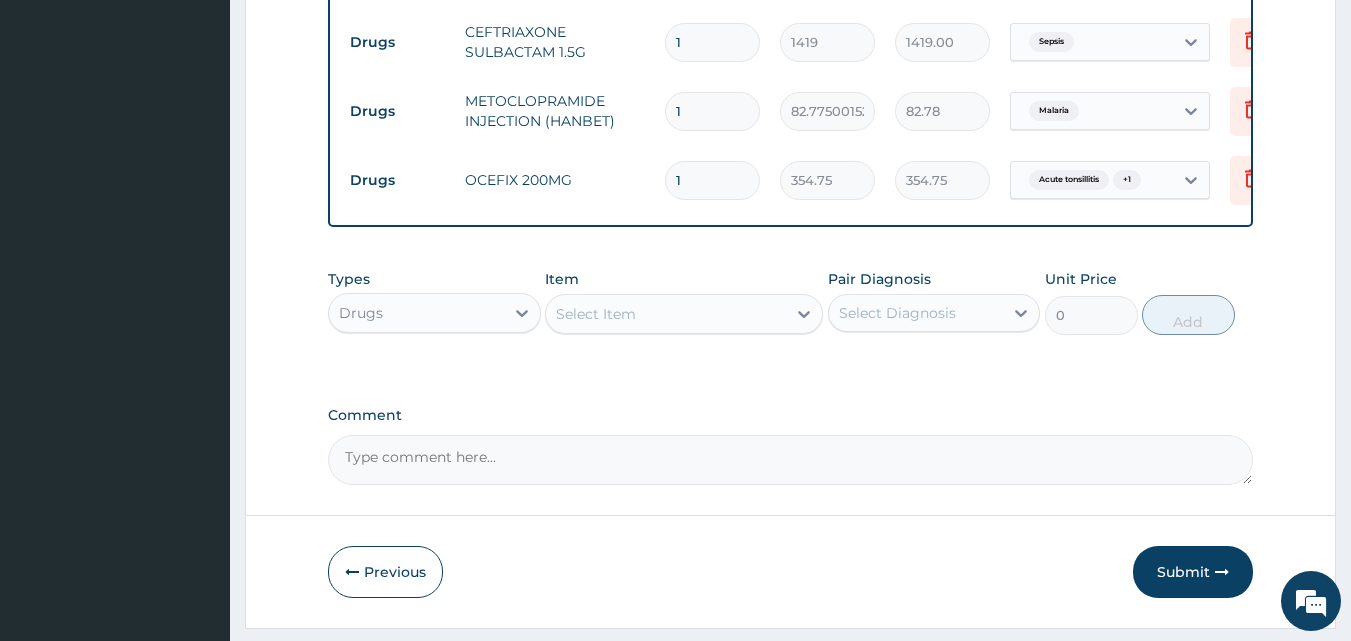 type on "3547.50" 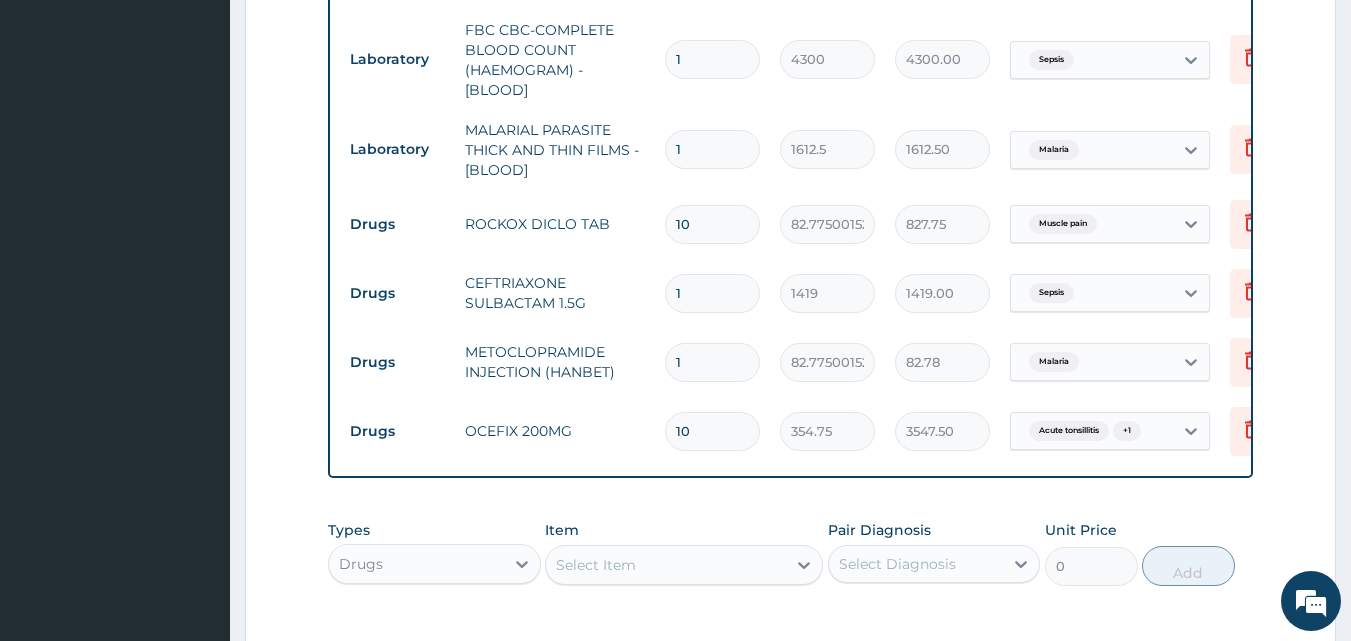 scroll, scrollTop: 1277, scrollLeft: 0, axis: vertical 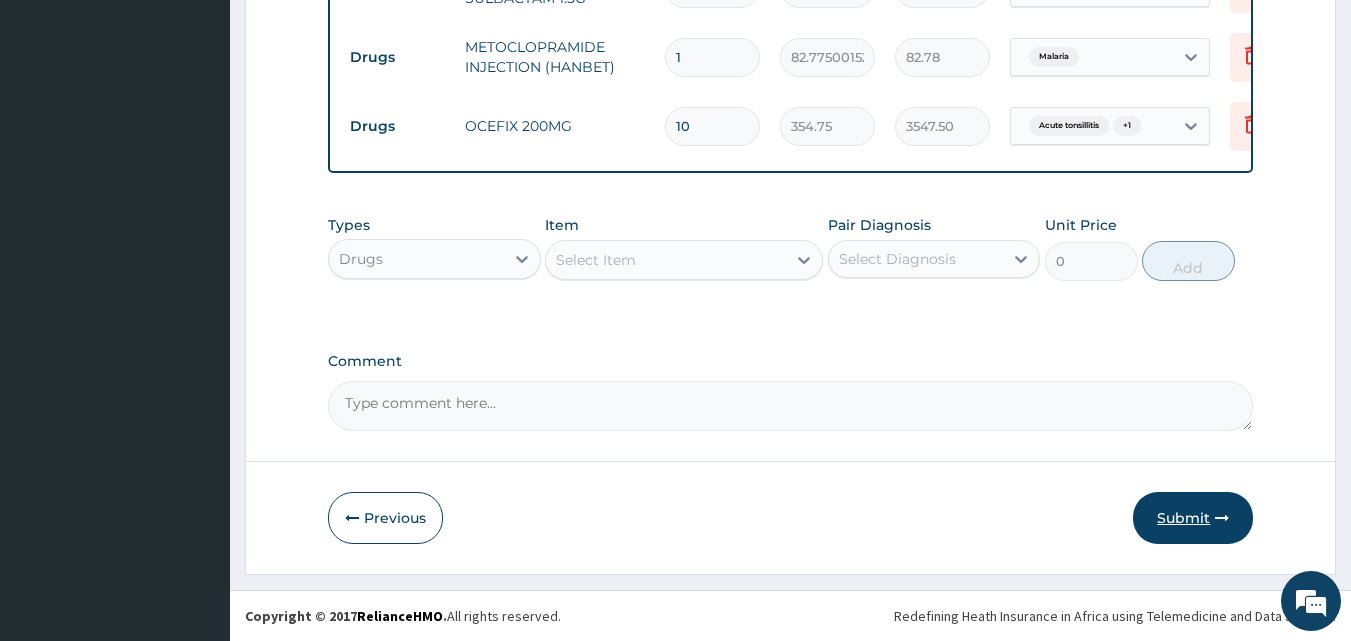 type on "10" 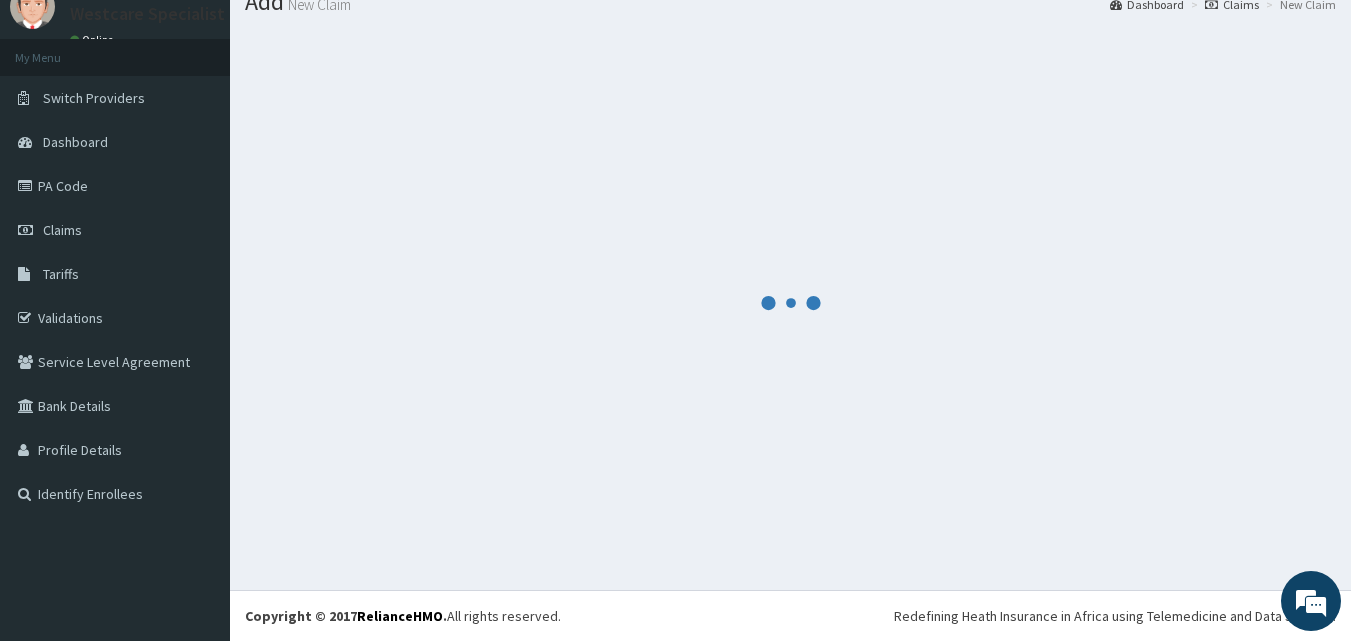 scroll, scrollTop: 1277, scrollLeft: 0, axis: vertical 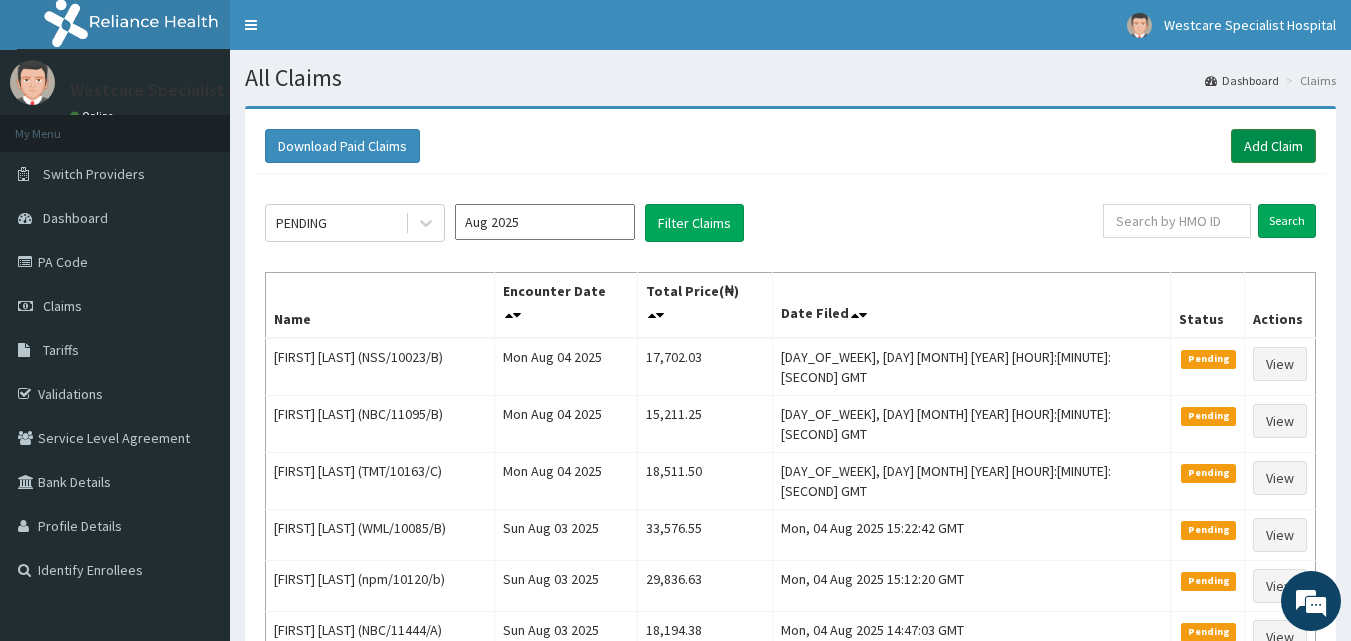 click on "Add Claim" at bounding box center (1273, 146) 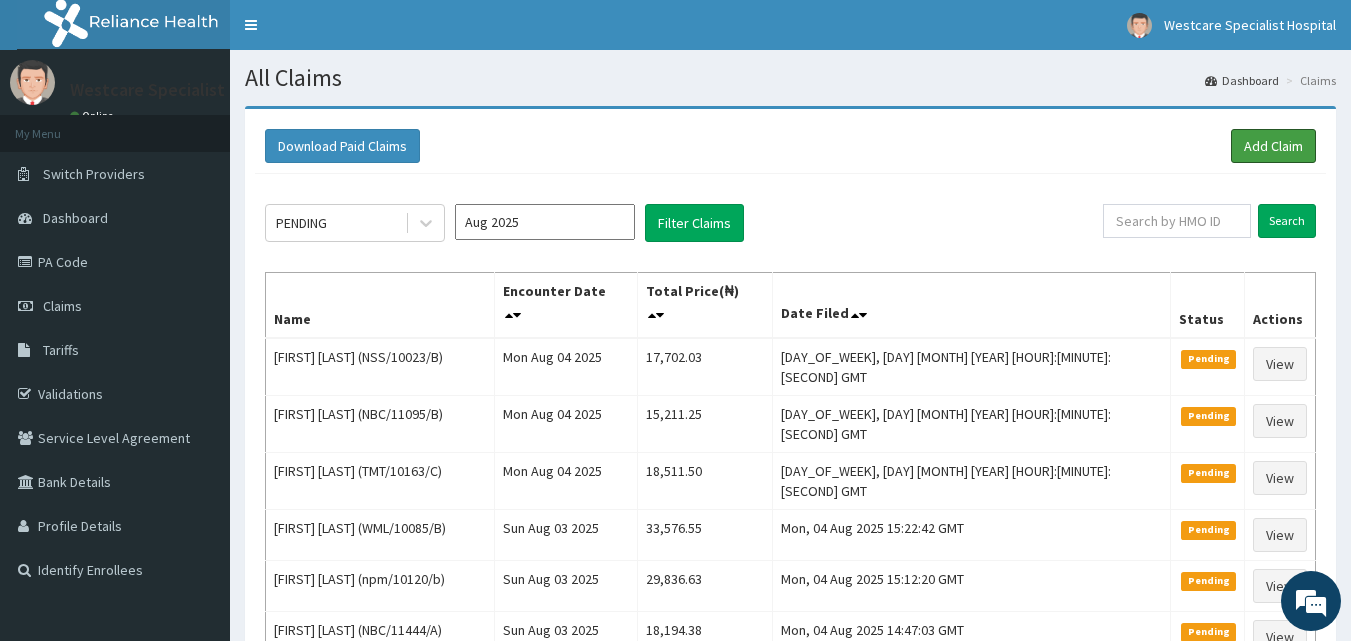 scroll, scrollTop: 0, scrollLeft: 0, axis: both 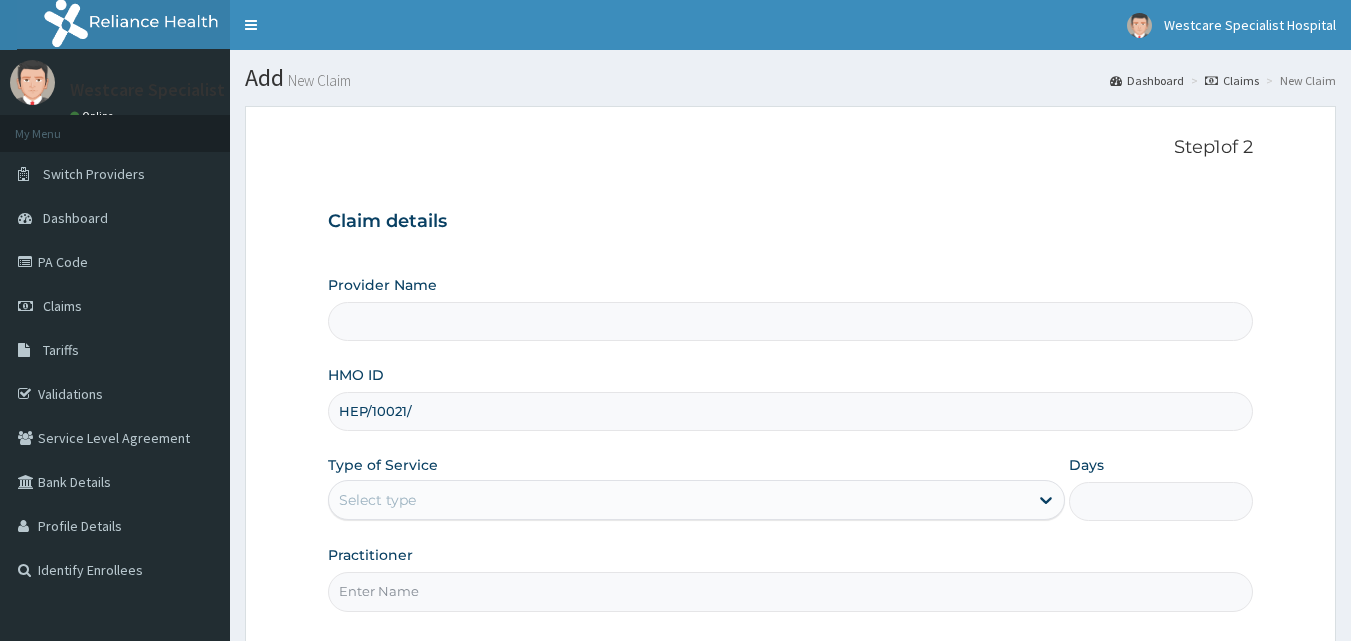 type on "HEP/10021/B" 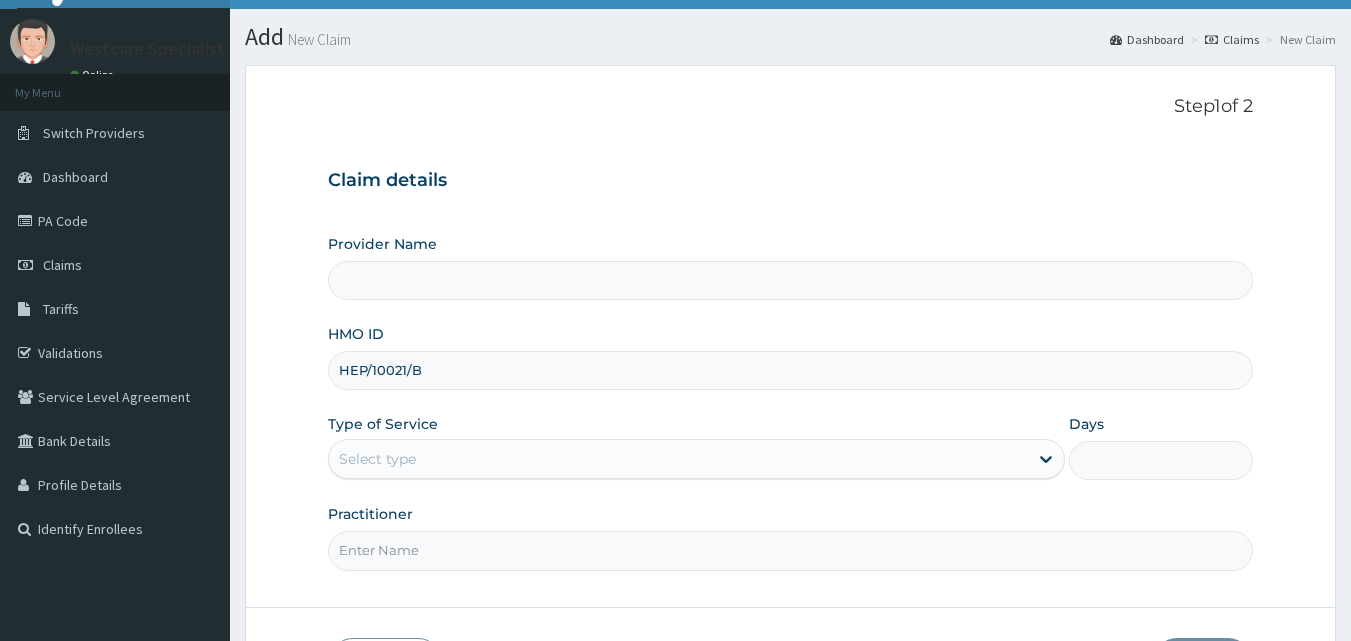 scroll, scrollTop: 0, scrollLeft: 0, axis: both 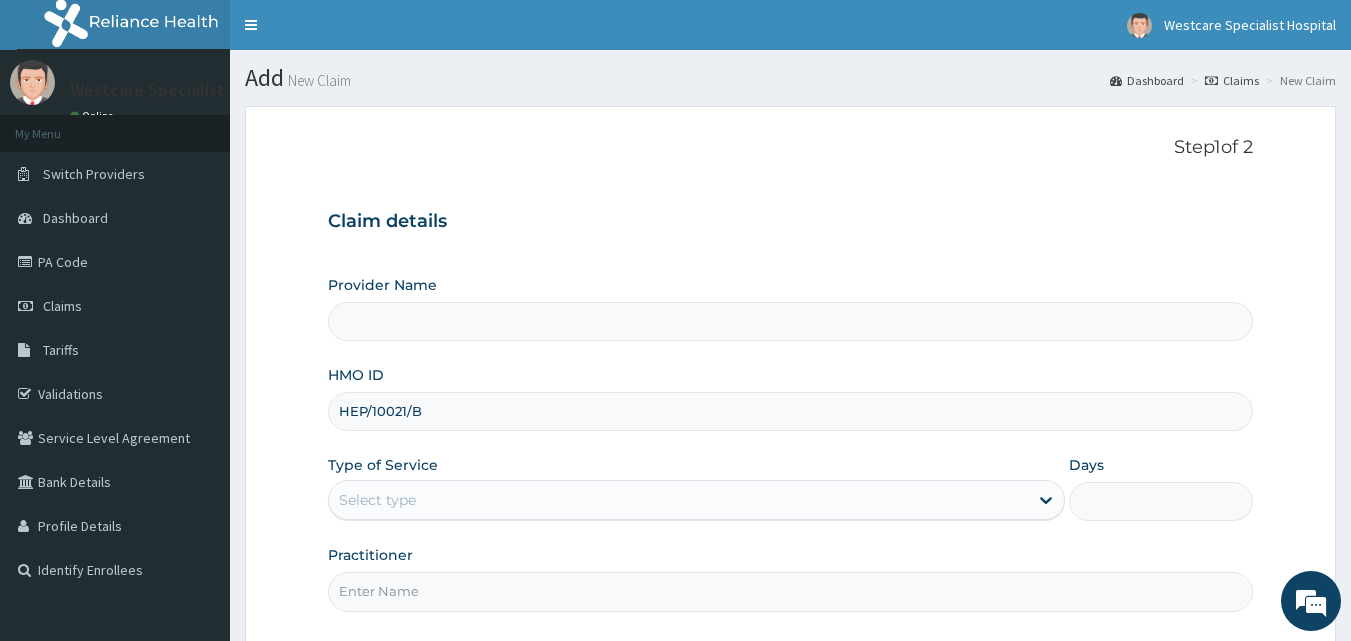 type on "WestCare Specialist Hospital" 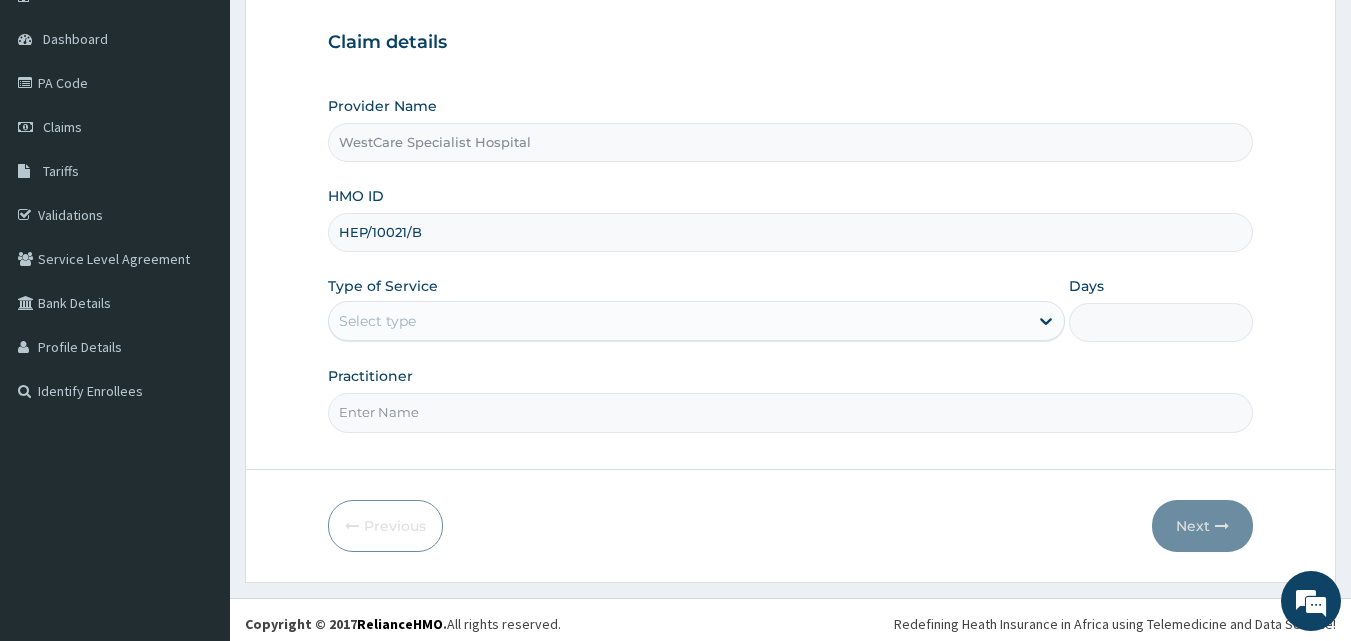 scroll, scrollTop: 187, scrollLeft: 0, axis: vertical 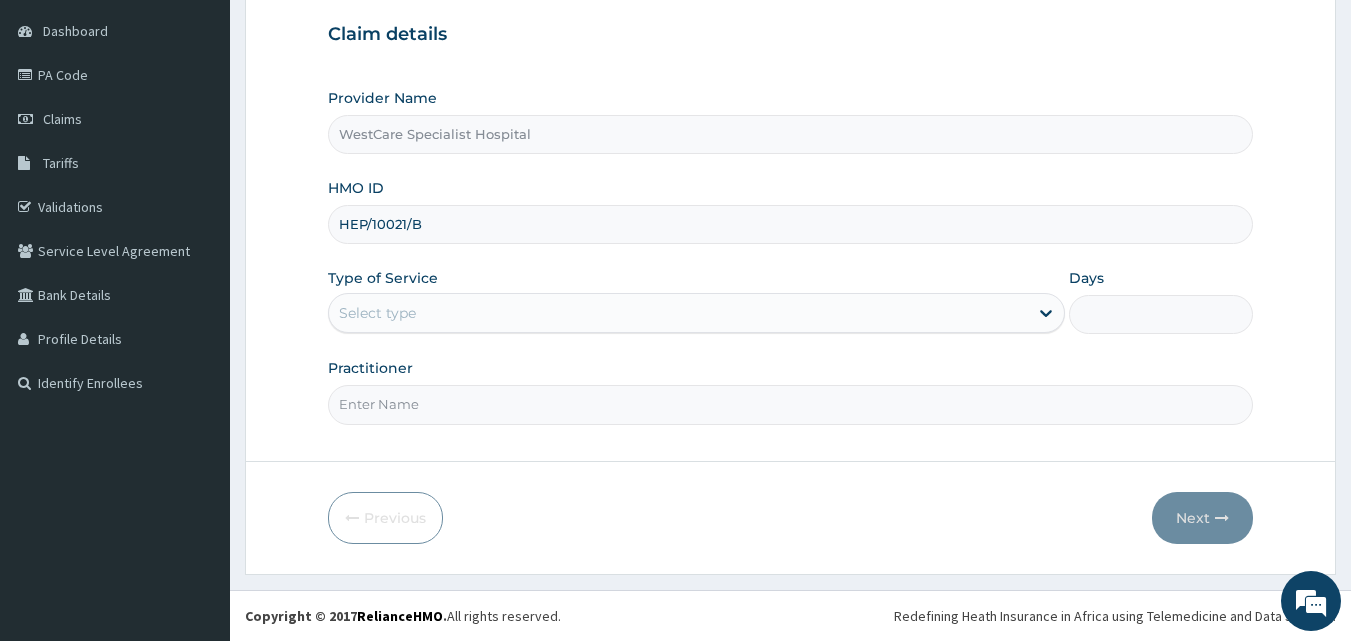 type on "HEP/10021/B" 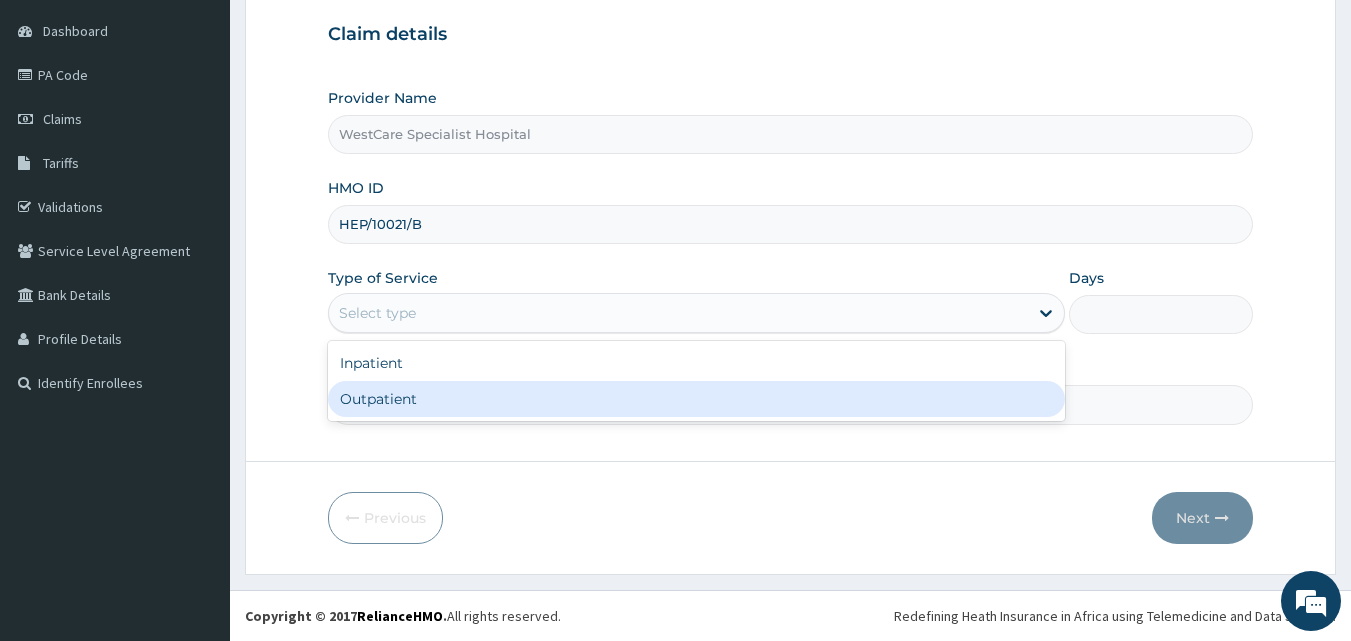 click on "Outpatient" at bounding box center (696, 399) 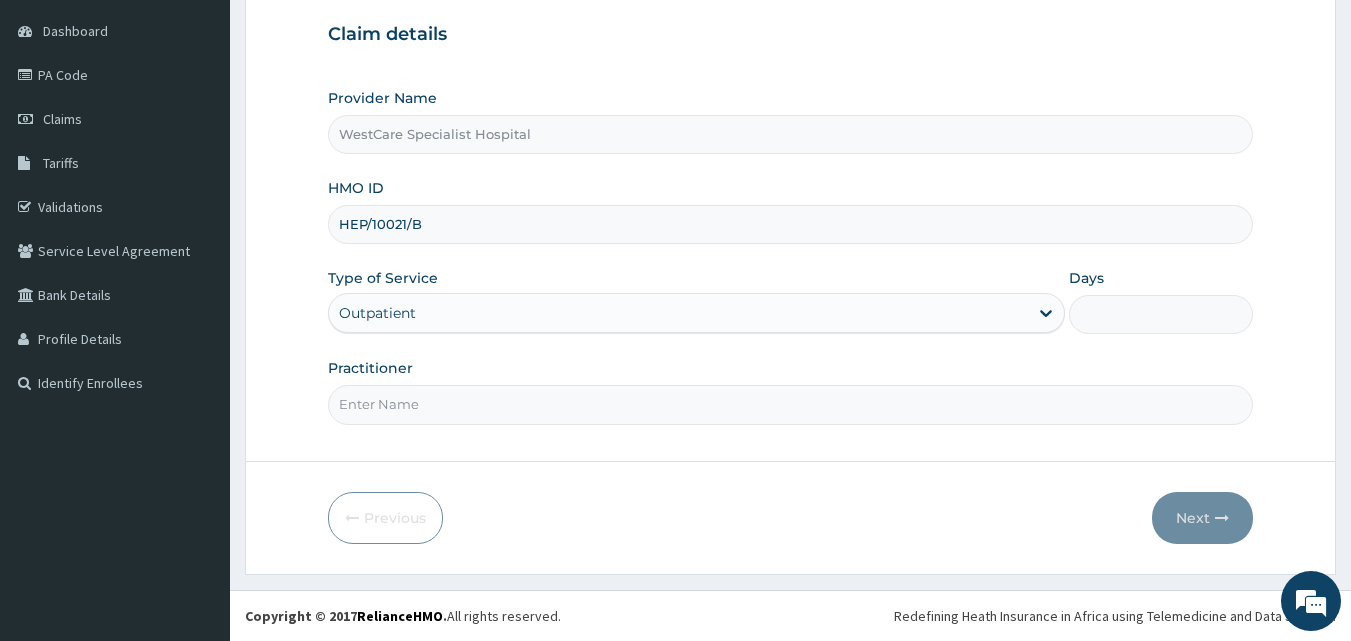 type on "1" 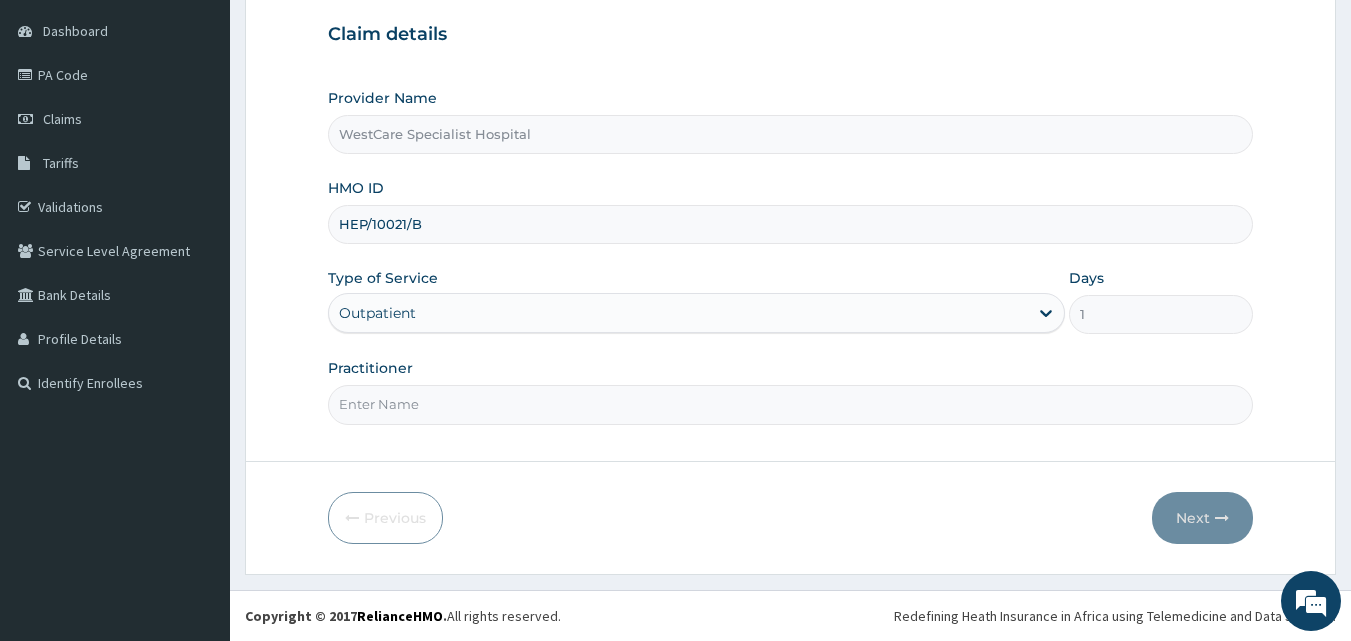 click on "Practitioner" at bounding box center [791, 404] 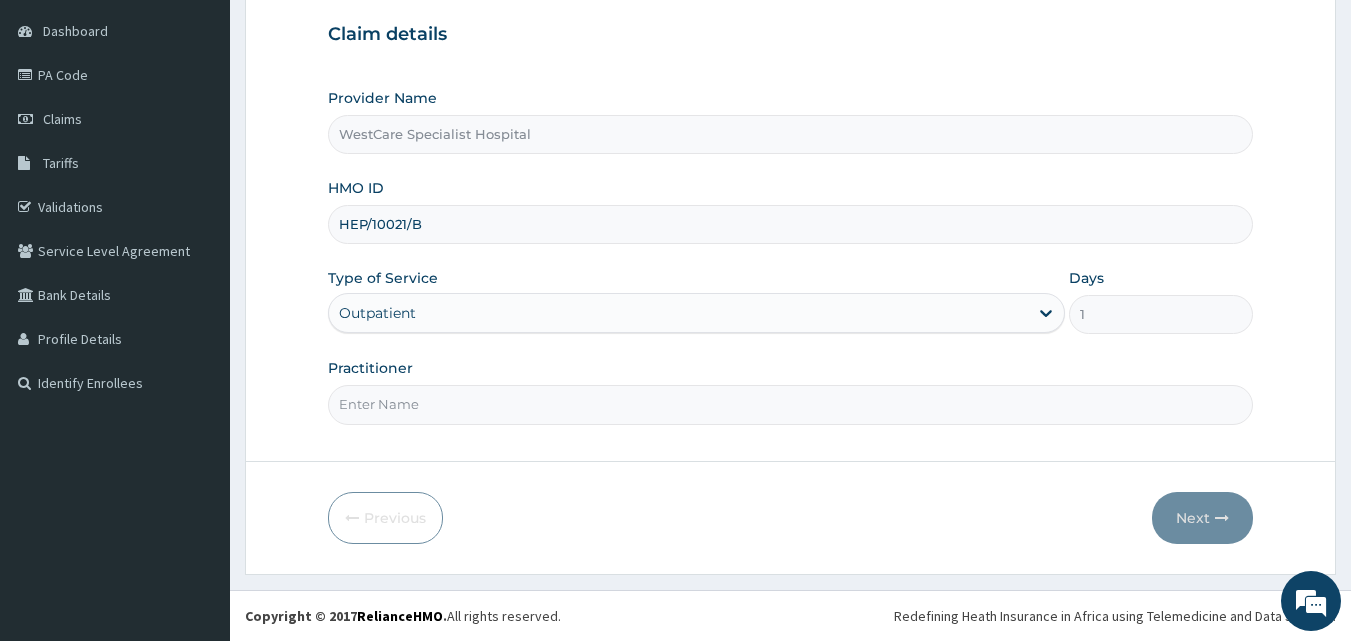 type on "DR.[LAST]" 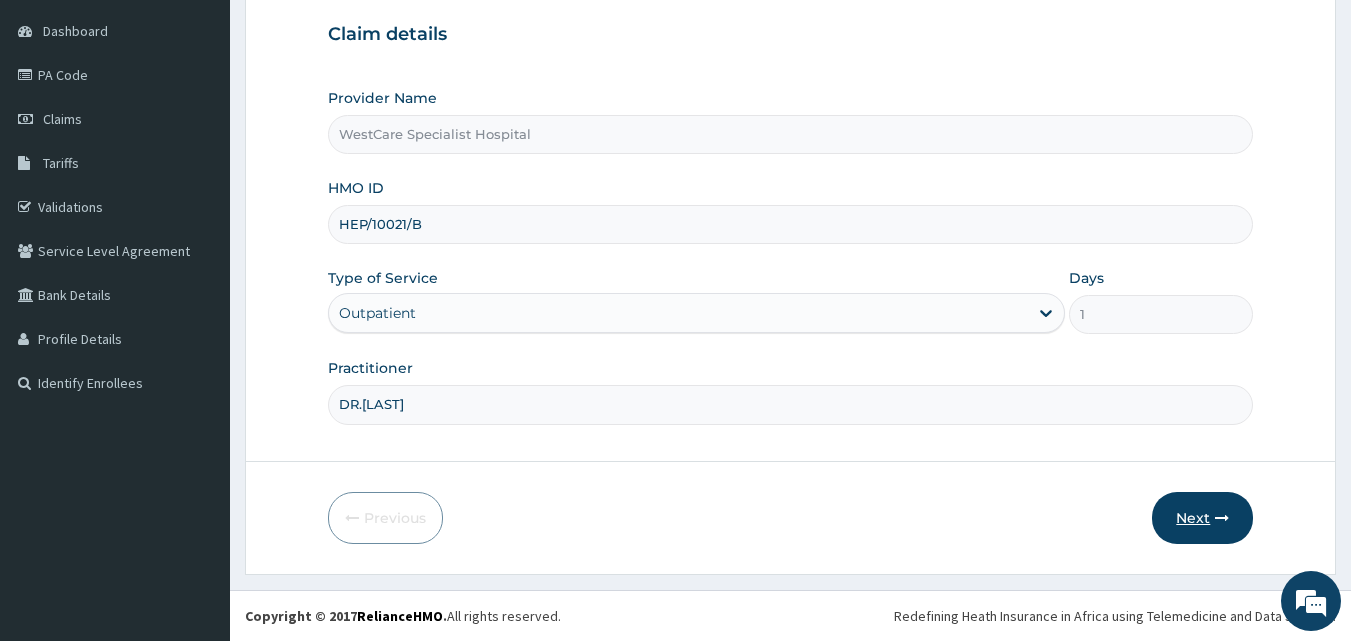 click on "Next" at bounding box center (1202, 518) 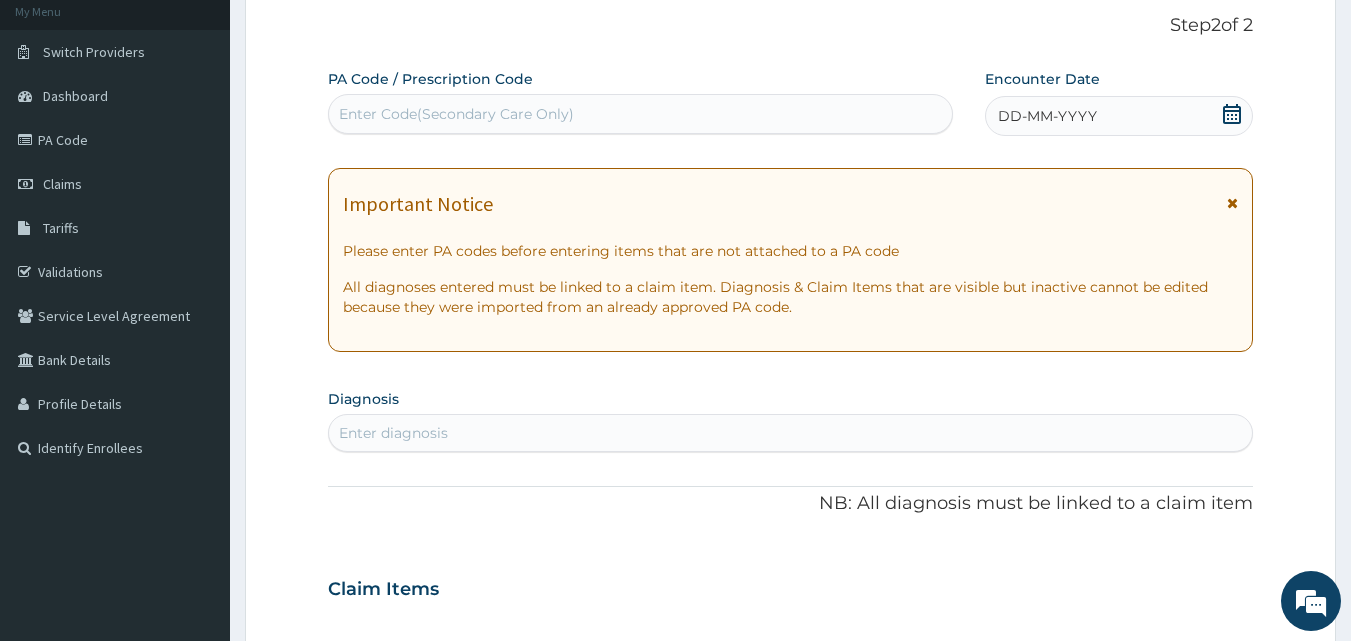 scroll, scrollTop: 87, scrollLeft: 0, axis: vertical 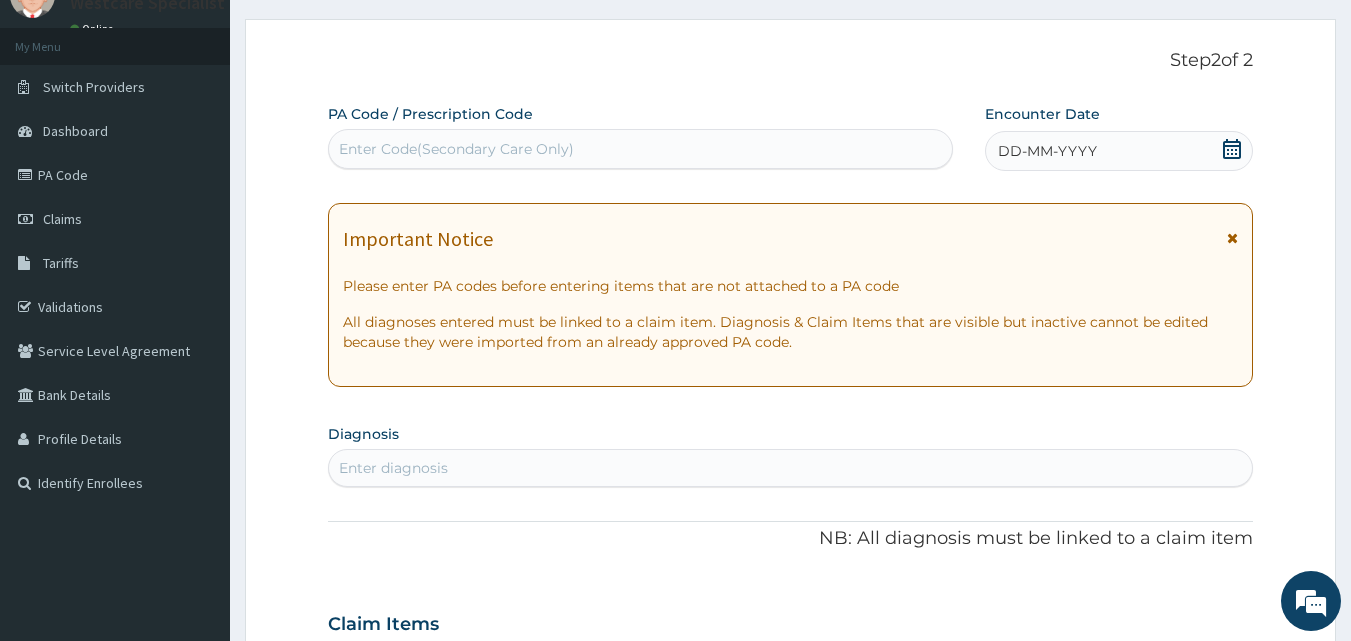 click on "DD-MM-YYYY" at bounding box center (1047, 151) 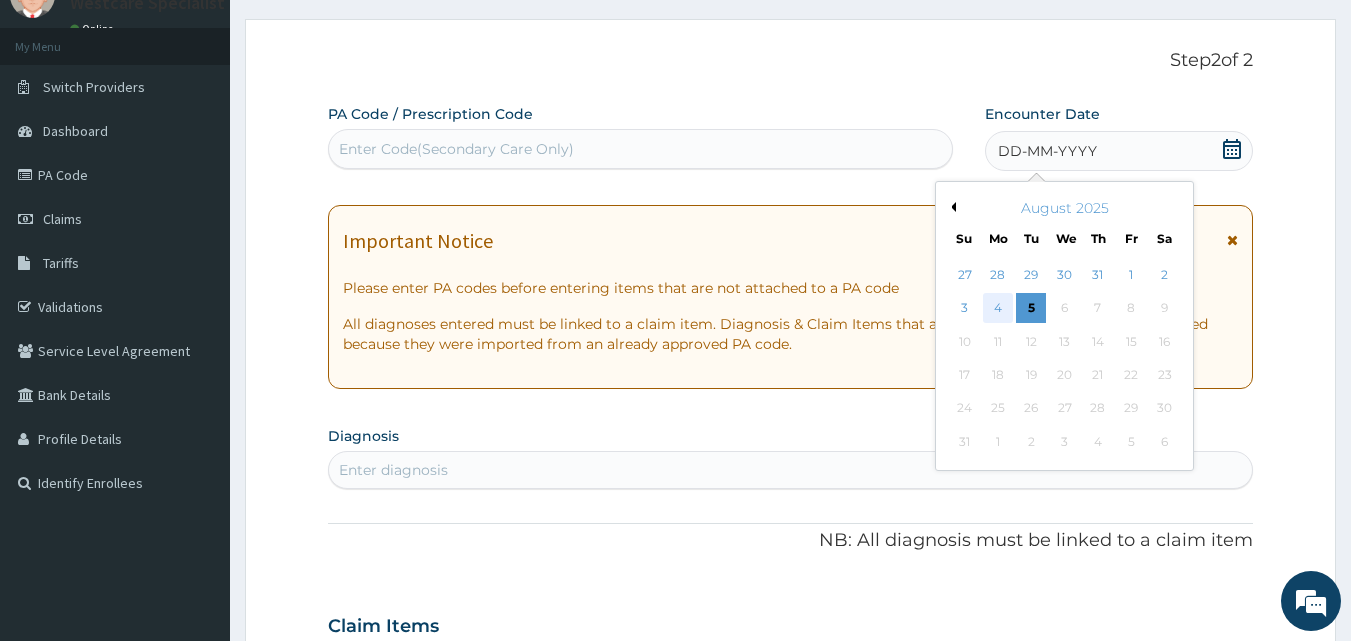 click on "4" at bounding box center (998, 309) 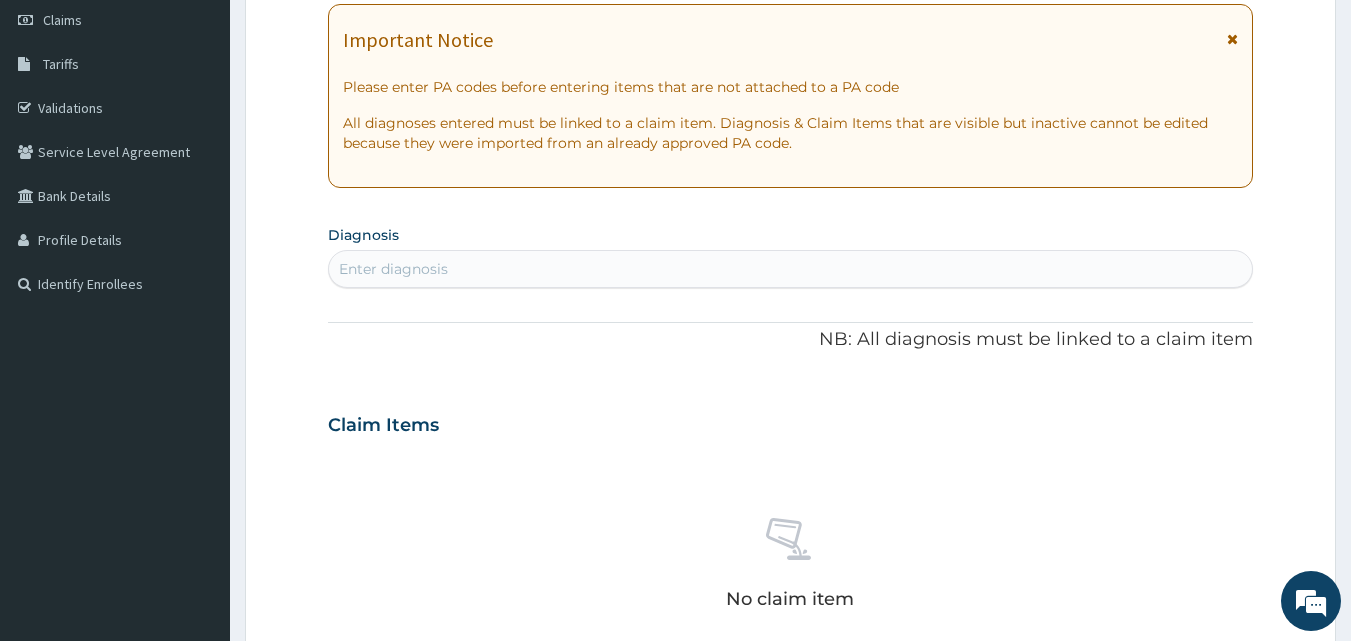 scroll, scrollTop: 287, scrollLeft: 0, axis: vertical 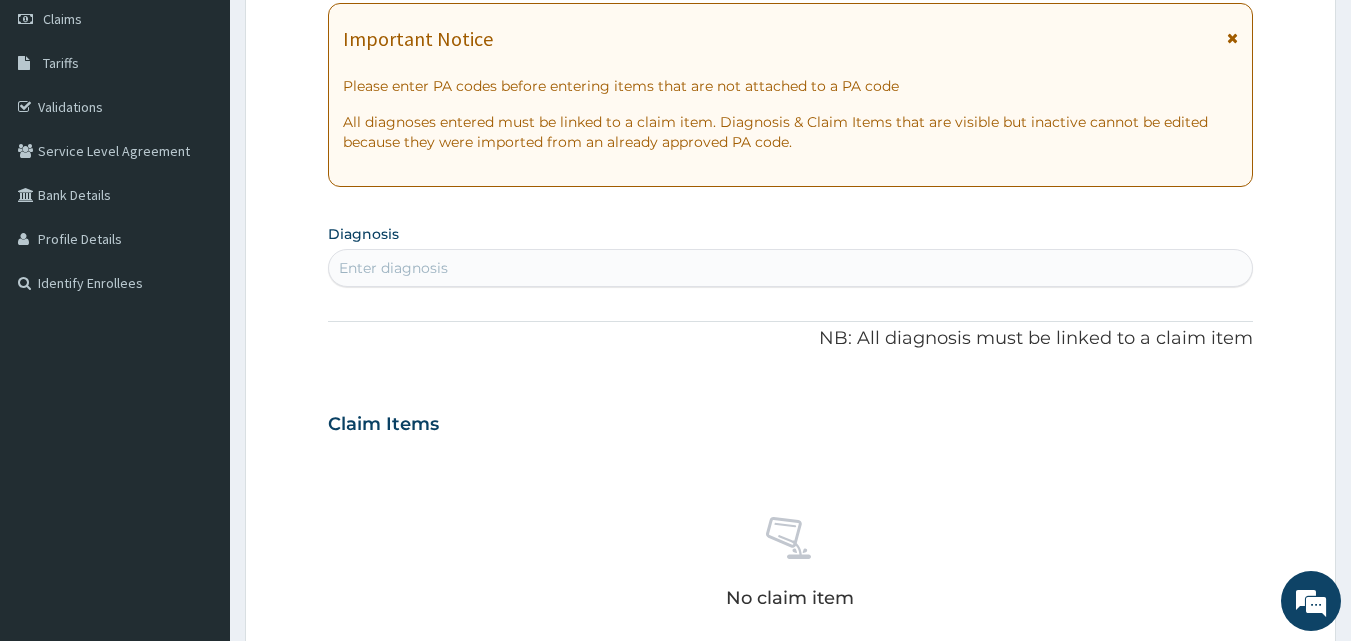 click on "Enter diagnosis" at bounding box center (791, 268) 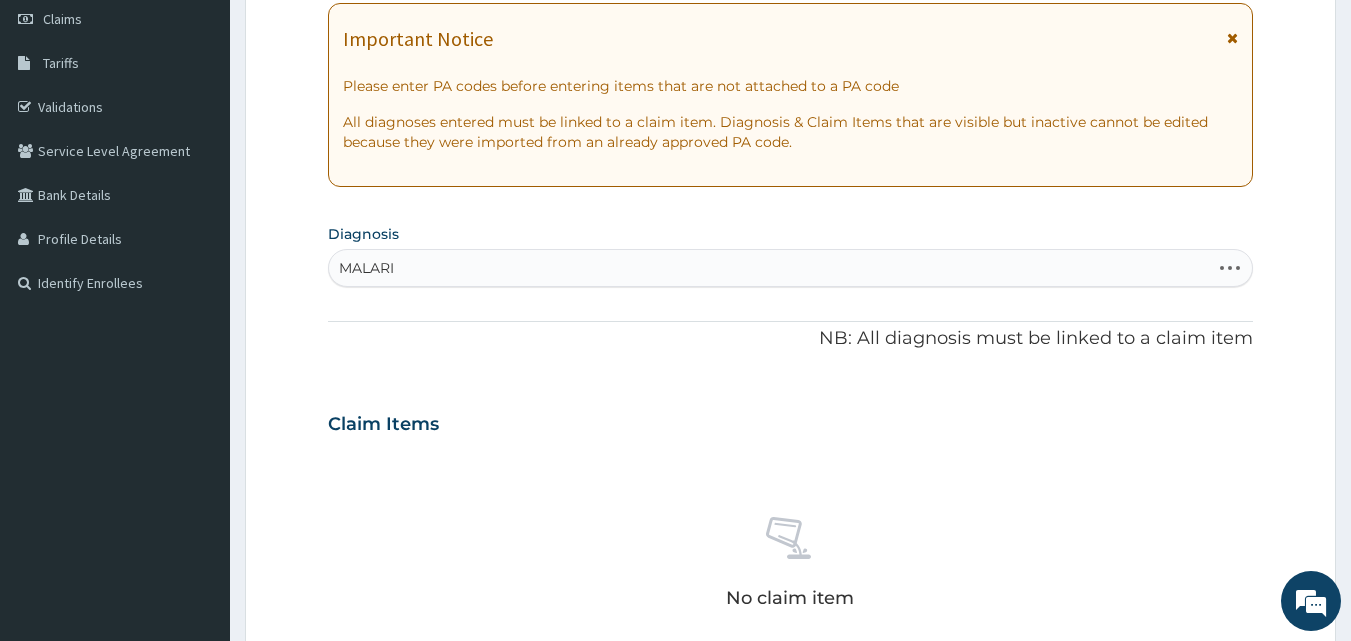 type on "MALARIA" 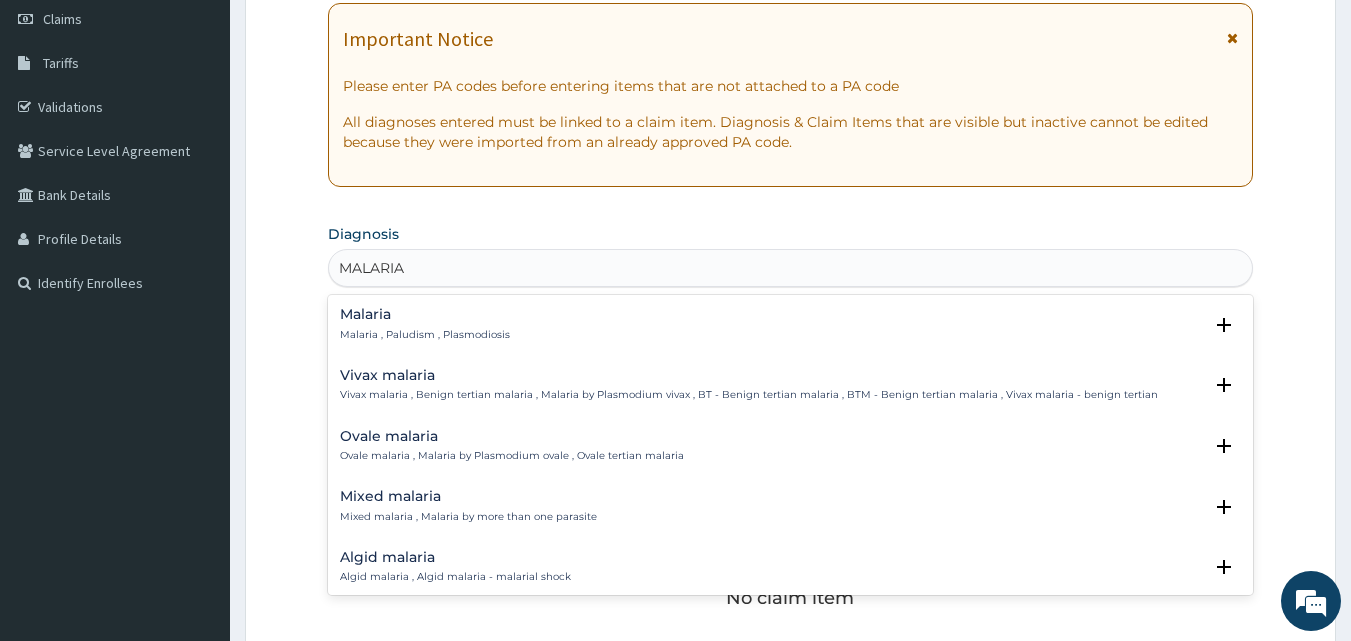 click on "Malaria" at bounding box center (425, 314) 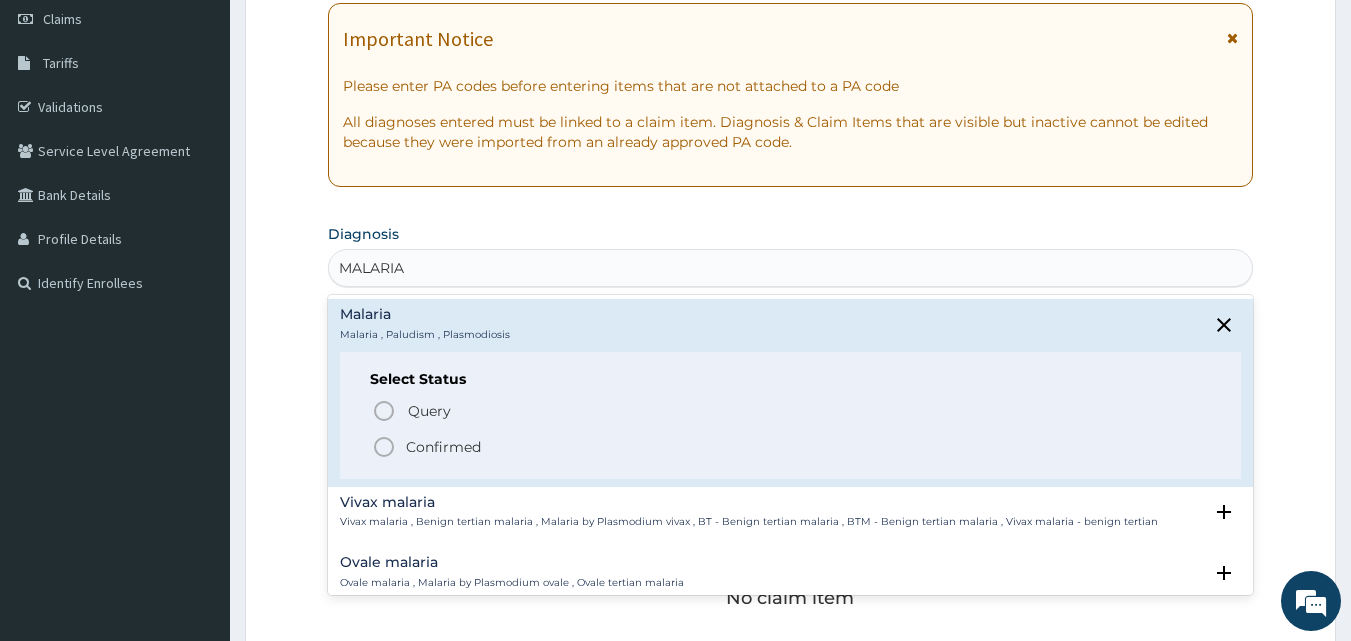 click 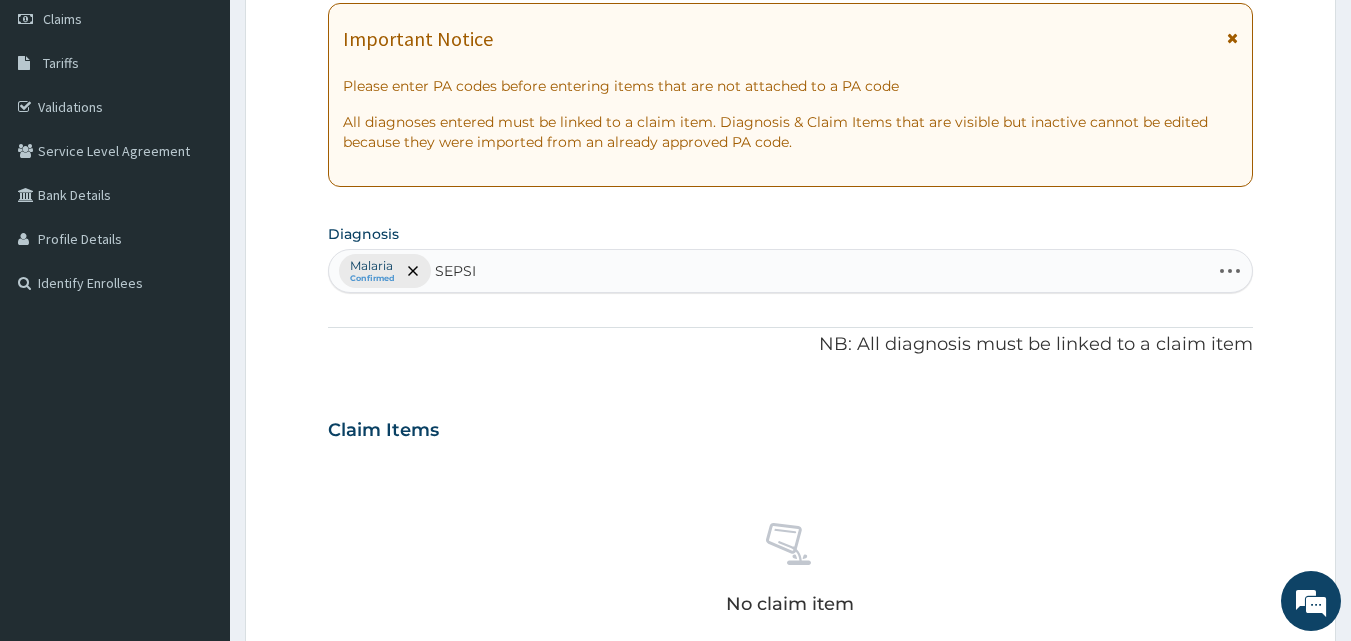 type on "SEPSIS" 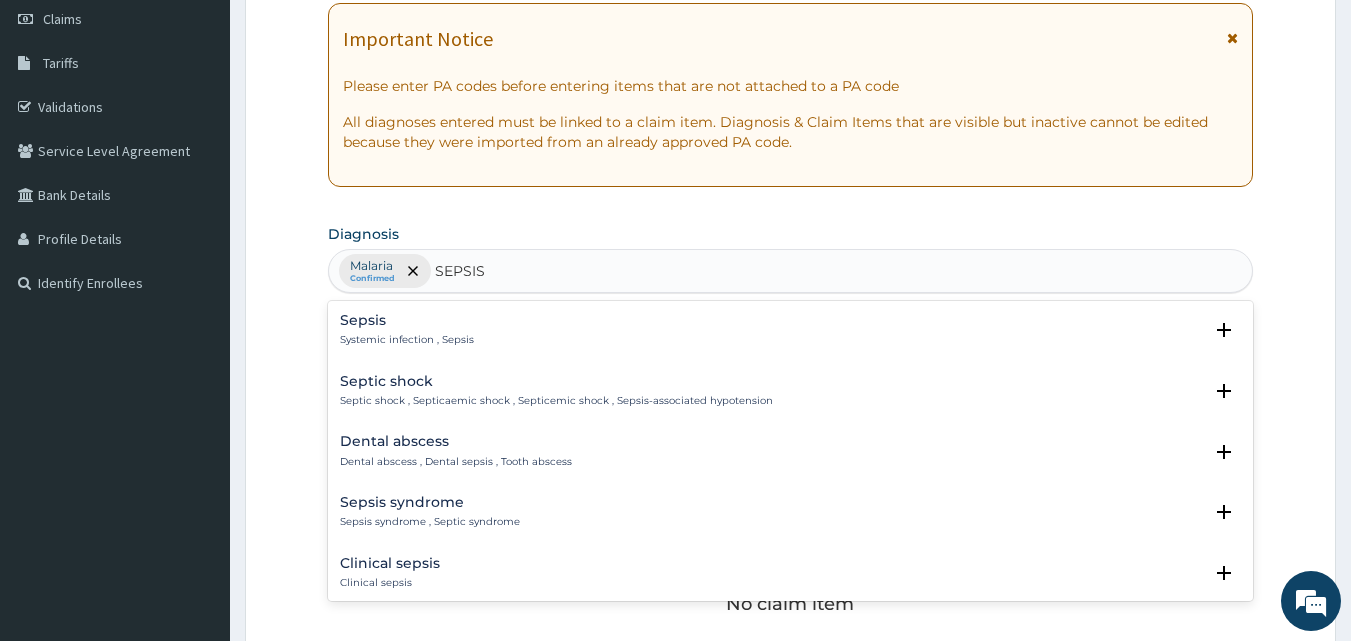 click on "Sepsis" at bounding box center (407, 320) 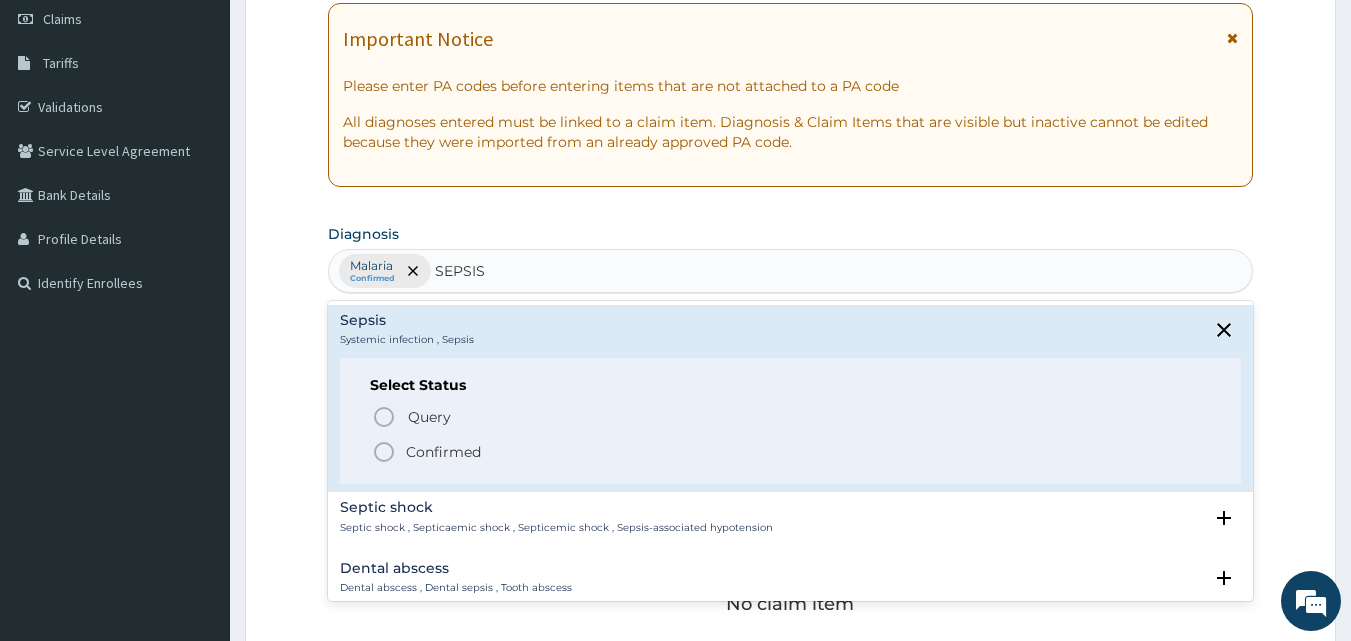 click 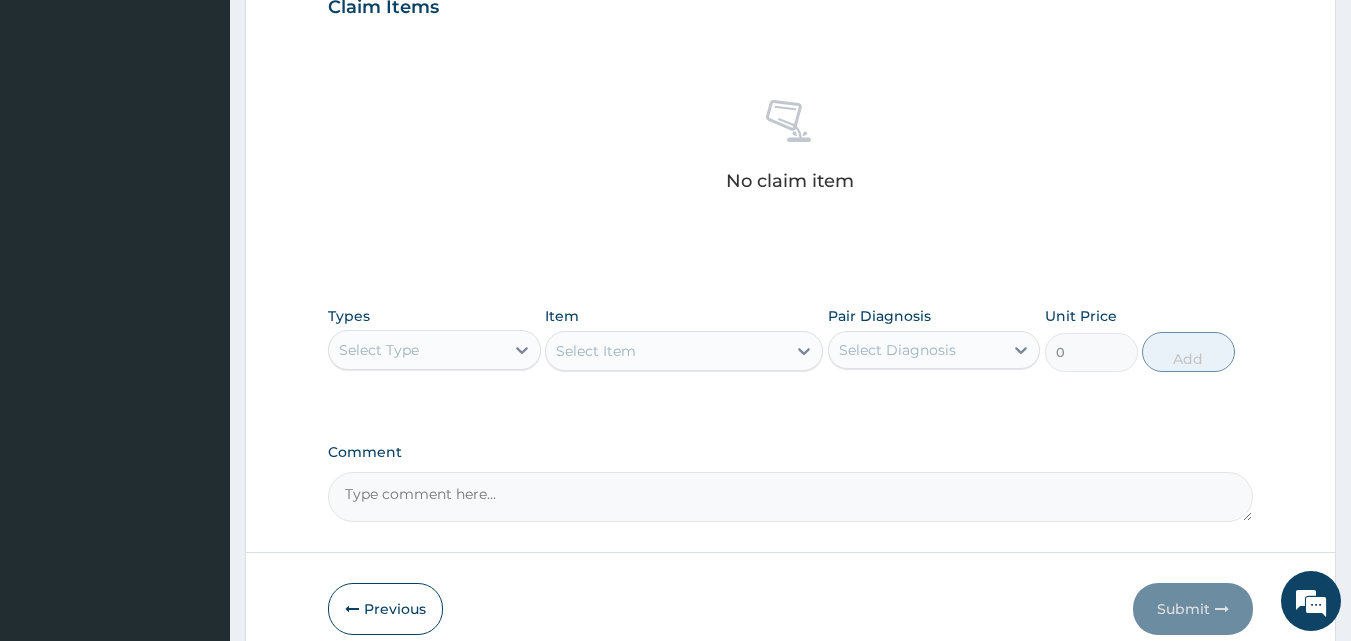 scroll, scrollTop: 801, scrollLeft: 0, axis: vertical 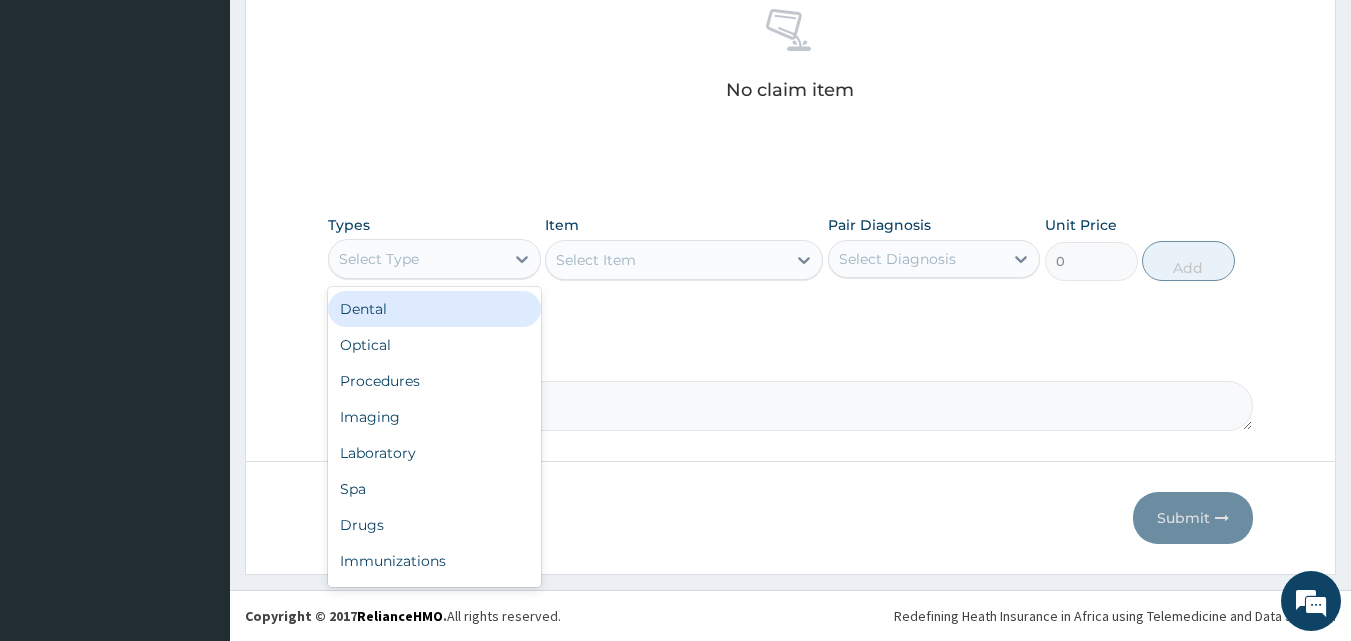 click on "Select Type" at bounding box center [379, 259] 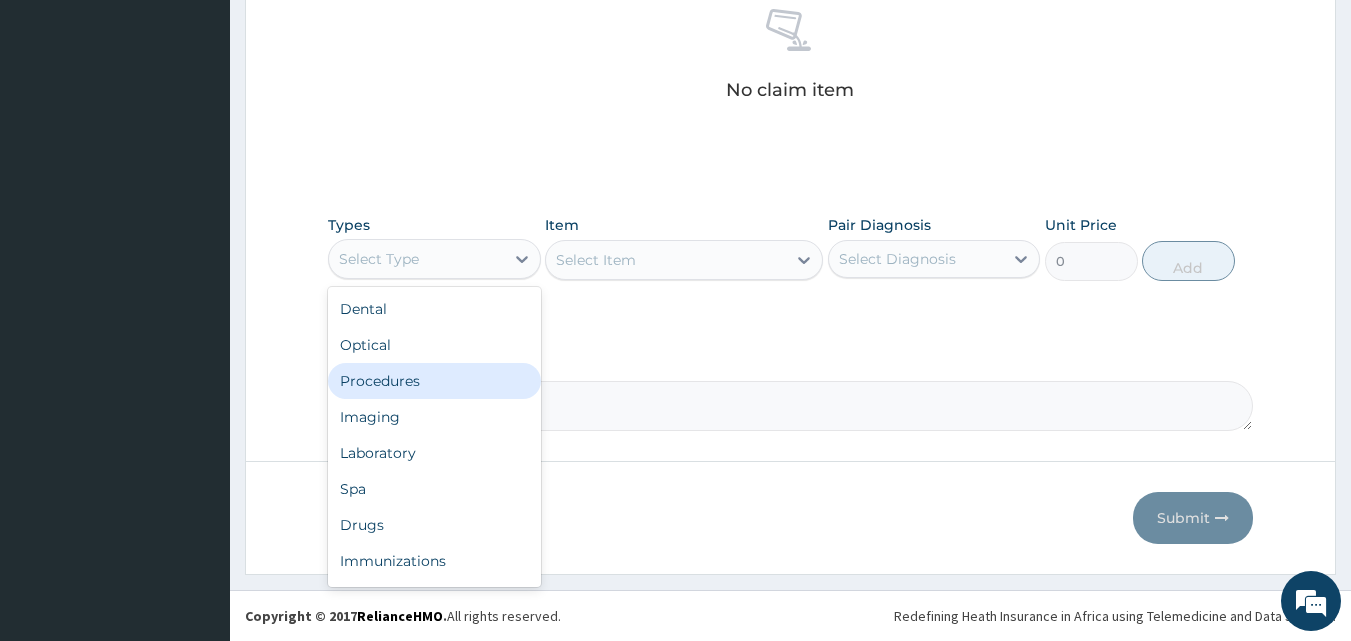 click on "Procedures" at bounding box center (434, 381) 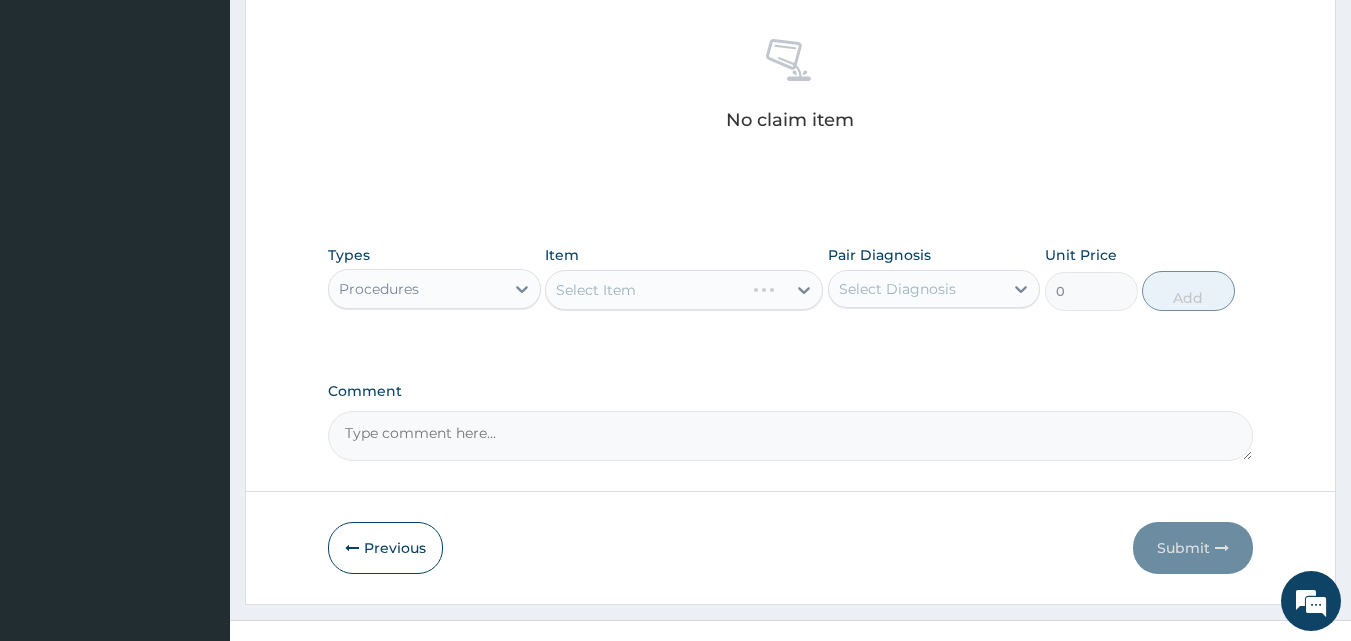 scroll, scrollTop: 801, scrollLeft: 0, axis: vertical 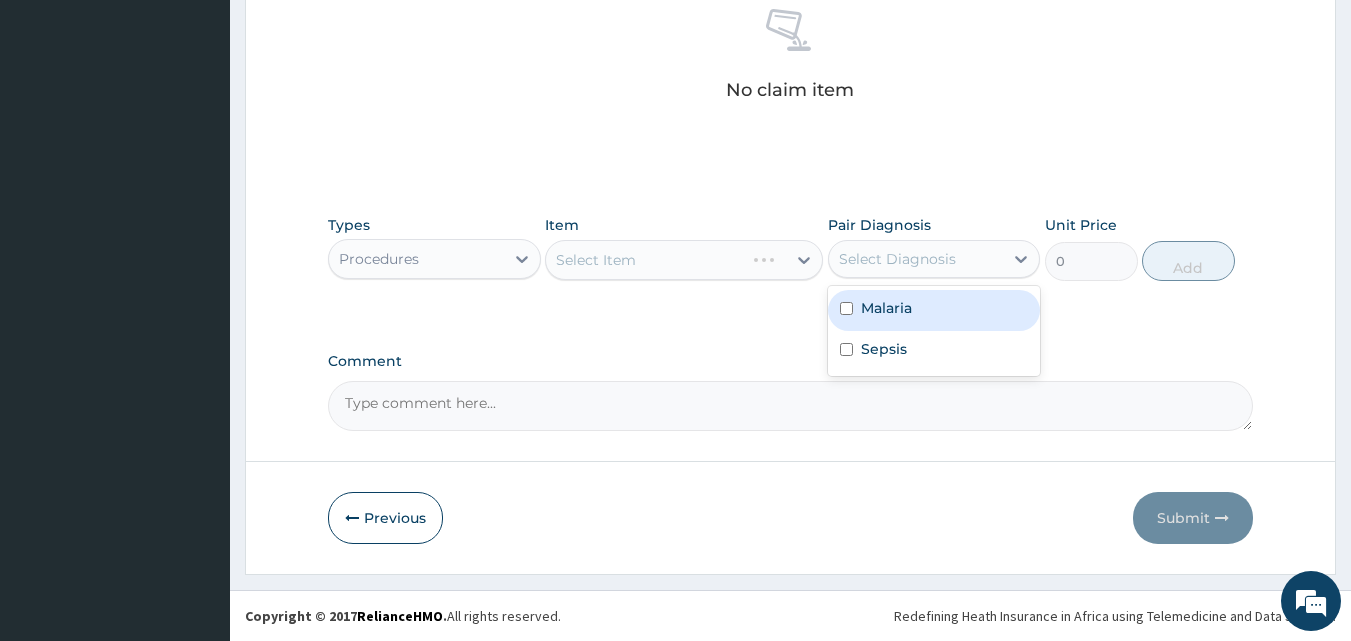 click on "Select Diagnosis" at bounding box center (897, 259) 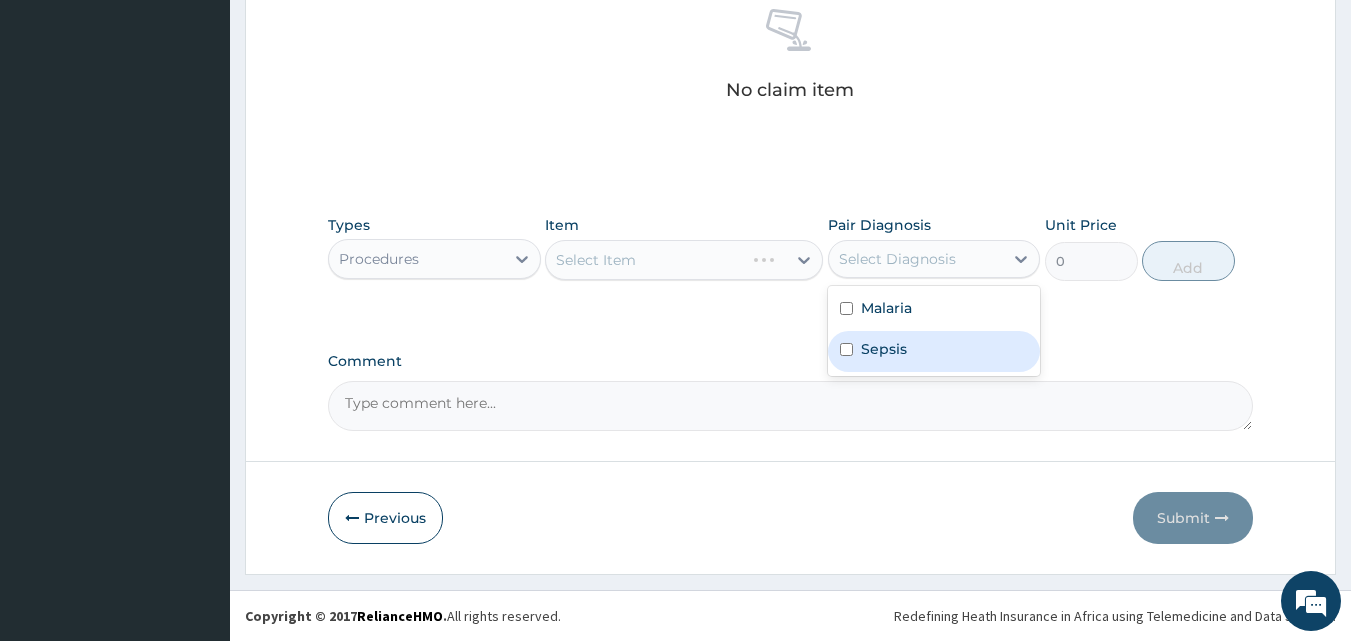 click on "Sepsis" at bounding box center [934, 351] 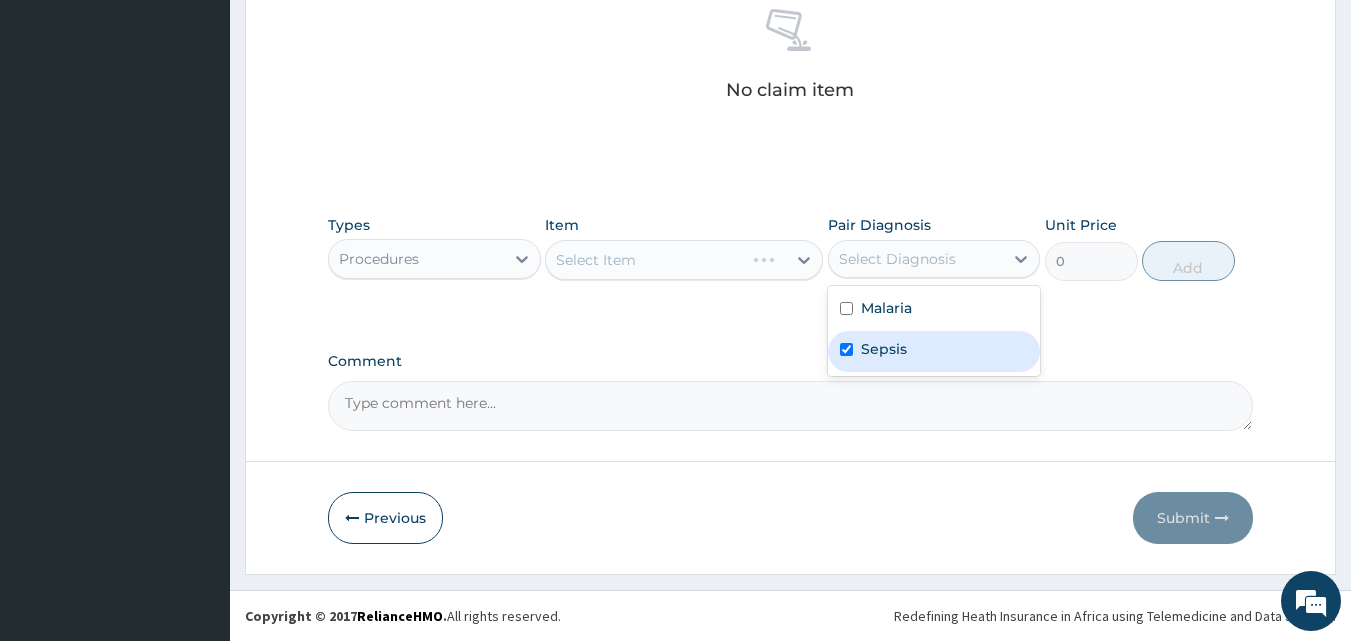 checkbox on "true" 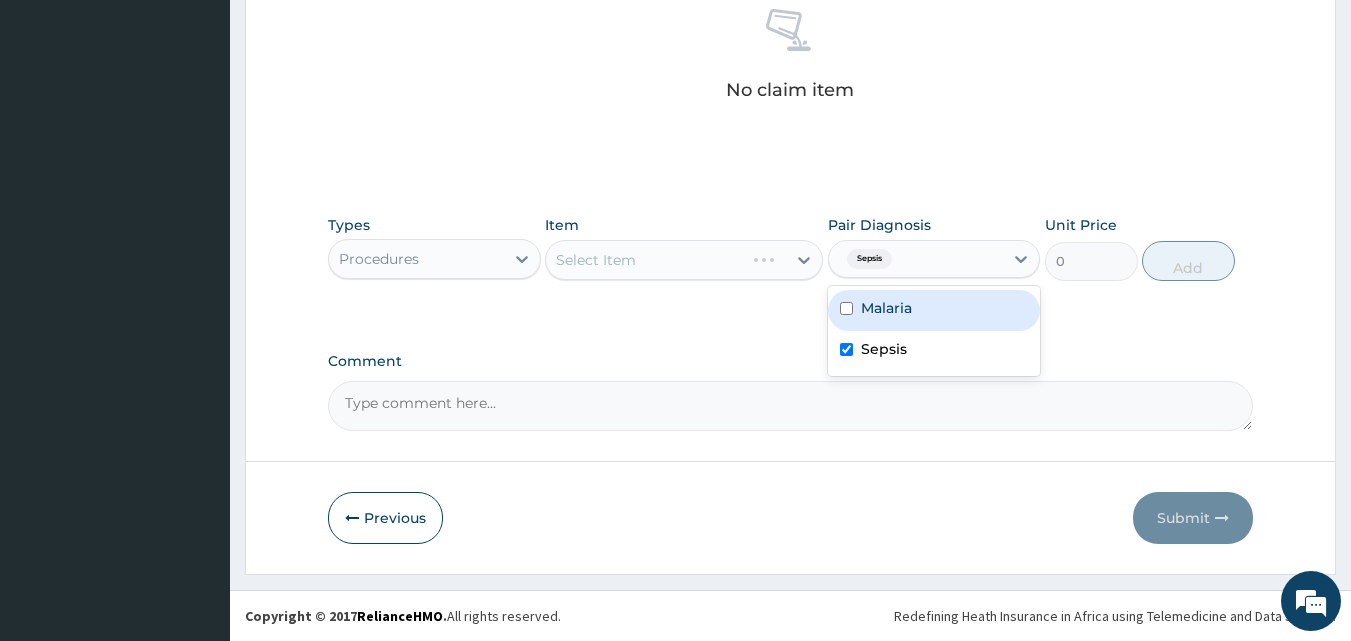 click on "Malaria" at bounding box center [934, 310] 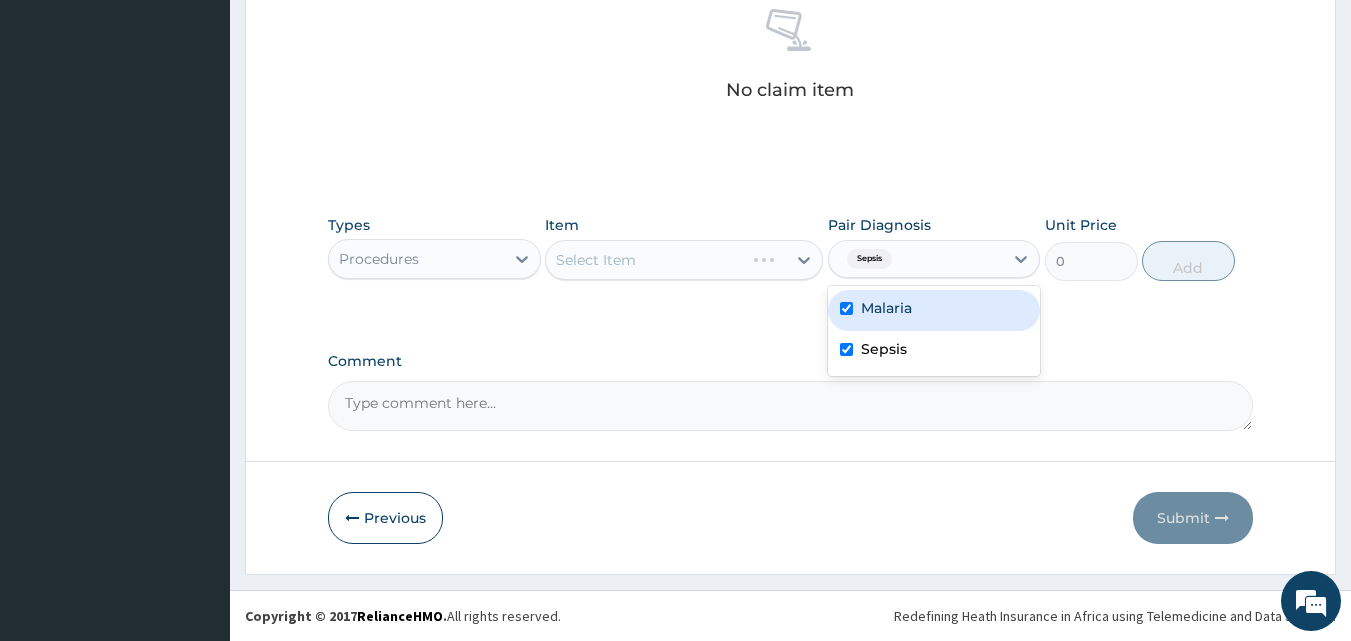 checkbox on "true" 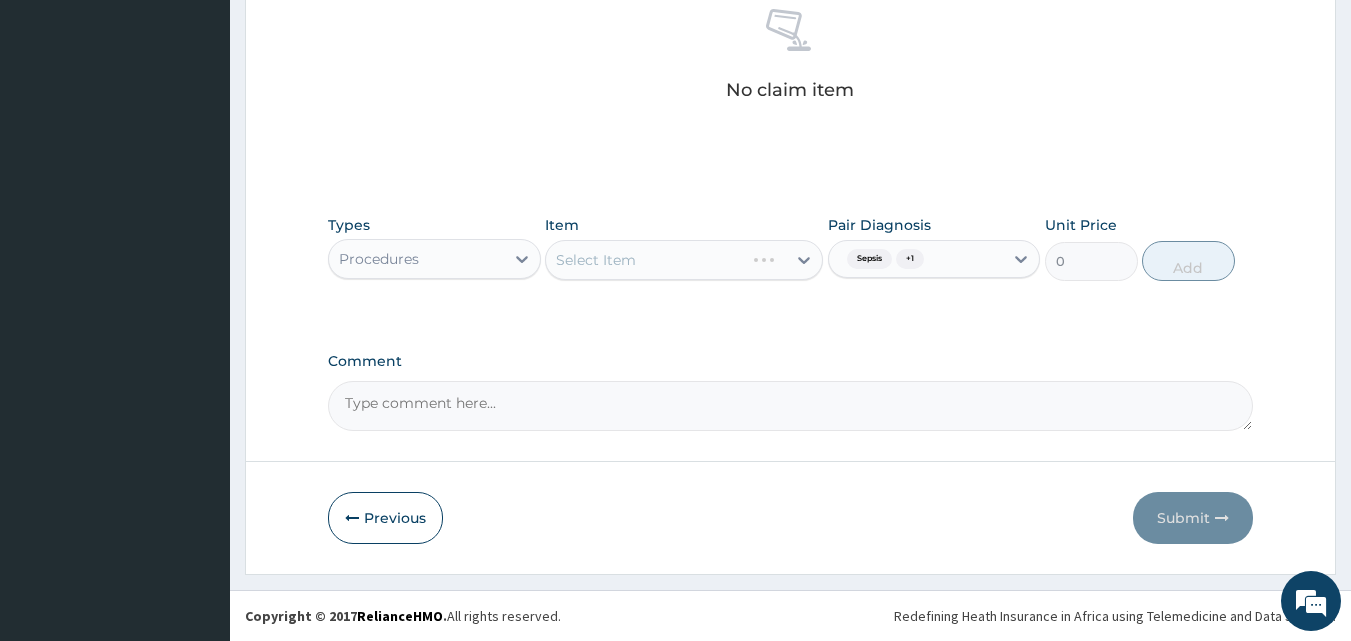 click on "PA Code / Prescription Code Enter Code(Secondary Care Only) Encounter Date [DATE] Important Notice Please enter PA codes before entering items that are not attached to a PA code   All diagnoses entered must be linked to a claim item. Diagnosis & Claim Items that are visible but inactive cannot be edited because they were imported from an already approved PA code. Diagnosis Malaria Confirmed Sepsis Confirmed NB: All diagnosis must be linked to a claim item Claim Items No claim item Types Procedures Item Select Item Pair Diagnosis Sepsis  + 1 Unit Price 0 Add Comment" at bounding box center (791, -90) 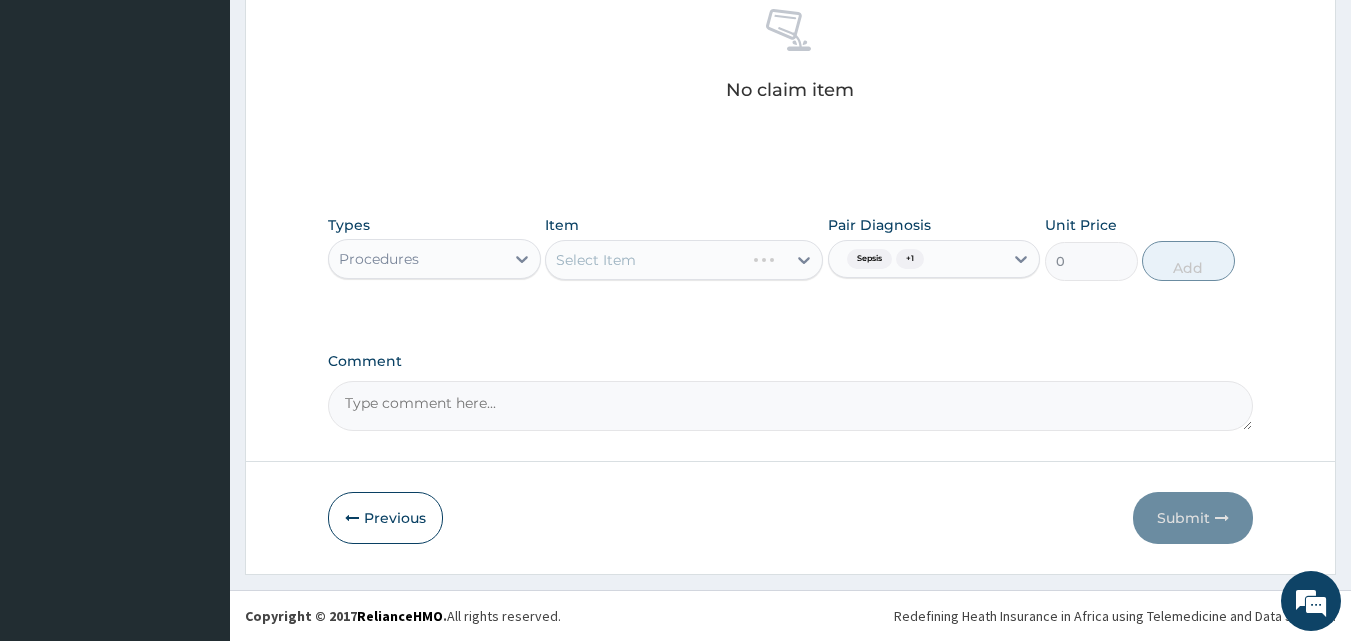 click on "Types Procedures Item Select Item Pair Diagnosis Sepsis  + 1 Unit Price 0 Add" at bounding box center (791, 263) 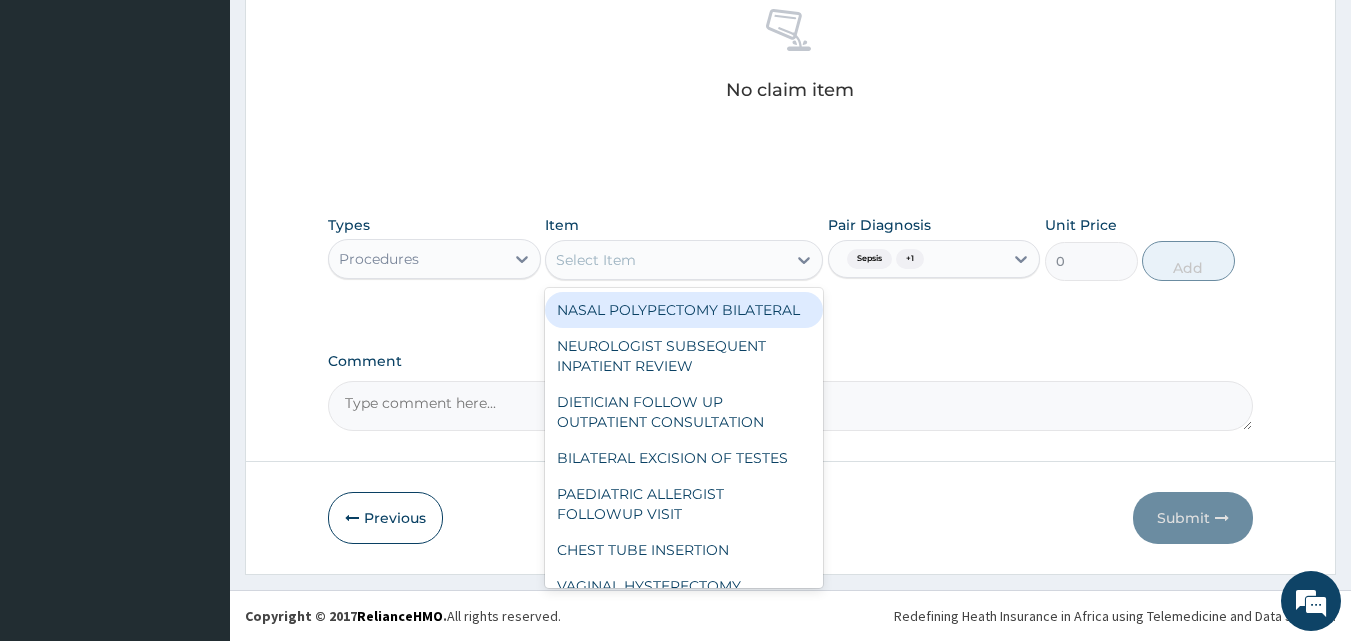 click on "Select Item" at bounding box center [666, 260] 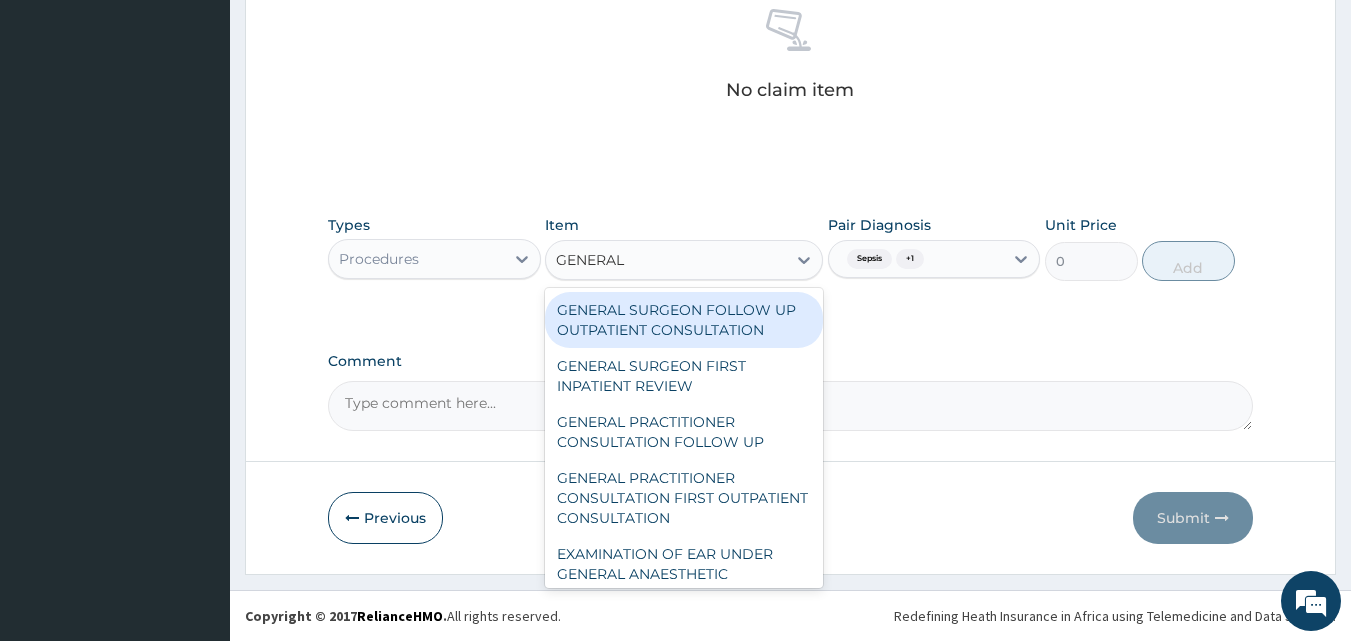 type on "GENERAL P" 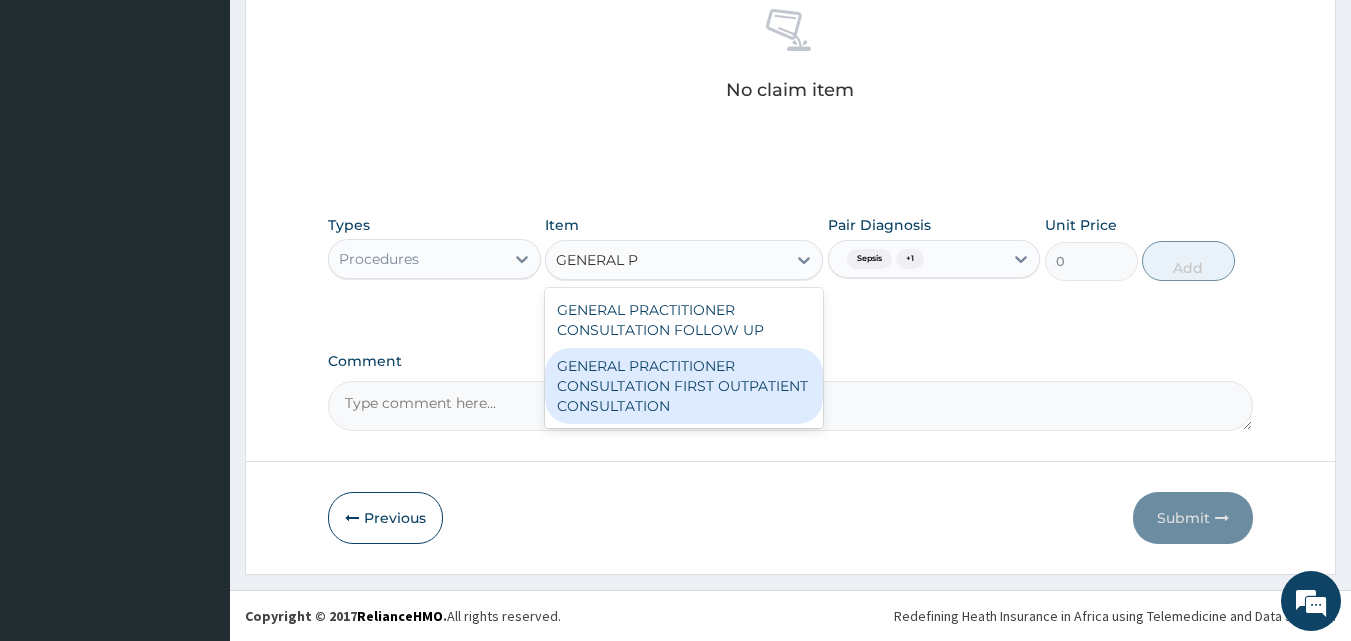 click on "GENERAL PRACTITIONER CONSULTATION FIRST OUTPATIENT CONSULTATION" at bounding box center [684, 386] 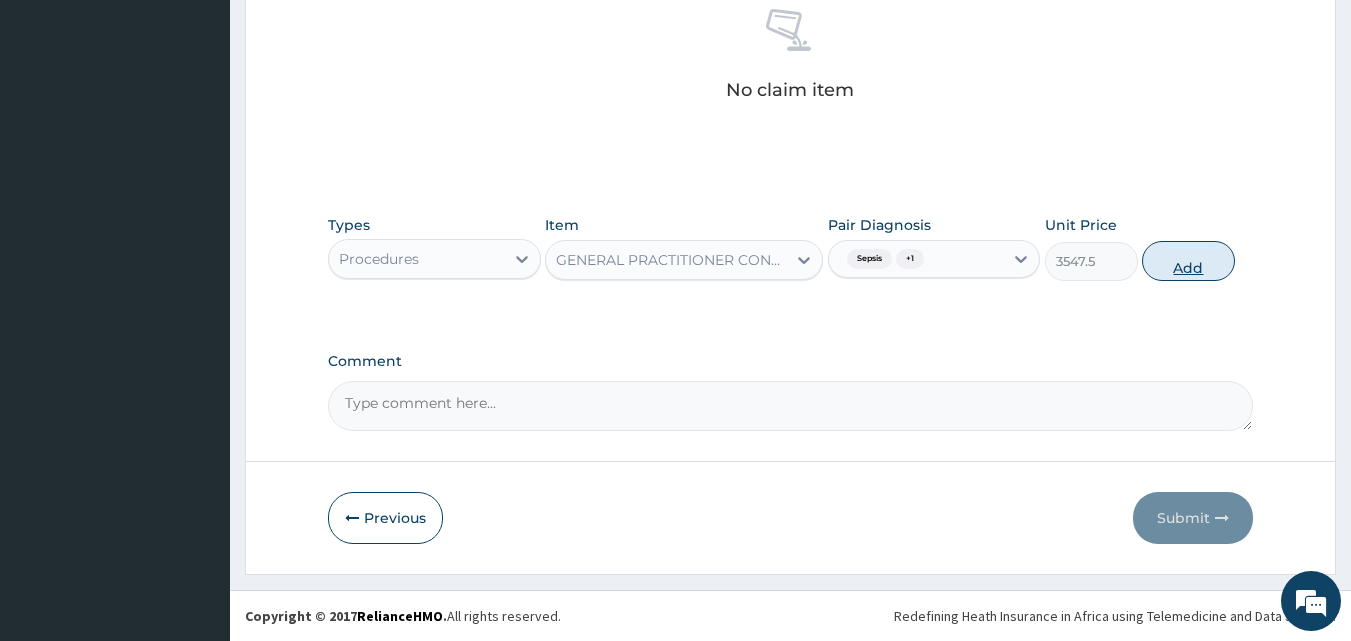 click on "Add" at bounding box center (1188, 261) 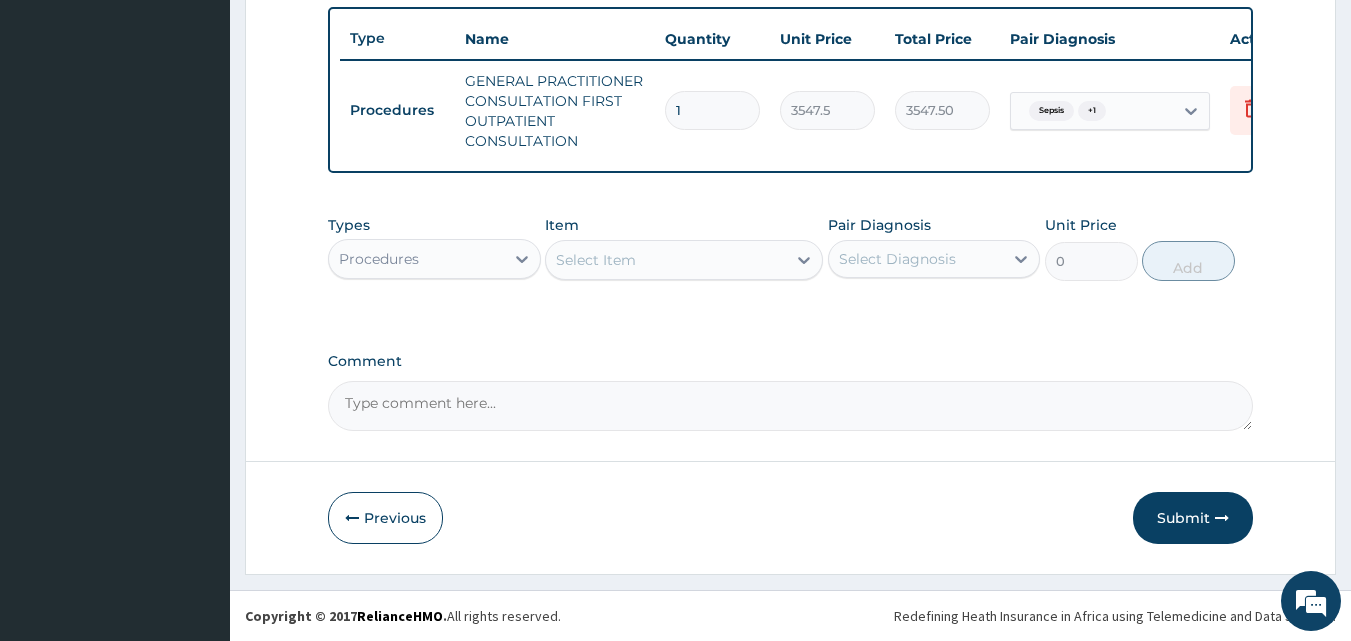 scroll, scrollTop: 752, scrollLeft: 0, axis: vertical 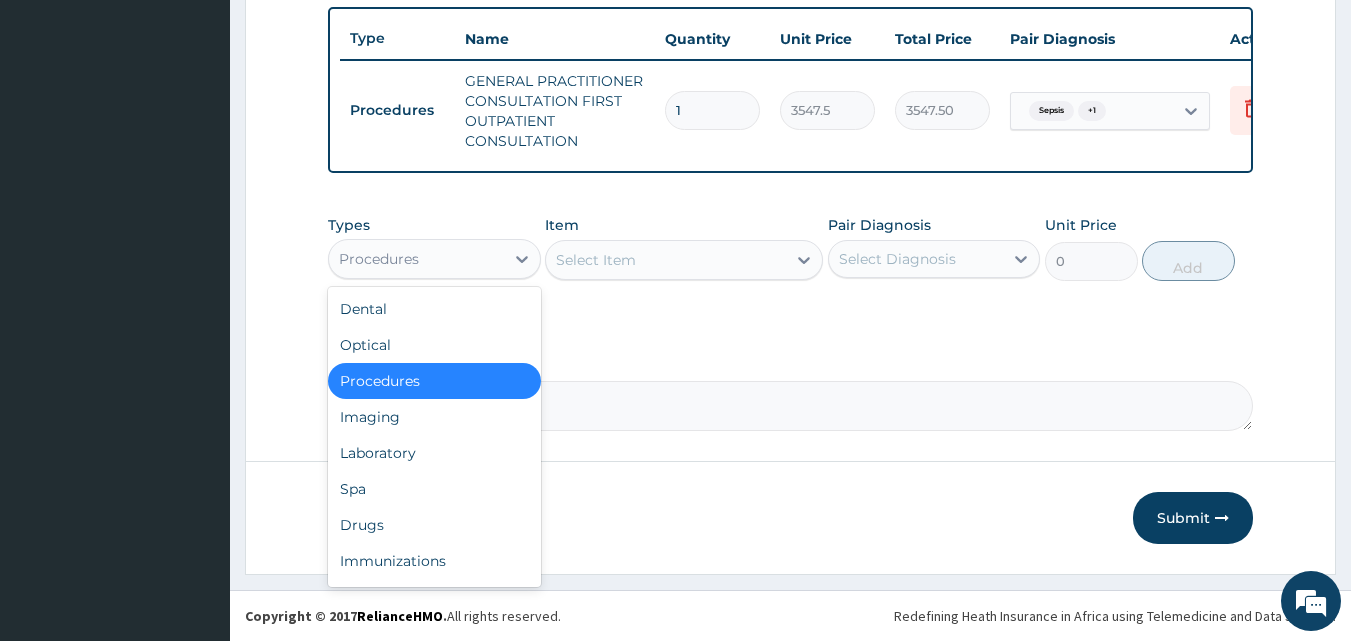 click on "Procedures" at bounding box center (416, 259) 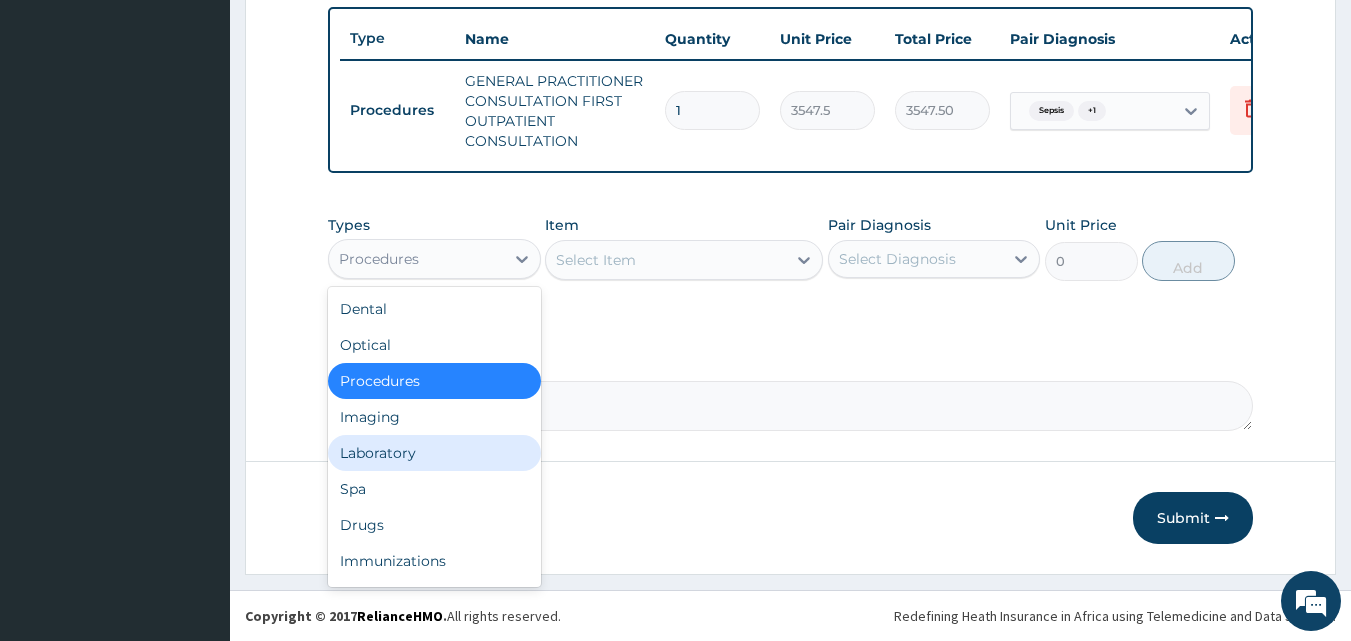 click on "Laboratory" at bounding box center [434, 453] 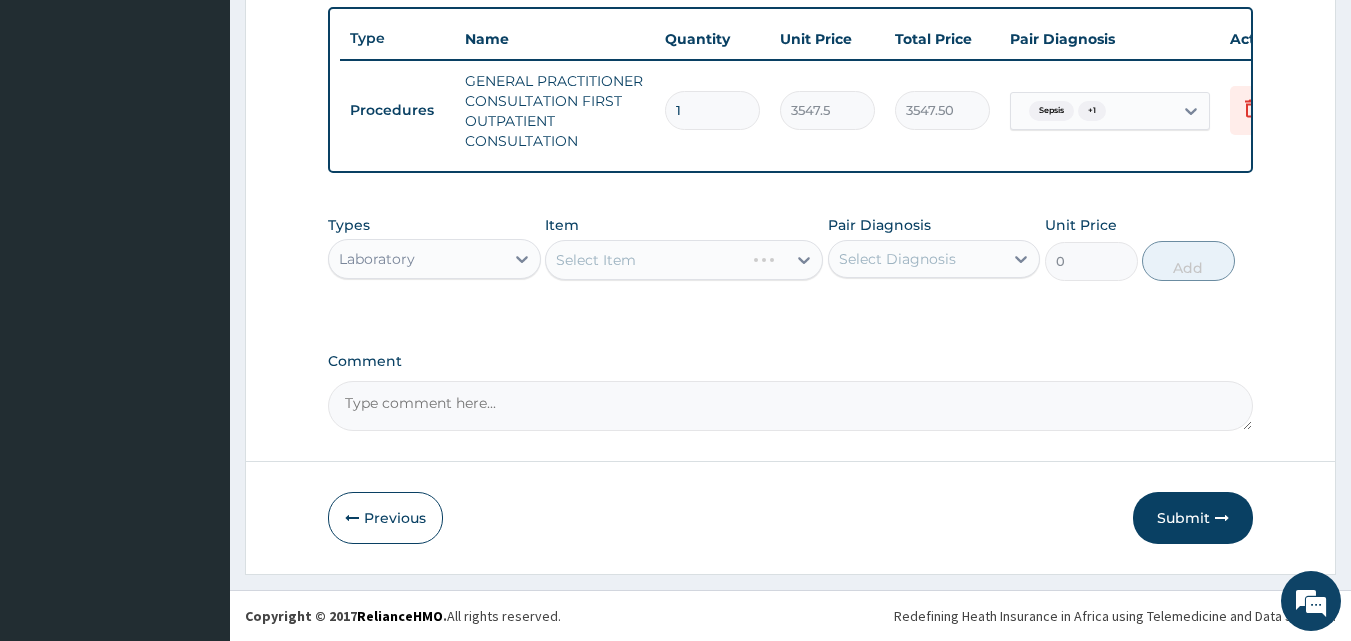 click on "Comment" at bounding box center (791, 361) 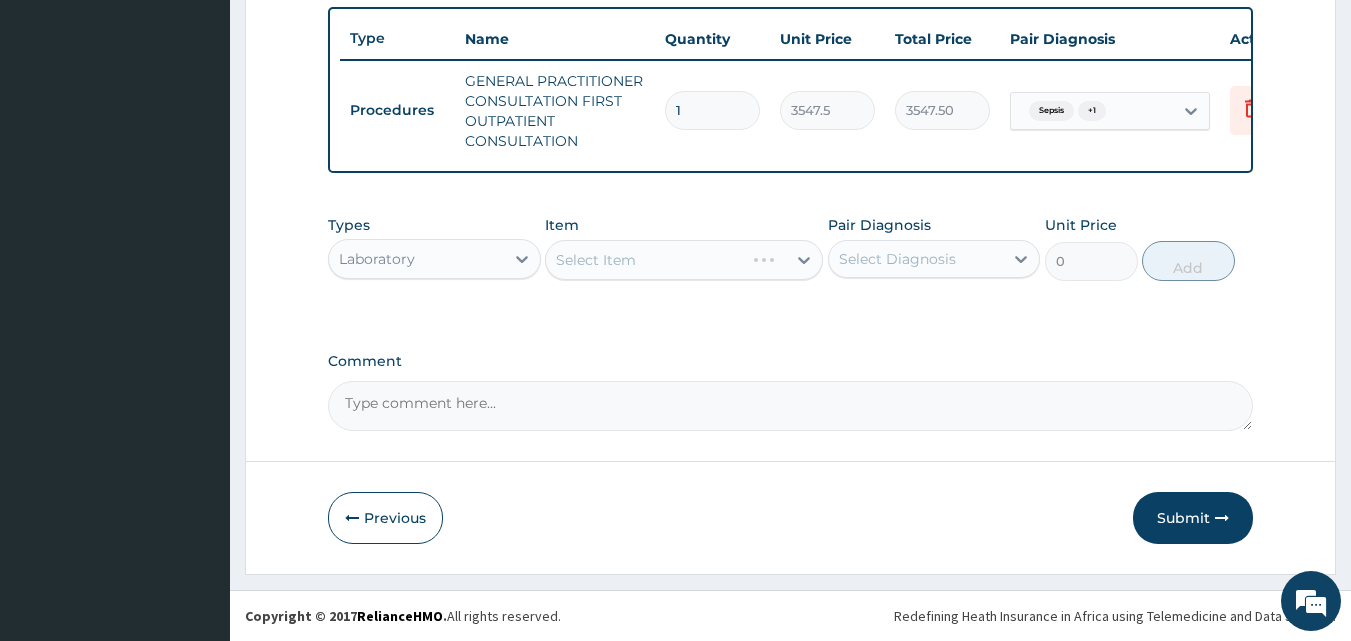 click on "Comment" at bounding box center [791, 406] 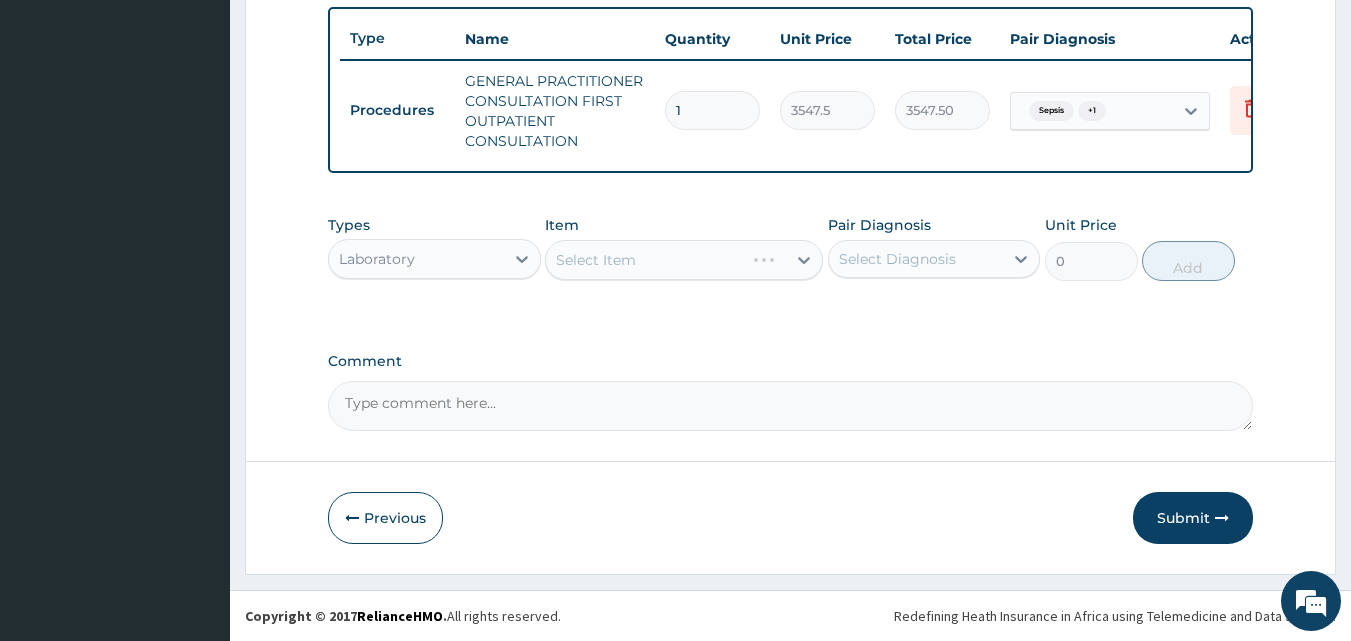 click on "Types Laboratory Item Select Item Pair Diagnosis Select Diagnosis Unit Price 0 Add" at bounding box center [791, 263] 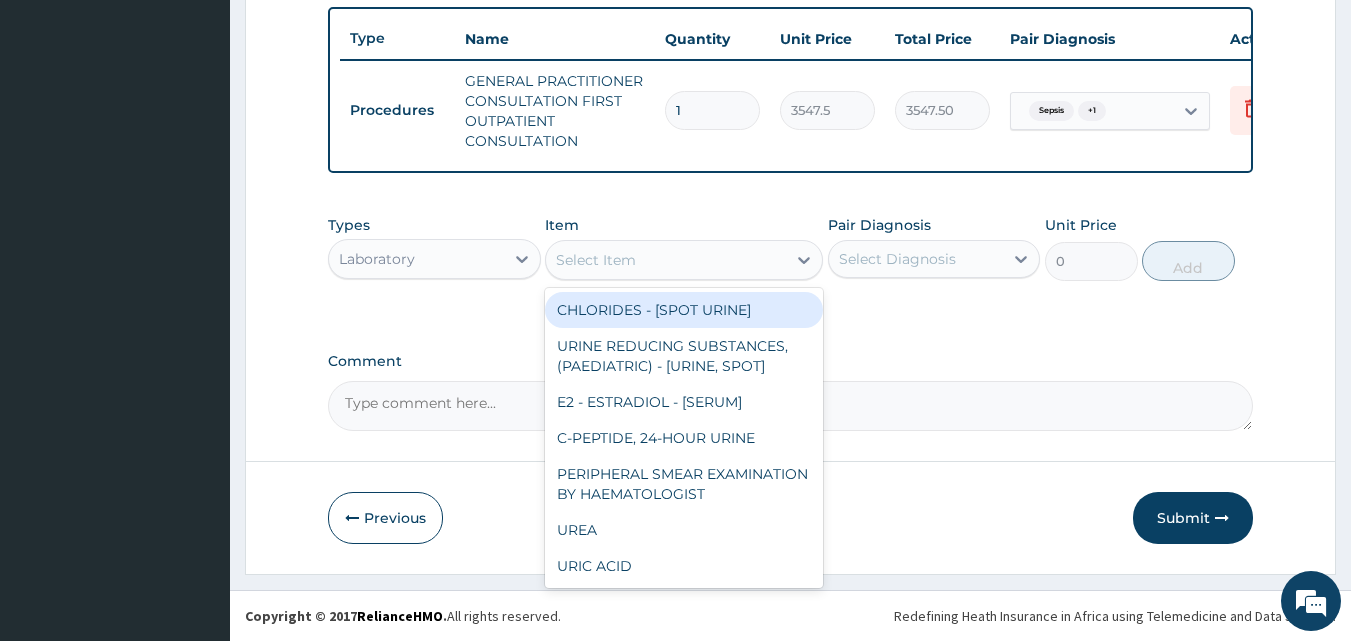 click on "Select Item" at bounding box center (666, 260) 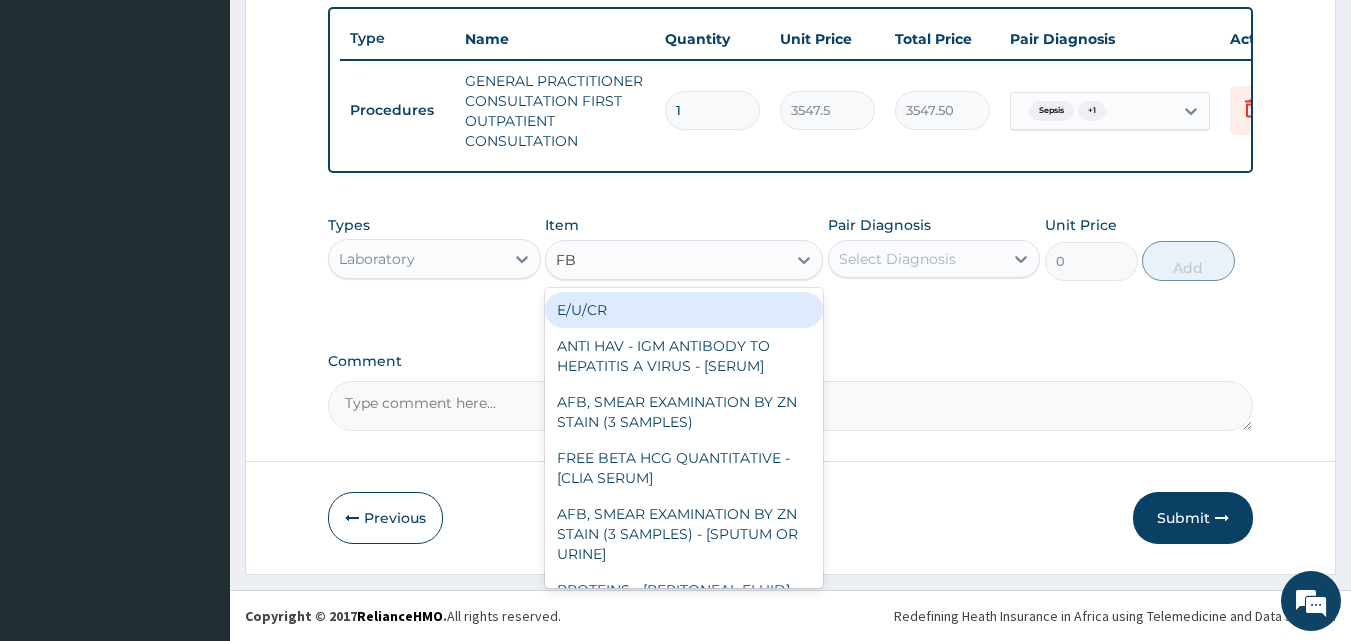 type on "FBC" 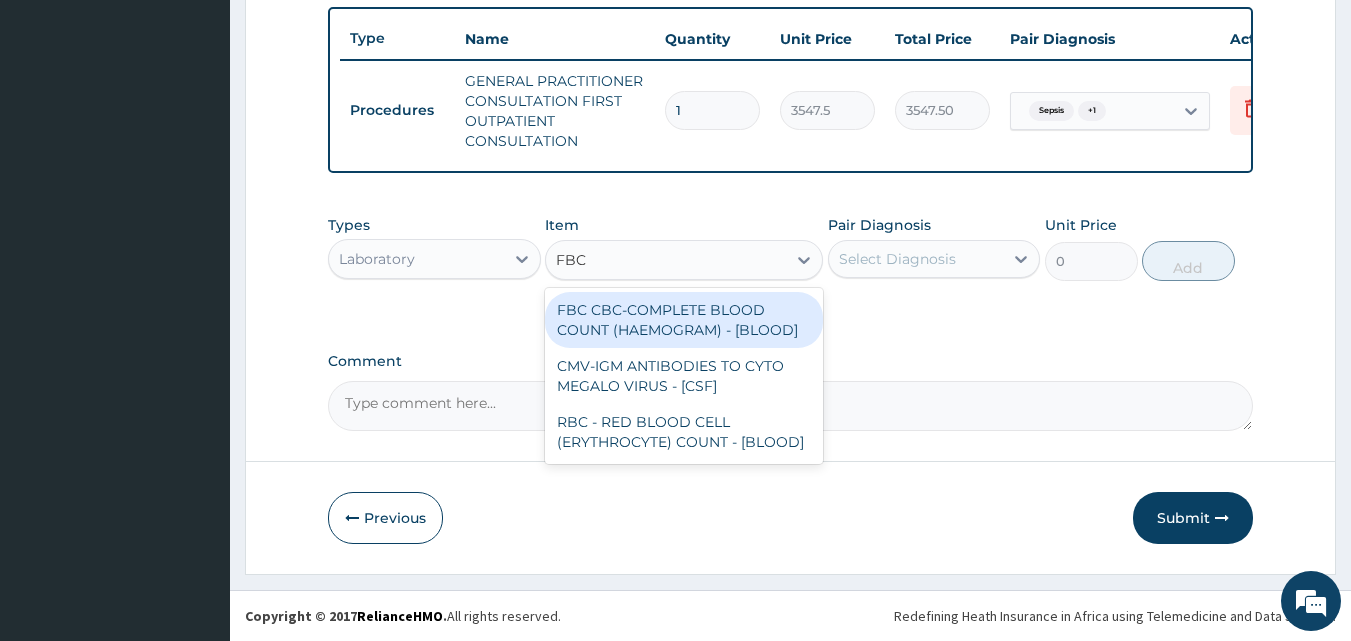 click on "FBC CBC-COMPLETE BLOOD COUNT (HAEMOGRAM) - [BLOOD]" at bounding box center [684, 320] 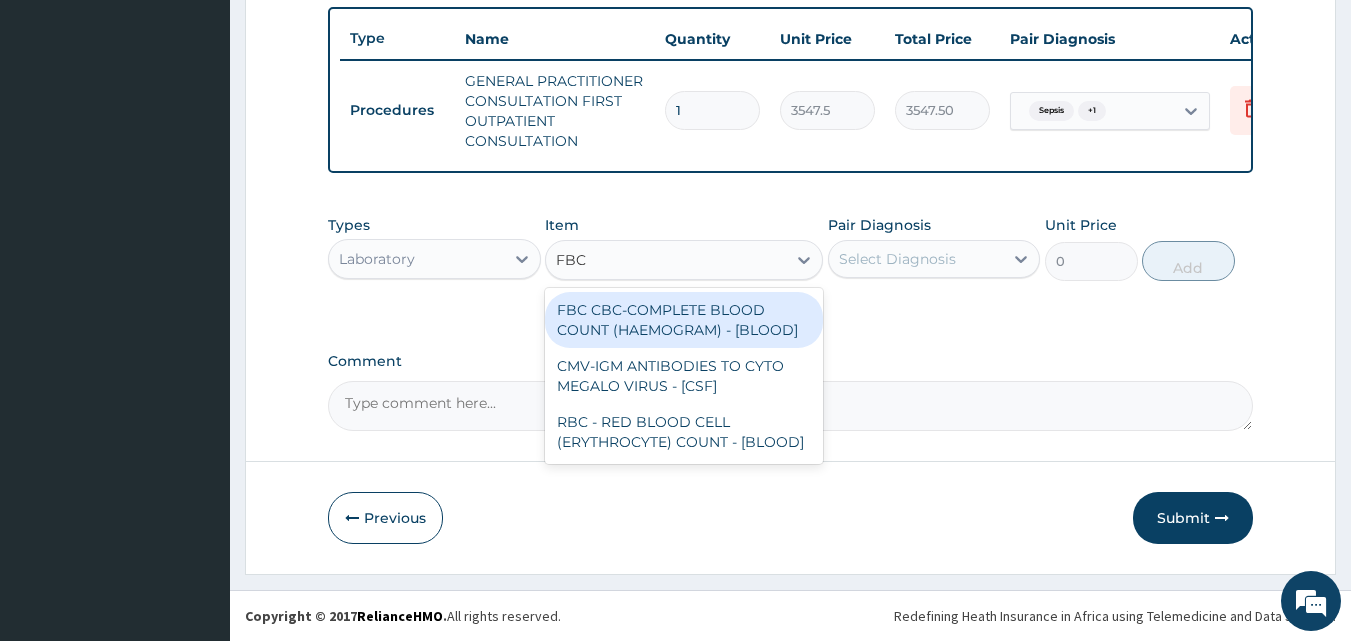 type 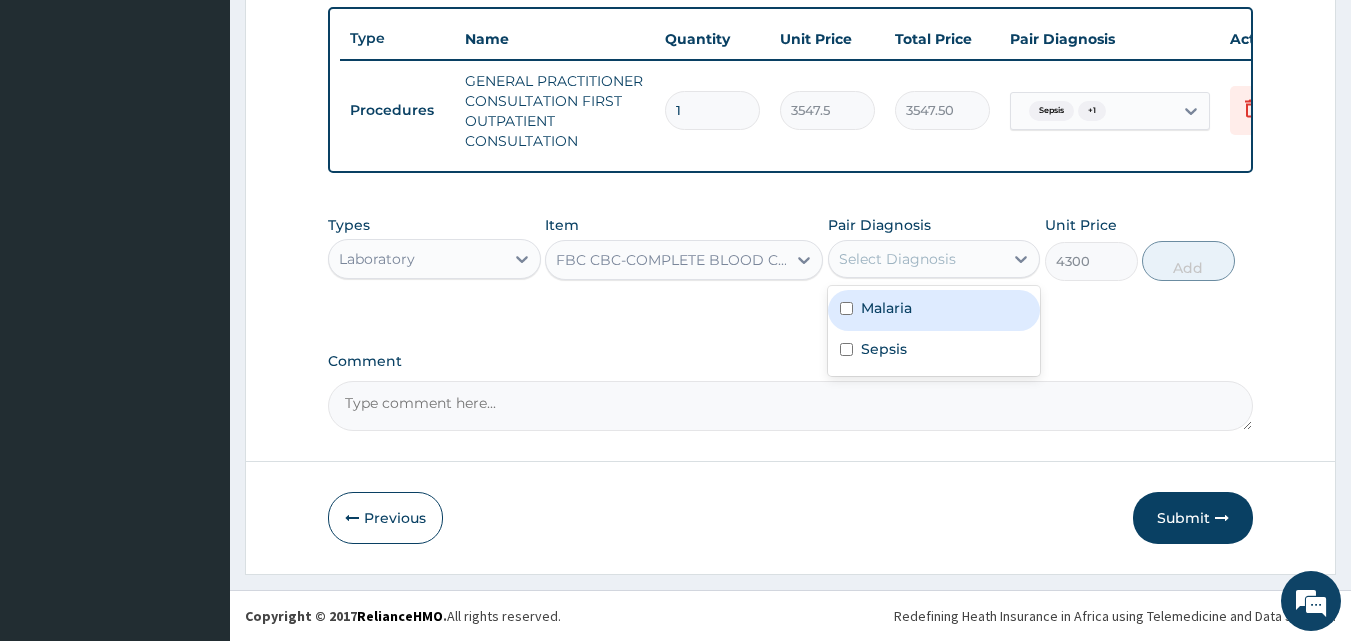 click on "Select Diagnosis" at bounding box center [897, 259] 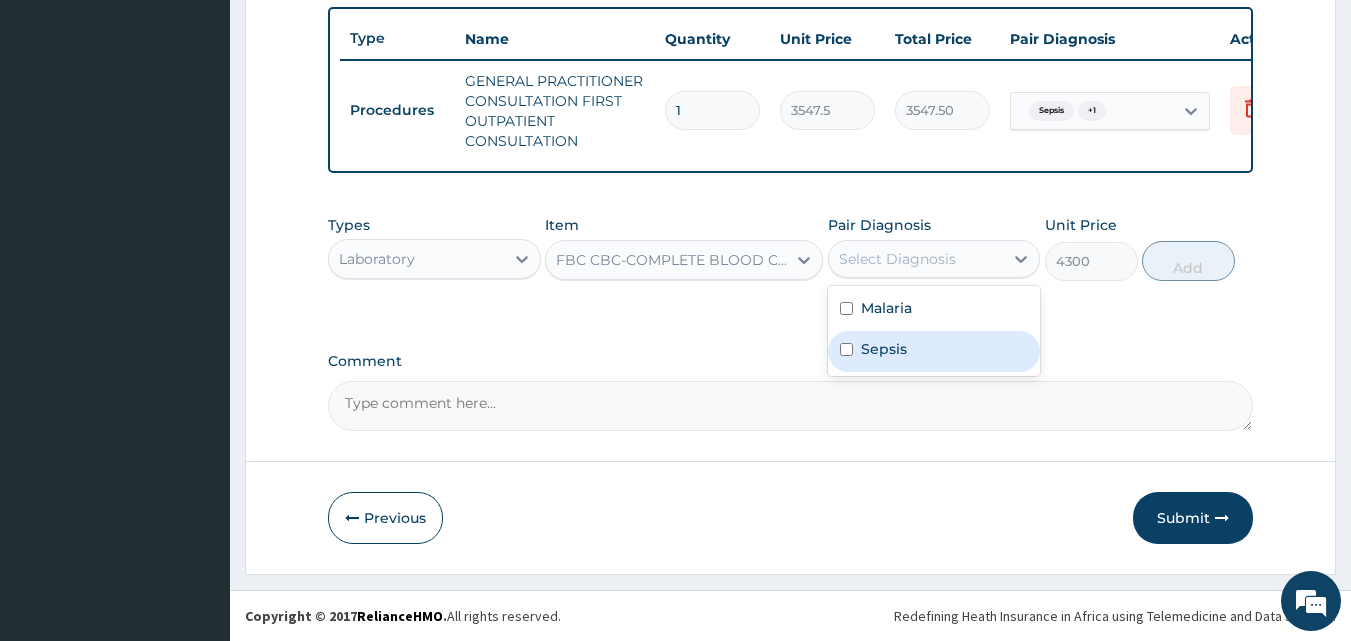 click on "Sepsis" at bounding box center [934, 351] 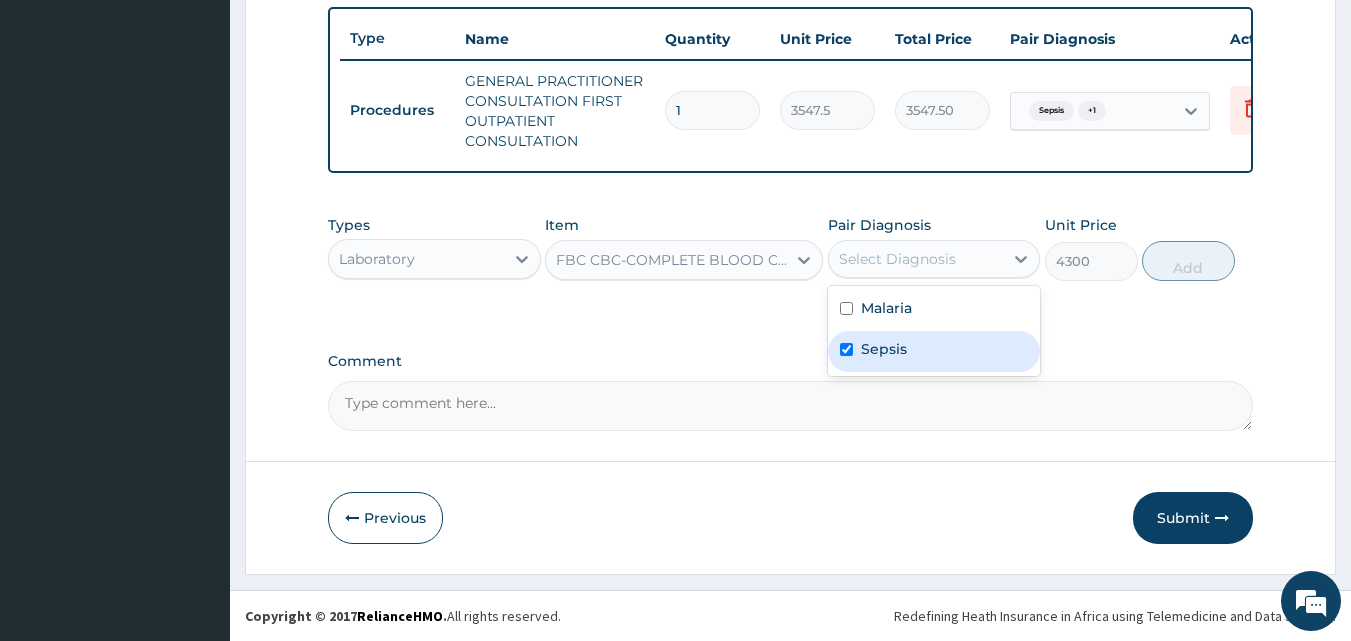 checkbox on "true" 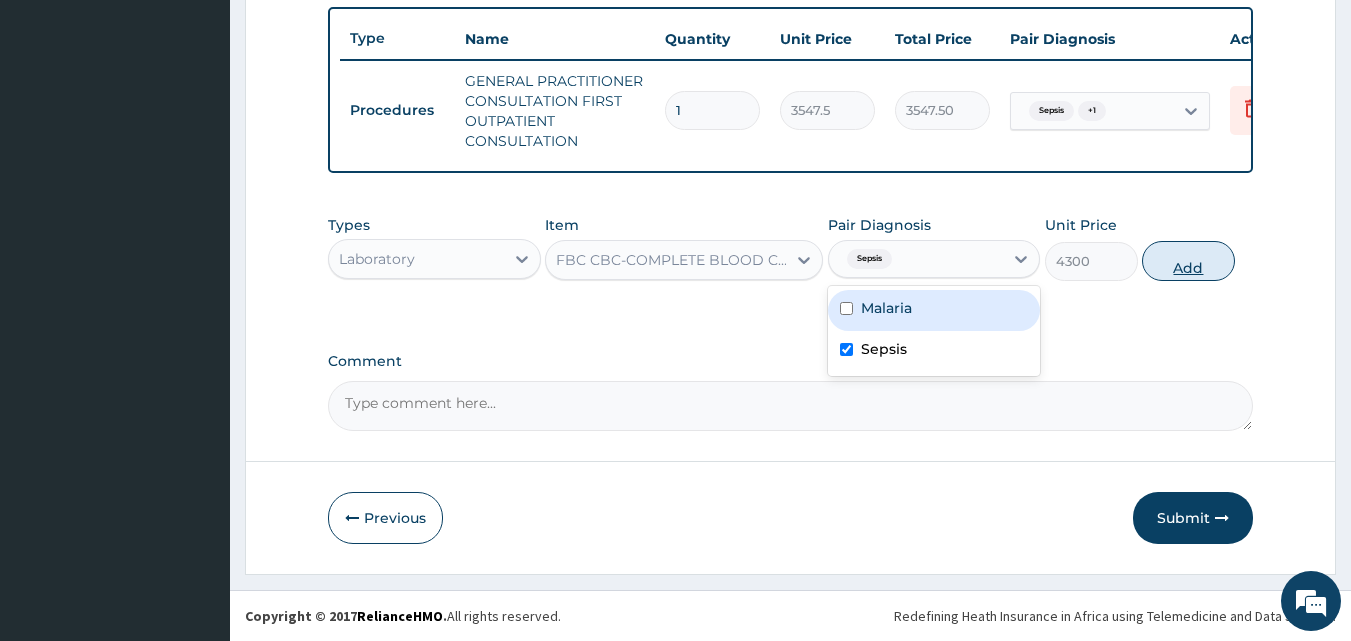 click on "Add" at bounding box center (1188, 261) 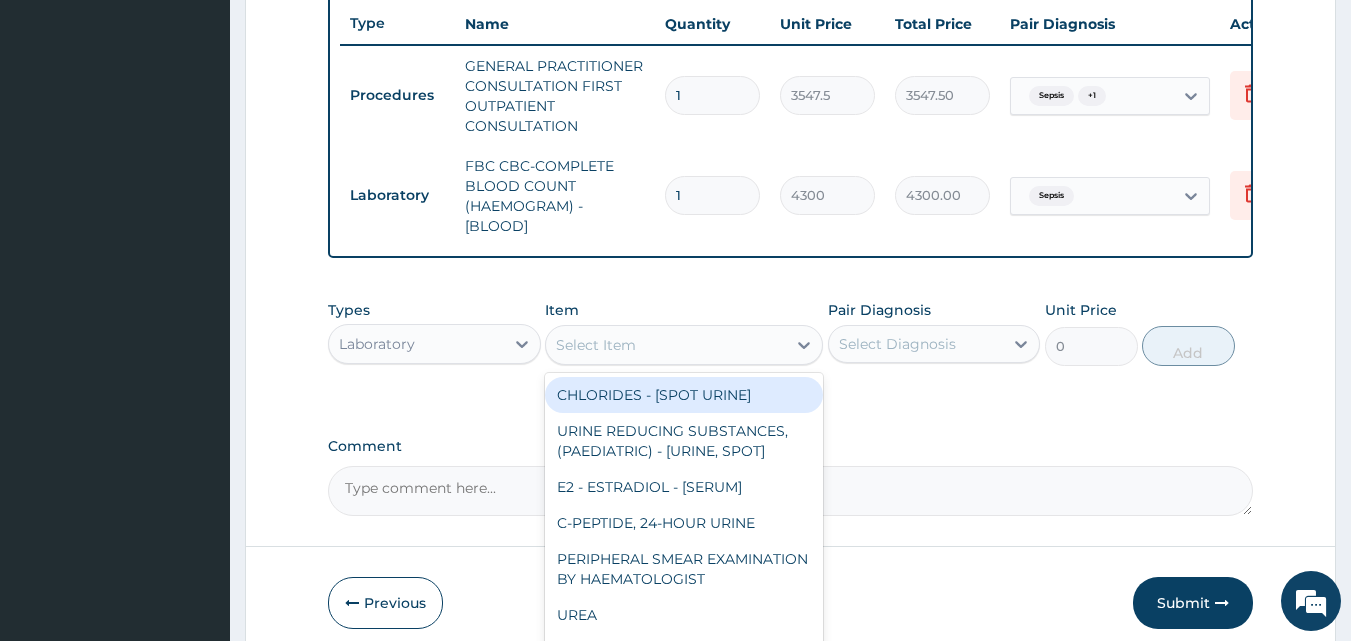 click on "Select Item" at bounding box center (666, 345) 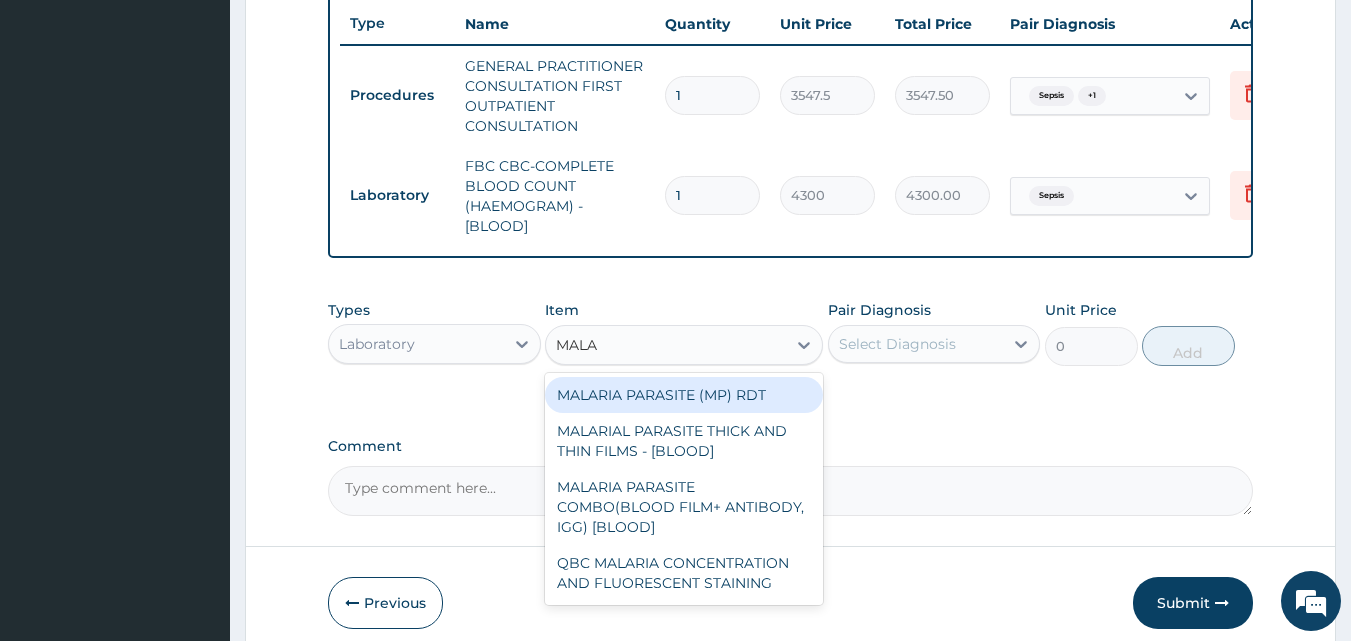 type on "MALAR" 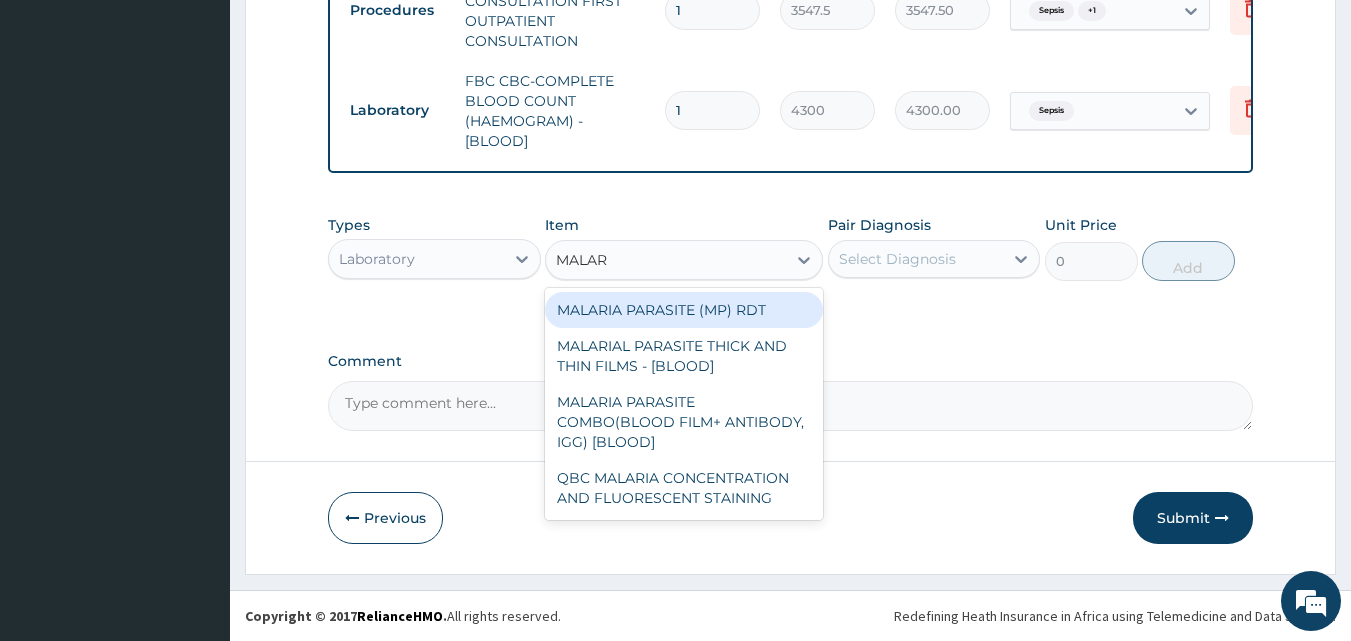 scroll, scrollTop: 852, scrollLeft: 0, axis: vertical 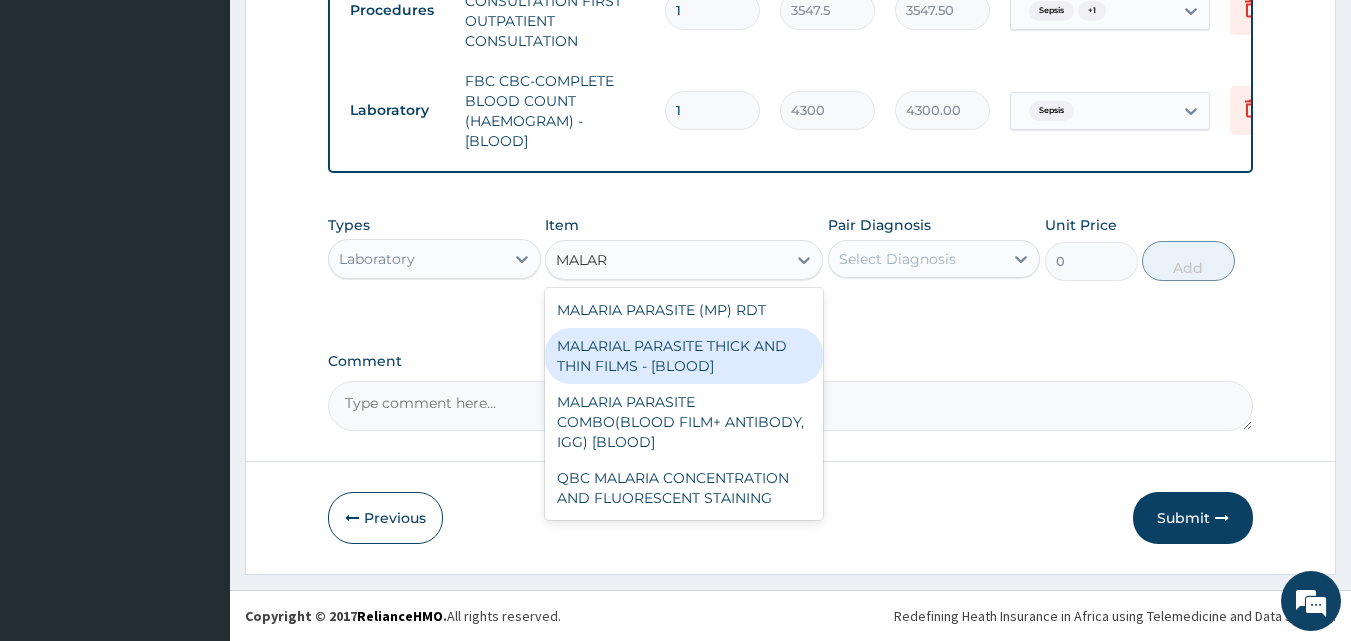 click on "MALARIAL PARASITE THICK AND THIN FILMS - [BLOOD]" at bounding box center [684, 356] 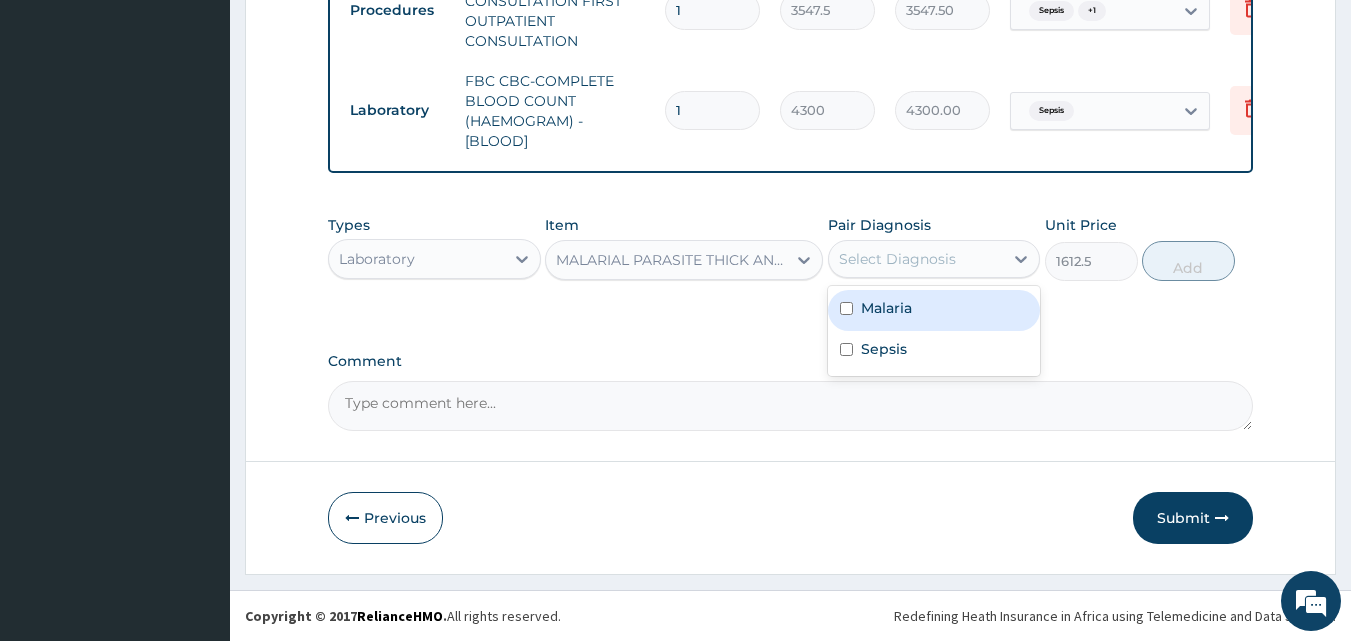 click on "Select Diagnosis" at bounding box center [897, 259] 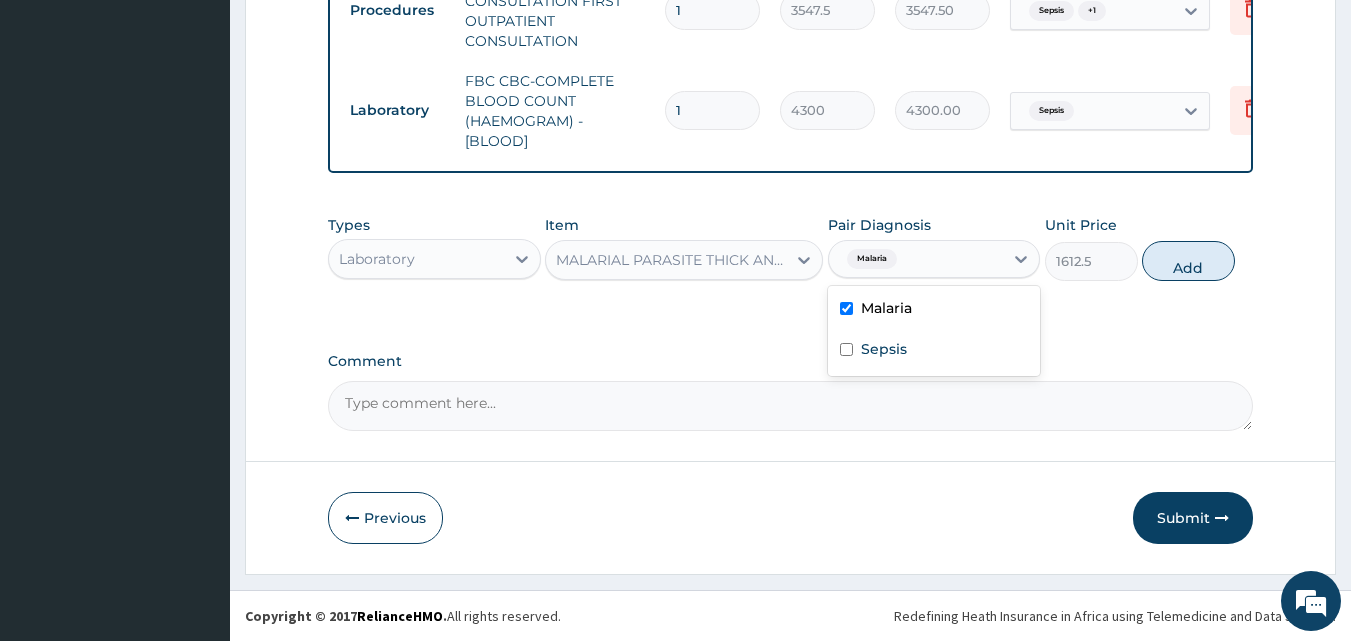 checkbox on "true" 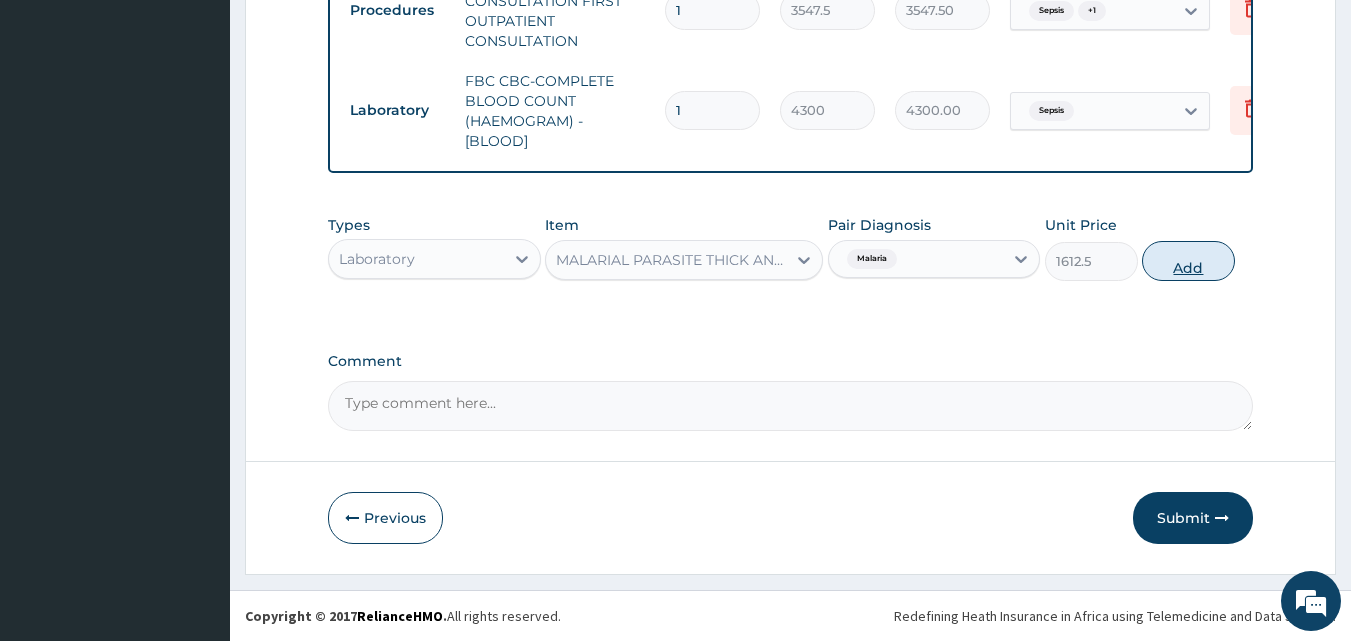 click on "Add" at bounding box center (1188, 261) 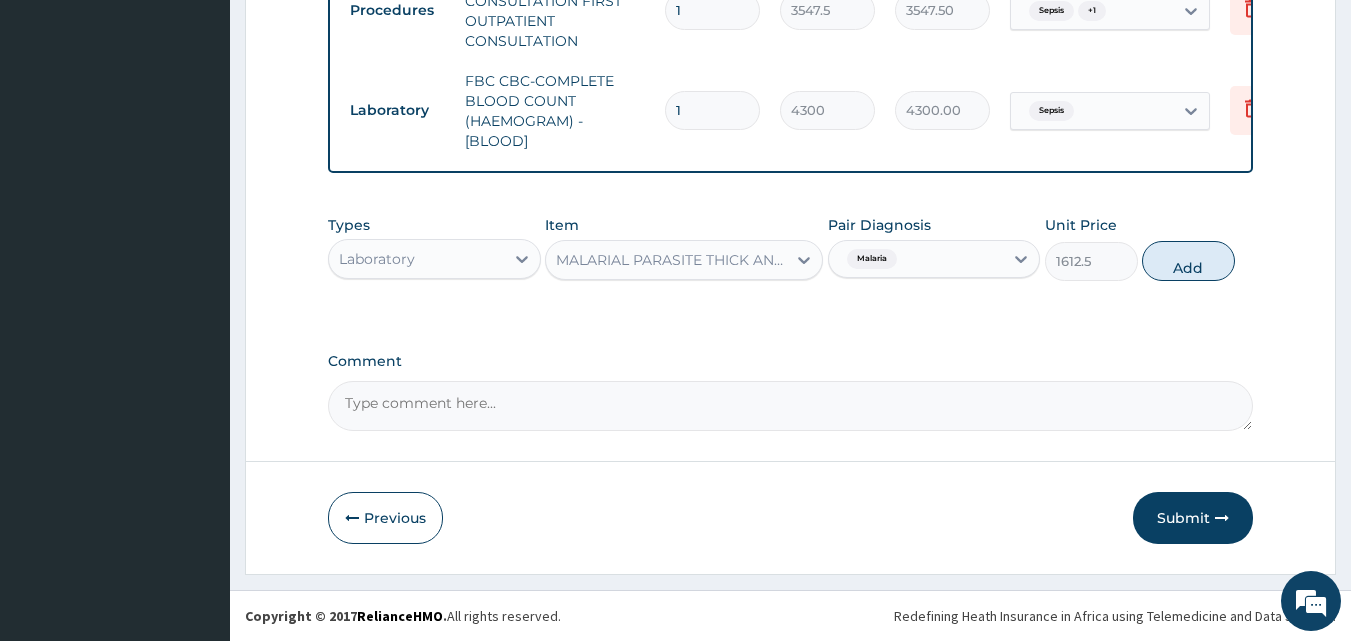 type on "0" 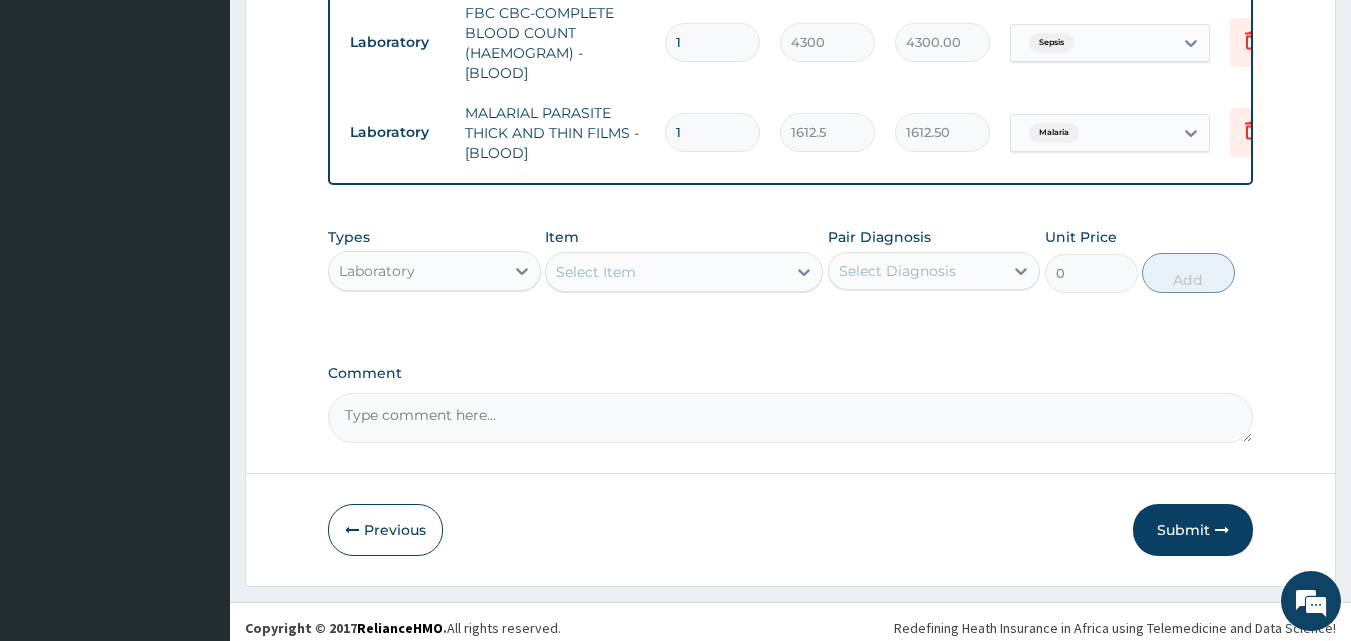 scroll, scrollTop: 932, scrollLeft: 0, axis: vertical 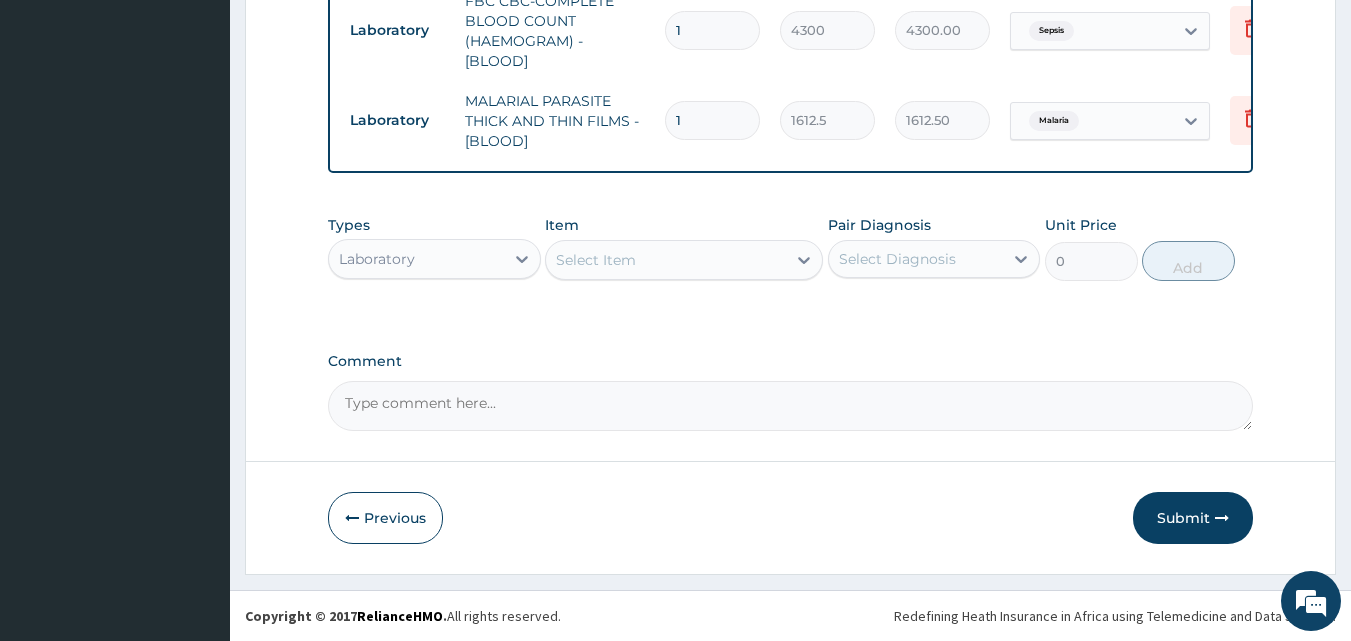 click on "Laboratory" at bounding box center (416, 259) 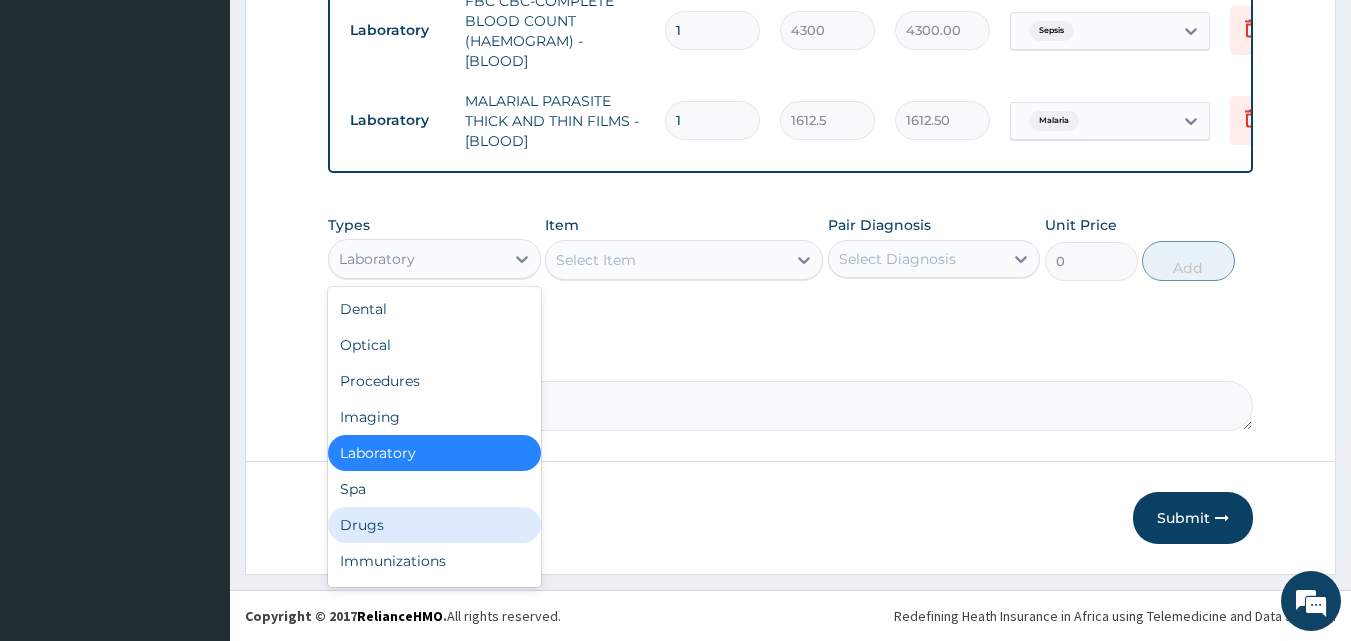 click on "Drugs" at bounding box center (434, 525) 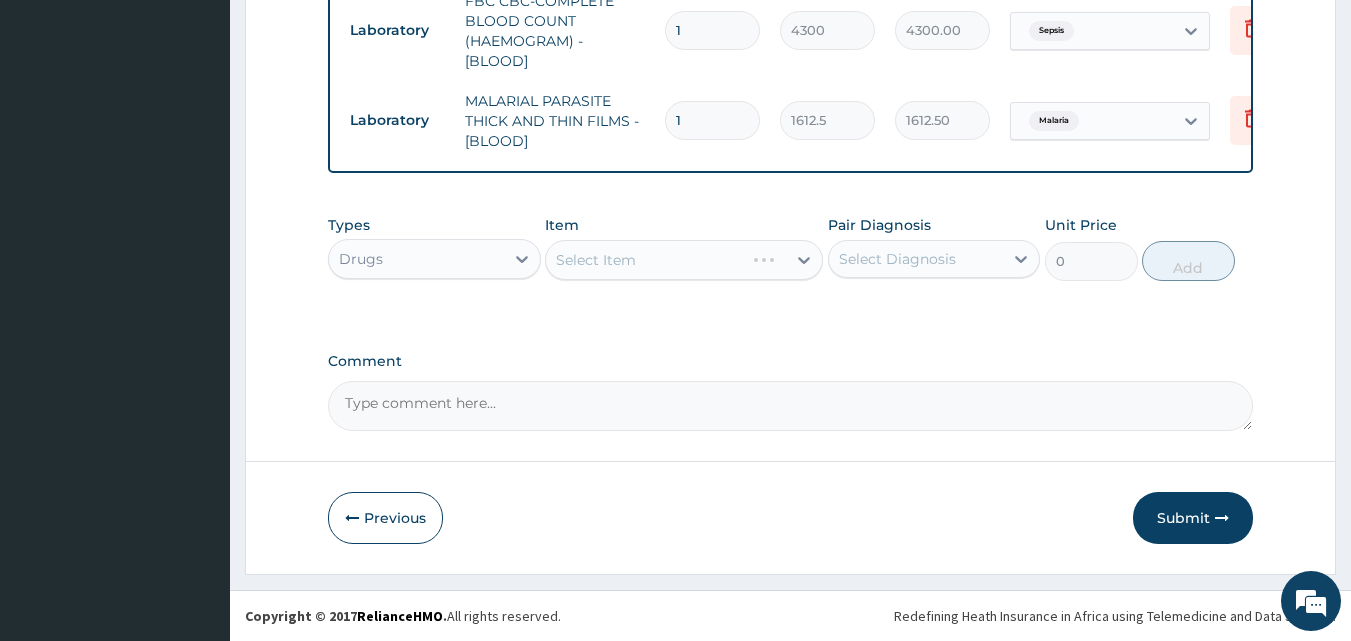 scroll, scrollTop: 932, scrollLeft: 0, axis: vertical 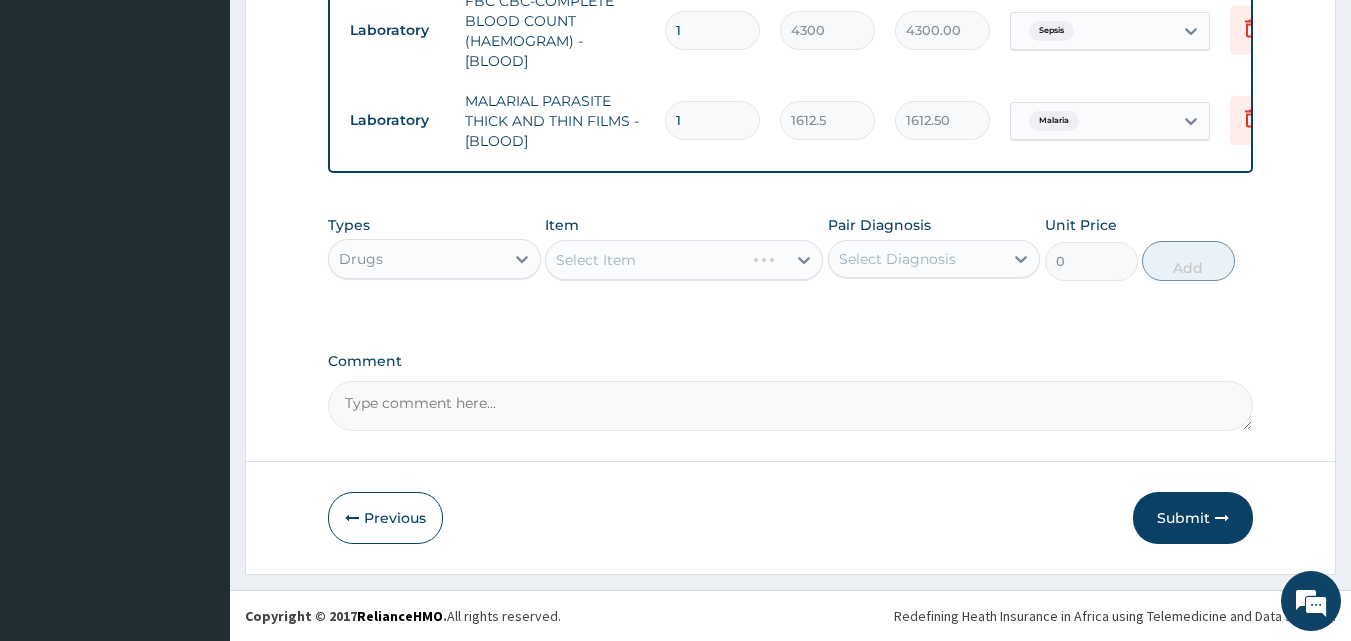 click on "PA Code / Prescription Code Enter Code(Secondary Care Only) Encounter Date 04-08-2025 Important Notice Please enter PA codes before entering items that are not attached to a PA code   All diagnoses entered must be linked to a claim item. Diagnosis & Claim Items that are visible but inactive cannot be edited because they were imported from an already approved PA code. Diagnosis Malaria Confirmed Sepsis Confirmed NB: All diagnosis must be linked to a claim item Claim Items Type Name Quantity Unit Price Total Price Pair Diagnosis Actions Procedures GENERAL PRACTITIONER CONSULTATION FIRST OUTPATIENT CONSULTATION 1 3547.5 3547.50 Sepsis  + 1 Delete Laboratory FBC CBC-COMPLETE BLOOD COUNT (HAEMOGRAM) - [BLOOD] 1 4300 4300.00 Sepsis Delete Laboratory MALARIAL PARASITE THICK AND THIN FILMS - [BLOOD] 1 1612.5 1612.50 Malaria Delete Types Drugs Item Select Item Pair Diagnosis Select Diagnosis Unit Price 0 Add Comment" at bounding box center (791, -148) 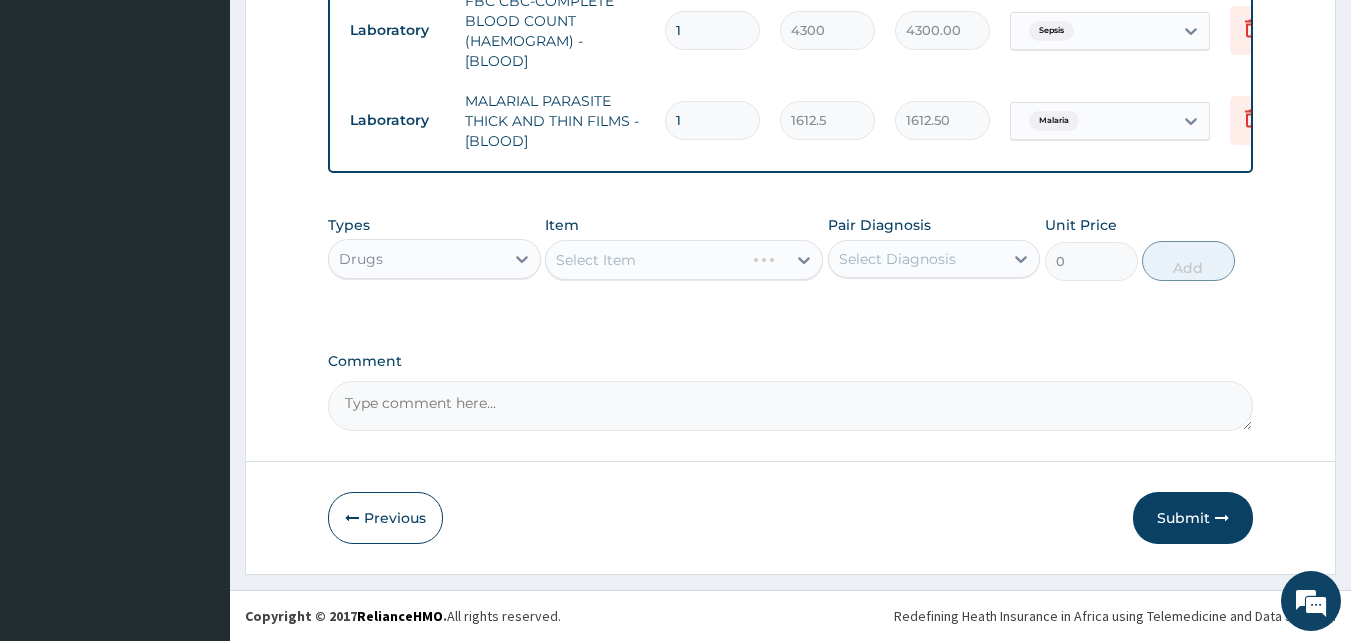 click on "Types Drugs Item Select Item Pair Diagnosis Select Diagnosis Unit Price 0 Add" at bounding box center (791, 263) 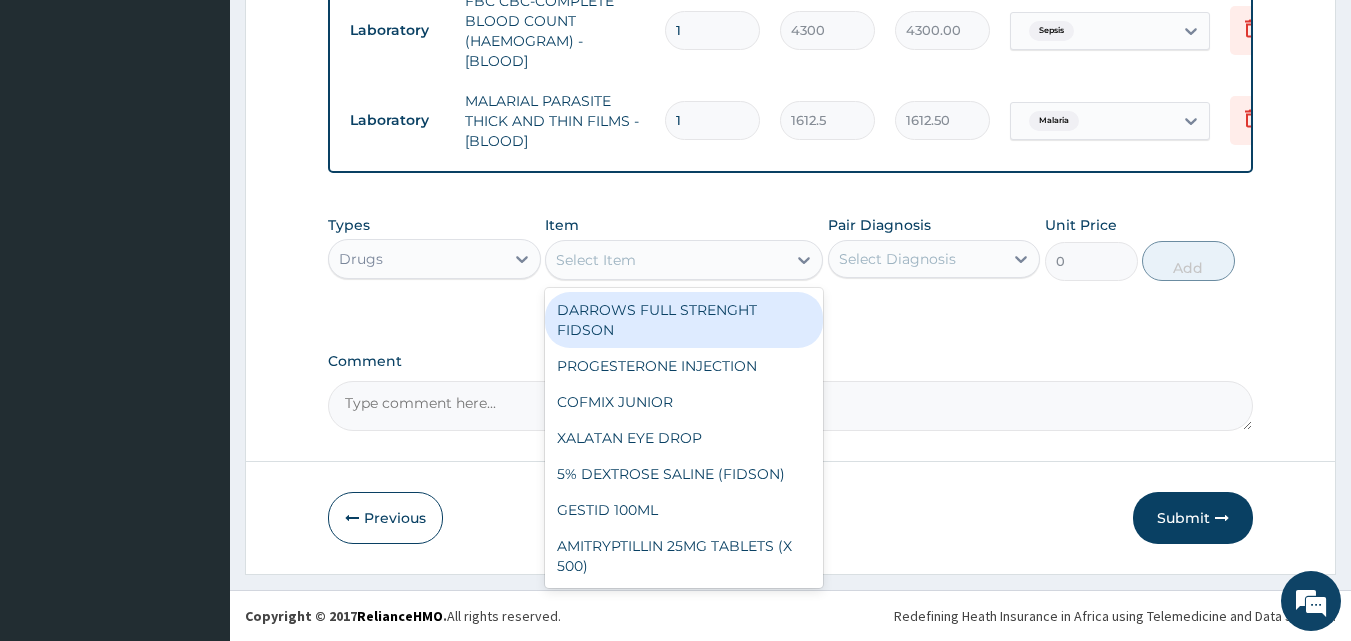 click on "Select Item" at bounding box center [666, 260] 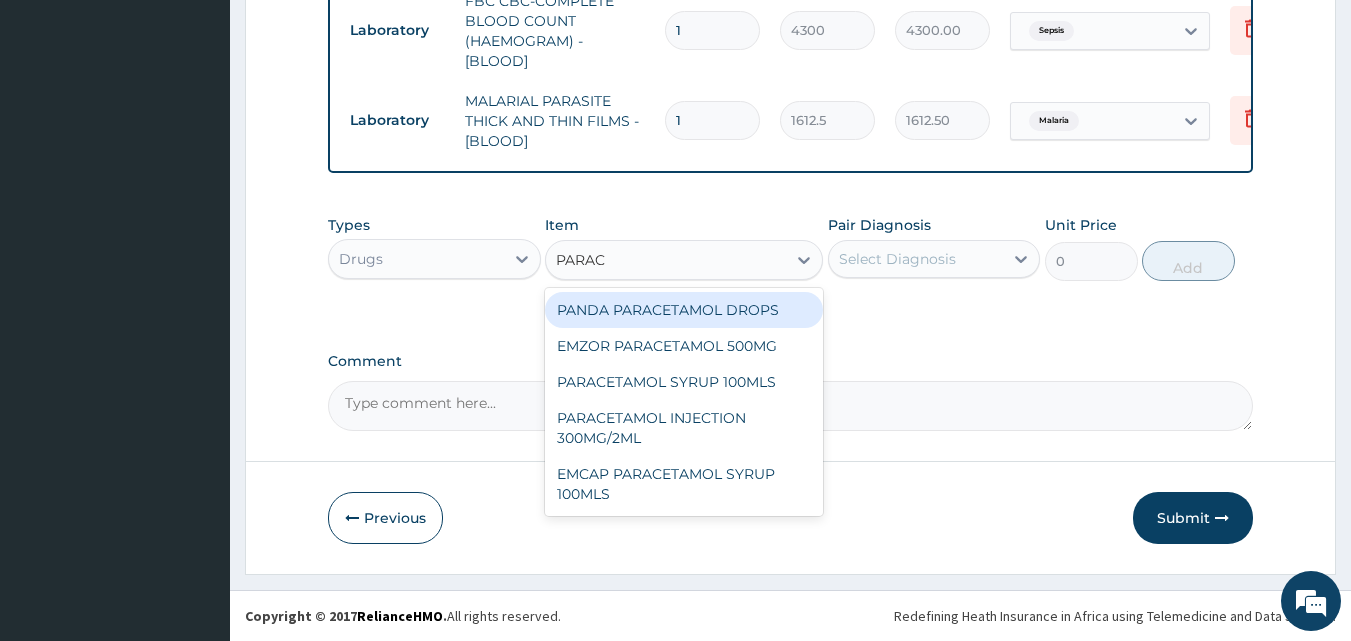type on "PARACE" 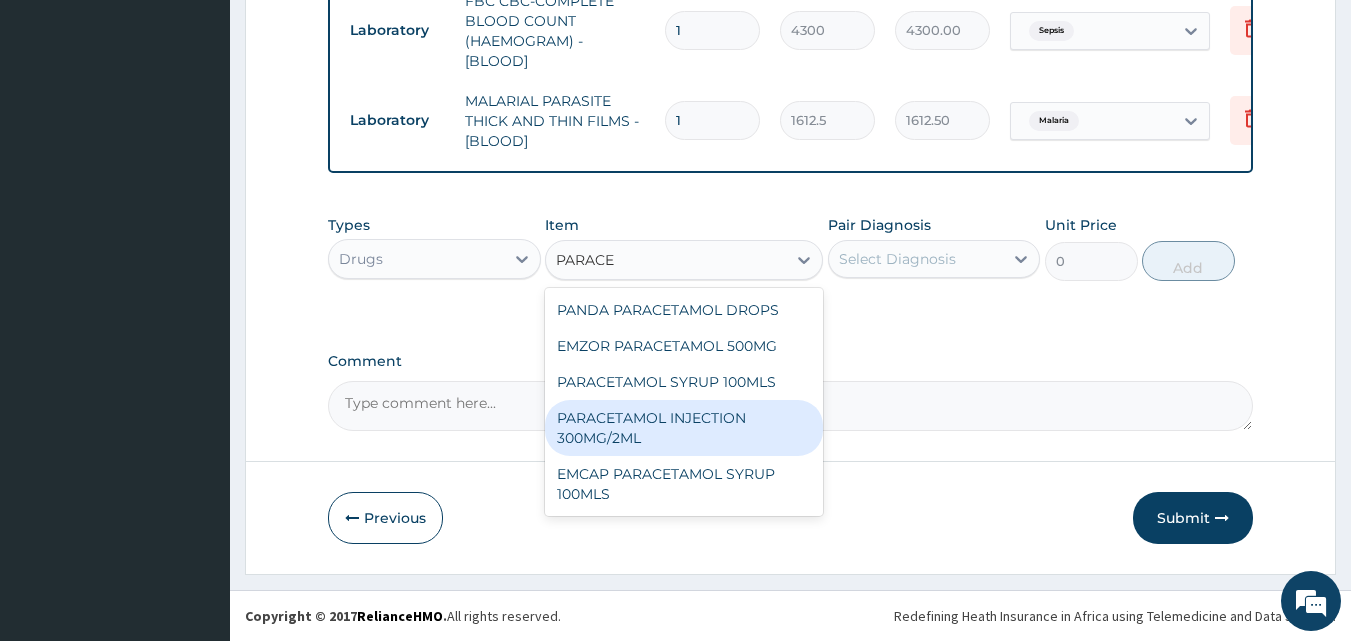 click on "PARACETAMOL INJECTION 300MG/2ML" at bounding box center (684, 428) 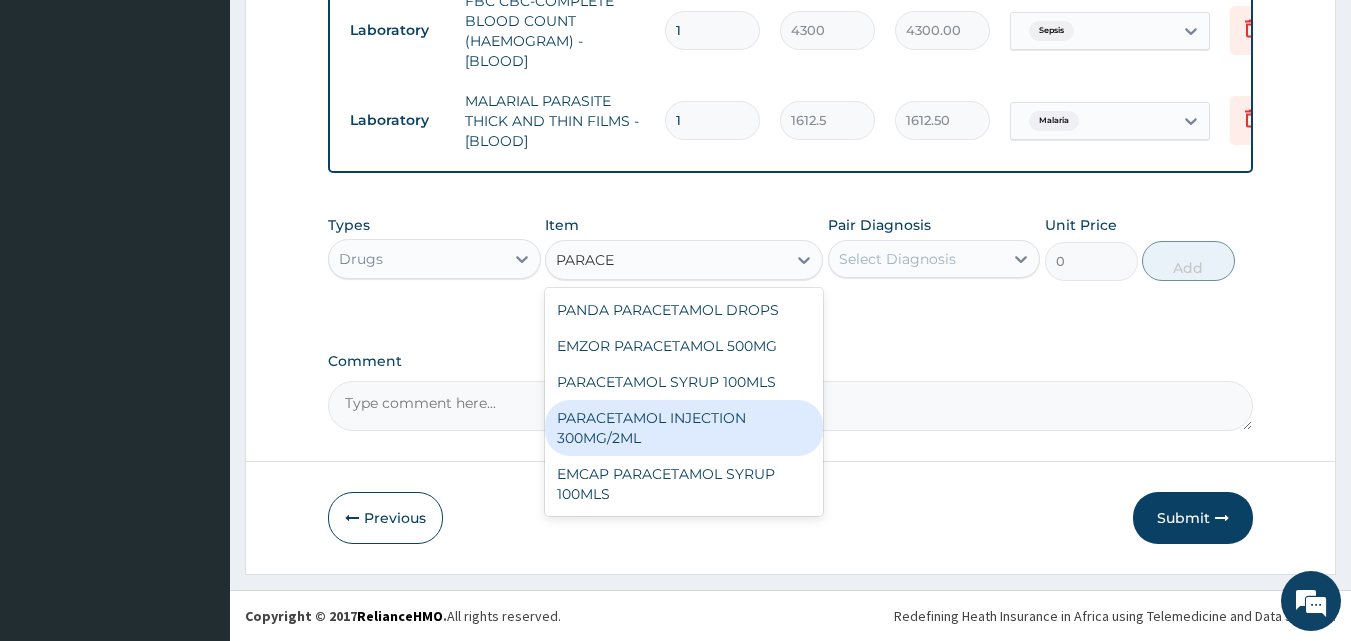 type 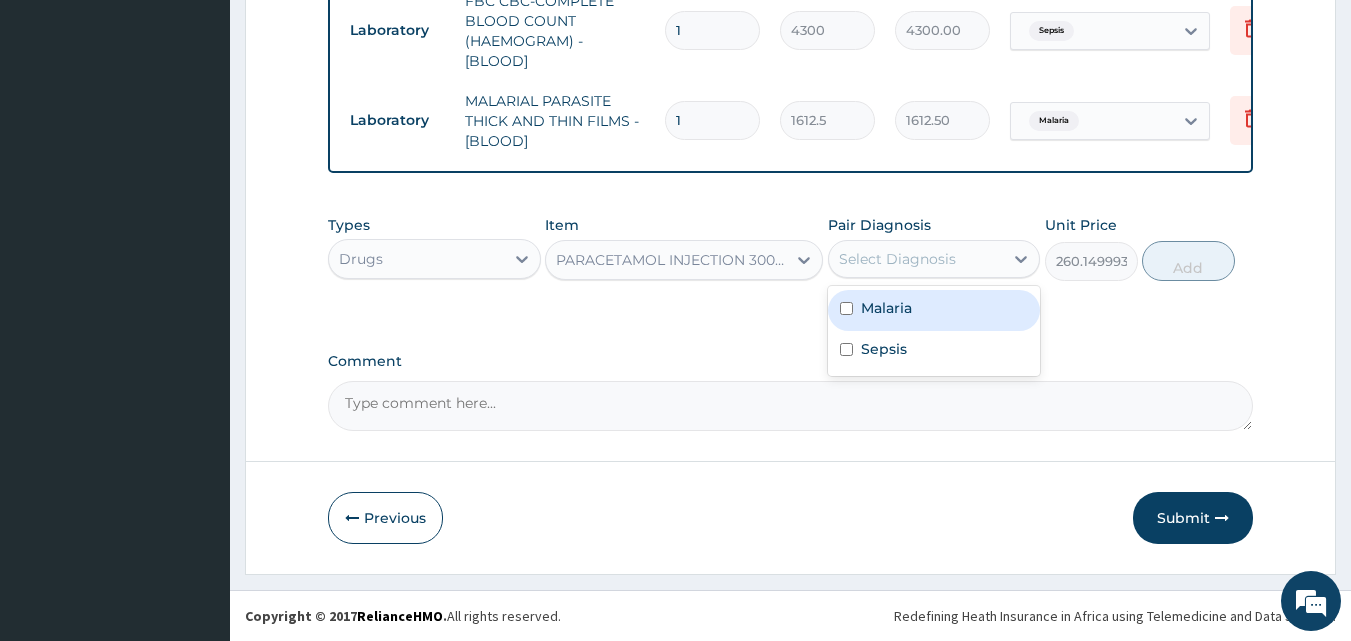 click on "Select Diagnosis" at bounding box center (897, 259) 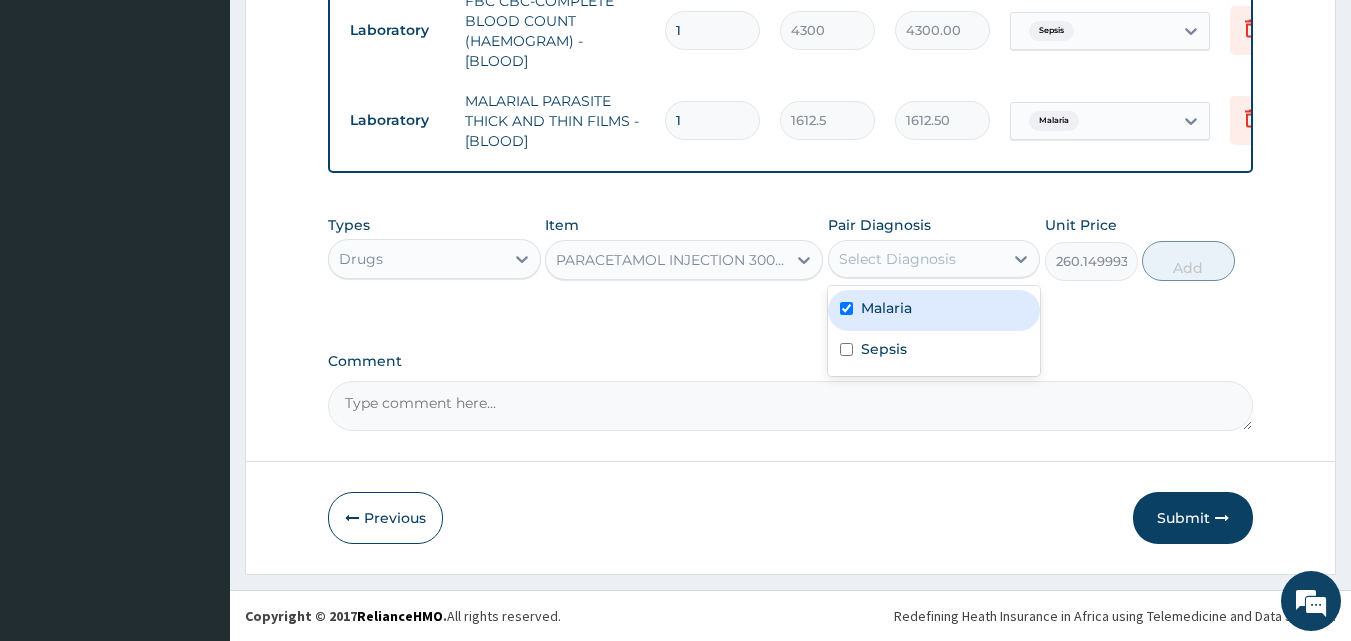 checkbox on "true" 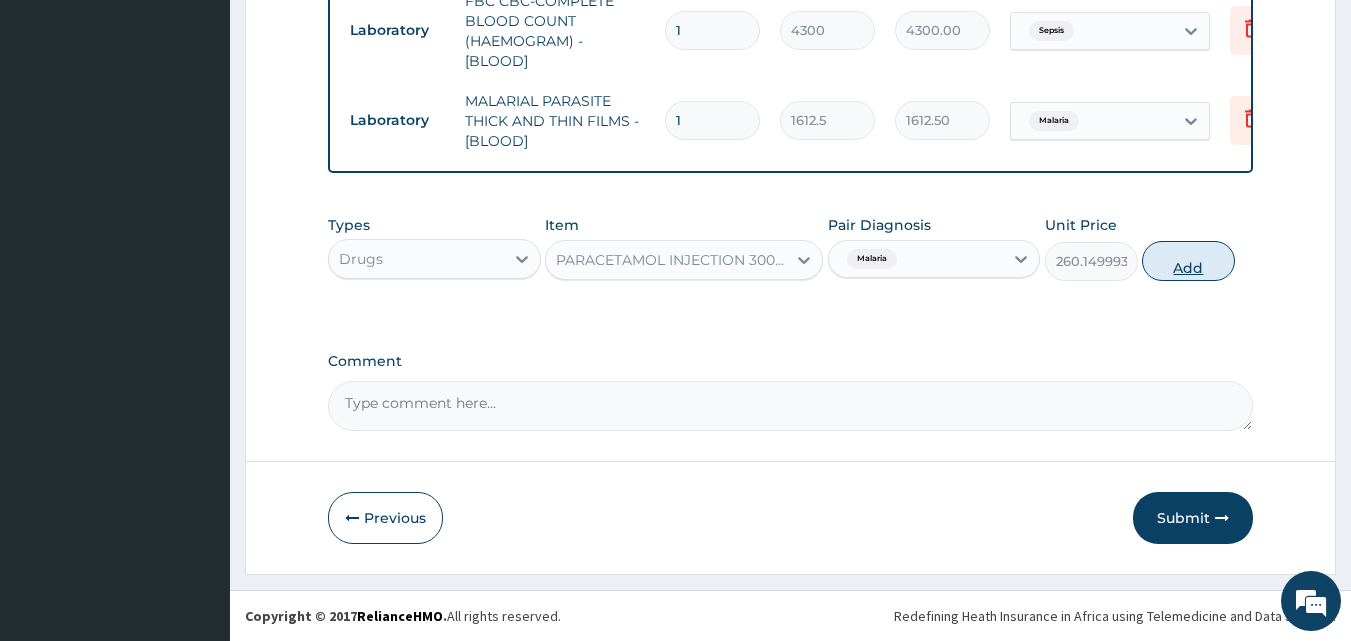 click on "Add" at bounding box center (1188, 261) 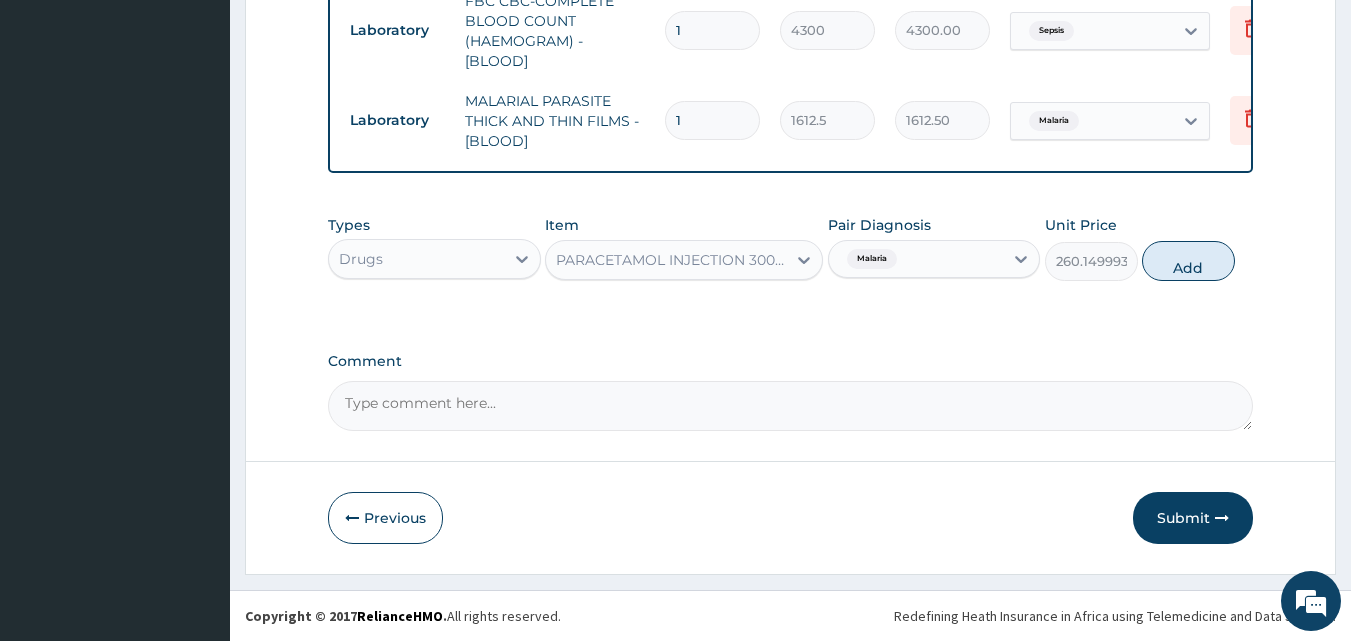 type on "0" 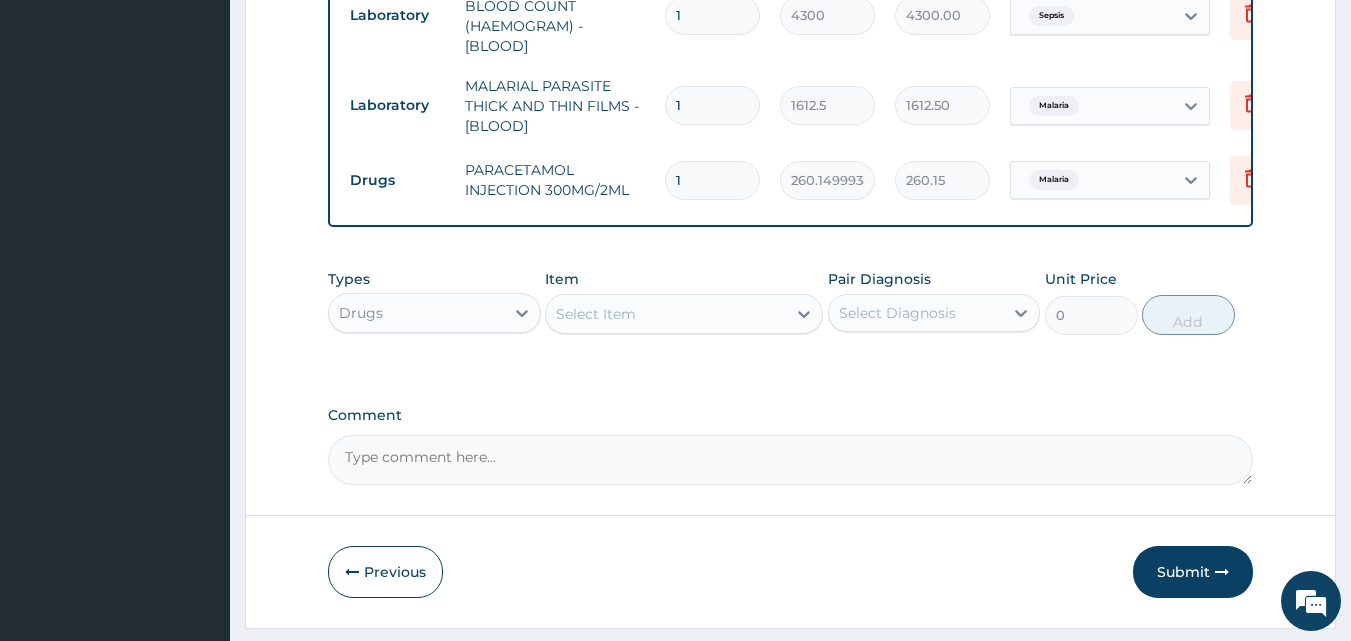 click on "Select Item" at bounding box center [684, 314] 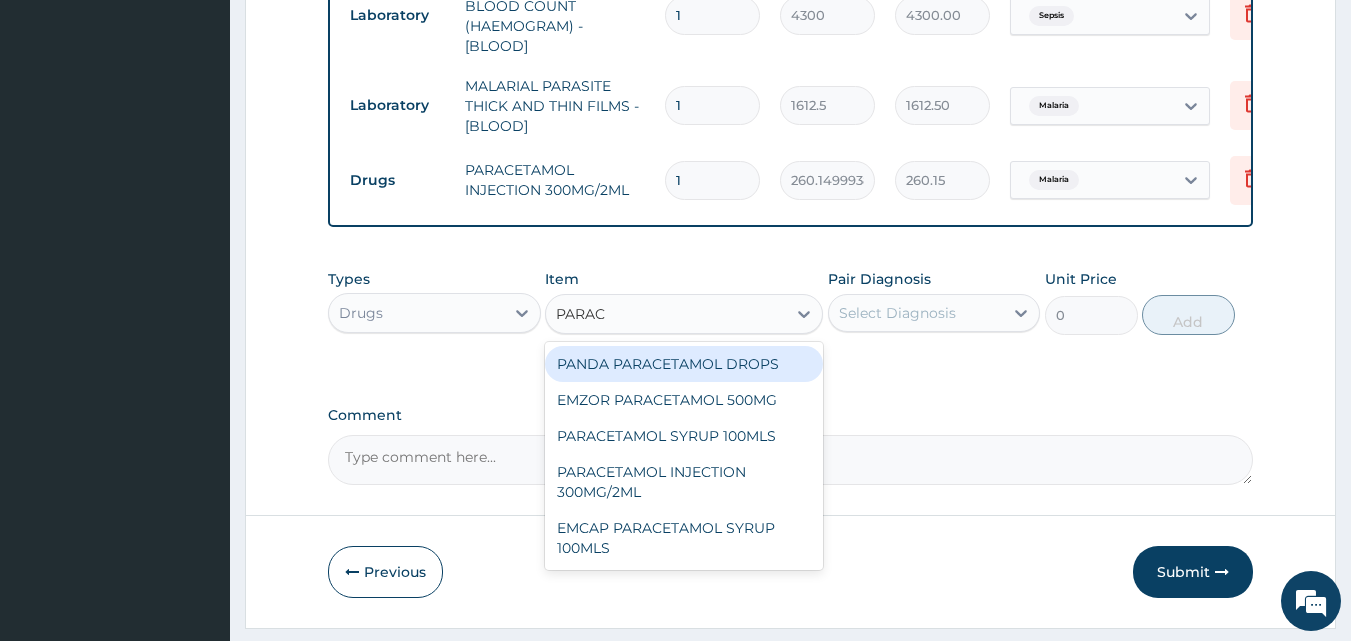 type on "PARACE" 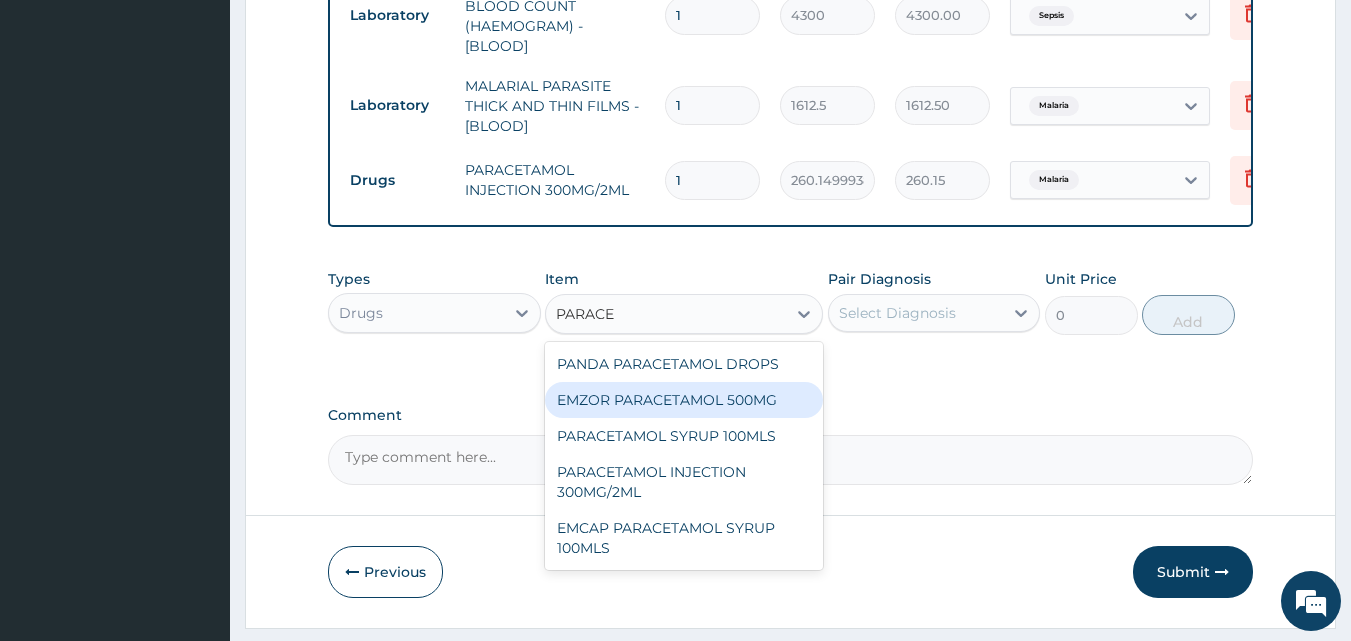 click on "EMZOR PARACETAMOL 500MG" at bounding box center [684, 400] 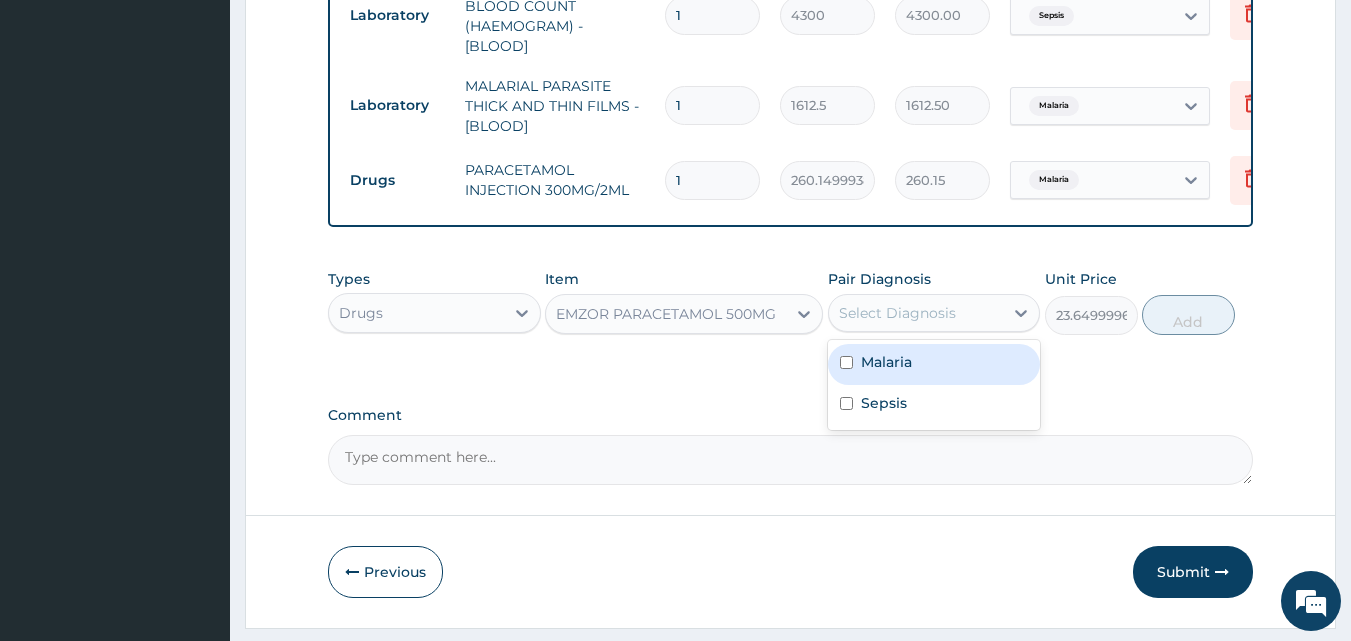 click on "Select Diagnosis" at bounding box center [897, 313] 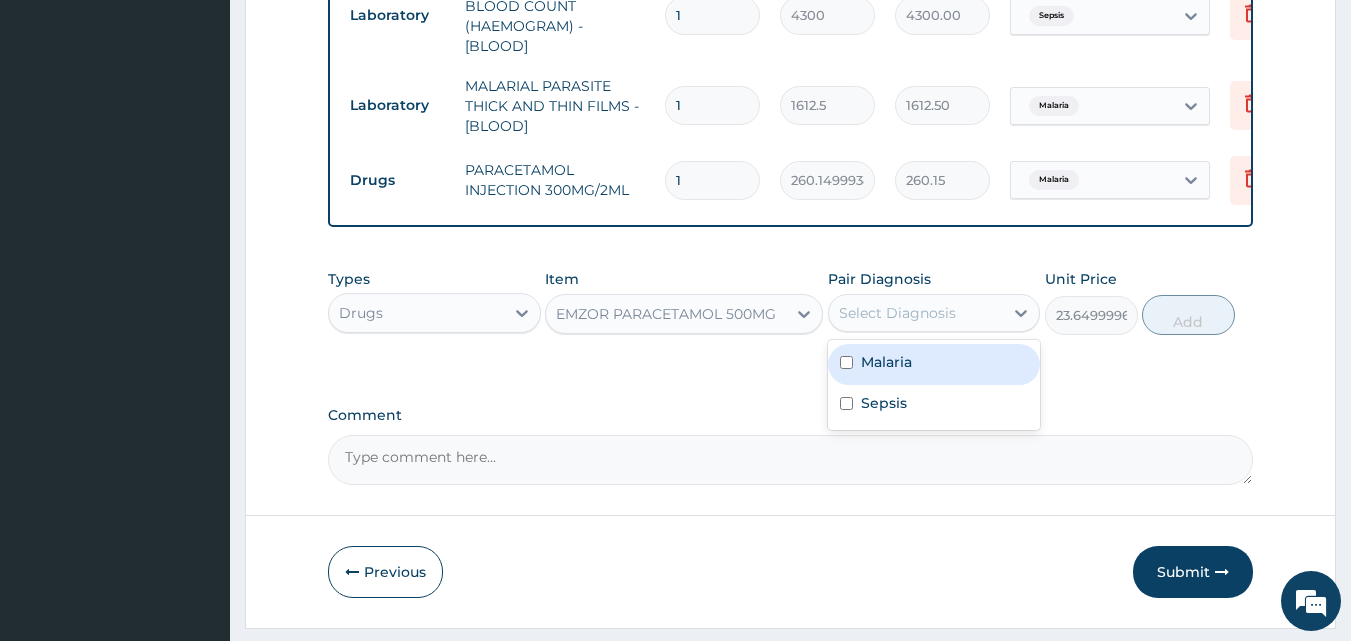 click on "Malaria" at bounding box center (886, 362) 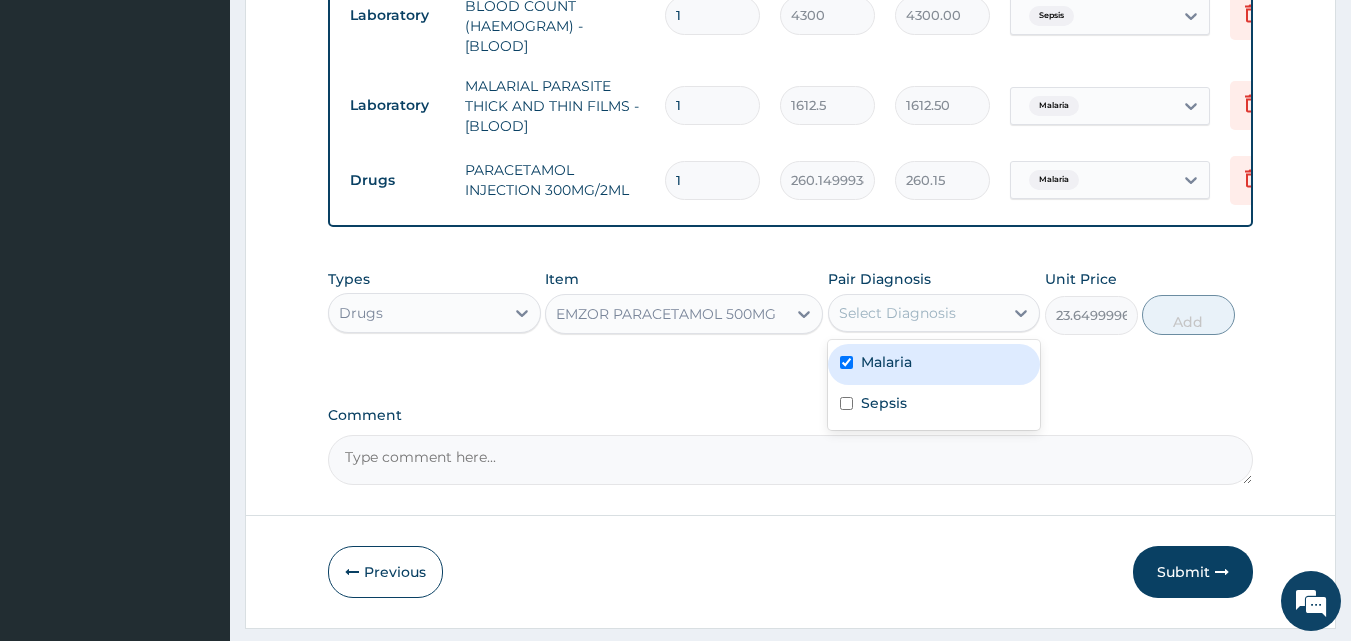checkbox on "true" 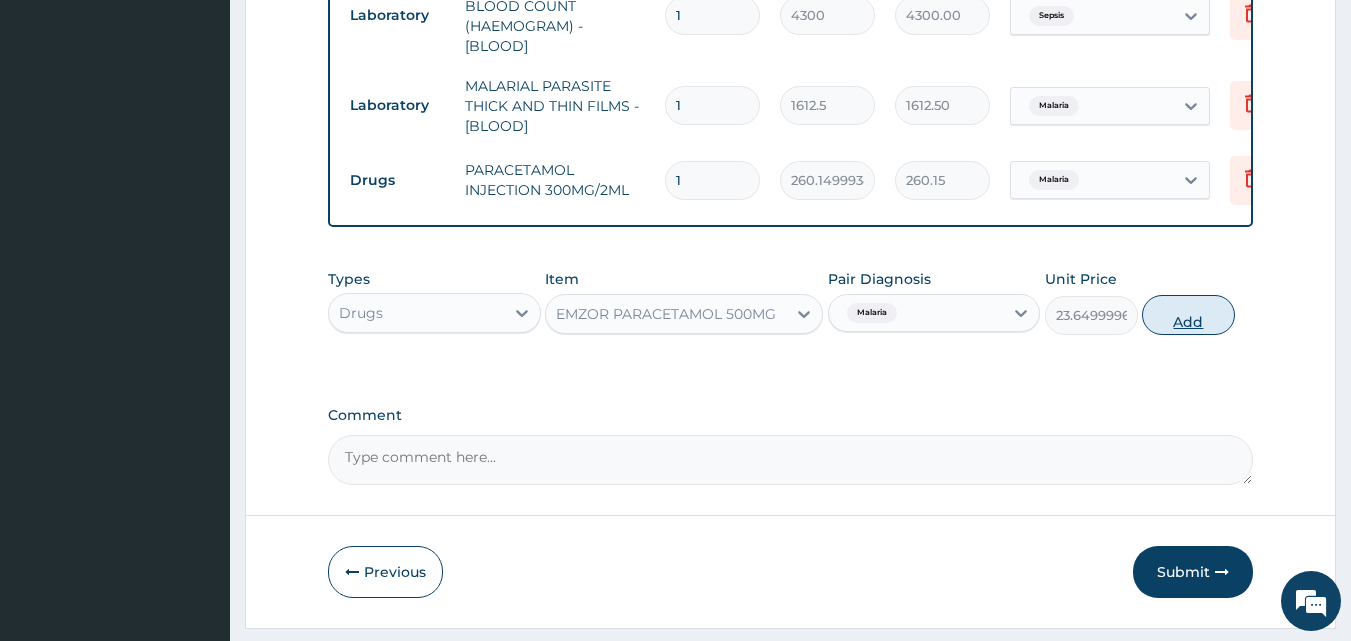 click on "Add" at bounding box center (1188, 315) 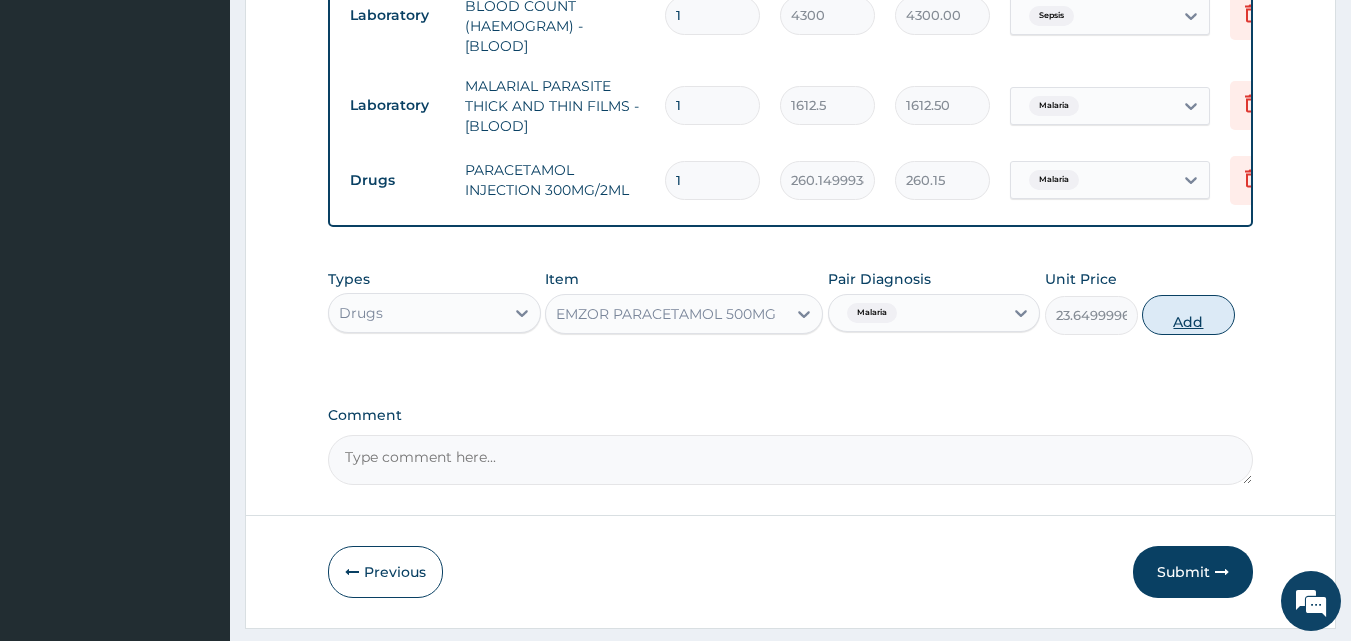 type on "0" 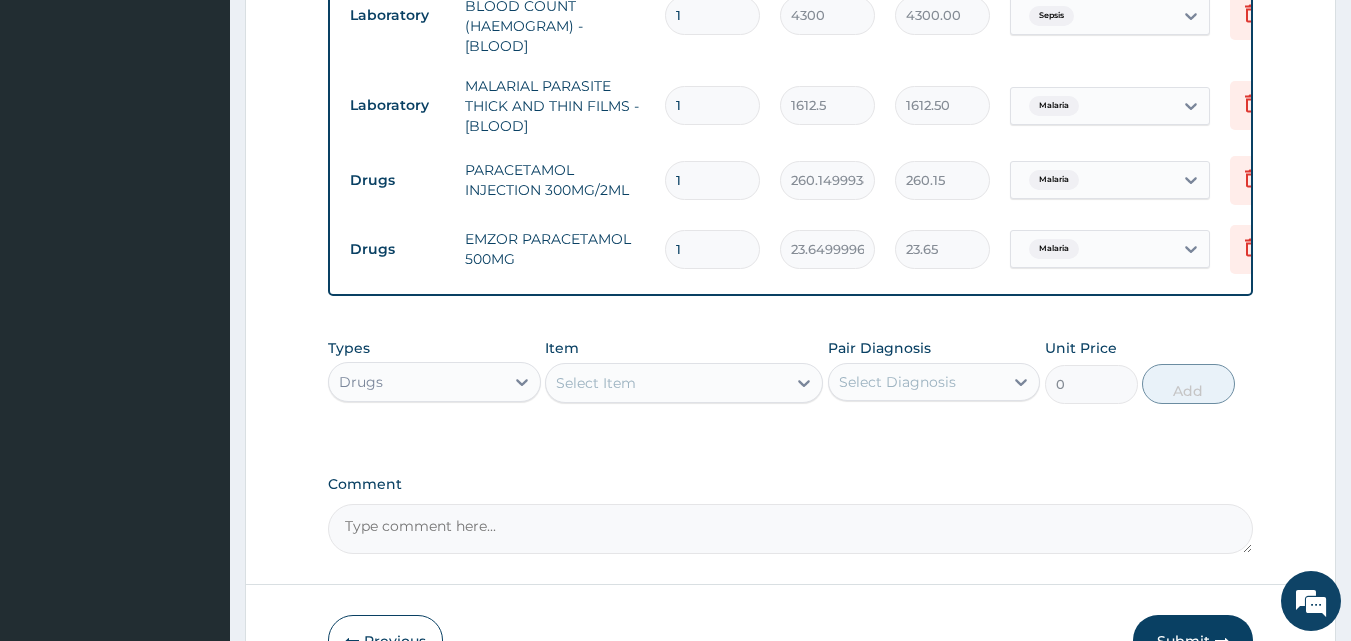 type on "18" 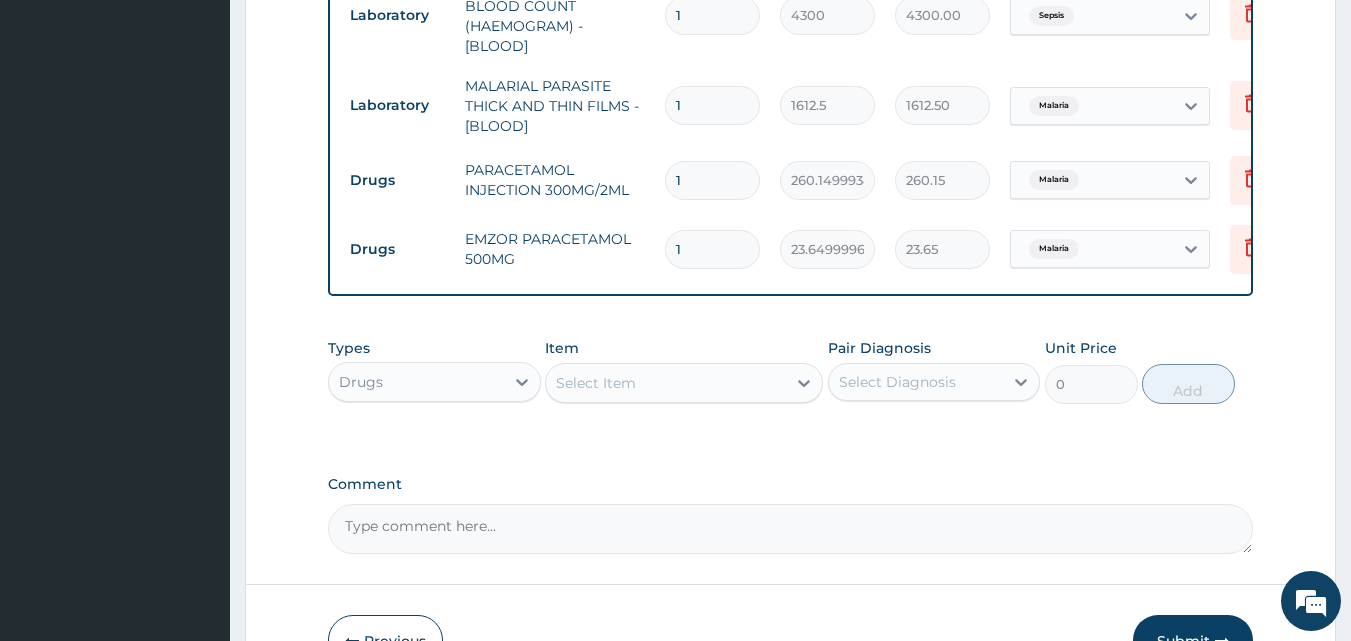 type on "425.70" 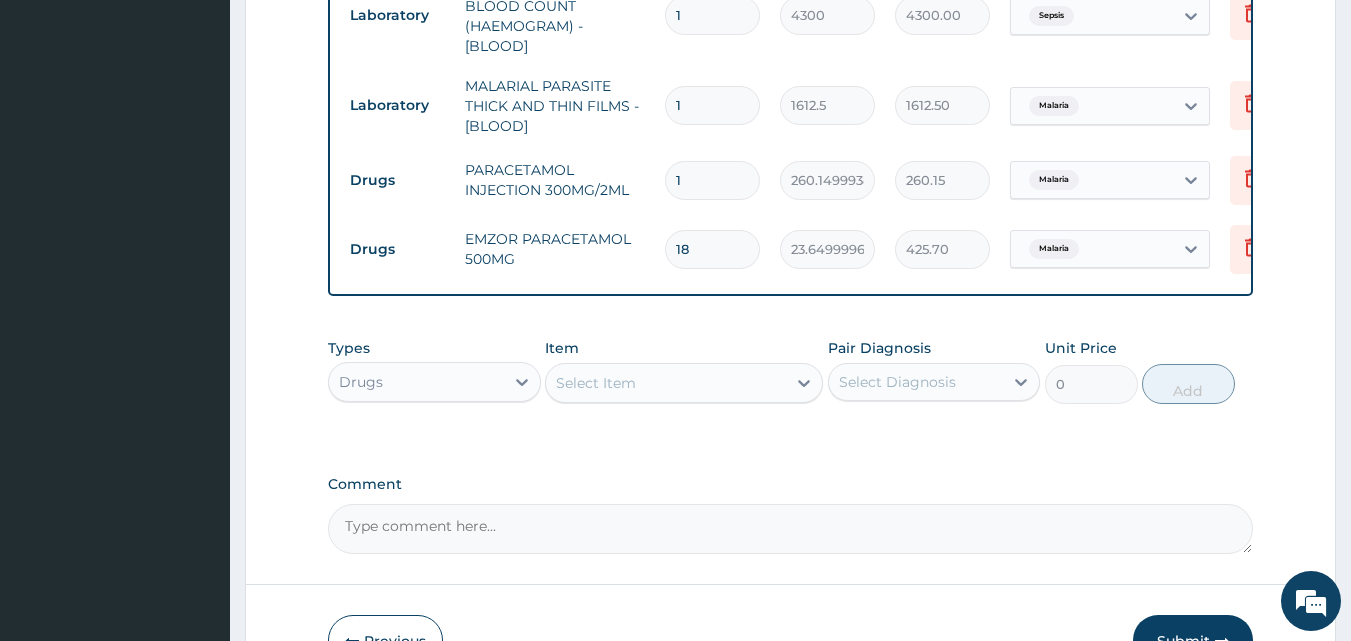 type on "18" 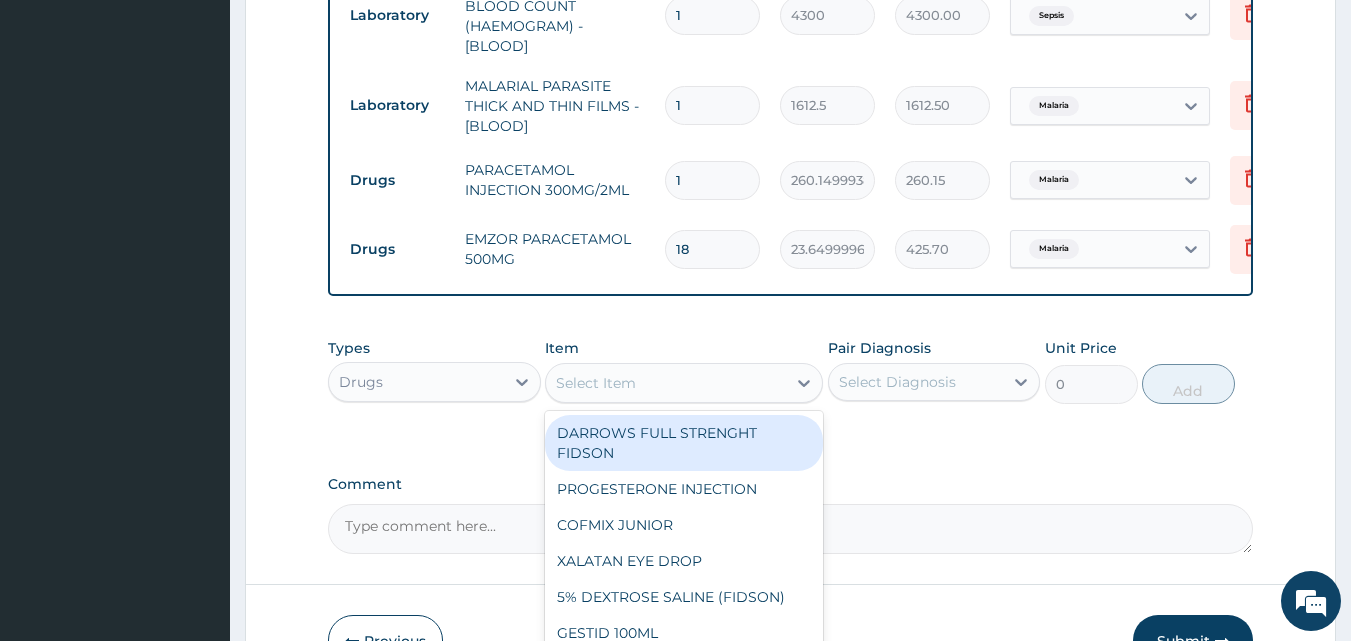 click on "Select Item" at bounding box center [666, 383] 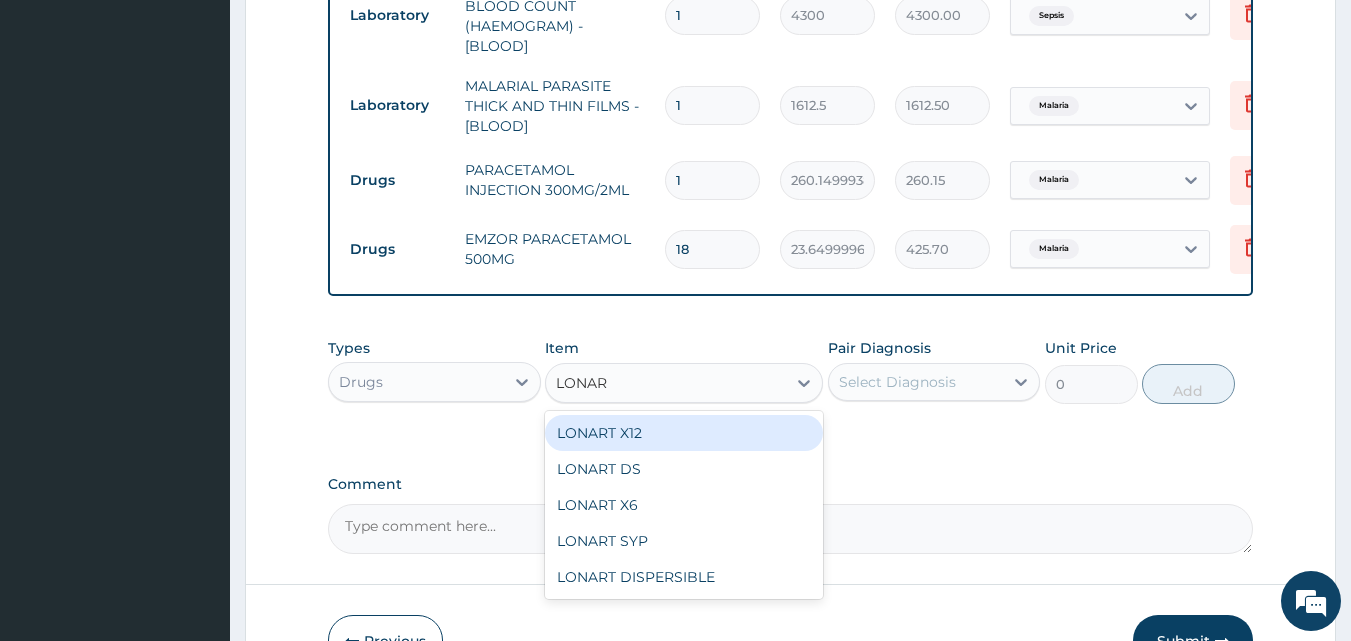type on "LONART" 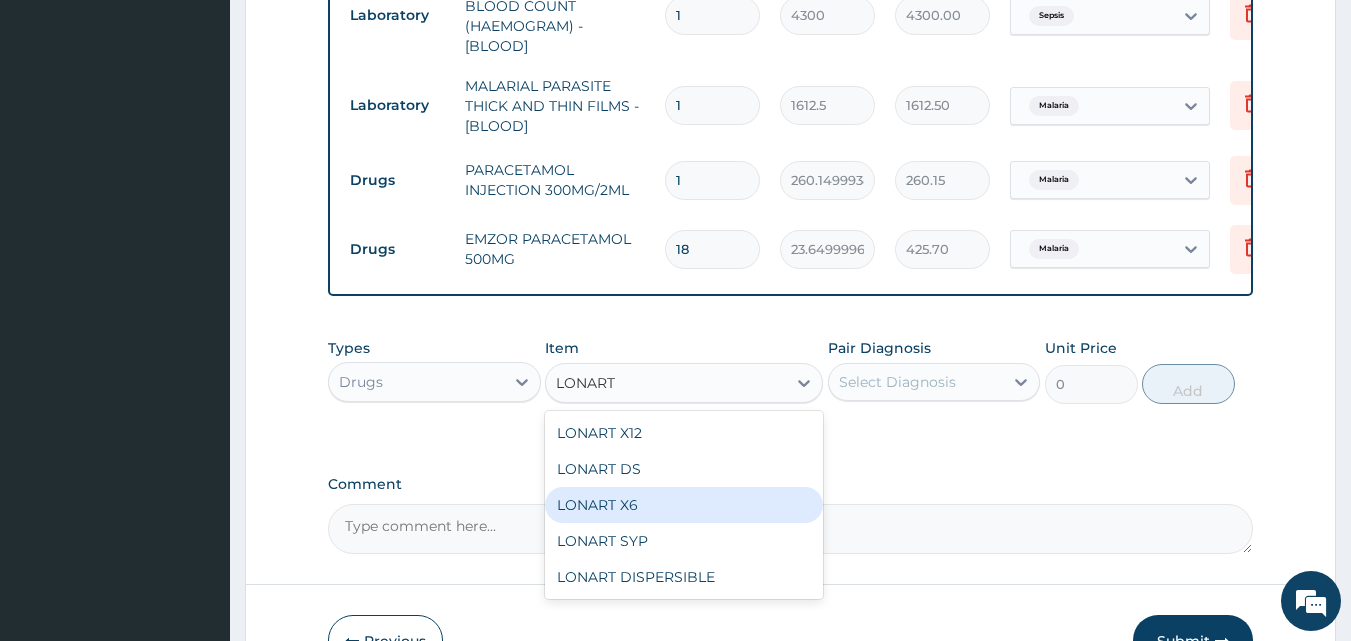click on "LONART X6" at bounding box center (684, 505) 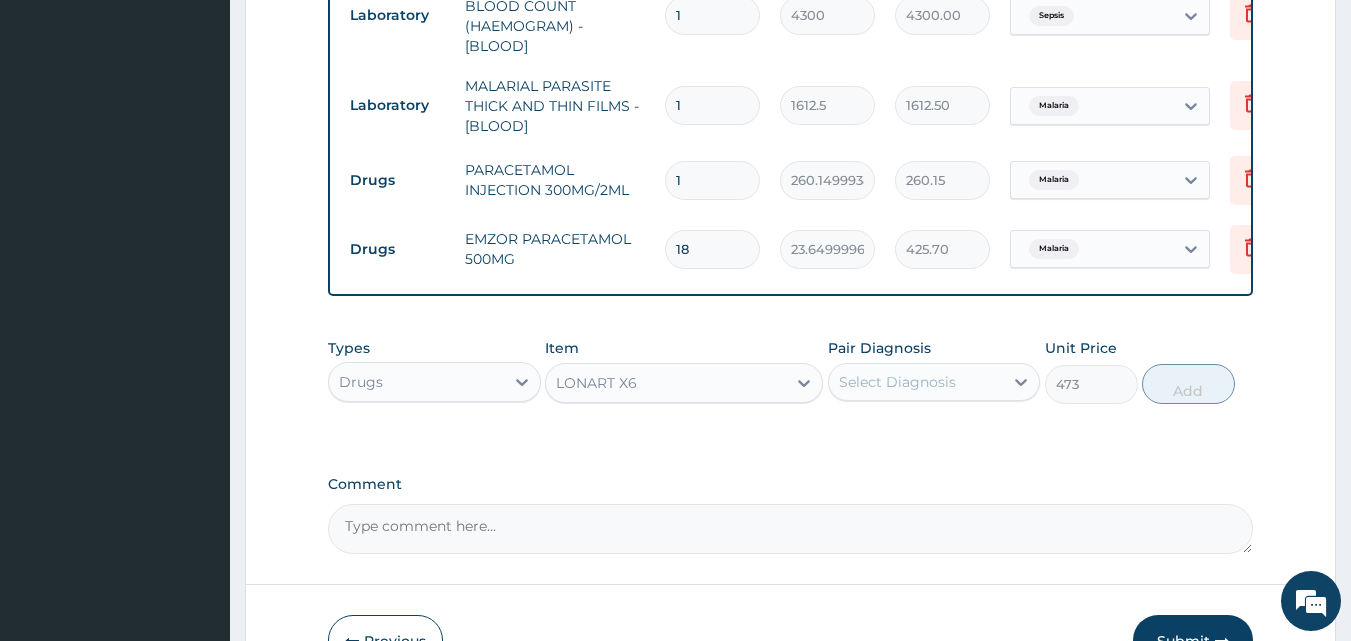 click on "Select Diagnosis" at bounding box center [897, 382] 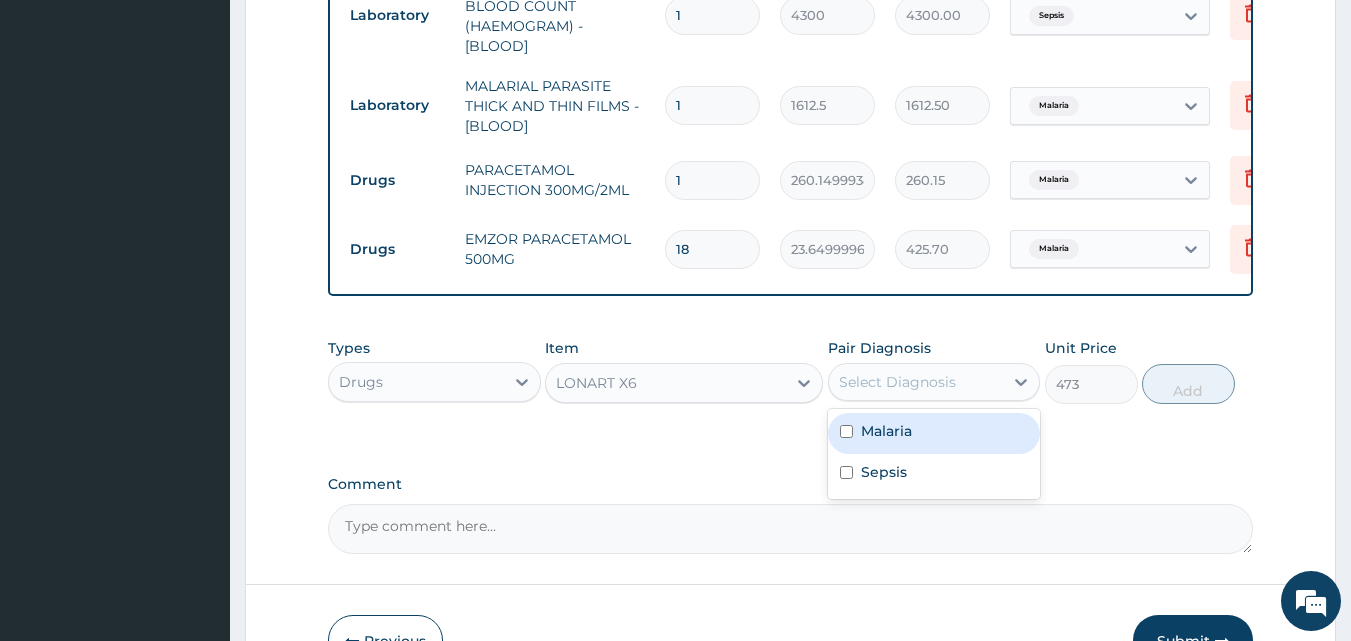 click on "Malaria" at bounding box center (934, 433) 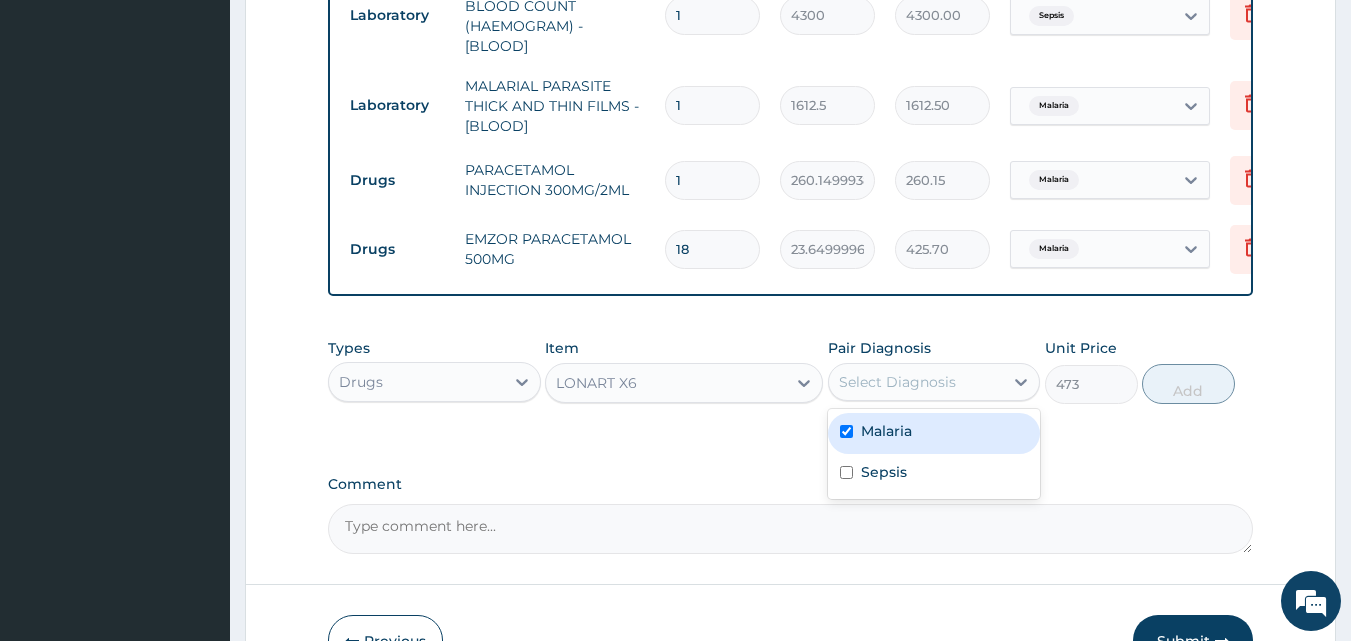 checkbox on "true" 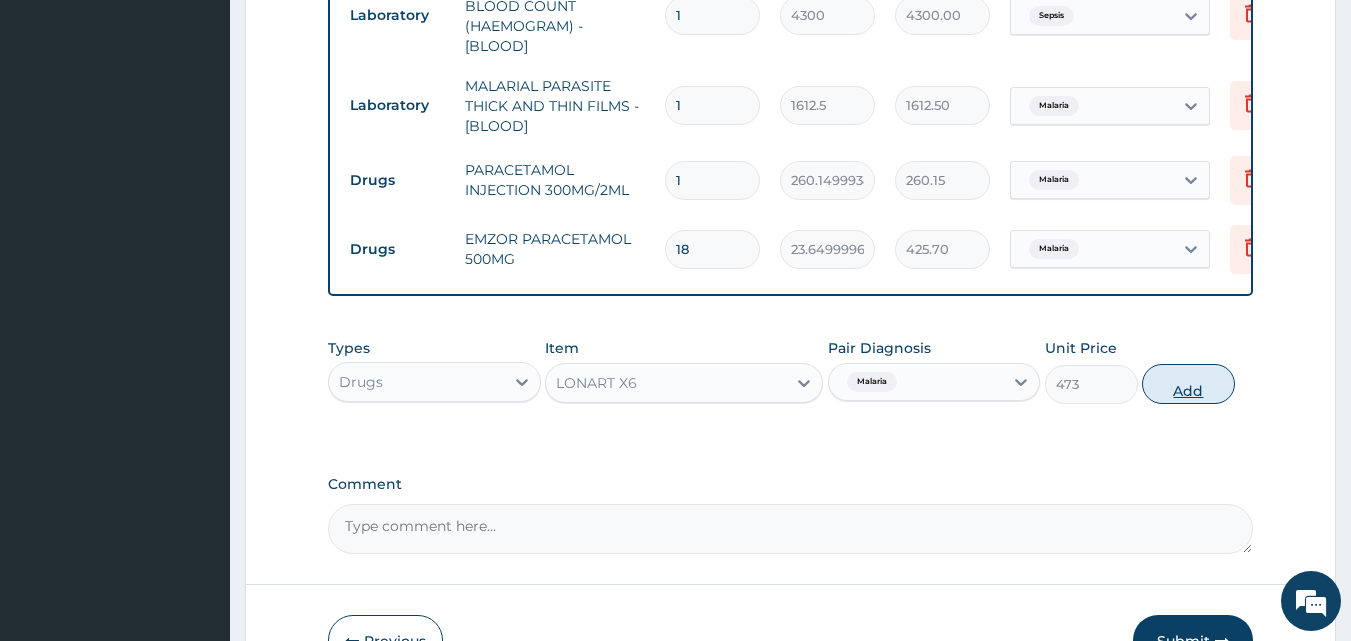 click on "Add" at bounding box center [1188, 384] 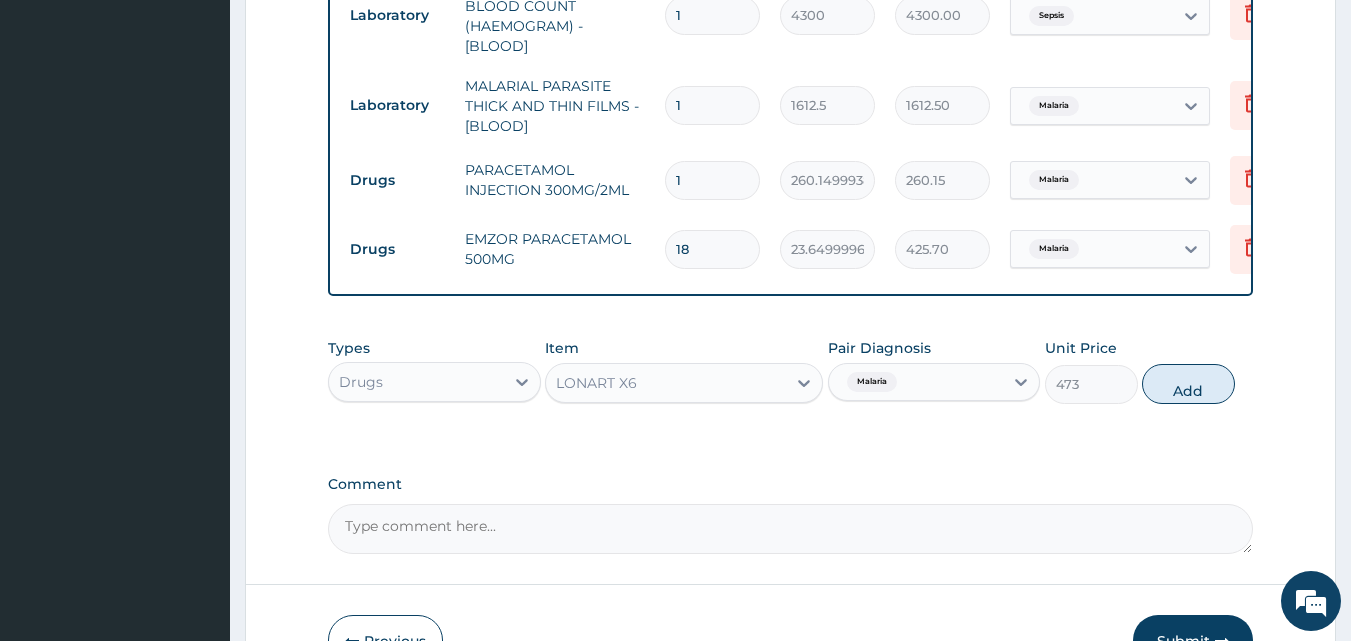 type on "0" 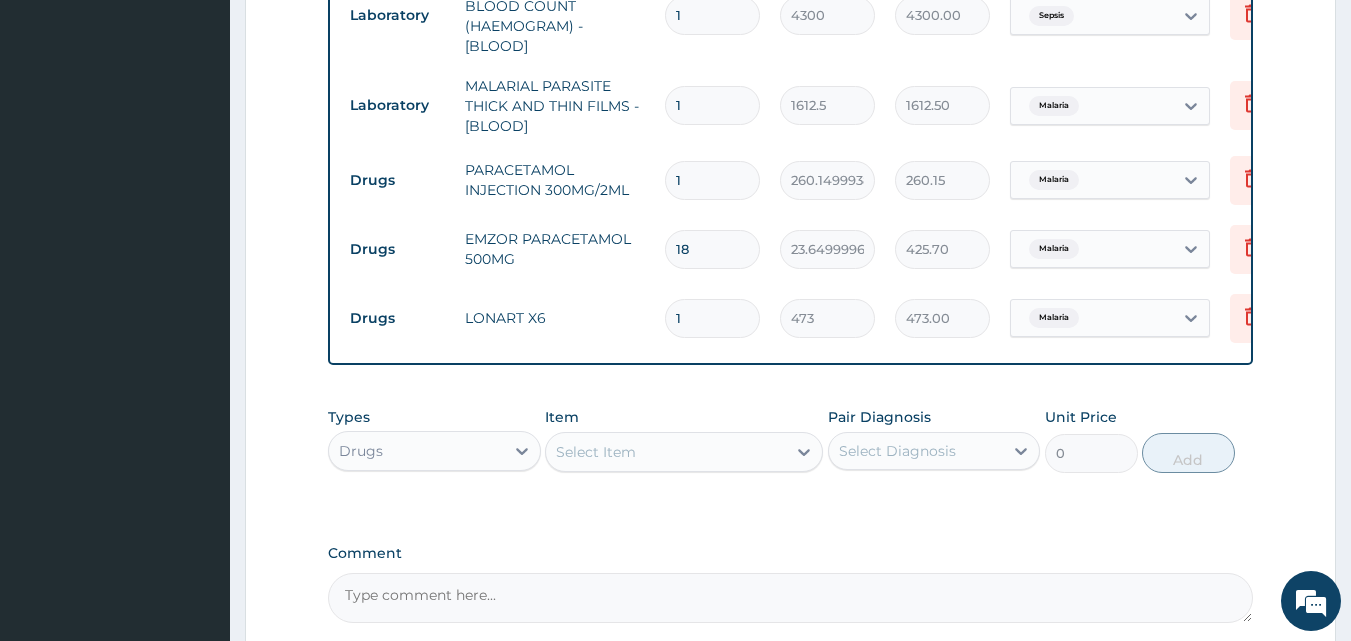 type 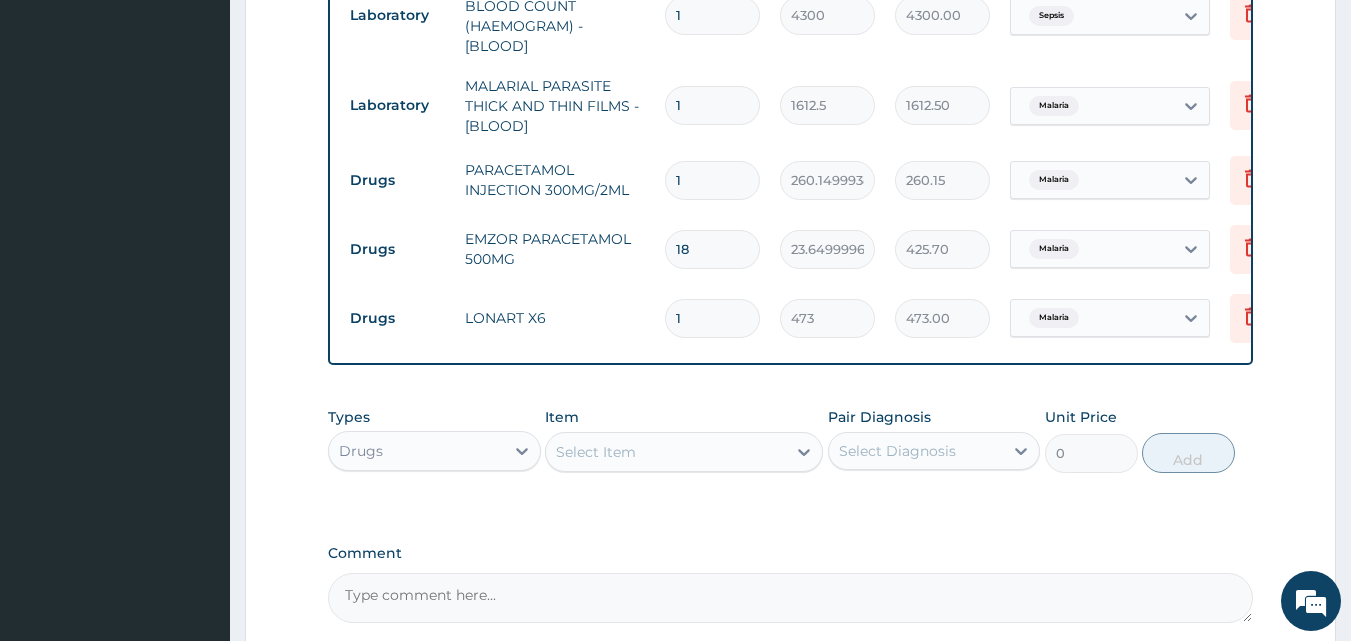 type on "0.00" 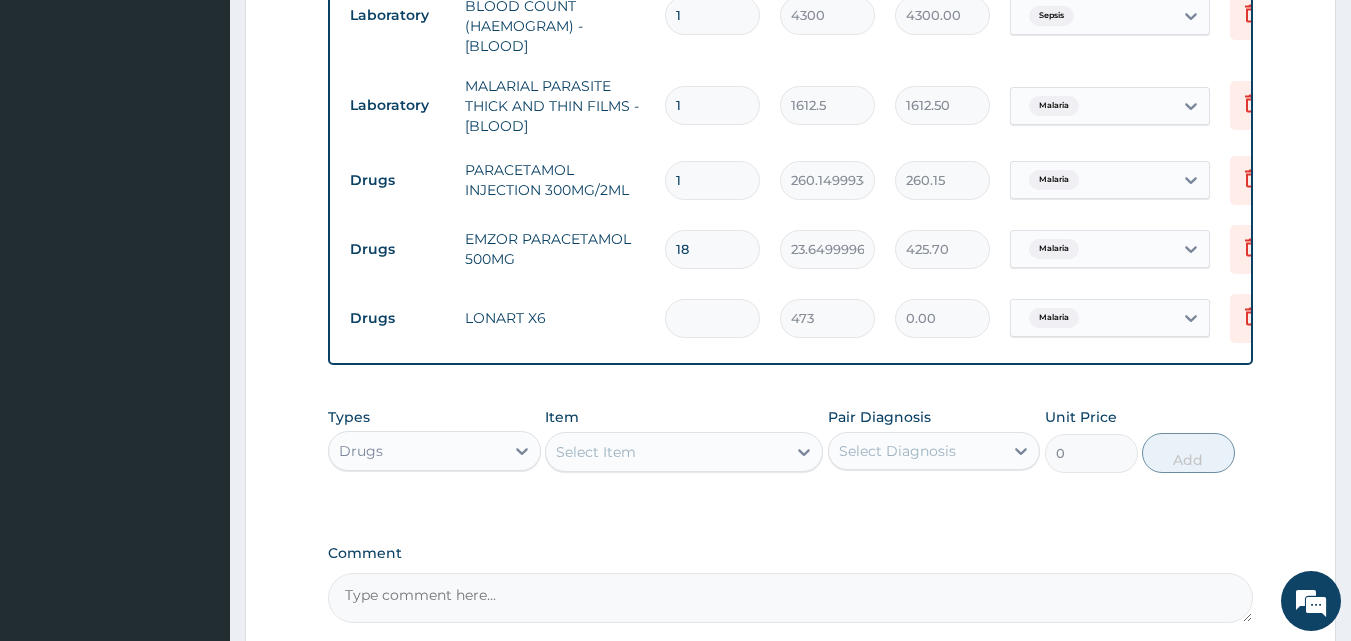 type on "6" 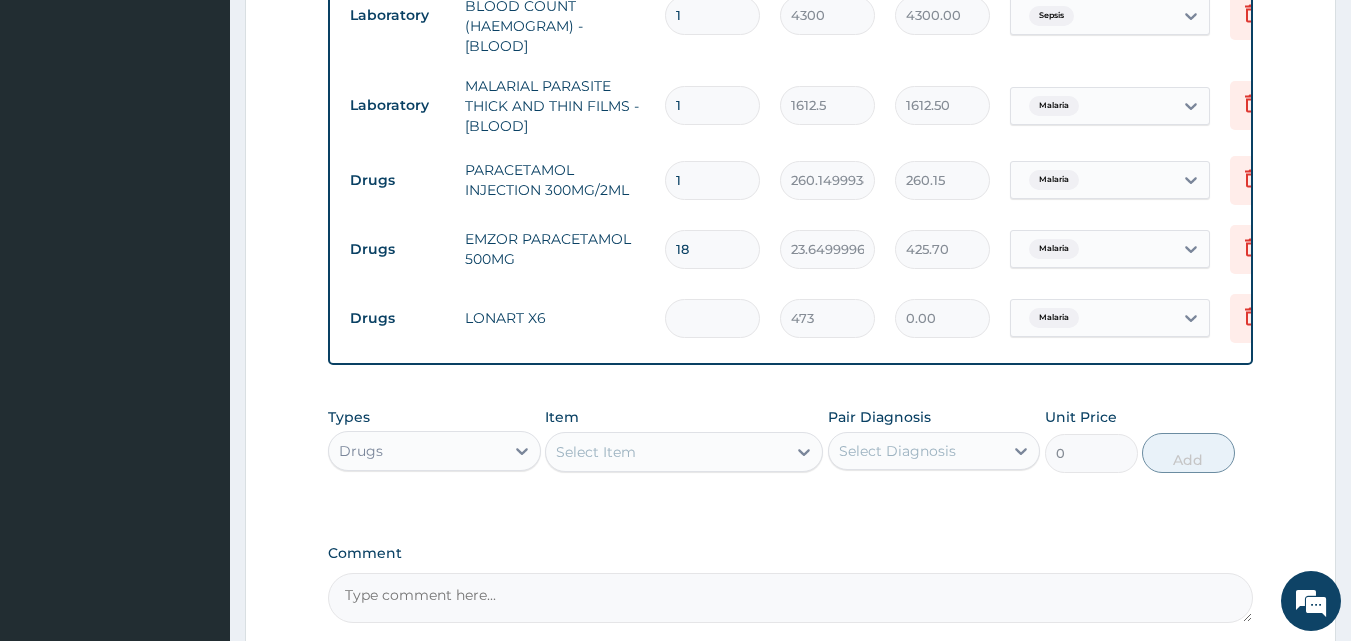 type on "2838.00" 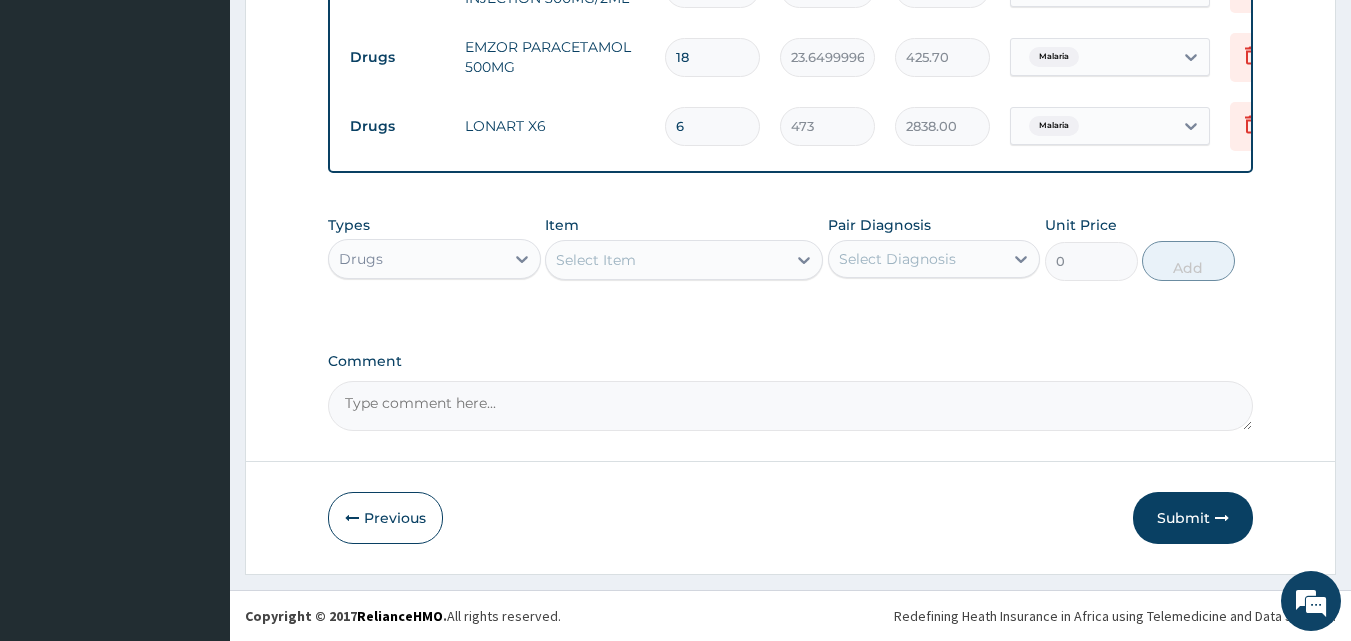 scroll, scrollTop: 1139, scrollLeft: 0, axis: vertical 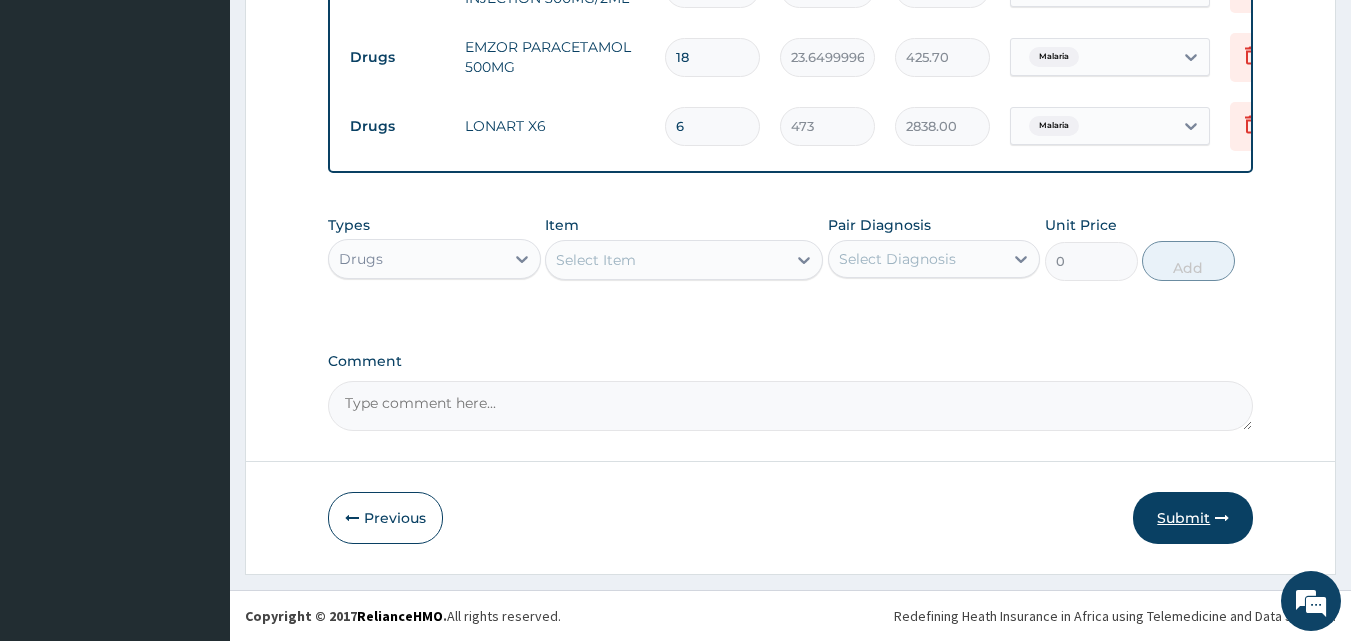 type on "6" 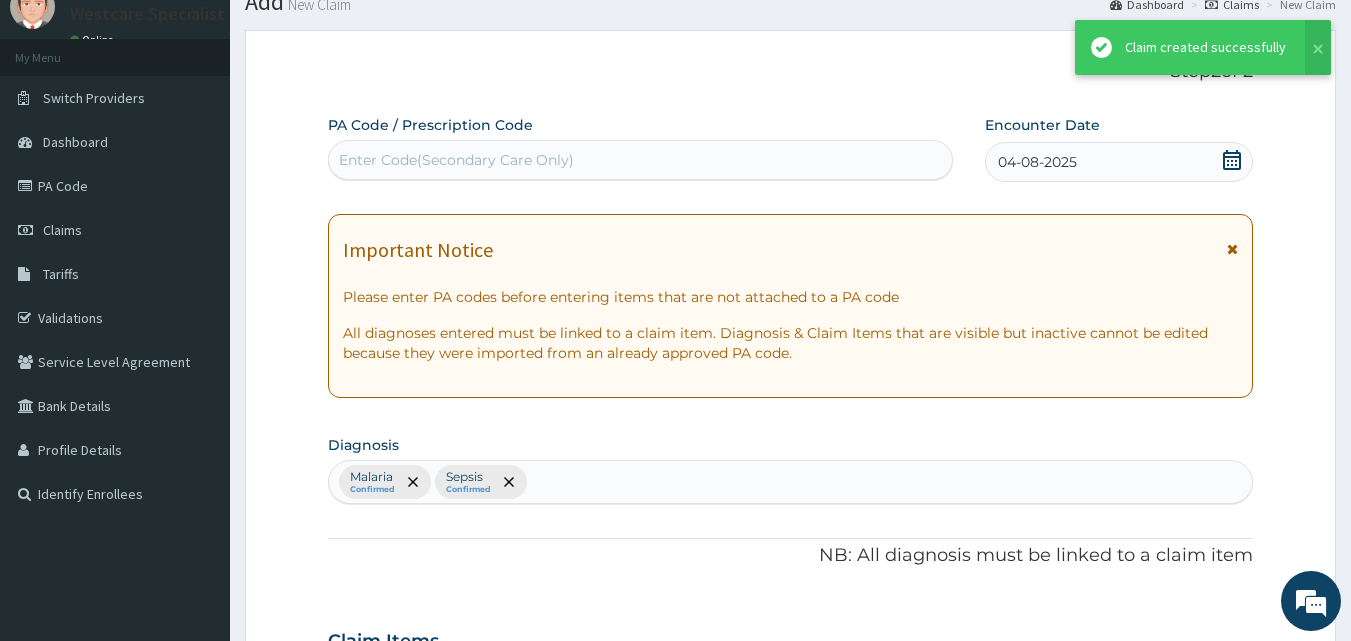 scroll, scrollTop: 1139, scrollLeft: 0, axis: vertical 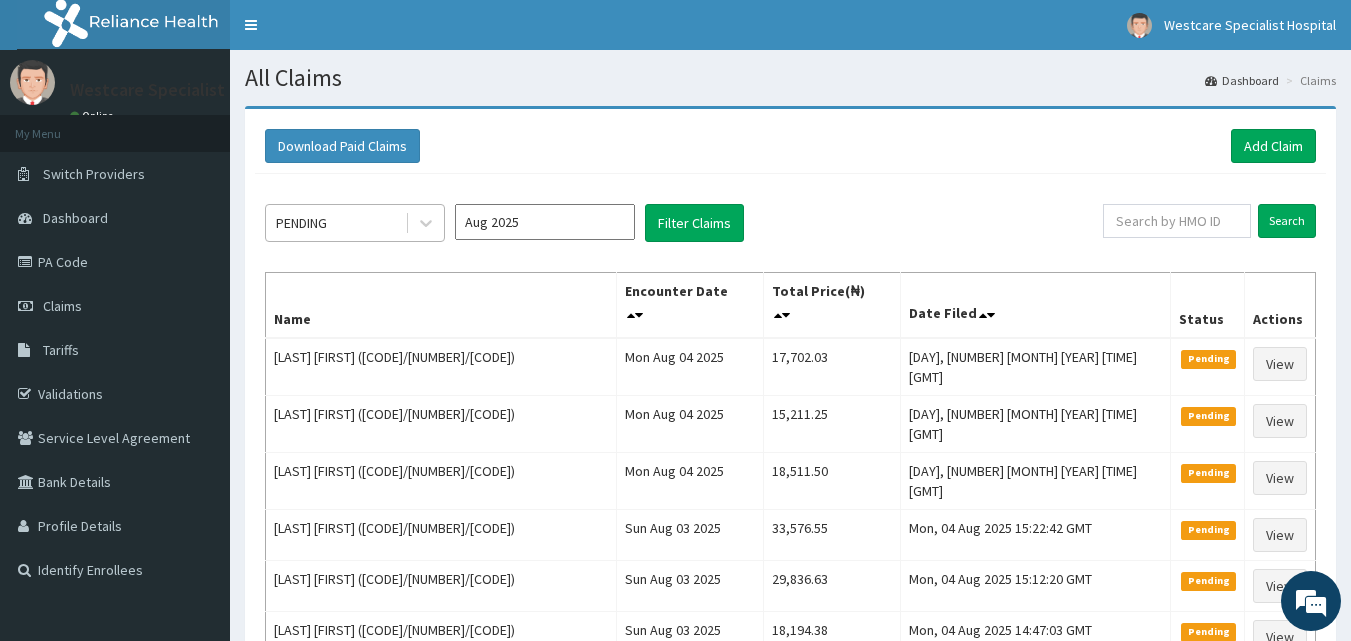 click on "PENDING" at bounding box center (355, 223) 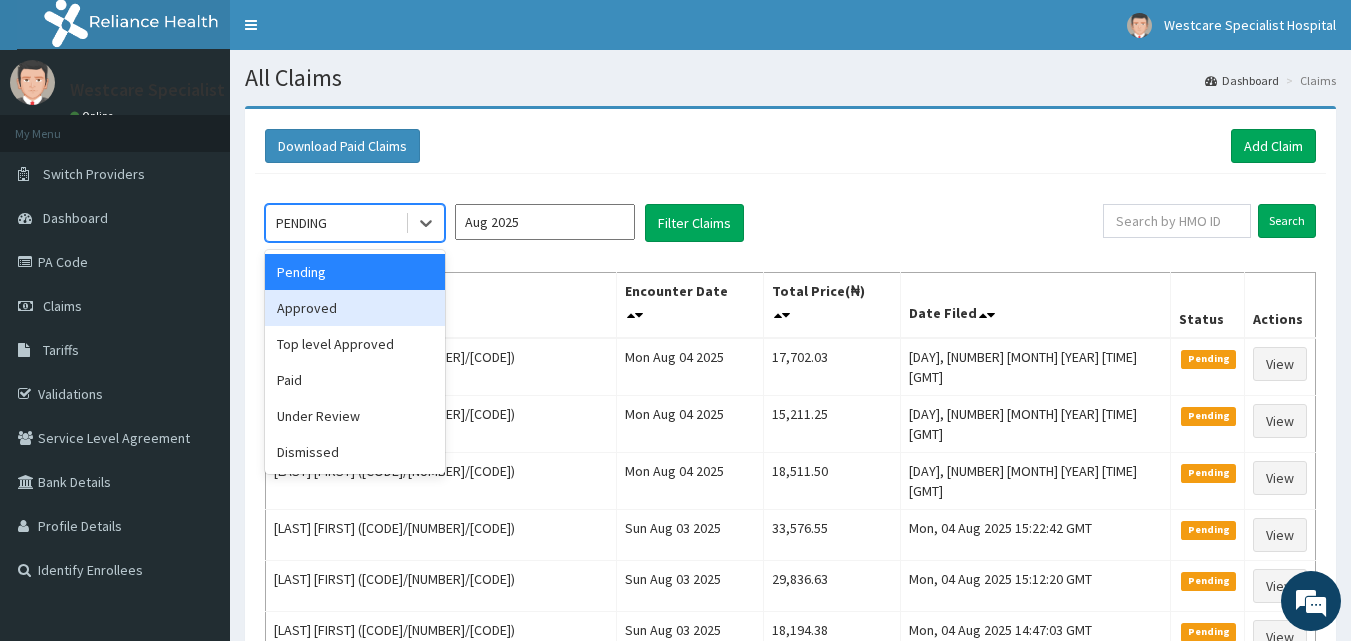 click on "Approved" at bounding box center (355, 308) 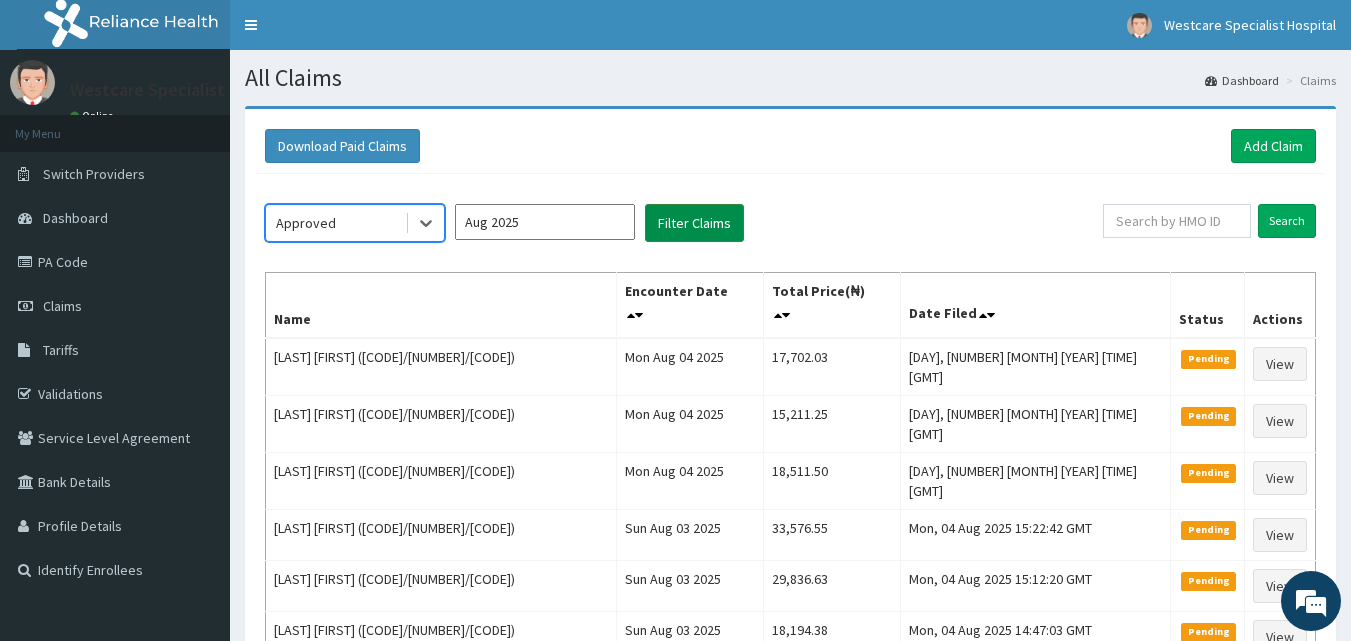click on "Filter Claims" at bounding box center (694, 223) 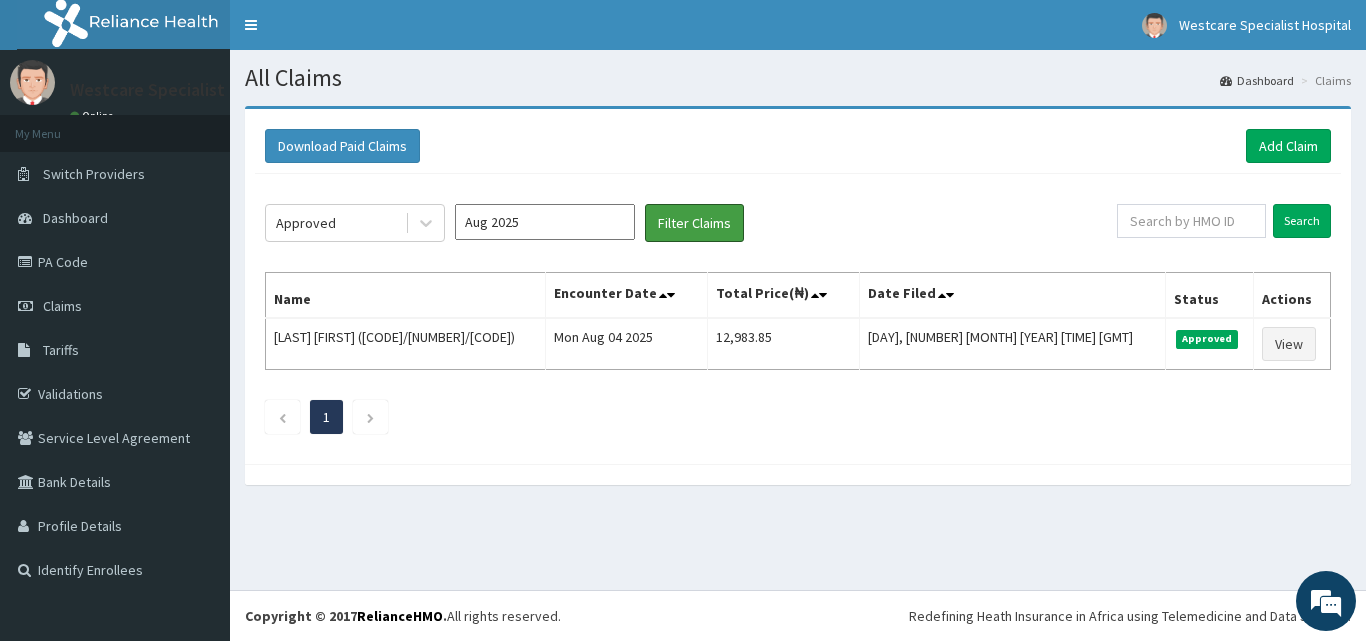 scroll, scrollTop: 0, scrollLeft: 0, axis: both 